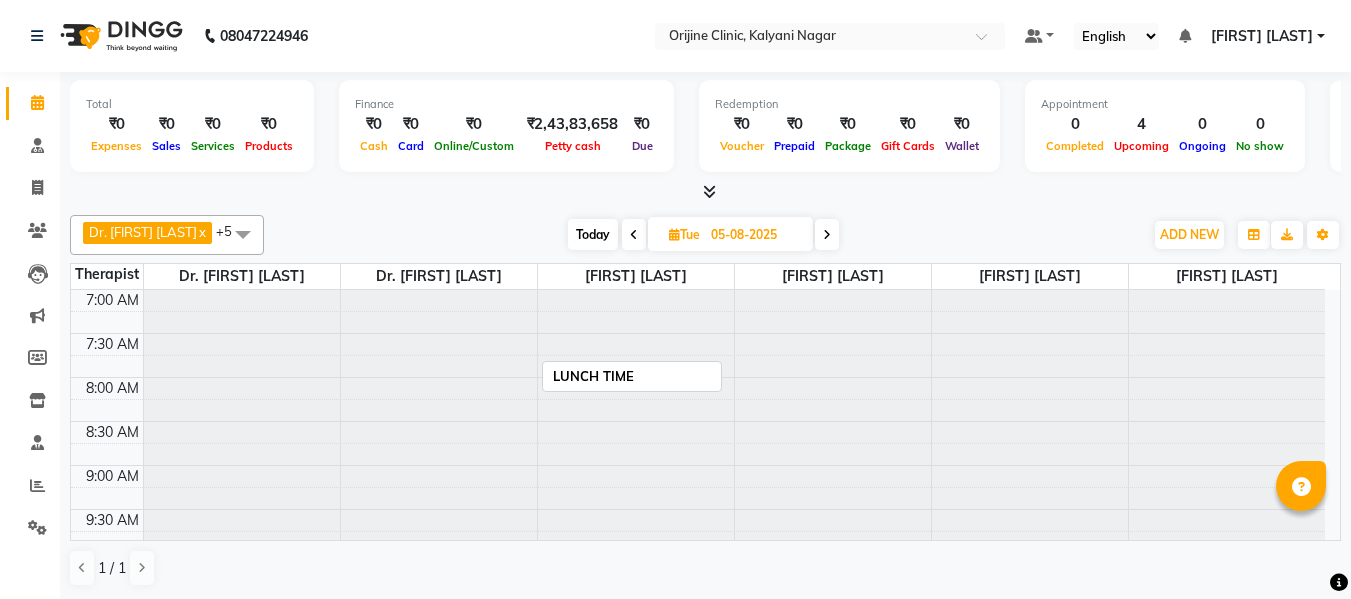 scroll, scrollTop: 0, scrollLeft: 0, axis: both 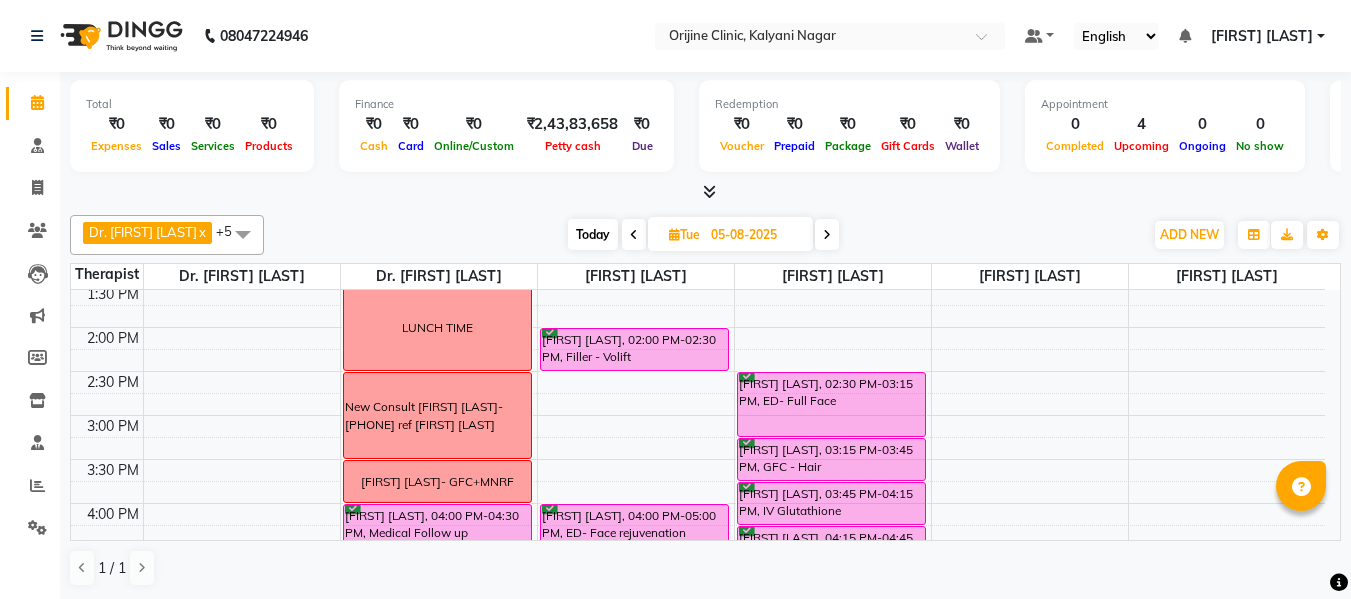 click on "Today" at bounding box center (593, 234) 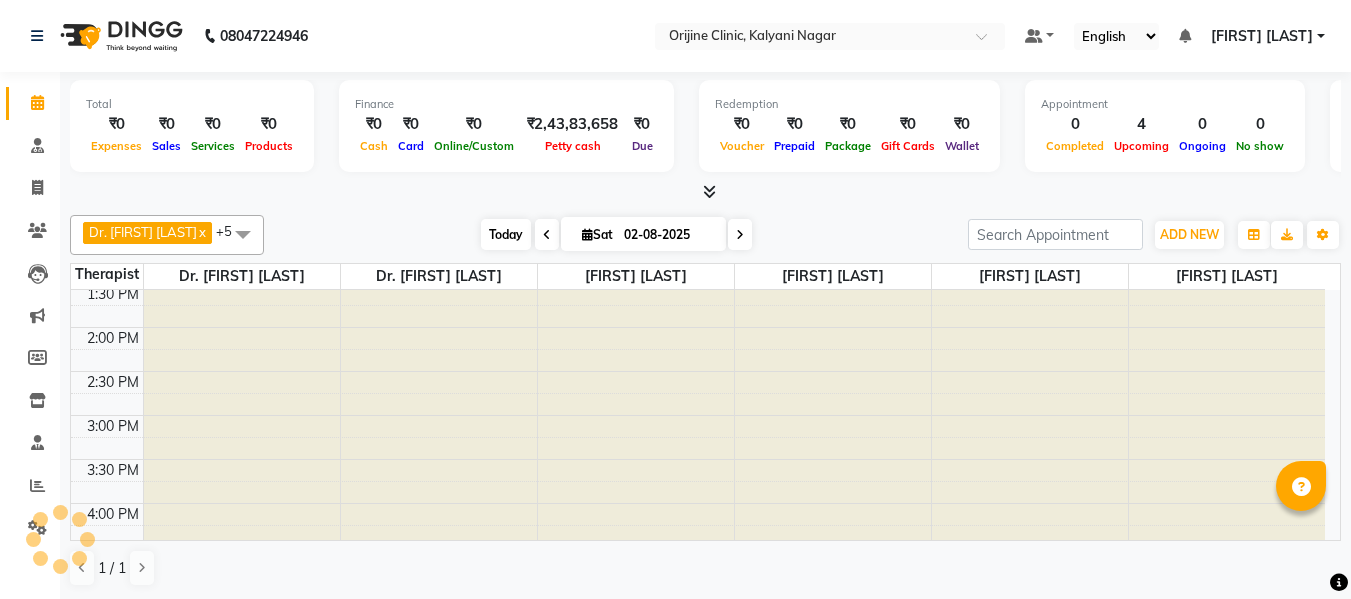 scroll, scrollTop: 441, scrollLeft: 0, axis: vertical 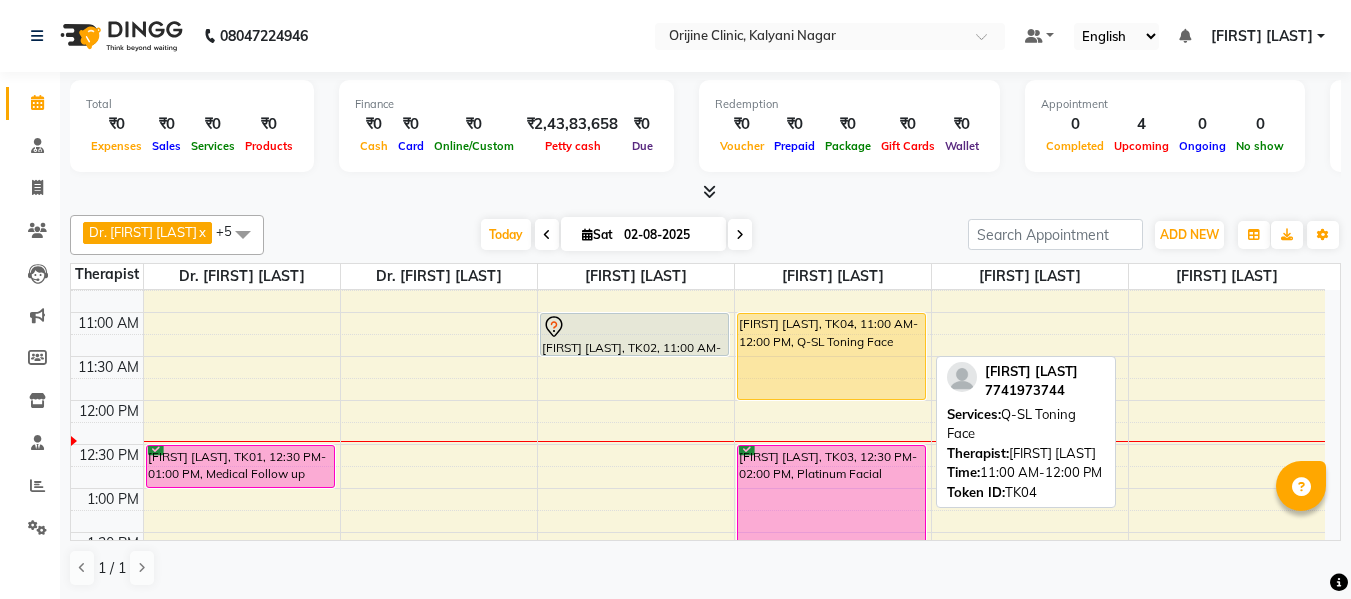 click on "[FIRST] [LAST], TK04, 11:00 AM-12:00 PM, Q-SL Toning Face" at bounding box center (831, 356) 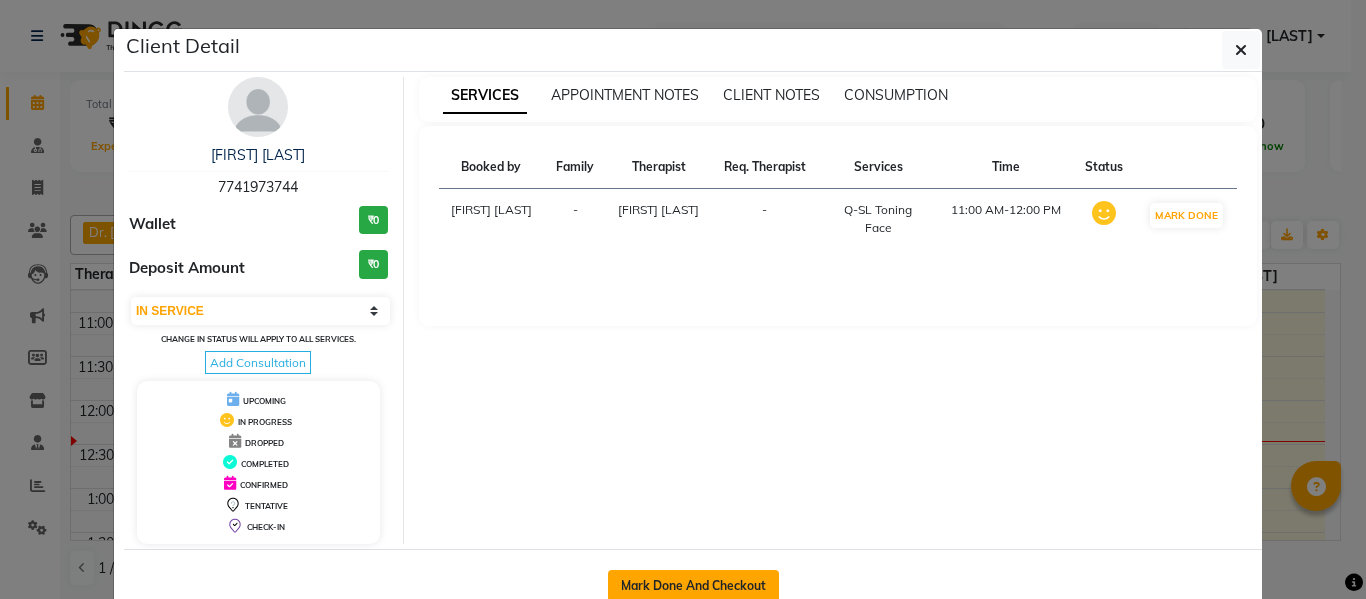 click on "Mark Done And Checkout" 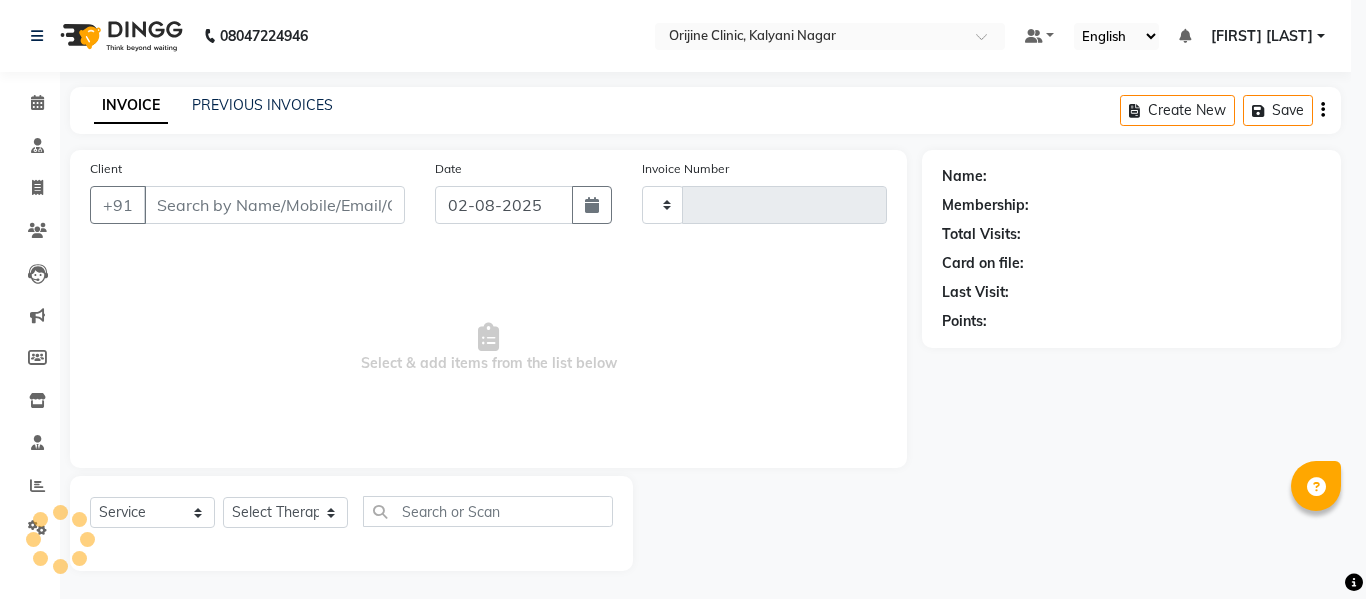 type on "0765" 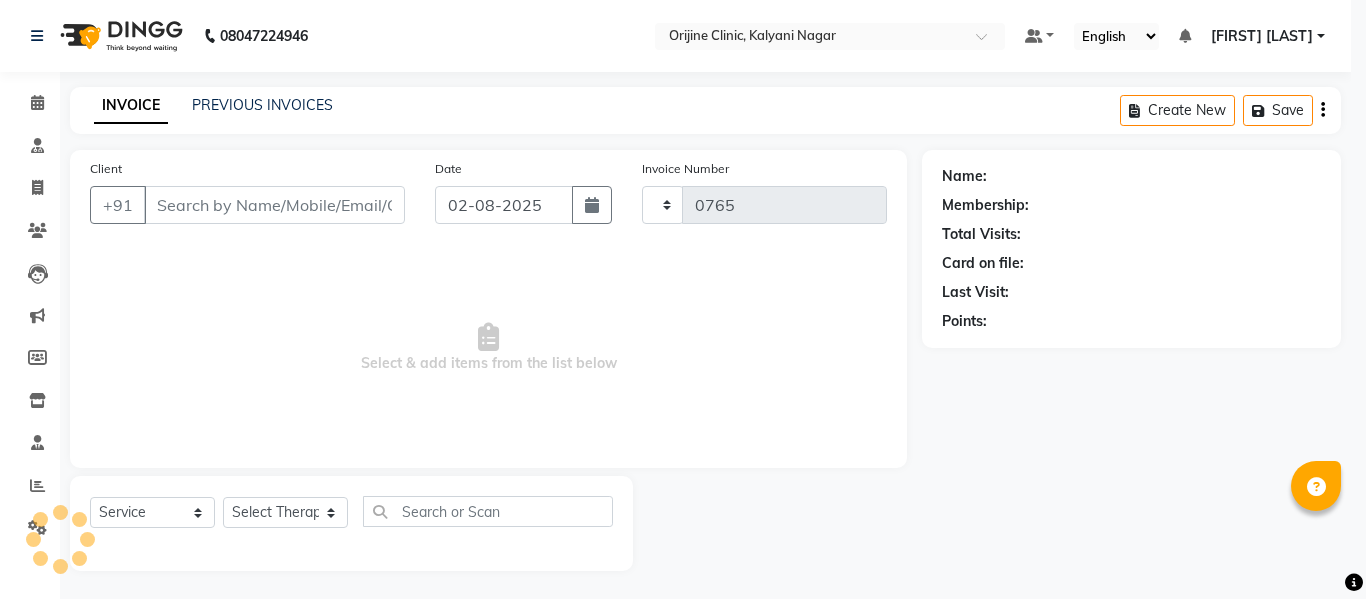 select on "702" 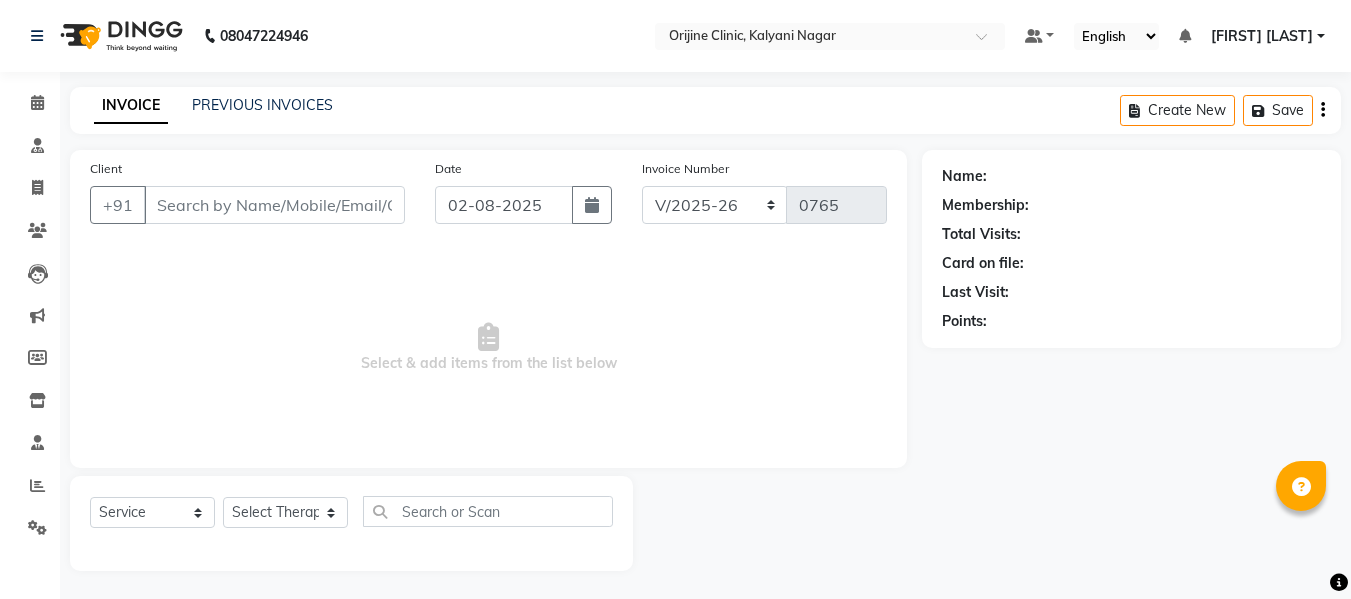 type on "77******44" 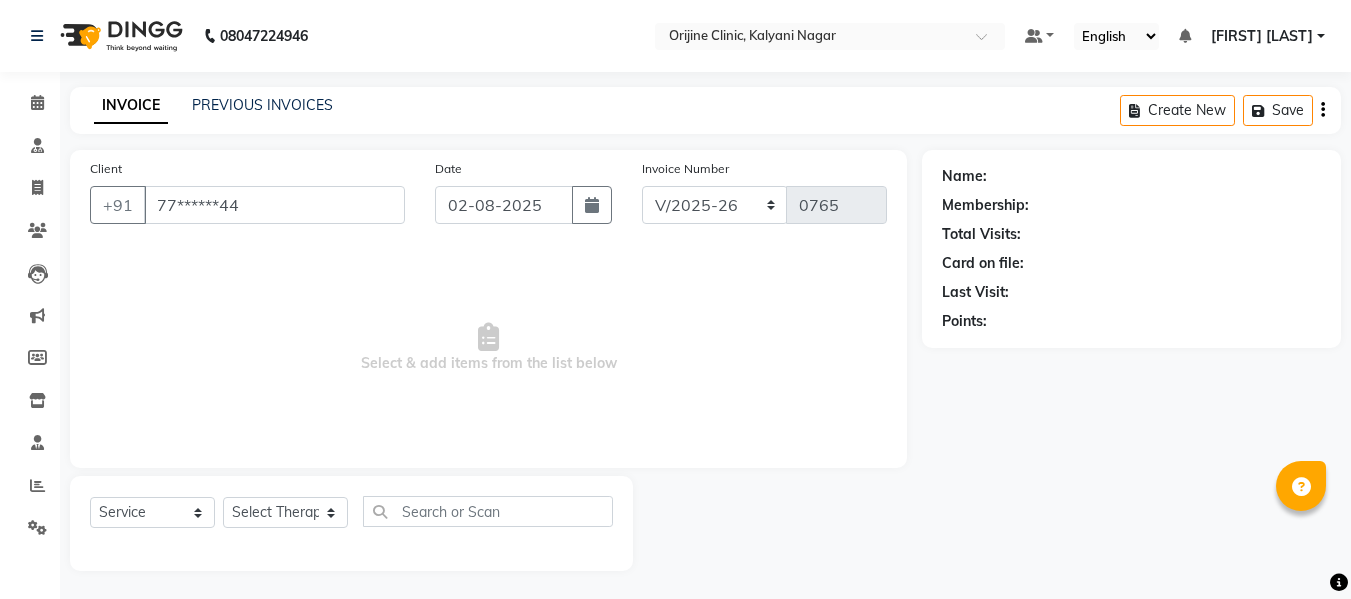 select on "10777" 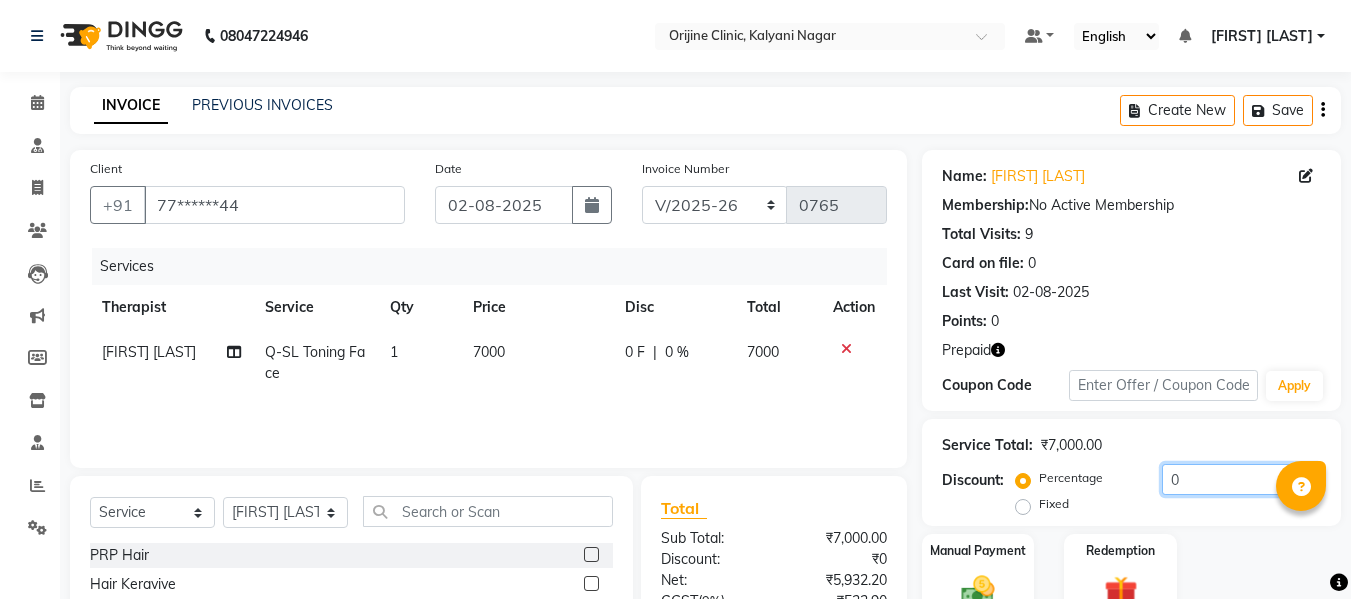 click on "0" 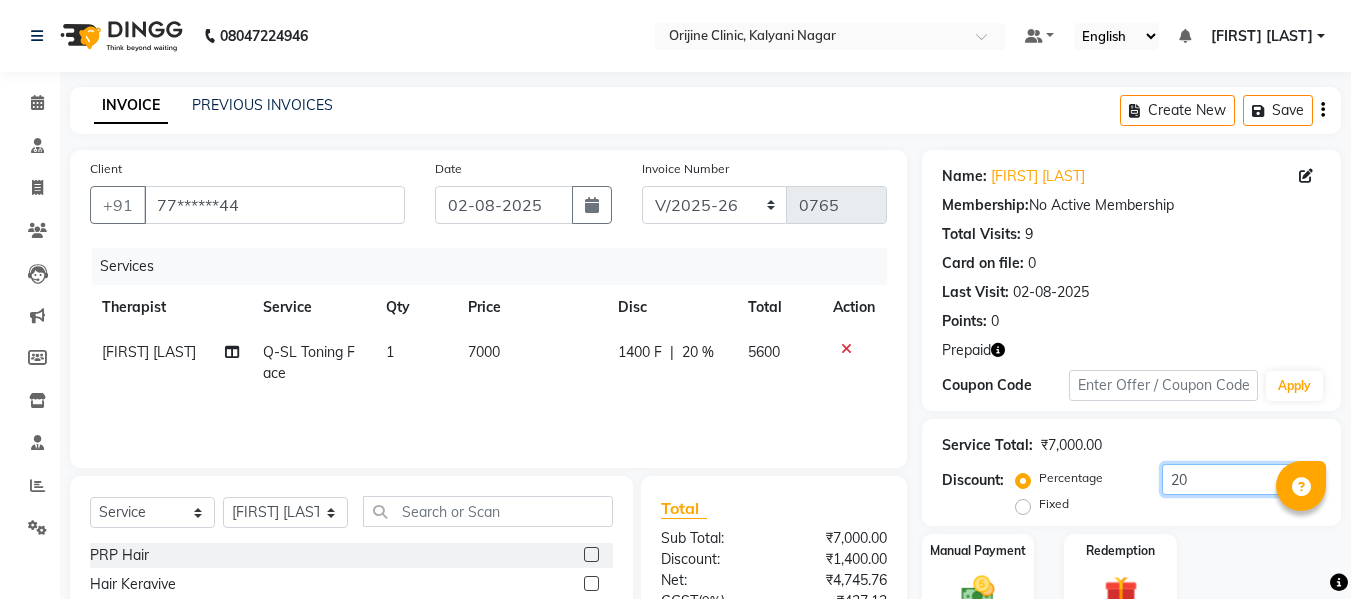 type on "20" 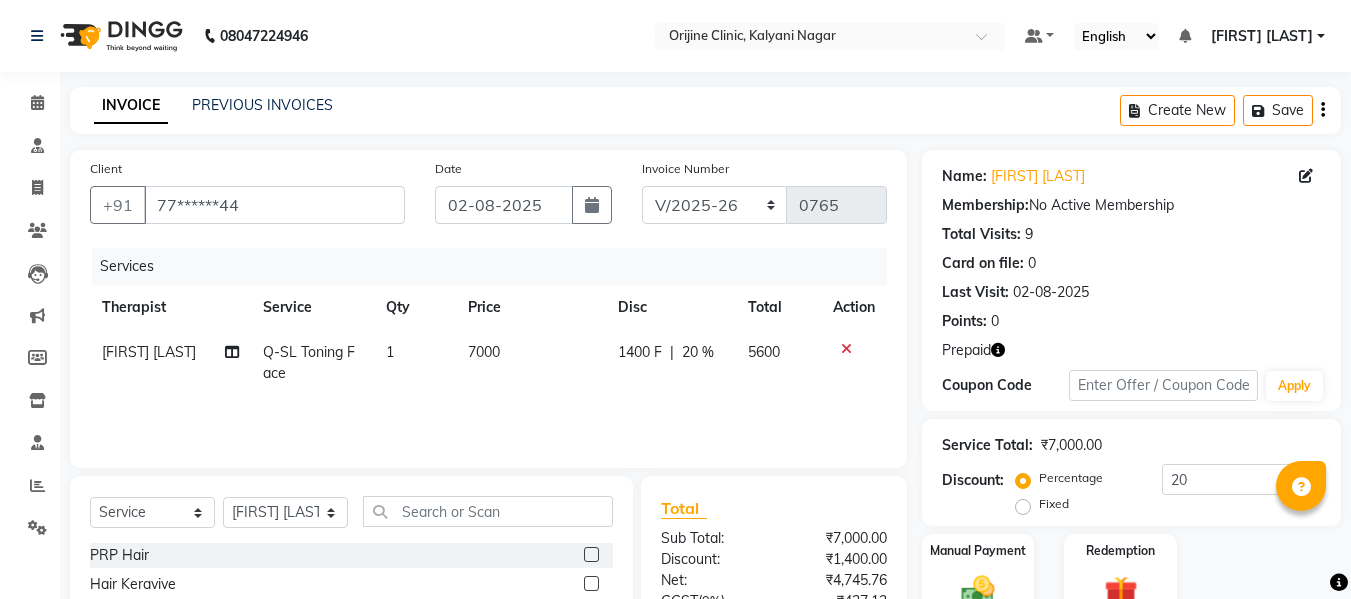 click on "Service Total:  ₹7,000.00  Discount:  Percentage   Fixed  20" 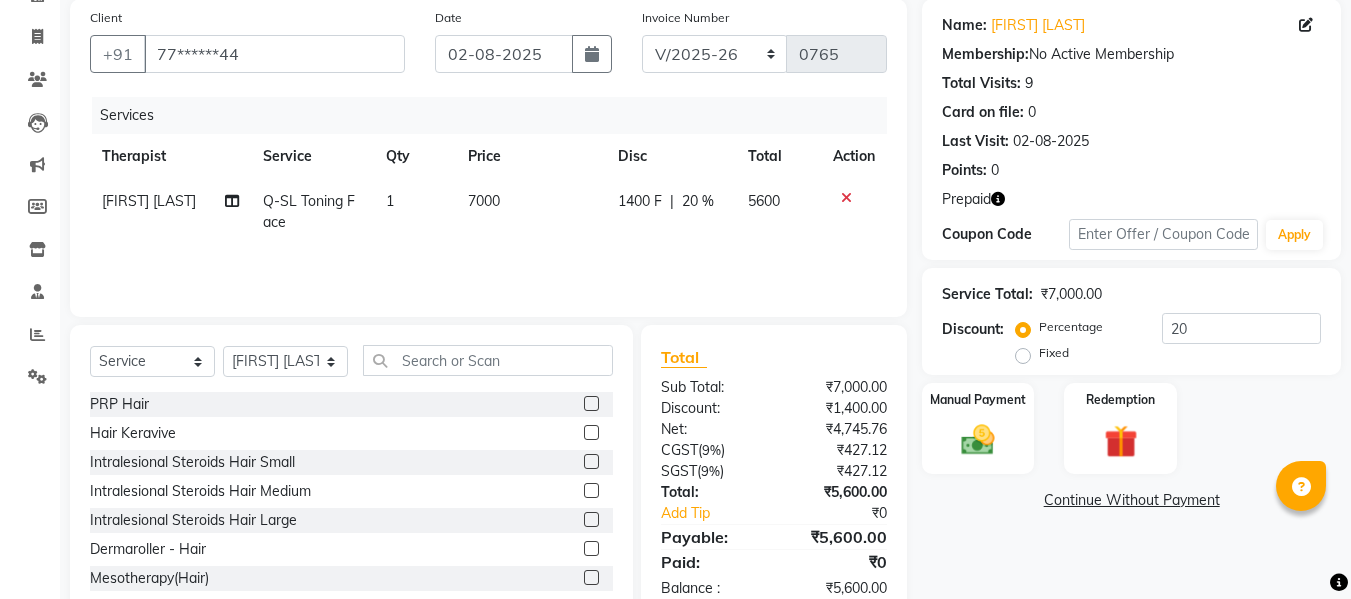 scroll, scrollTop: 202, scrollLeft: 0, axis: vertical 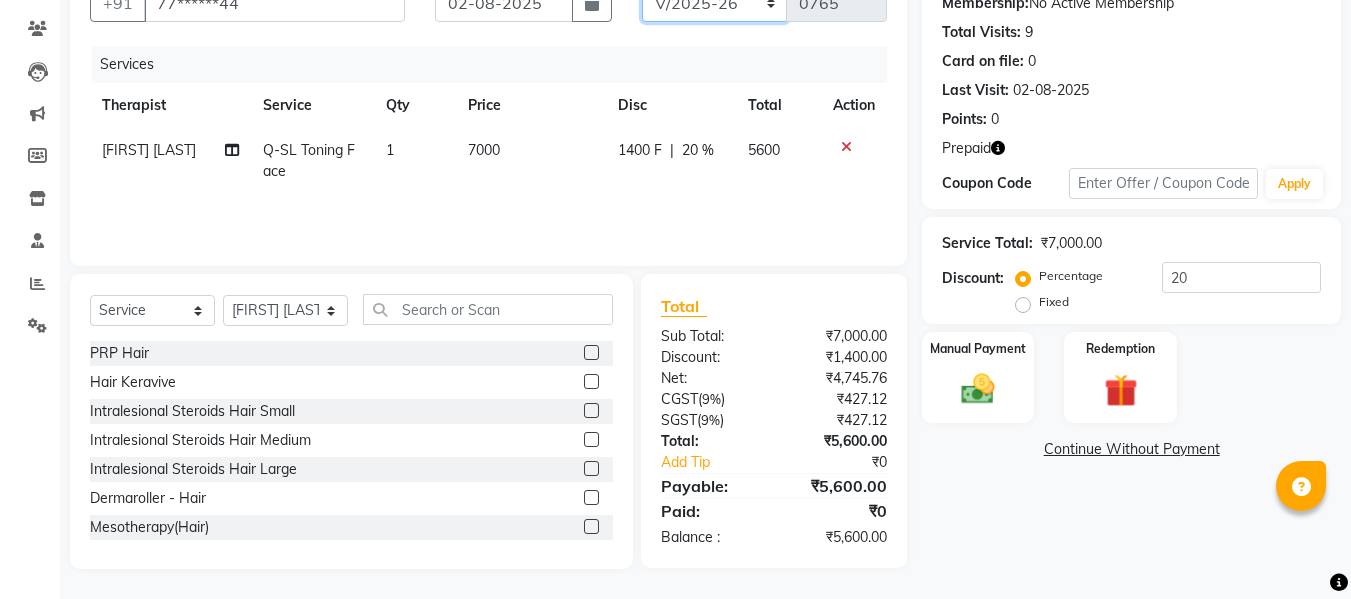 click on "PKG/2025-26 V/2025 V/2025-26" 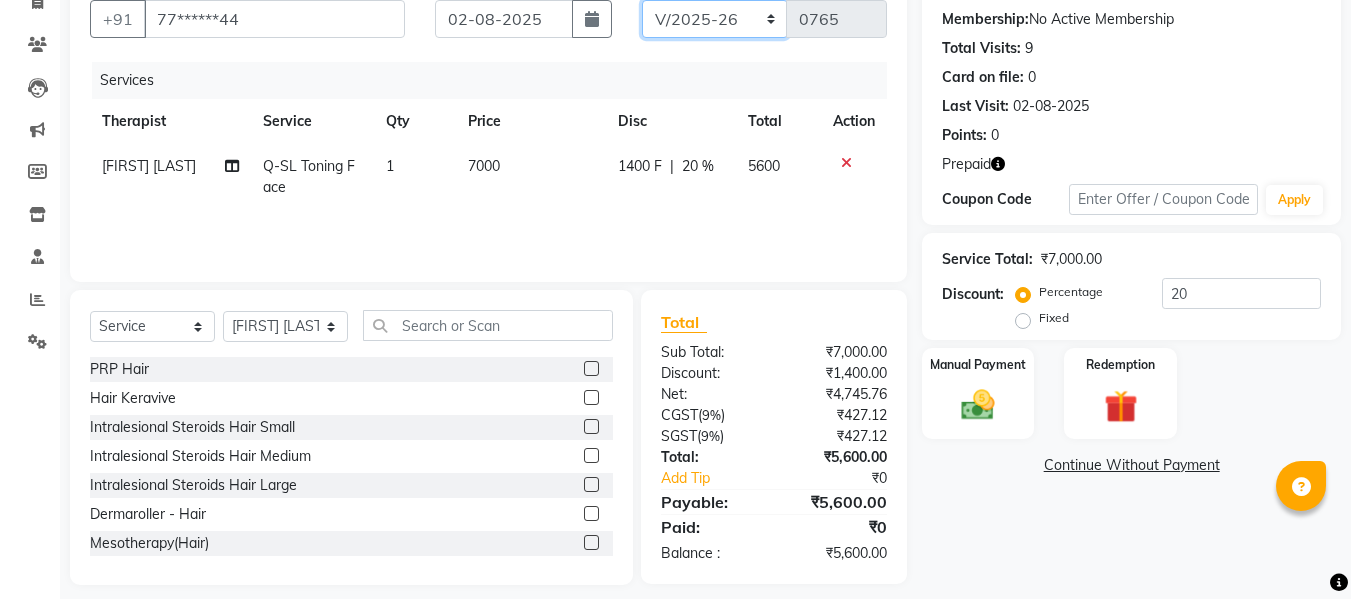 select on "4079" 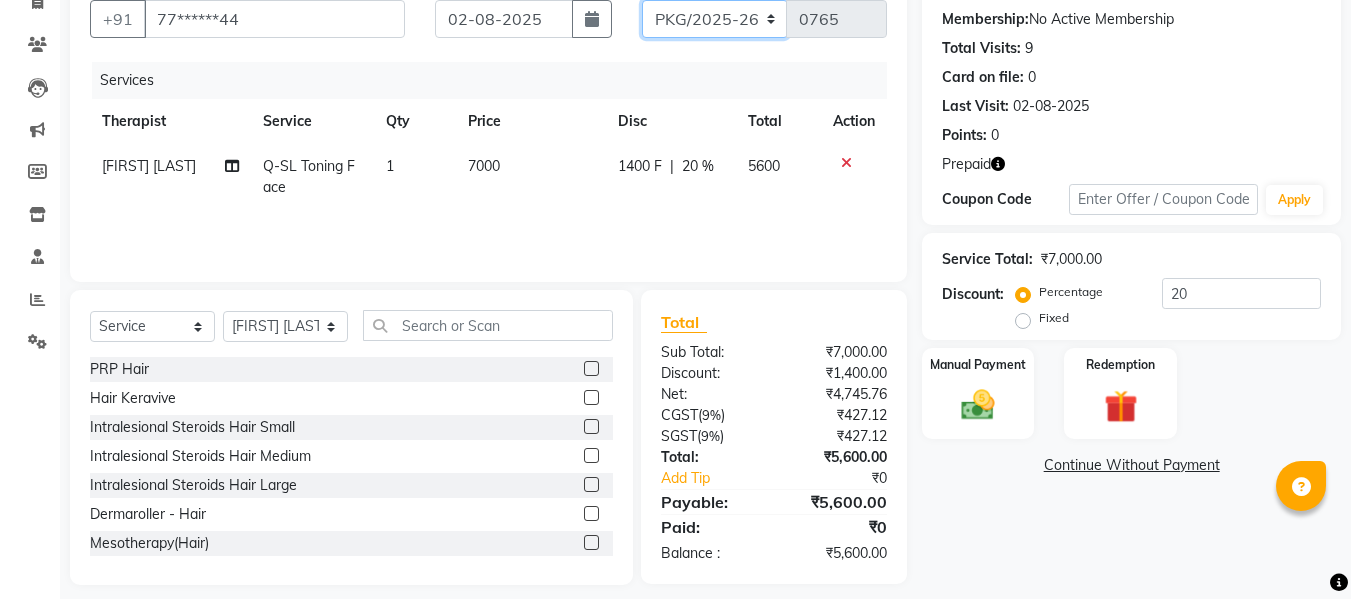 click on "PKG/2025-26 V/2025 V/2025-26" 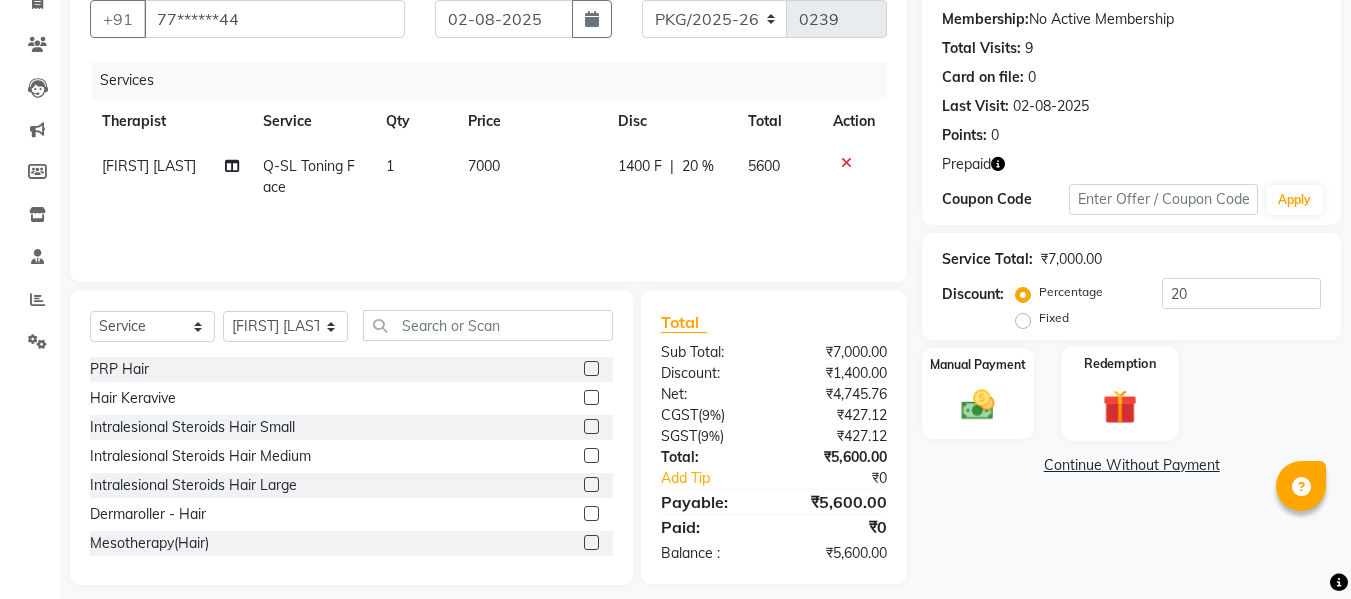 click 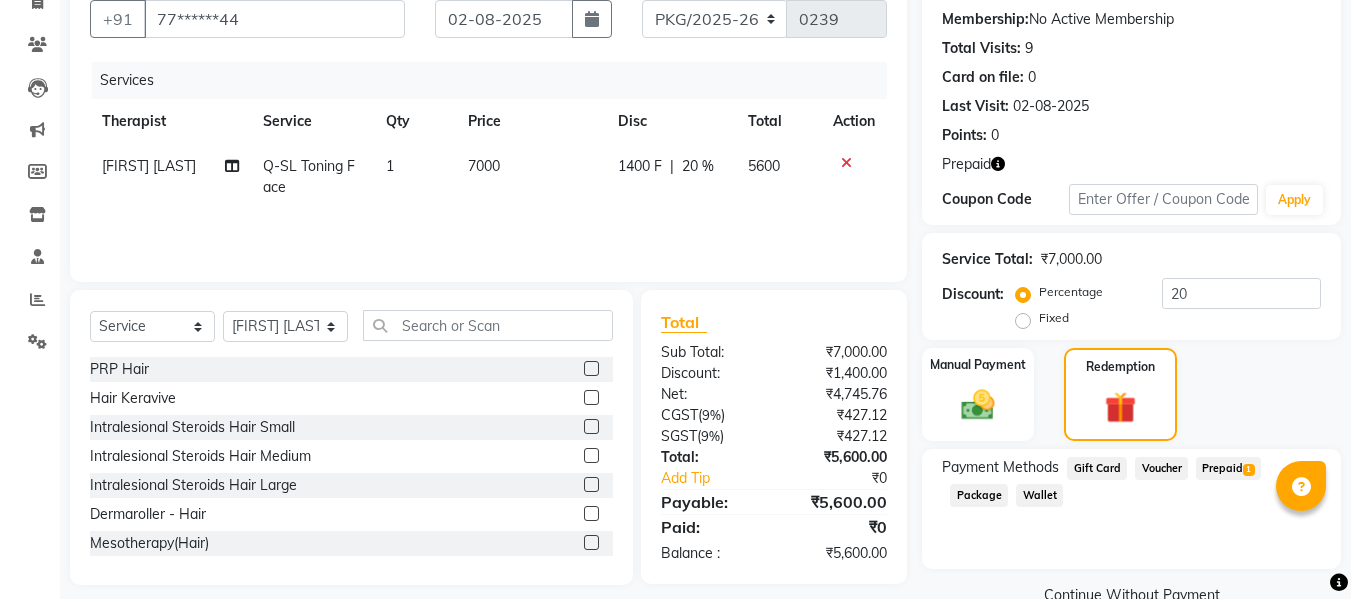 click on "Prepaid  1" 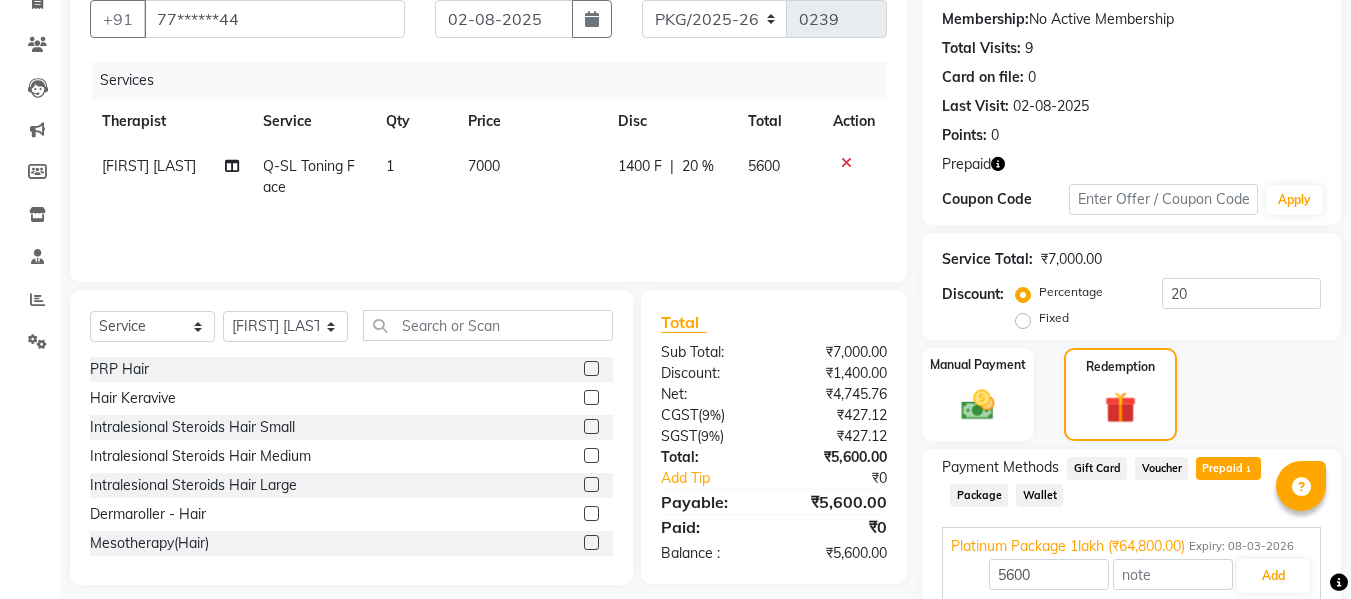 scroll, scrollTop: 270, scrollLeft: 0, axis: vertical 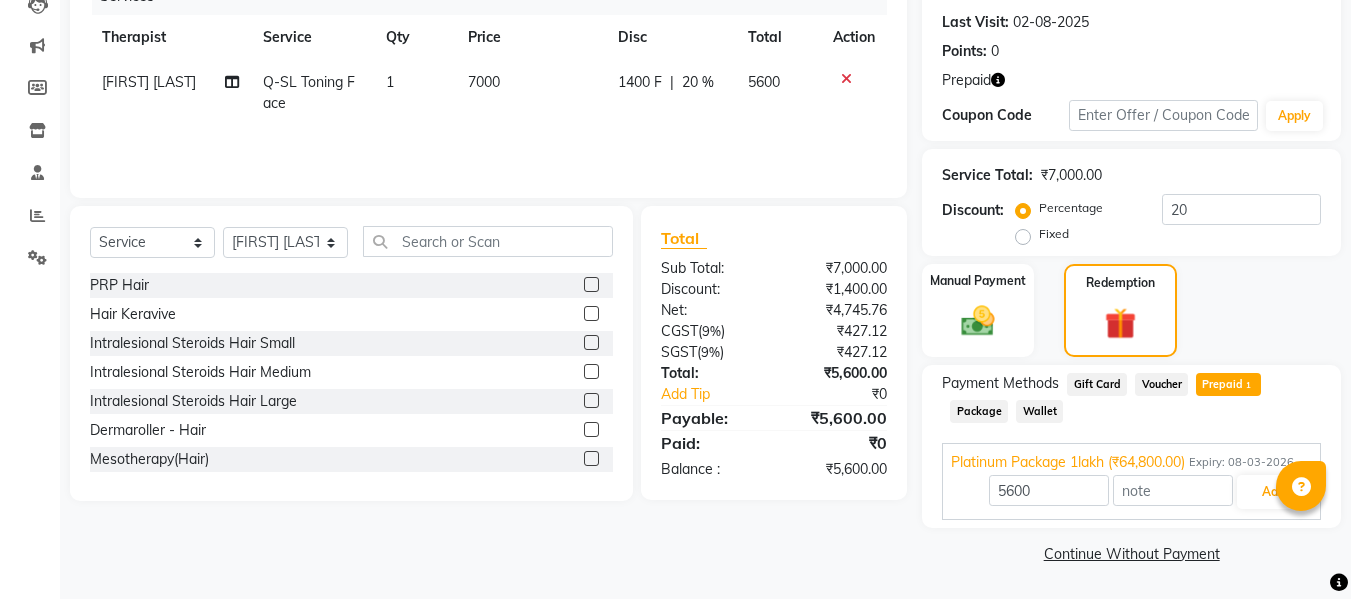 click on "Payment Methods  Gift Card   Voucher   Prepaid  1  Package   Wallet  Platinum Package 1lakh (₹64,800.00) Expiry: 08-03-2026 5600 Add" 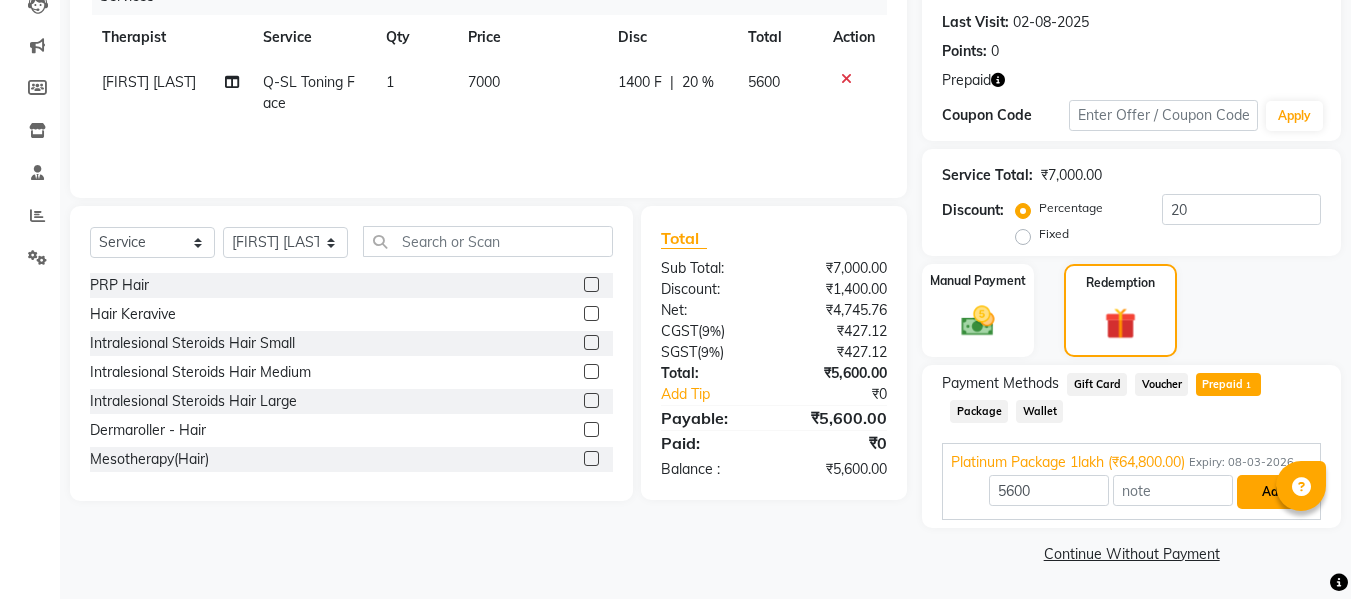 click on "Add" at bounding box center [1273, 492] 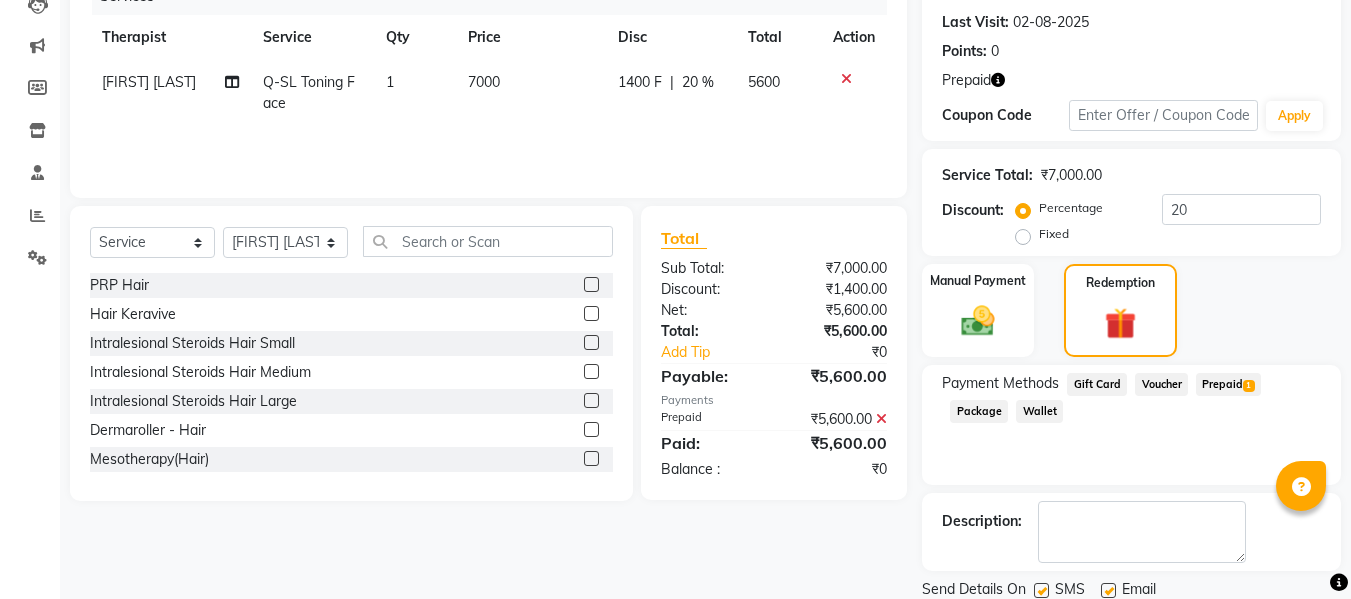 scroll, scrollTop: 340, scrollLeft: 0, axis: vertical 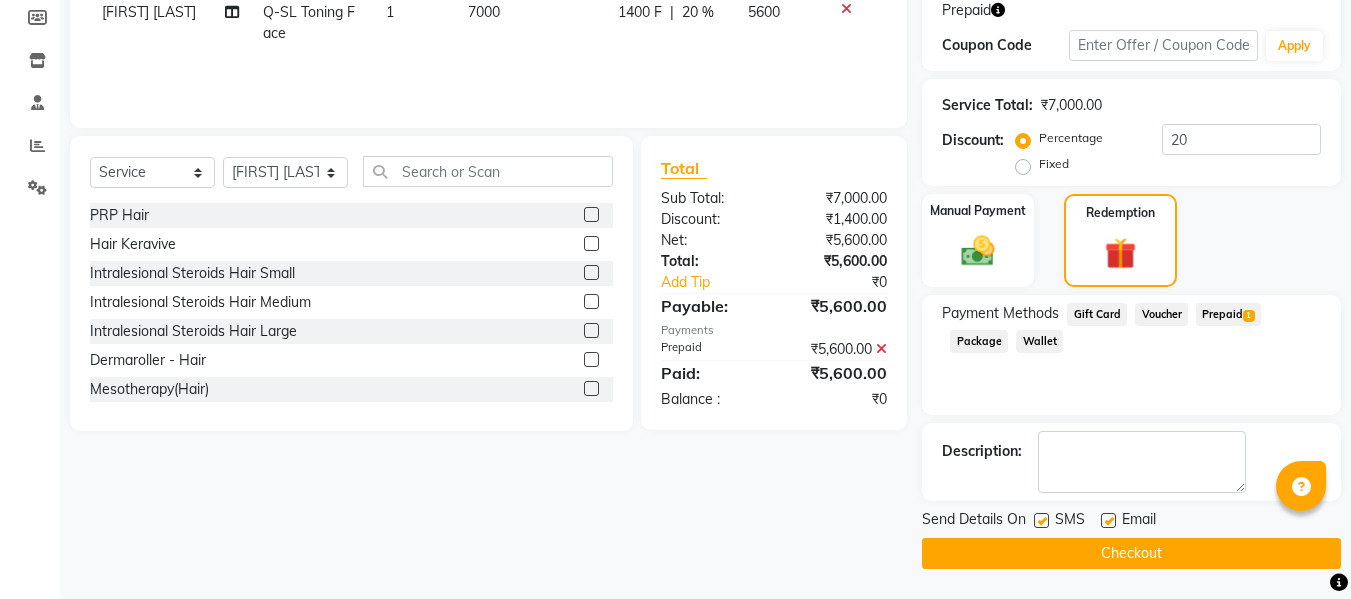 click 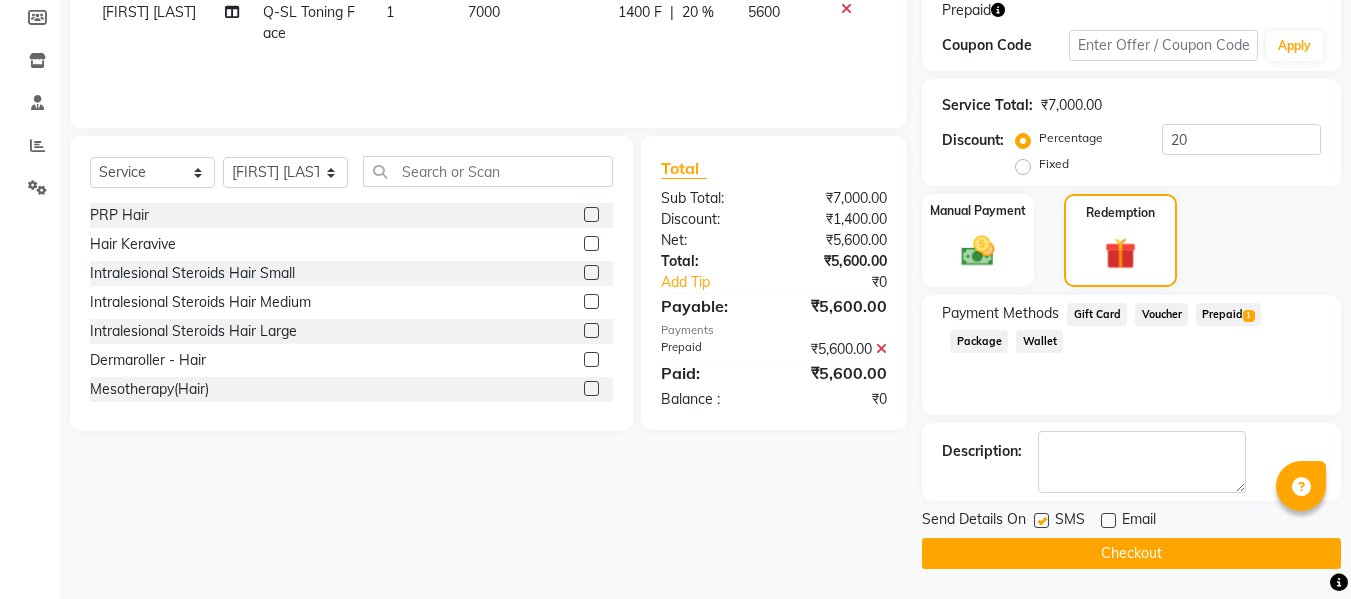click 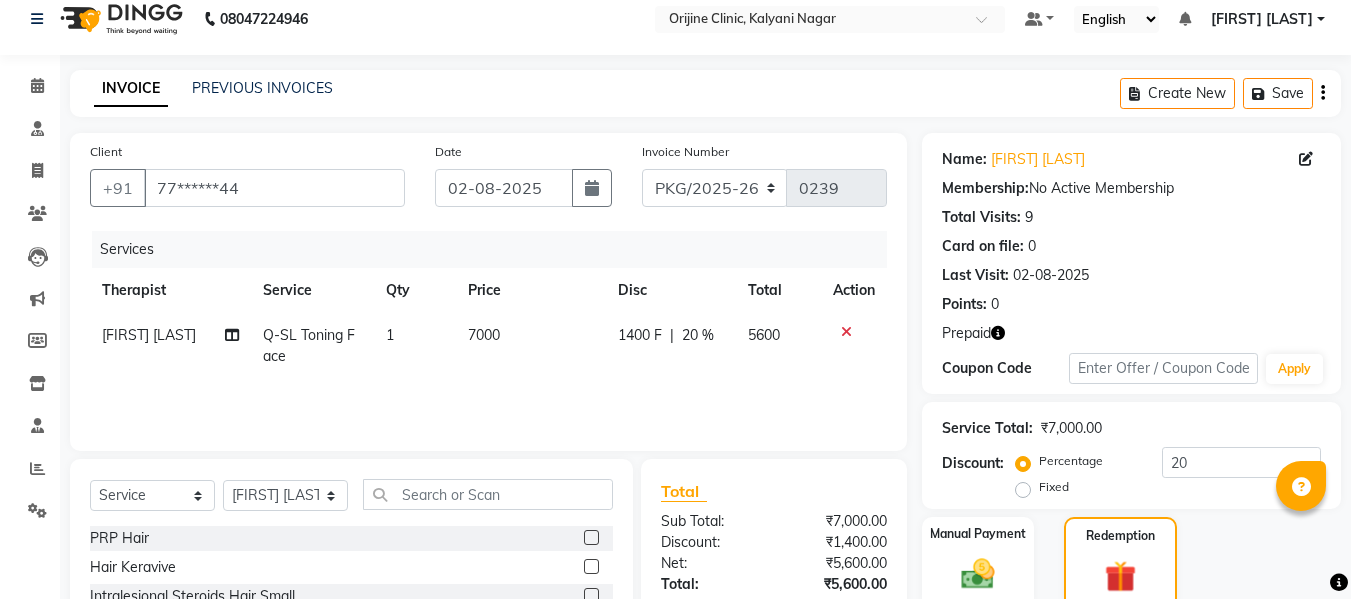 scroll, scrollTop: 0, scrollLeft: 0, axis: both 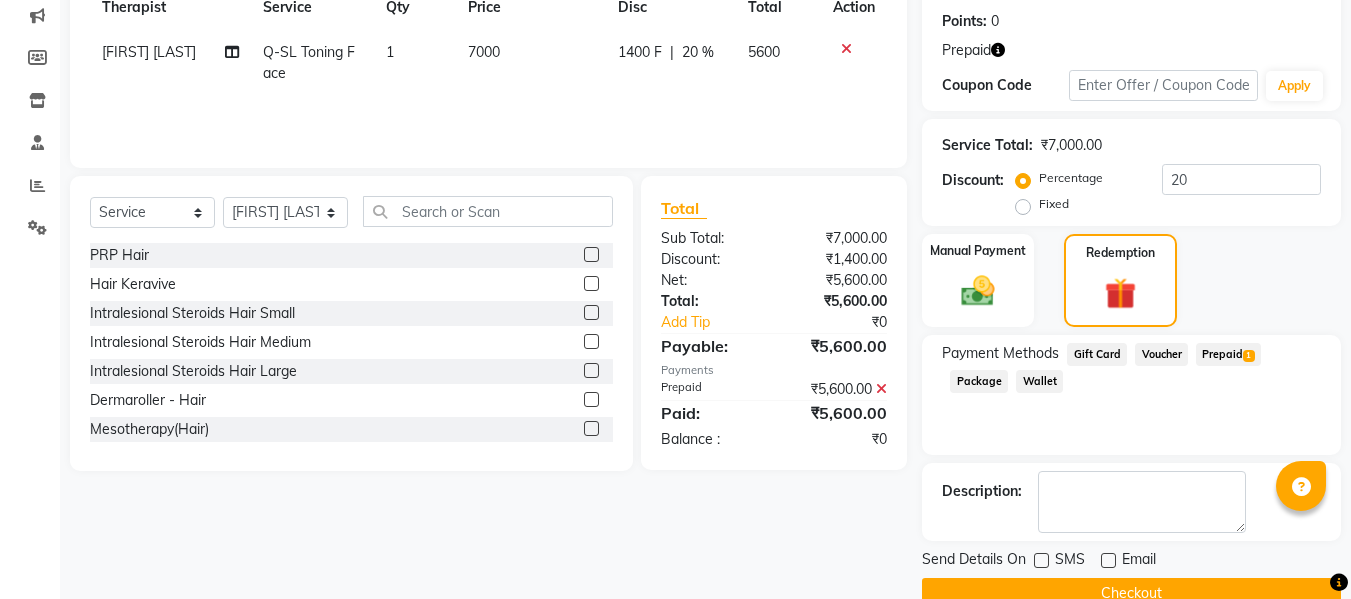 click on "Checkout" 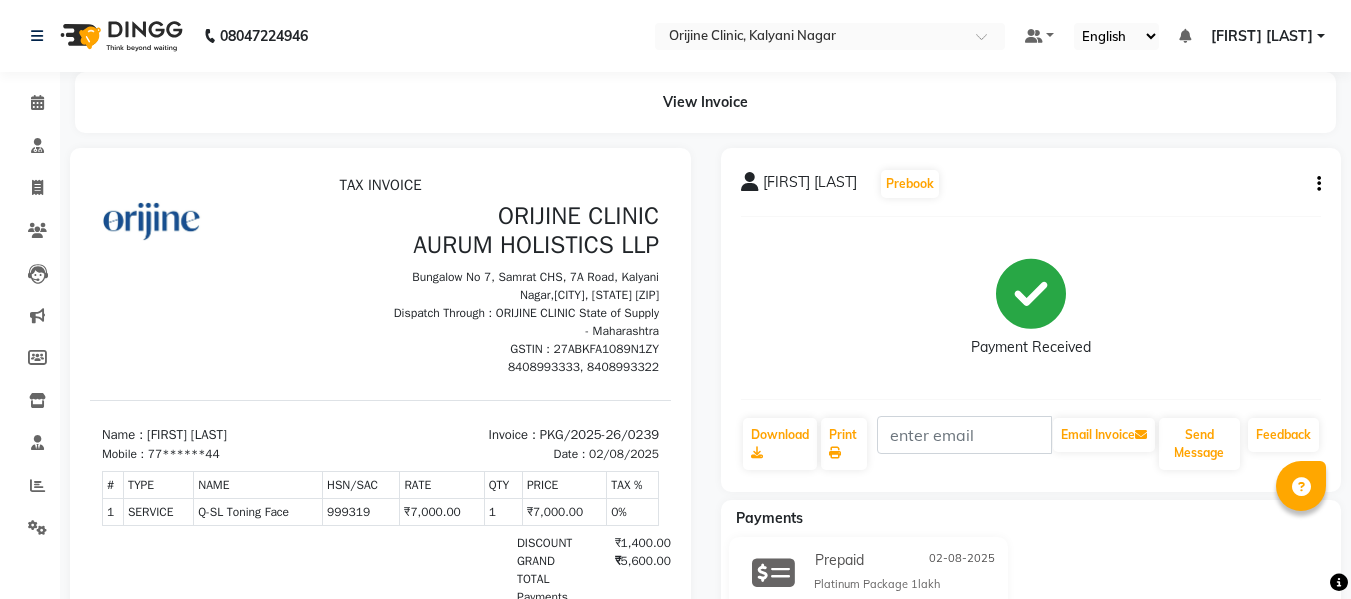 scroll, scrollTop: 40, scrollLeft: 0, axis: vertical 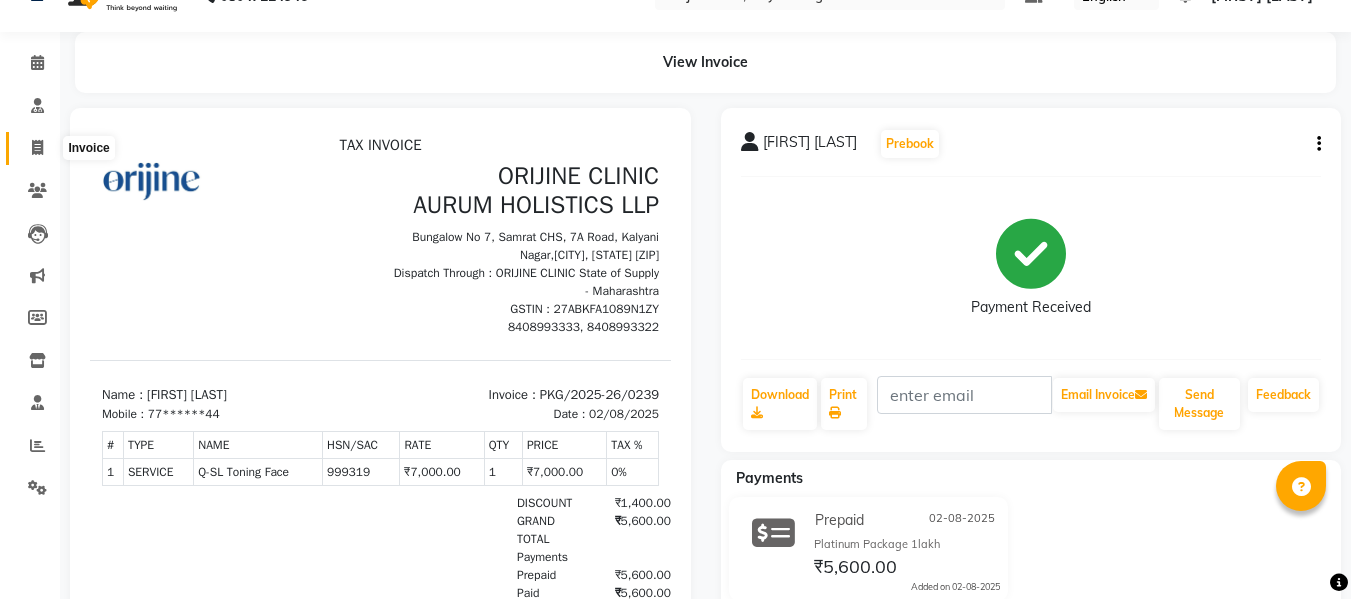 click 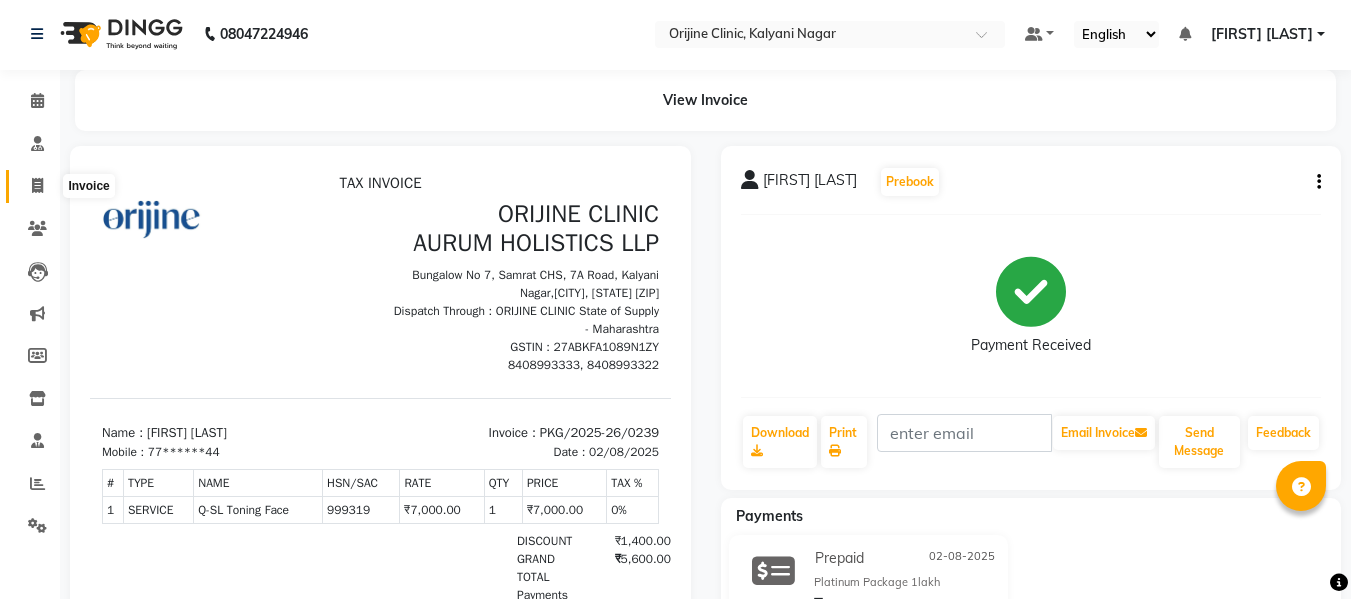 select on "702" 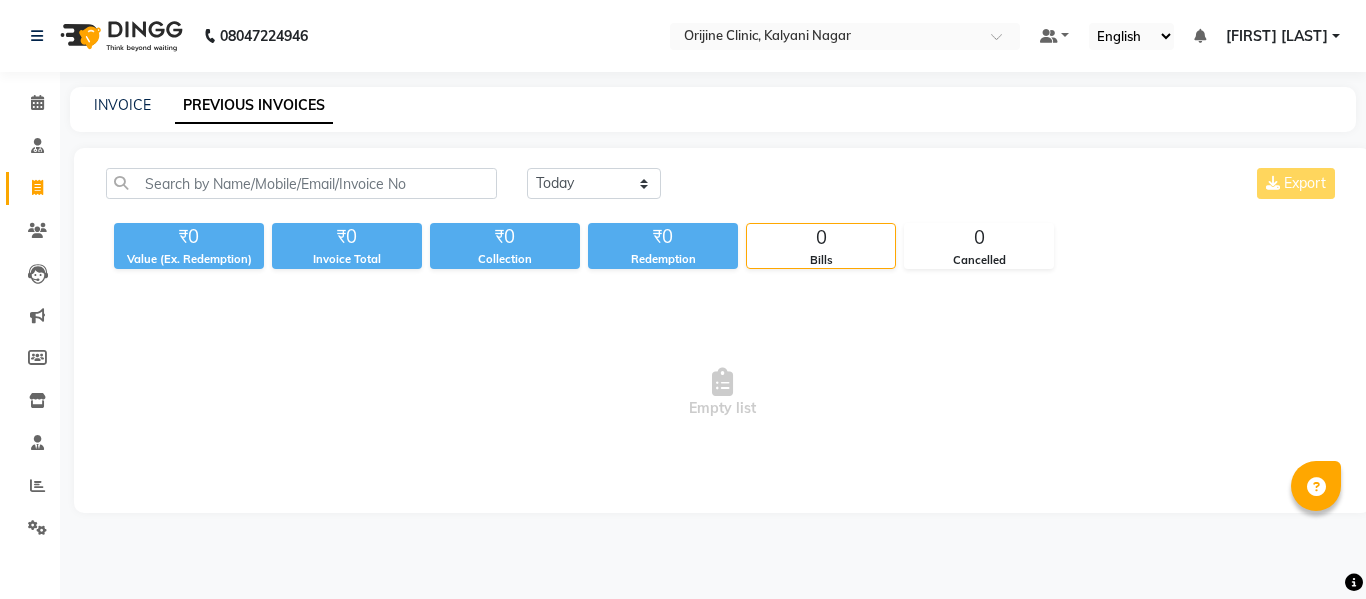 scroll, scrollTop: 0, scrollLeft: 0, axis: both 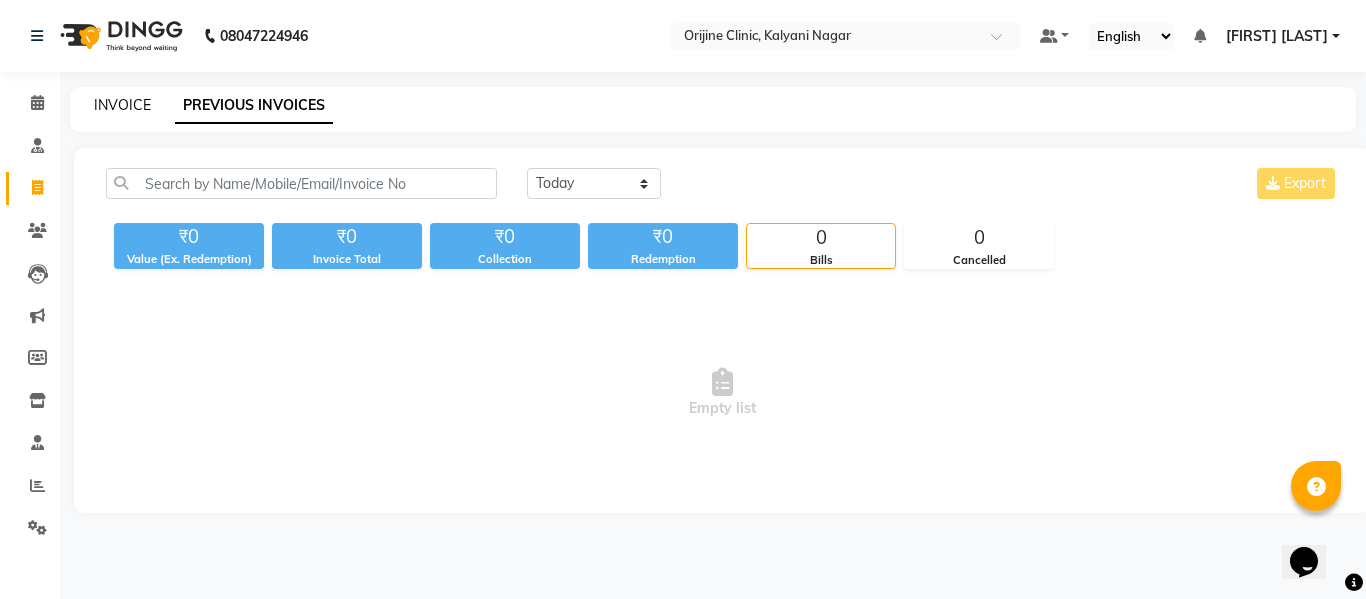 click on "INVOICE" 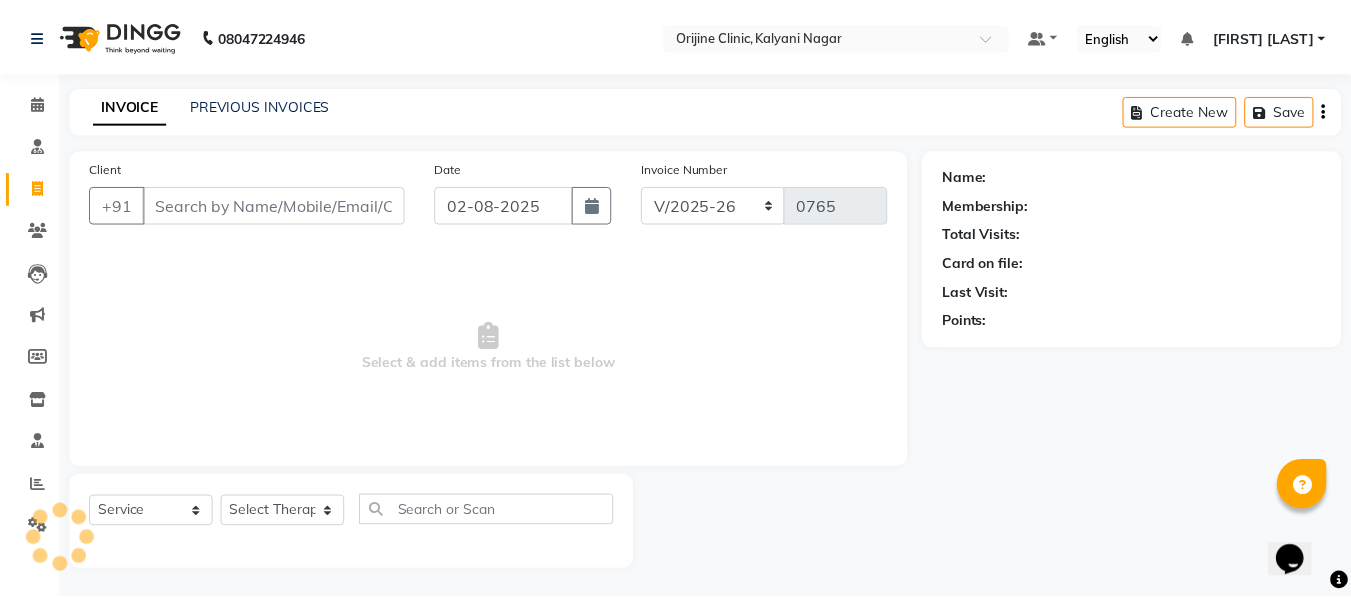scroll, scrollTop: 2, scrollLeft: 0, axis: vertical 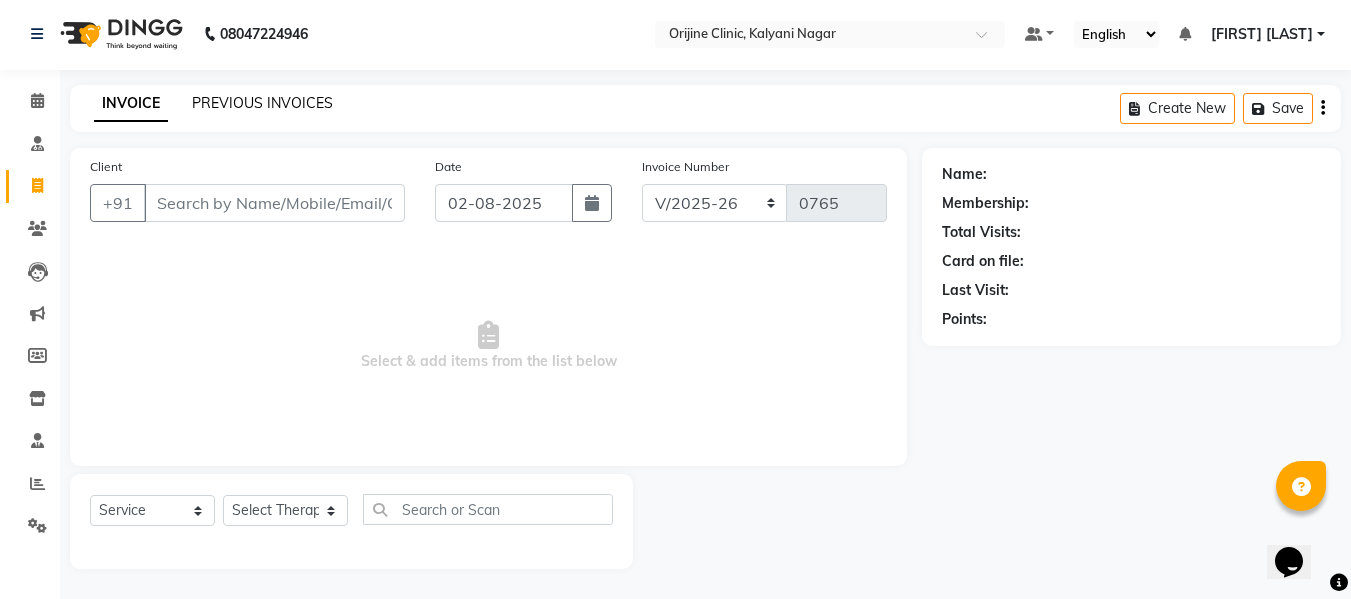 click on "PREVIOUS INVOICES" 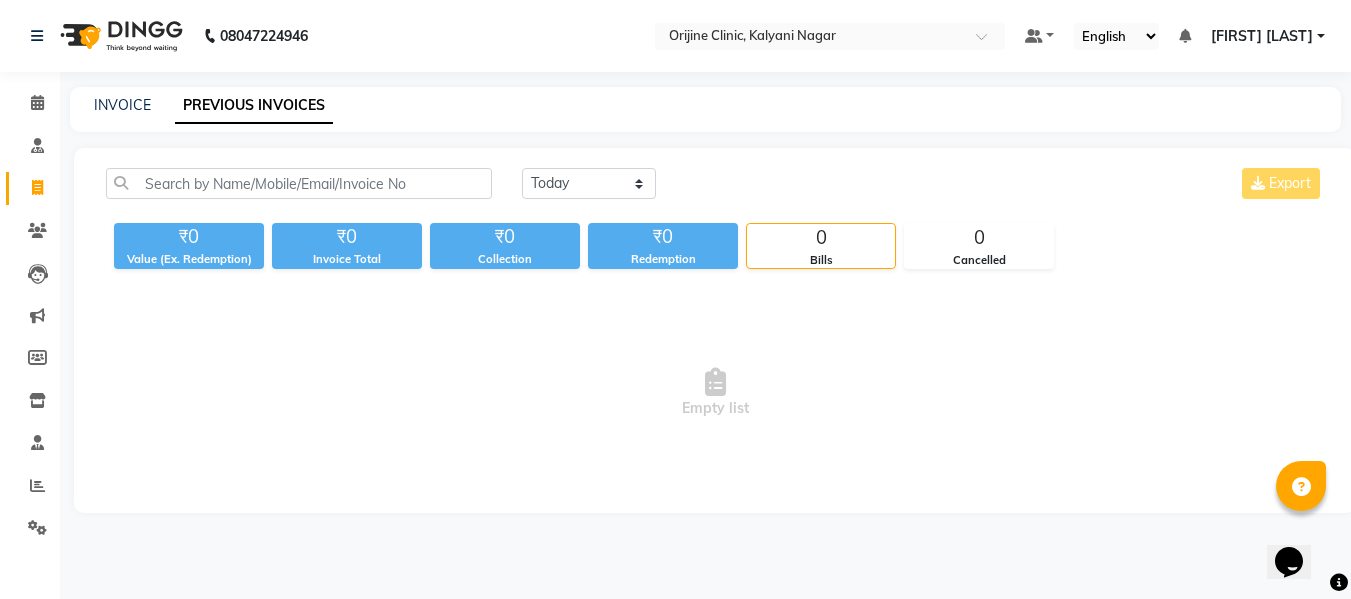 scroll, scrollTop: 0, scrollLeft: 0, axis: both 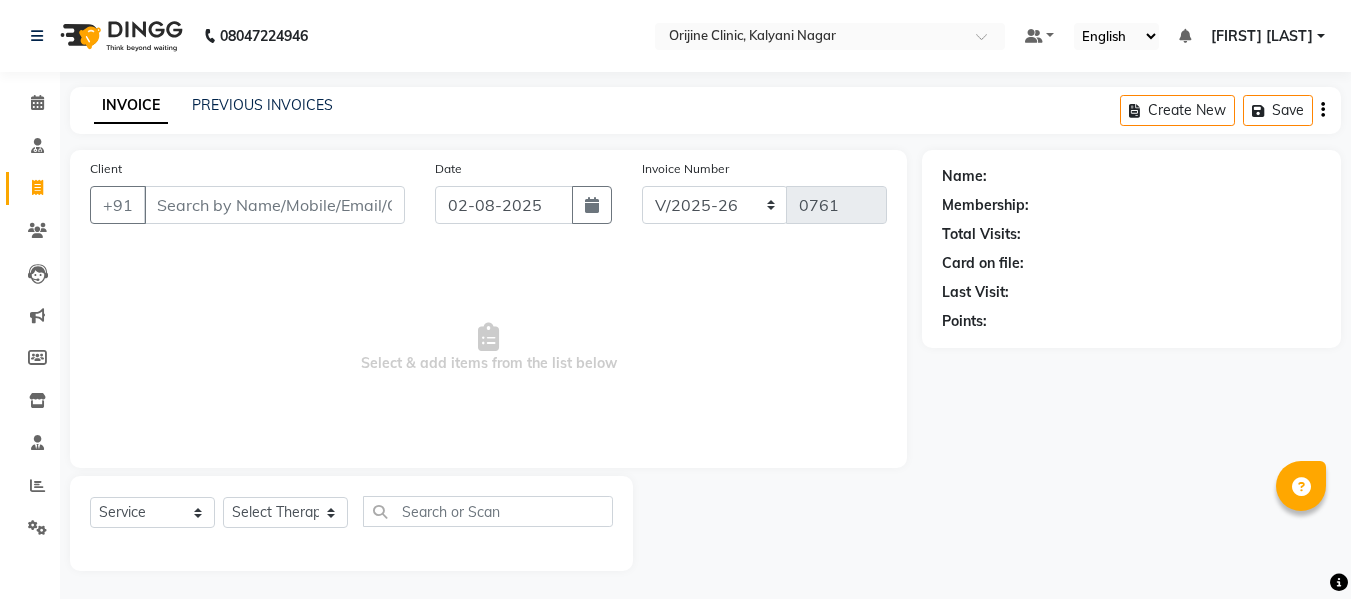 select on "702" 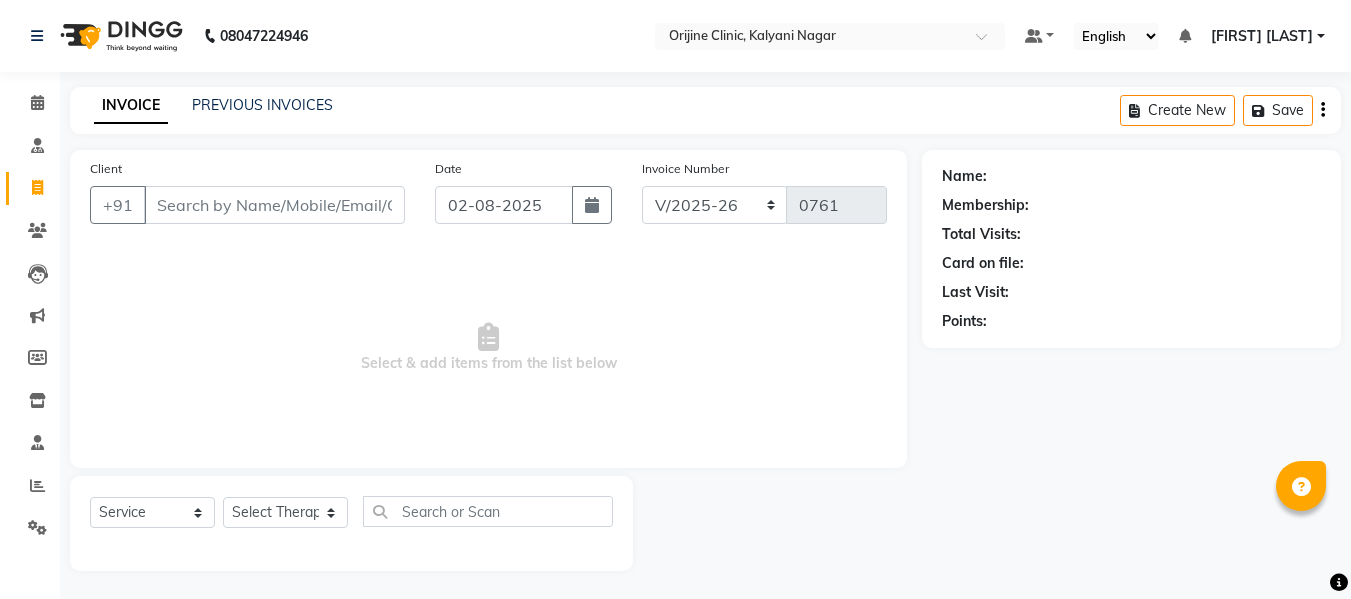 scroll, scrollTop: 0, scrollLeft: 0, axis: both 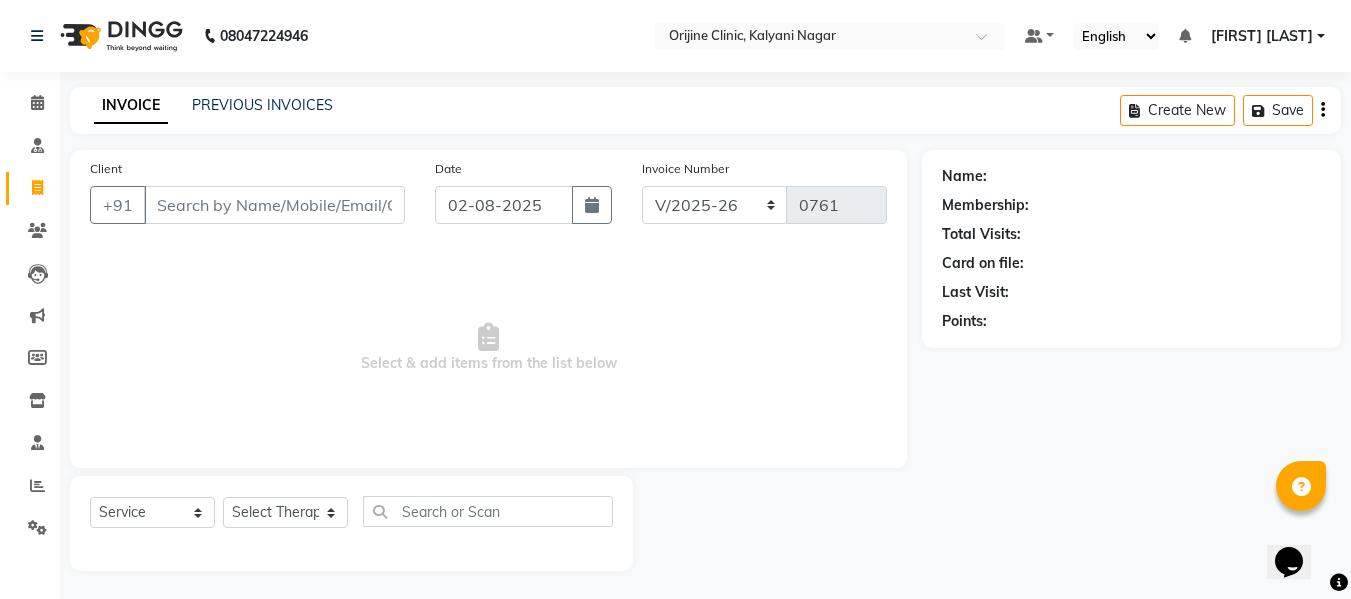 click on "Client" at bounding box center [274, 205] 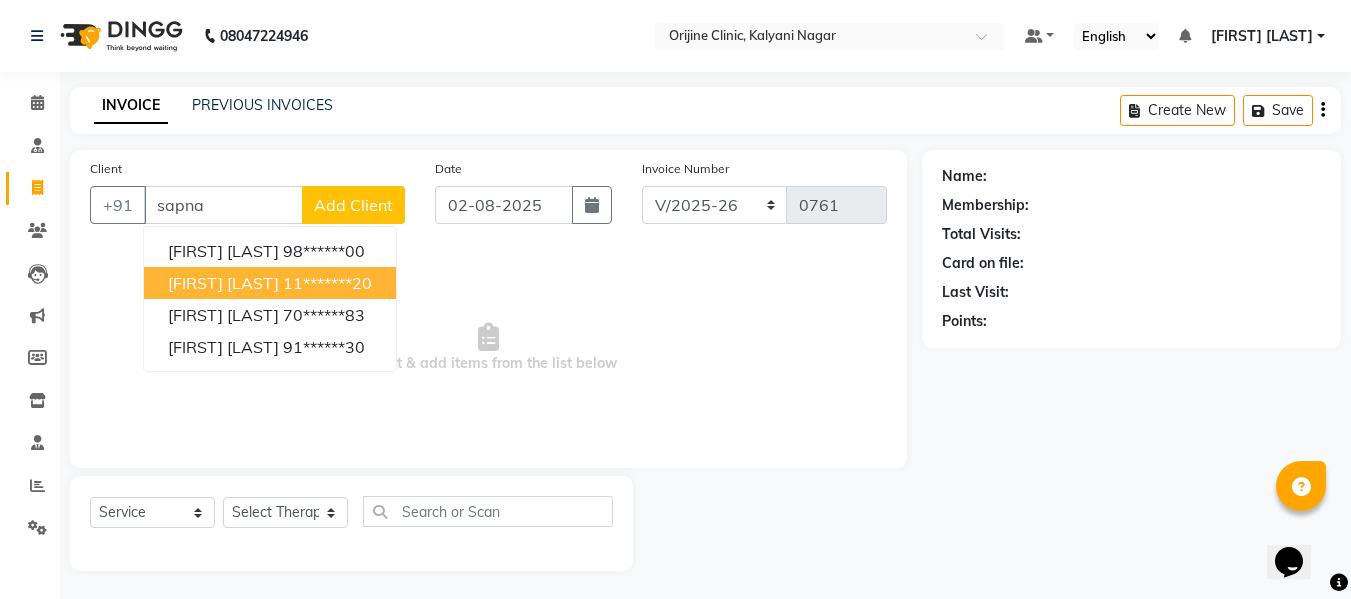 click on "[FIRST] [LAST]" at bounding box center [223, 283] 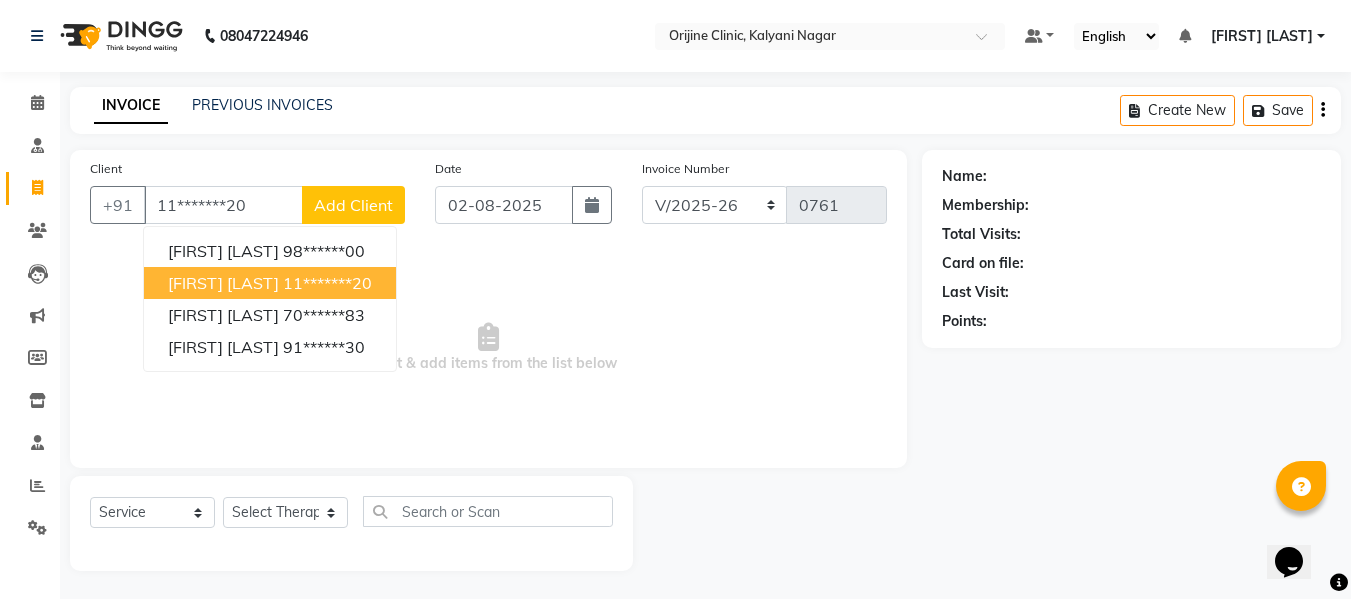 type on "11*******20" 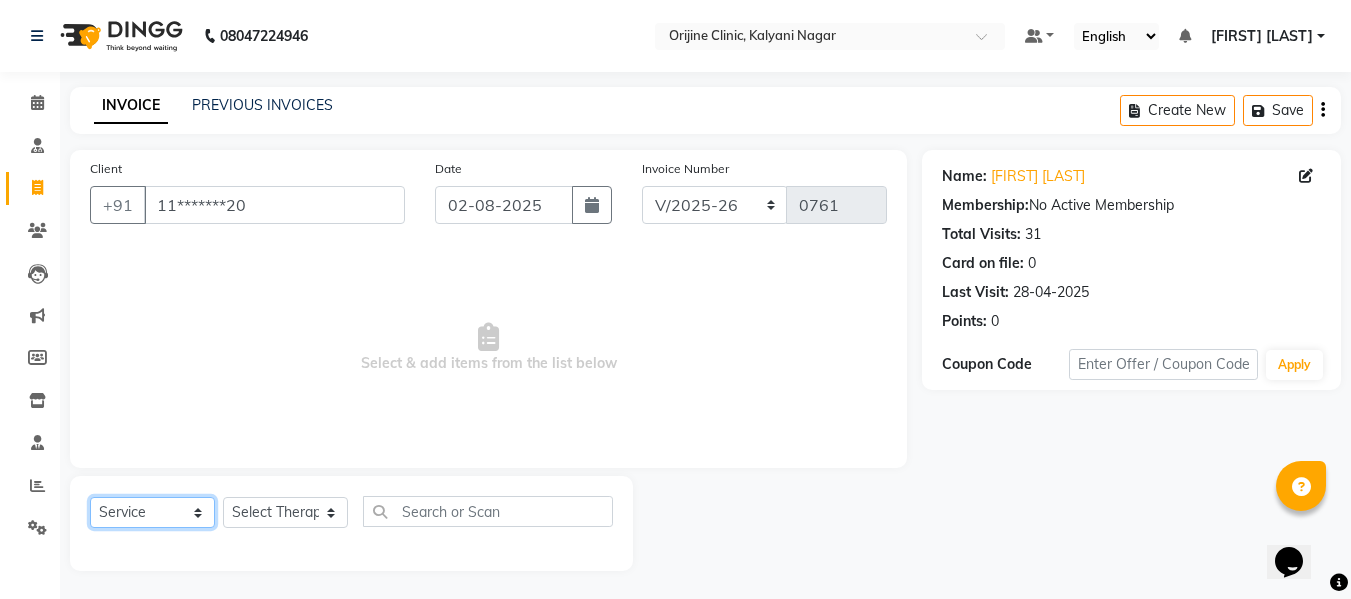 click on "Select  Service  Product  Membership  Package Voucher Prepaid Gift Card" 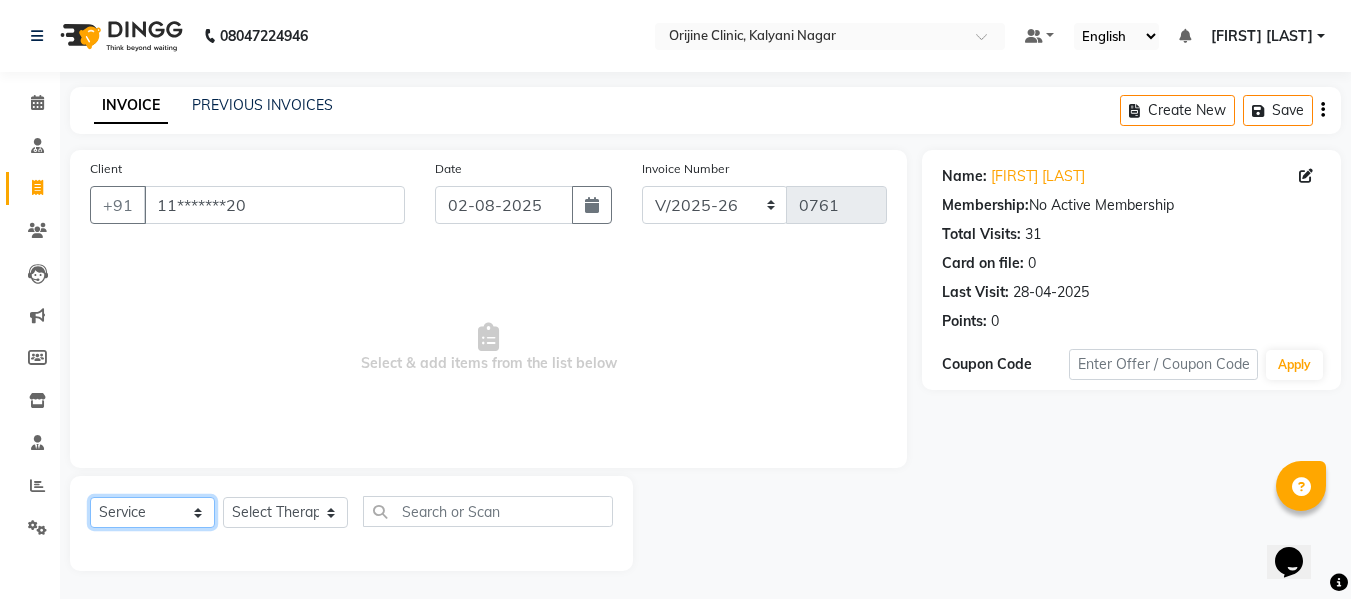 select on "product" 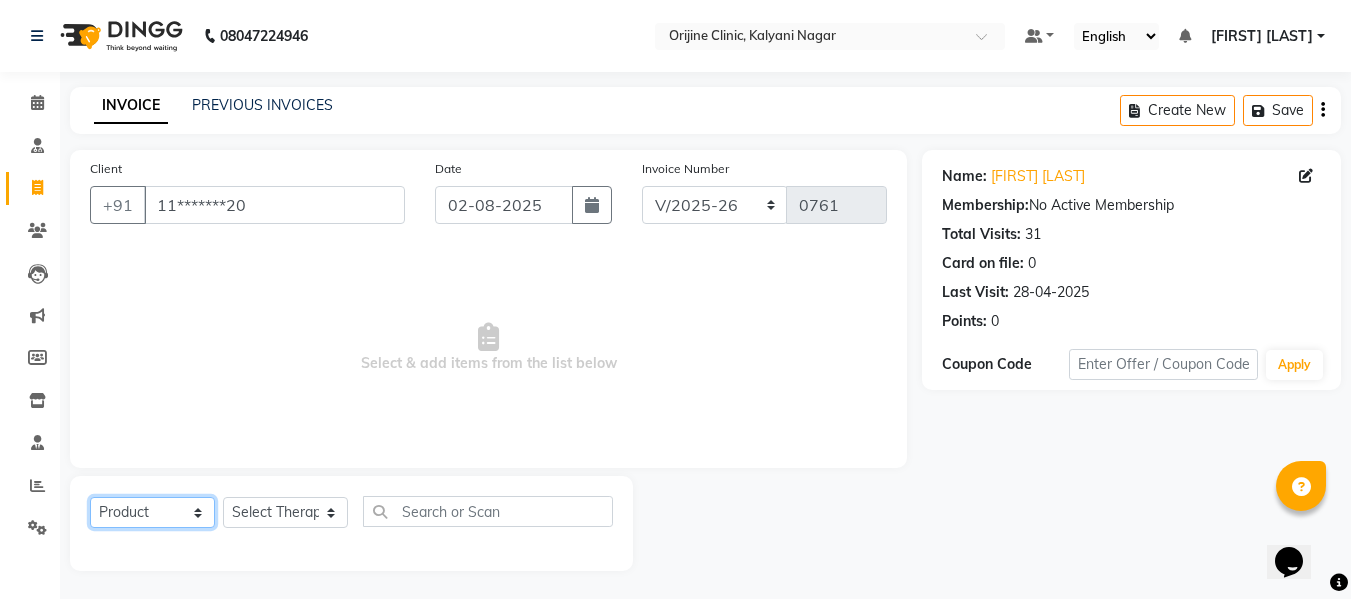 click on "Select  Service  Product  Membership  Package Voucher Prepaid Gift Card" 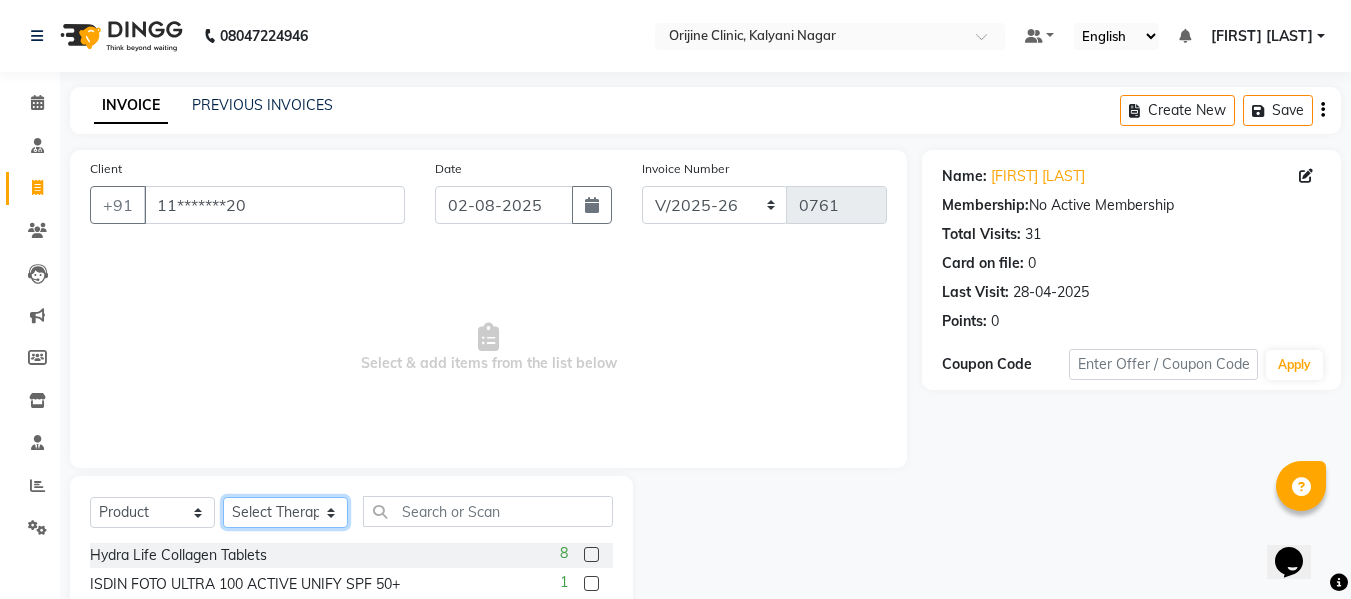 click on "Select Therapist [FIRST] [LAST] Battul Centre Head Dr. [FIRST] [LAST] Dr. [FIRST] [LAST] [FIRST] [LAST] [FIRST] [LAST] [FIRST] [LAST] [FIRST] [LAST] [FIRST]  [LAST] [FIRST]  [LAST] [FIRST]  [LAST]" 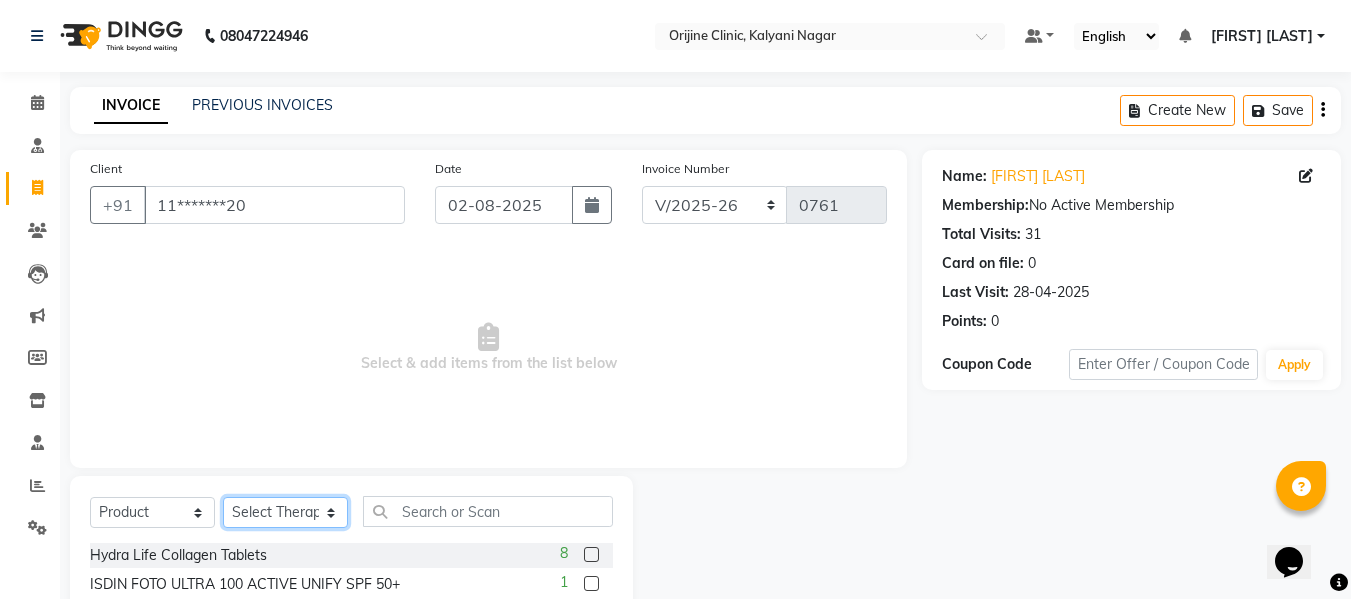 select on "10775" 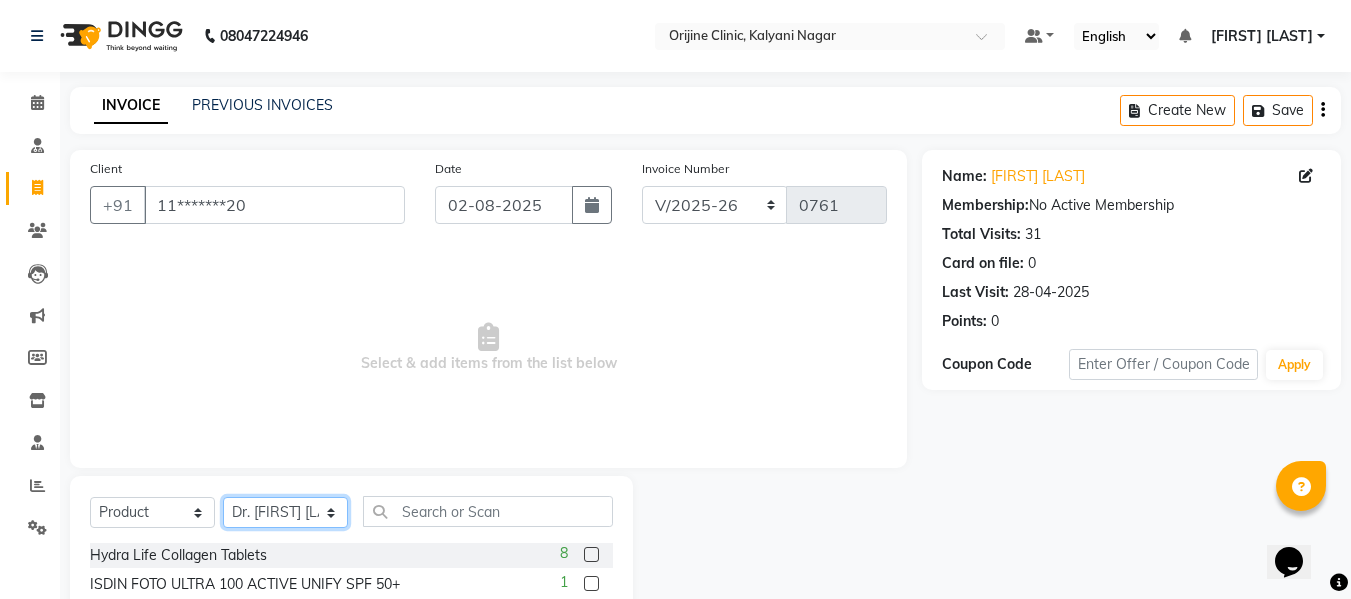 click on "Select Therapist [FIRST] [LAST] Battul Centre Head Dr. [FIRST] [LAST] Dr. [FIRST] [LAST] [FIRST] [LAST] [FIRST] [LAST] [FIRST] [LAST] [FIRST] [LAST] [FIRST]  [LAST] [FIRST]  [LAST] [FIRST]  [LAST]" 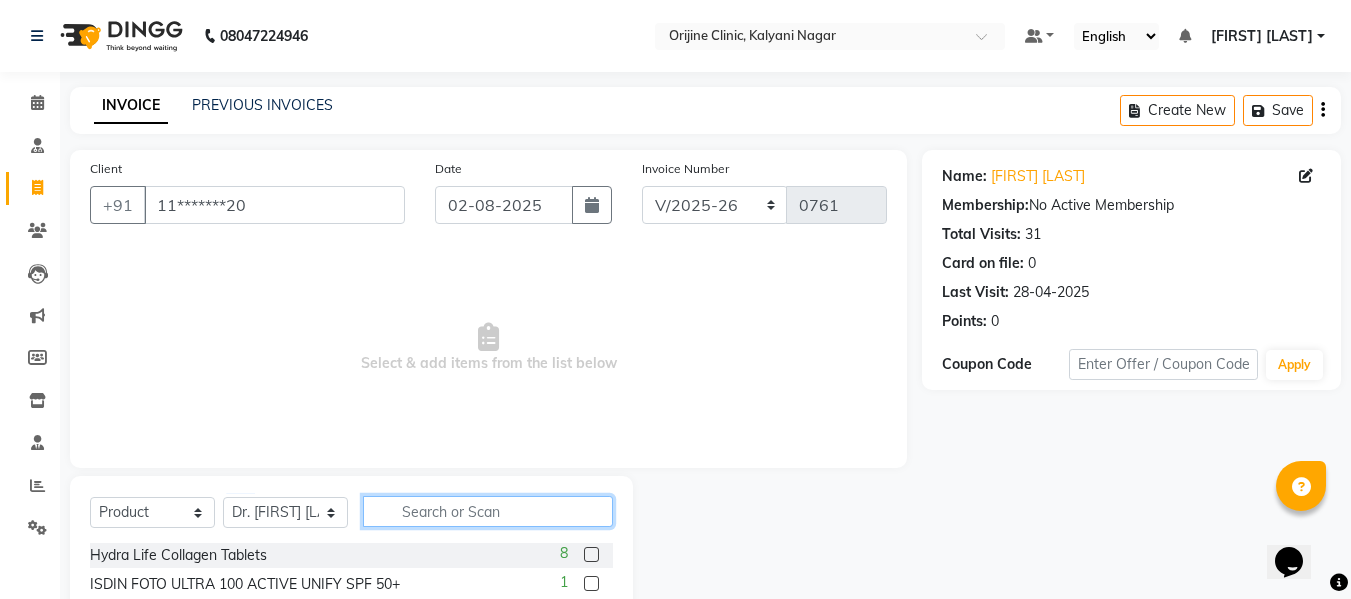 click 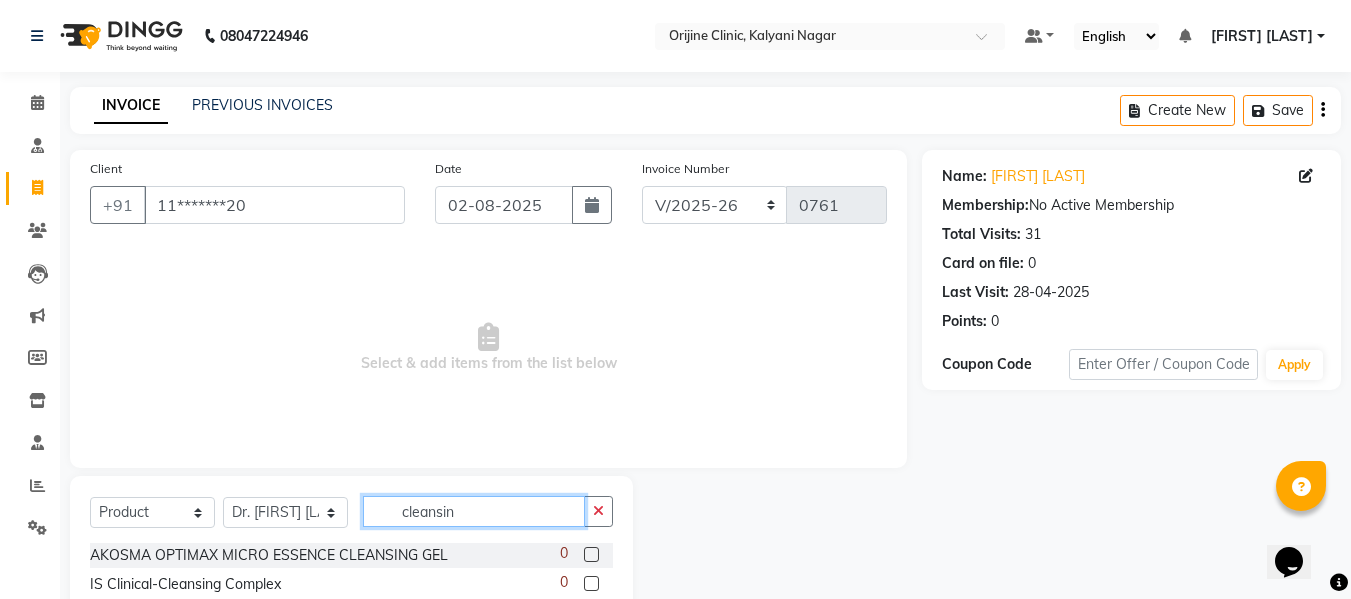type on "cleansin" 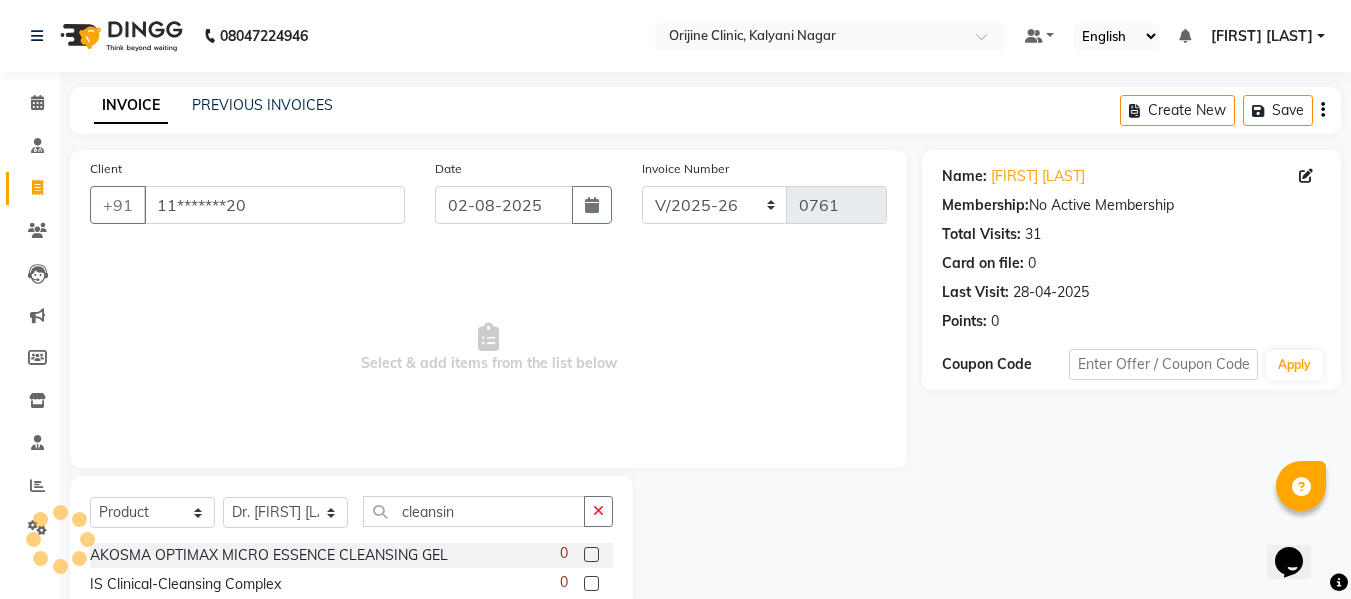 click 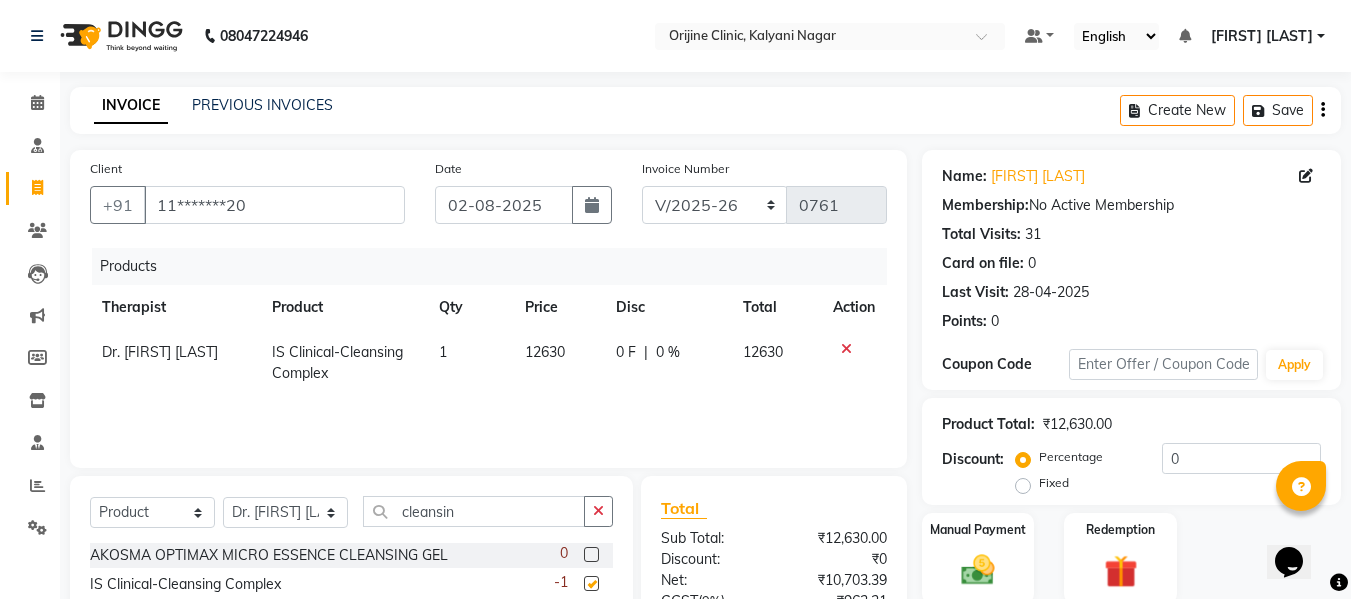 checkbox on "false" 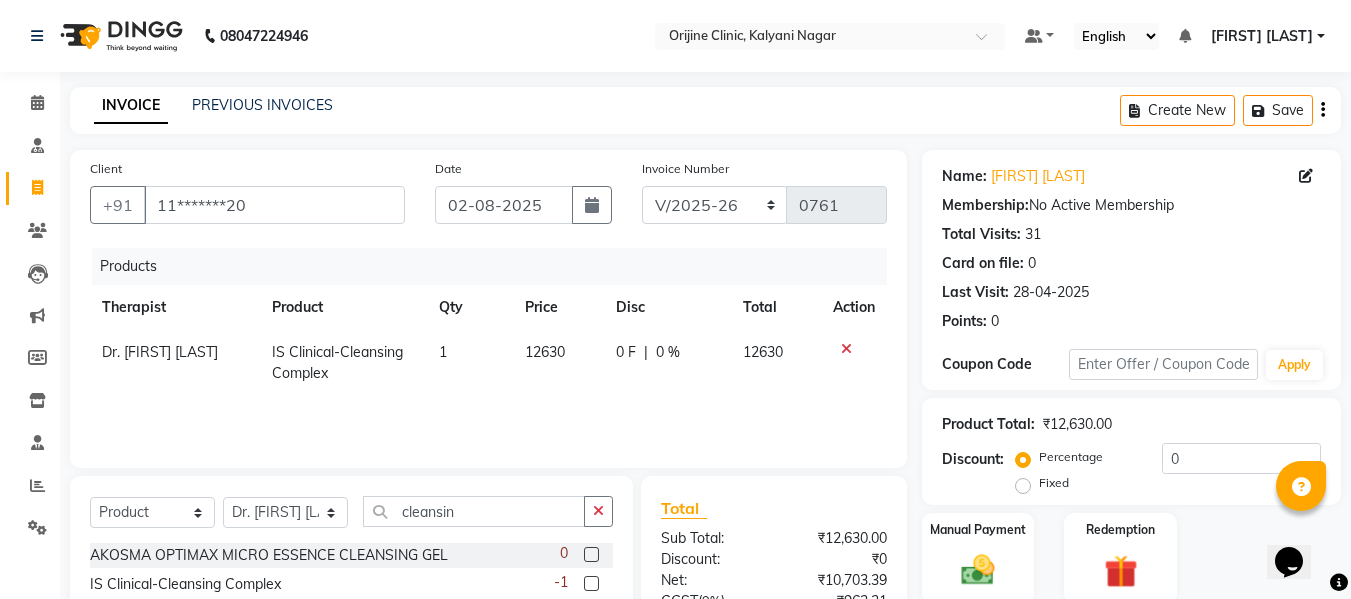 click 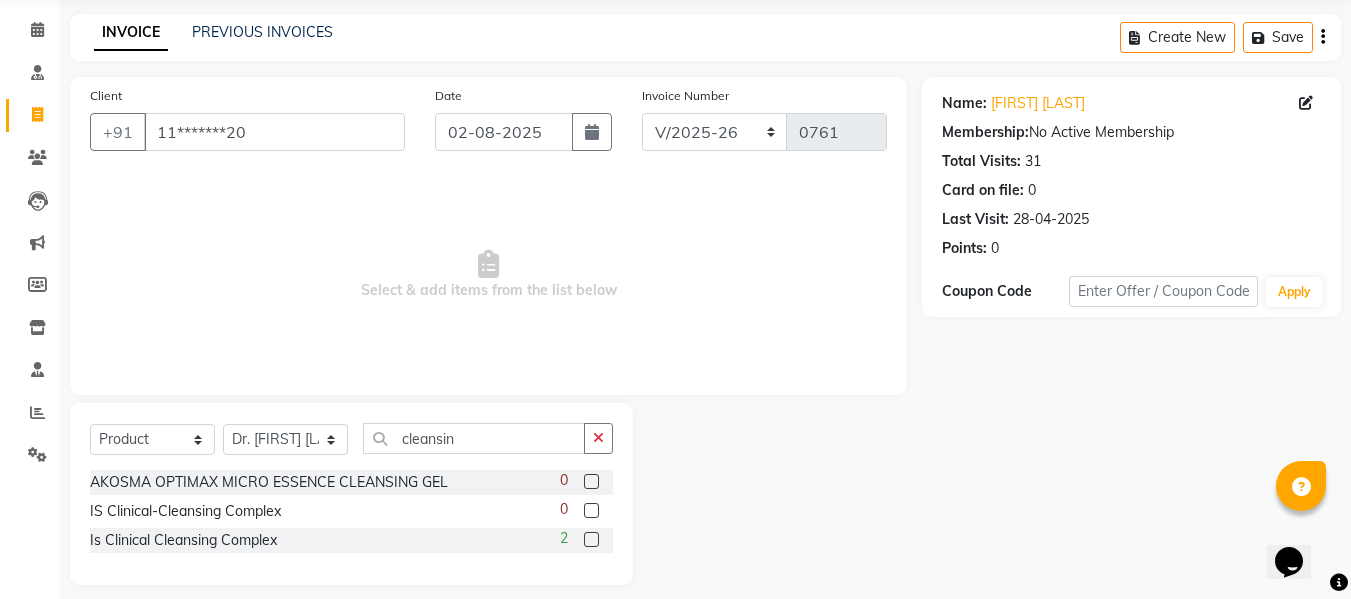 scroll, scrollTop: 89, scrollLeft: 0, axis: vertical 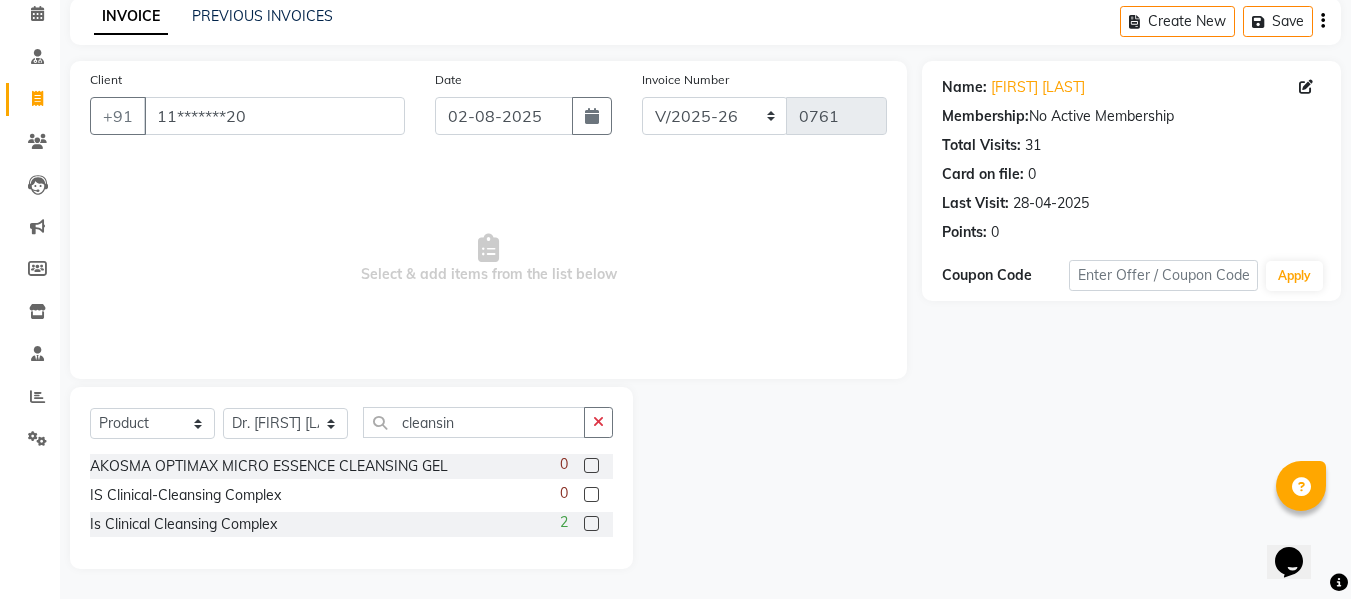 click 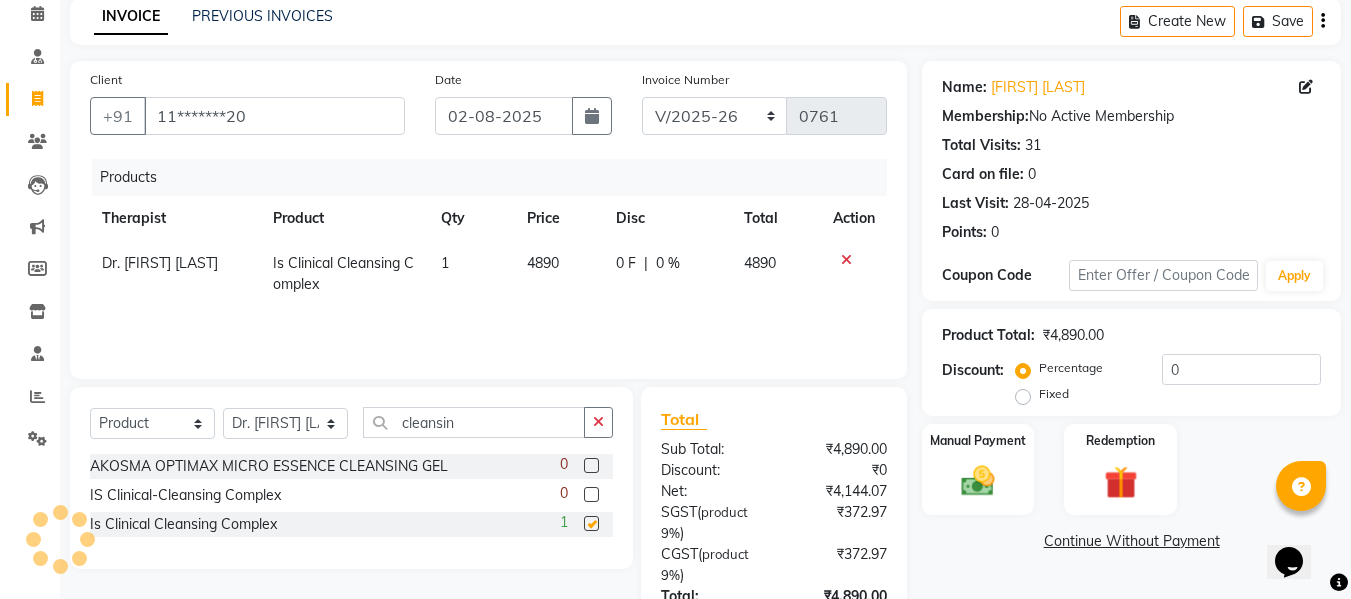 checkbox on "false" 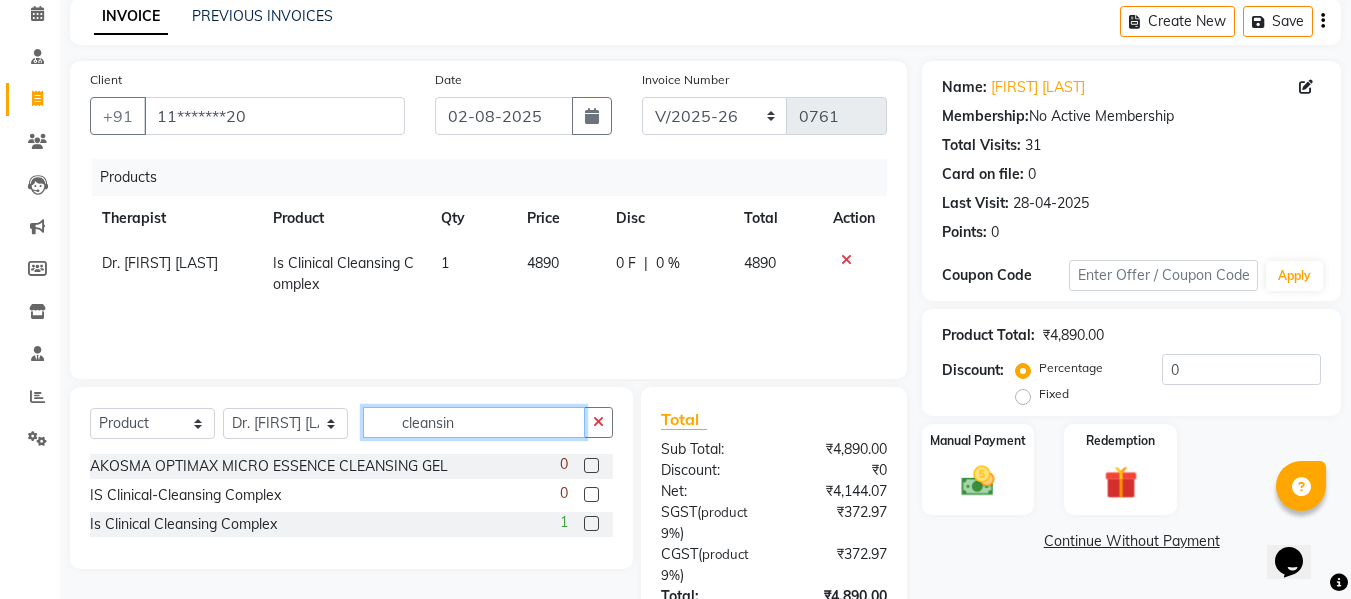 click on "cleansin" 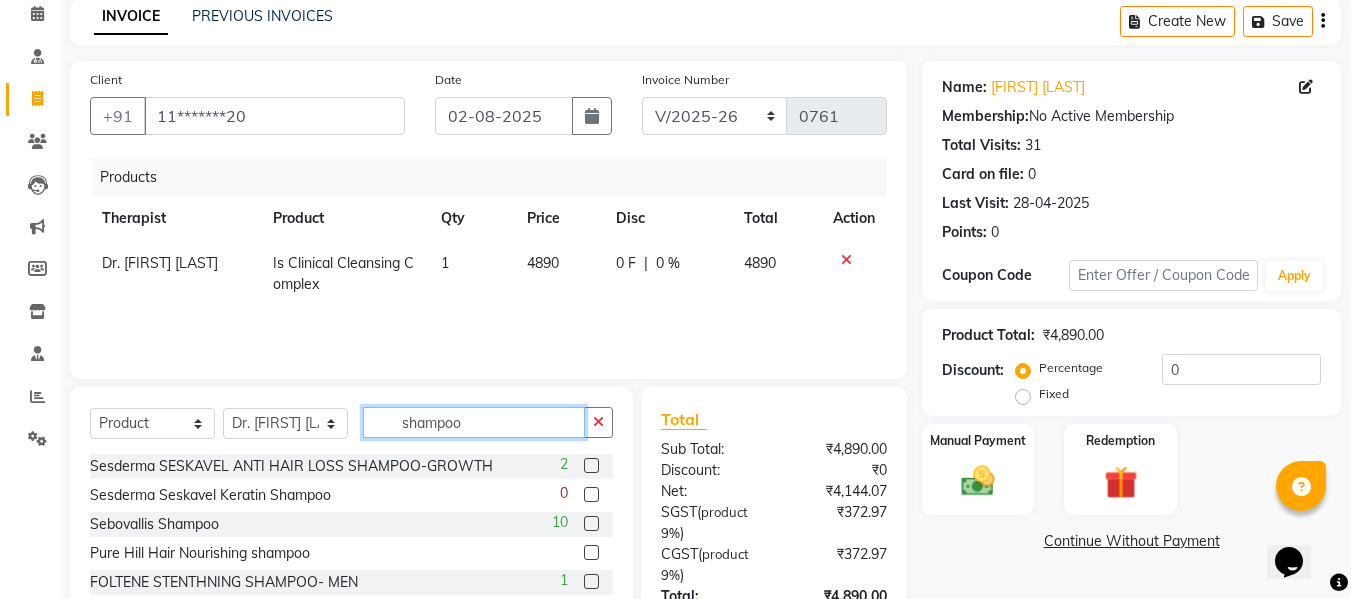 type on "shampoo" 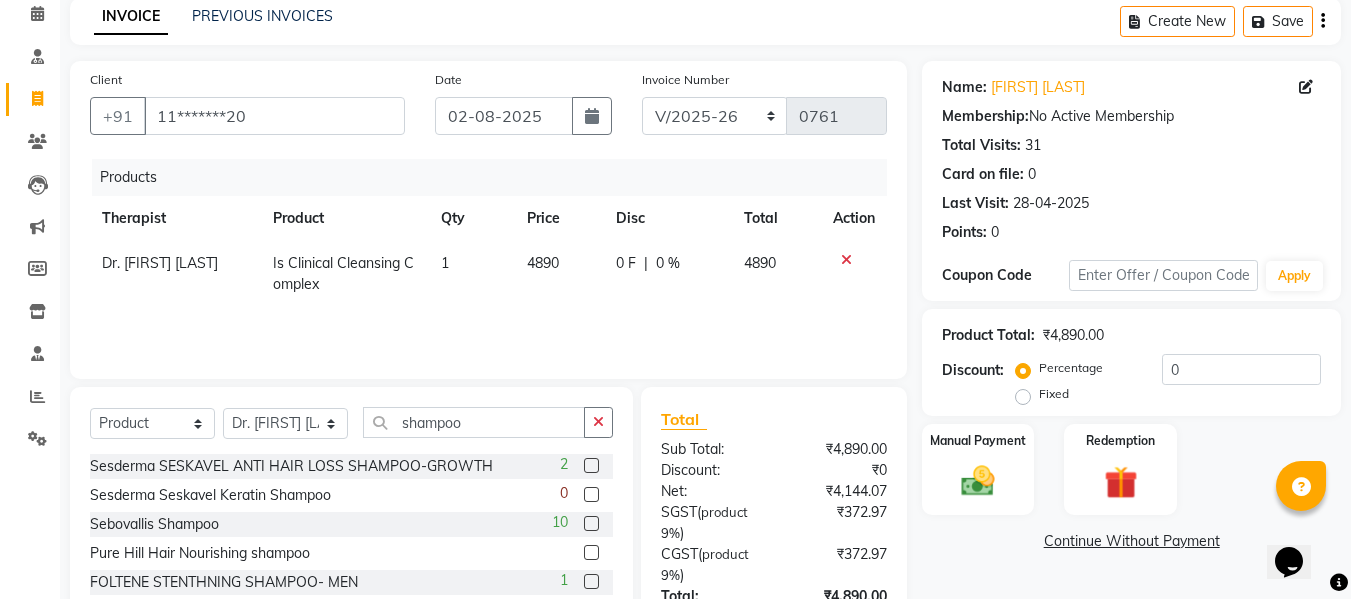 click 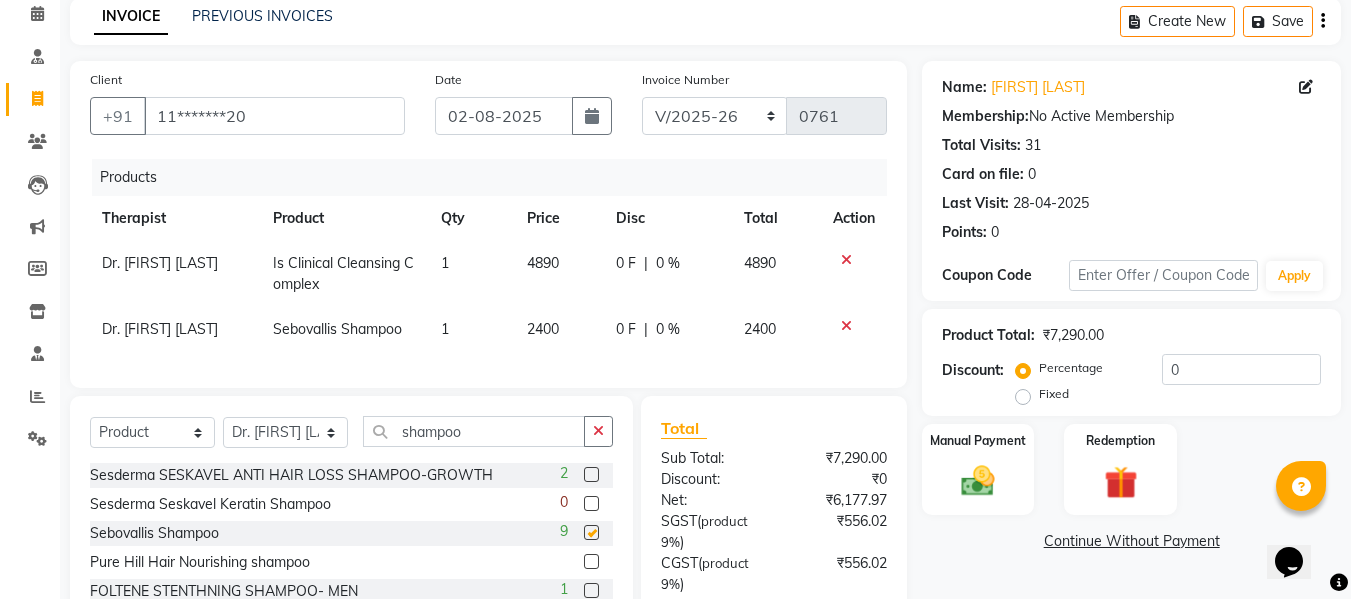 checkbox on "false" 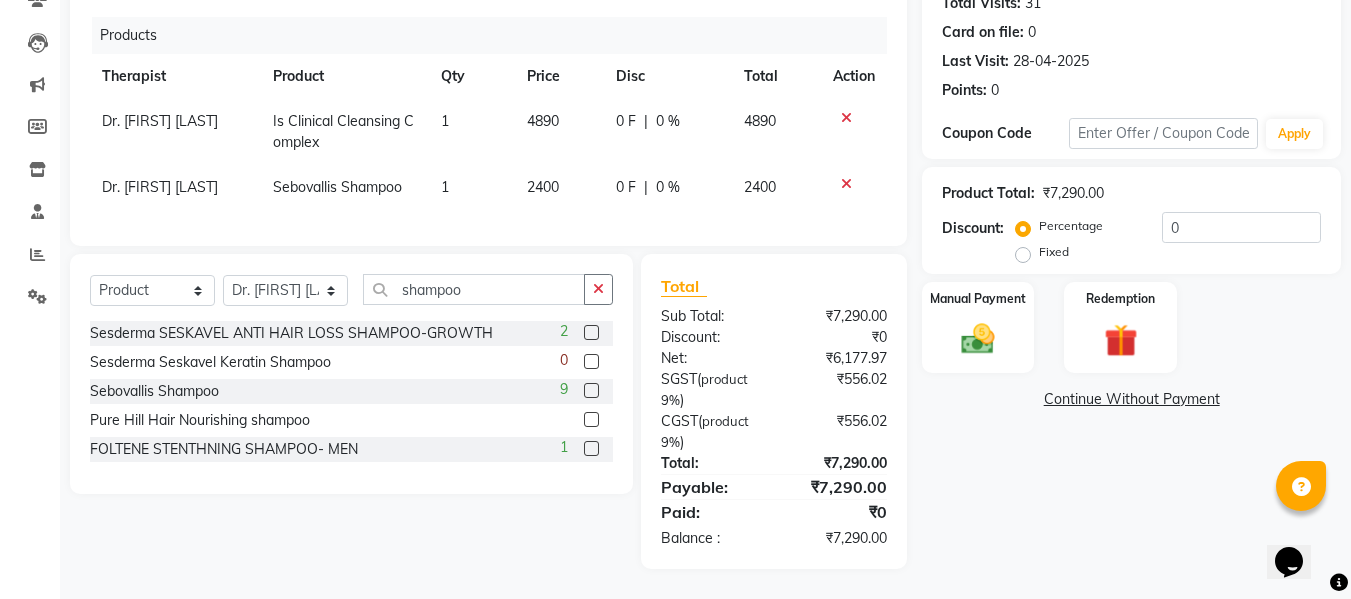 scroll, scrollTop: 246, scrollLeft: 0, axis: vertical 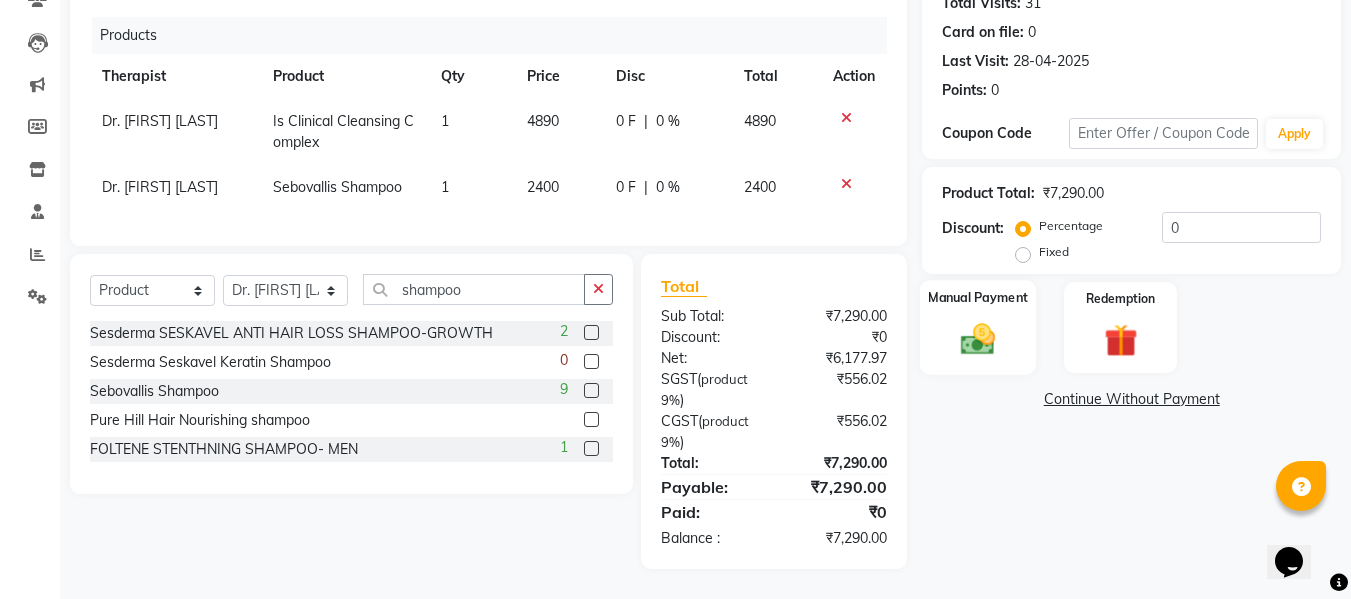 click on "Manual Payment" 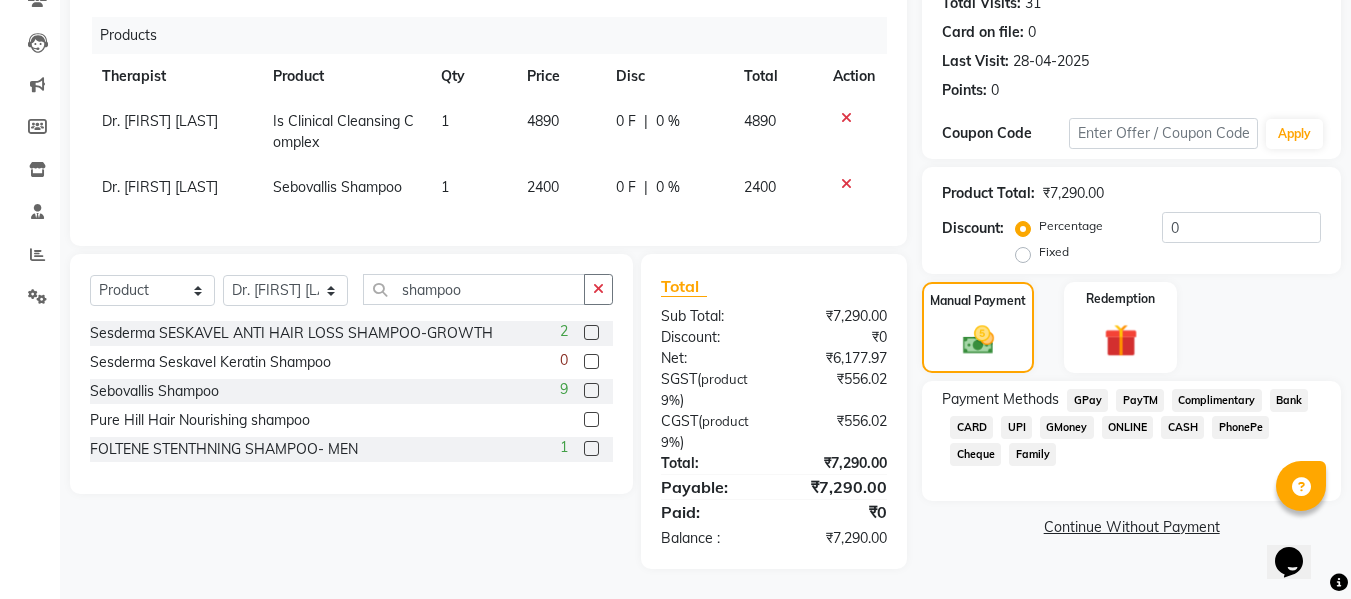 click on "GPay" 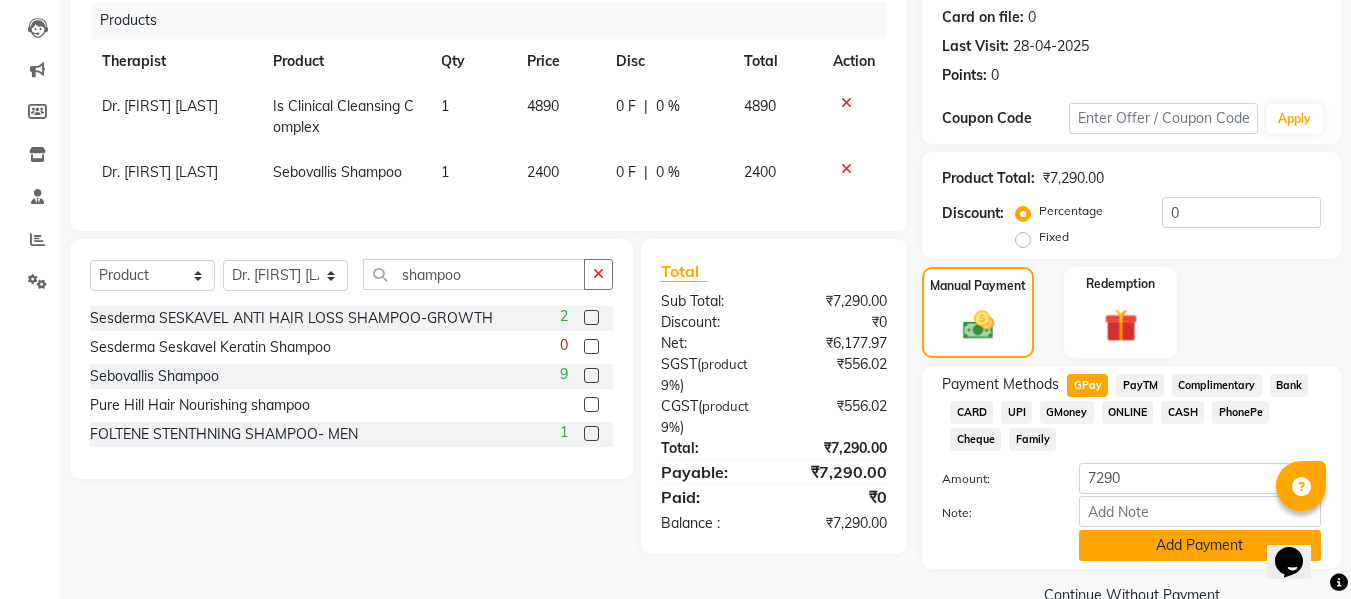click on "Add Payment" 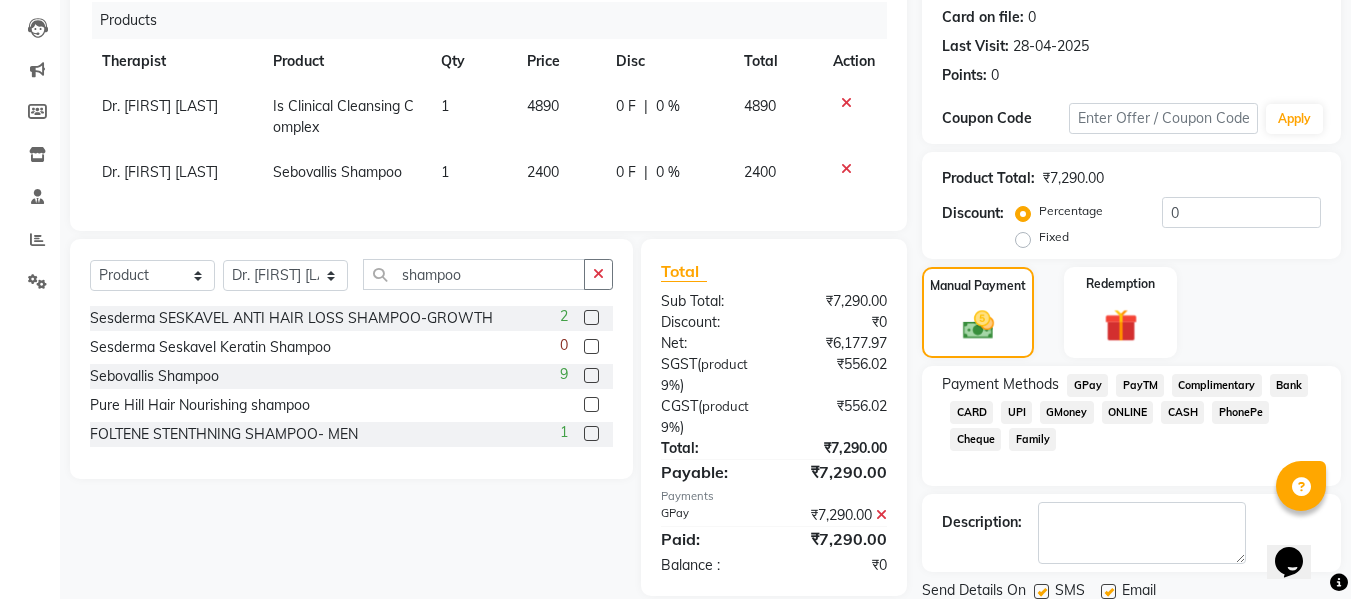 scroll, scrollTop: 317, scrollLeft: 0, axis: vertical 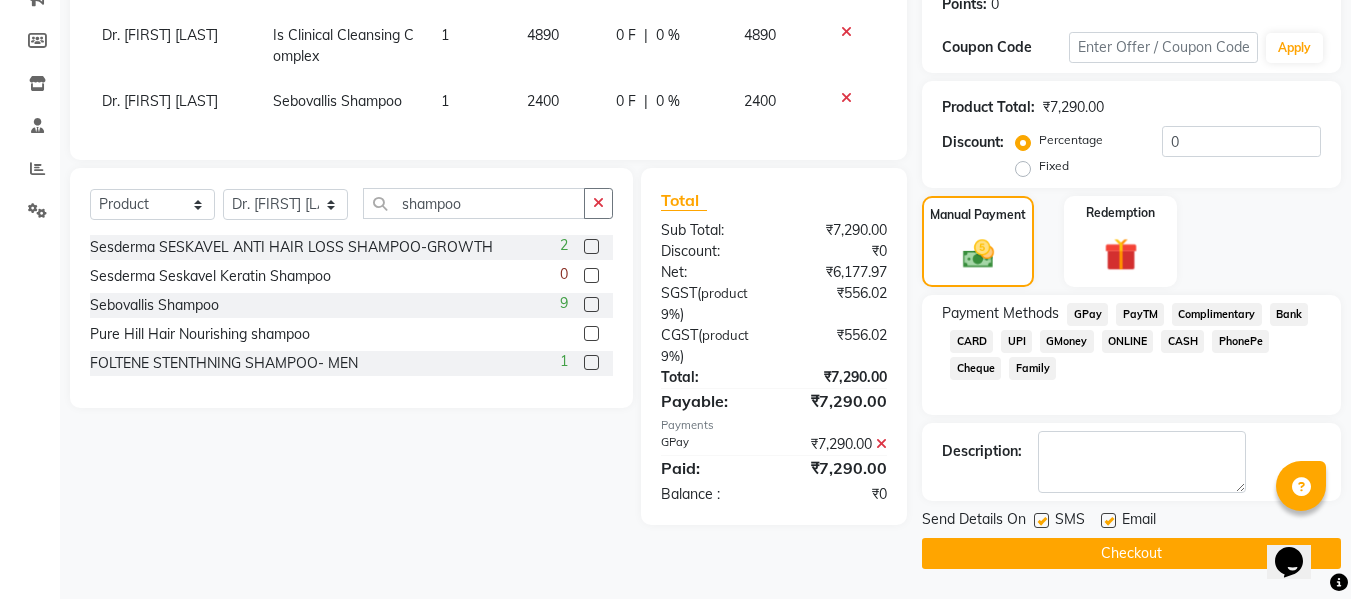 click 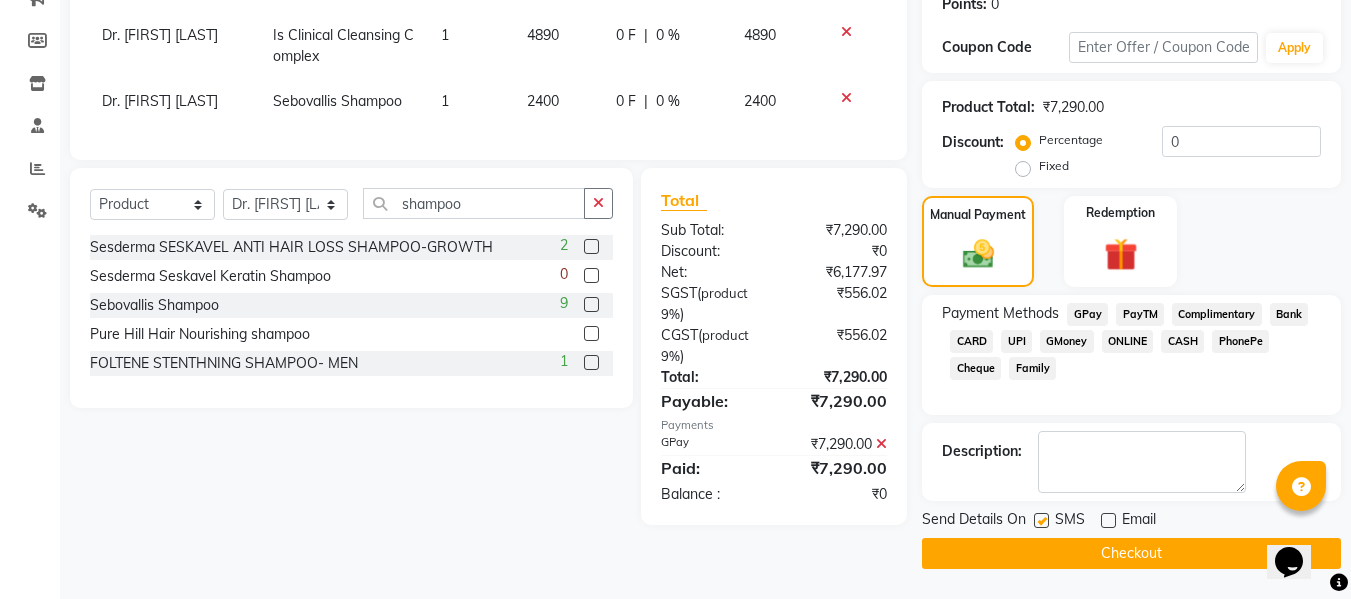 click 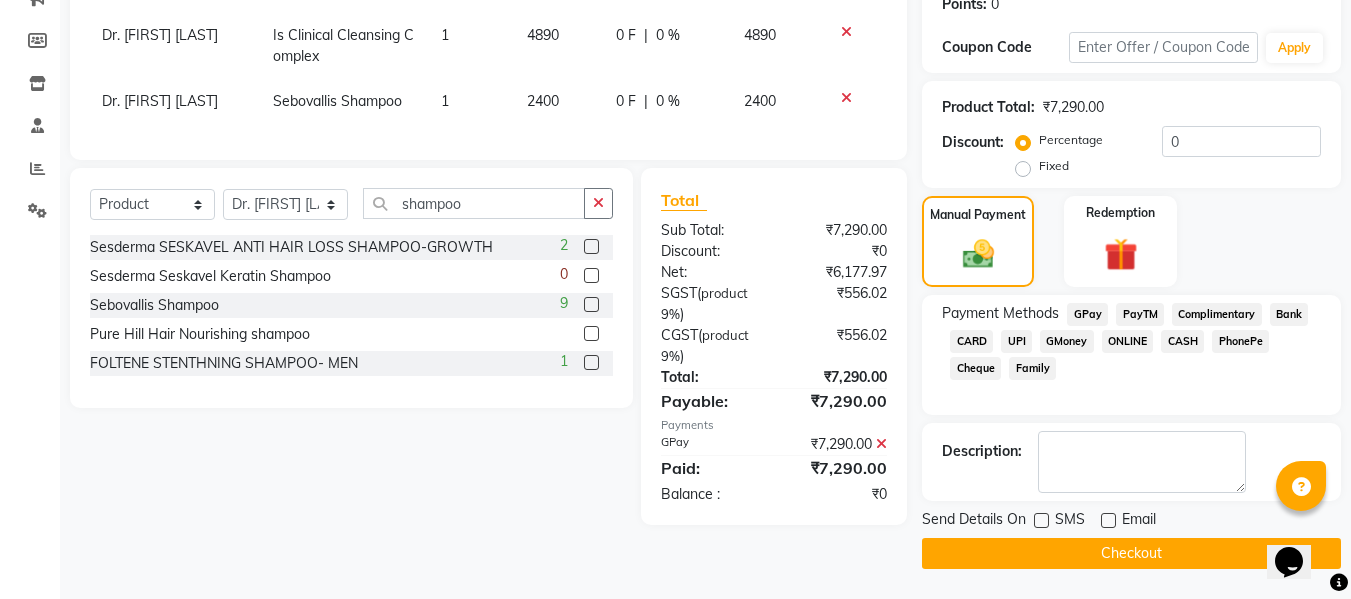 click on "Checkout" 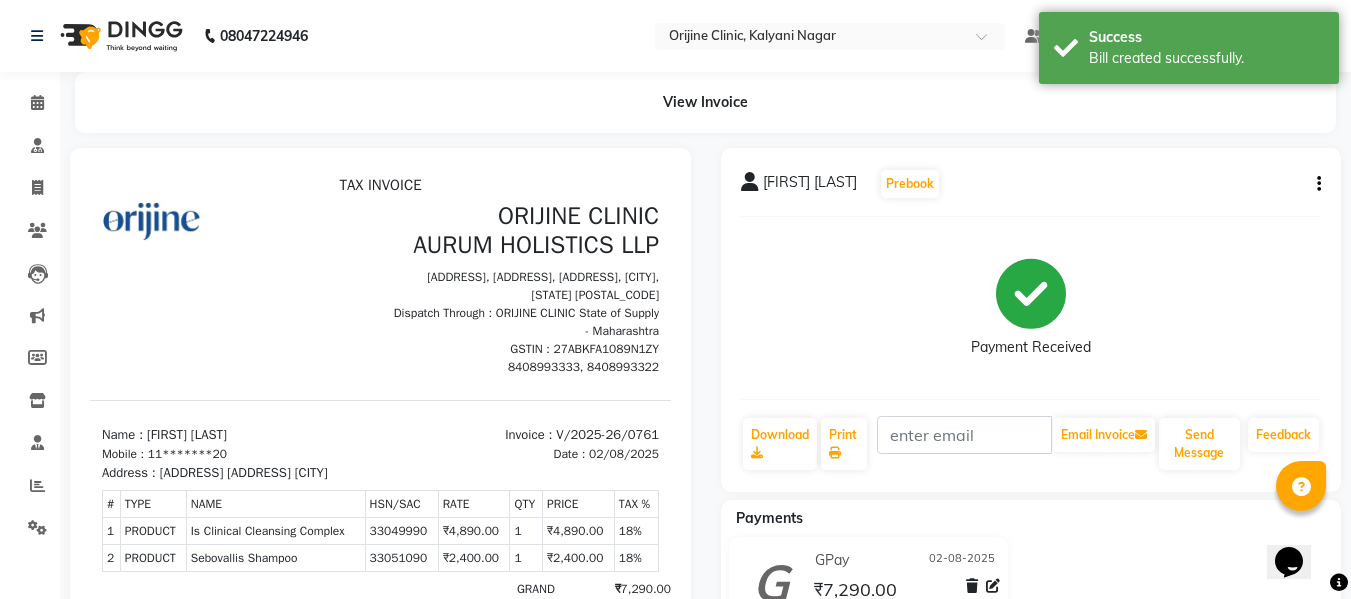 scroll, scrollTop: 0, scrollLeft: 0, axis: both 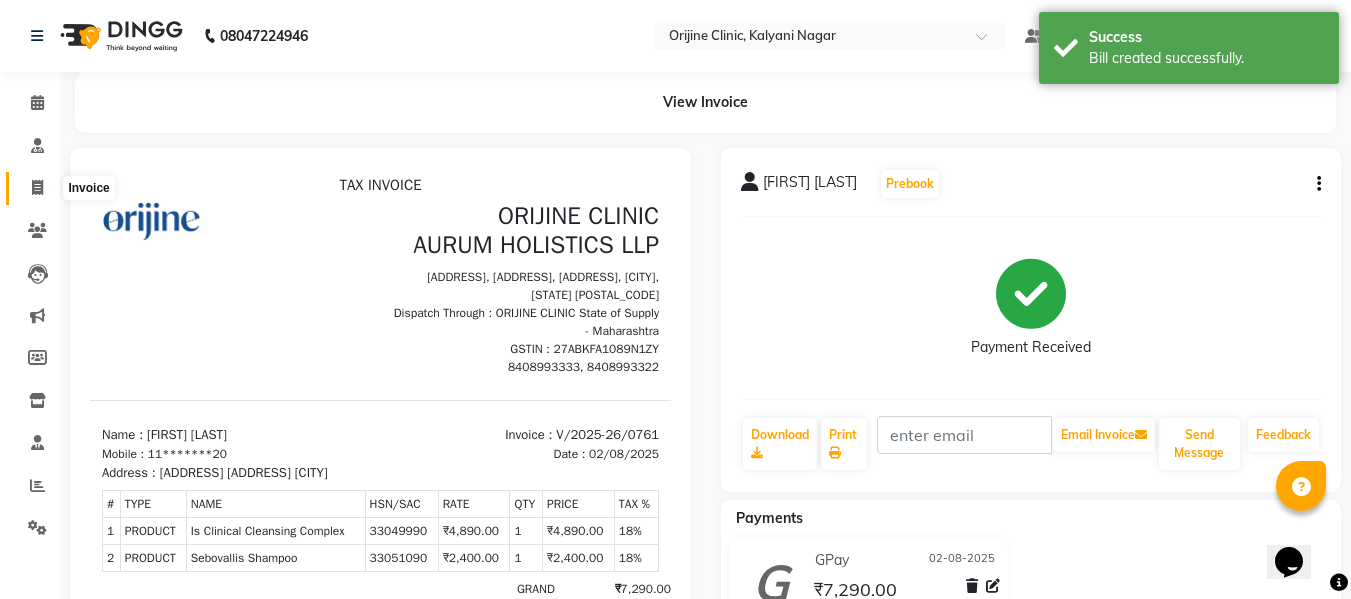 click 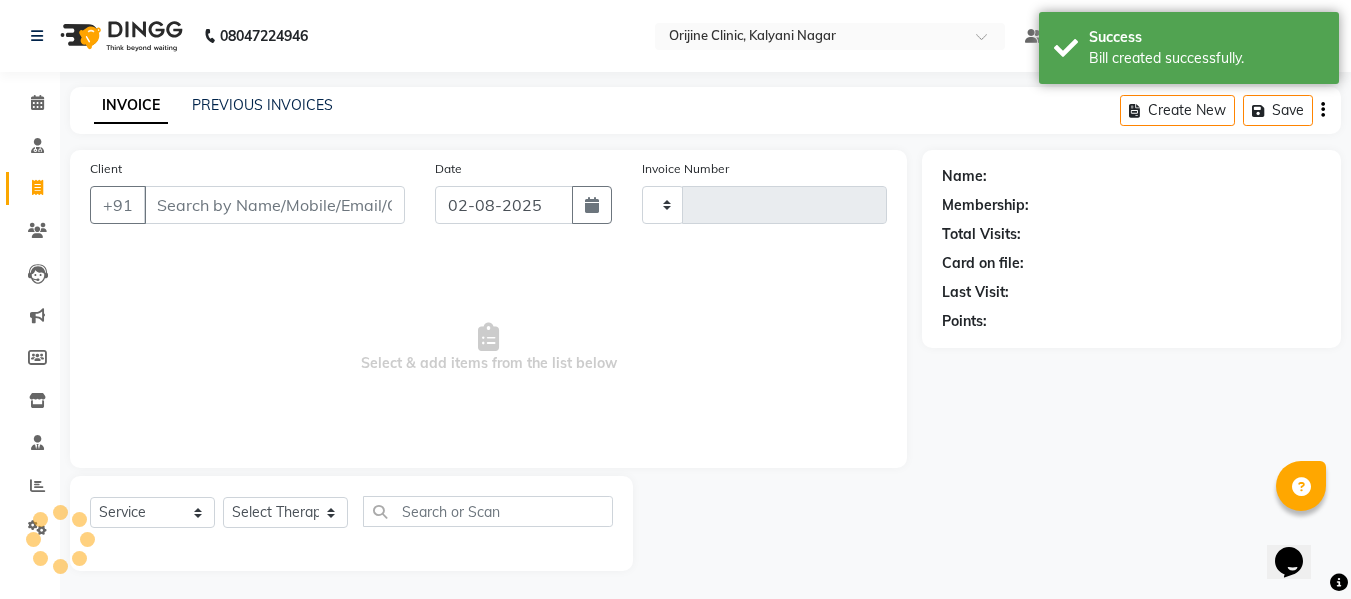 type on "0762" 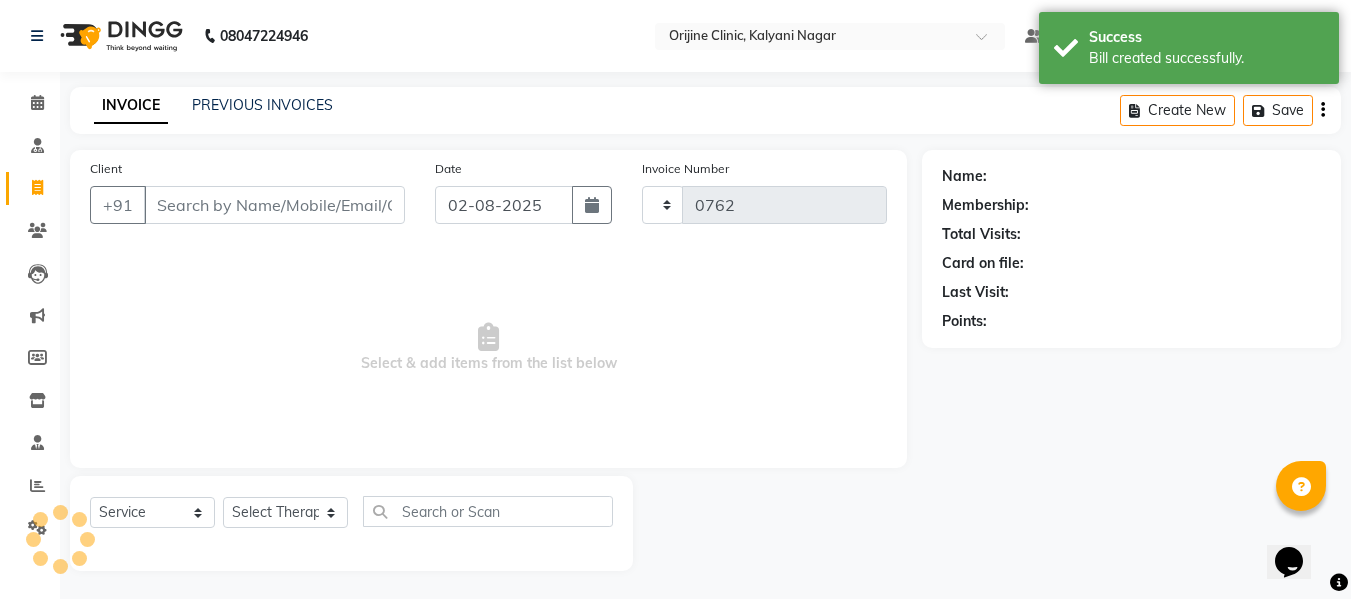 scroll, scrollTop: 2, scrollLeft: 0, axis: vertical 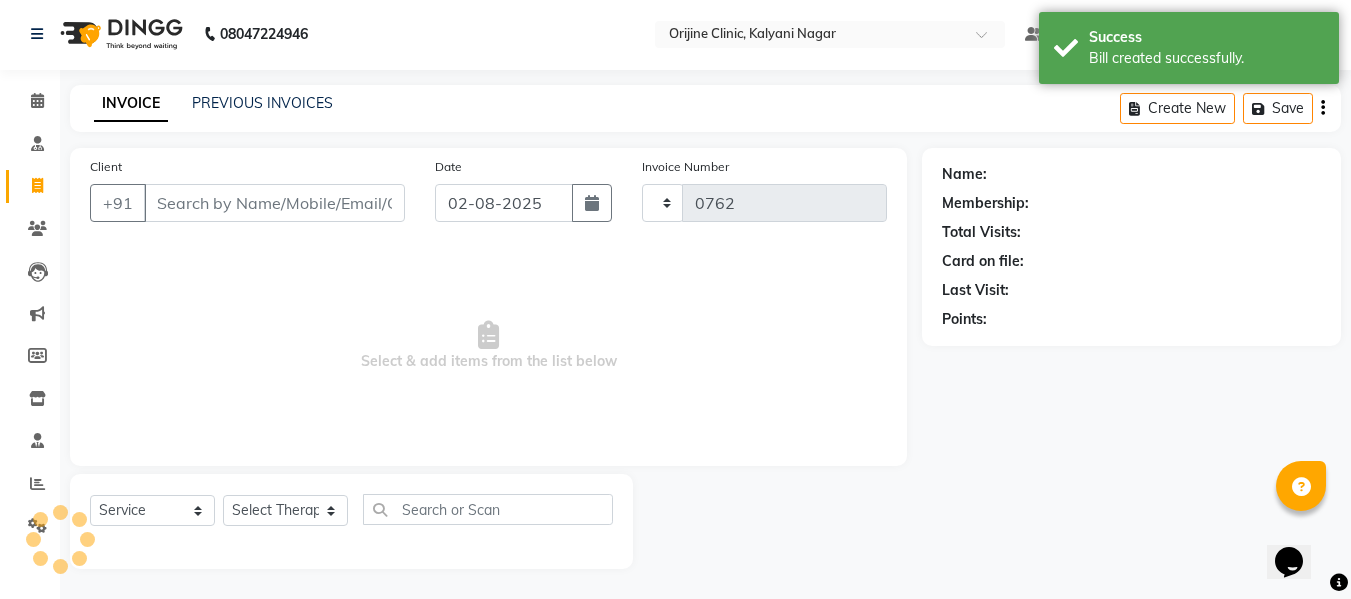 select on "702" 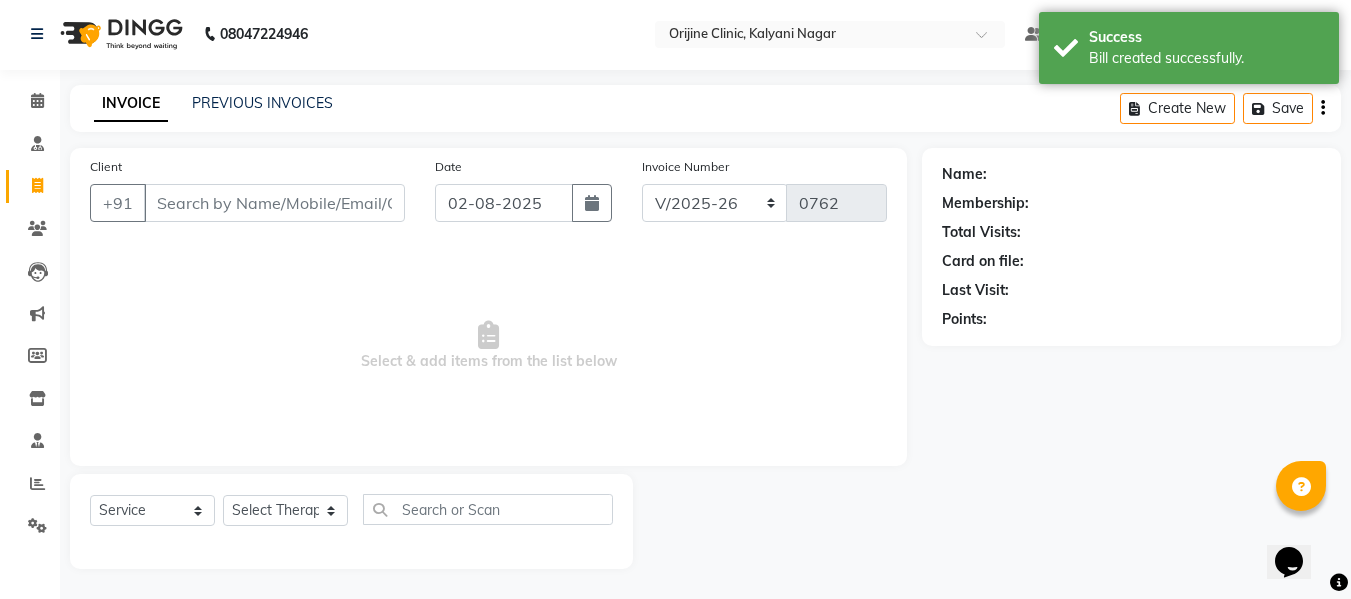 click on "Client" at bounding box center (274, 203) 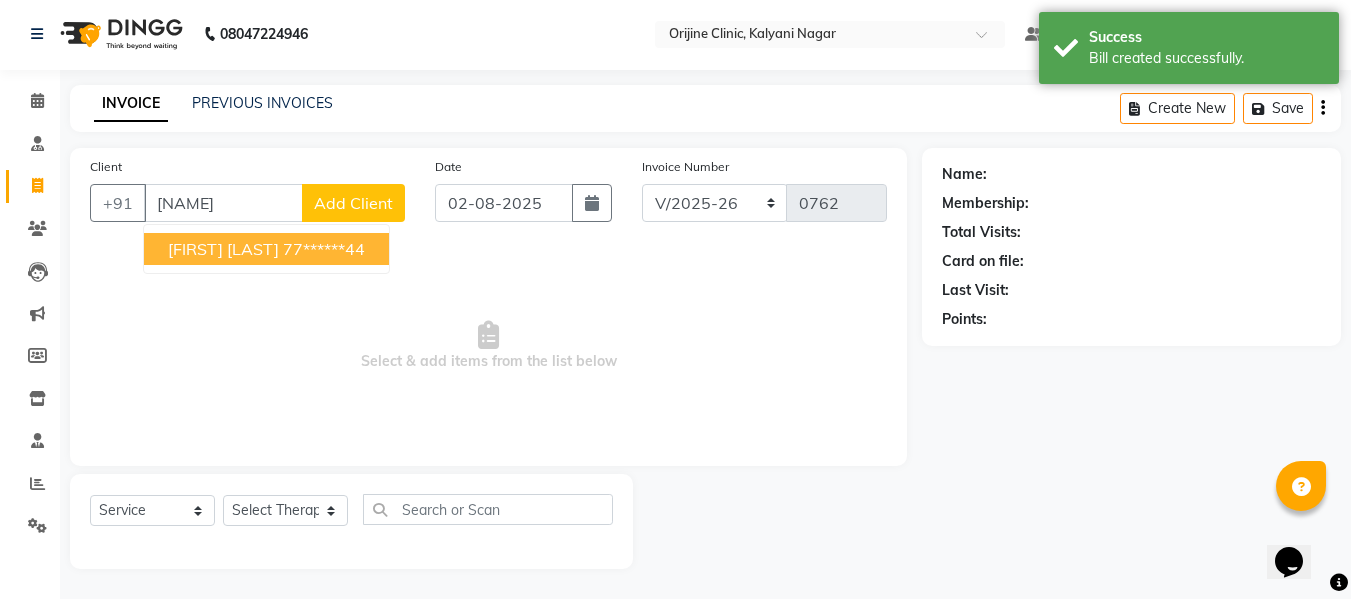 click on "[FIRST] [LAST]" at bounding box center [223, 249] 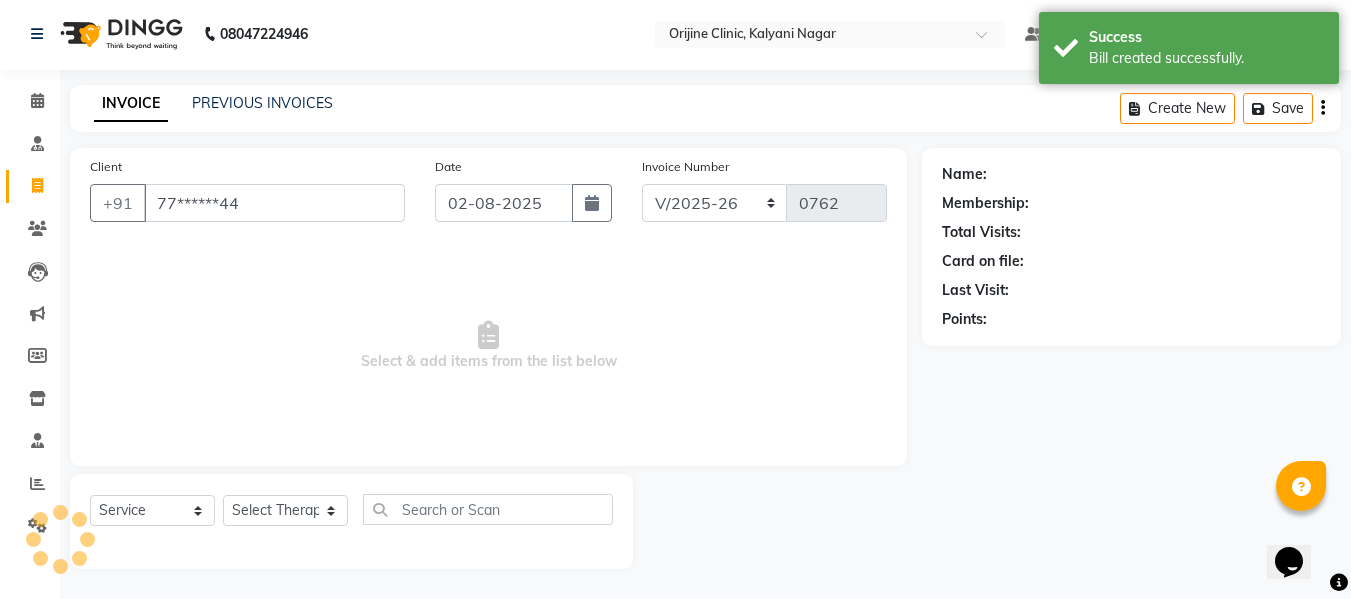 type on "77******44" 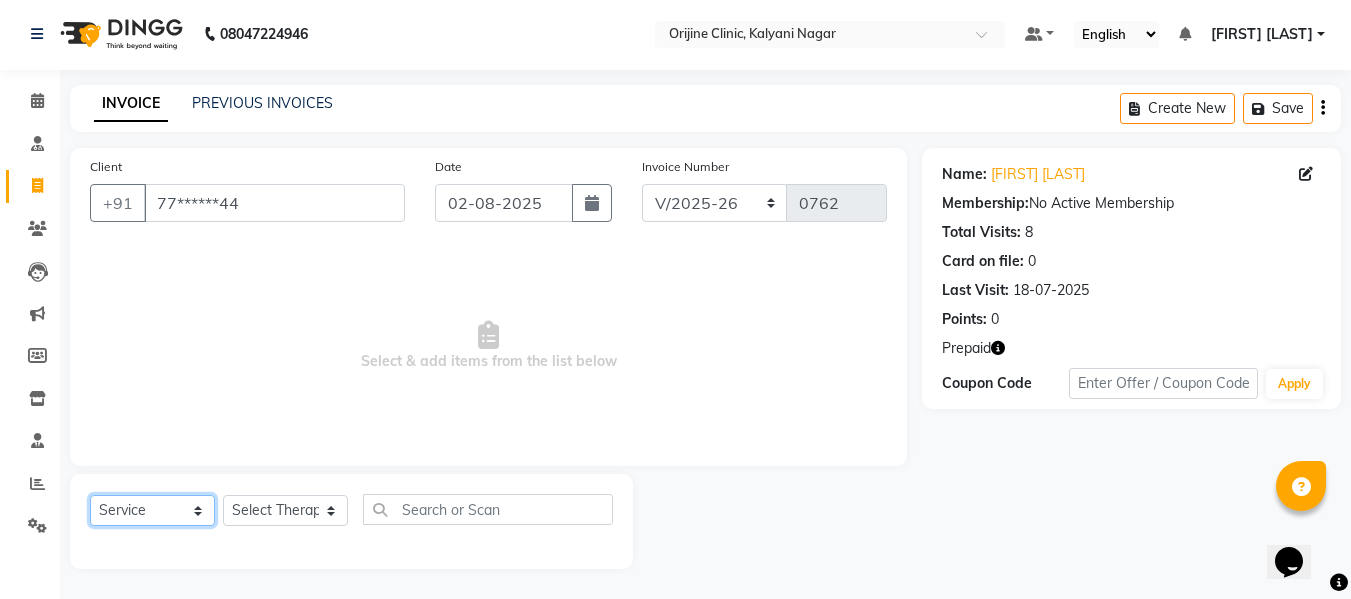 drag, startPoint x: 161, startPoint y: 511, endPoint x: 156, endPoint y: 349, distance: 162.07715 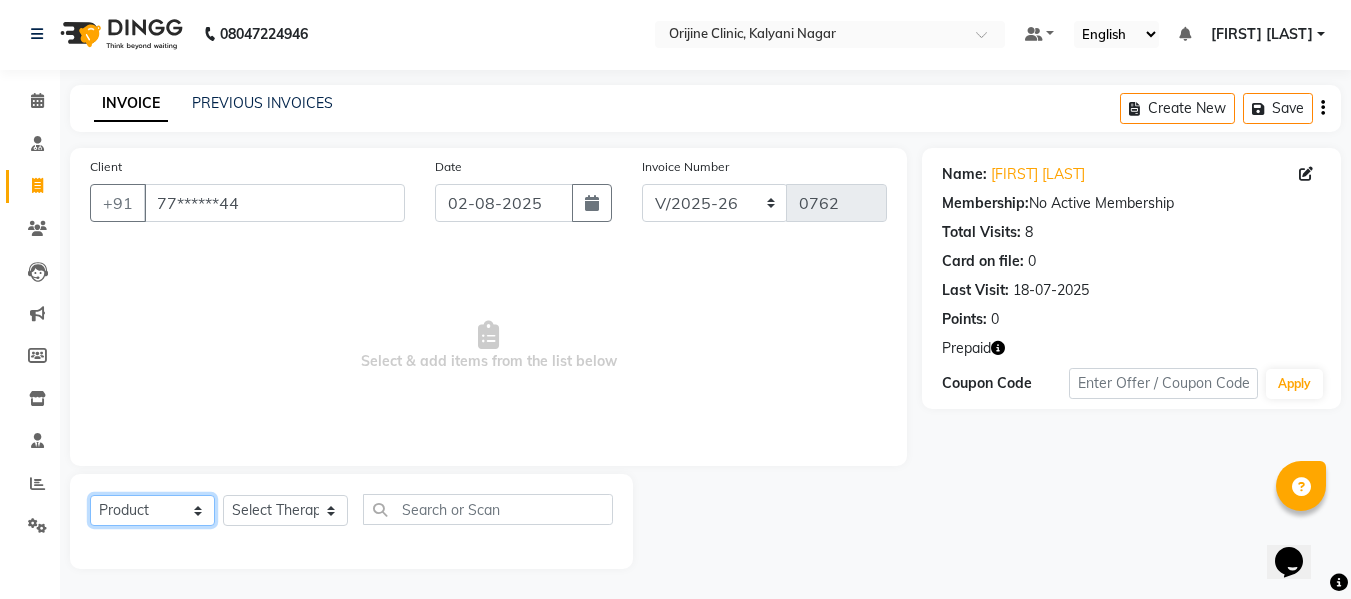 click on "Select  Service  Product  Membership  Package Voucher Prepaid Gift Card" 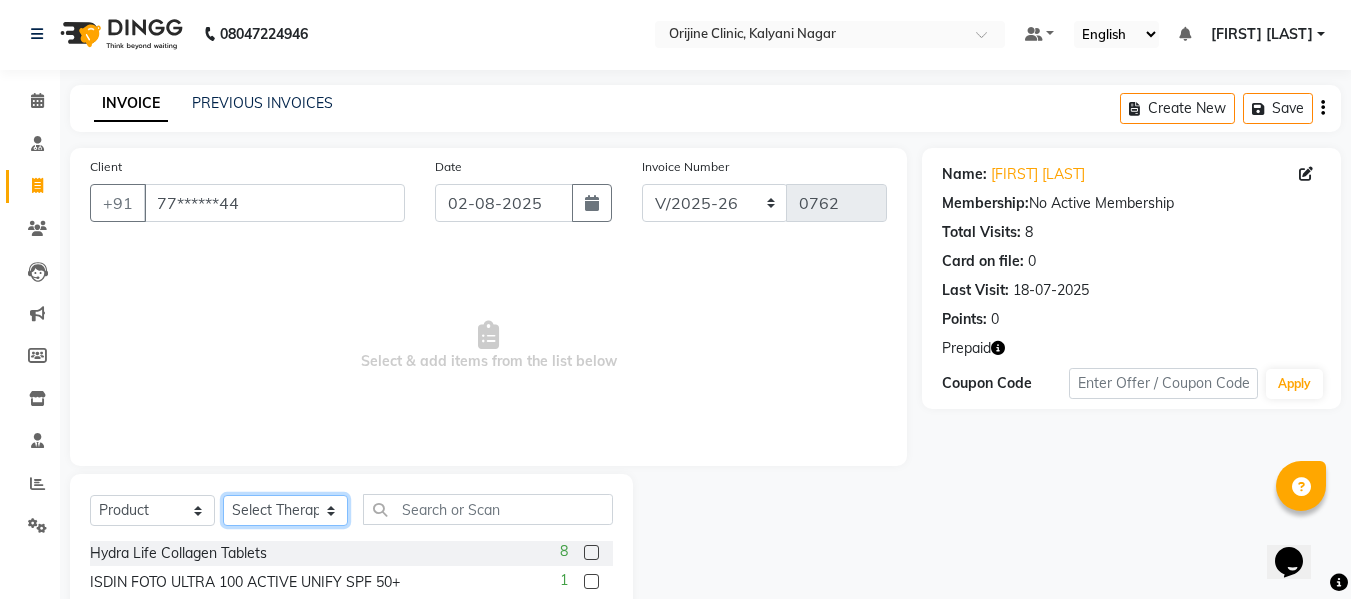 click on "Select Therapist [FIRST] [LAST] Battul Centre Head Dr. [FIRST] [LAST] Dr. [FIRST] [LAST] [FIRST] [LAST] [FIRST] [LAST] [FIRST] [LAST] [FIRST] [LAST] [FIRST]  [LAST] [FIRST]  [LAST] [FIRST]  [LAST]" 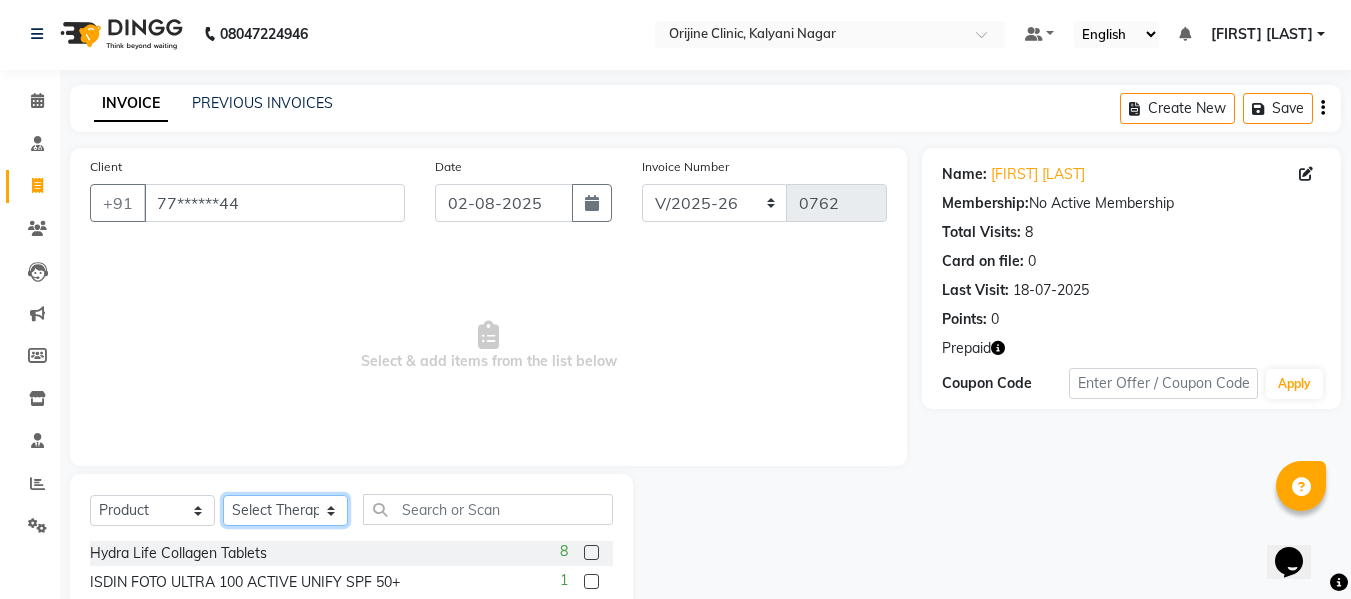 select on "10775" 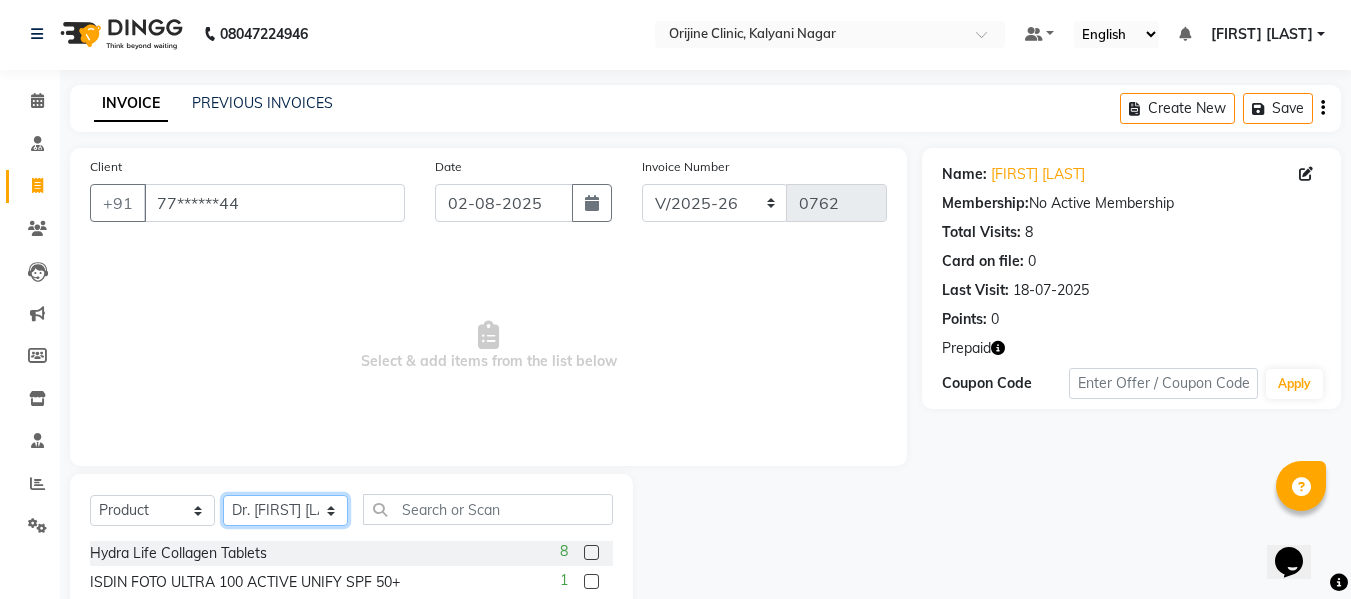 click on "Select Therapist [FIRST] [LAST] Battul Centre Head Dr. [FIRST] [LAST] Dr. [FIRST] [LAST] [FIRST] [LAST] [FIRST] [LAST] [FIRST] [LAST] [FIRST] [LAST] [FIRST]  [LAST] [FIRST]  [LAST] [FIRST]  [LAST]" 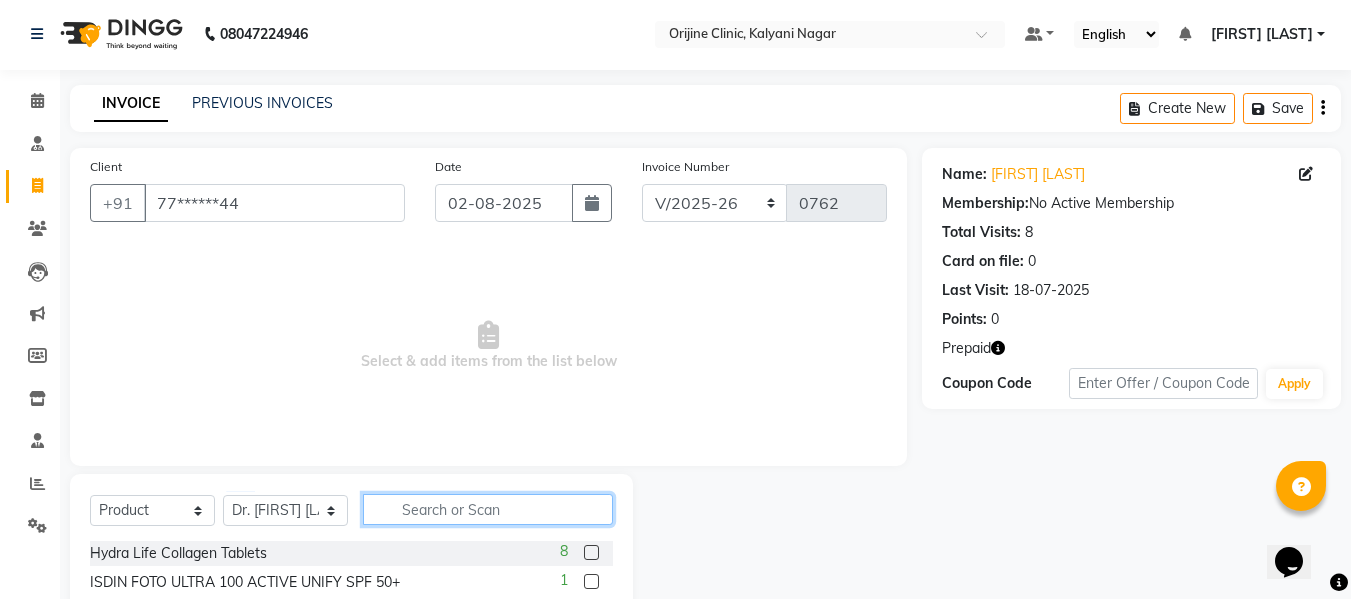 click 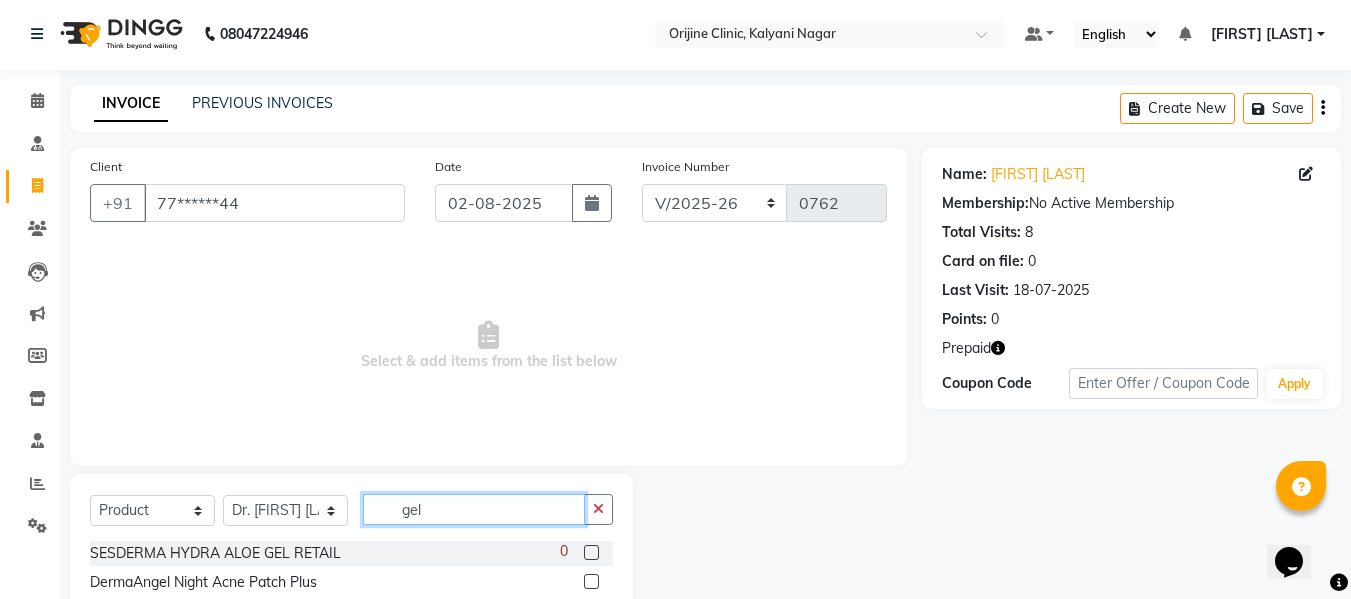 type on "gel" 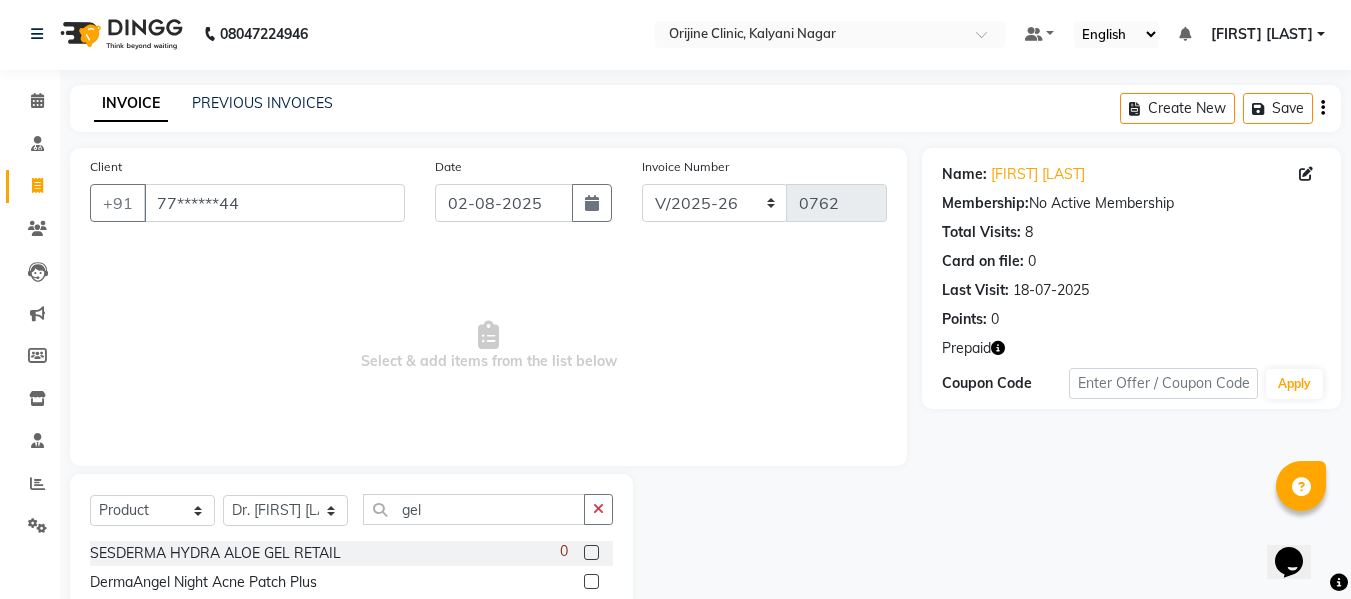 click on "Select  Service  Product  Membership  Package Voucher Prepaid Gift Card  Select Therapist [FIRST] [LAST] Battul Centre Head Dr. [FIRST] [LAST] Dr. [FIRST] [LAST] [FIRST] [LAST] [FIRST] [LAST] [FIRST] [LAST] [FIRST] [LAST] [FIRST]  [LAST] [FIRST]  [LAST] [FIRST]  [LAST] gel [BRAND] [PRODUCT] [PRODUCT] [NUMBER] DermaAngel Night Acne Patch Plus  ISIS PHARMA TEEN DERM GEL SENSITIVE  [NUMBER] Sesderma Hidroquin Whitening Gel  Bioderma Sebium Gel Moussant  [NUMBER] Heliocare 360 Gel Oil-Free Dry Touch Spf 50+  [NUMBER] FCL AHA Lightning Gel  [NUMBER] FCL AHA Lightning HQ Gel  [NUMBER] Sesderma Acglicolic Classic Forte Moisturizing Gel Cream  [NUMBER] Sesderma SesRetinal young skin Moisturising Plus Gel  [NUMBER] AKOSMA OPTIMAX MICRO ESSENCE CLEANSING GEL  [NUMBER] TEEN DERM K ANTI-IMPERFECTIONS GEL CREAM  [NUMBER]" 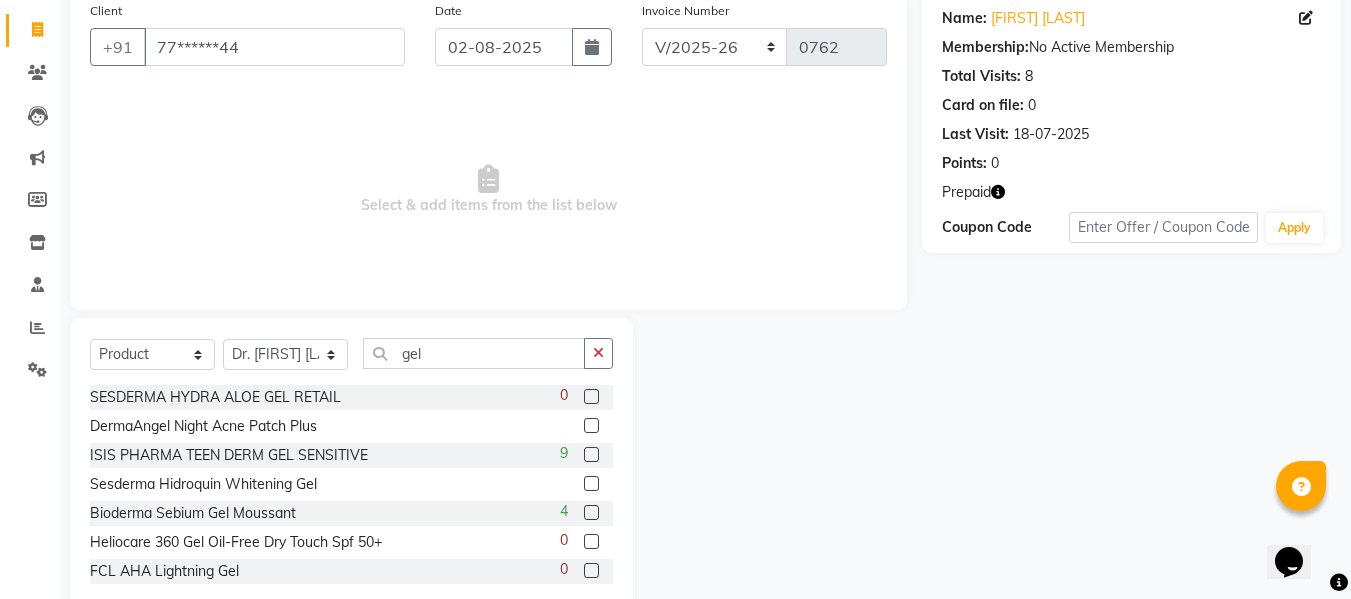 scroll, scrollTop: 162, scrollLeft: 0, axis: vertical 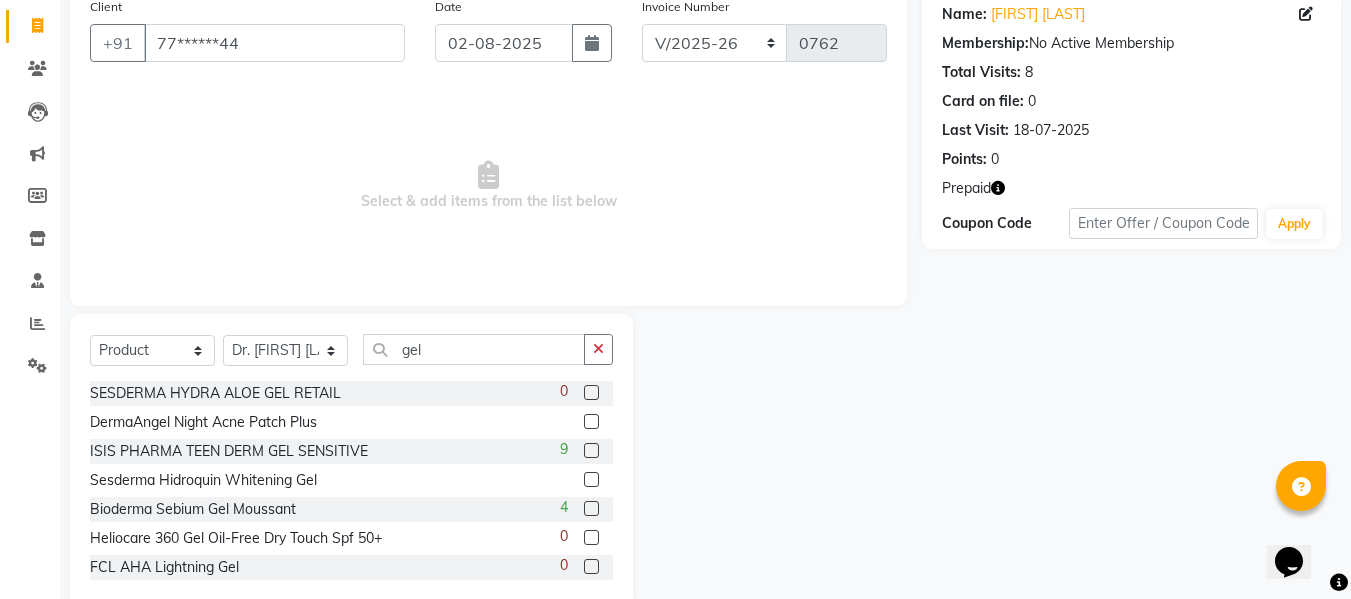 click 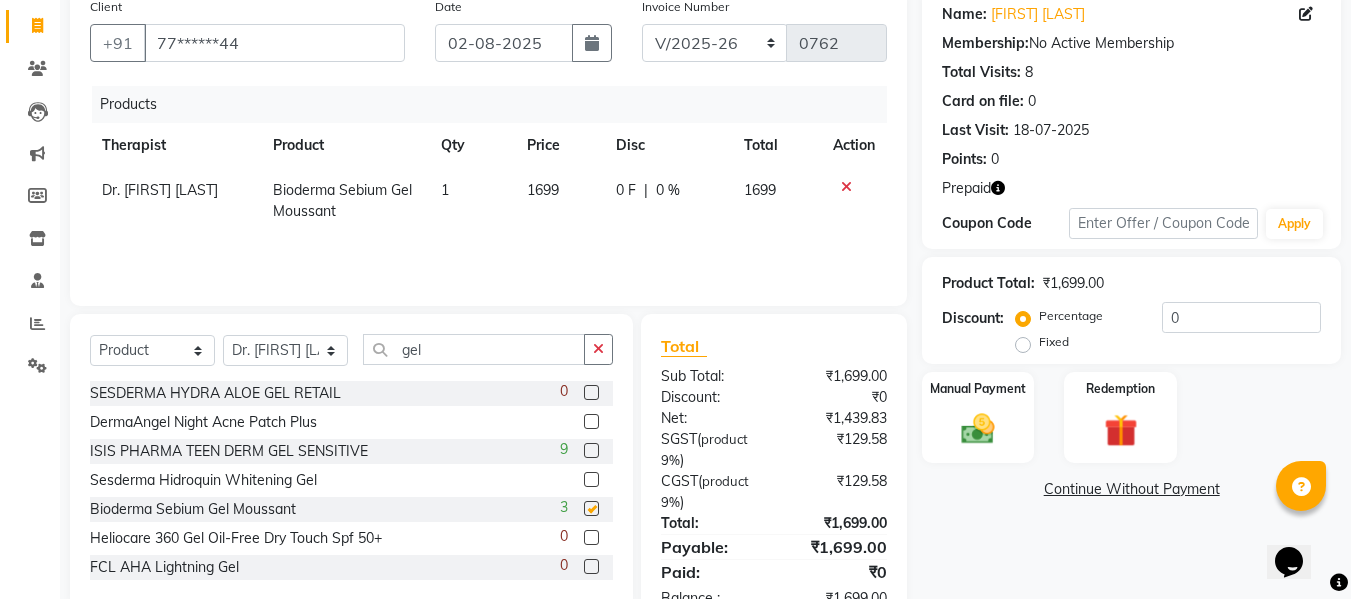 checkbox on "false" 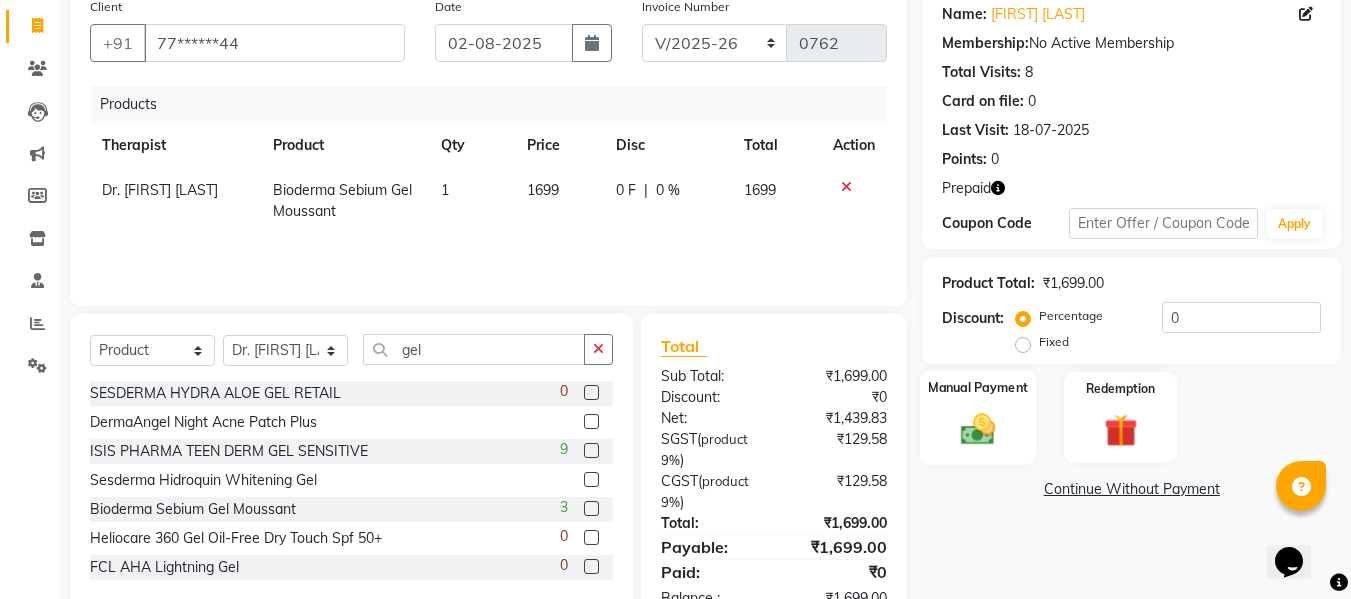 click 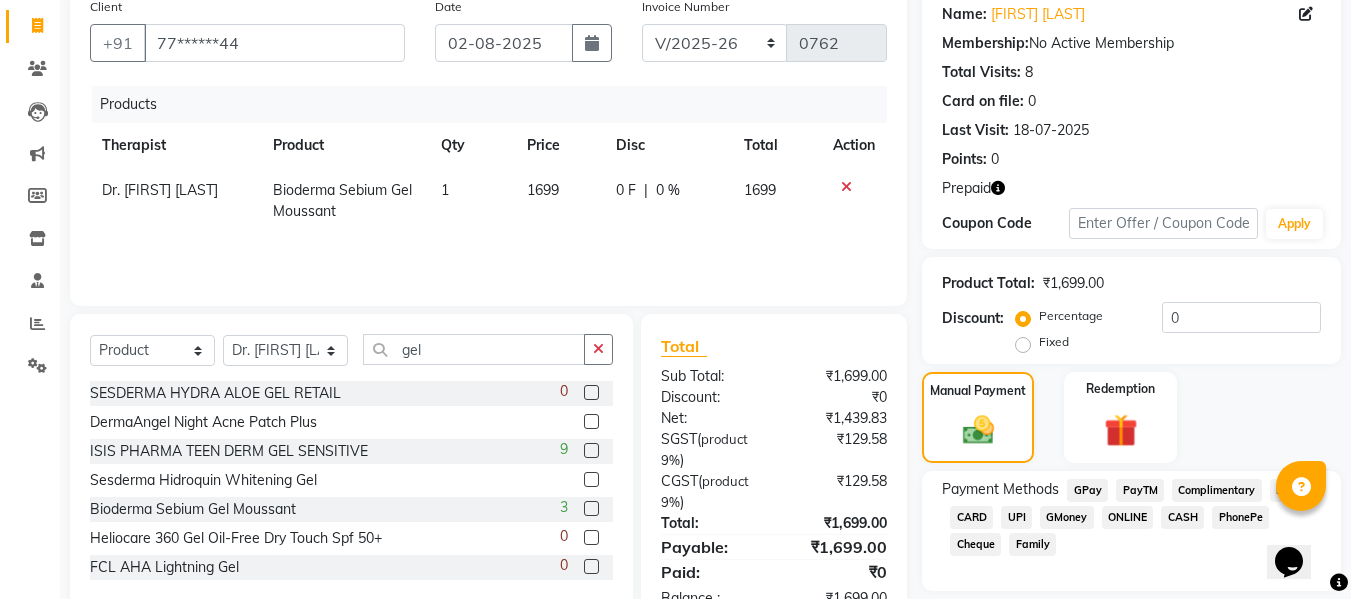 click on "CASH" 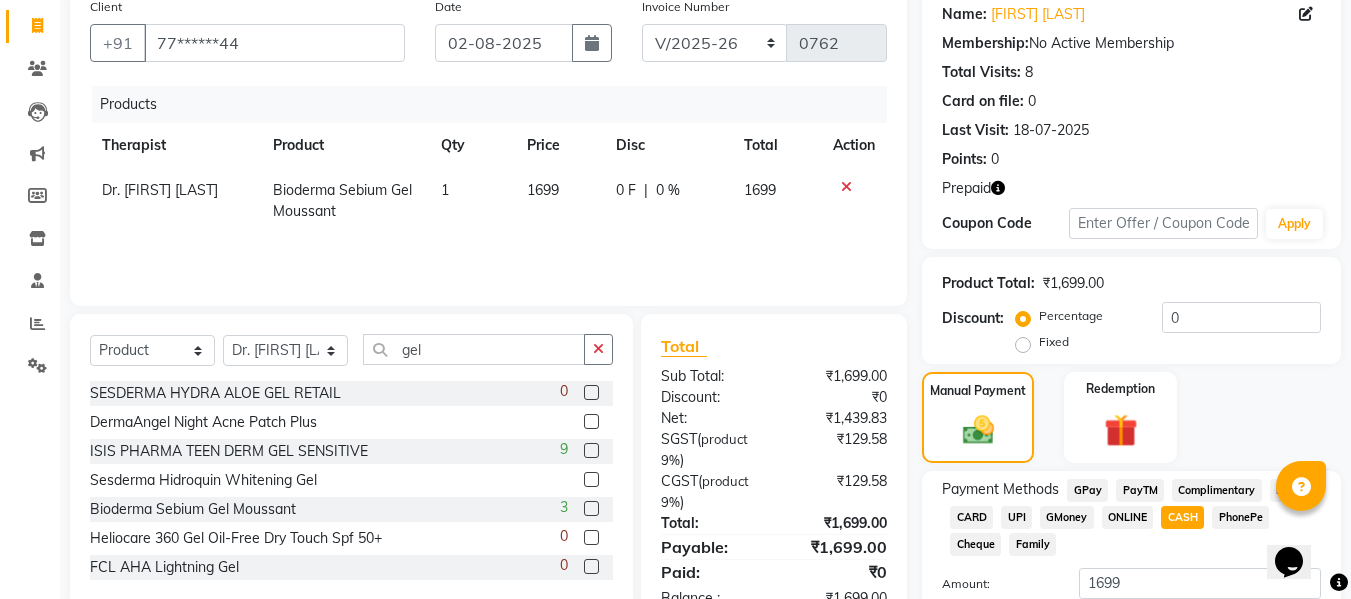 scroll, scrollTop: 308, scrollLeft: 0, axis: vertical 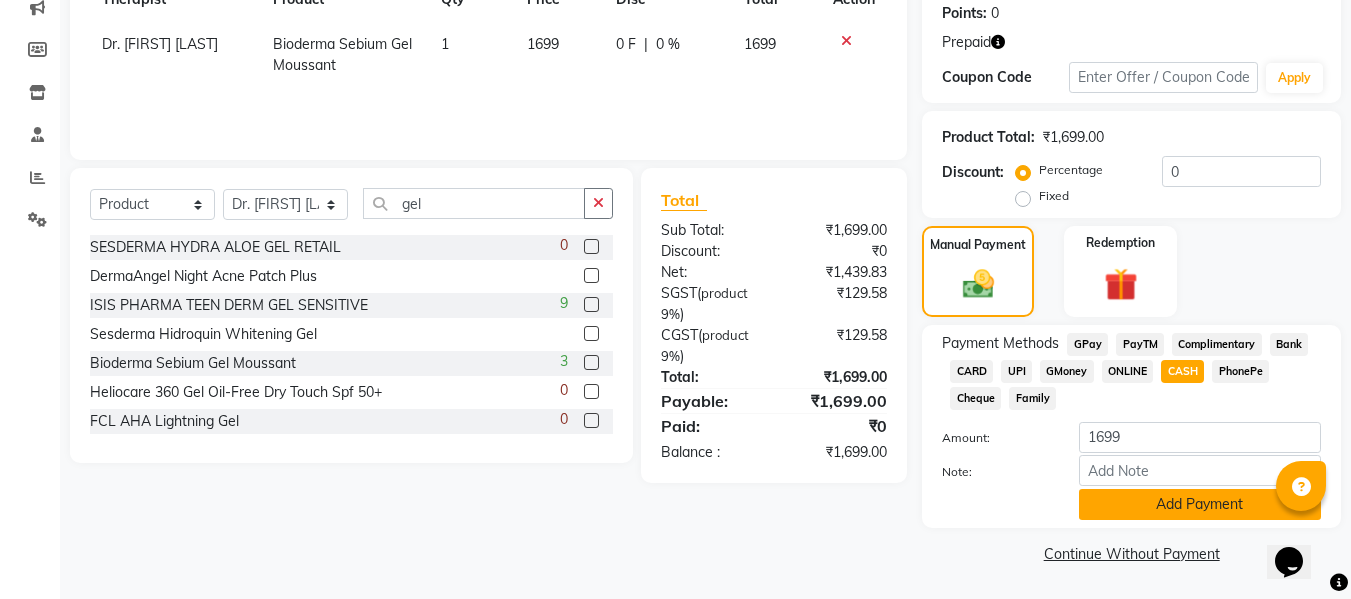 click on "Add Payment" 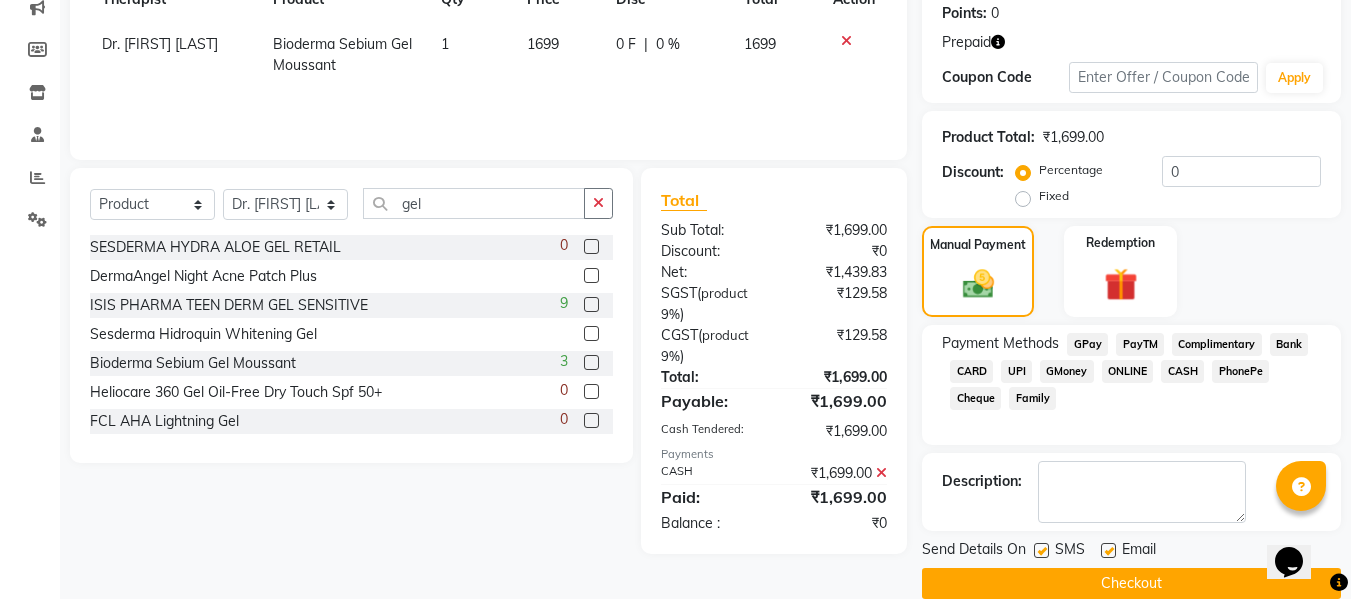 click 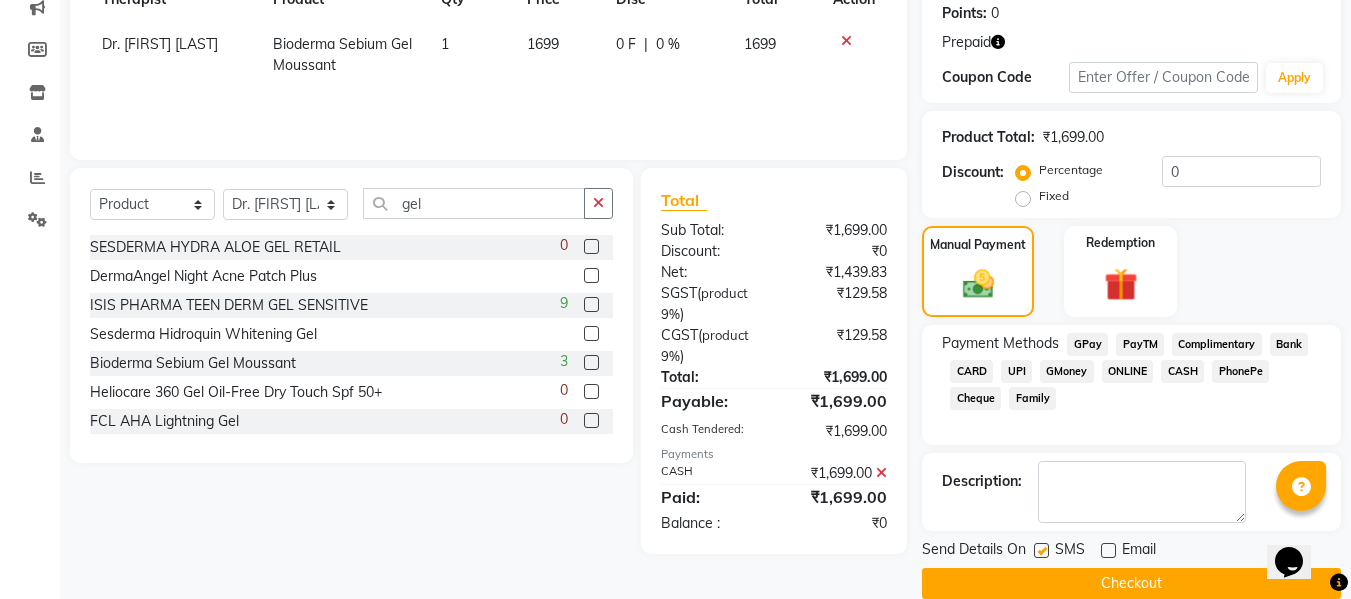 click 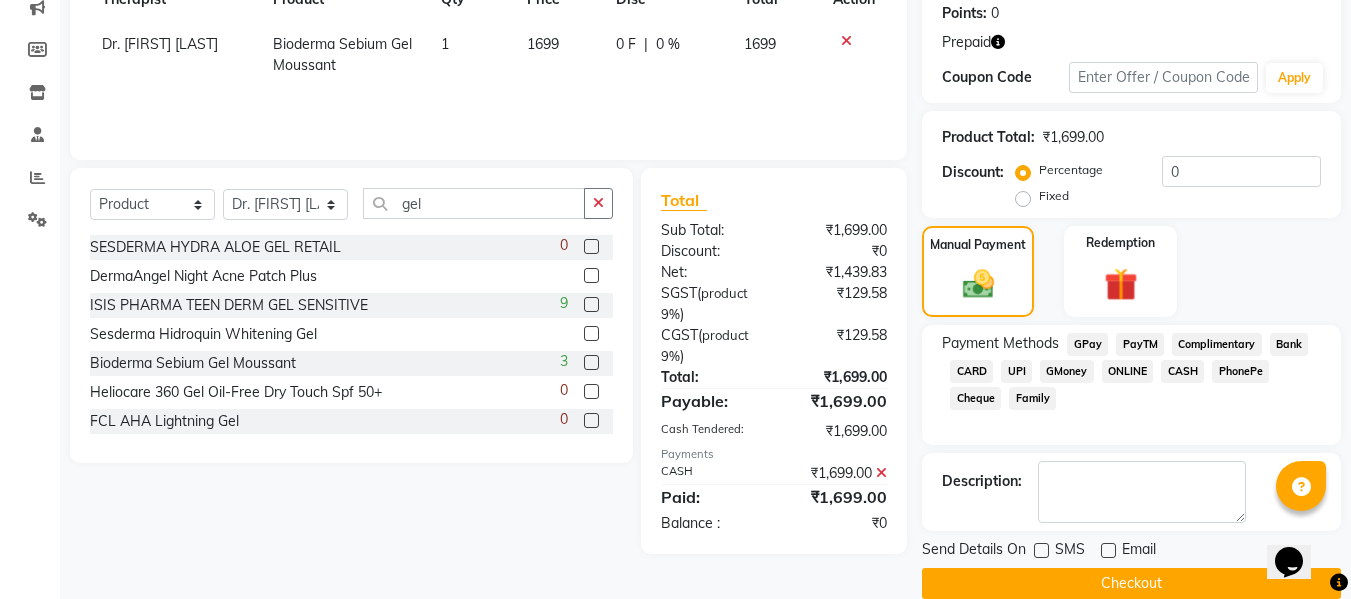 click on "Checkout" 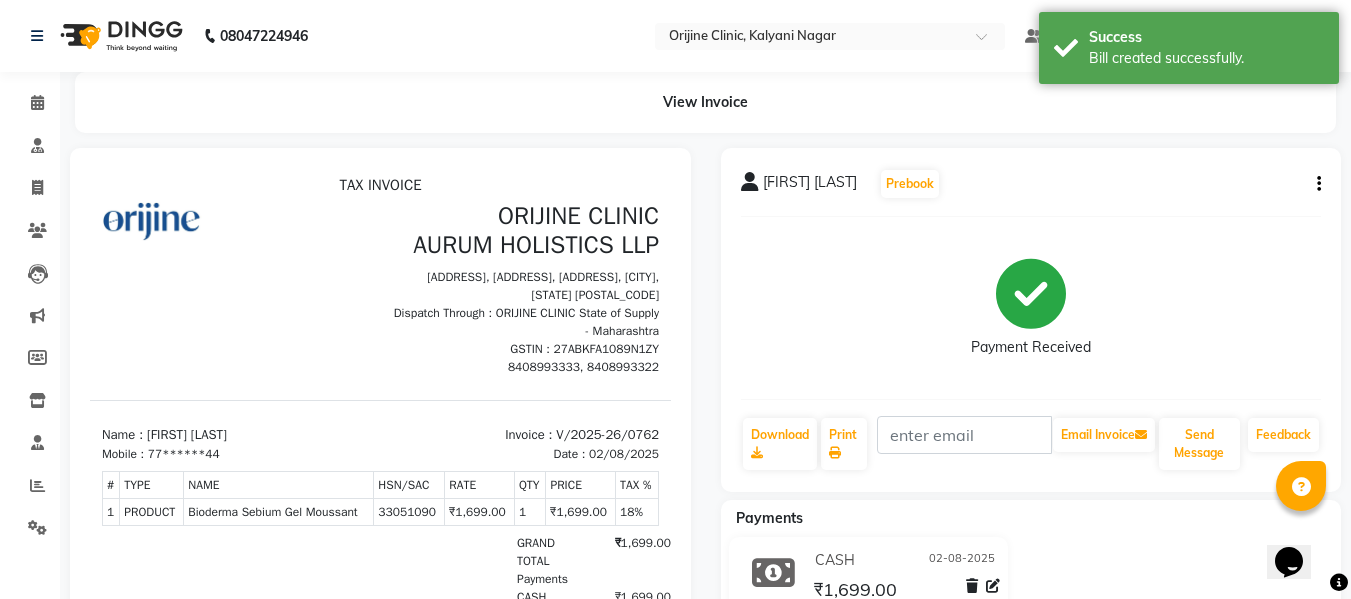 scroll, scrollTop: 0, scrollLeft: 0, axis: both 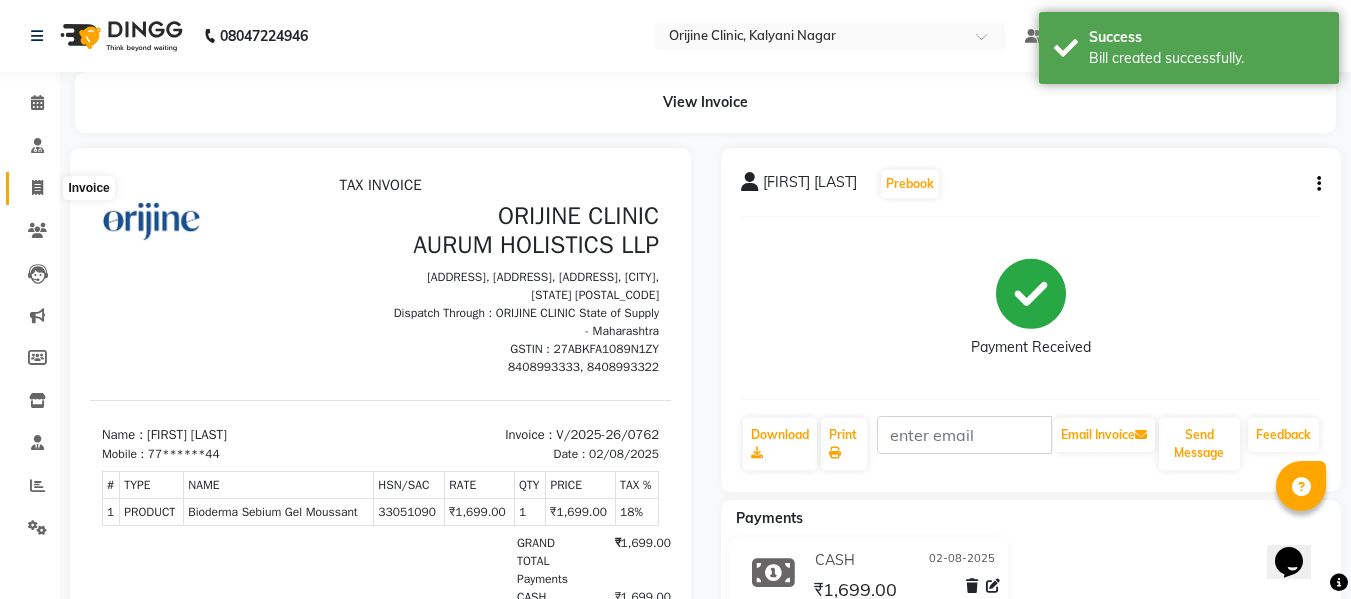 click 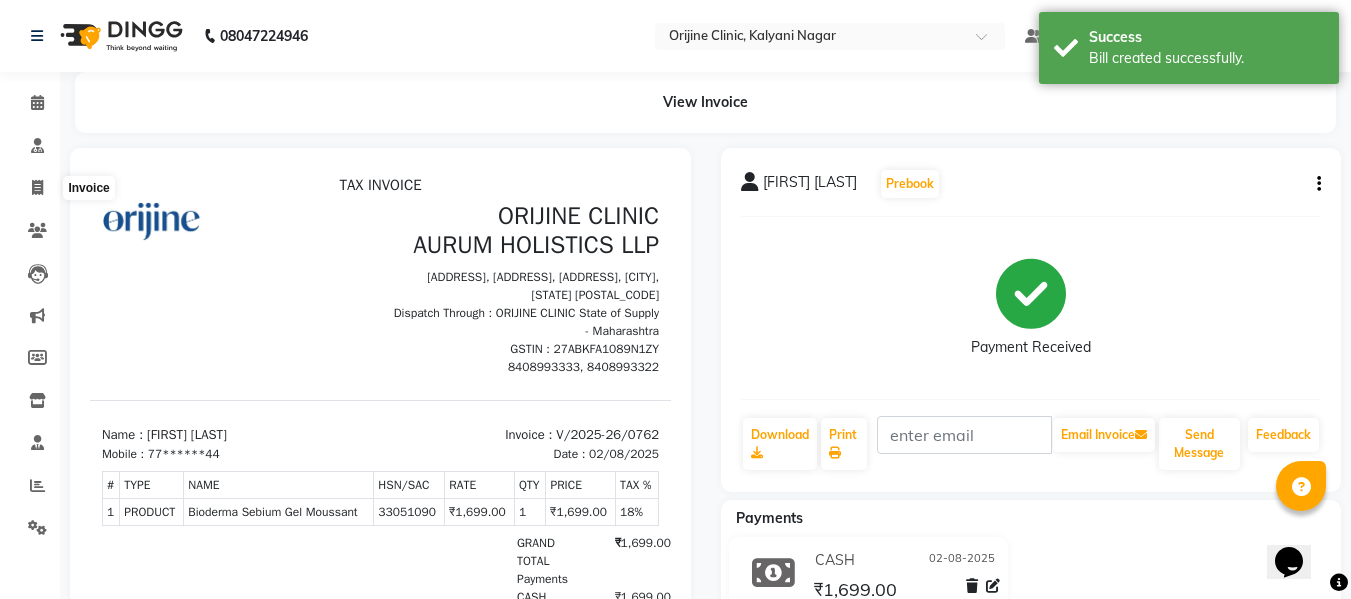 select on "702" 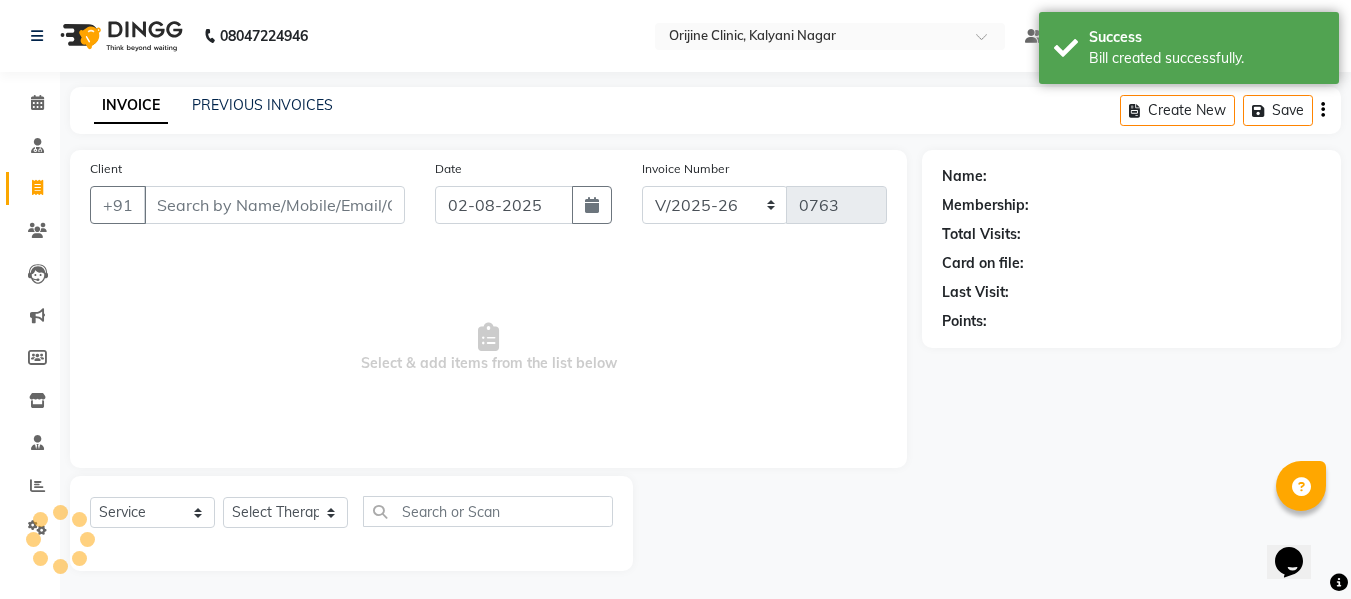 scroll, scrollTop: 2, scrollLeft: 0, axis: vertical 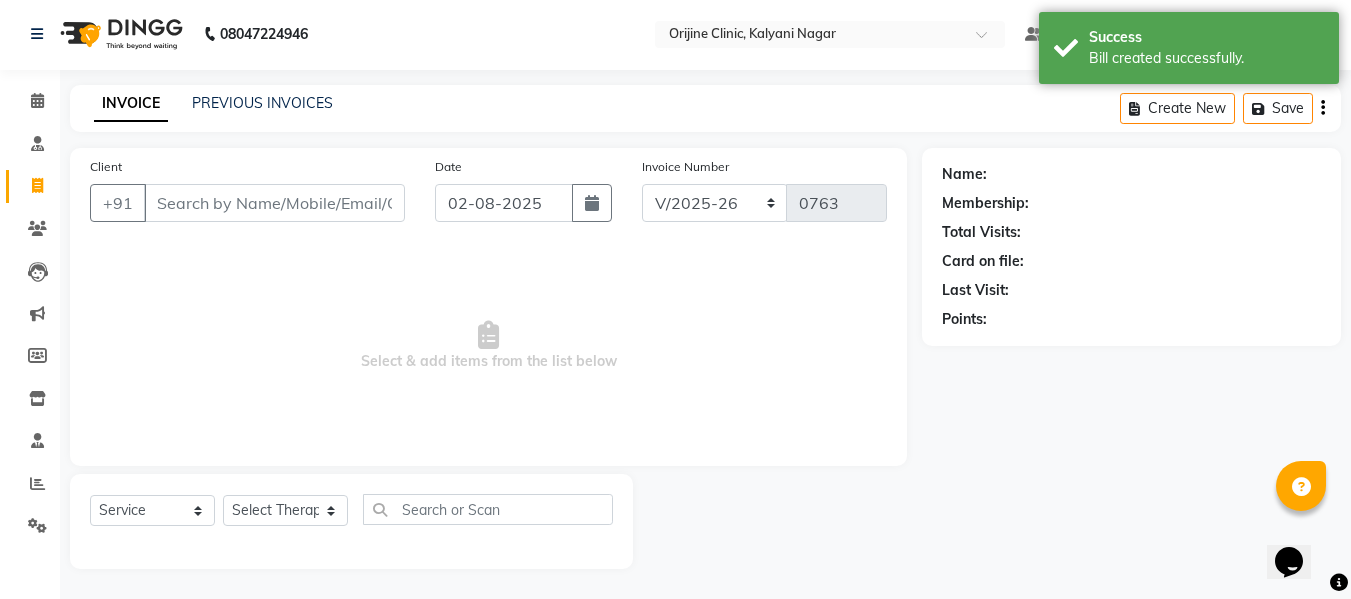 click on "Client" at bounding box center [274, 203] 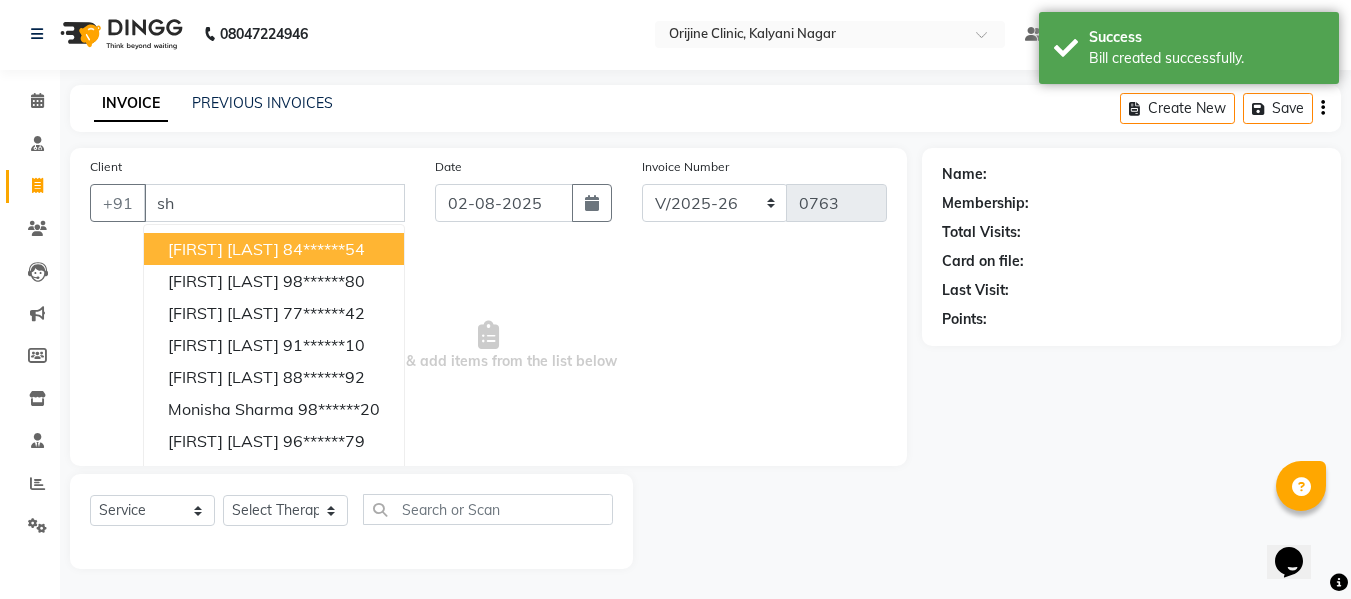 type on "s" 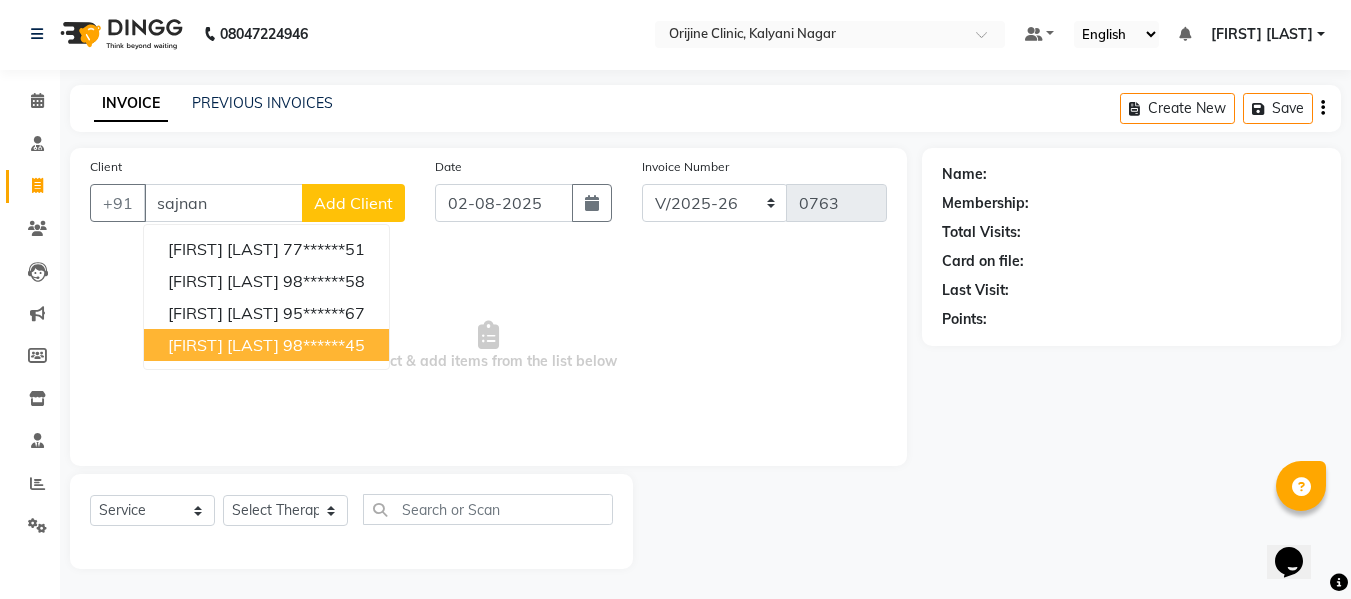 click on "[FIRST] [LAST]" at bounding box center (223, 345) 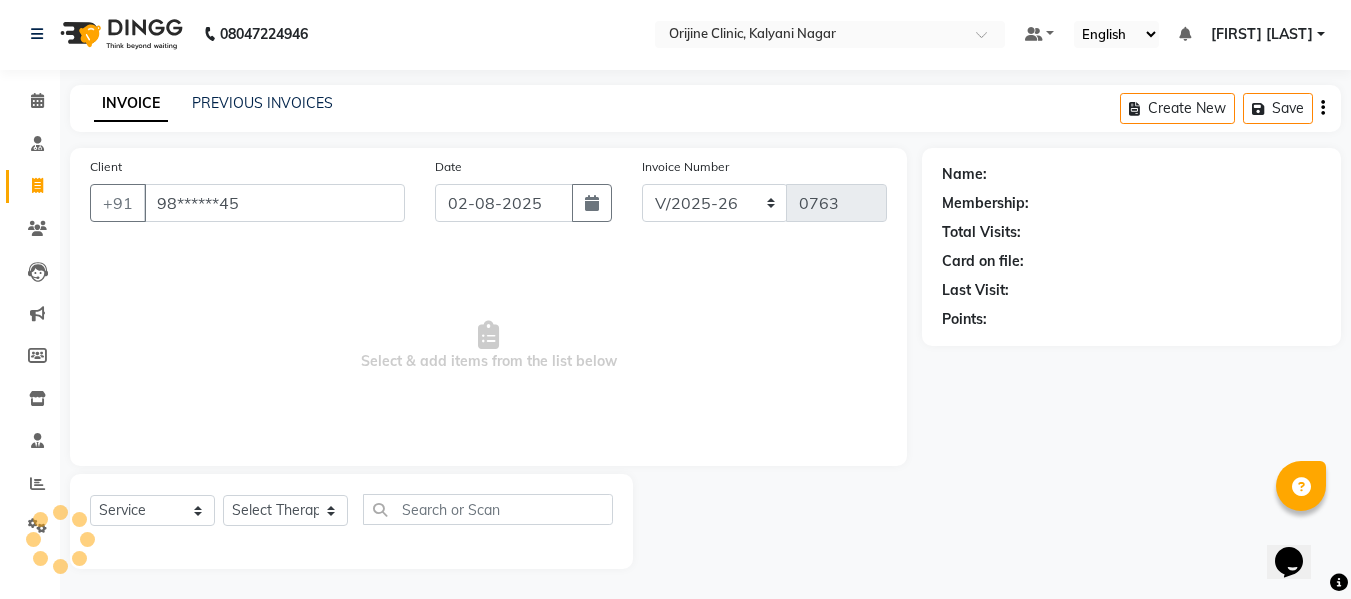 type on "98******45" 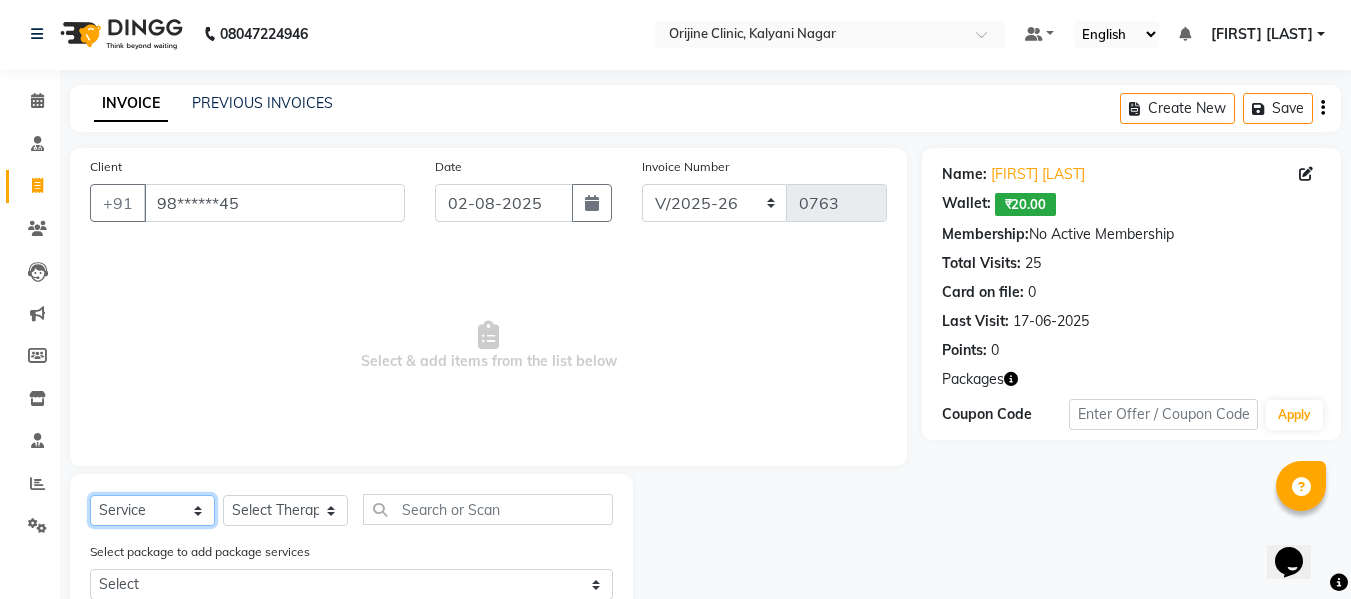 click on "Select  Service  Product  Membership  Package Voucher Prepaid Gift Card" 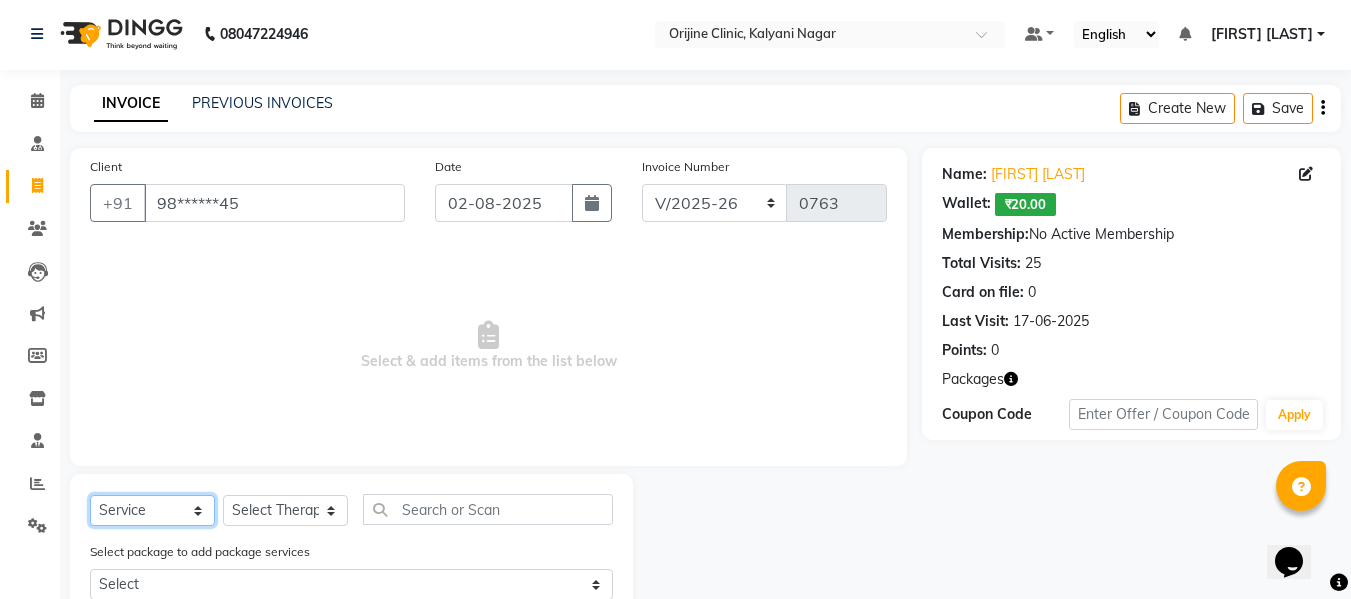 select on "product" 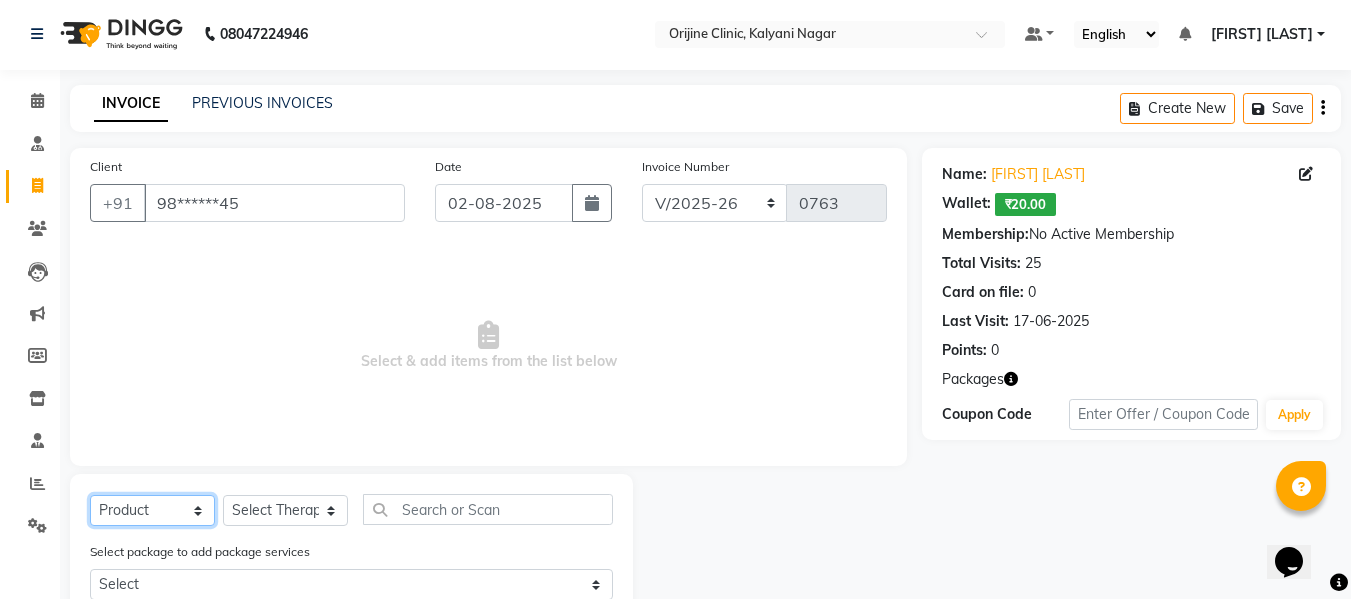 click on "Select  Service  Product  Membership  Package Voucher Prepaid Gift Card" 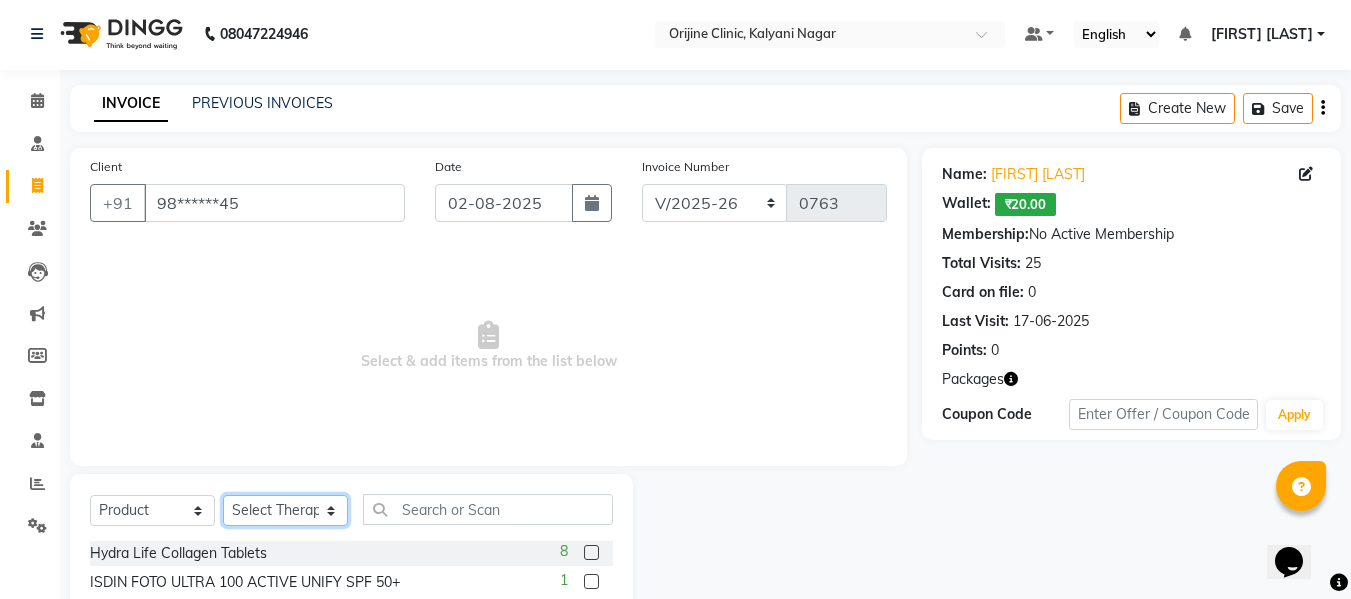 click on "Select Therapist [FIRST] [LAST] Battul Centre Head Dr. [FIRST] [LAST] Dr. [FIRST] [LAST] [FIRST] [LAST] [FIRST] [LAST] [FIRST] [LAST] [FIRST] [LAST] [FIRST]  [LAST] [FIRST]  [LAST] [FIRST]  [LAST]" 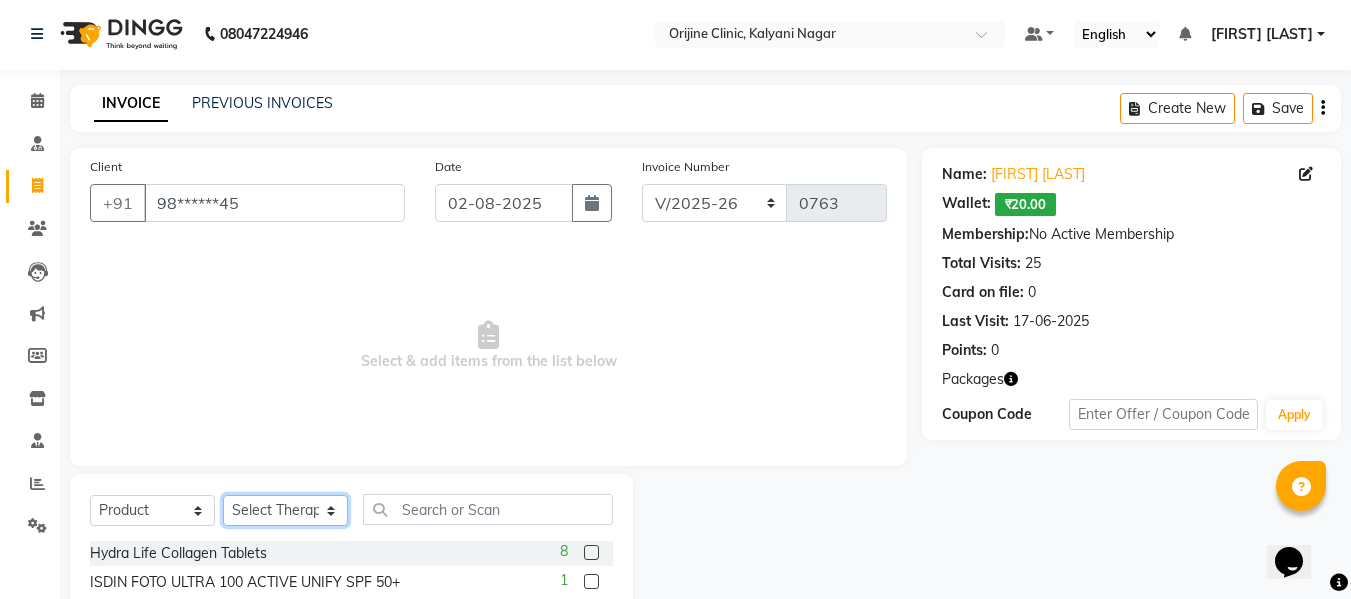 select on "10775" 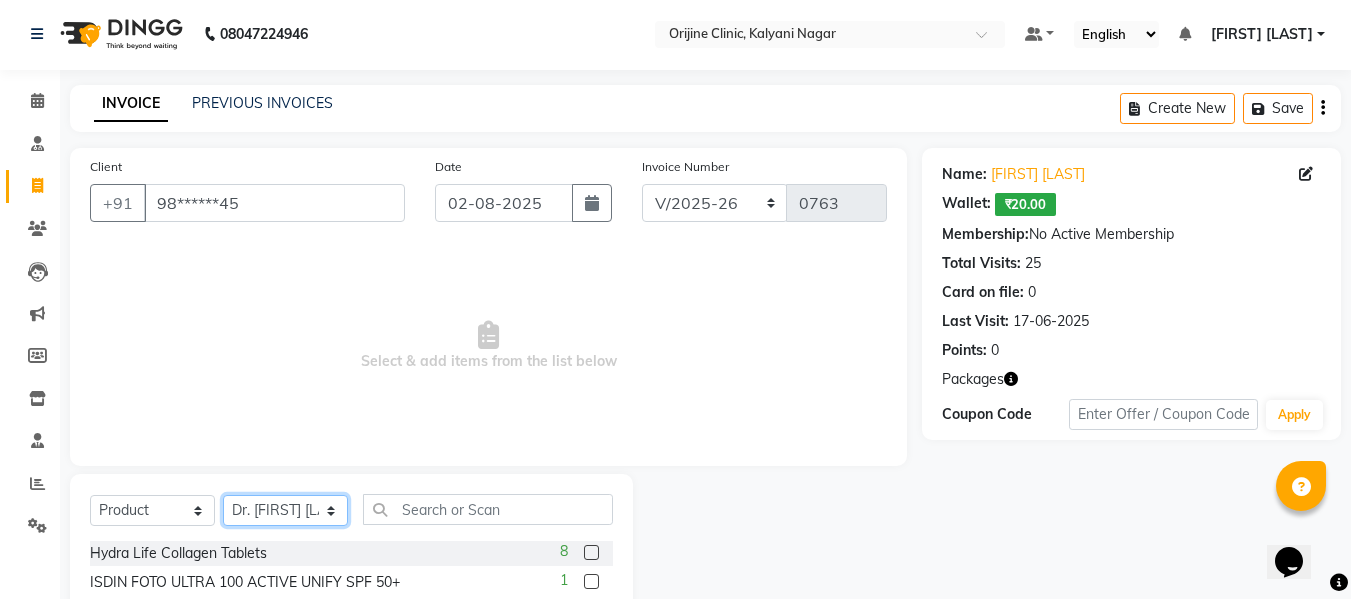 click on "Select Therapist [FIRST] [LAST] Battul Centre Head Dr. [FIRST] [LAST] Dr. [FIRST] [LAST] [FIRST] [LAST] [FIRST] [LAST] [FIRST] [LAST] [FIRST] [LAST] [FIRST]  [LAST] [FIRST]  [LAST] [FIRST]  [LAST]" 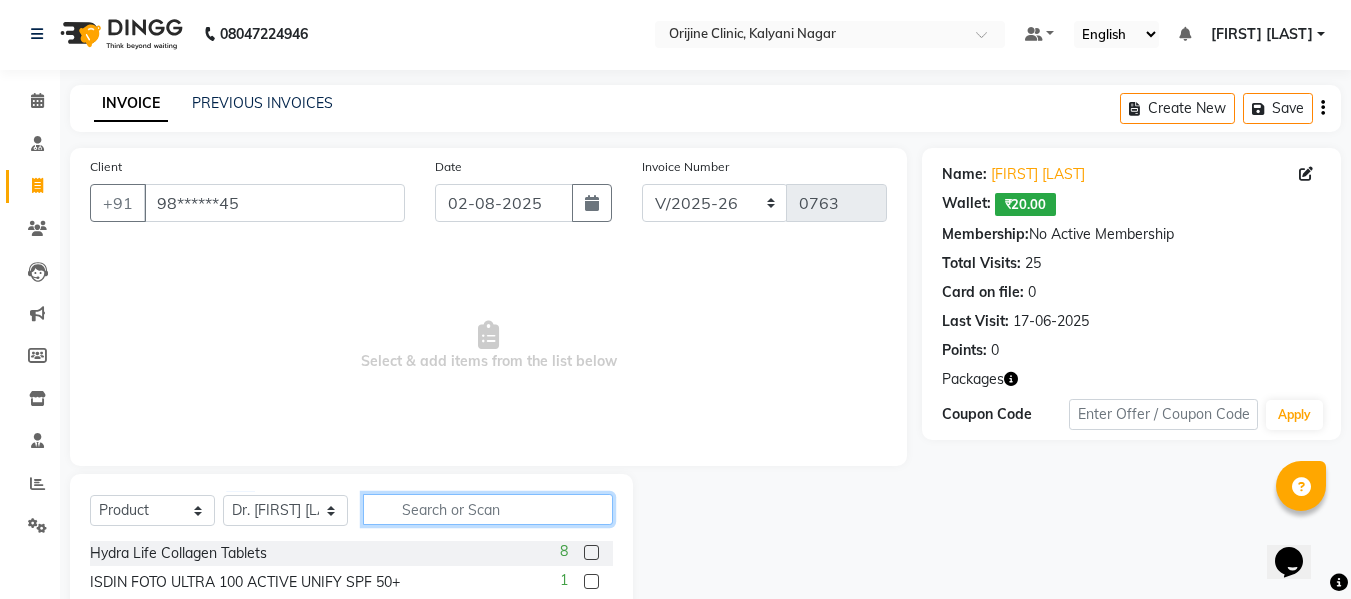 click 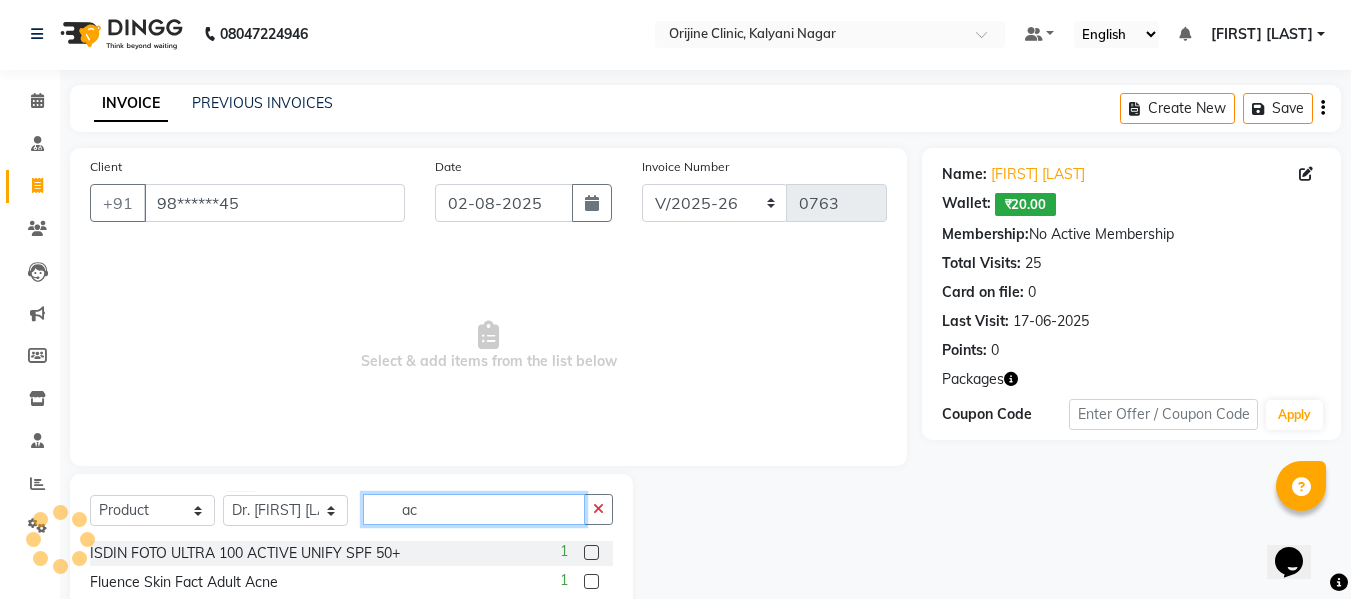 type on "a" 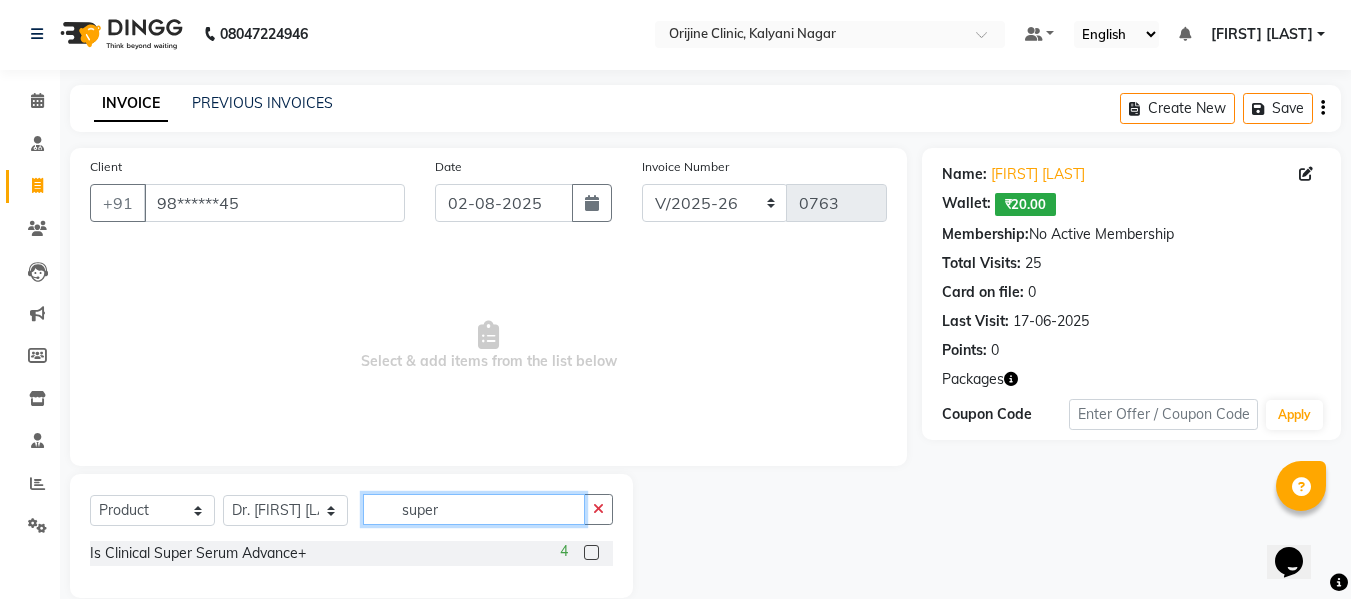 type on "super" 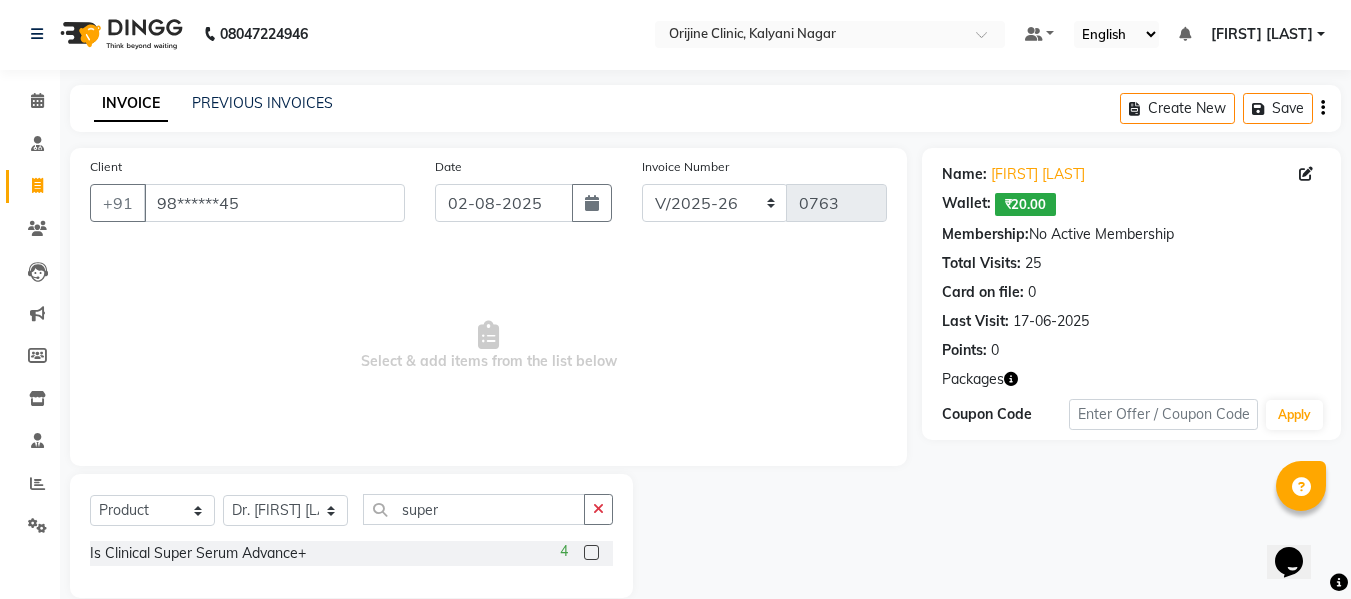 click 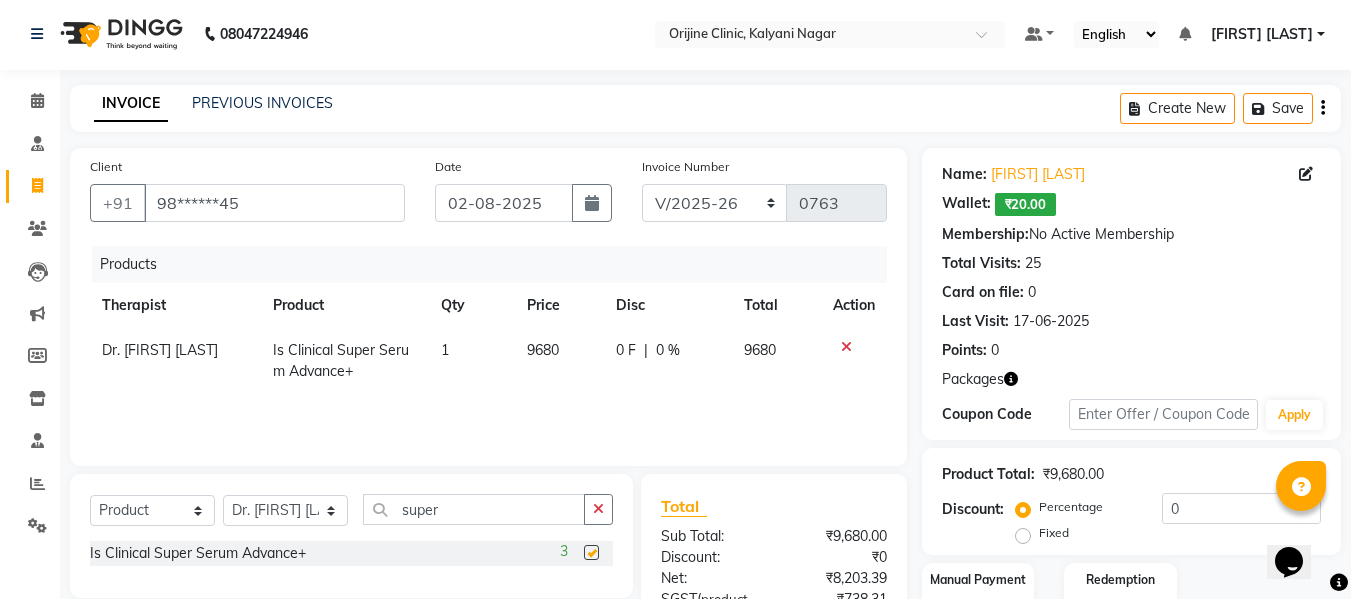 checkbox on "false" 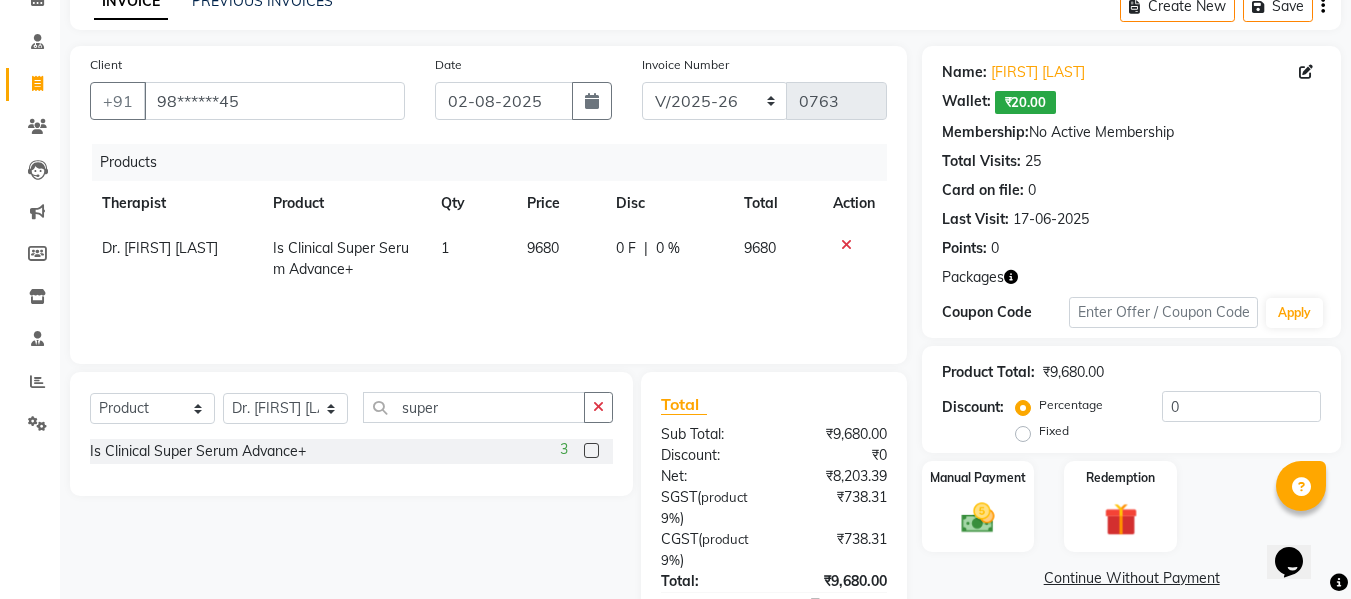 scroll, scrollTop: 222, scrollLeft: 0, axis: vertical 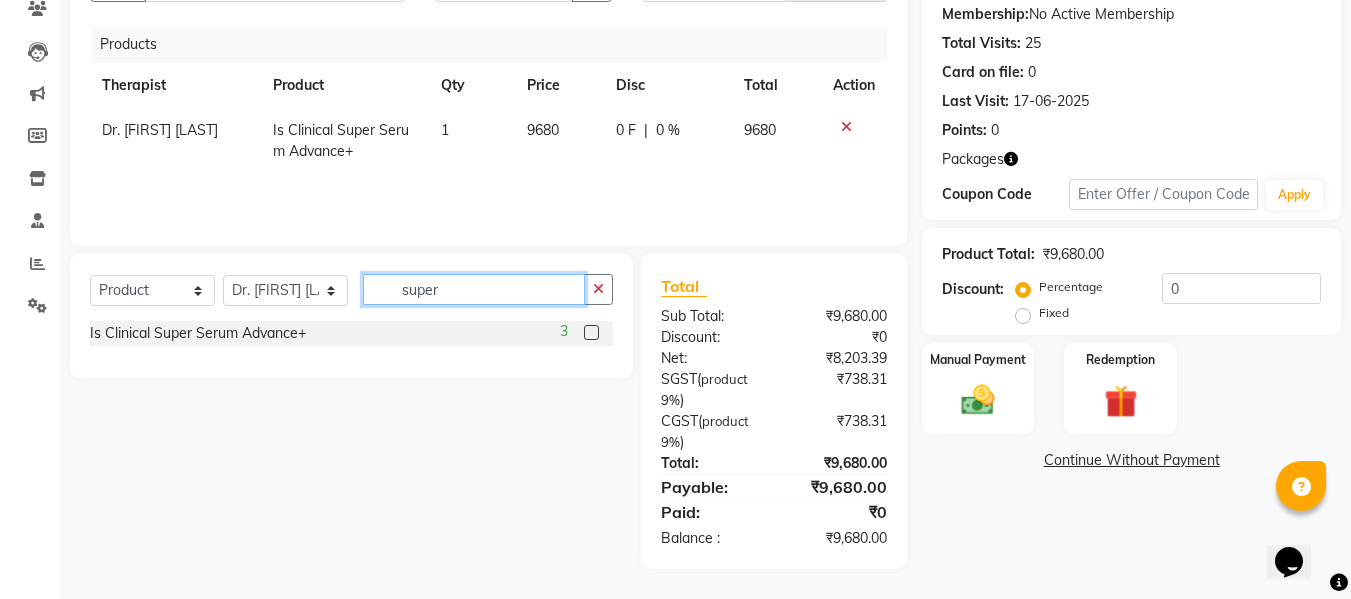 click on "super" 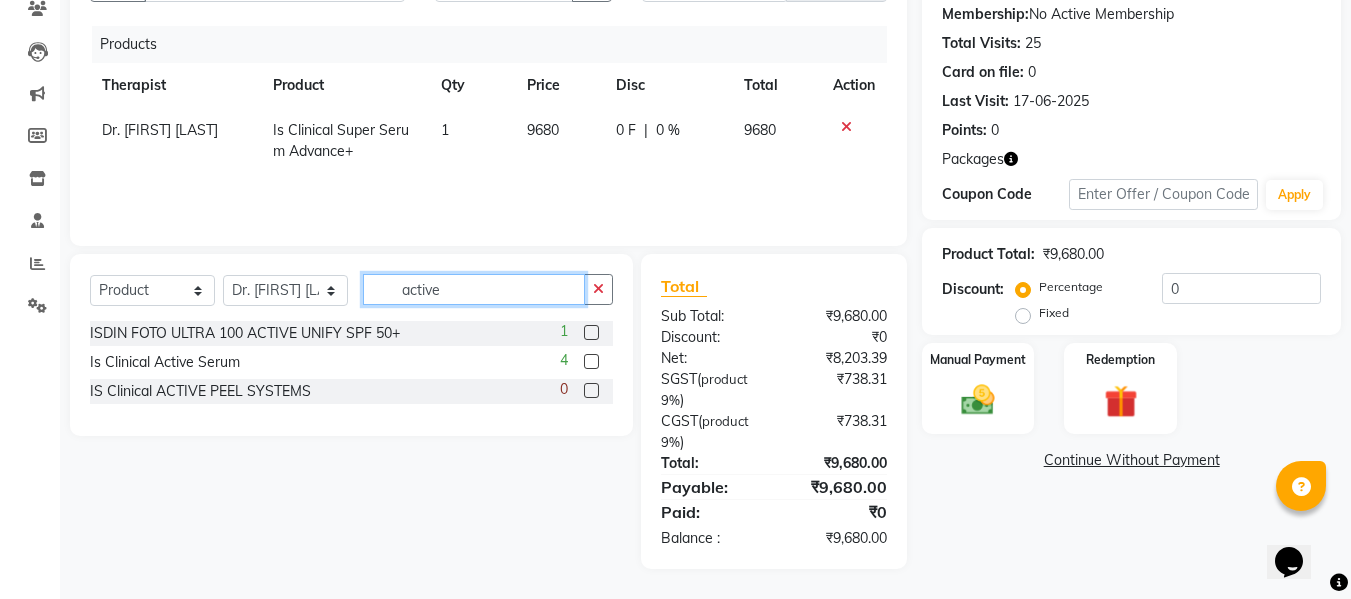 type on "active" 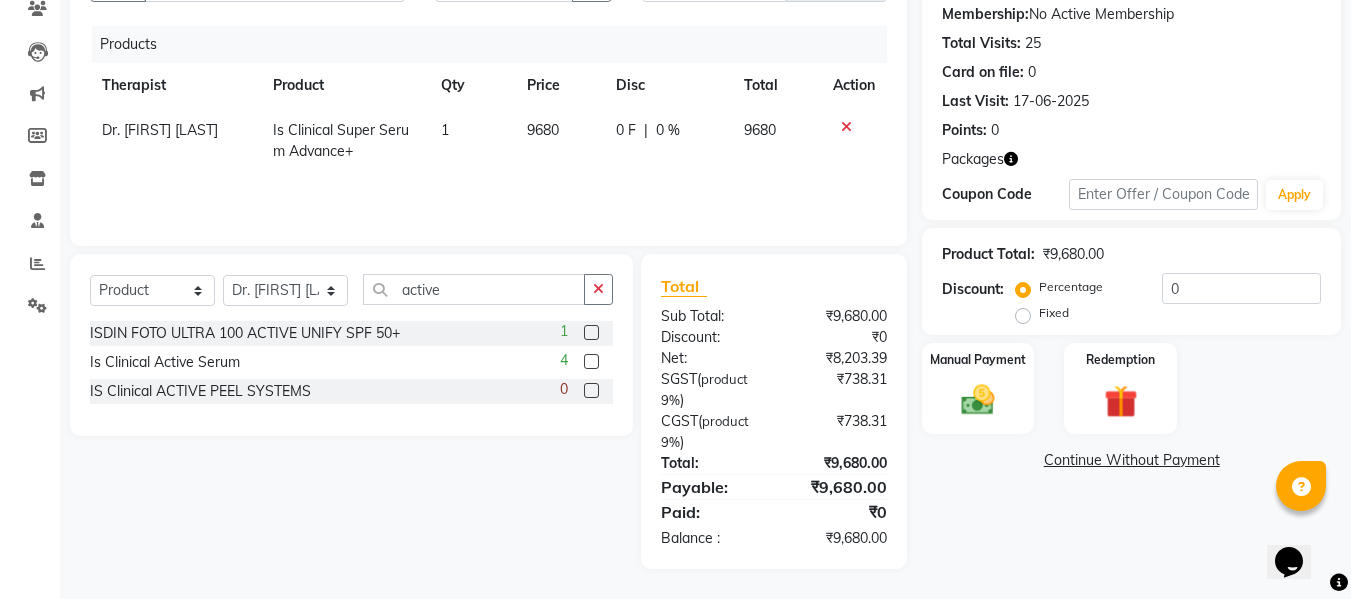 click 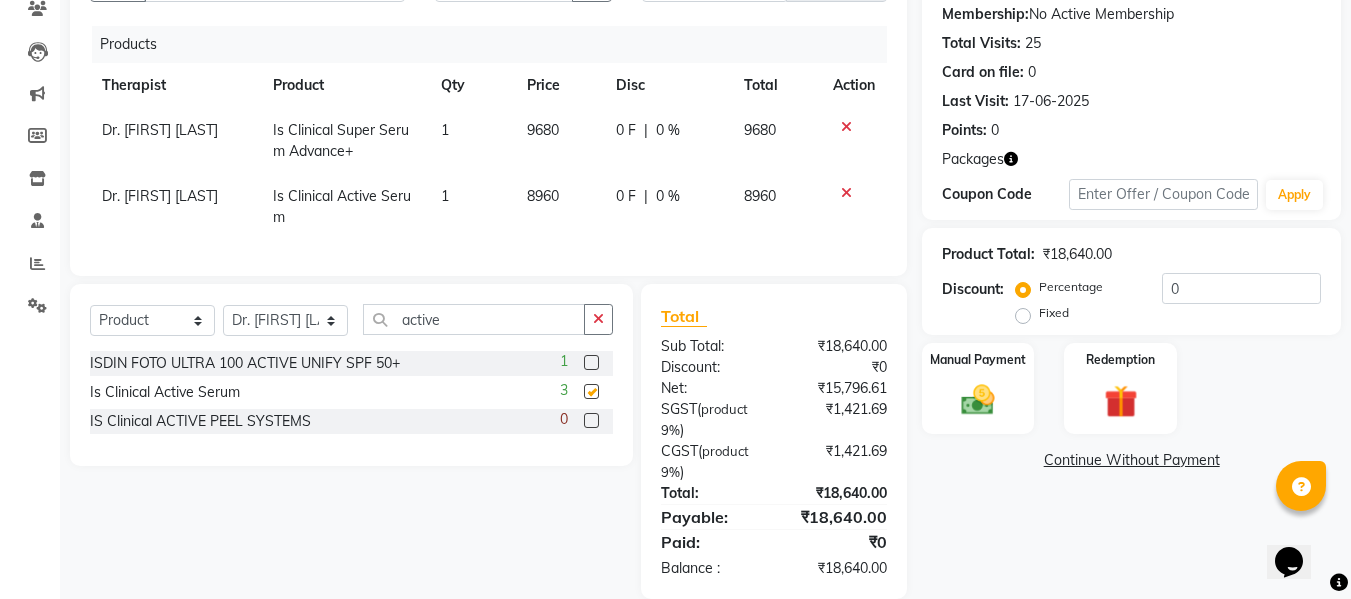 checkbox on "false" 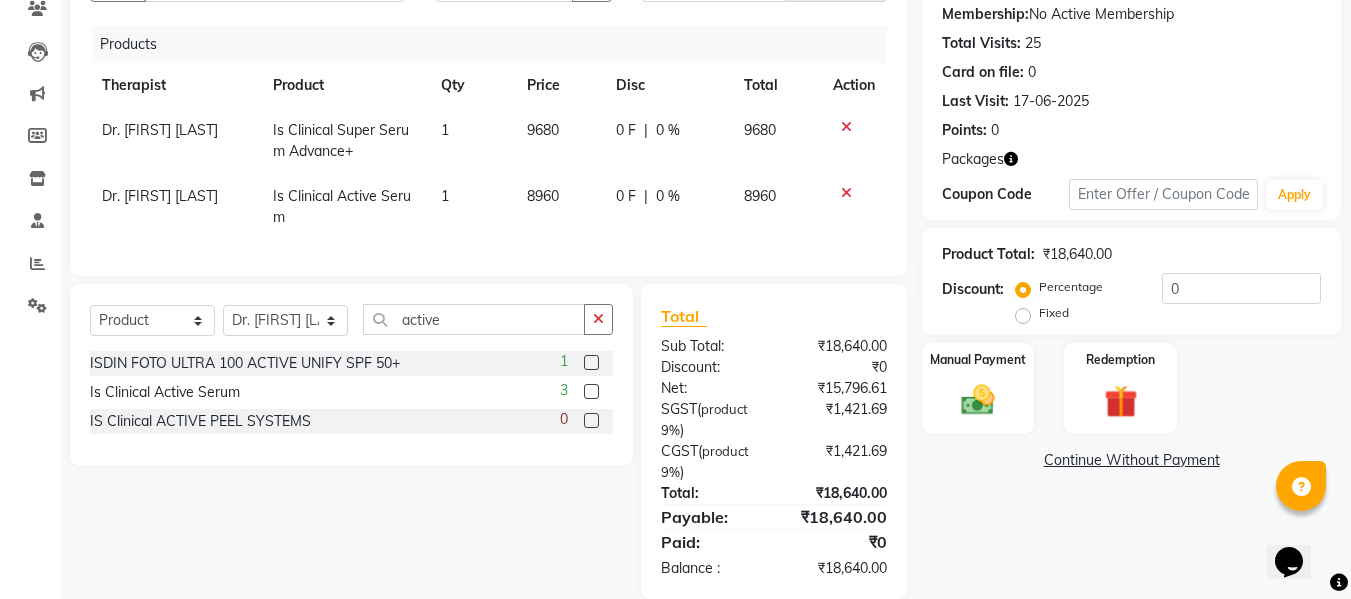 click 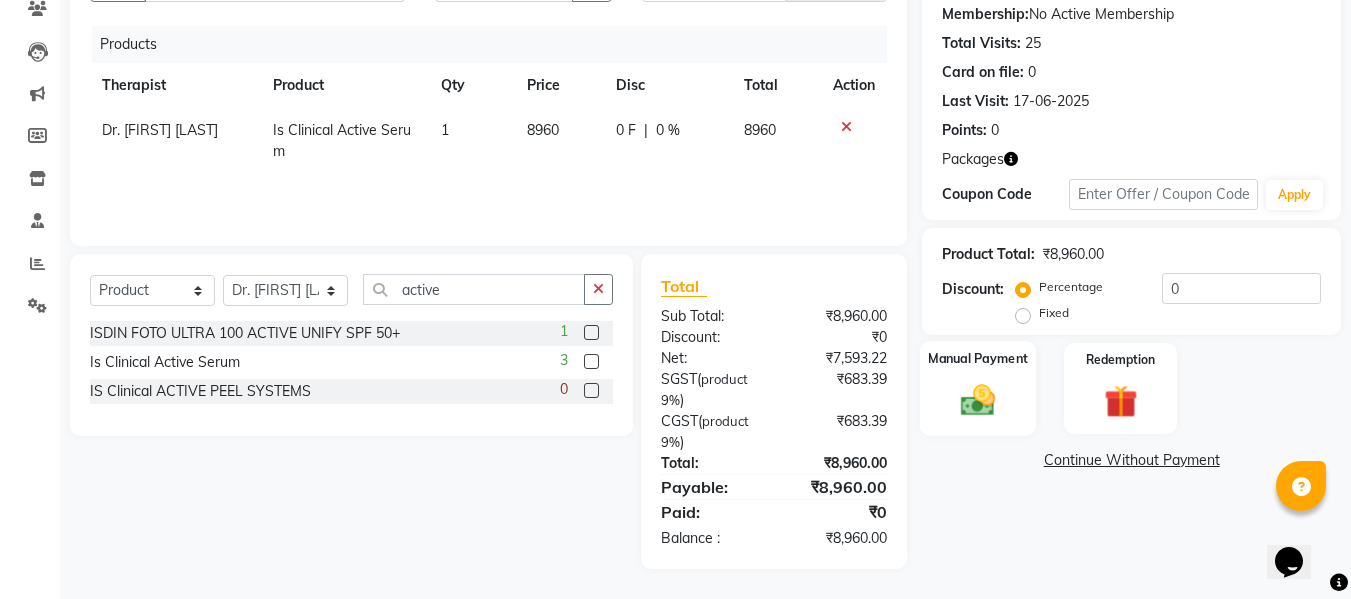 click 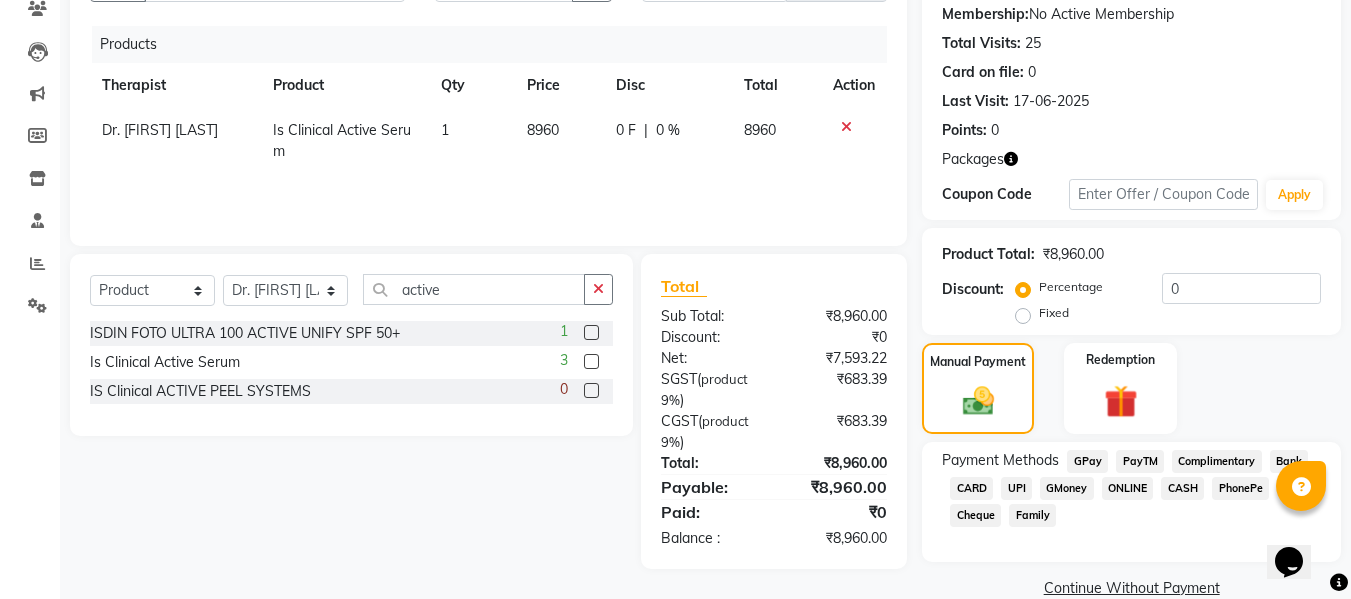 click on "CASH" 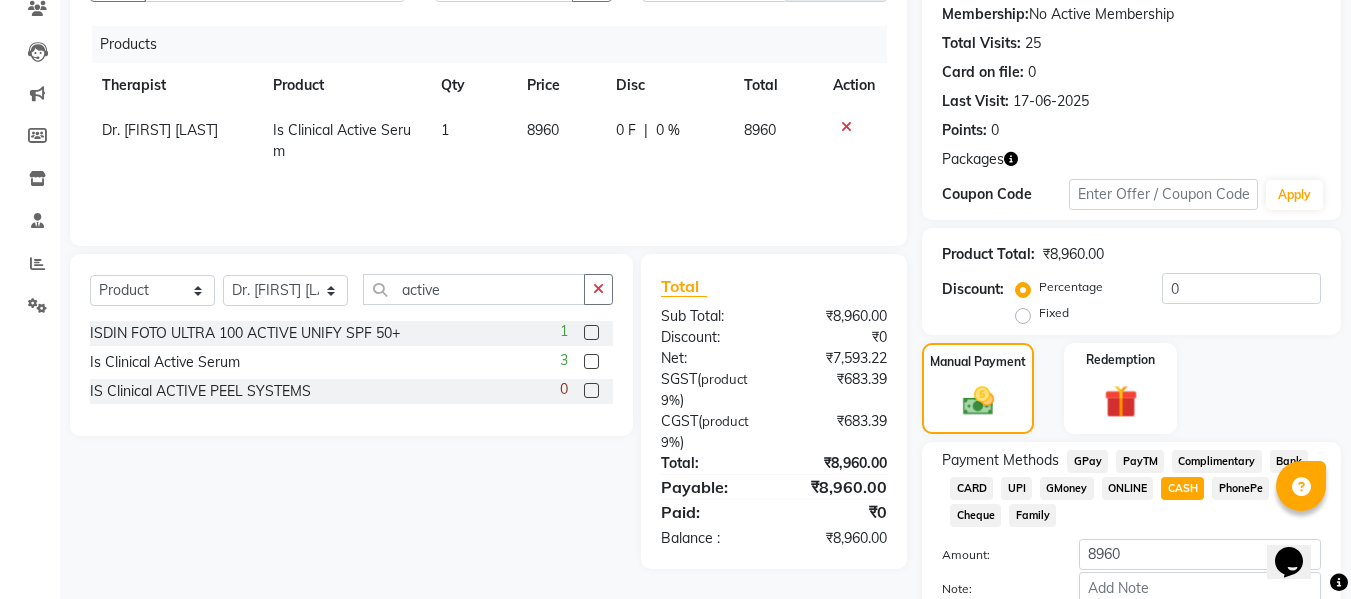 scroll, scrollTop: 339, scrollLeft: 0, axis: vertical 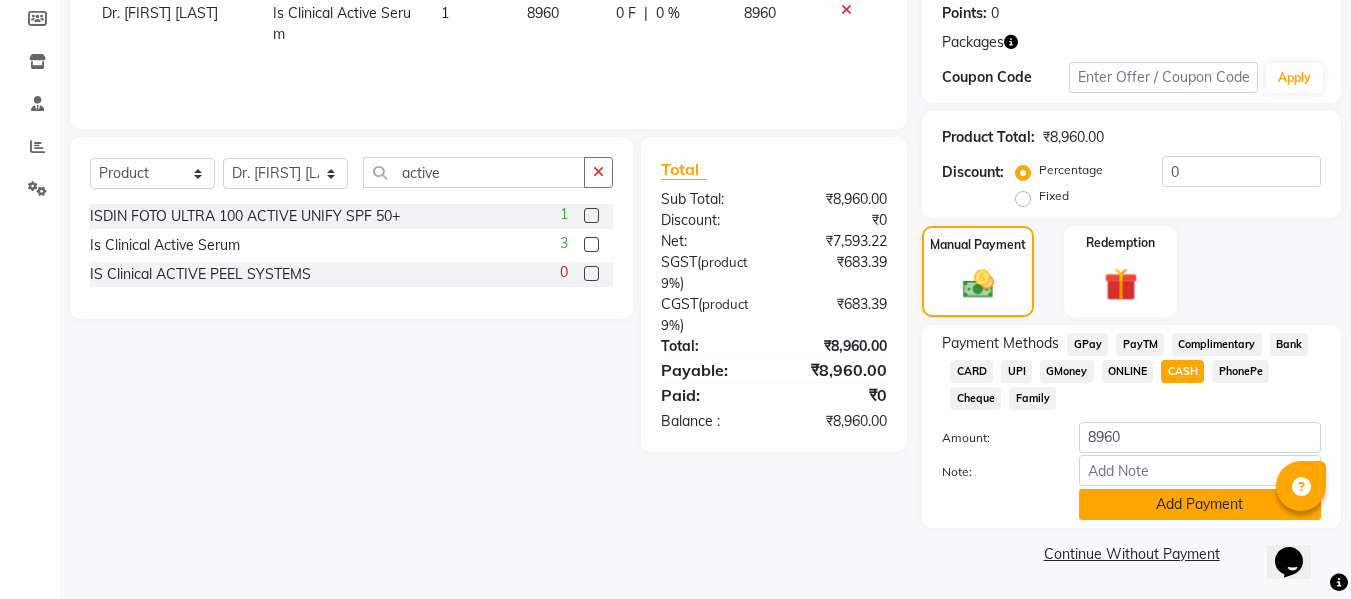 click on "Add Payment" 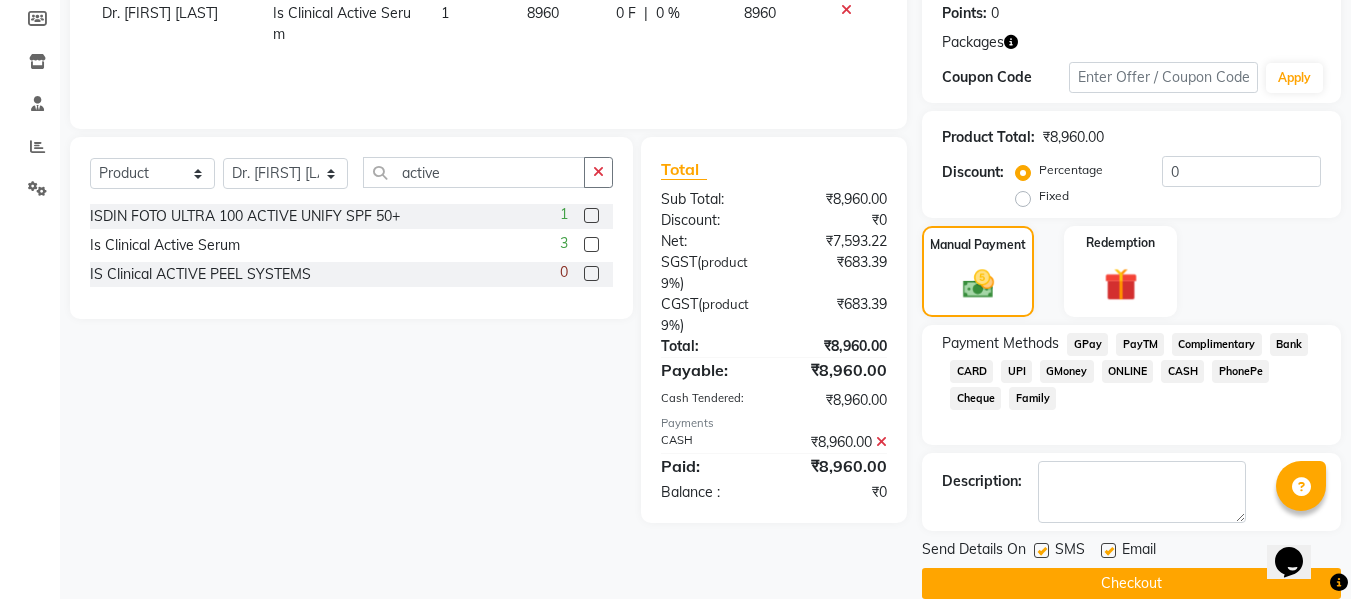 click 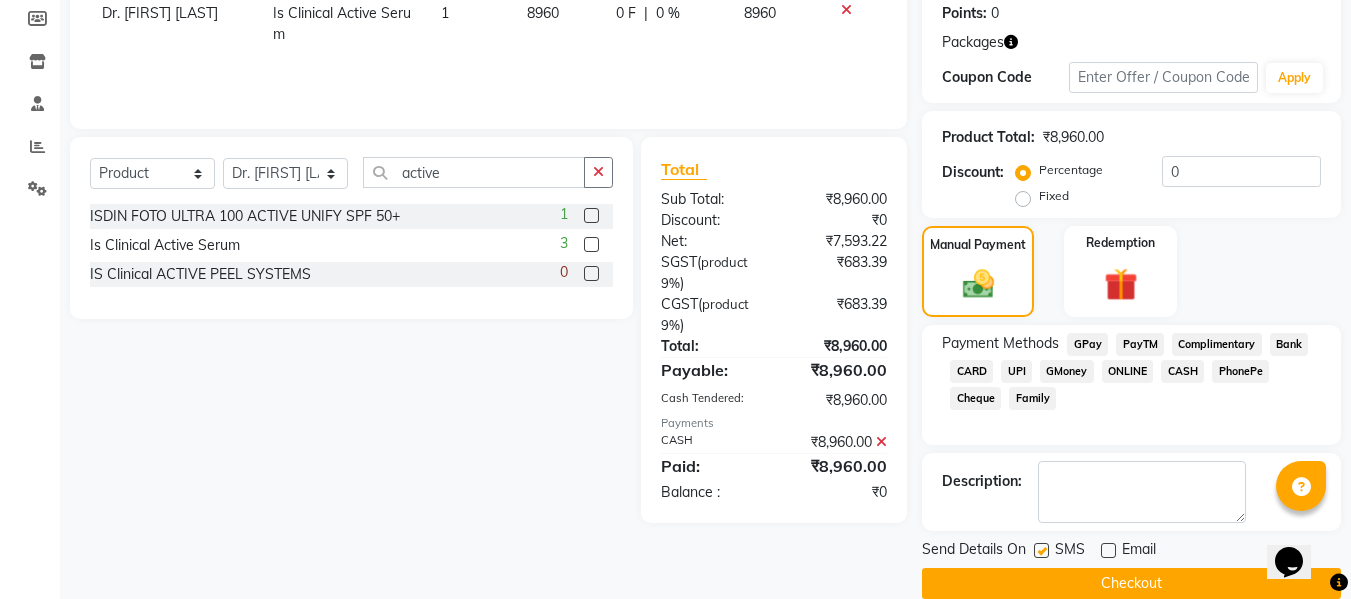 click 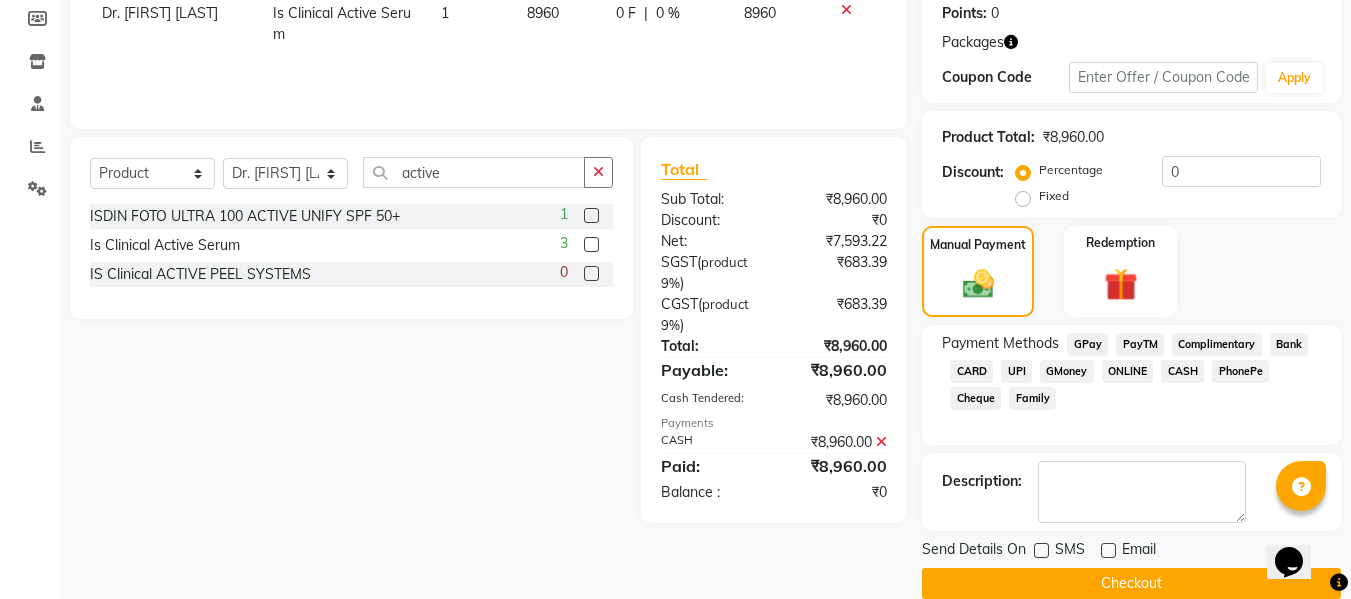 click on "Checkout" 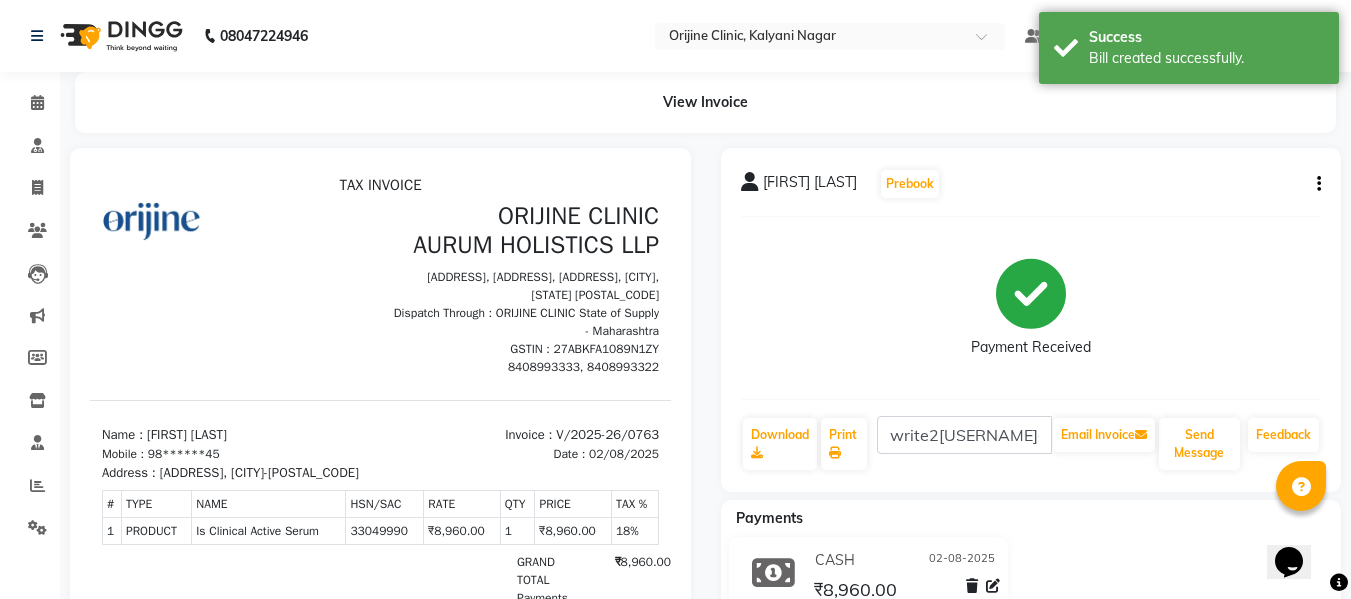scroll, scrollTop: 0, scrollLeft: 0, axis: both 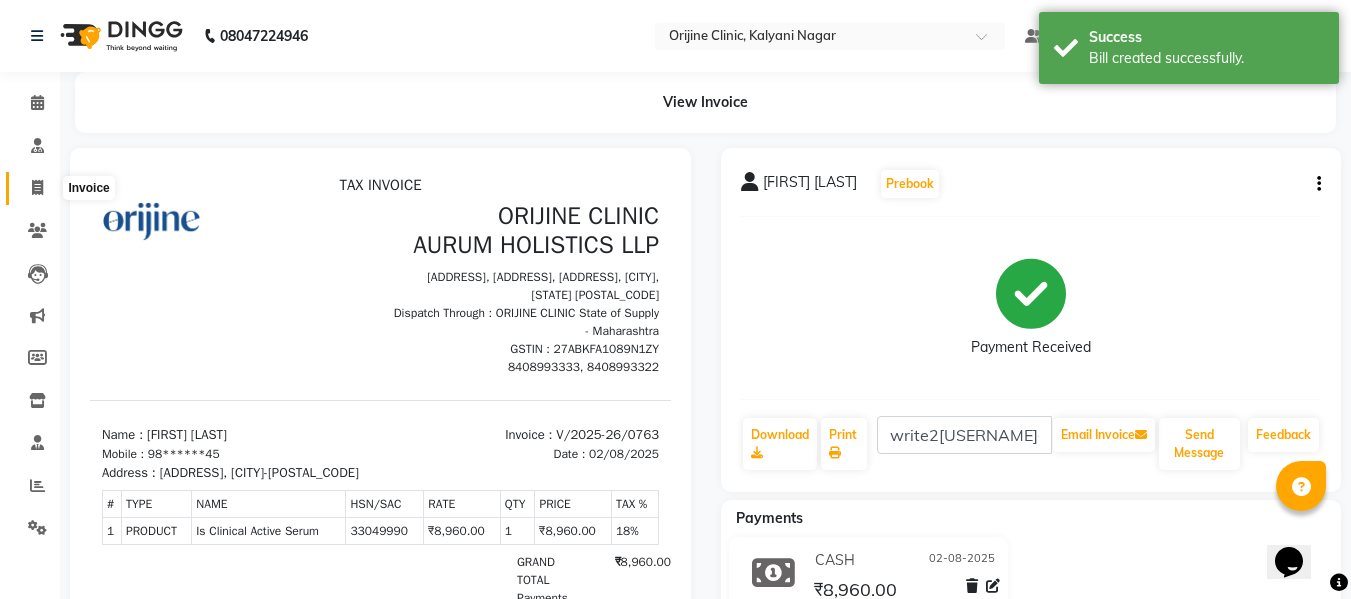 click 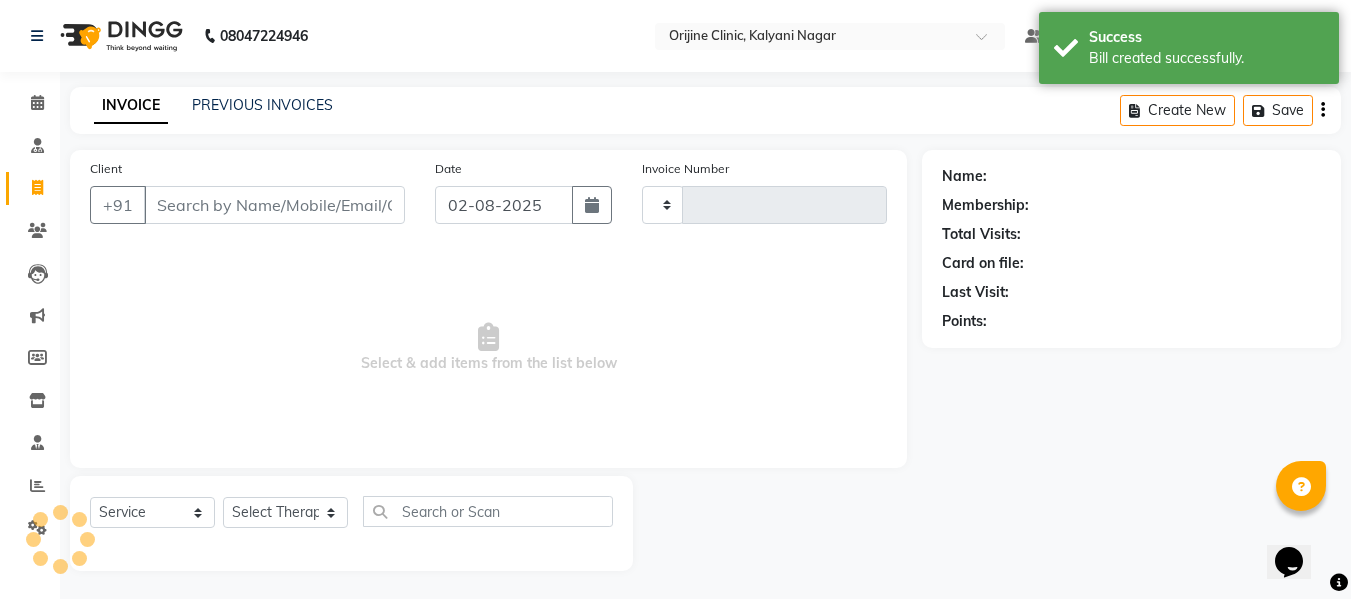 scroll, scrollTop: 2, scrollLeft: 0, axis: vertical 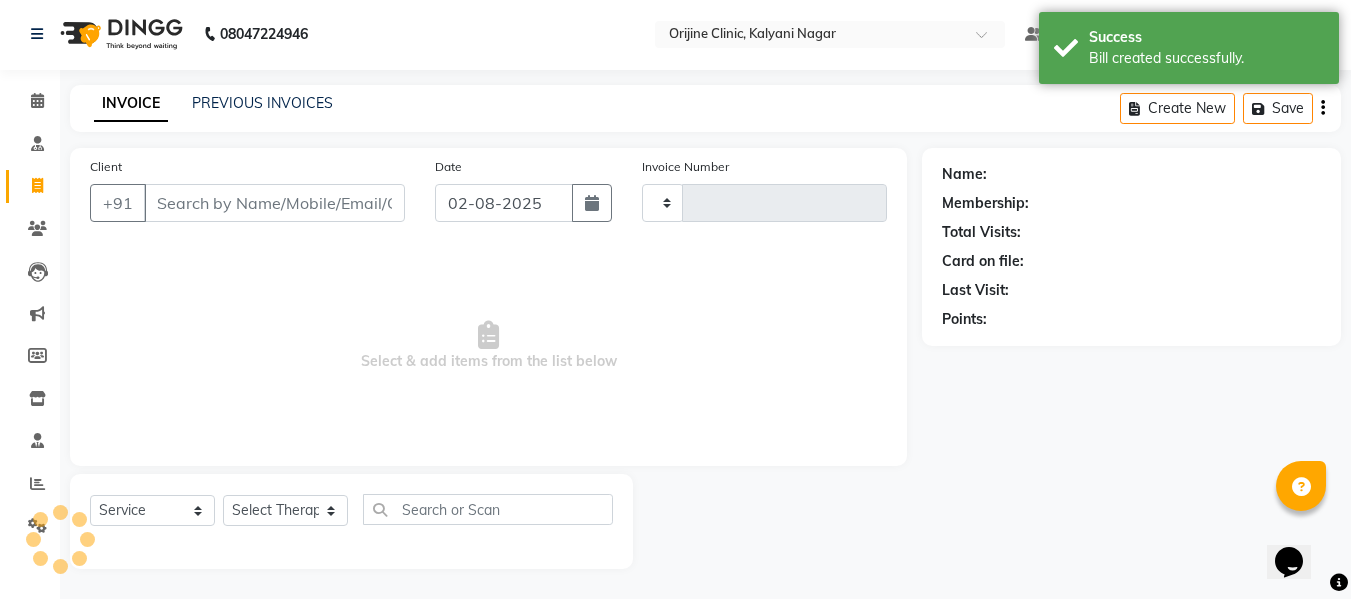 type on "0764" 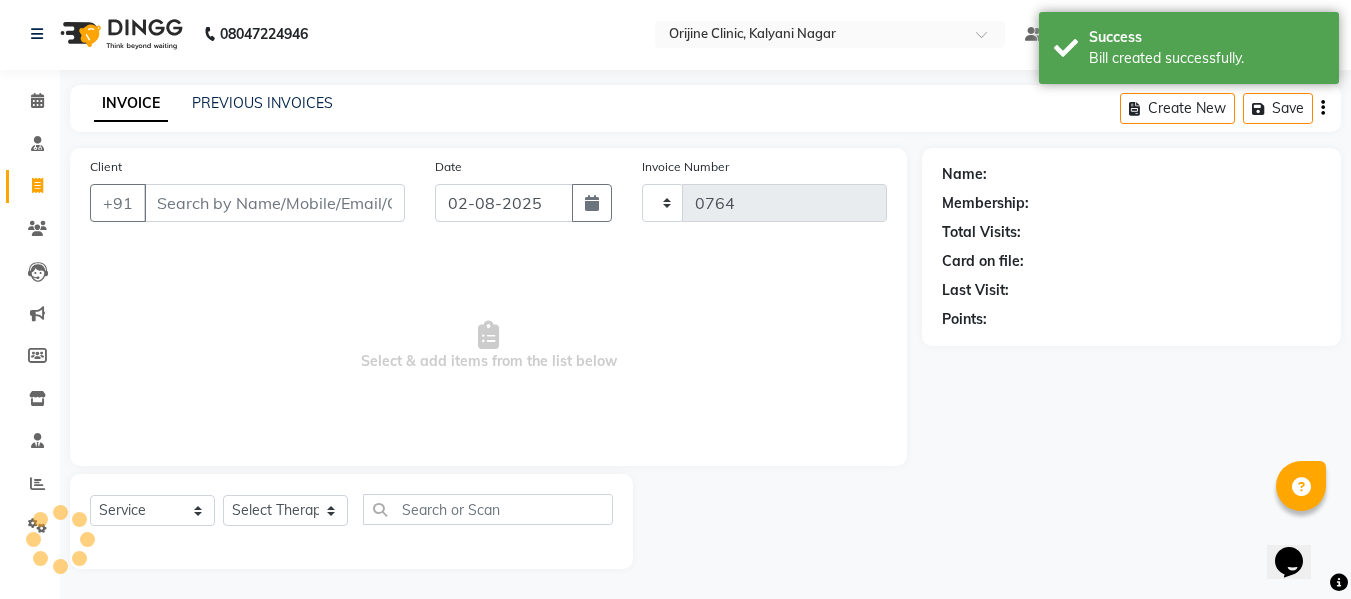 select on "702" 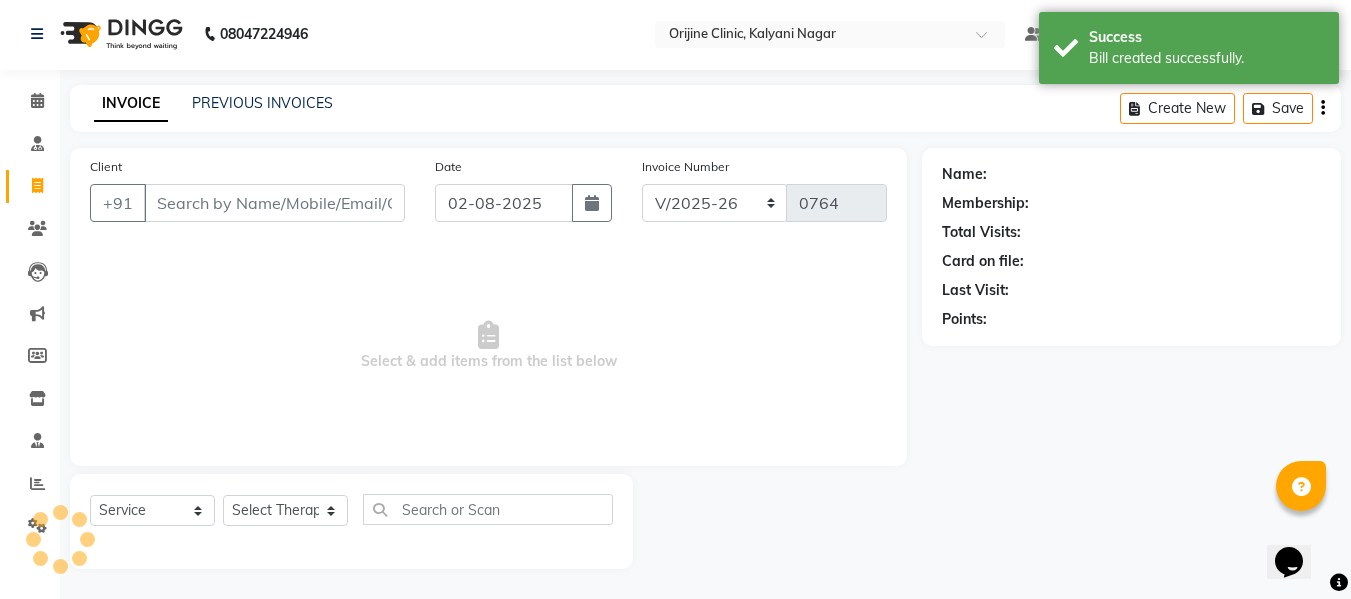 click on "Client" at bounding box center (274, 203) 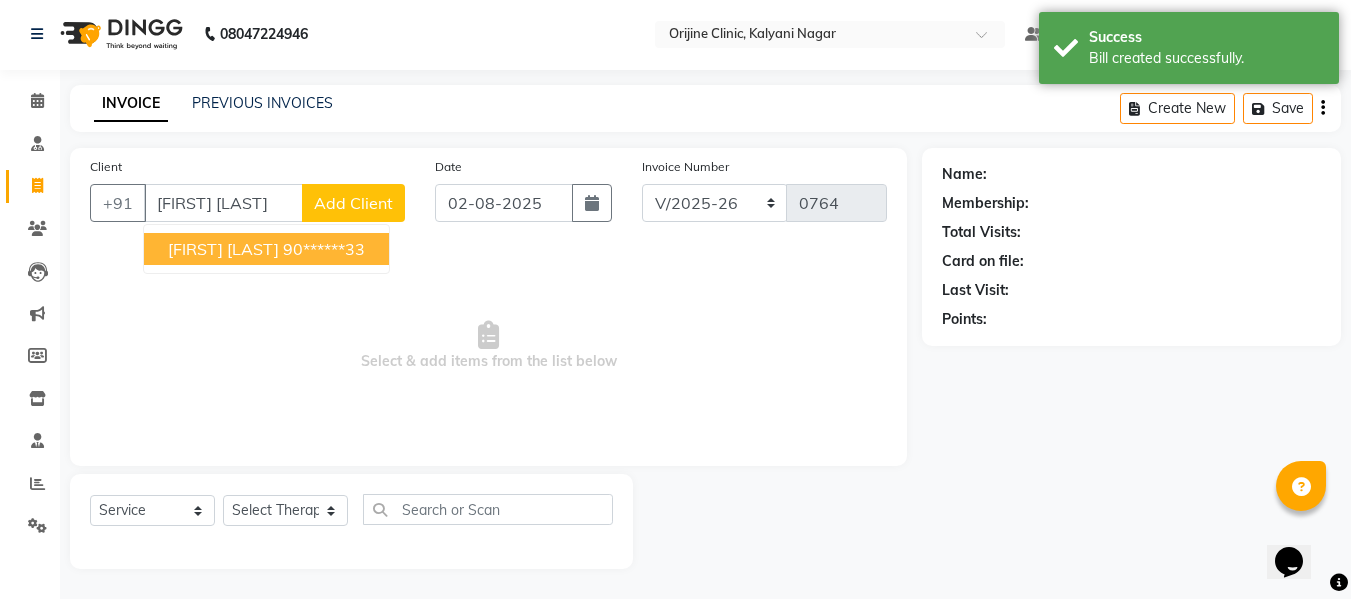click on "[FIRST] [LAST]" at bounding box center [223, 249] 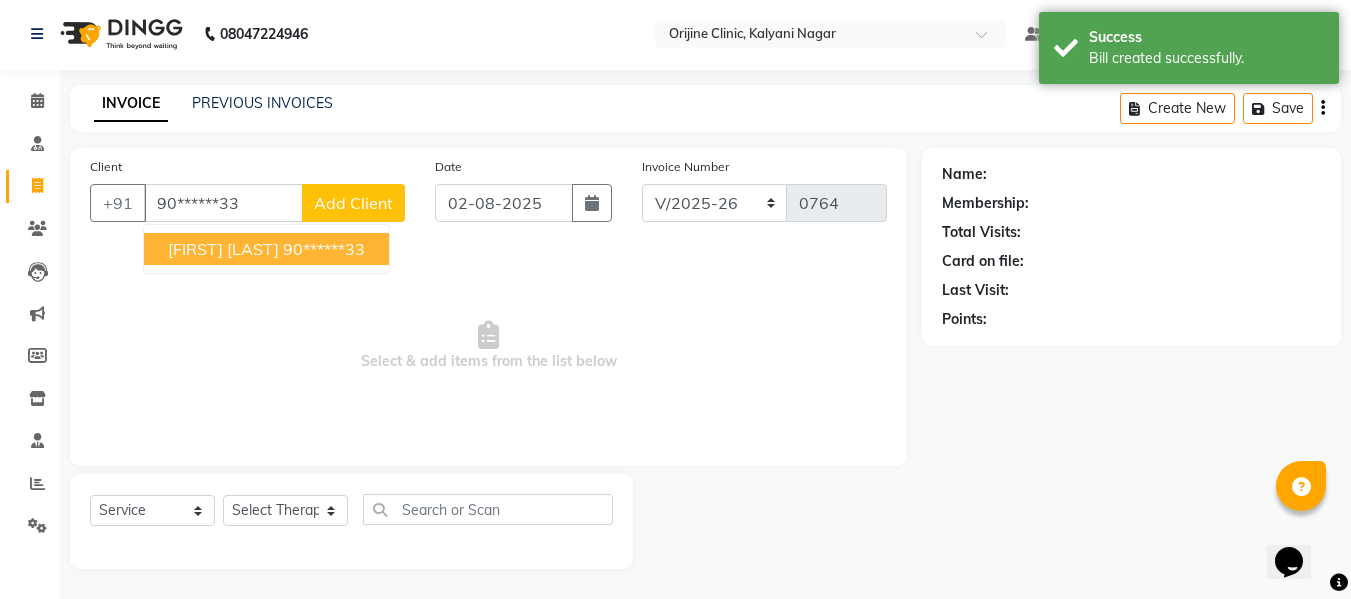 type on "90******33" 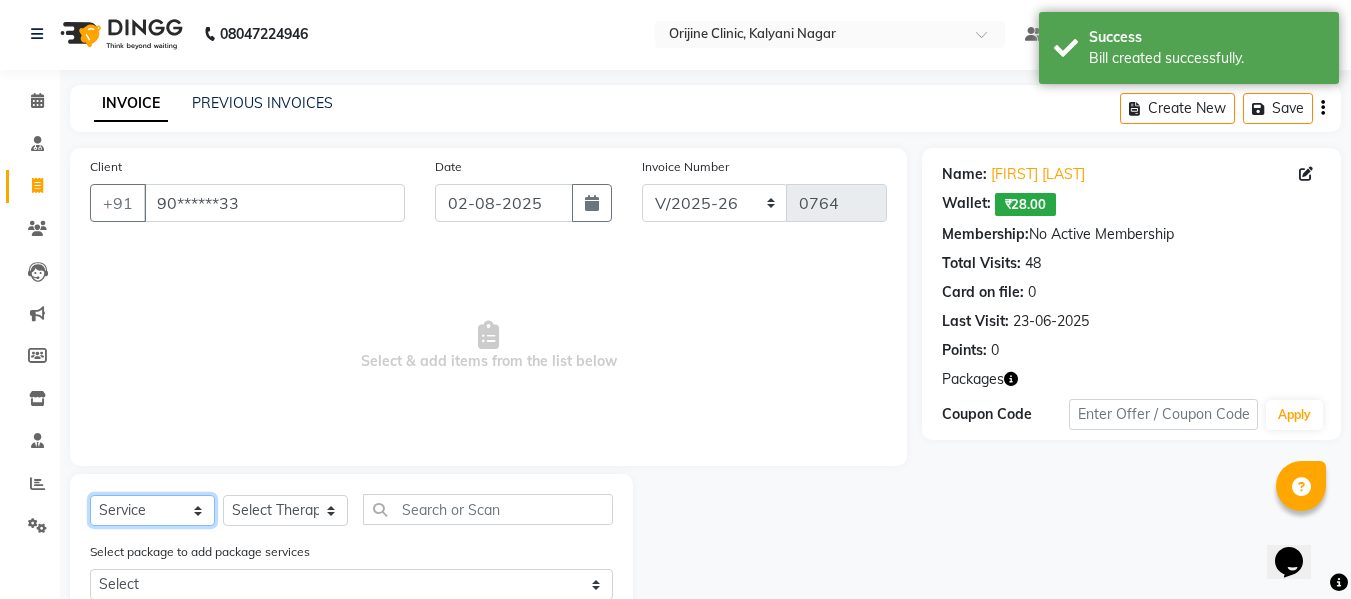 click on "Select  Service  Product  Membership  Package Voucher Prepaid Gift Card" 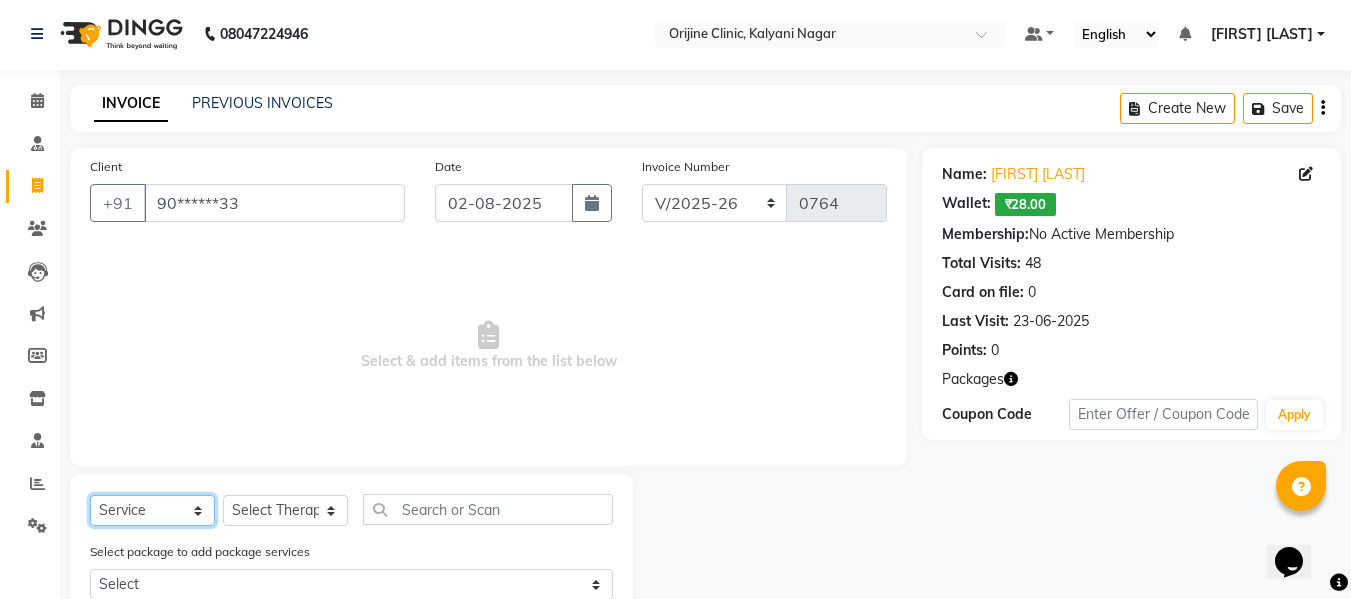 select on "product" 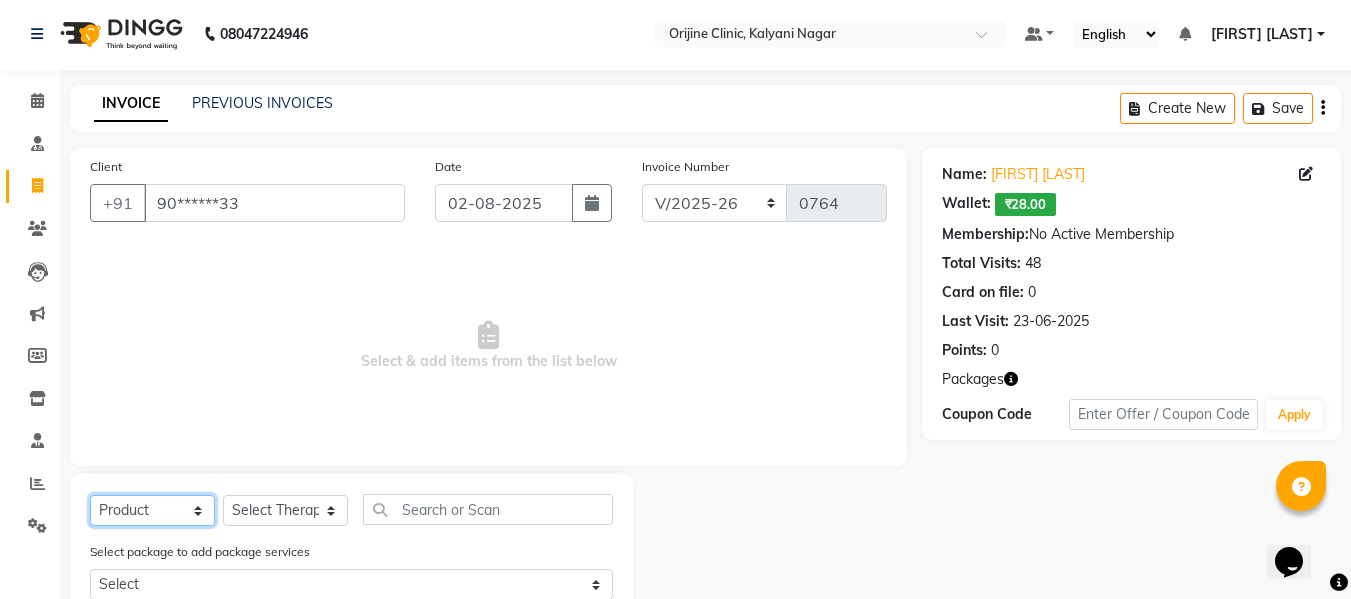 click on "Select  Service  Product  Membership  Package Voucher Prepaid Gift Card" 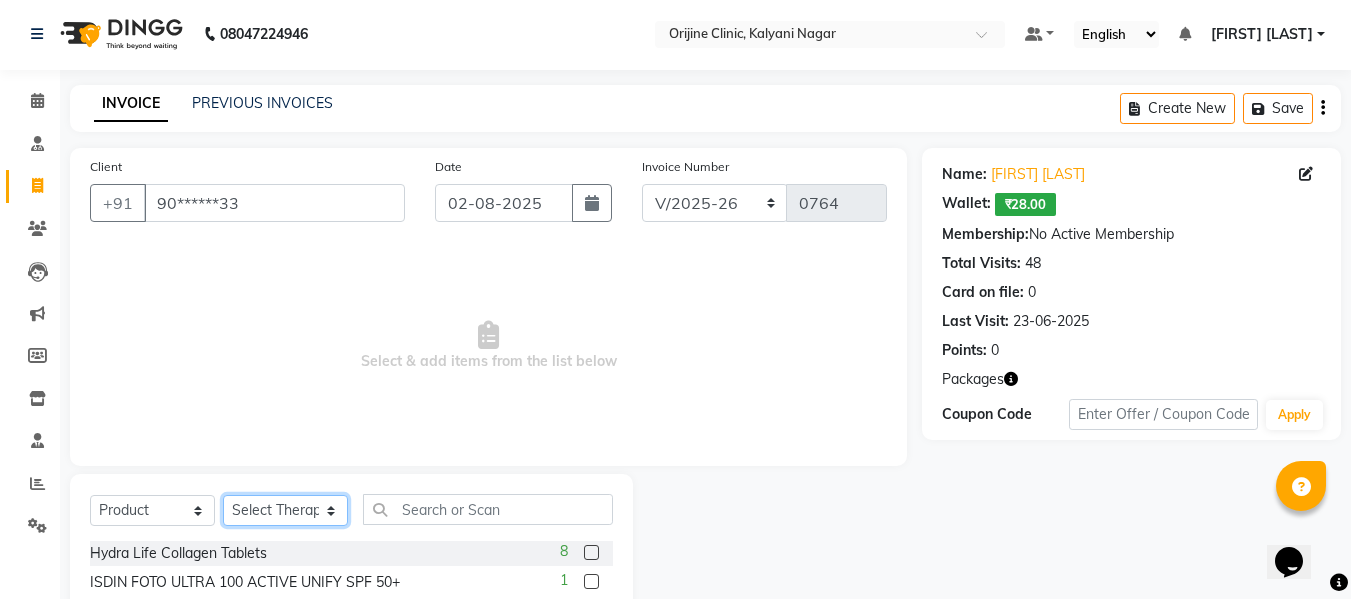 click on "Select Therapist [FIRST] [LAST] Battul Centre Head Dr. [FIRST] [LAST] Dr. [FIRST] [LAST] [FIRST] [LAST] [FIRST] [LAST] [FIRST] [LAST] [FIRST] [LAST] [FIRST]  [LAST] [FIRST]  [LAST] [FIRST]  [LAST]" 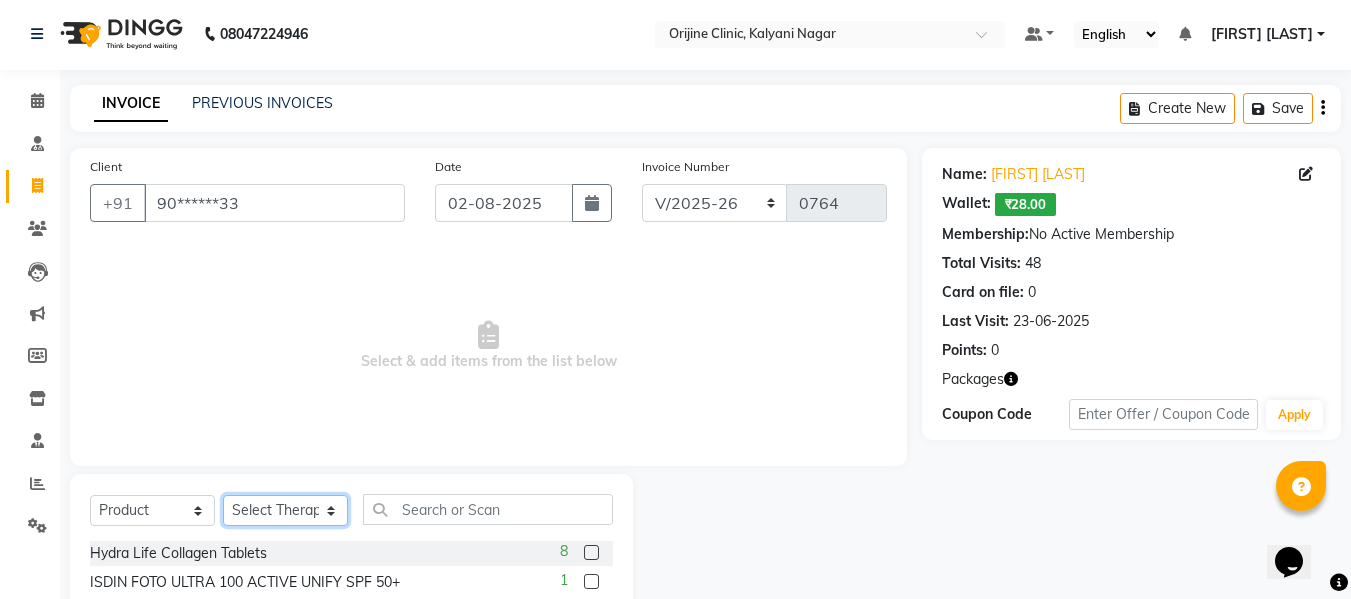 select on "10775" 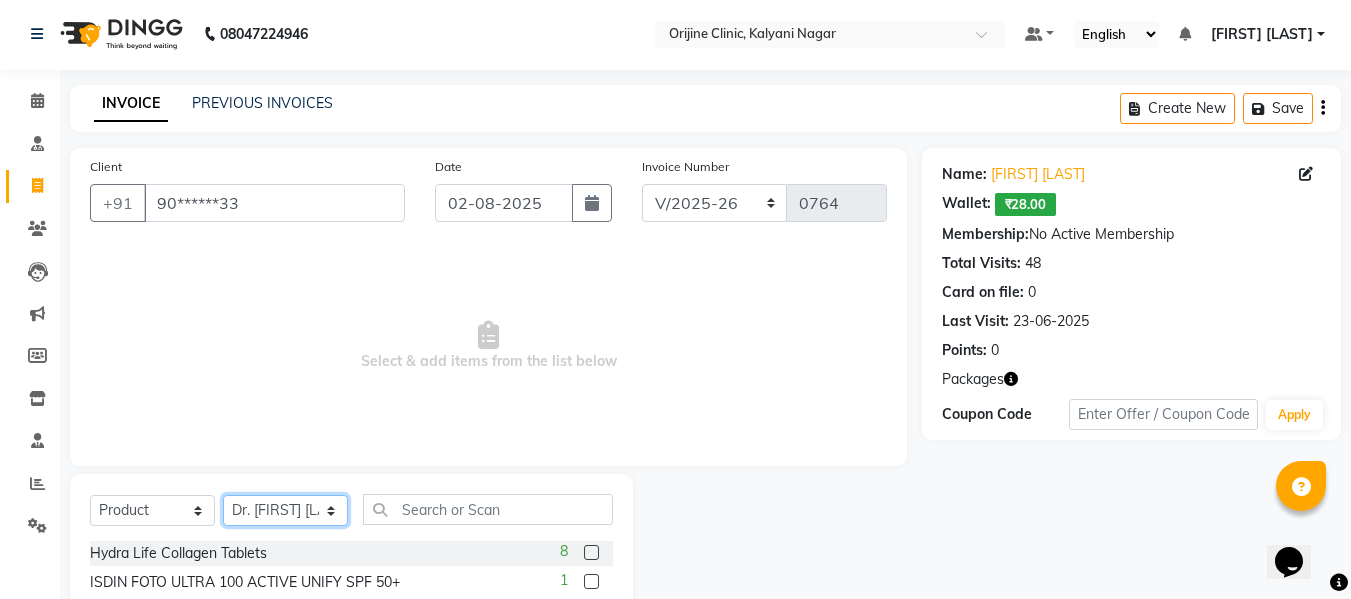 click on "Select Therapist [FIRST] [LAST] Battul Centre Head Dr. [FIRST] [LAST] Dr. [FIRST] [LAST] [FIRST] [LAST] [FIRST] [LAST] [FIRST] [LAST] [FIRST] [LAST] [FIRST]  [LAST] [FIRST]  [LAST] [FIRST]  [LAST]" 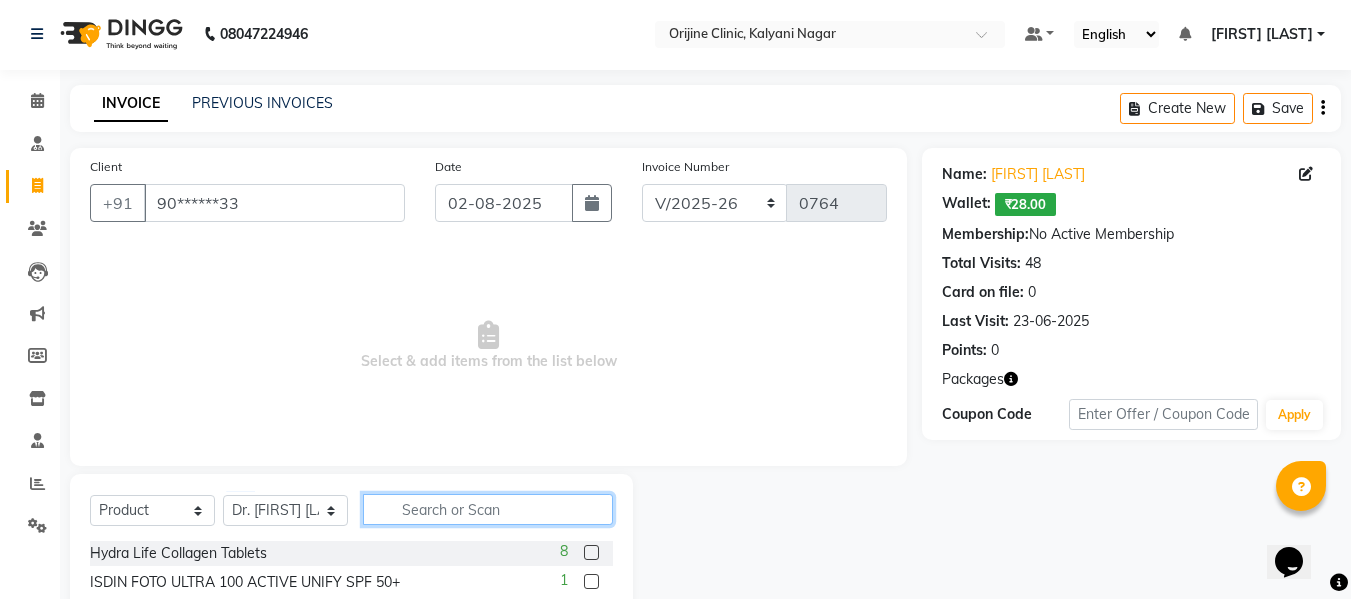 click 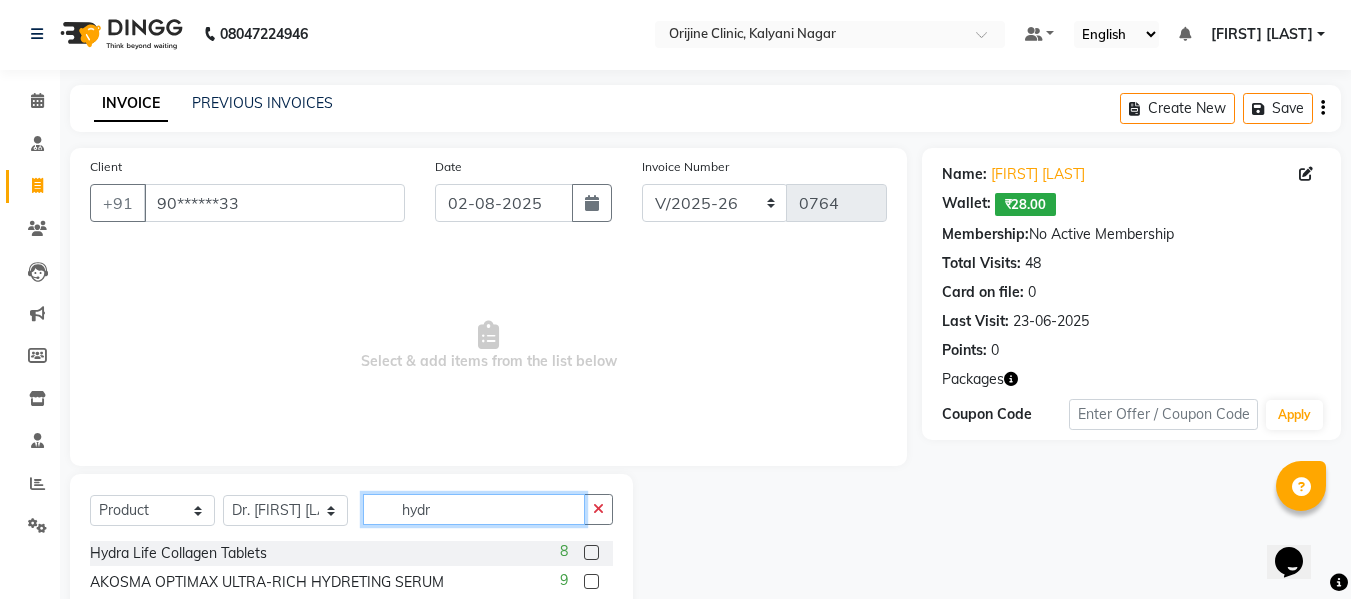 type on "hydr" 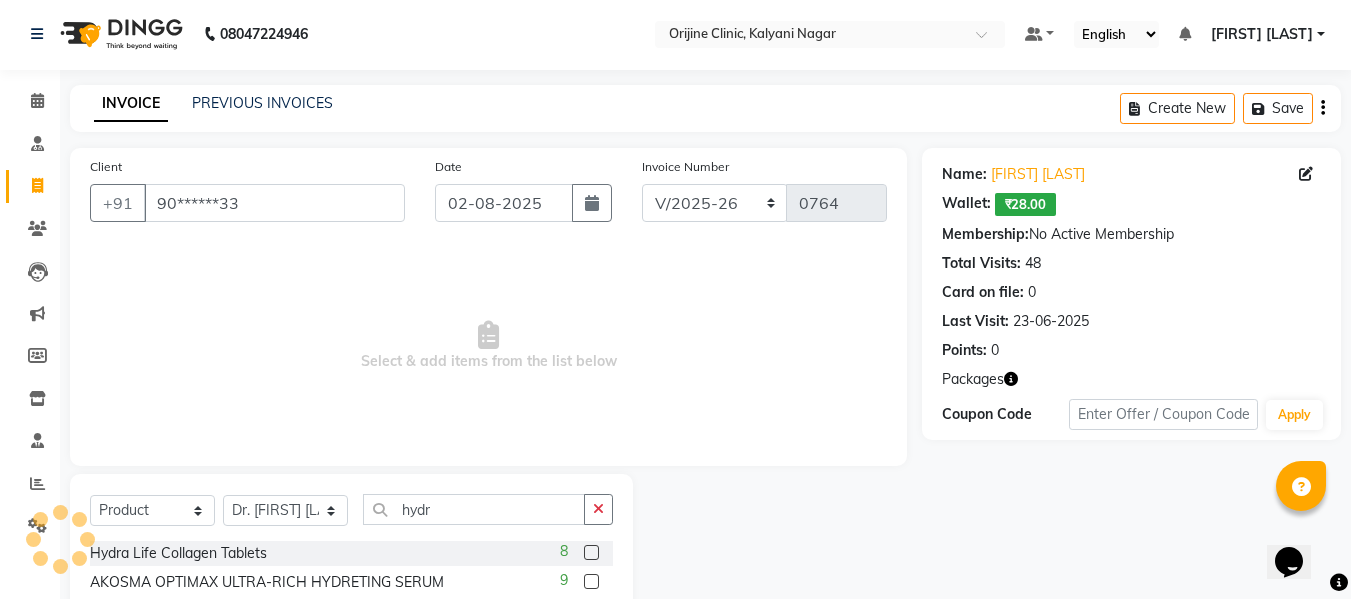 click 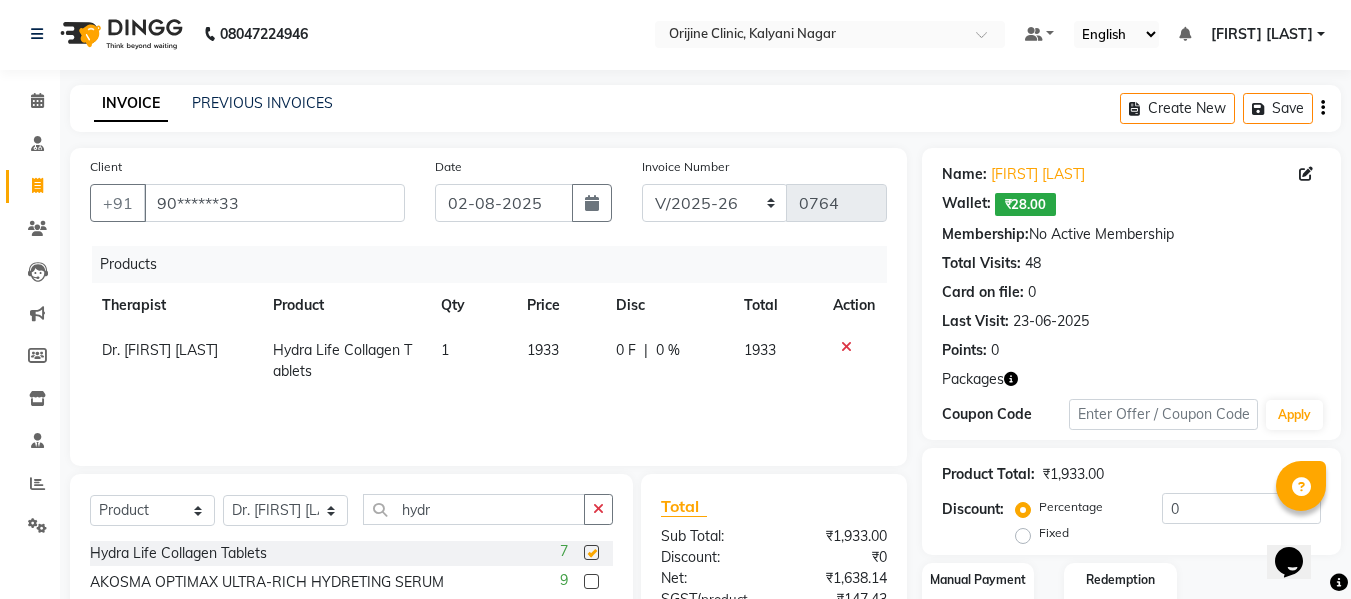 checkbox on "false" 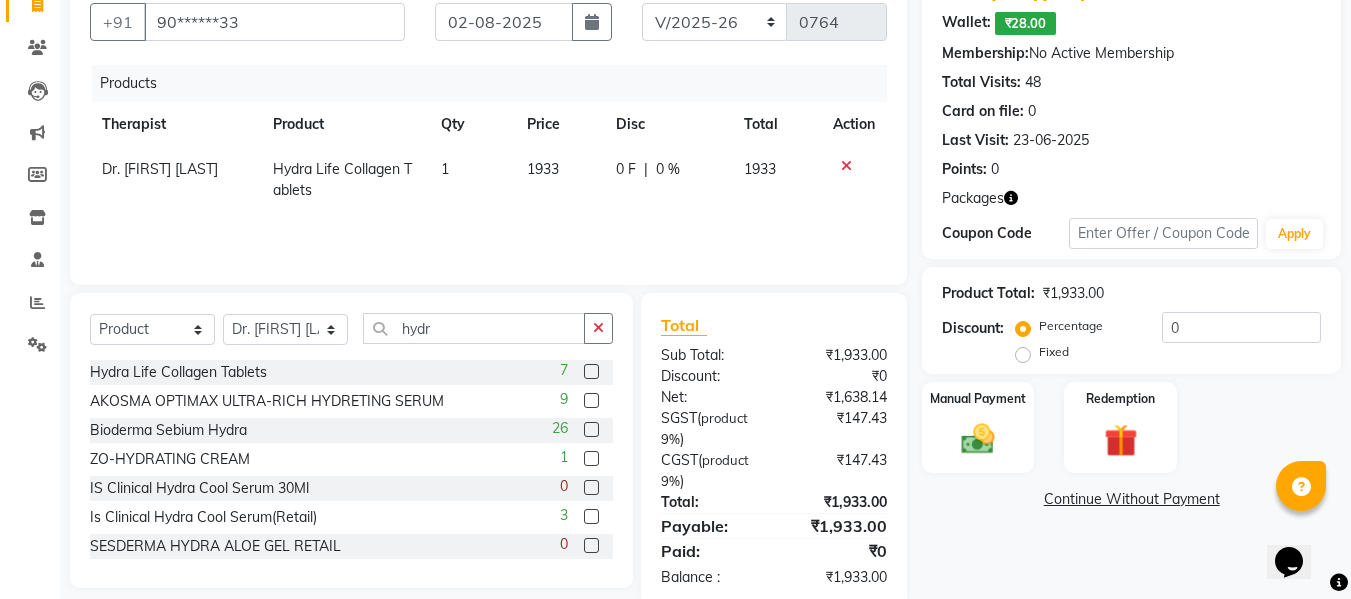scroll, scrollTop: 222, scrollLeft: 0, axis: vertical 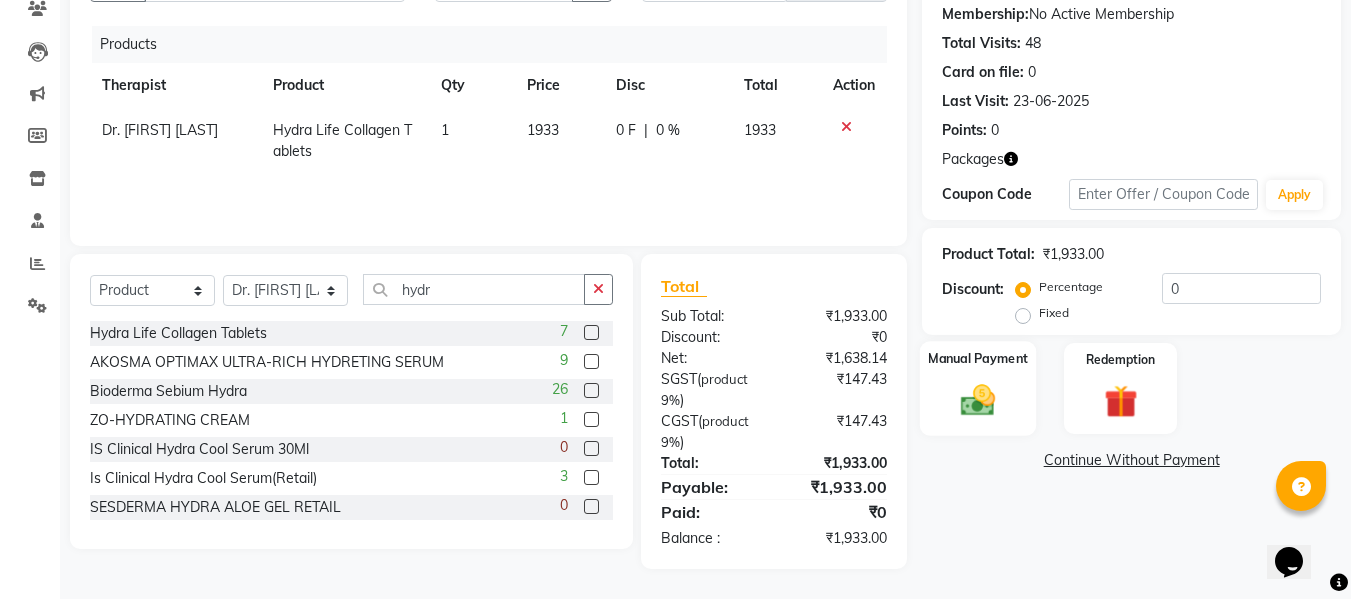 click 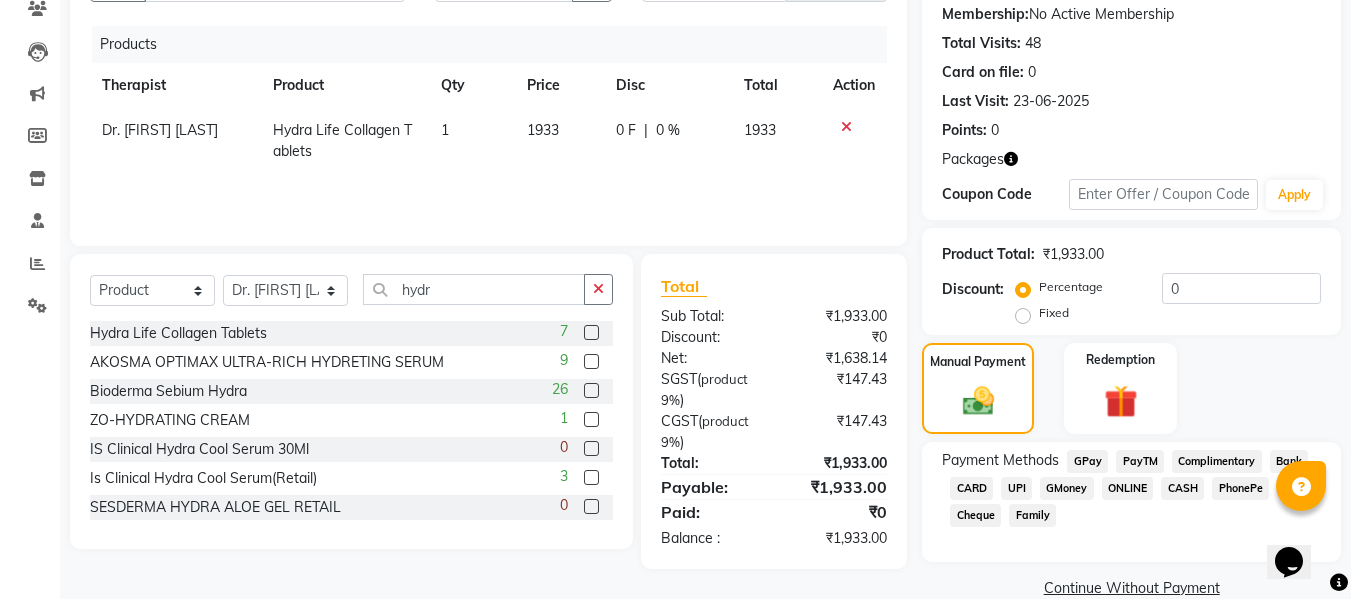 click on "CASH" 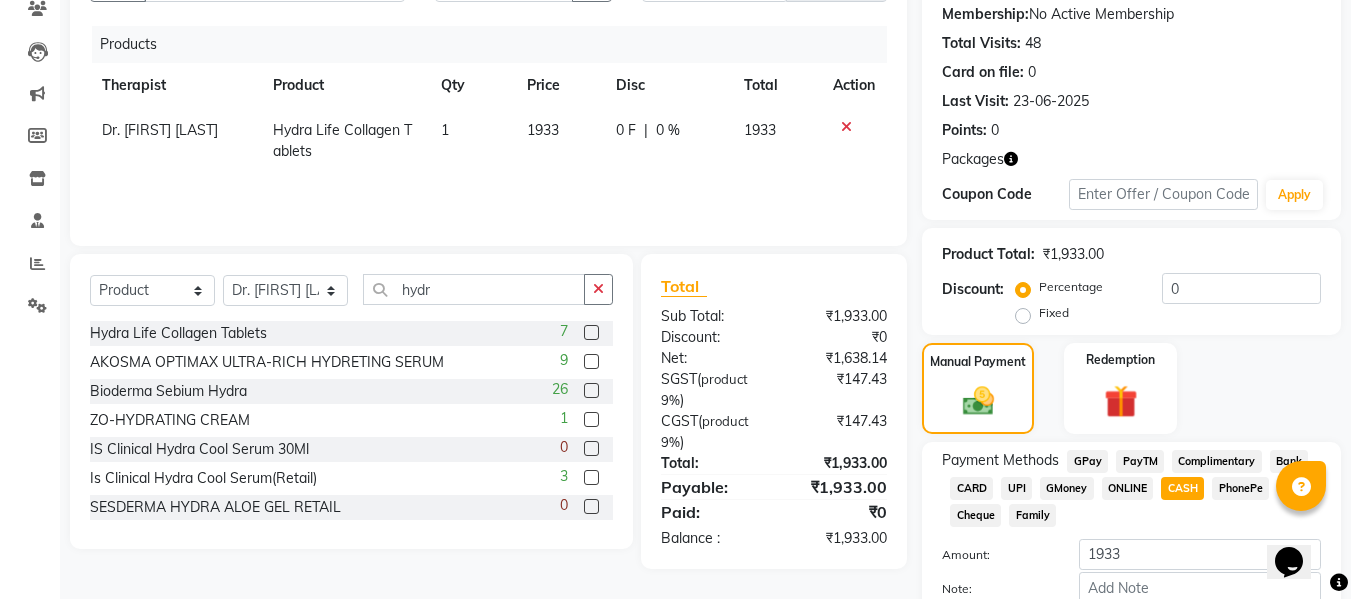 scroll, scrollTop: 339, scrollLeft: 0, axis: vertical 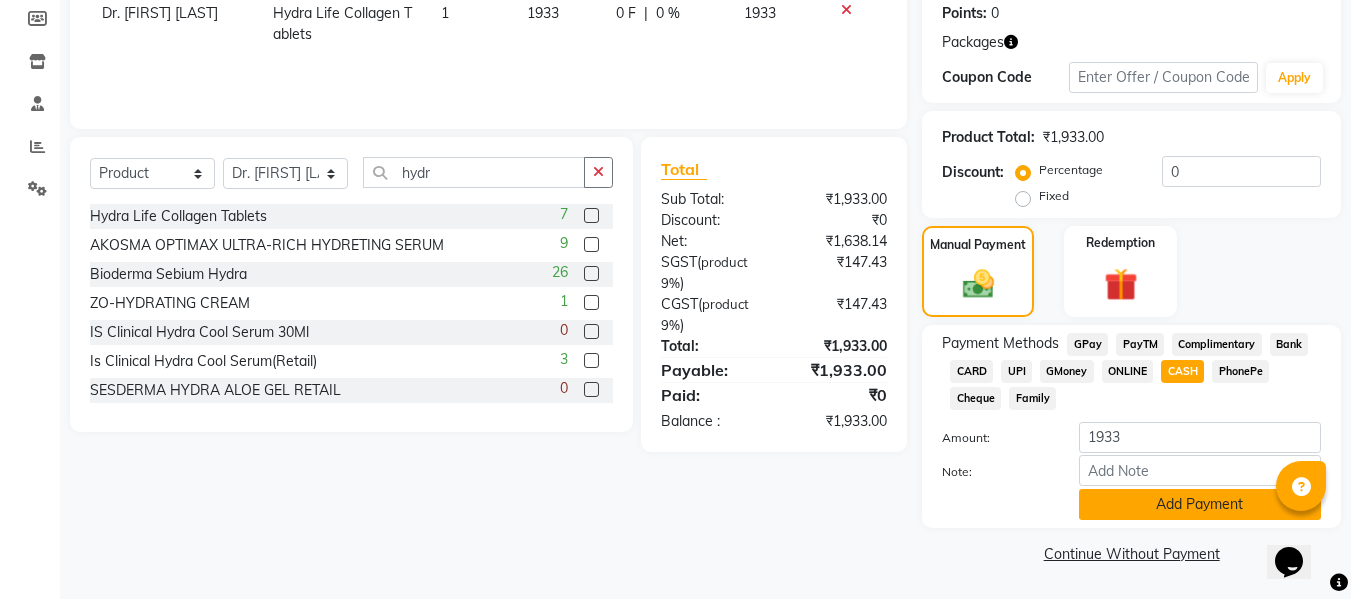click on "Add Payment" 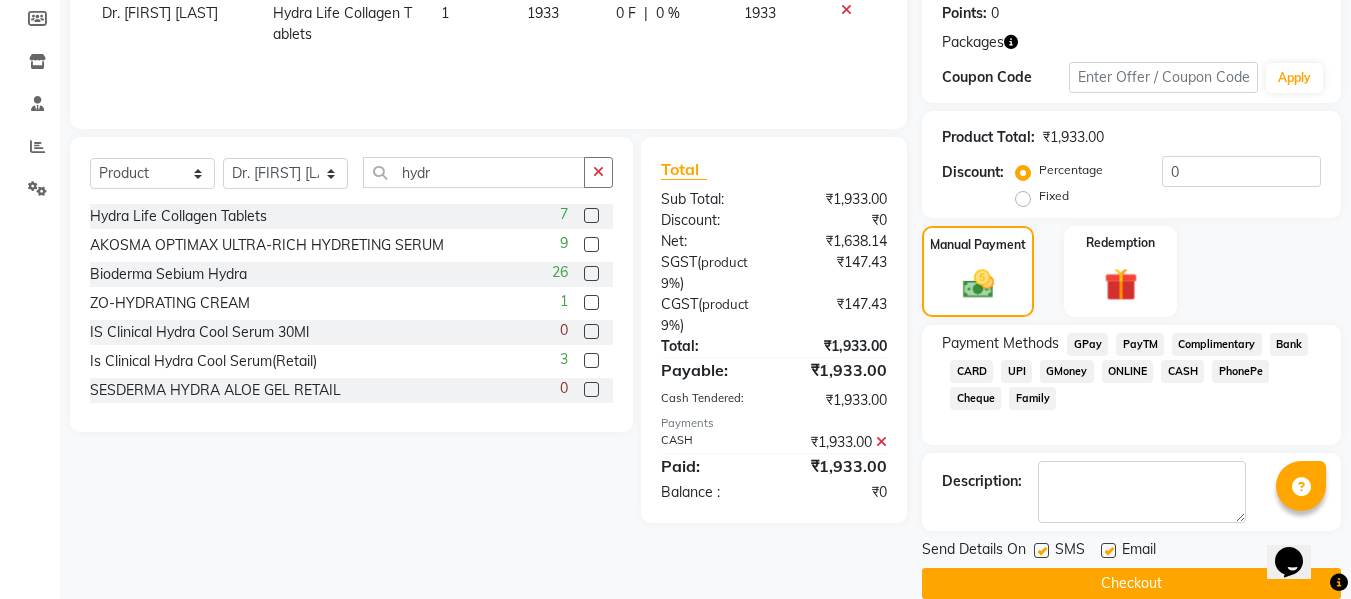 click 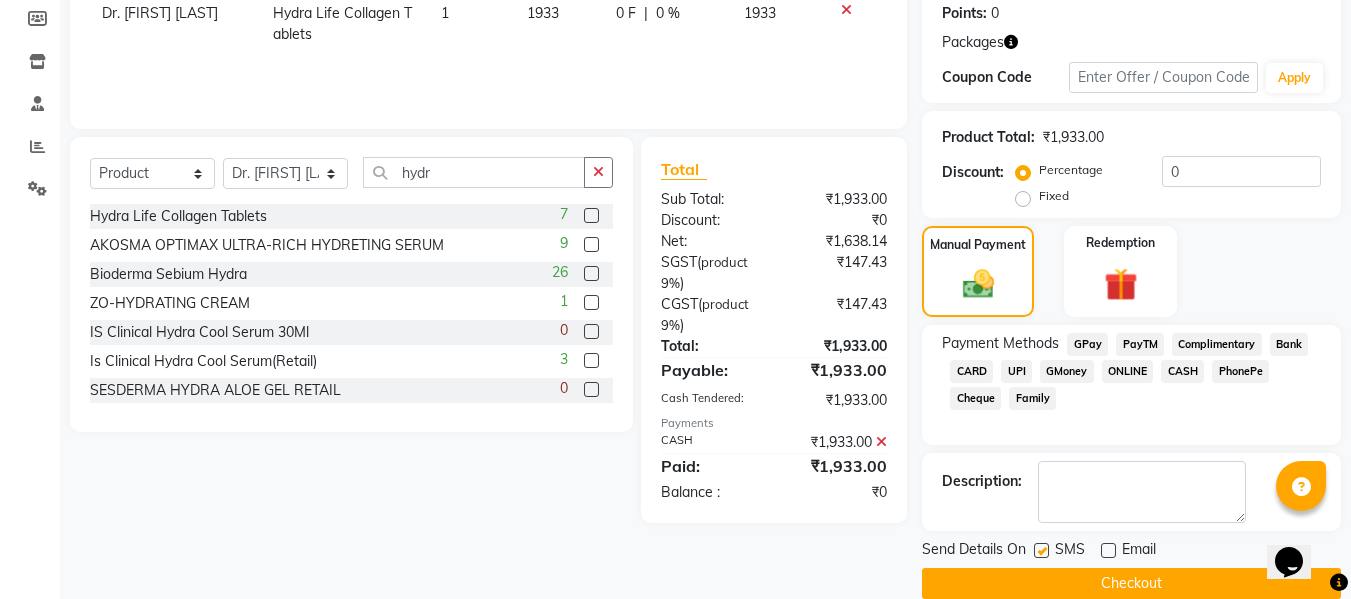 click 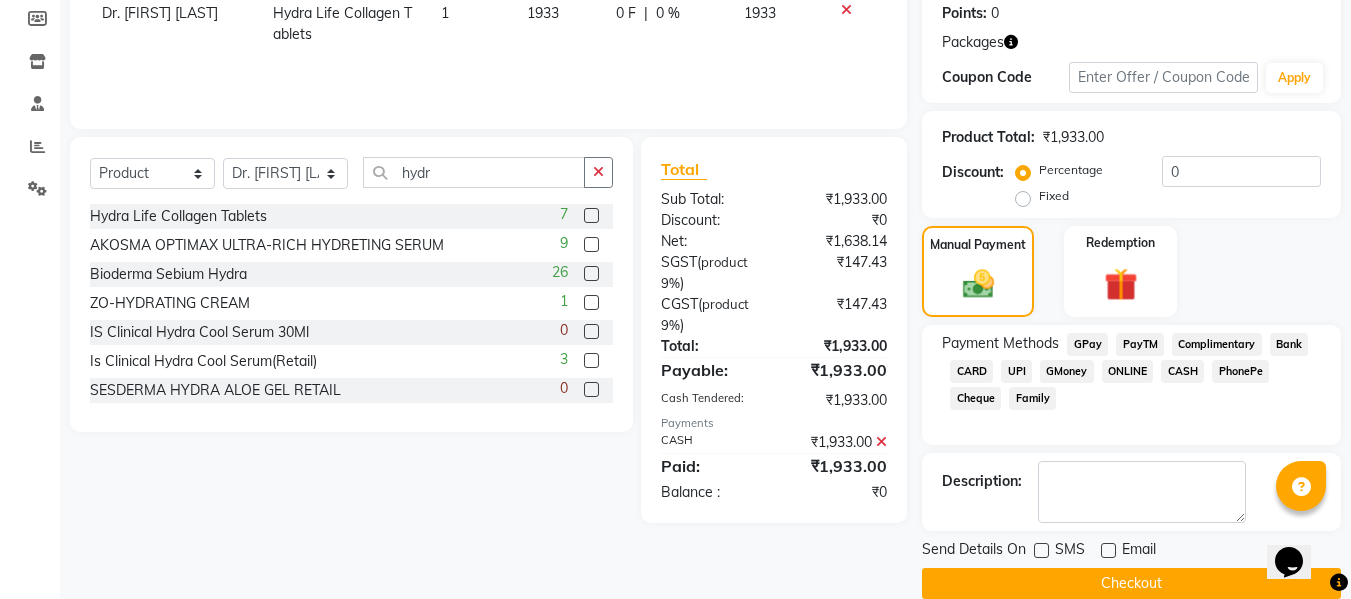 click on "Checkout" 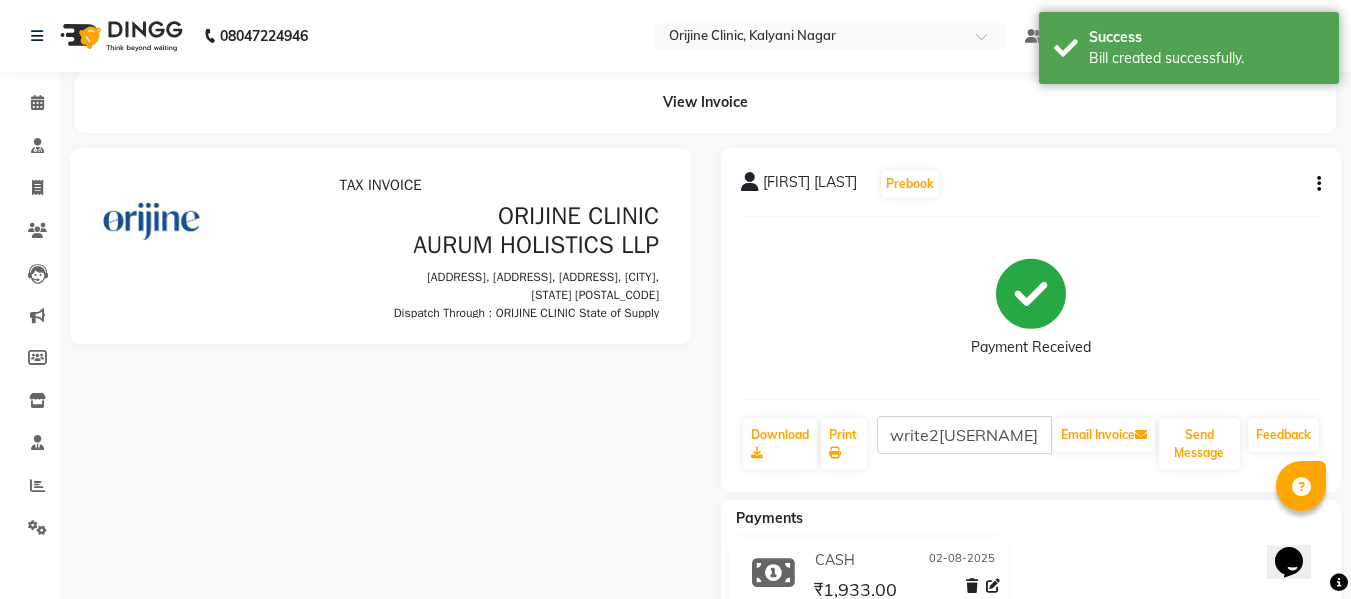 scroll, scrollTop: 0, scrollLeft: 0, axis: both 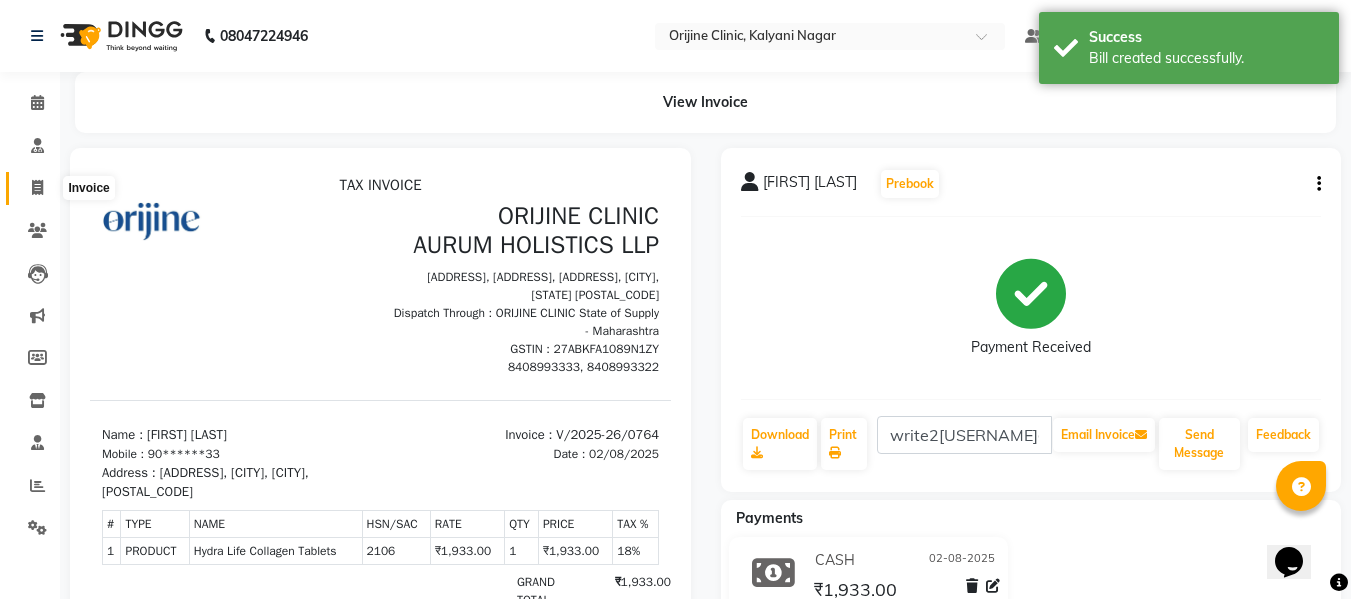 click 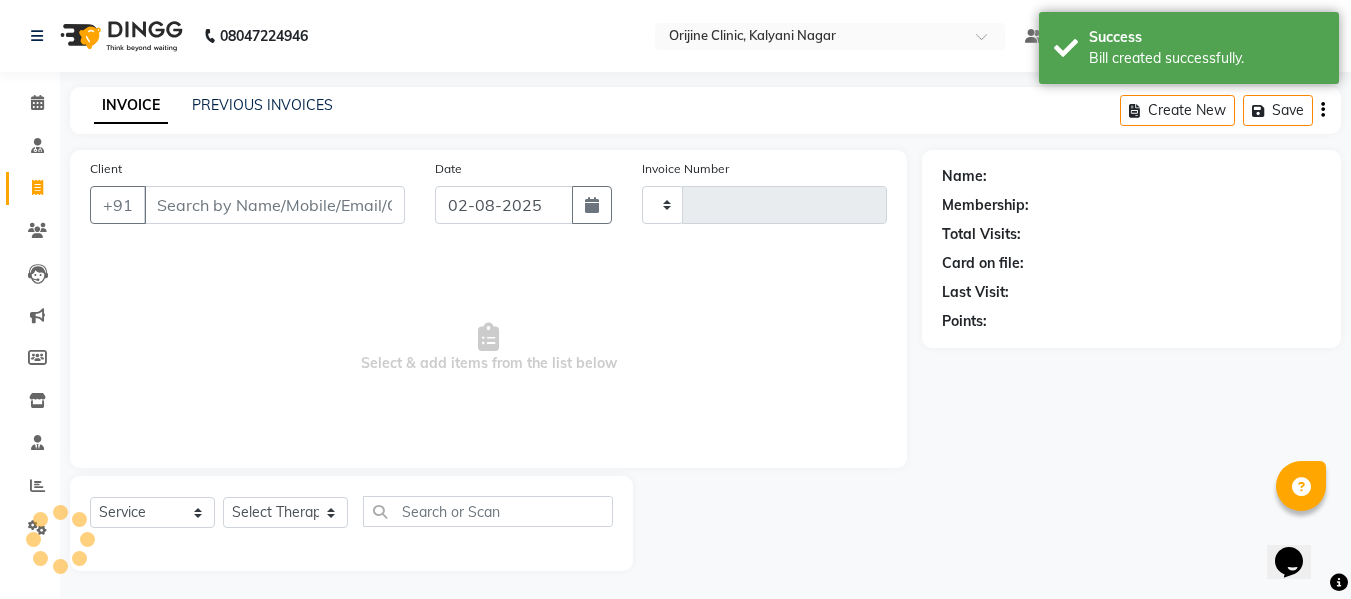 type on "0765" 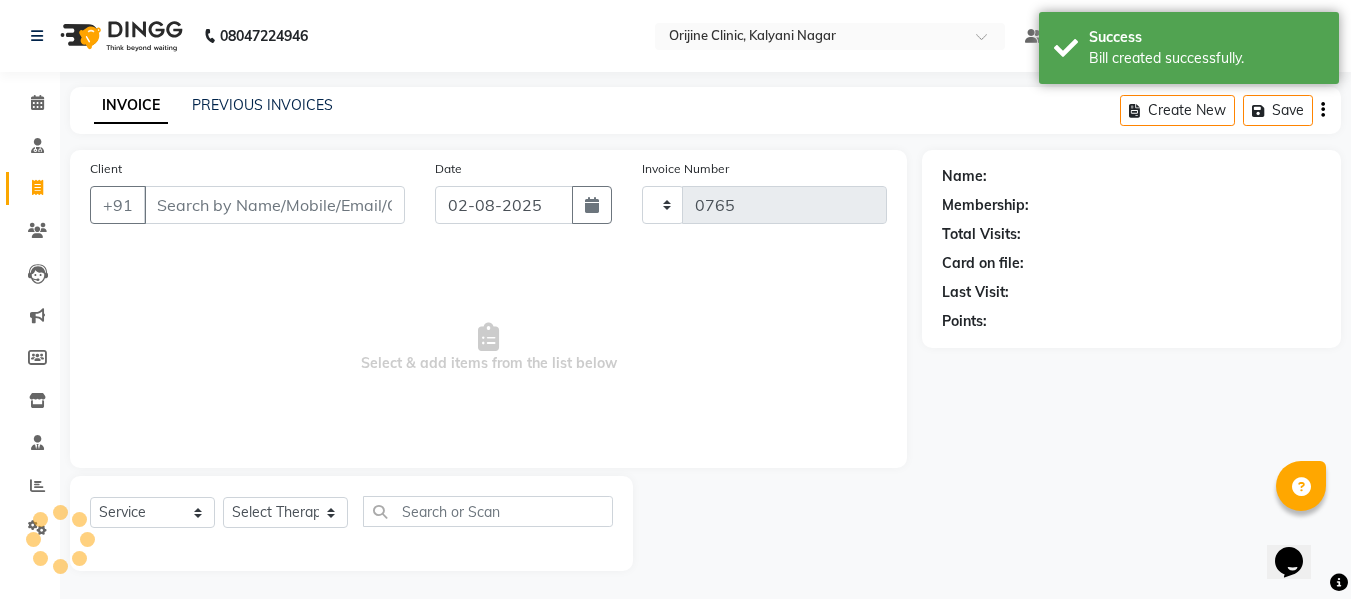 scroll, scrollTop: 2, scrollLeft: 0, axis: vertical 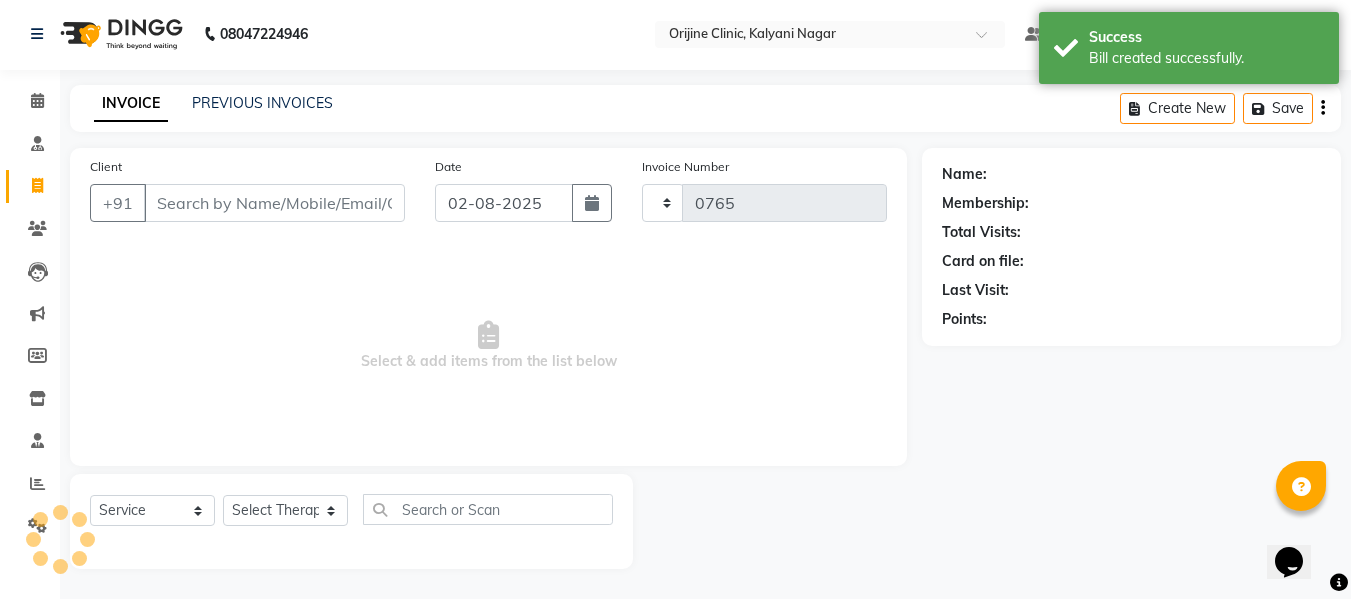 select on "702" 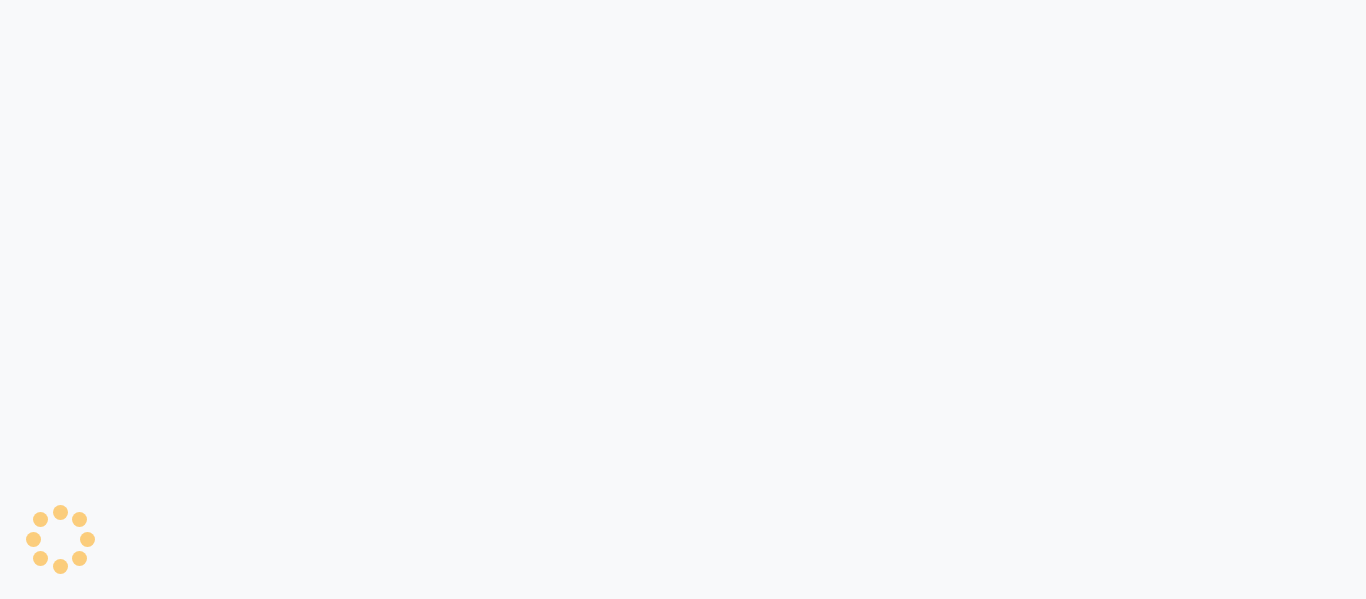 scroll, scrollTop: 0, scrollLeft: 0, axis: both 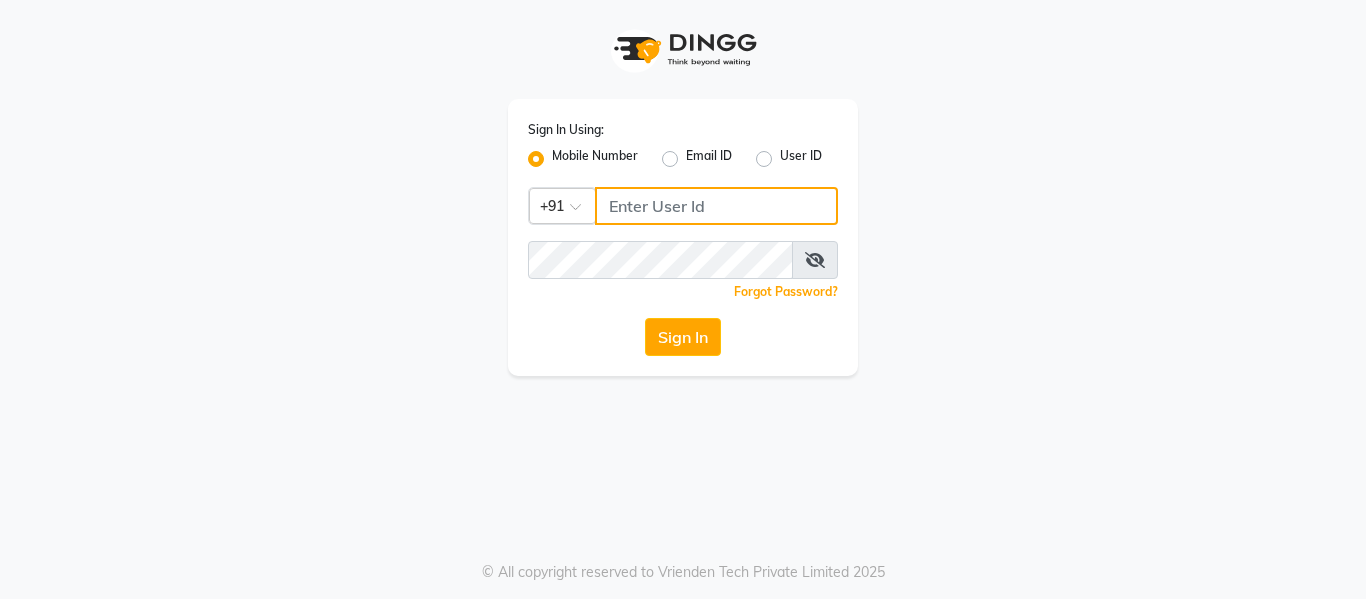 click 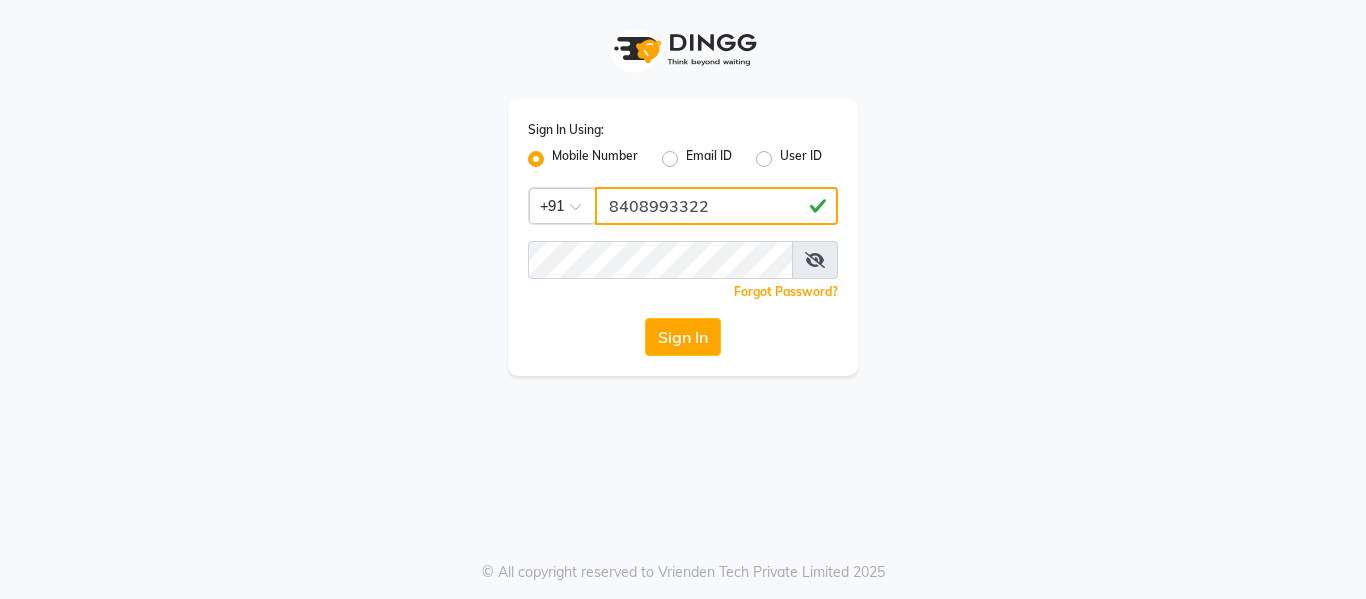 type on "8408993322" 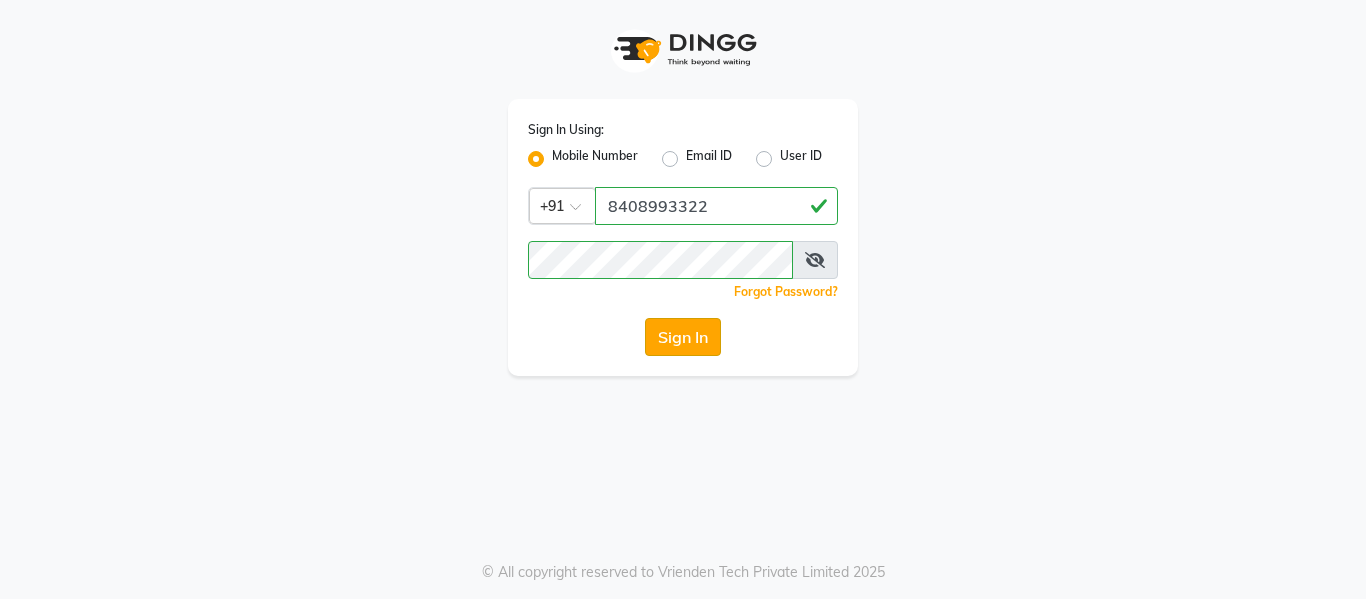 click on "Sign In" 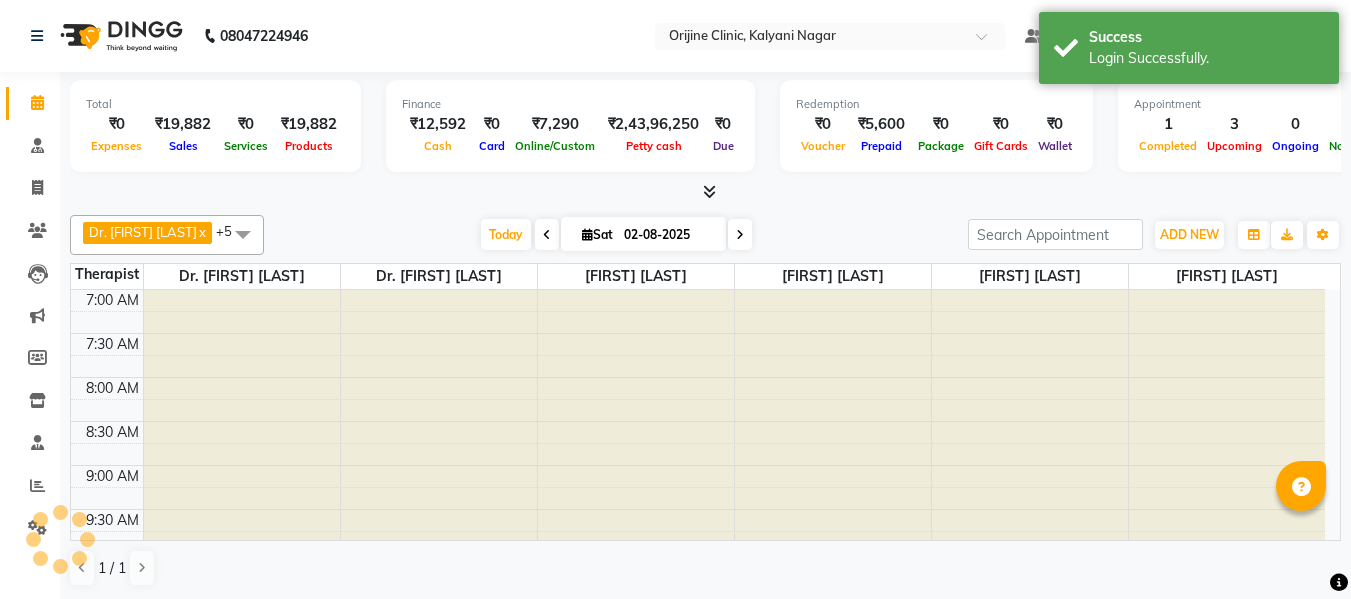 scroll, scrollTop: 0, scrollLeft: 0, axis: both 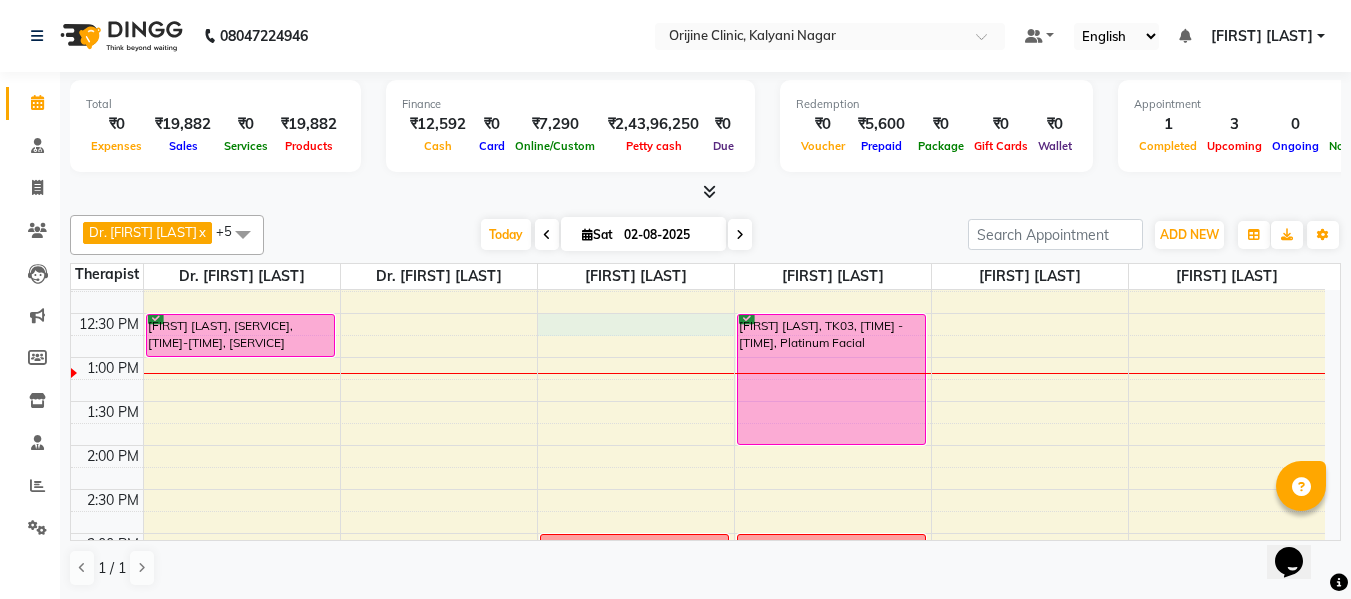 click on "7:00 AM 7:30 AM 8:00 AM 8:30 AM 9:00 AM 9:30 AM 10:00 AM 10:30 AM 11:00 AM 11:30 AM 12:00 PM 12:30 PM 1:00 PM 1:30 PM 2:00 PM 2:30 PM 3:00 PM 3:30 PM 4:00 PM 4:30 PM 5:00 PM 5:30 PM 6:00 PM 6:30 PM 7:00 PM 7:30 PM     Kanupriya Pilkhwal, TK01, 12:30 PM-01:00 PM,  Medical Follow up  New Consult Sagar Shah- 09822497244 skin concern ref Radhika Shetty- they will get back to us               TIA WADIA, TK02, 11:00 AM-11:30 AM, LHR - Women Underarms  New Patient - Tanvi Sabnis- (Fire and Ice Facial)      Kalpana Jadhav, TK04, 11:00 AM-12:00 PM, Q-SL Toning Face     Rashmi Virani, TK03, 12:30 PM-02:00 PM, Platinum Facial  New Patient Namita Oswal- +1(510) 366-0798 for hydra facial ref sneha singhvi" at bounding box center [698, 401] 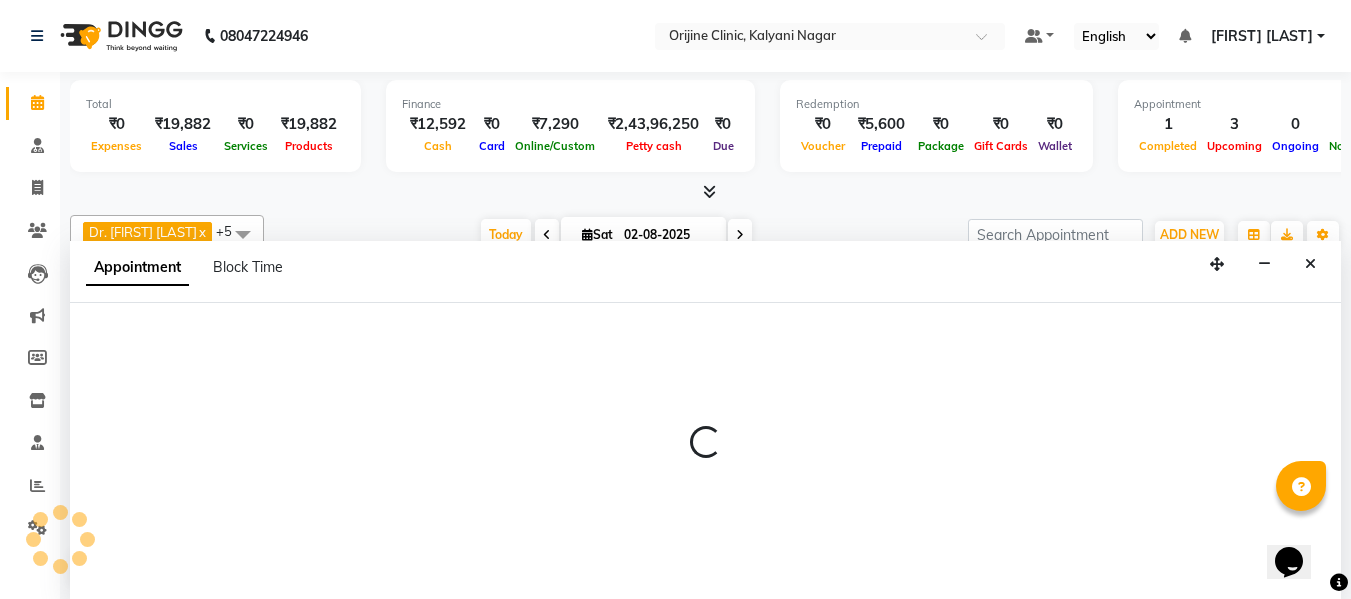scroll, scrollTop: 1, scrollLeft: 0, axis: vertical 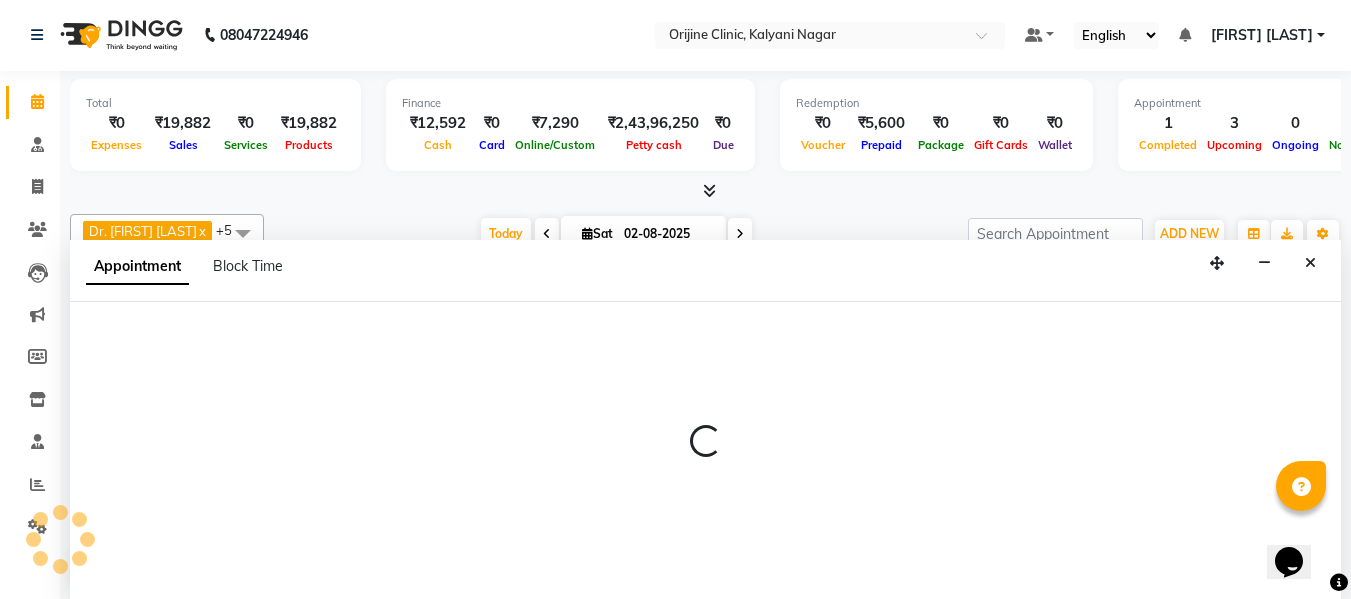 select on "10776" 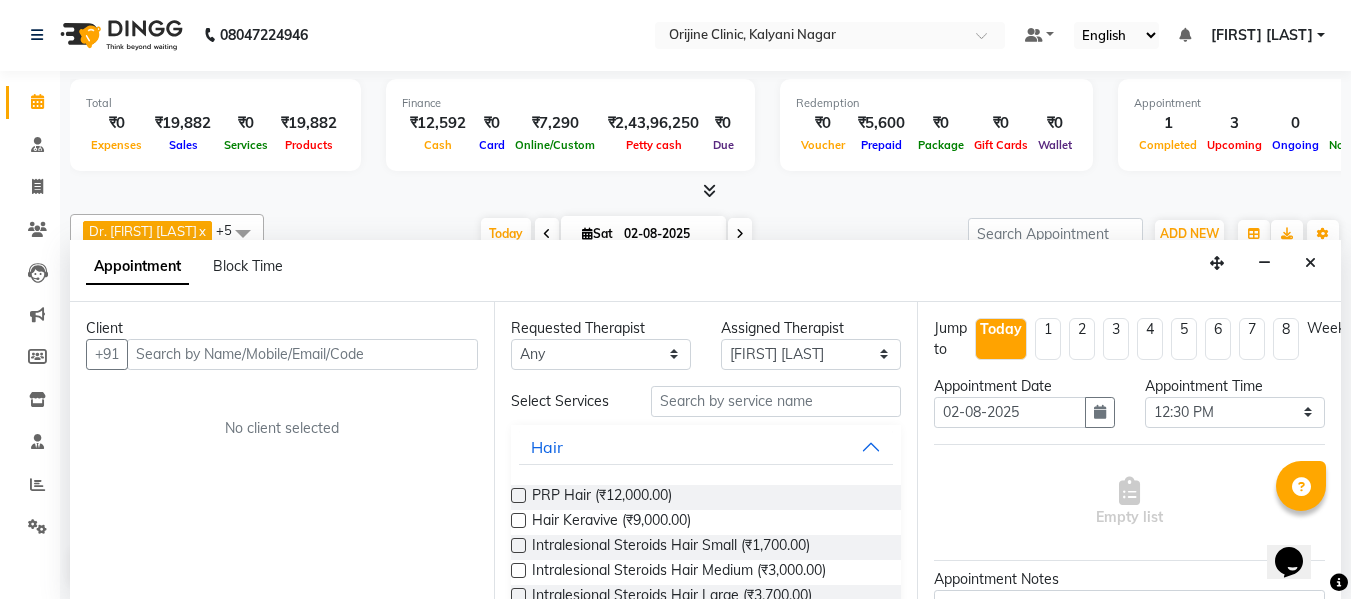 click at bounding box center [302, 354] 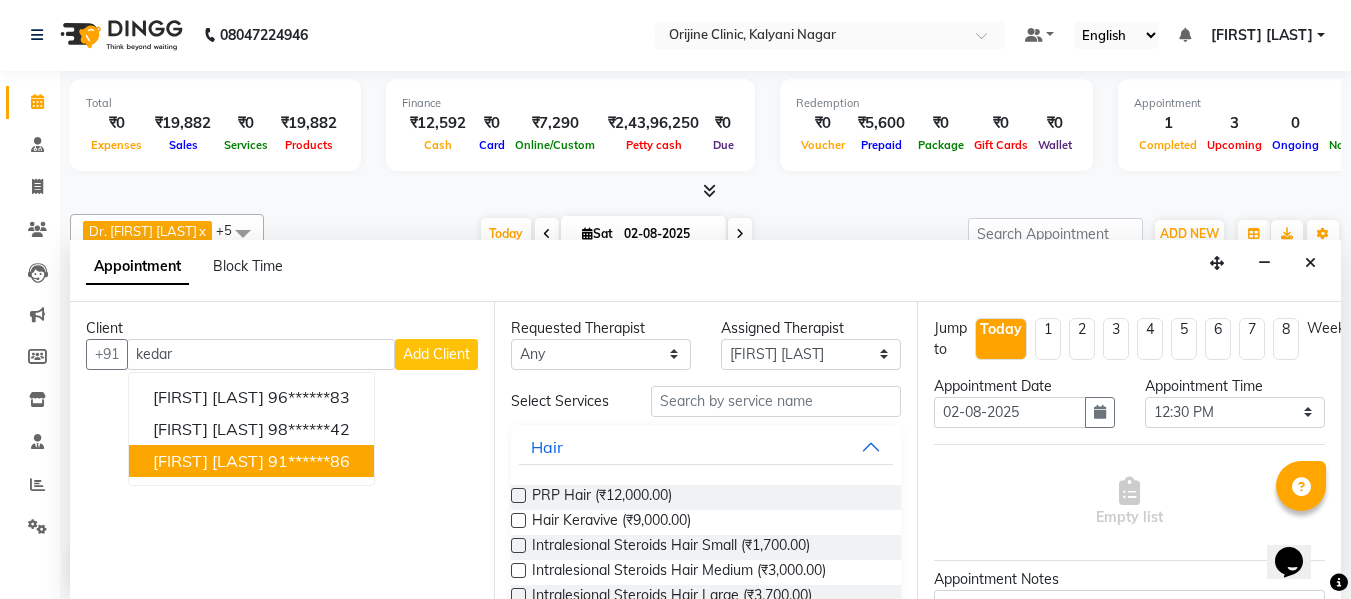 click on "Kedar Vinze" at bounding box center [208, 461] 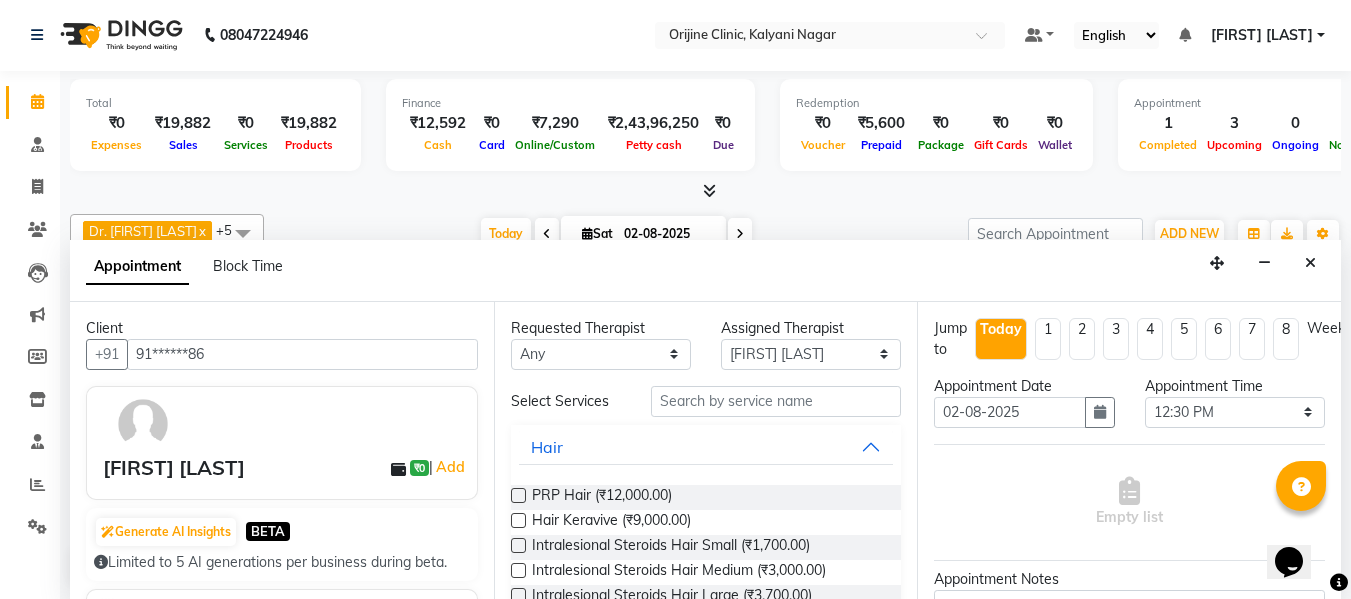 type on "91******86" 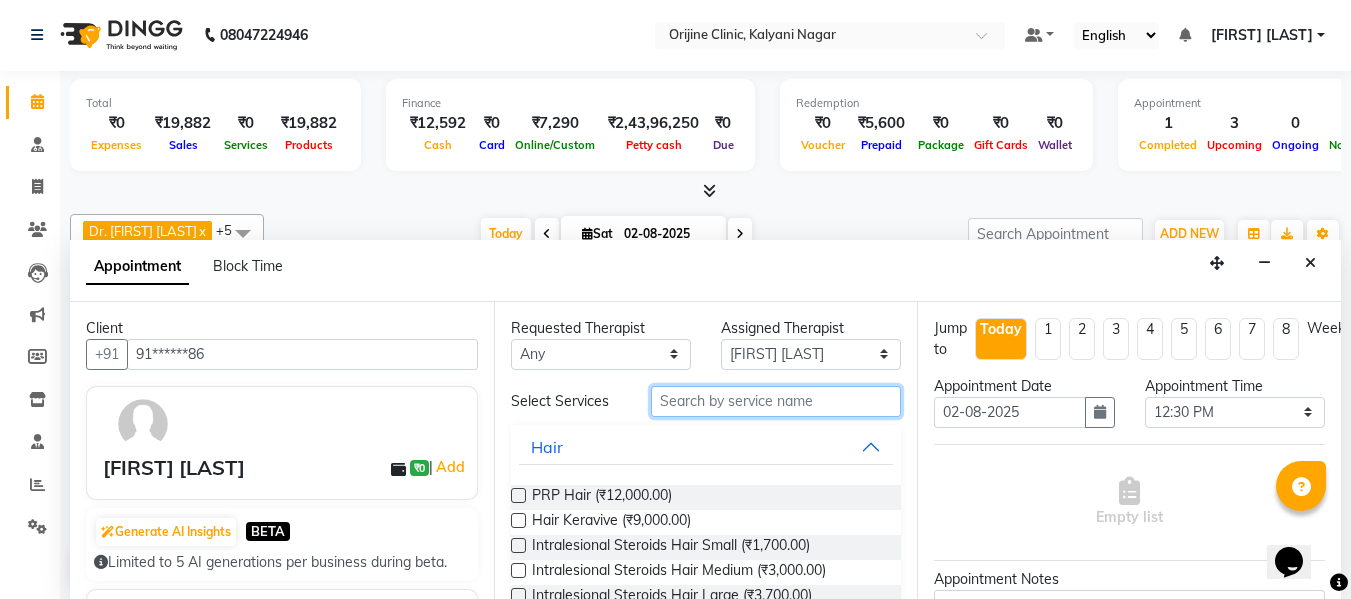 click at bounding box center (776, 401) 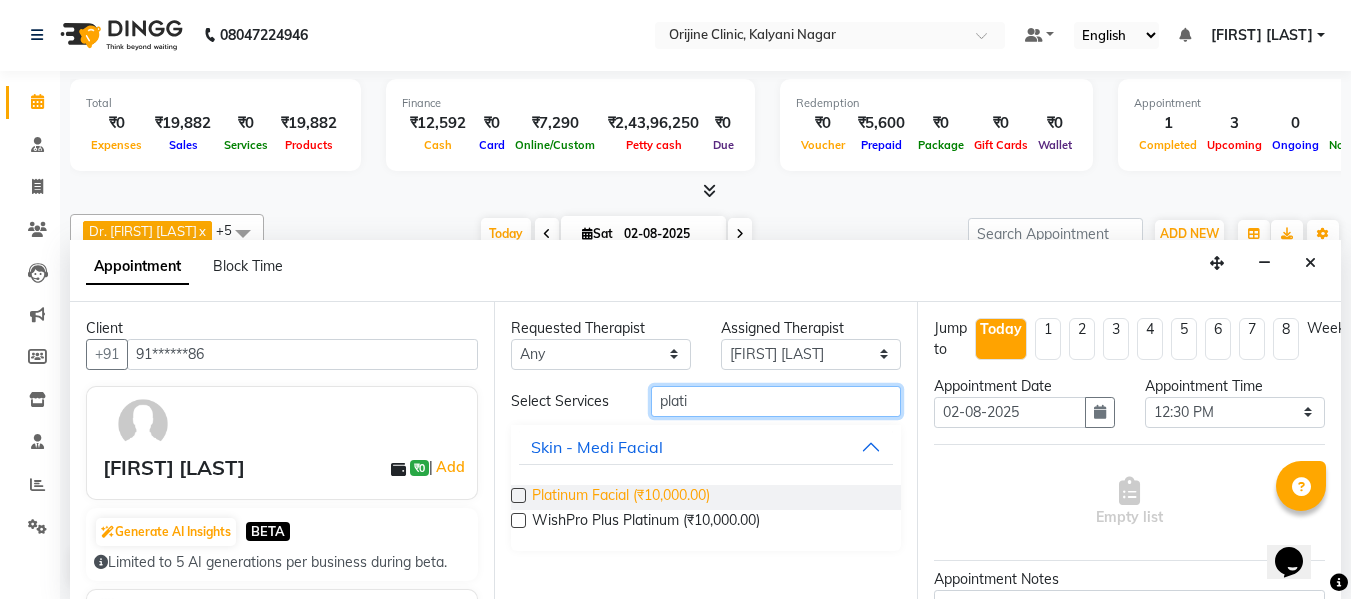 type on "plati" 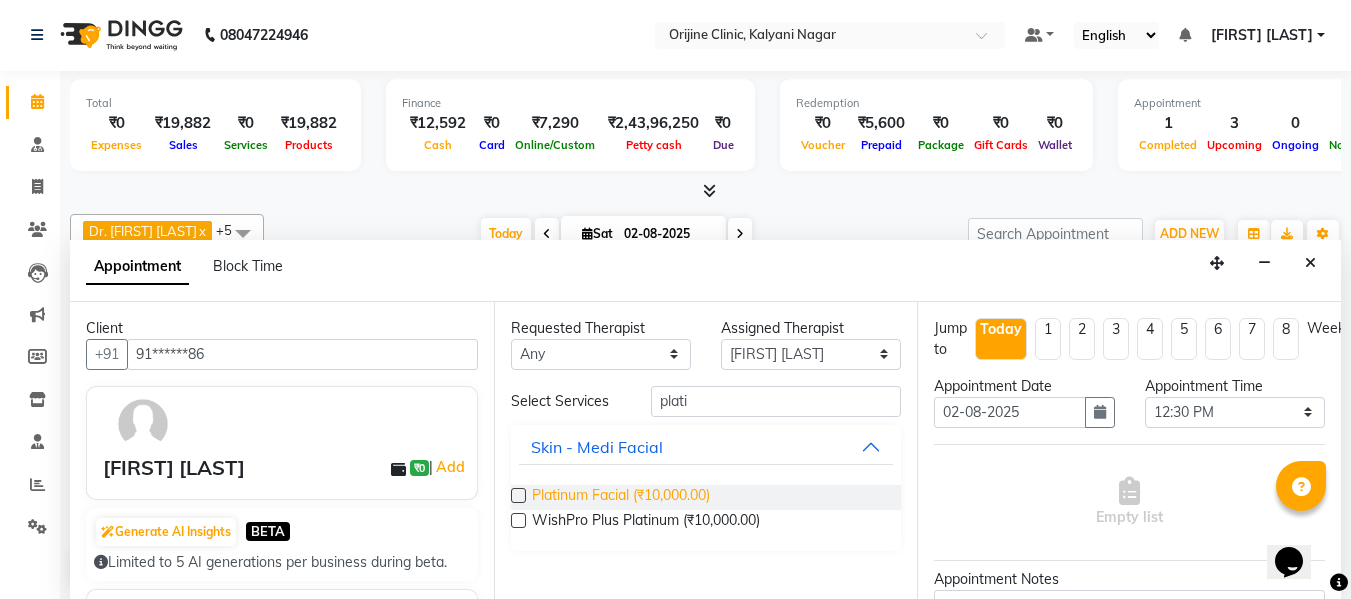 click on "Platinum Facial (₹10,000.00)" at bounding box center (621, 497) 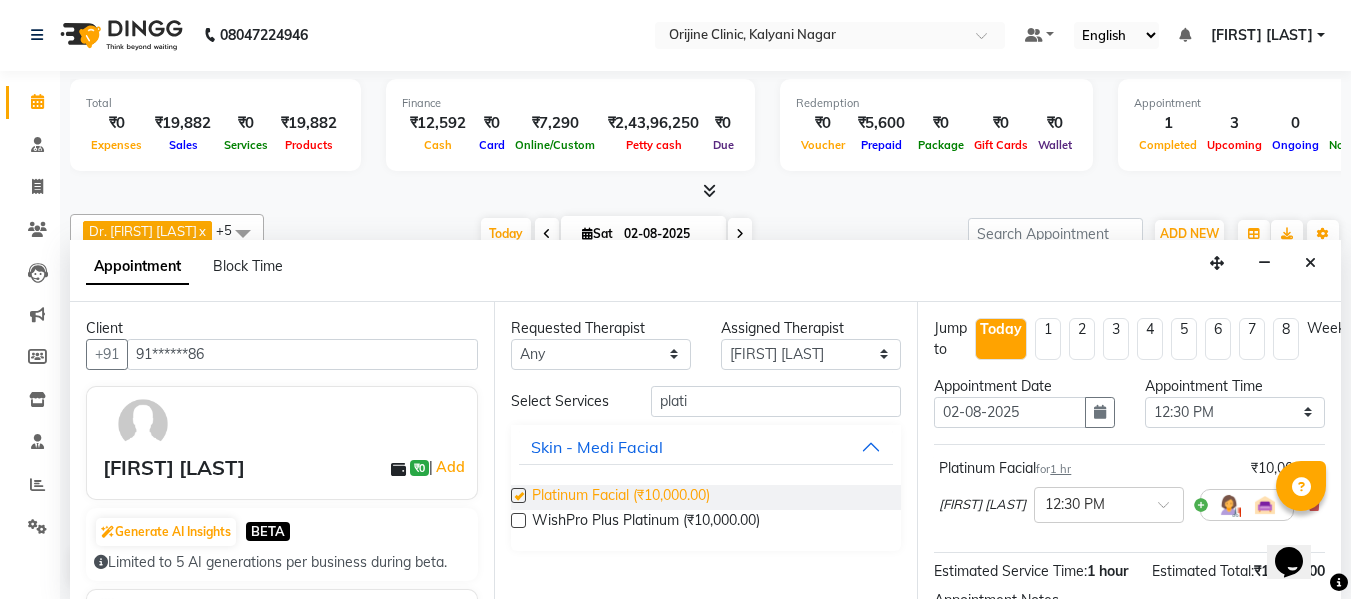 checkbox on "false" 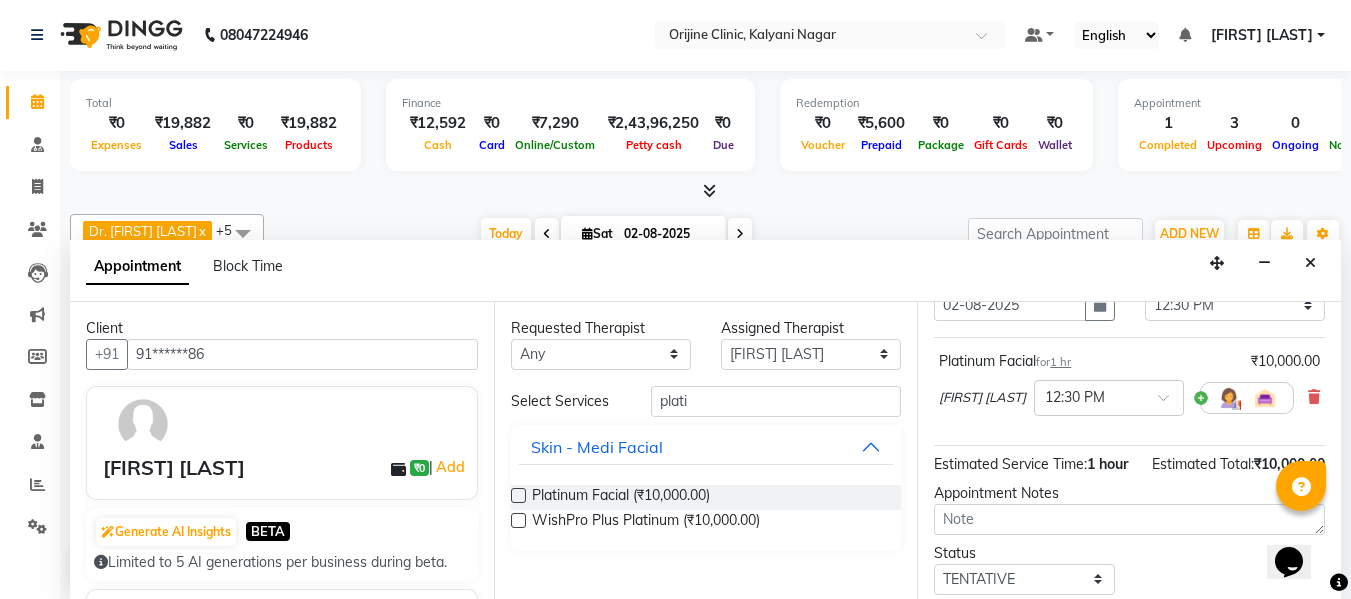 scroll, scrollTop: 265, scrollLeft: 0, axis: vertical 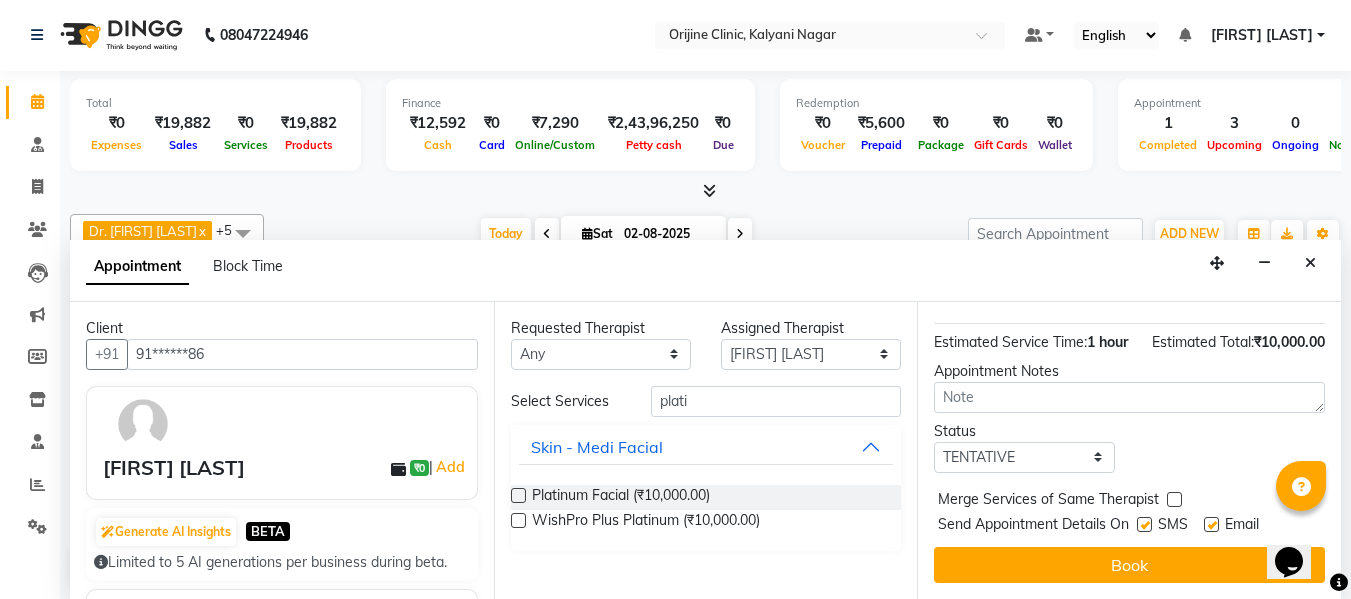click at bounding box center (1211, 524) 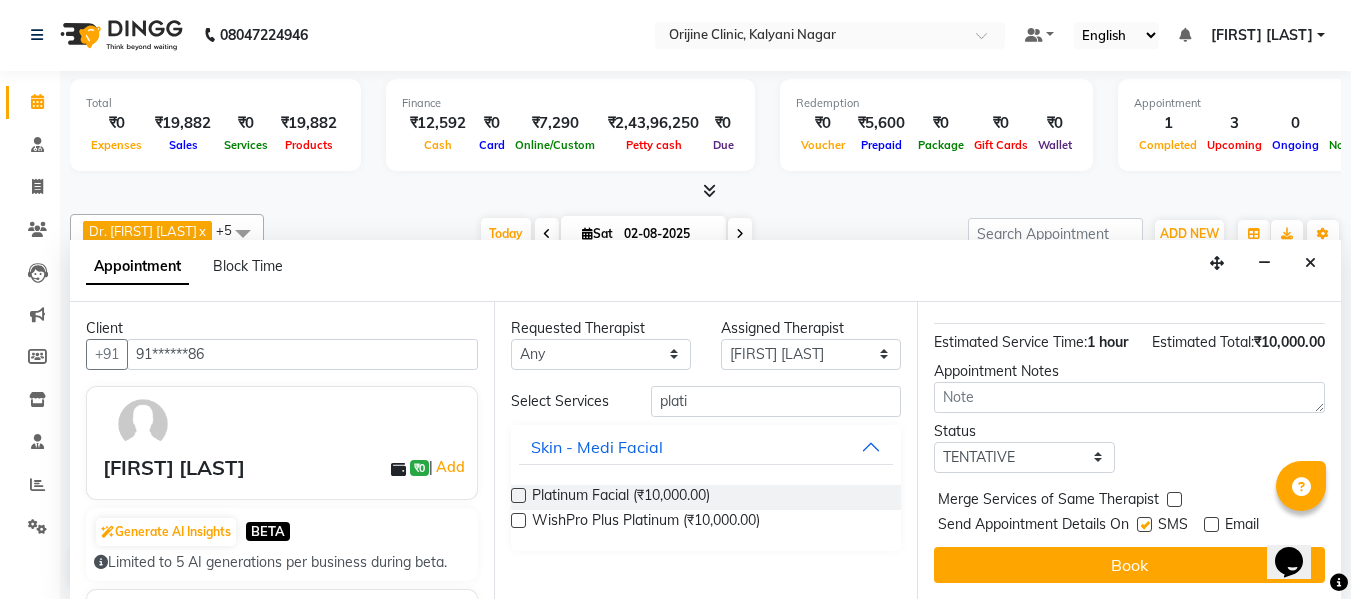 click at bounding box center [1144, 524] 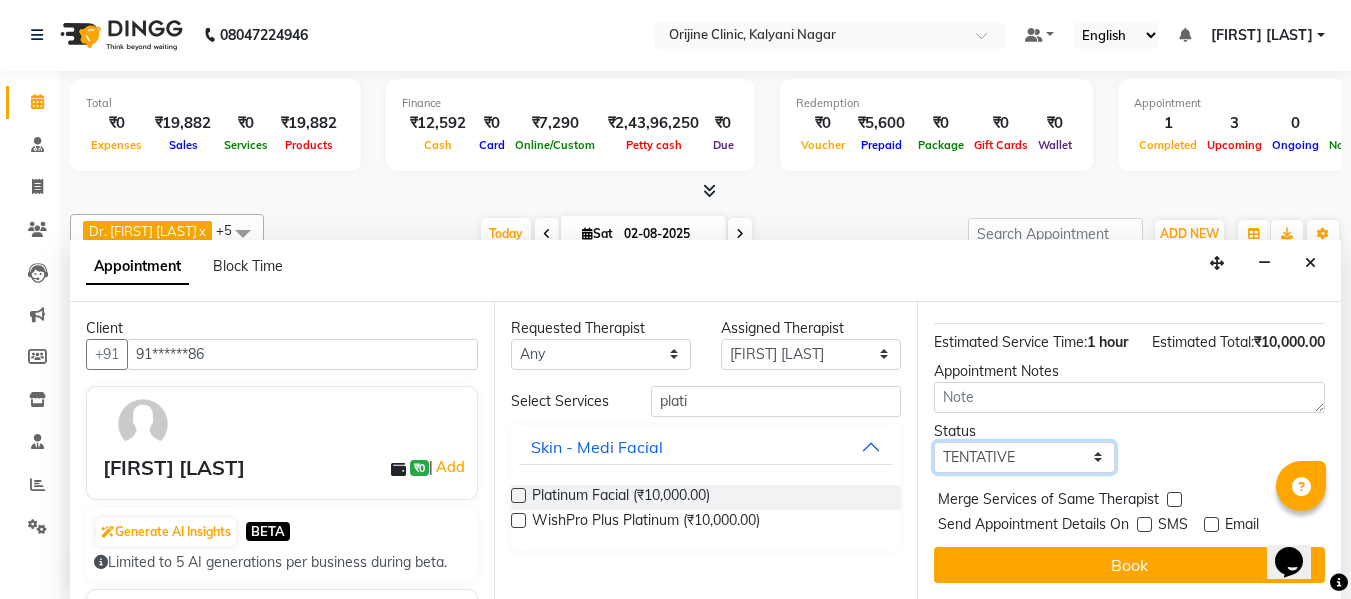 click on "Select TENTATIVE CONFIRM CHECK-IN UPCOMING" at bounding box center (1024, 457) 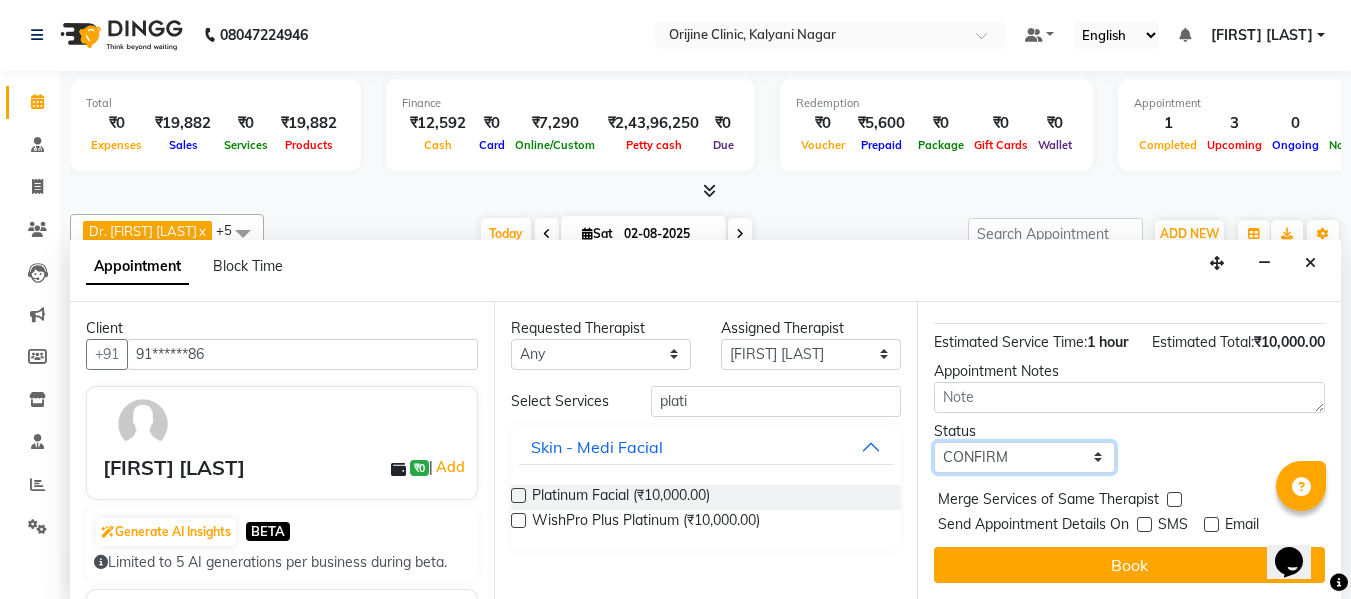 click on "Select TENTATIVE CONFIRM CHECK-IN UPCOMING" at bounding box center [1024, 457] 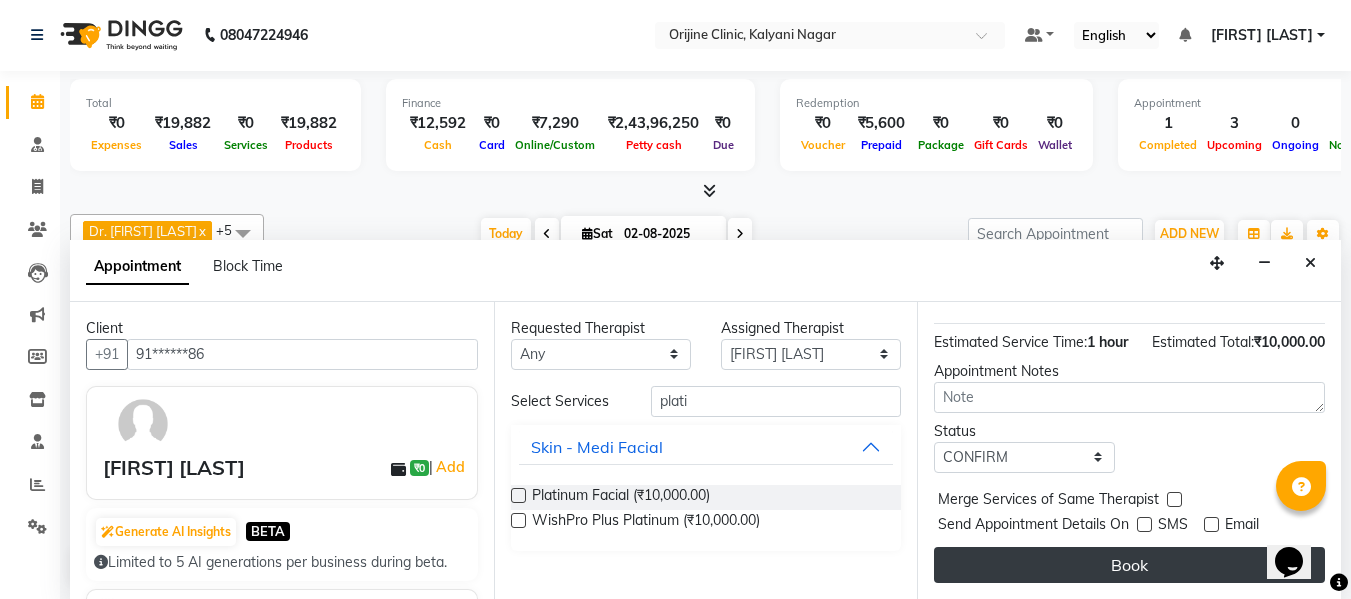 click on "Book" at bounding box center [1129, 565] 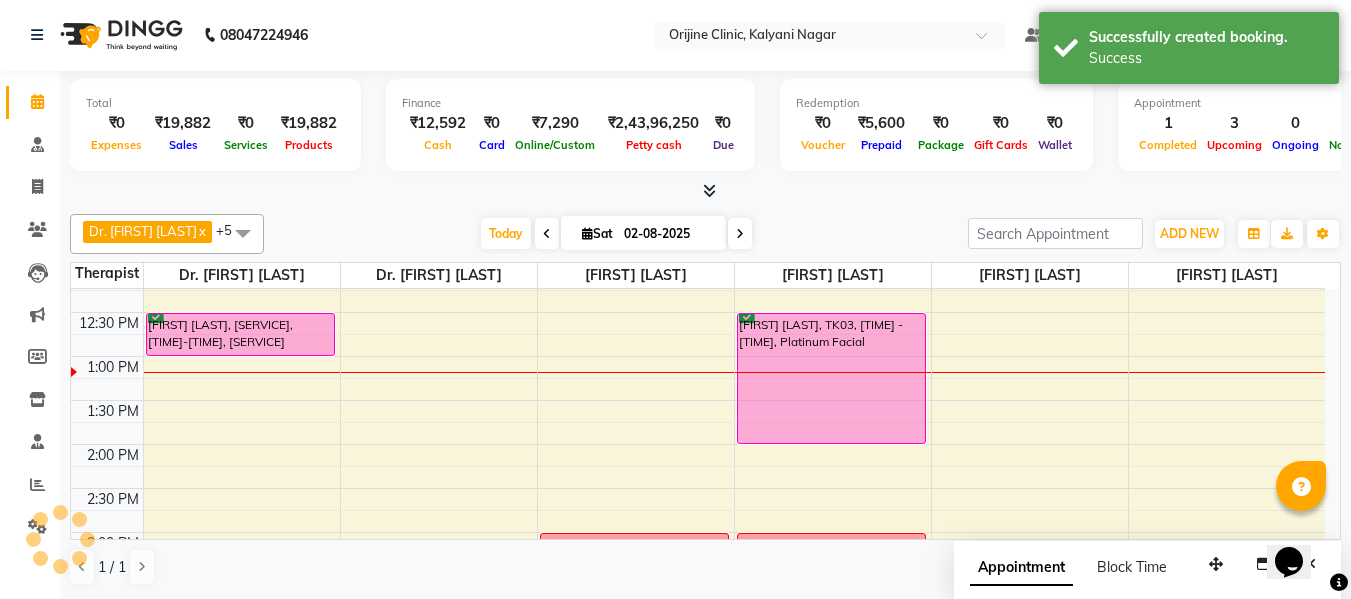 scroll, scrollTop: 0, scrollLeft: 0, axis: both 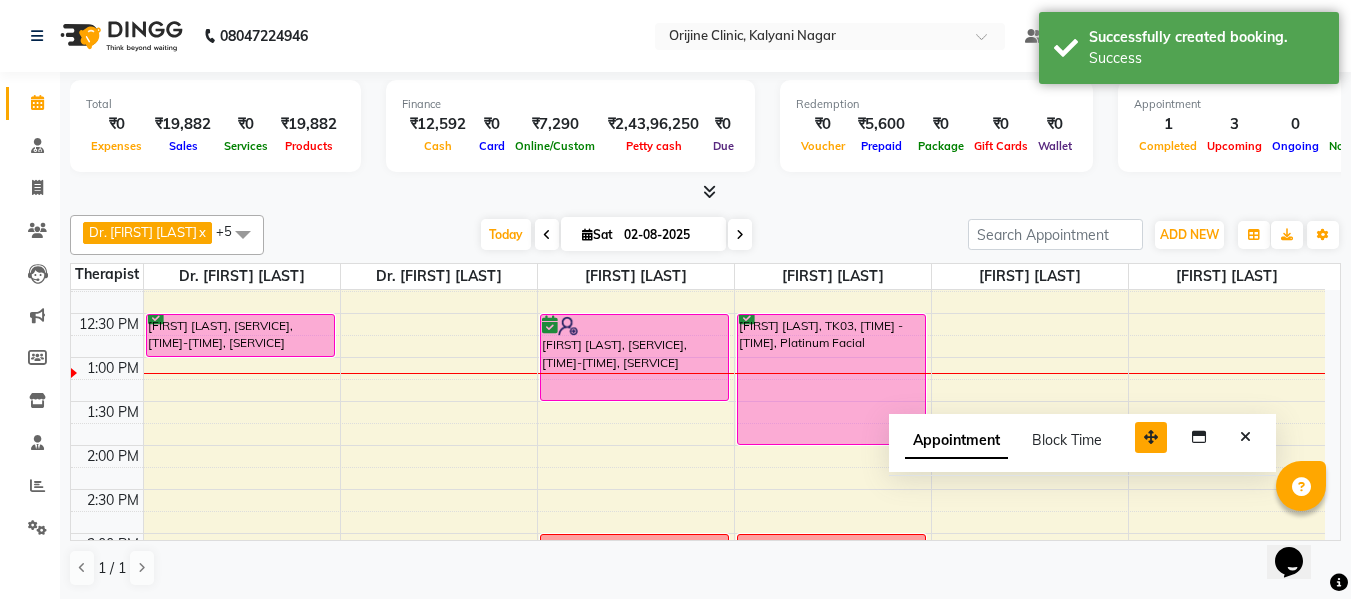 drag, startPoint x: 1216, startPoint y: 564, endPoint x: 1150, endPoint y: 435, distance: 144.90341 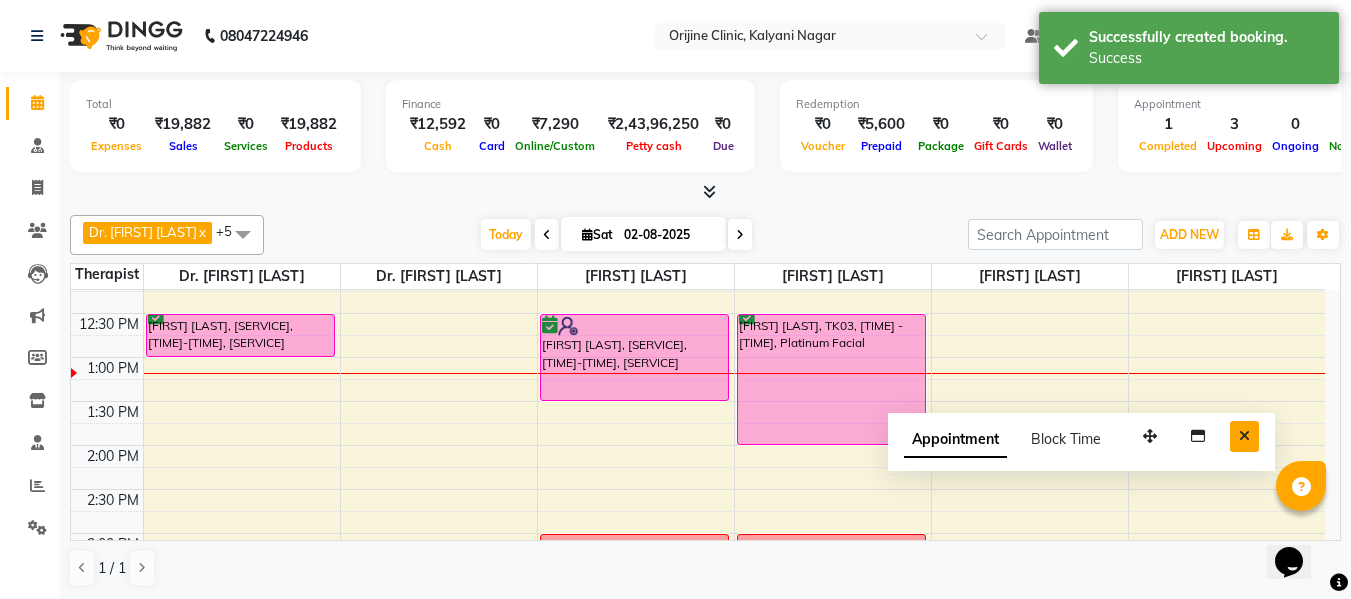 click at bounding box center (1244, 436) 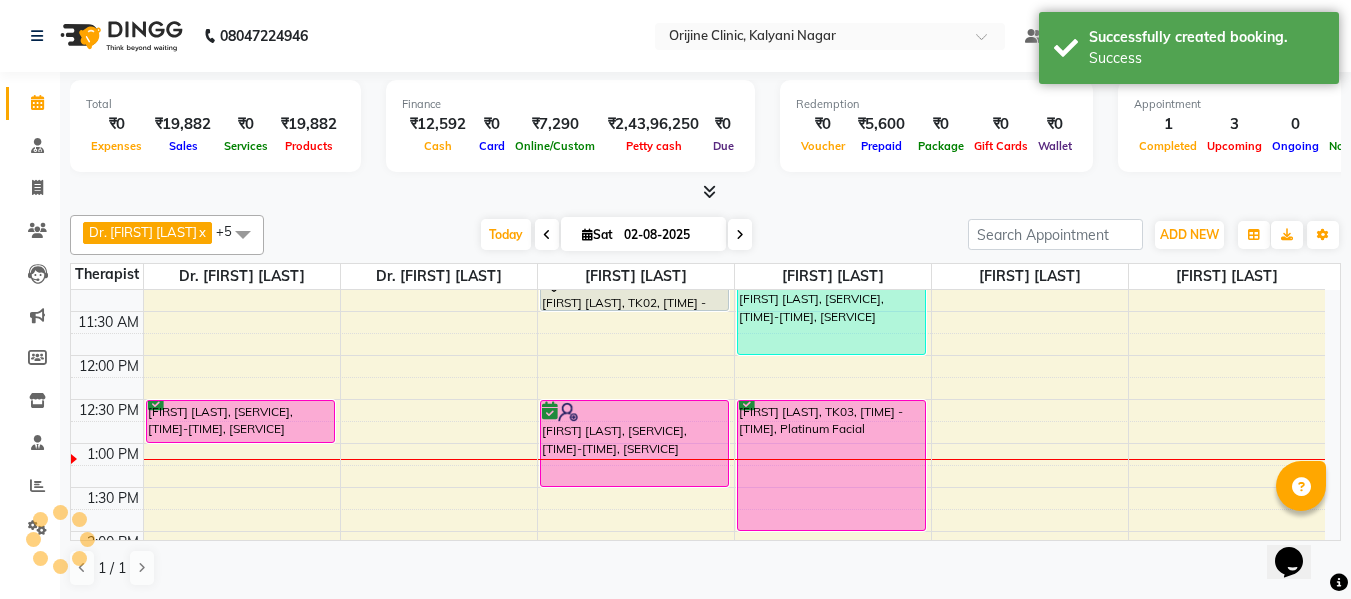 scroll, scrollTop: 380, scrollLeft: 0, axis: vertical 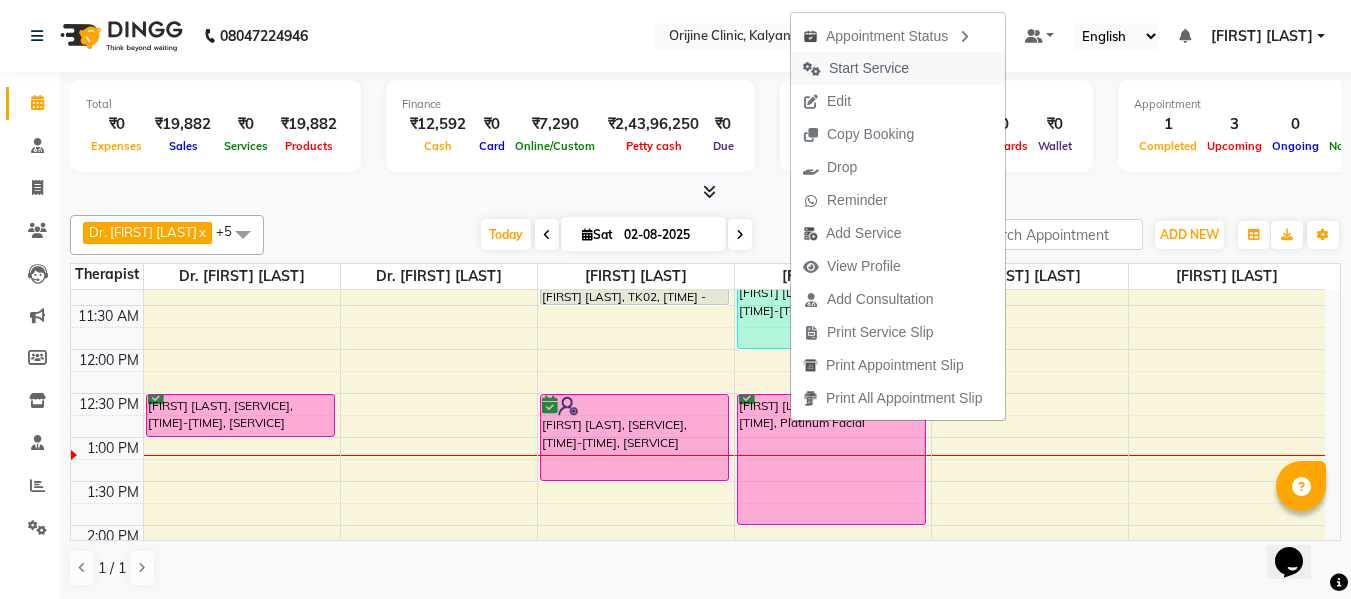 click on "Start Service" at bounding box center [869, 68] 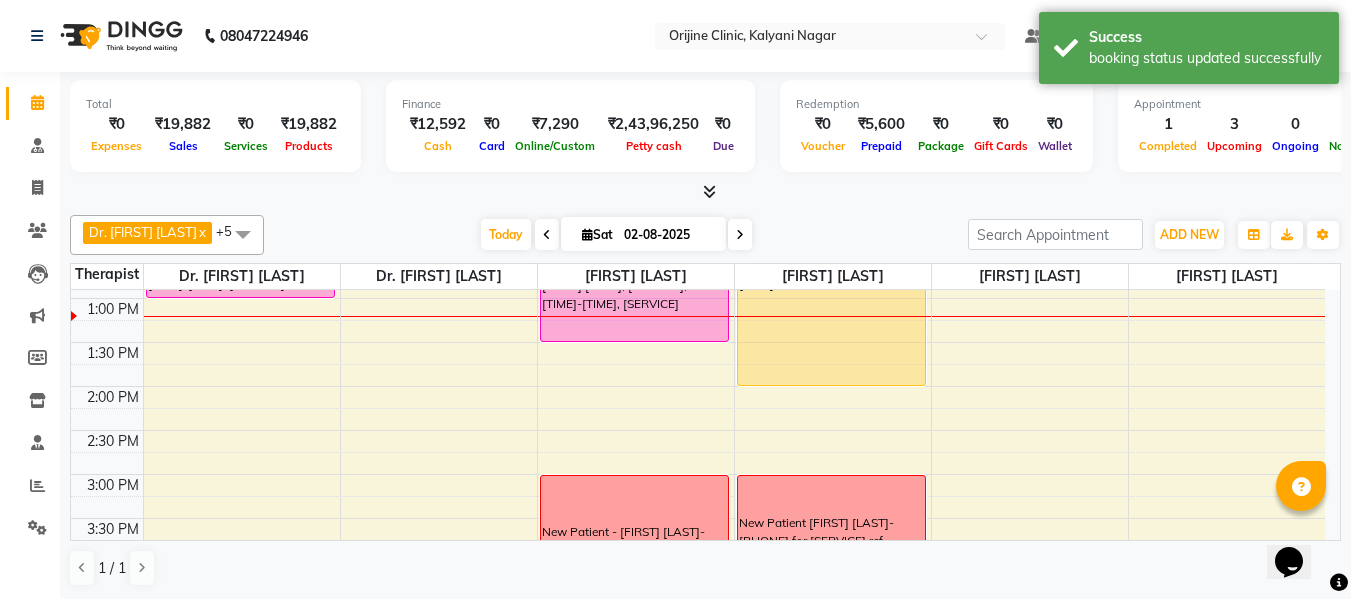 scroll, scrollTop: 508, scrollLeft: 0, axis: vertical 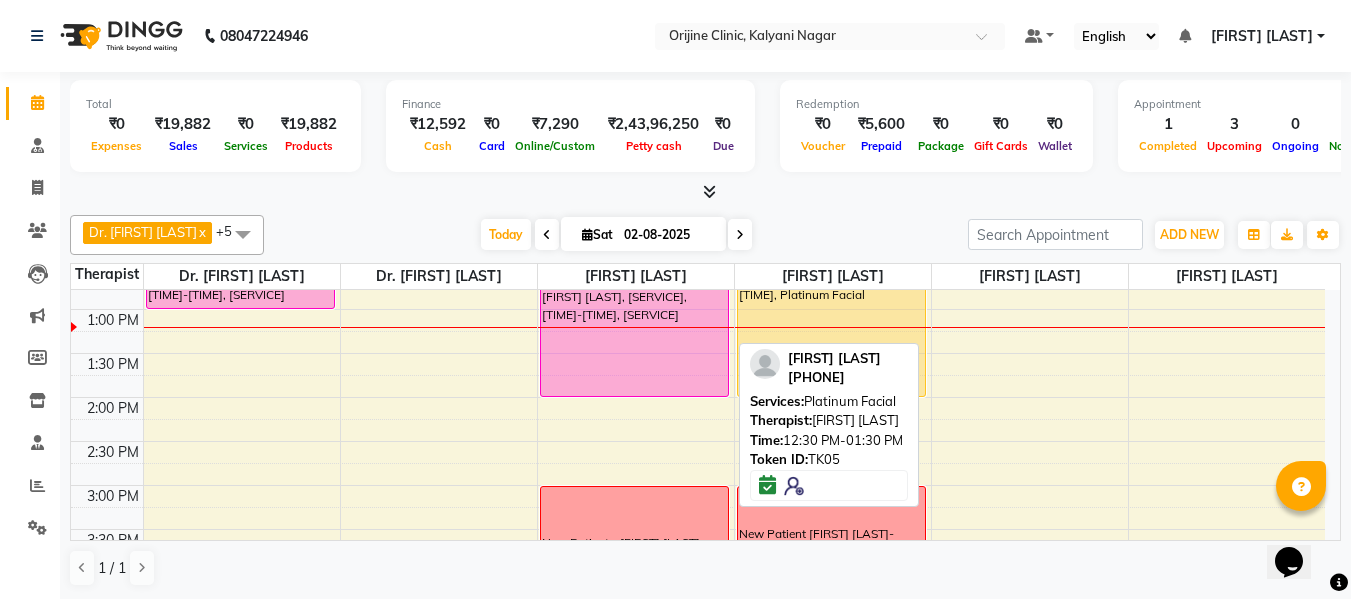 drag, startPoint x: 628, startPoint y: 349, endPoint x: 630, endPoint y: 386, distance: 37.054016 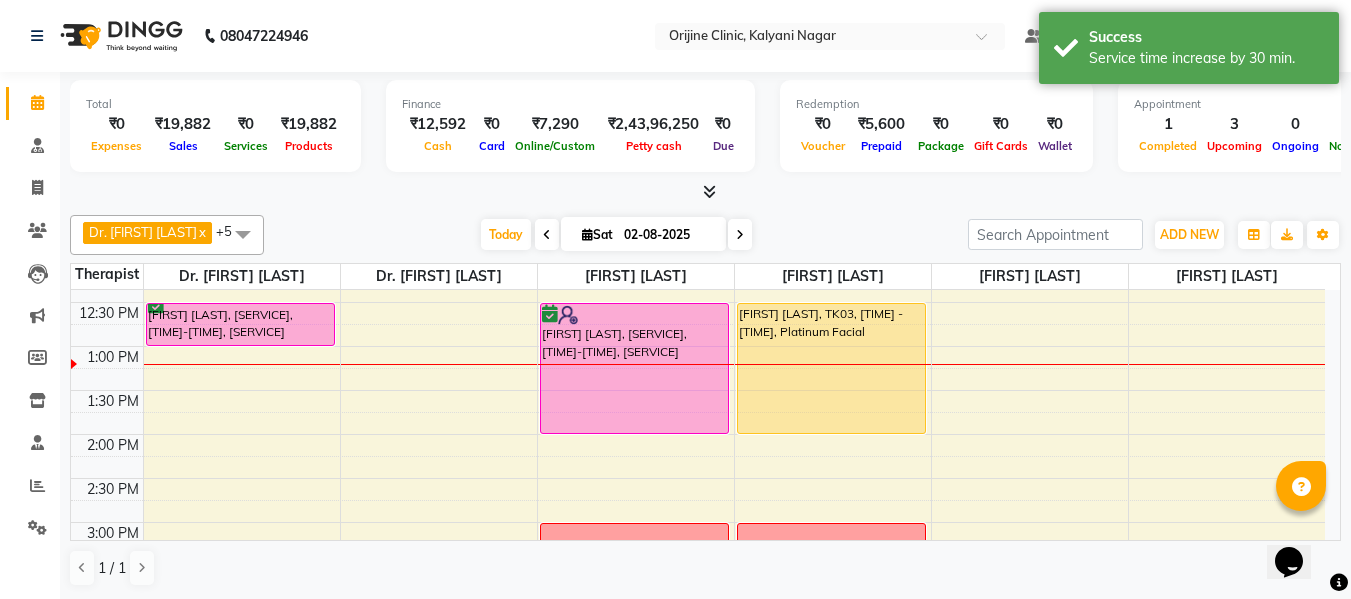 scroll, scrollTop: 449, scrollLeft: 0, axis: vertical 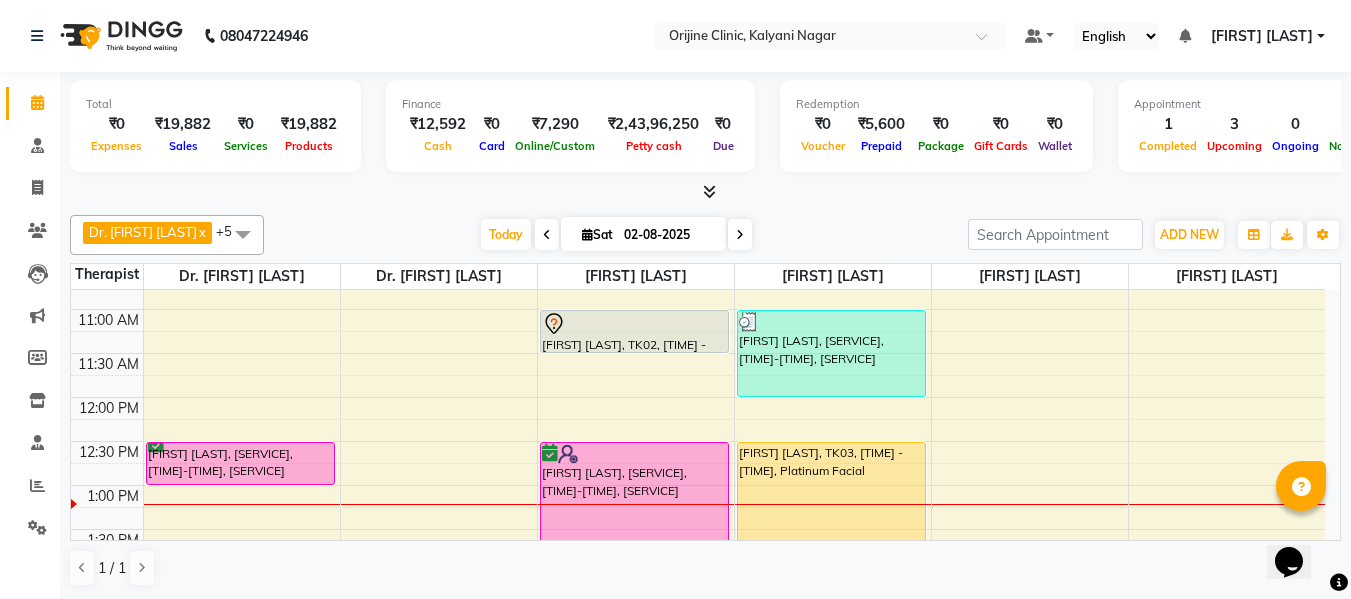 click on "7:00 AM 7:30 AM 8:00 AM 8:30 AM 9:00 AM 9:30 AM 10:00 AM 10:30 AM 11:00 AM 11:30 AM 12:00 PM 12:30 PM 1:00 PM 1:30 PM 2:00 PM 2:30 PM 3:00 PM 3:30 PM 4:00 PM 4:30 PM 5:00 PM 5:30 PM 6:00 PM 6:30 PM 7:00 PM 7:30 PM     Kanupriya Pilkhwal, TK01, 12:30 PM-01:00 PM,  Medical Follow up  New Consult Sagar Shah- 09822497244 skin concern ref Radhika Shetty- they will get back to us               TIA WADIA, TK02, 11:00 AM-11:30 AM, LHR - Women Underarms     Kedar Vinze, TK05, 12:30 PM-02:00 PM, Platinum Facial  New Patient - Tanvi Sabnis- (Fire and Ice Facial)      Kalpana Jadhav, TK04, 11:00 AM-12:00 PM, Q-SL Toning Face    Rashmi Virani, TK03, 12:30 PM-02:00 PM, Platinum Facial  New Patient Namita Oswal- +1(510) 366-0798 for hydra facial ref sneha singhvi" at bounding box center (698, 529) 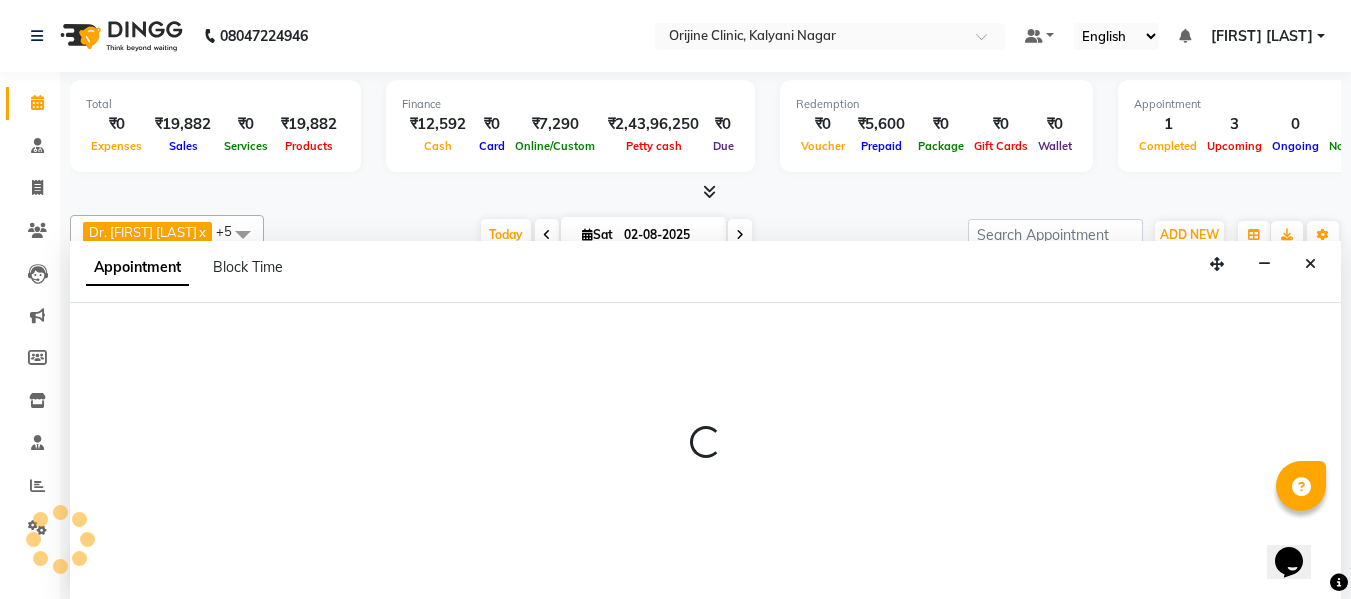 click at bounding box center (705, 451) 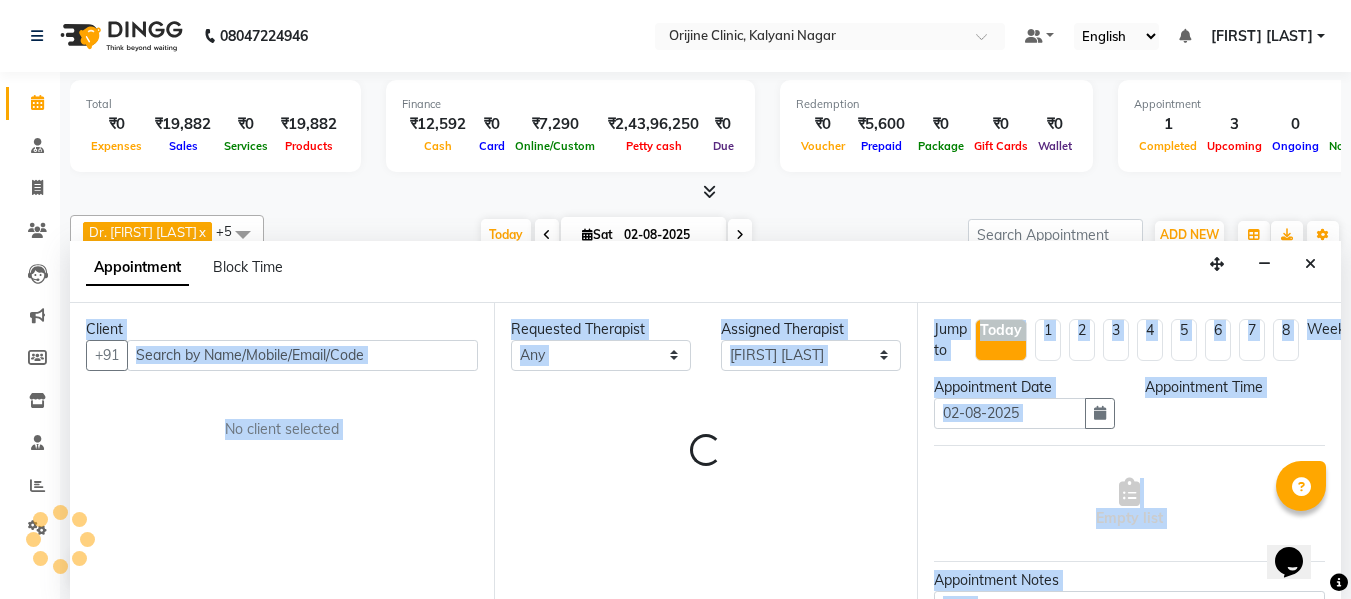 scroll, scrollTop: 1, scrollLeft: 0, axis: vertical 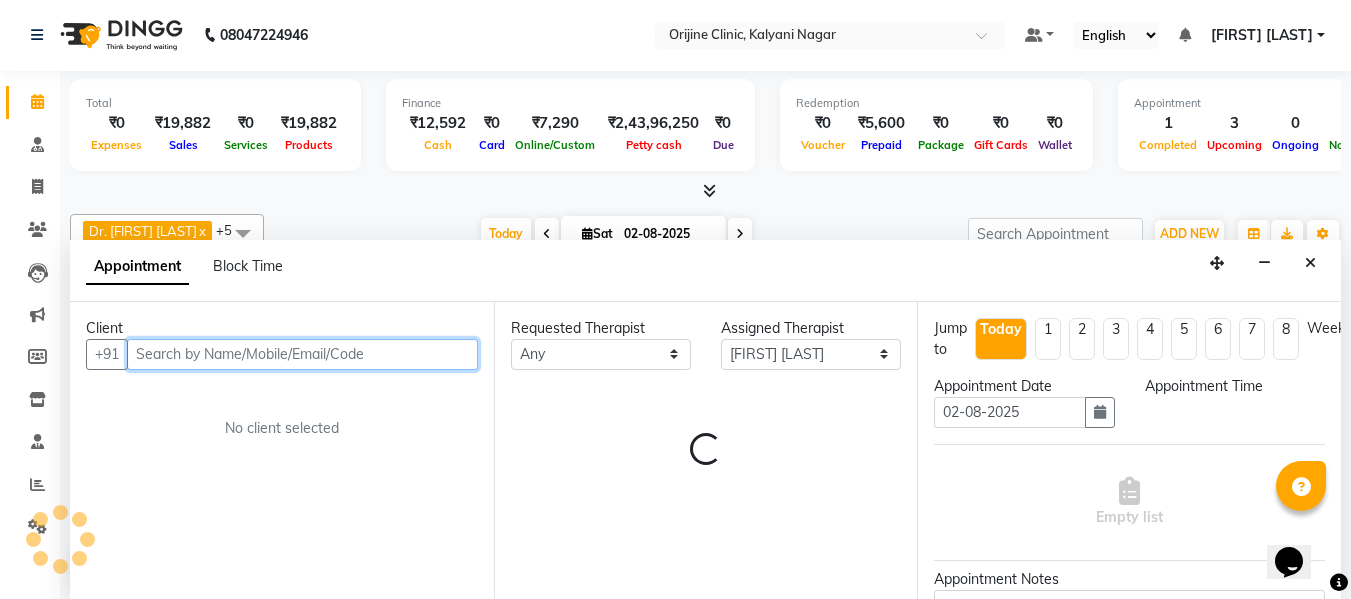 select on "720" 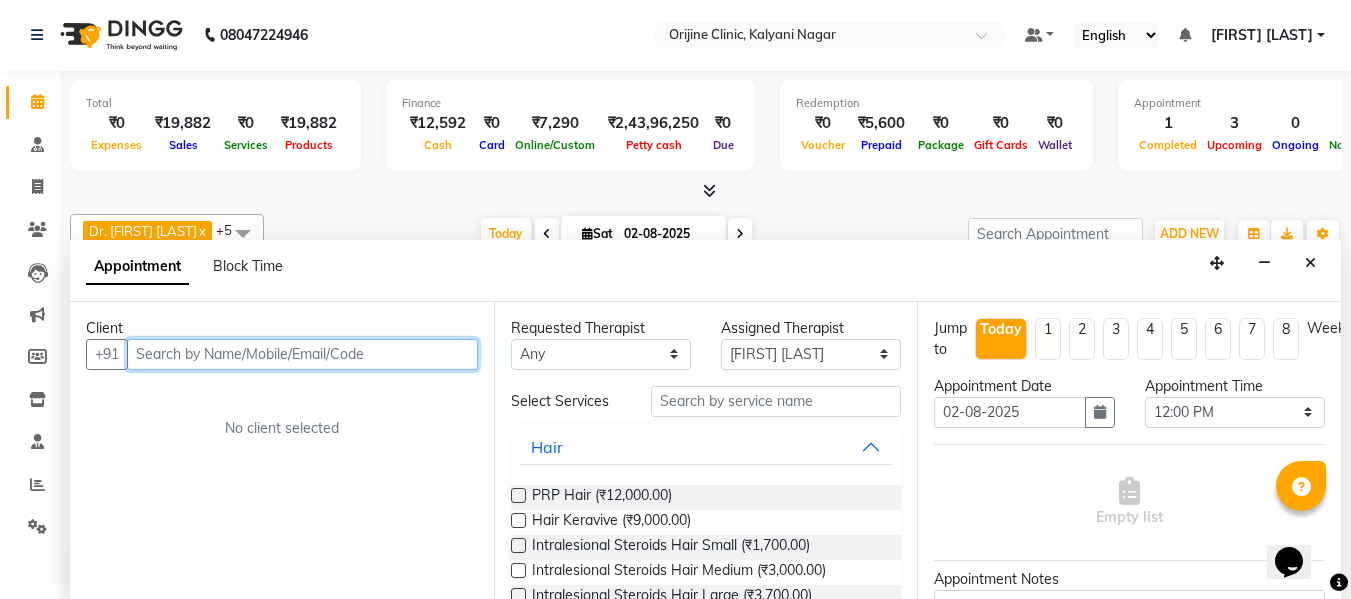 click at bounding box center [302, 354] 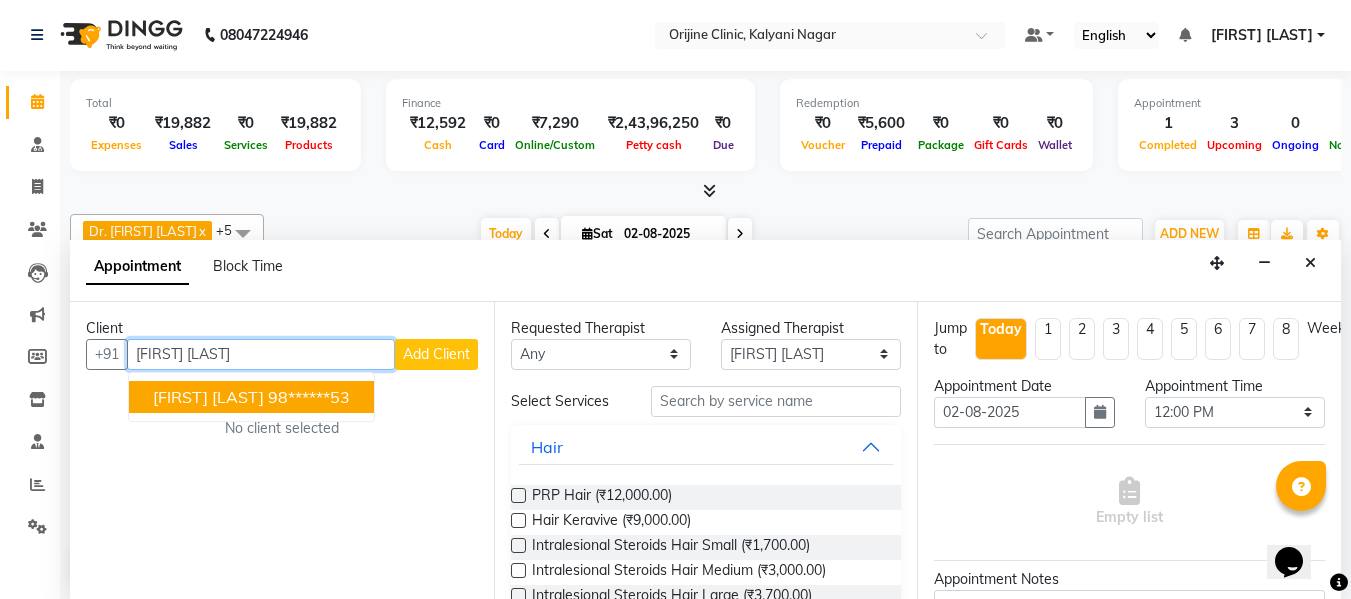 click on "Aruna Pokarna" at bounding box center (208, 397) 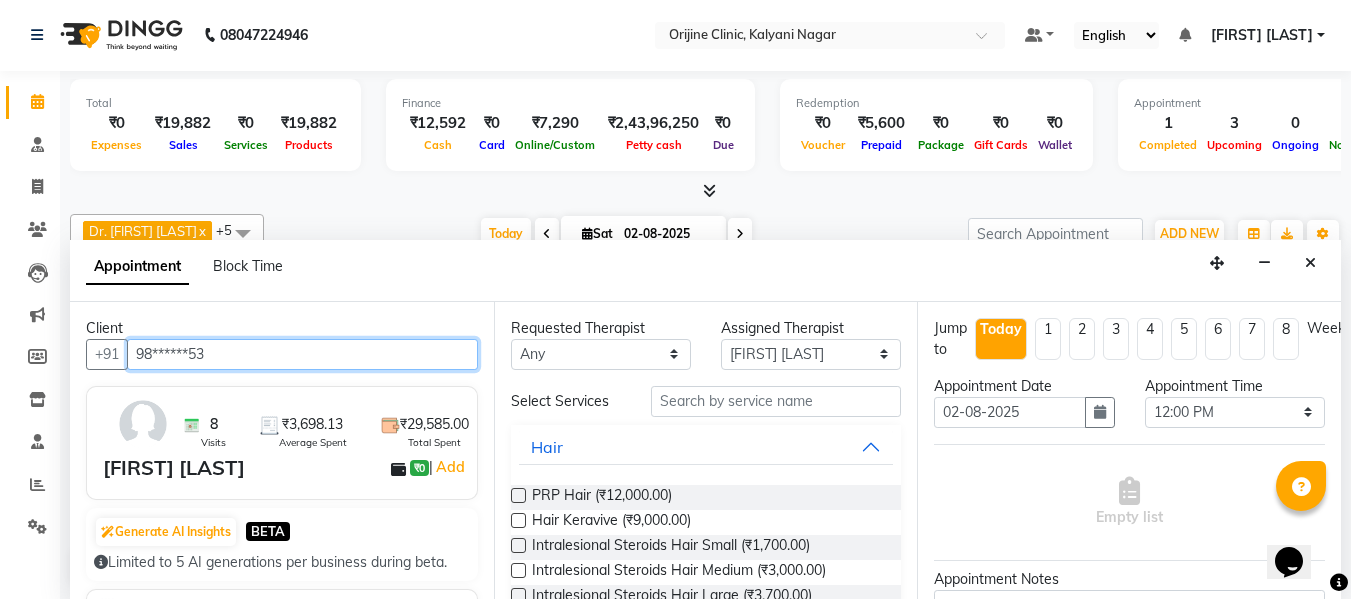 type on "98******53" 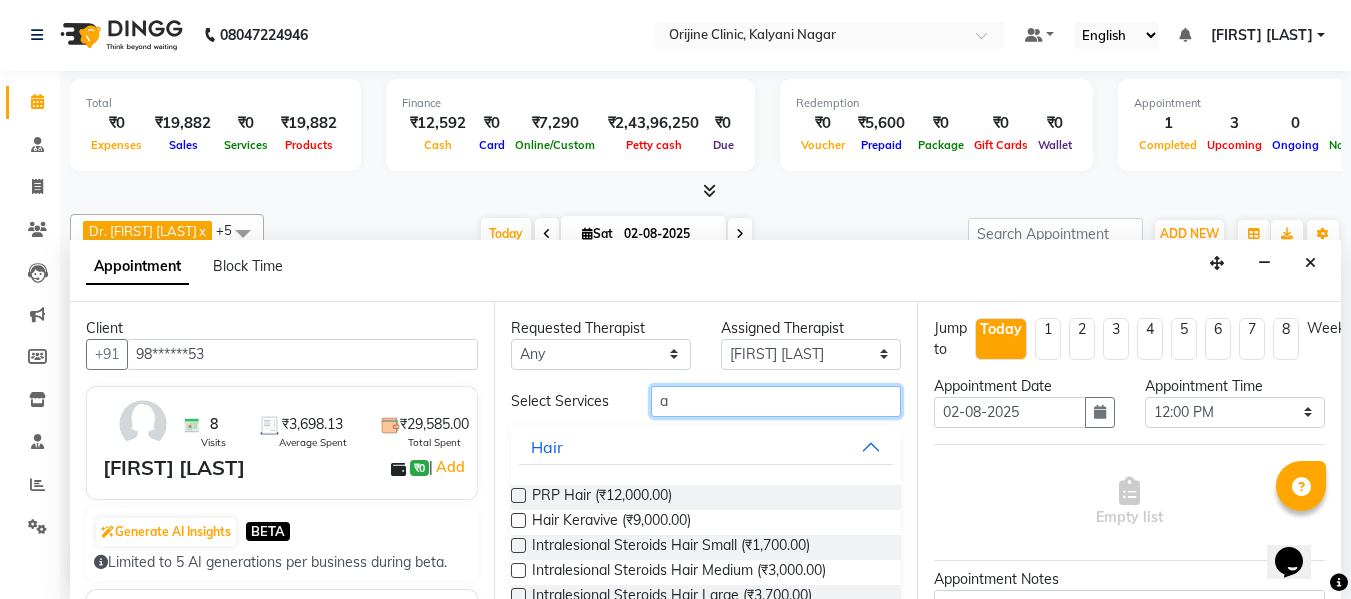 click on "a" at bounding box center (776, 401) 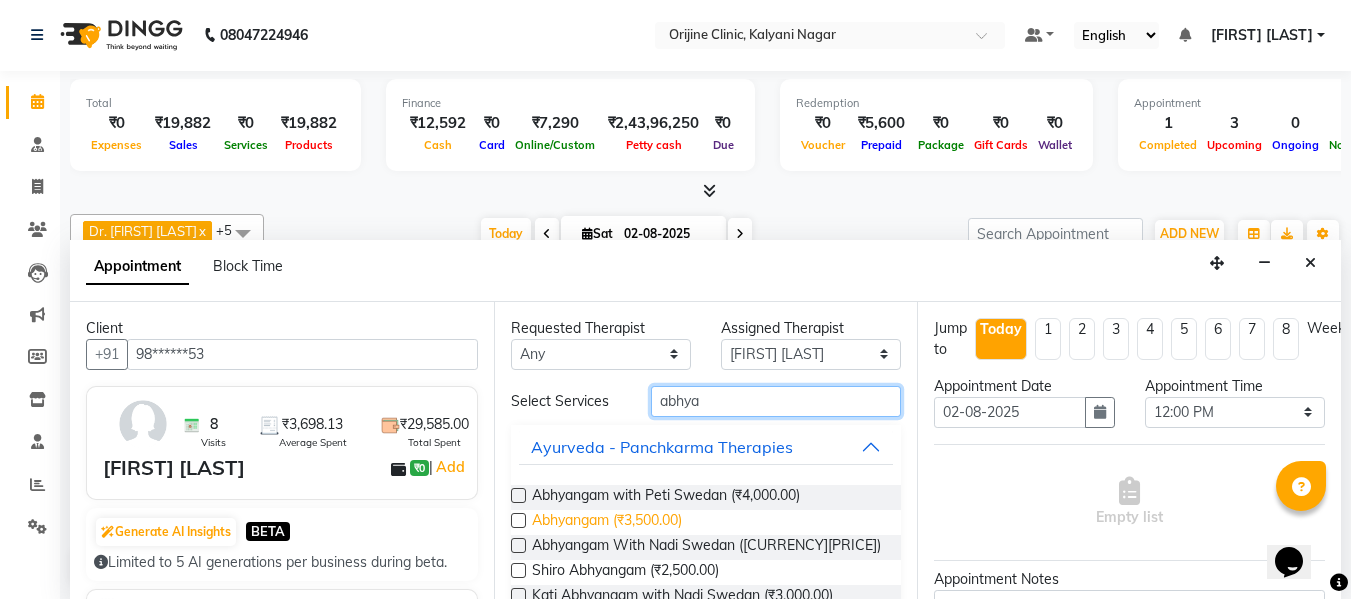 type on "abhya" 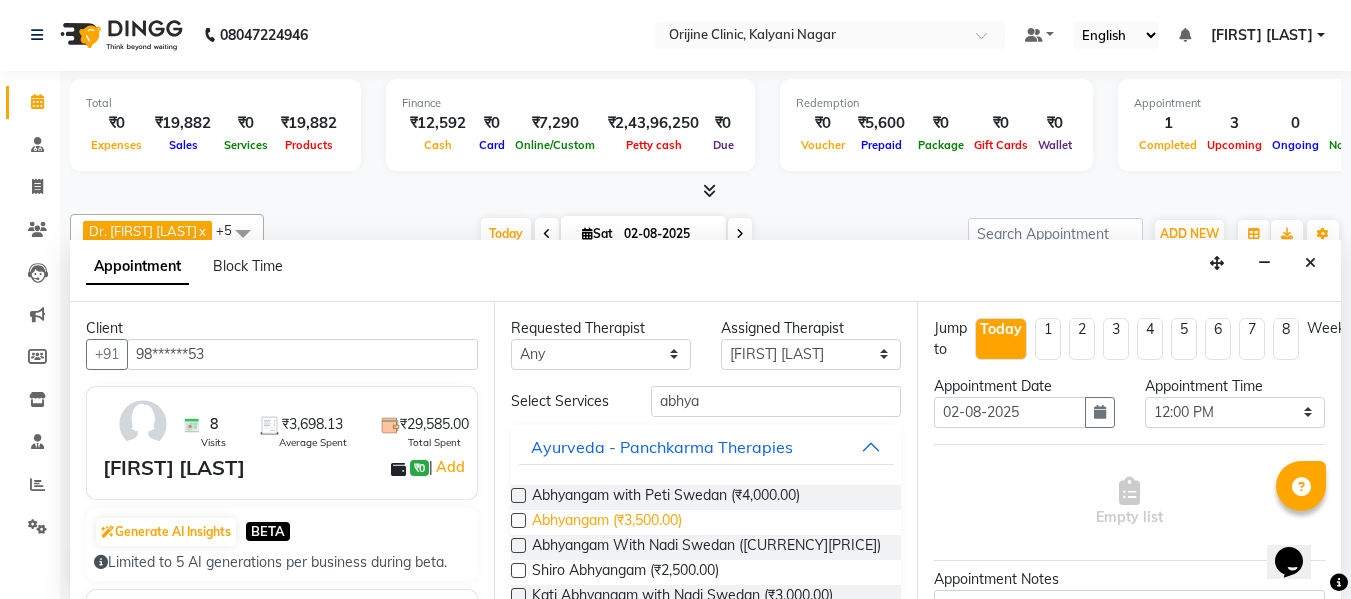 click on "Abhyangam  (₹3,500.00)" at bounding box center (607, 522) 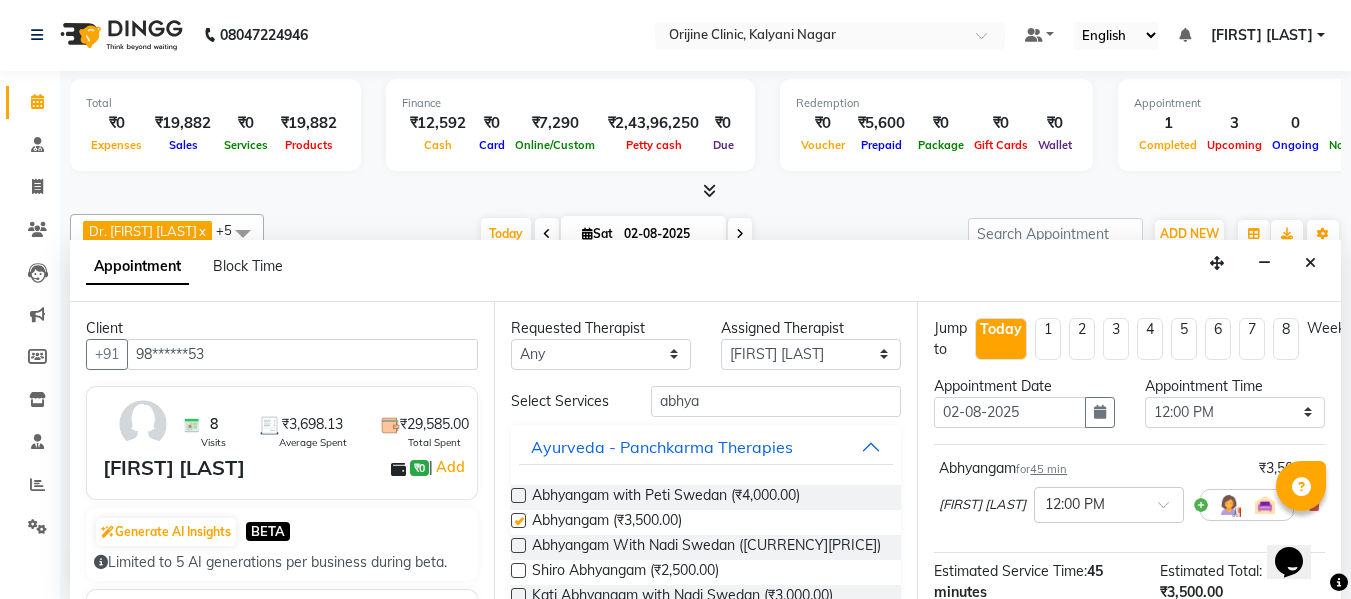 checkbox on "false" 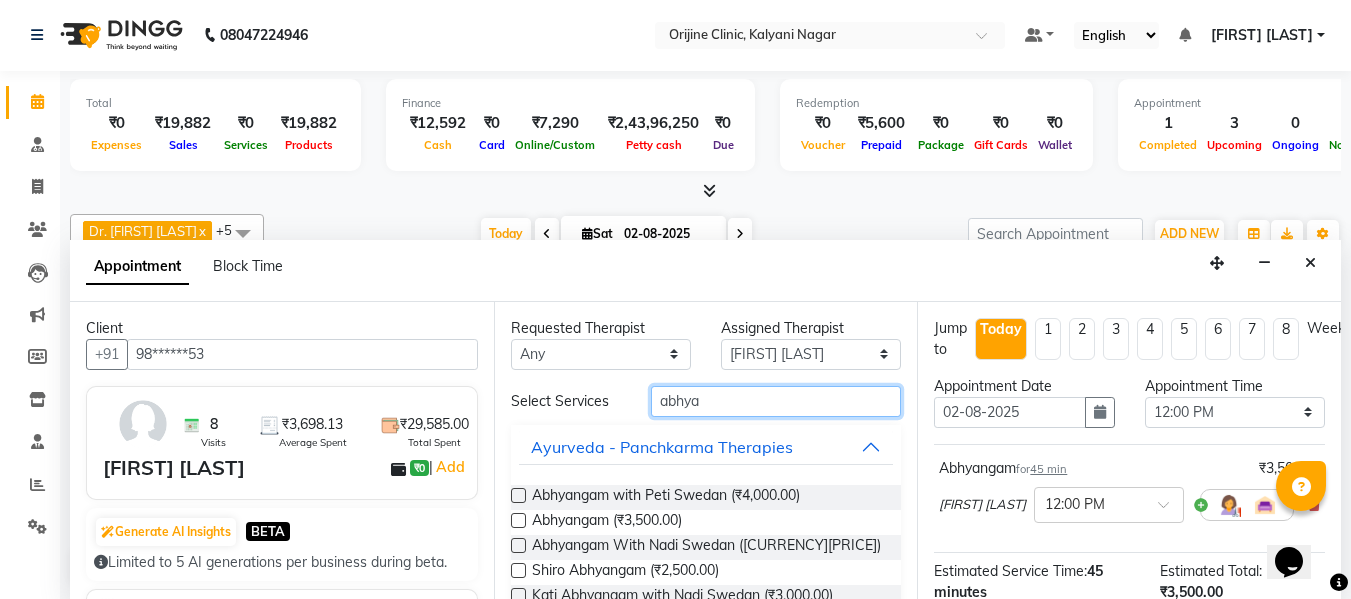 click on "abhya" at bounding box center [776, 401] 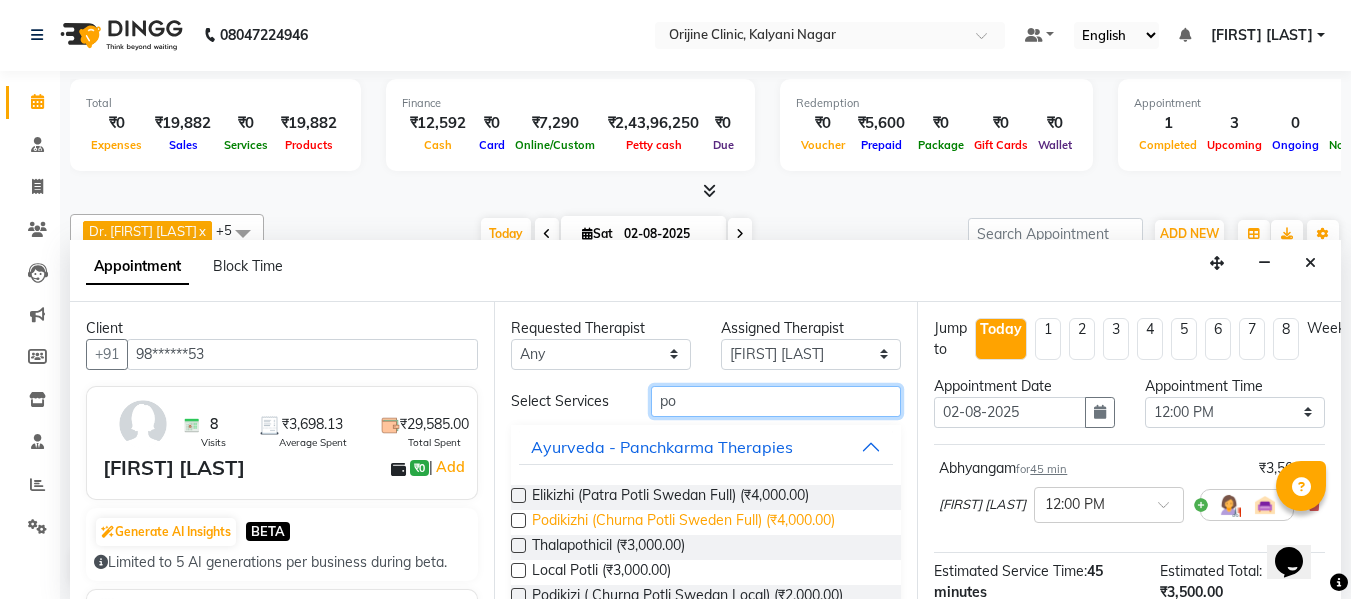 type on "po" 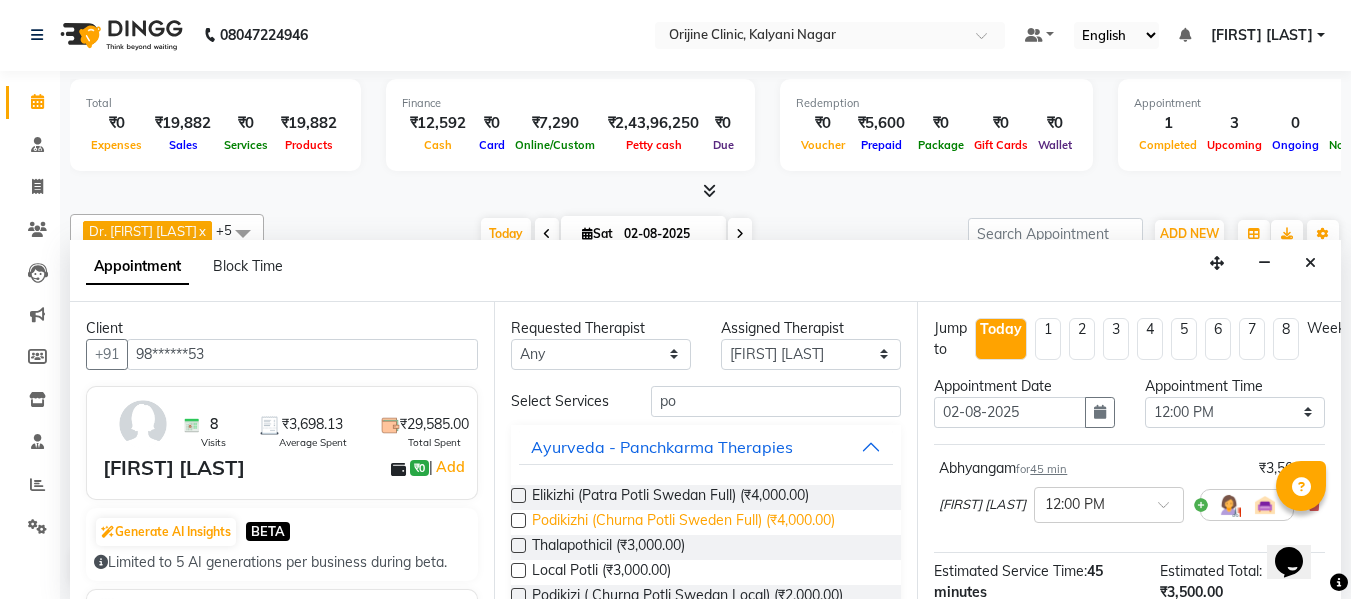 click on "Podikizhi (Churna Potli Sweden Full) (₹4,000.00)" at bounding box center [683, 522] 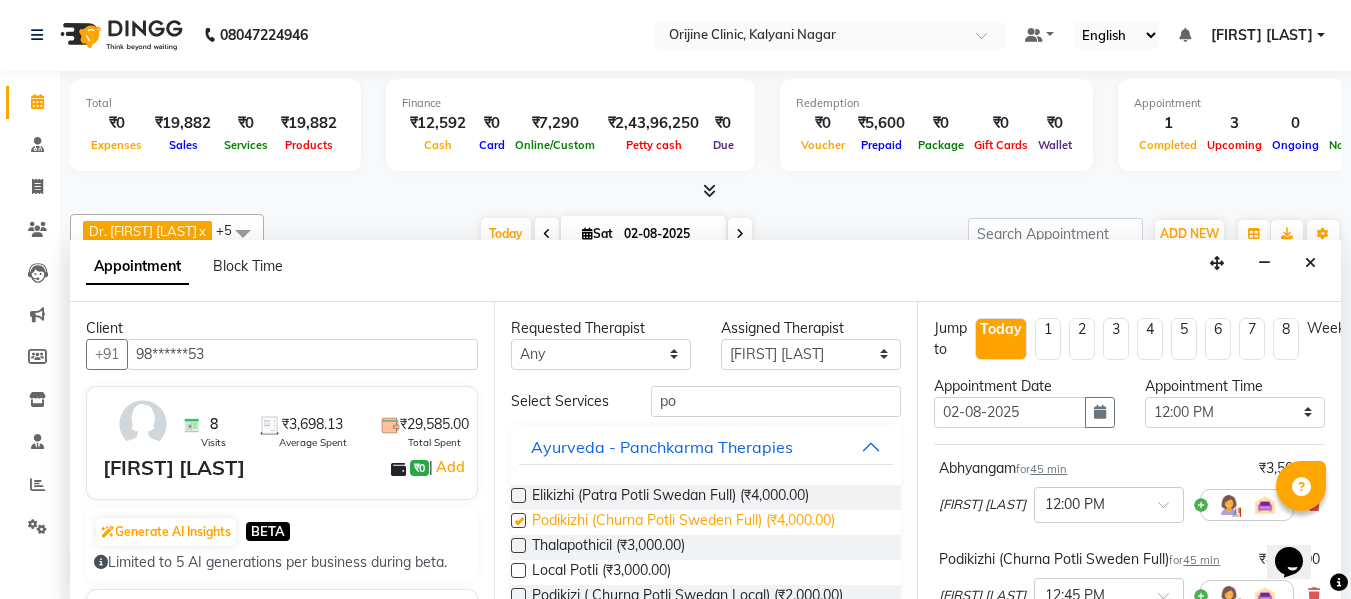 checkbox on "false" 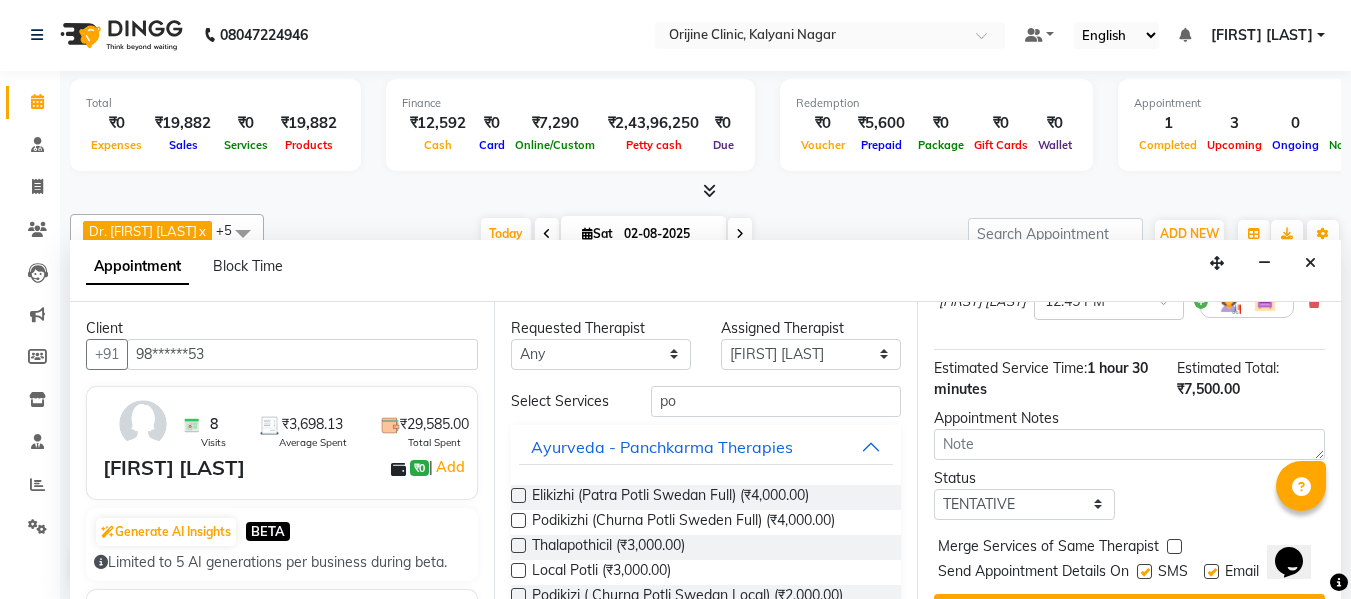 scroll, scrollTop: 356, scrollLeft: 0, axis: vertical 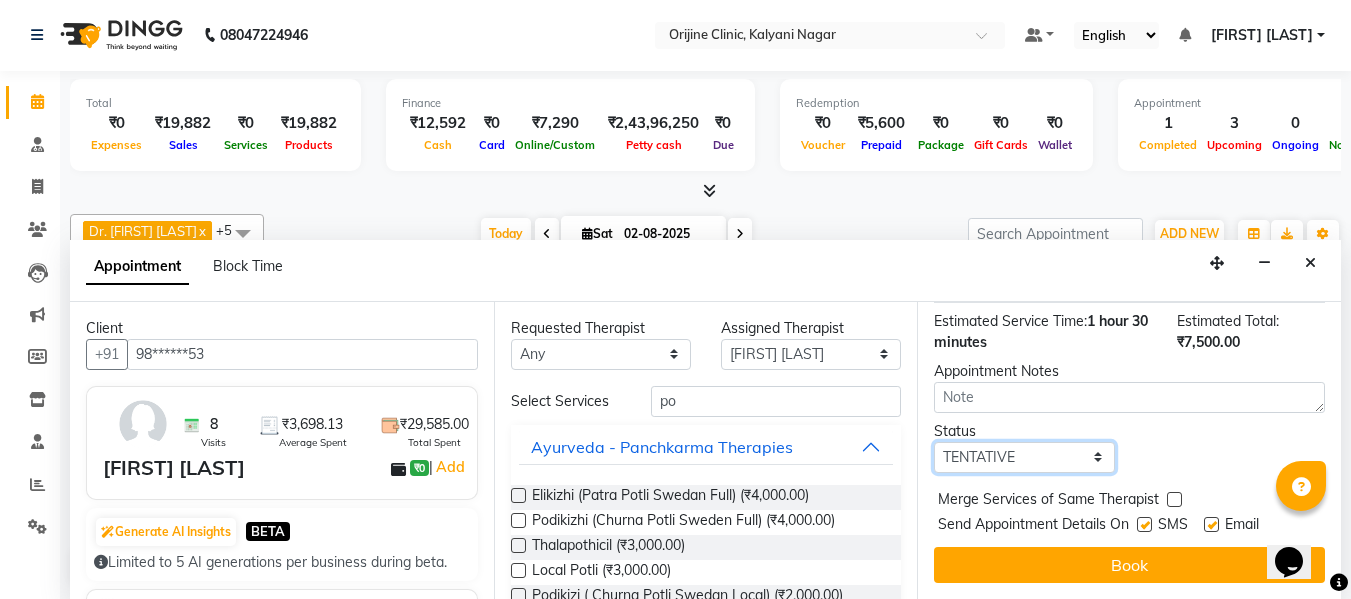 click on "Select TENTATIVE CONFIRM CHECK-IN UPCOMING" at bounding box center [1024, 457] 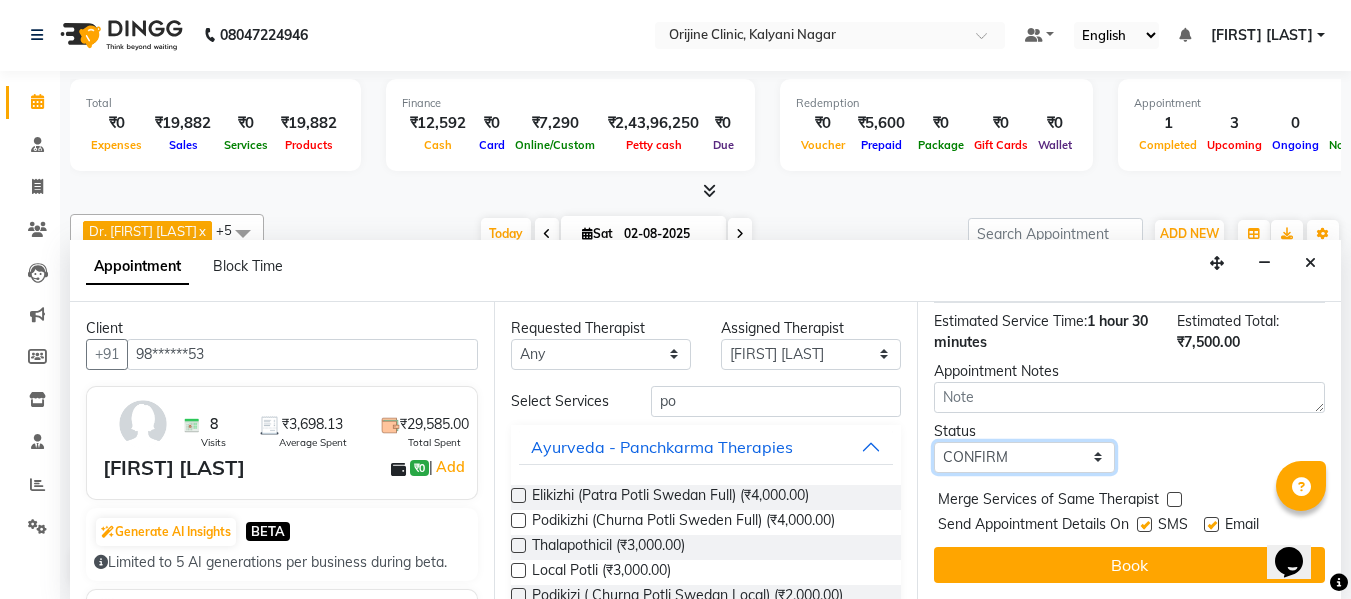 click on "Select TENTATIVE CONFIRM CHECK-IN UPCOMING" at bounding box center (1024, 457) 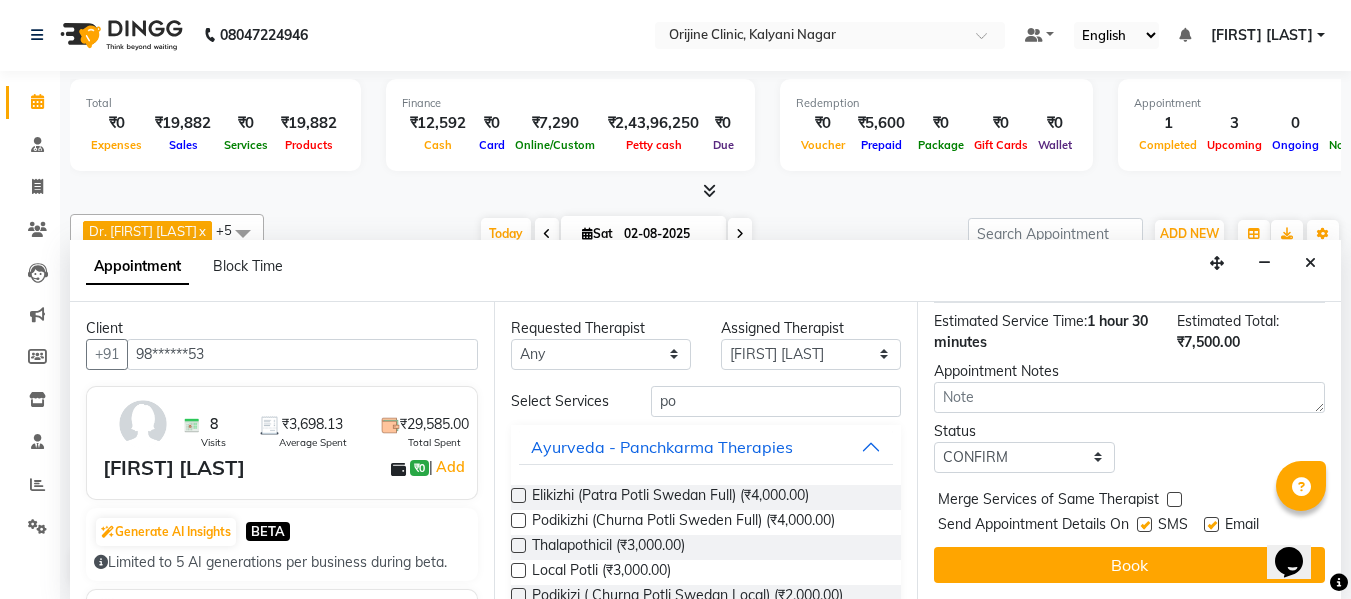 click at bounding box center [1144, 524] 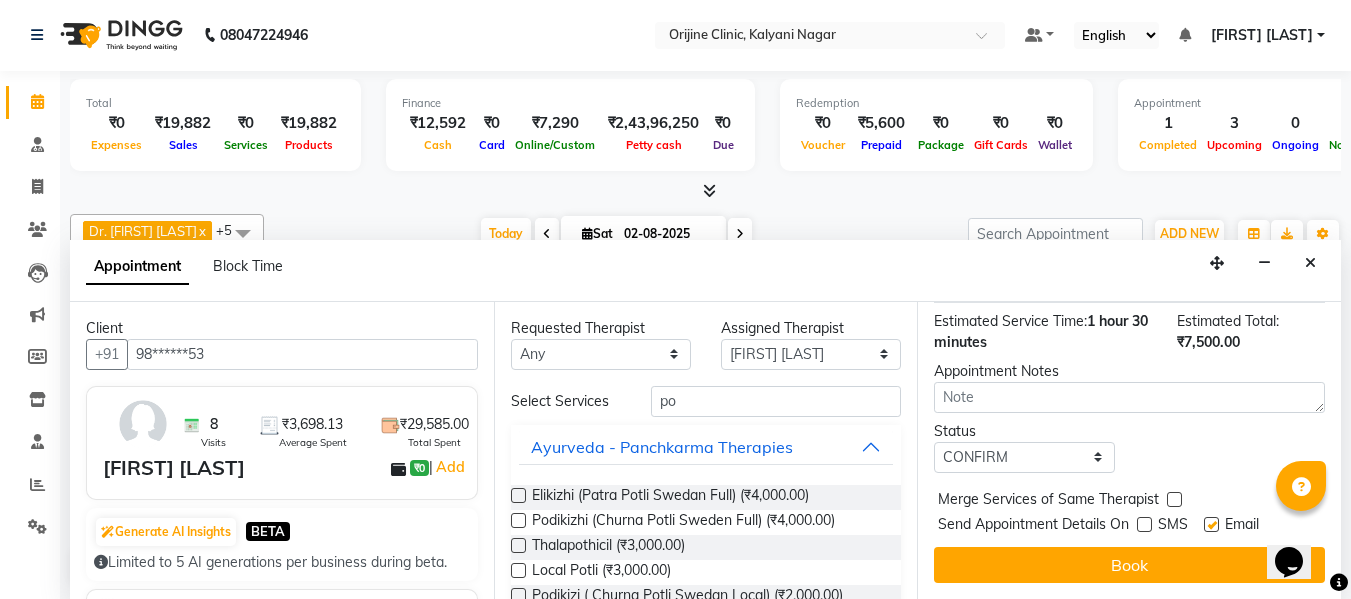 click at bounding box center [1211, 524] 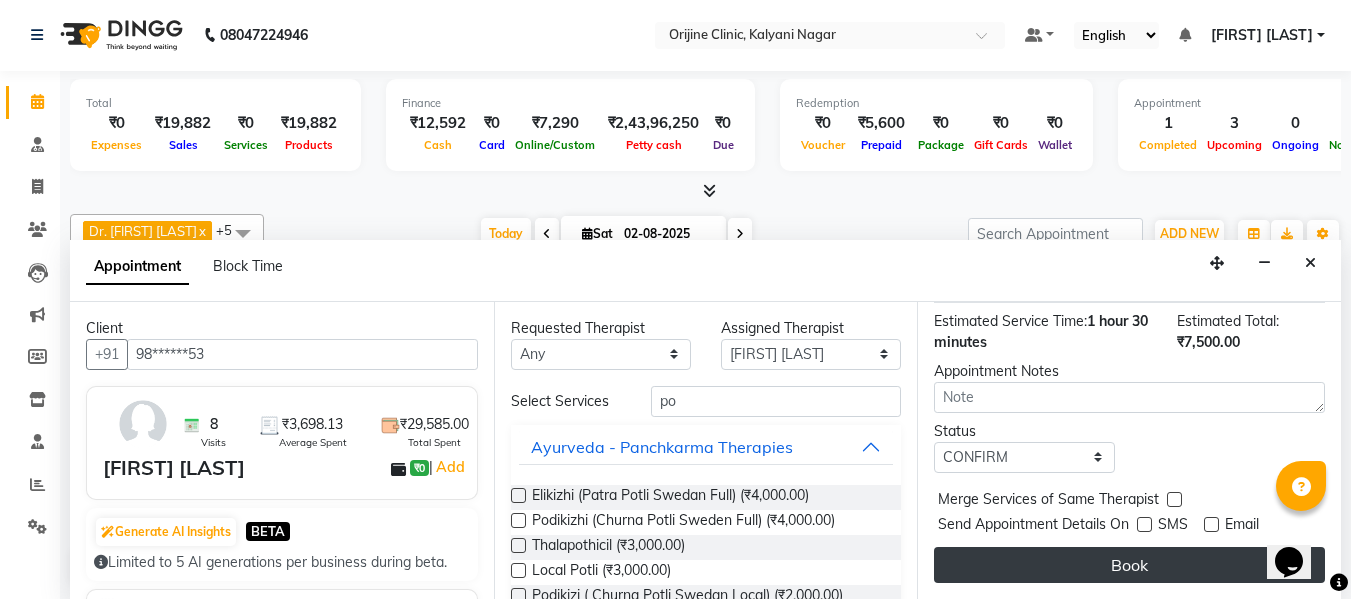 click on "Book" at bounding box center [1129, 565] 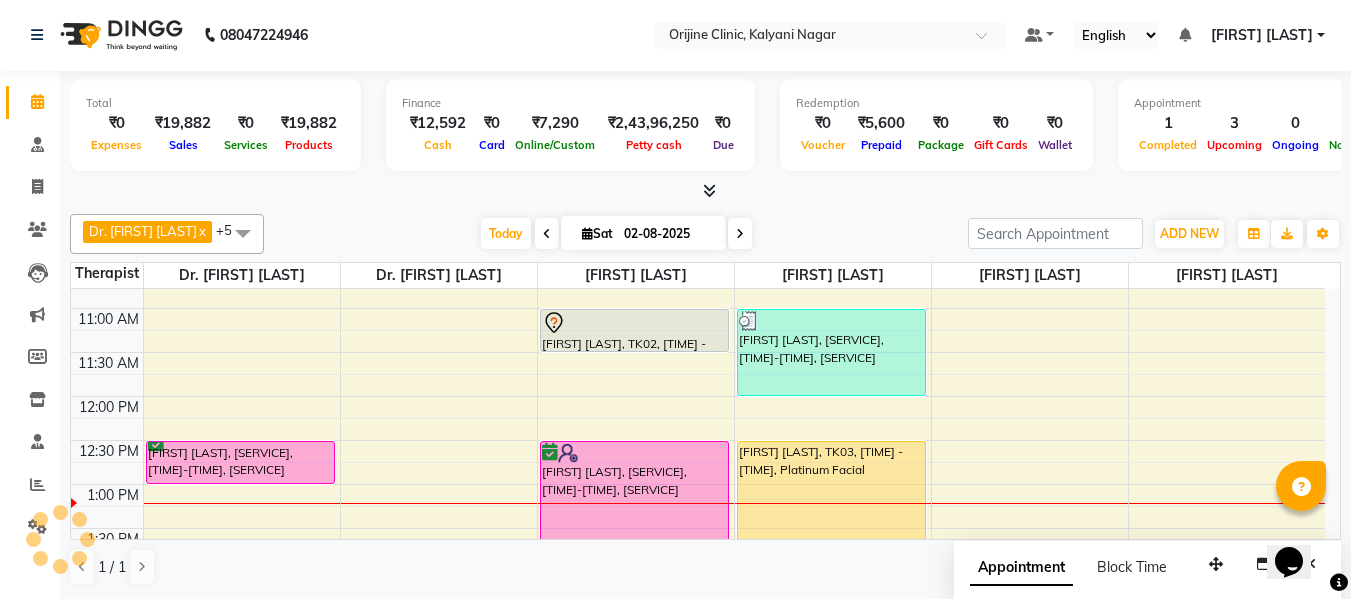 scroll, scrollTop: 0, scrollLeft: 0, axis: both 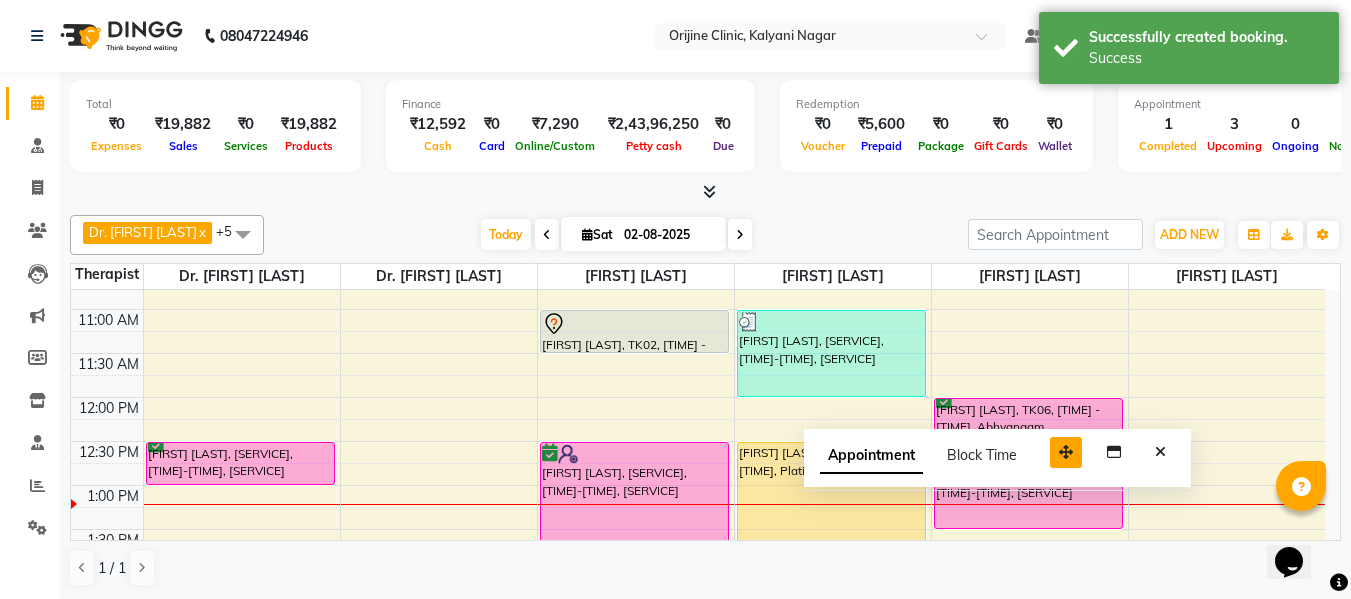 drag, startPoint x: 1219, startPoint y: 557, endPoint x: 1069, endPoint y: 444, distance: 187.80043 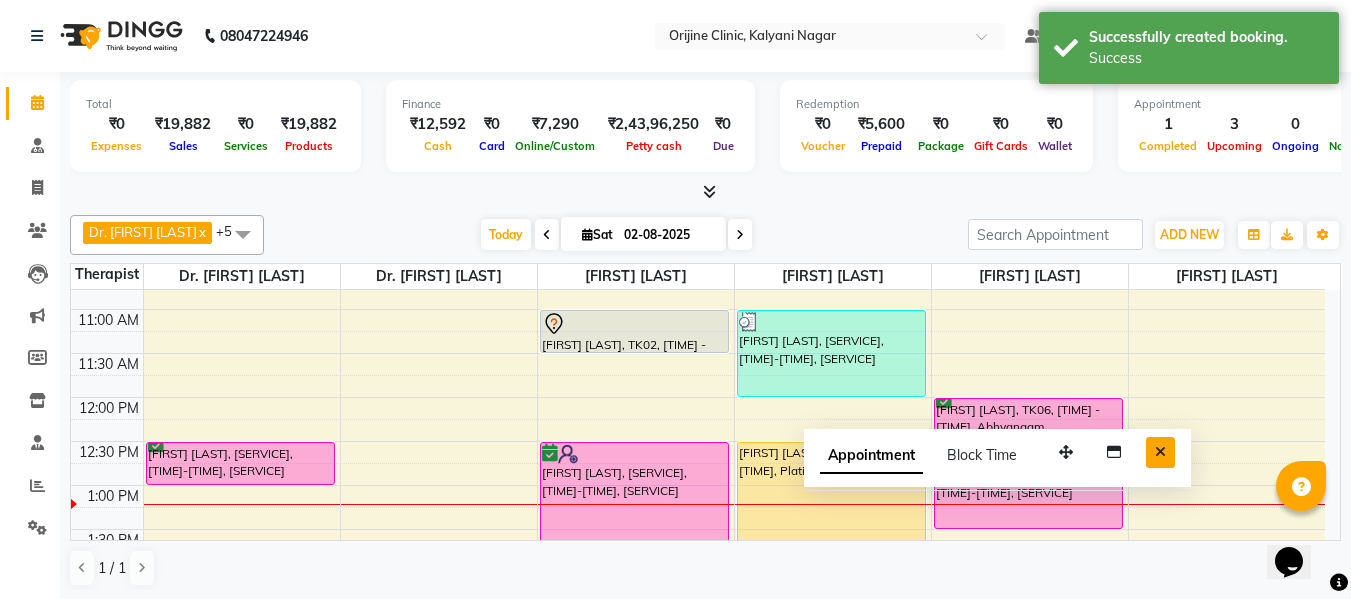 click at bounding box center (1160, 452) 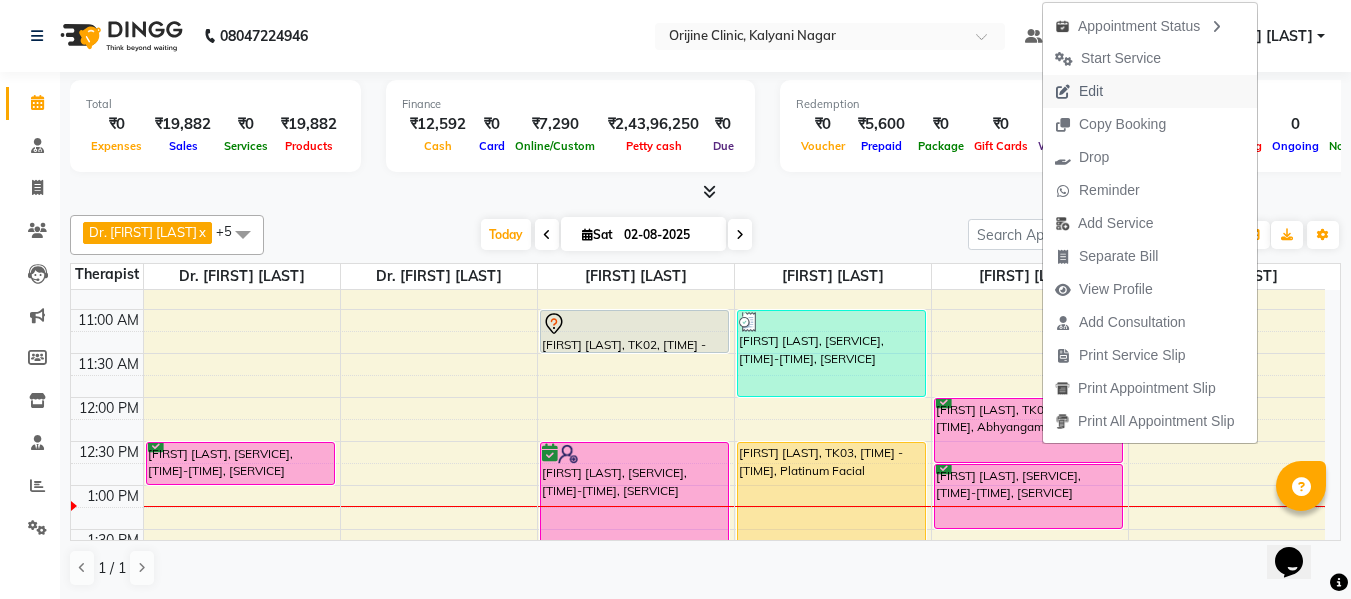 click on "Edit" at bounding box center [1091, 91] 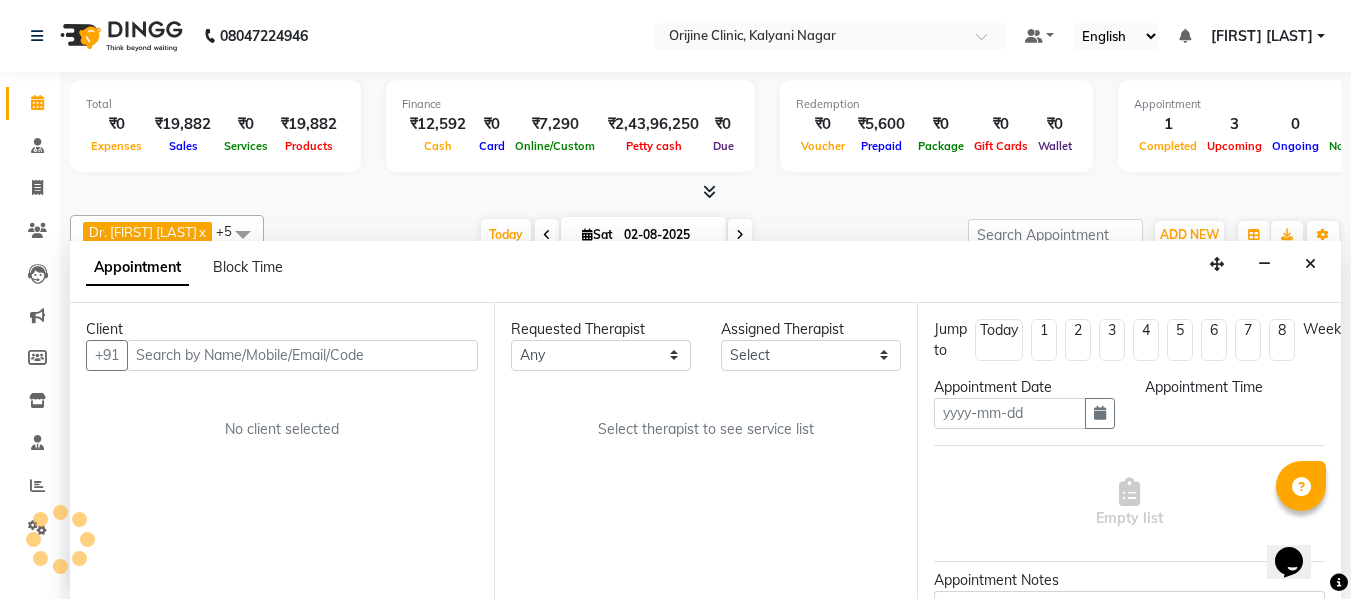 type on "02-08-2025" 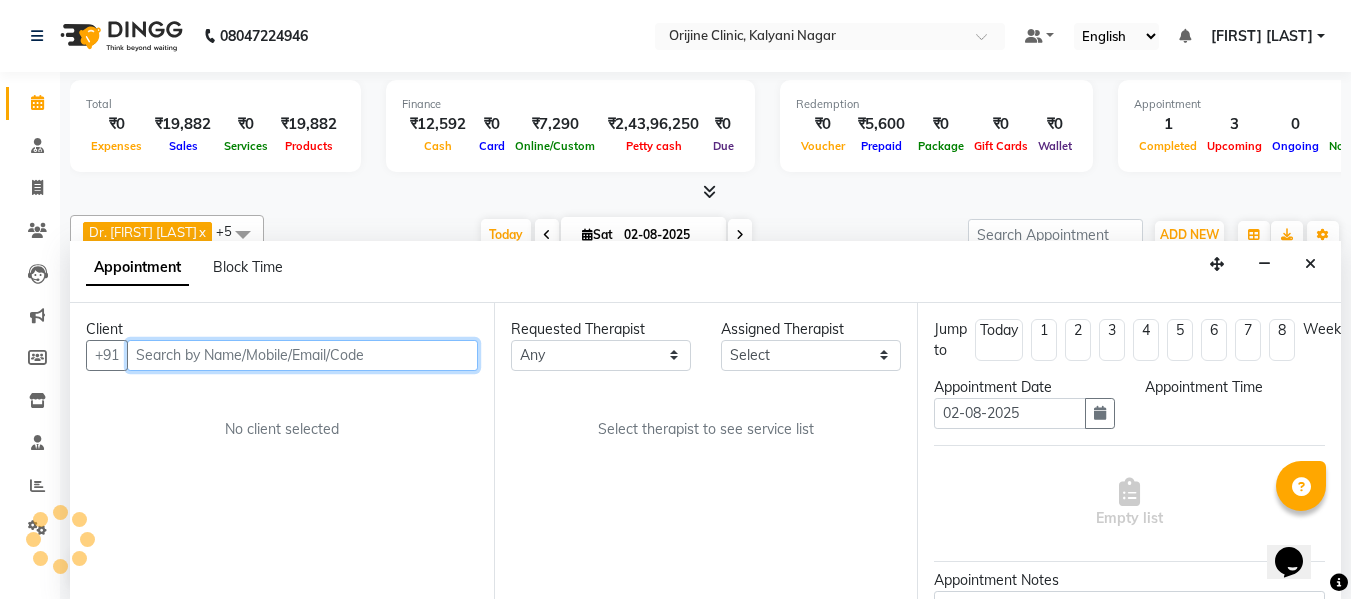 select on "confirm booking" 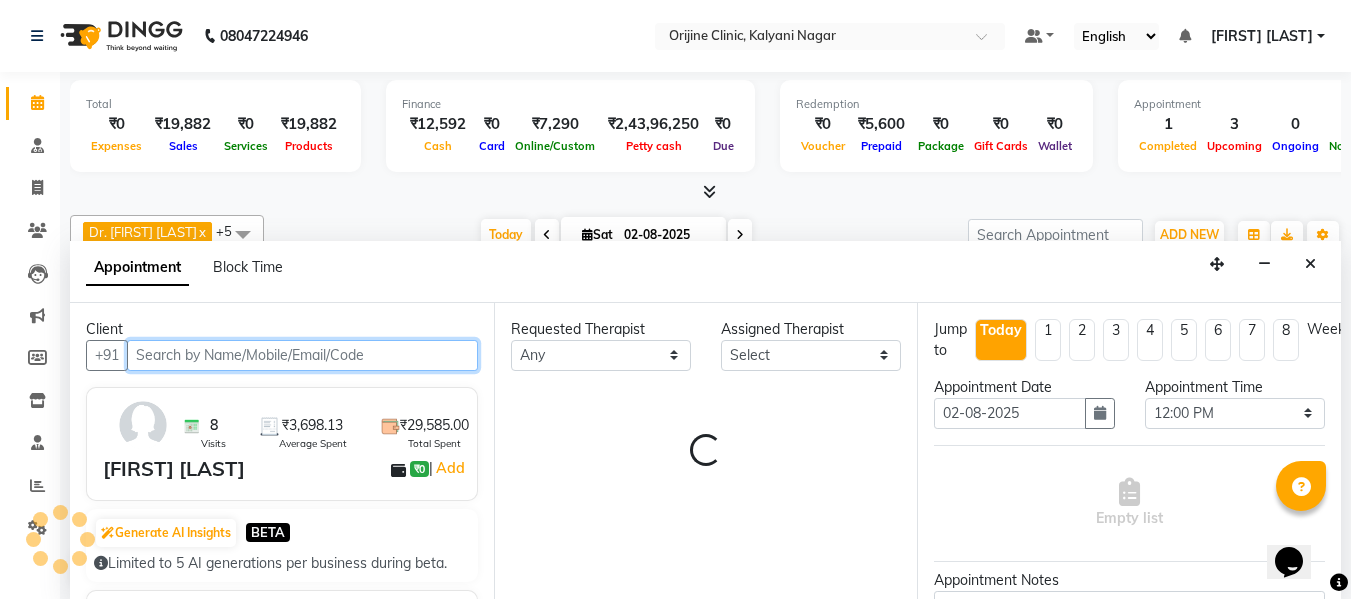 select on "29598" 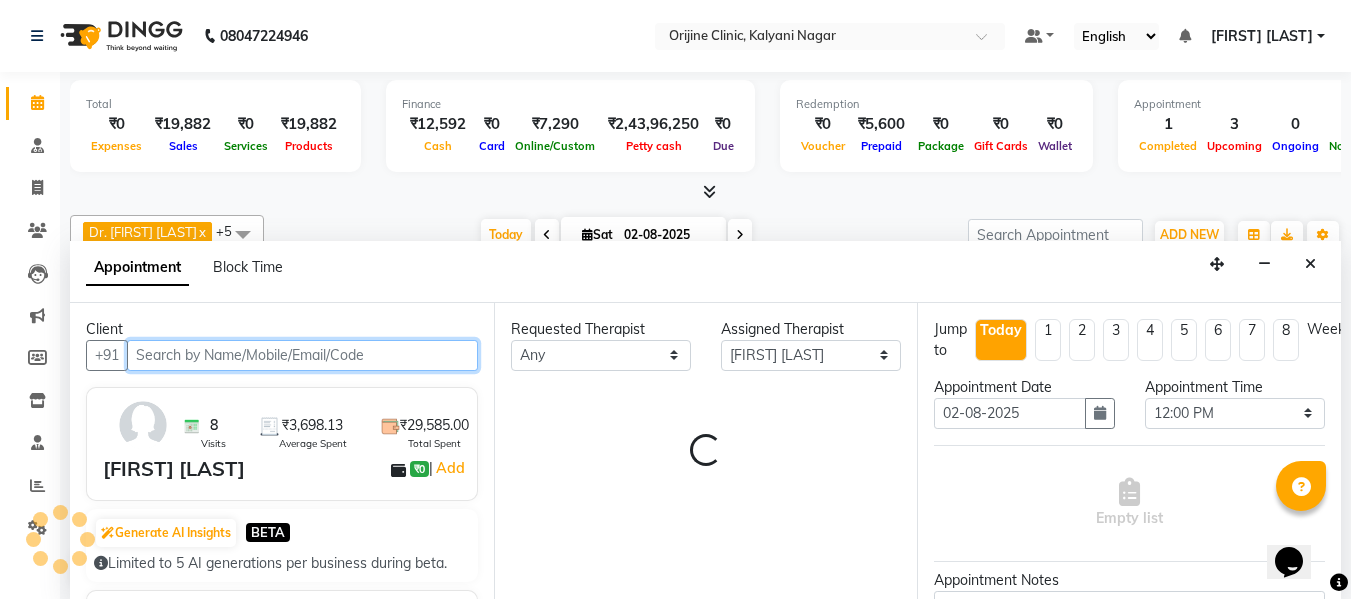 scroll, scrollTop: 529, scrollLeft: 0, axis: vertical 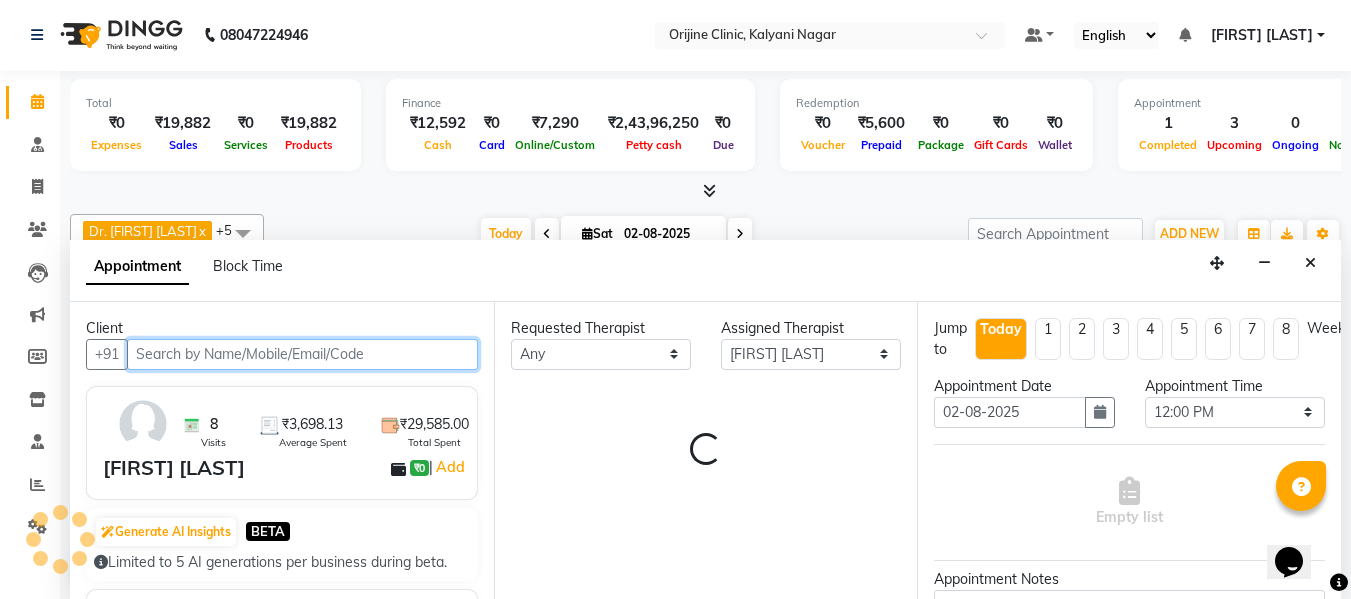select on "1132" 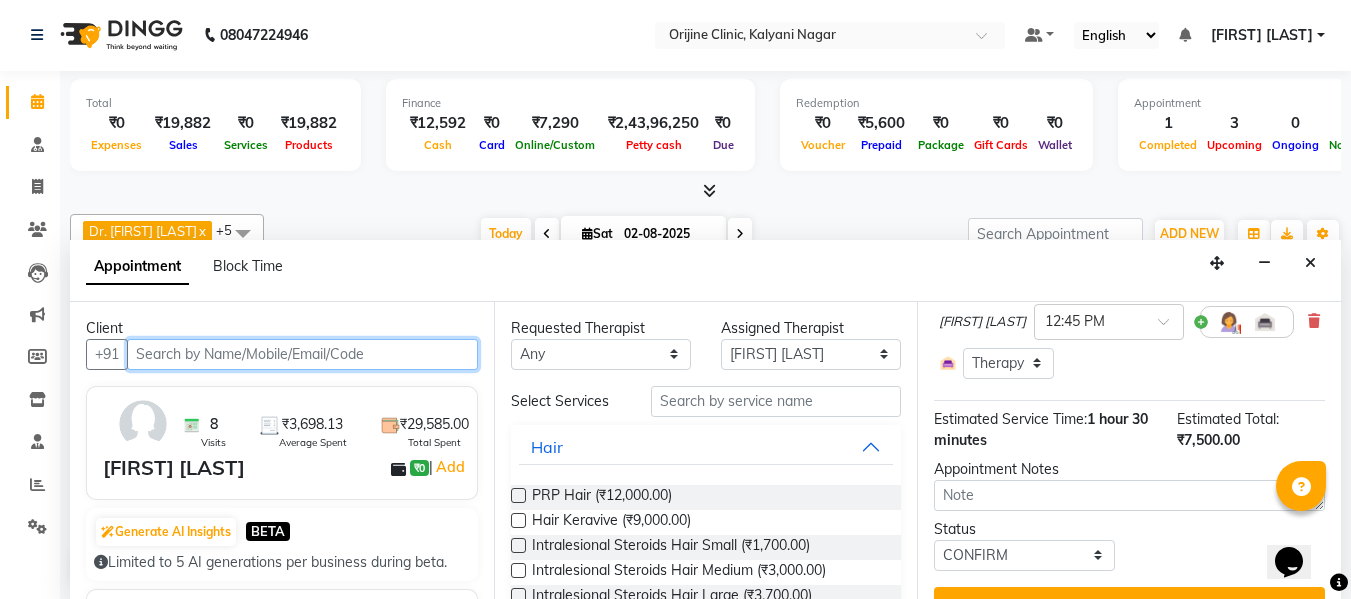 scroll, scrollTop: 360, scrollLeft: 0, axis: vertical 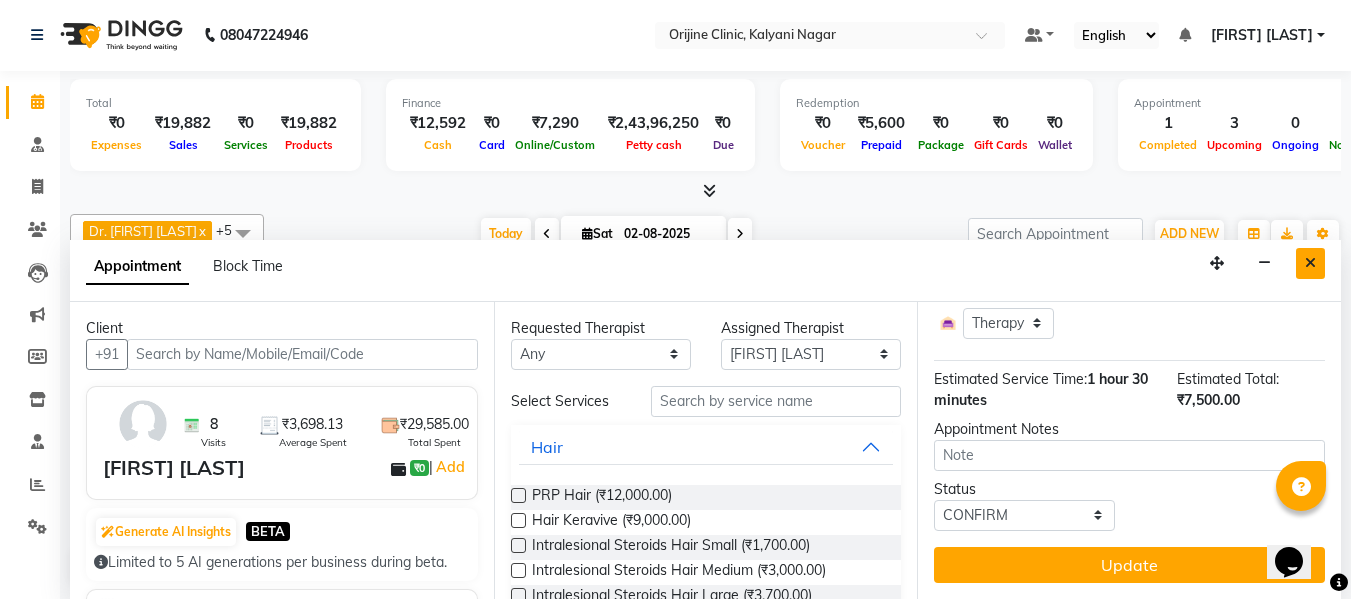 click at bounding box center (1310, 263) 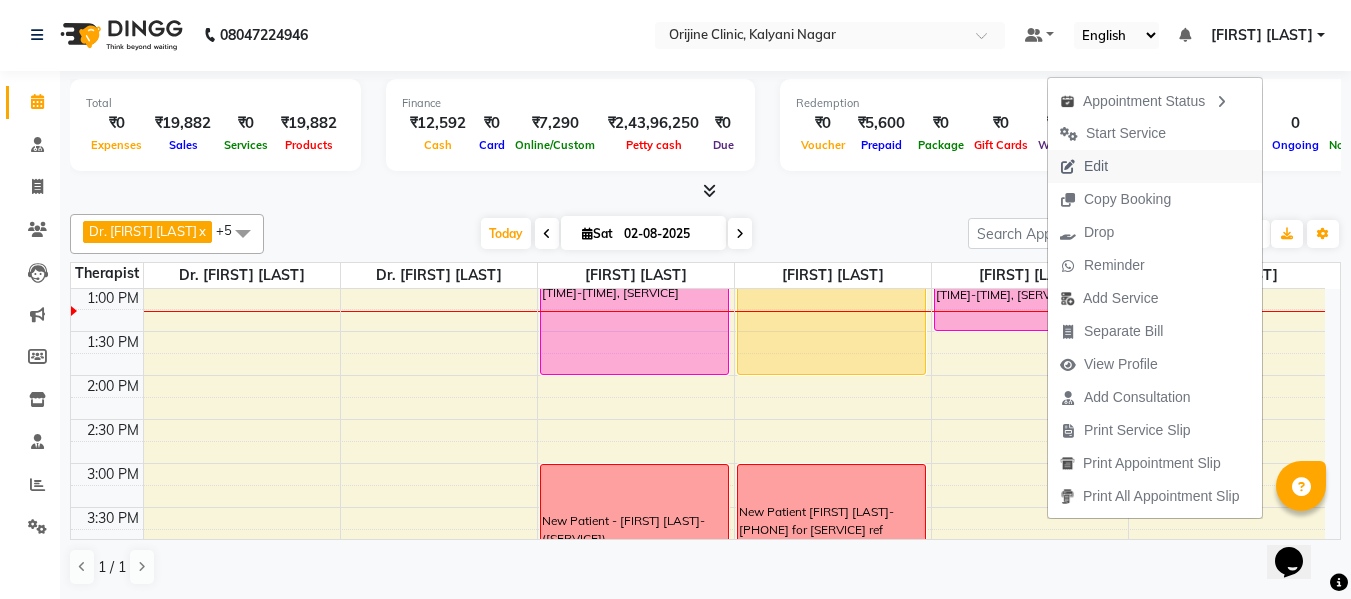 click on "Edit" at bounding box center [1096, 166] 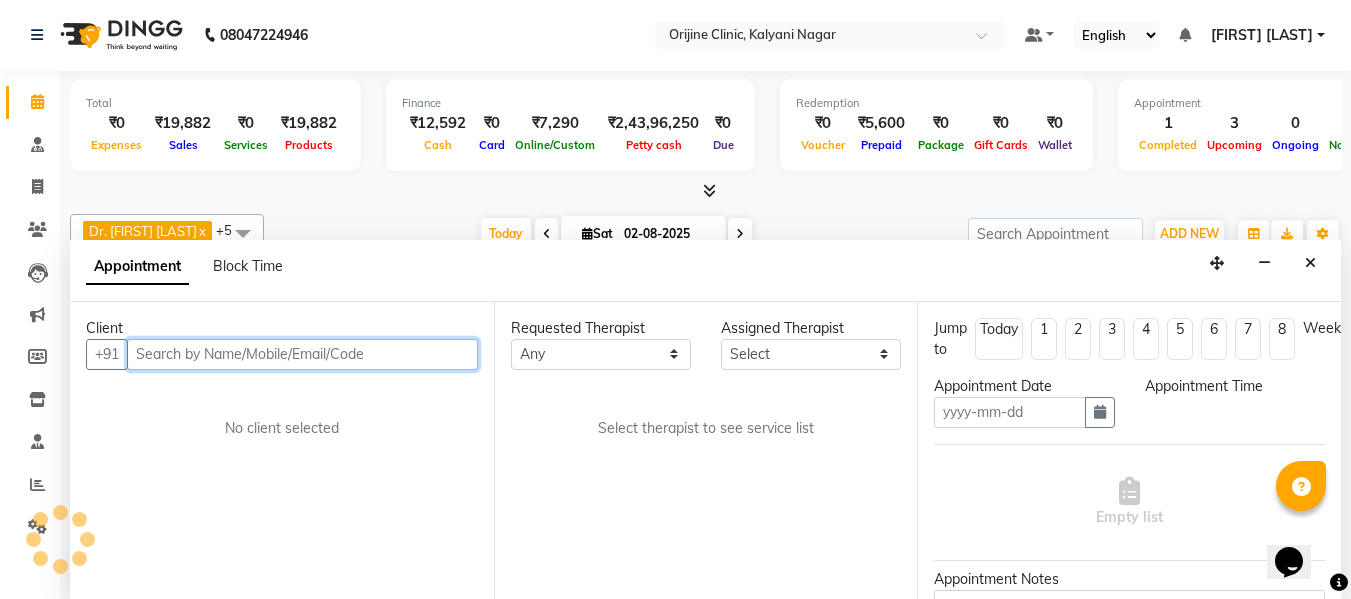 type on "02-08-2025" 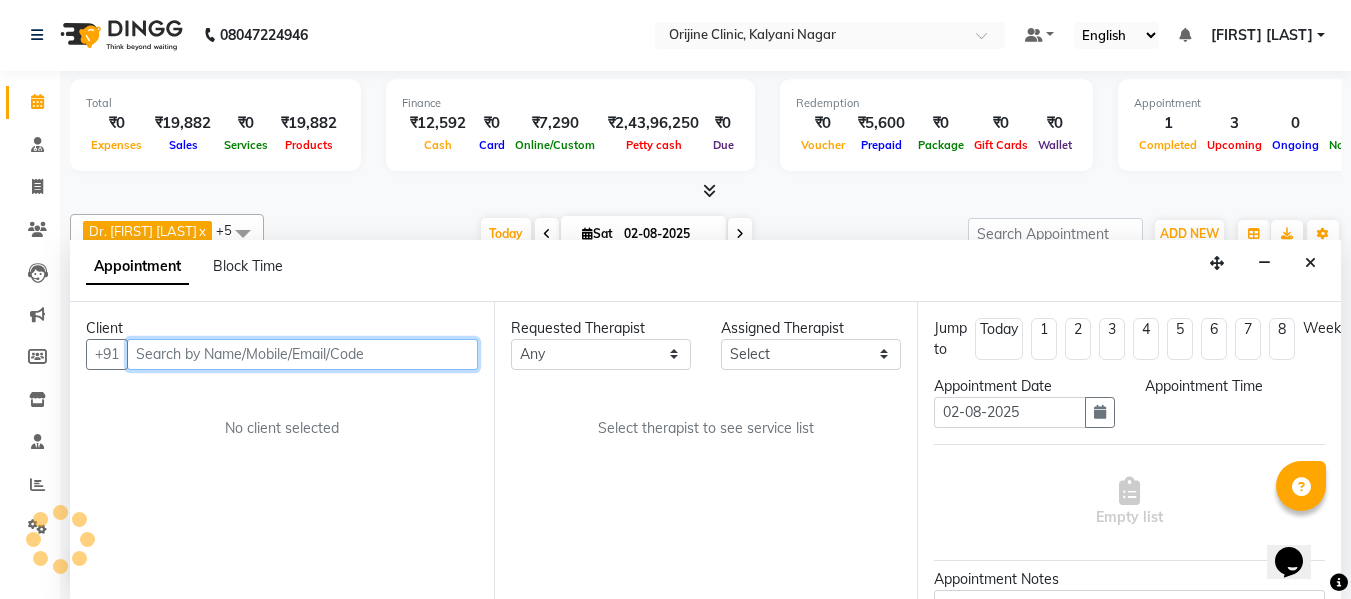select on "confirm booking" 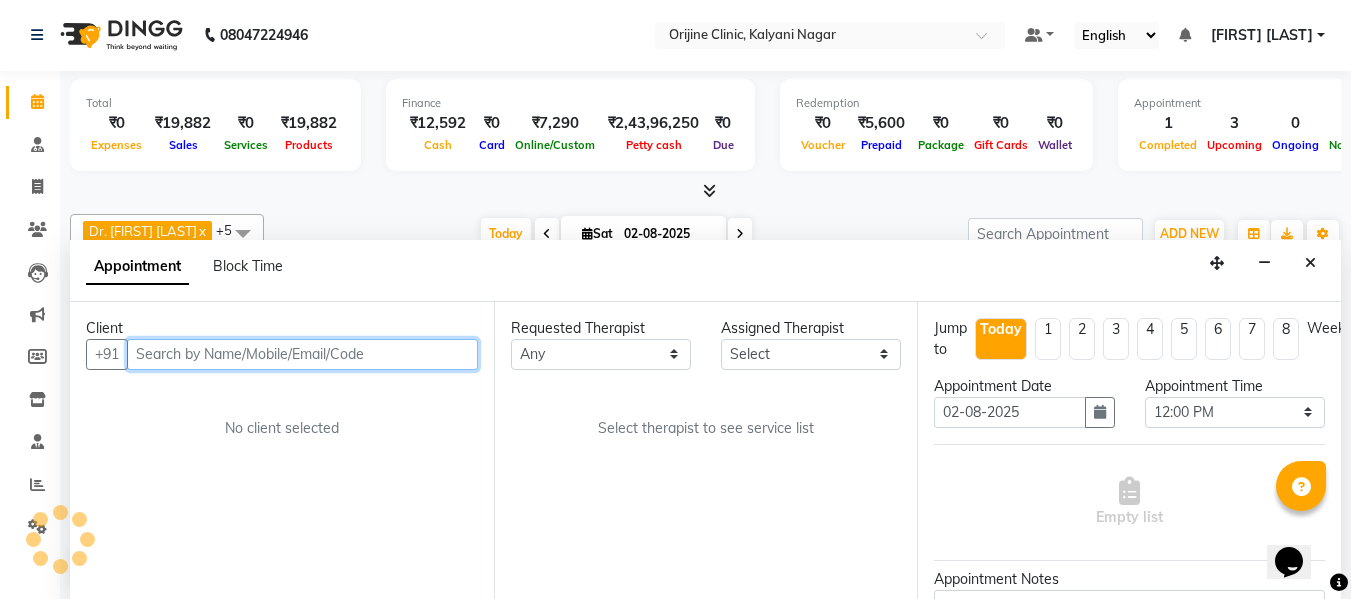 scroll, scrollTop: 529, scrollLeft: 0, axis: vertical 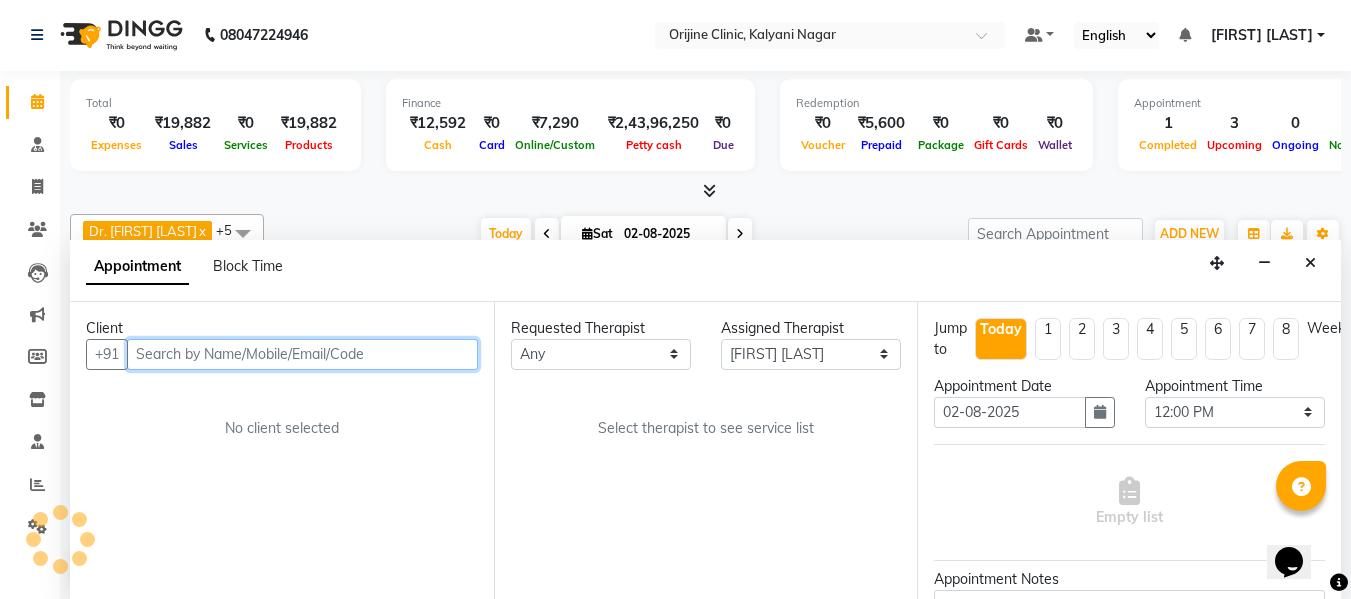 select on "1132" 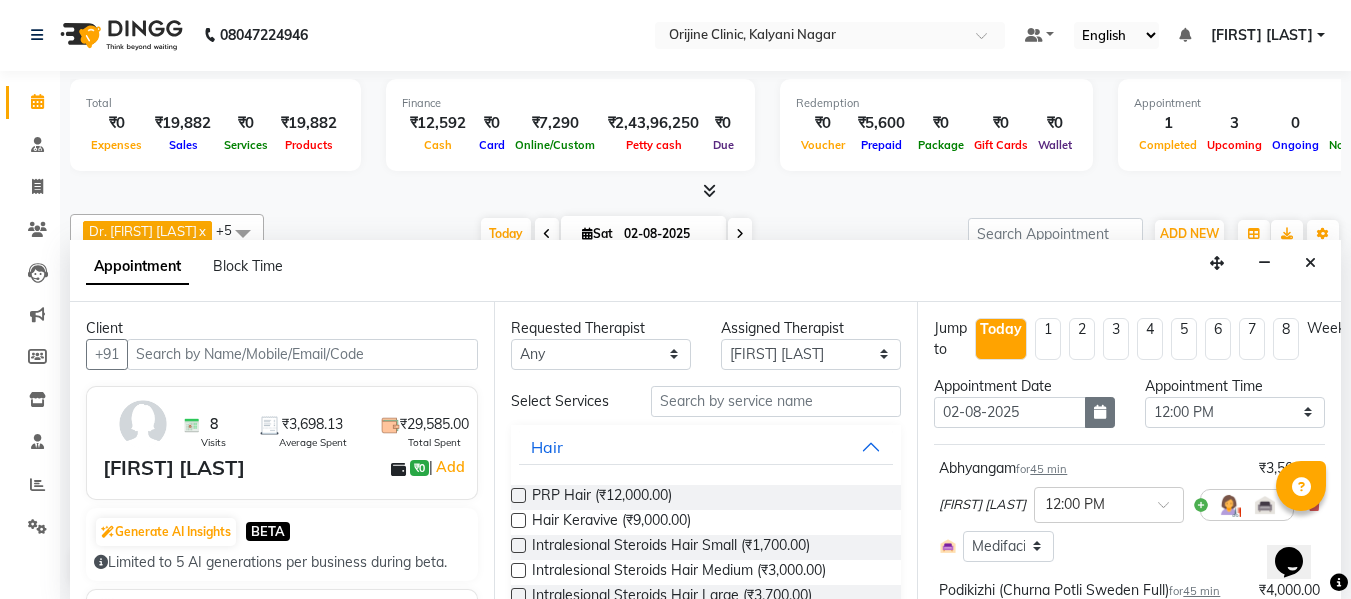 click at bounding box center [1100, 412] 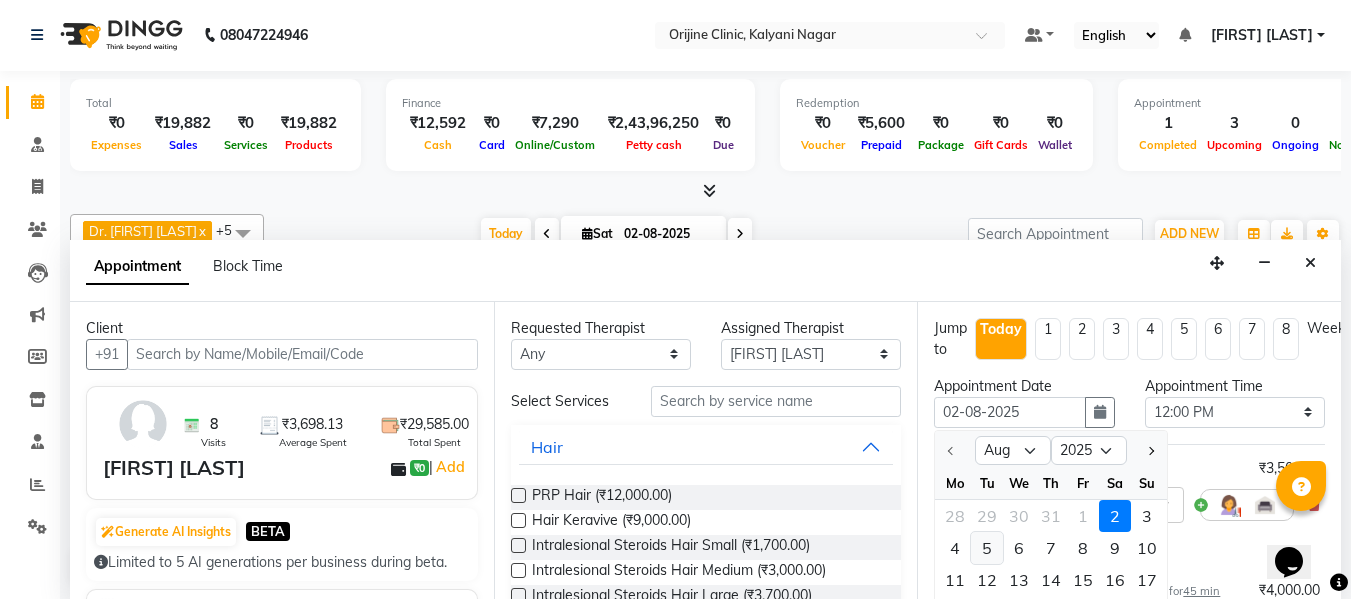 click on "5" at bounding box center [987, 548] 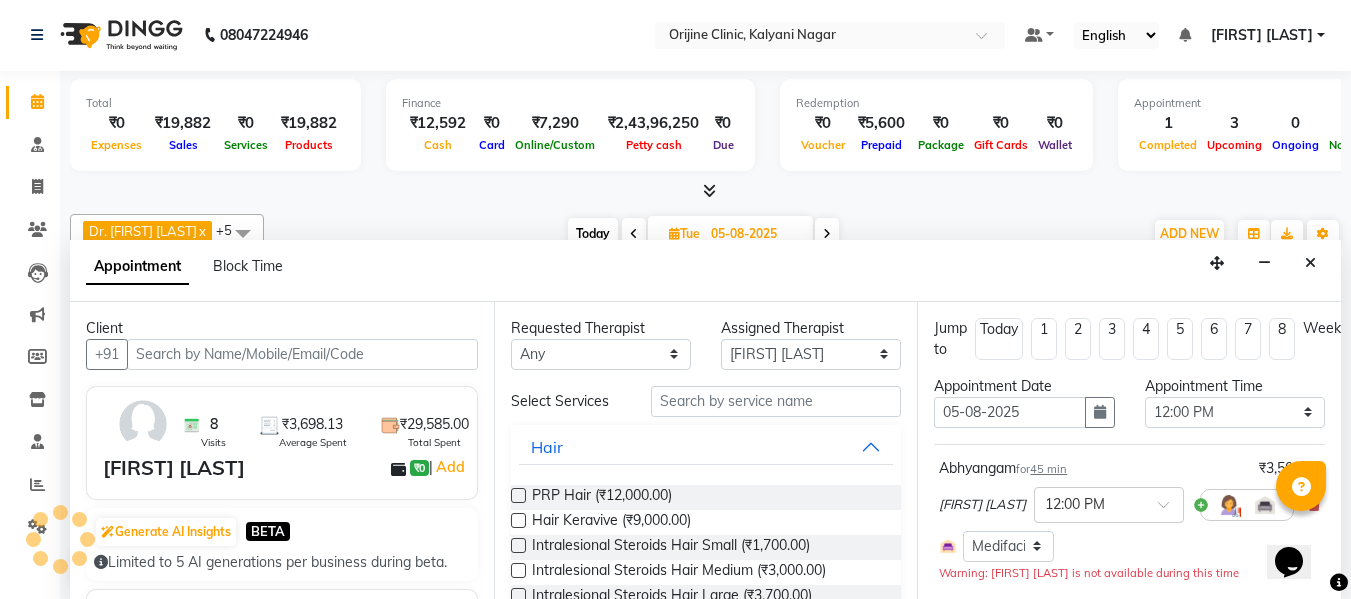 scroll, scrollTop: 529, scrollLeft: 0, axis: vertical 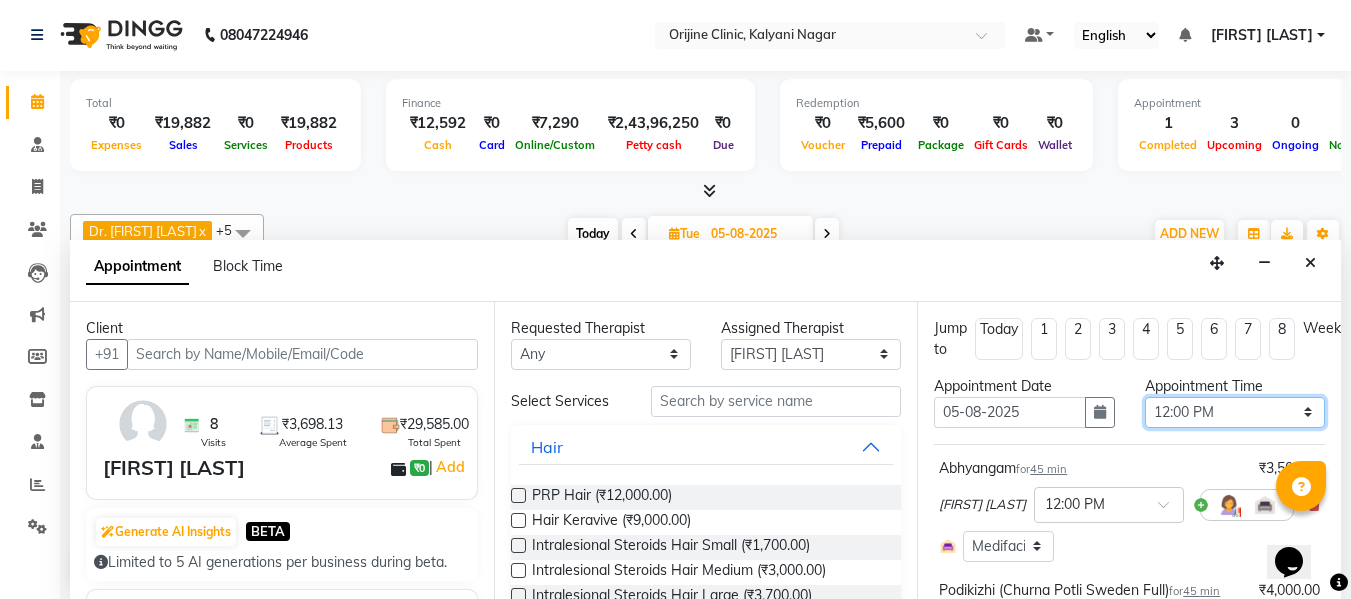 click on "Select 08:00 AM 08:15 AM 08:30 AM 08:45 AM 09:00 AM 09:15 AM 09:30 AM 09:45 AM 10:00 AM 10:15 AM 10:30 AM 10:45 AM 11:00 AM 11:15 AM 11:30 AM 11:45 AM 12:00 PM 12:15 PM 12:30 PM 12:45 PM 01:00 PM 01:15 PM 01:30 PM 01:45 PM 02:00 PM 02:15 PM 02:30 PM 02:45 PM 03:00 PM 03:15 PM 03:30 PM 03:45 PM 04:00 PM 04:15 PM 04:30 PM 04:45 PM 05:00 PM 05:15 PM 05:30 PM 05:45 PM 06:00 PM 06:15 PM 06:30 PM 06:45 PM 07:00 PM 07:15 PM 07:30 PM" at bounding box center [1235, 412] 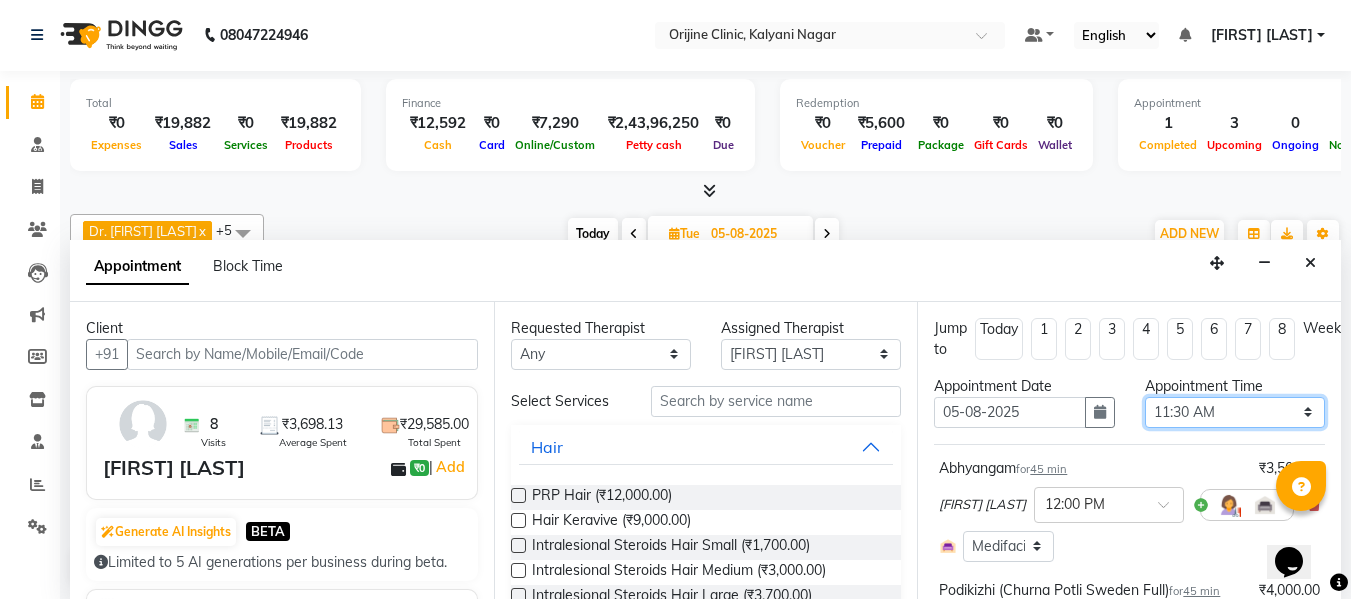 click on "Select 08:00 AM 08:15 AM 08:30 AM 08:45 AM 09:00 AM 09:15 AM 09:30 AM 09:45 AM 10:00 AM 10:15 AM 10:30 AM 10:45 AM 11:00 AM 11:15 AM 11:30 AM 11:45 AM 12:00 PM 12:15 PM 12:30 PM 12:45 PM 01:00 PM 01:15 PM 01:30 PM 01:45 PM 02:00 PM 02:15 PM 02:30 PM 02:45 PM 03:00 PM 03:15 PM 03:30 PM 03:45 PM 04:00 PM 04:15 PM 04:30 PM 04:45 PM 05:00 PM 05:15 PM 05:30 PM 05:45 PM 06:00 PM 06:15 PM 06:30 PM 06:45 PM 07:00 PM 07:15 PM 07:30 PM" at bounding box center (1235, 412) 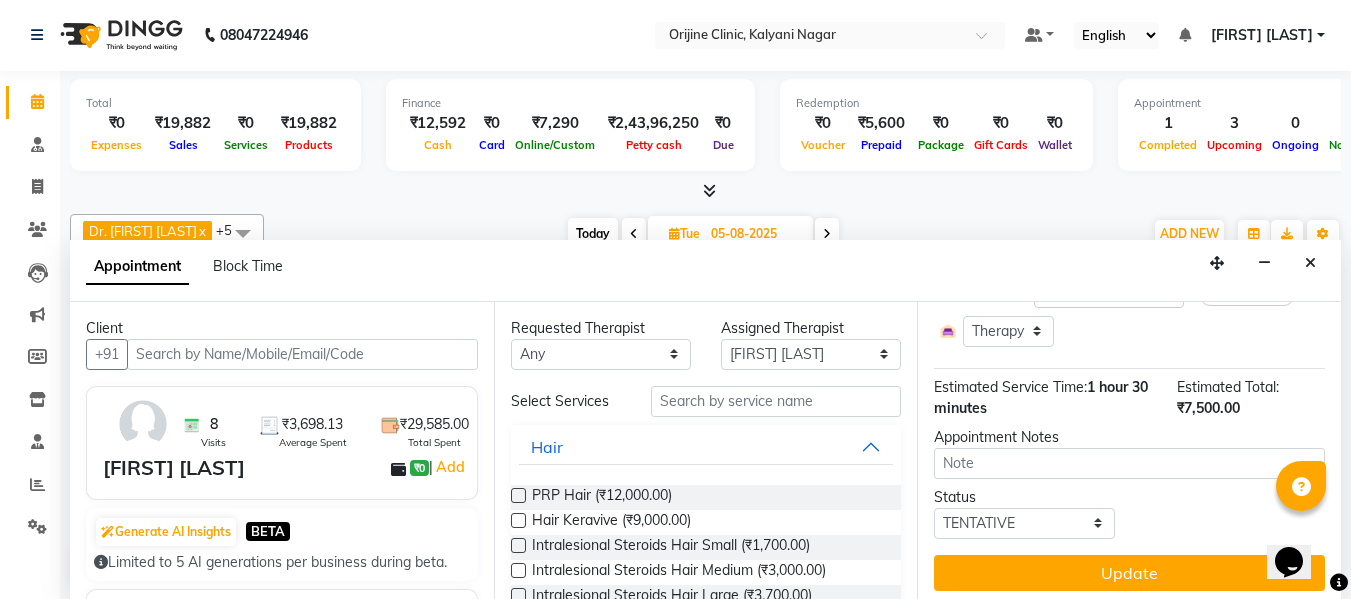 scroll, scrollTop: 360, scrollLeft: 0, axis: vertical 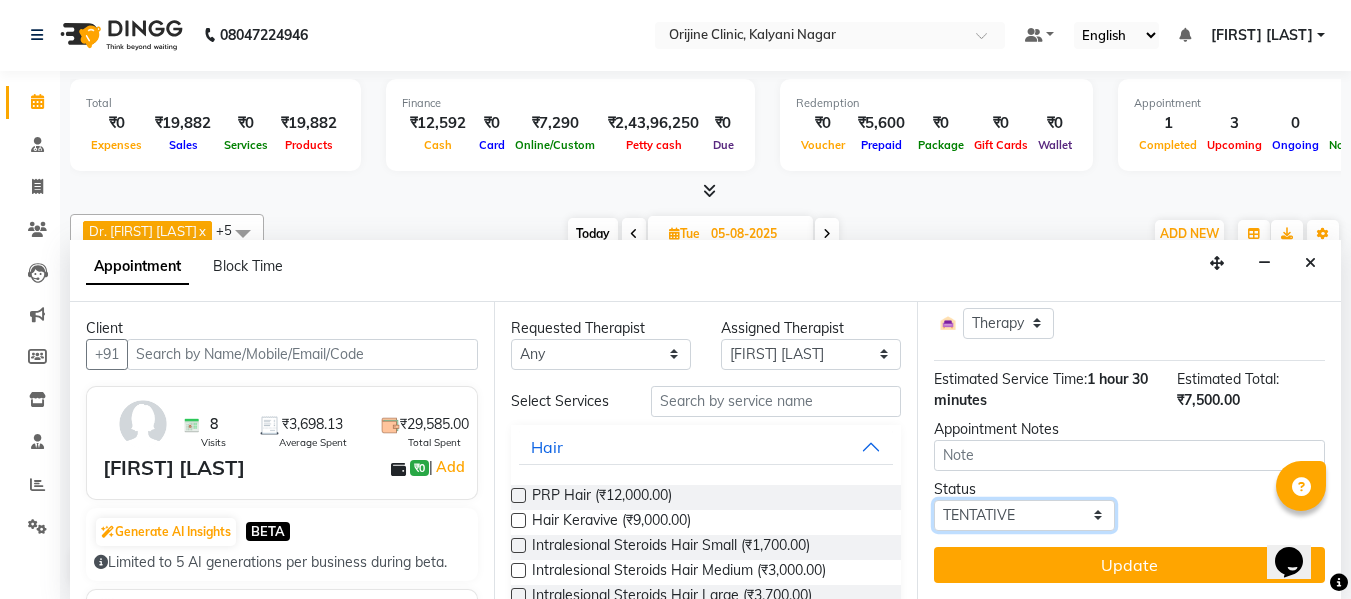 click on "Select TENTATIVE CONFIRM UPCOMING" at bounding box center (1024, 515) 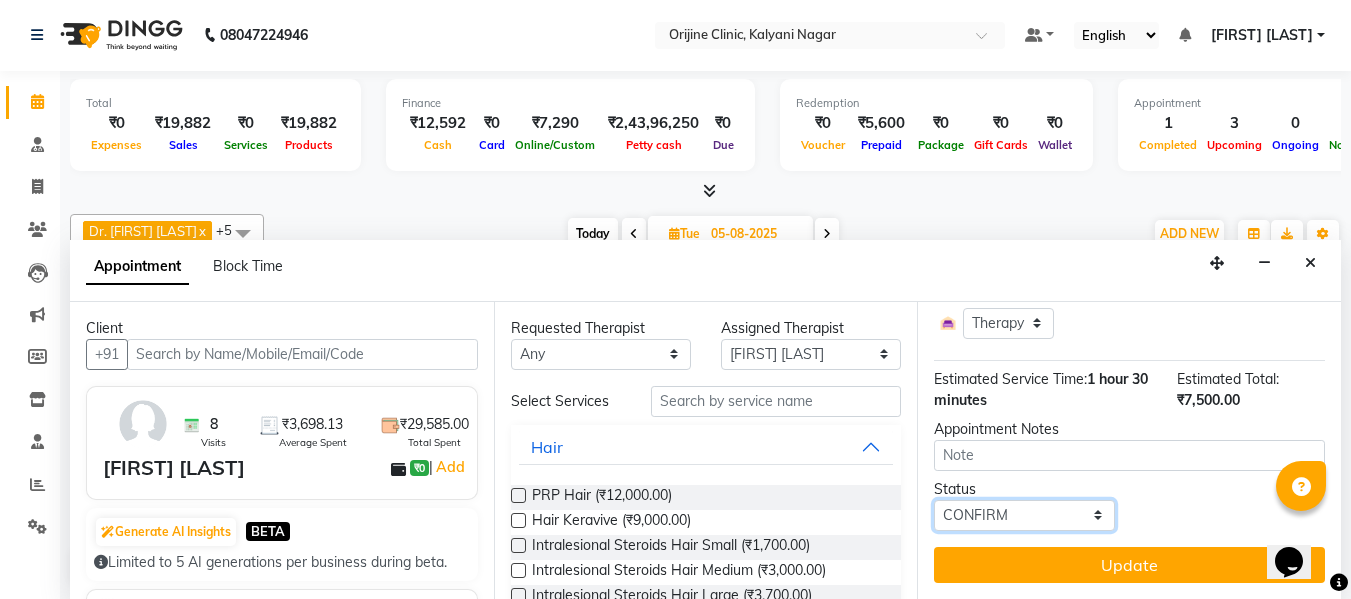click on "Select TENTATIVE CONFIRM UPCOMING" at bounding box center [1024, 515] 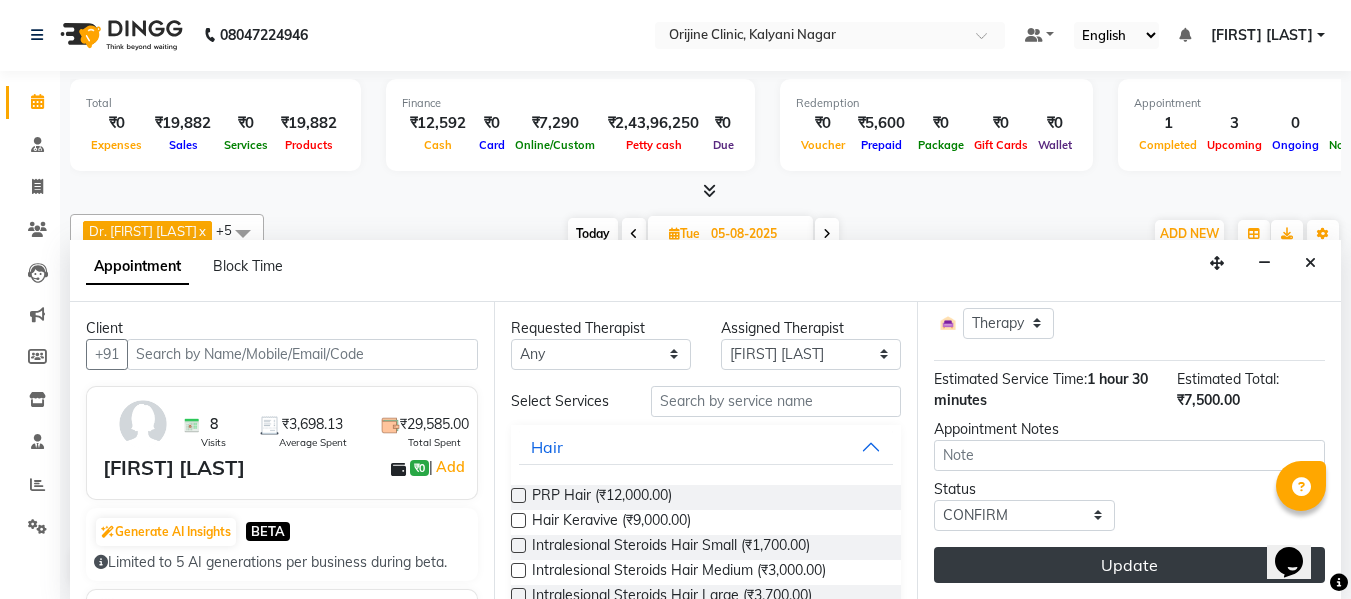 click on "Update" at bounding box center (1129, 565) 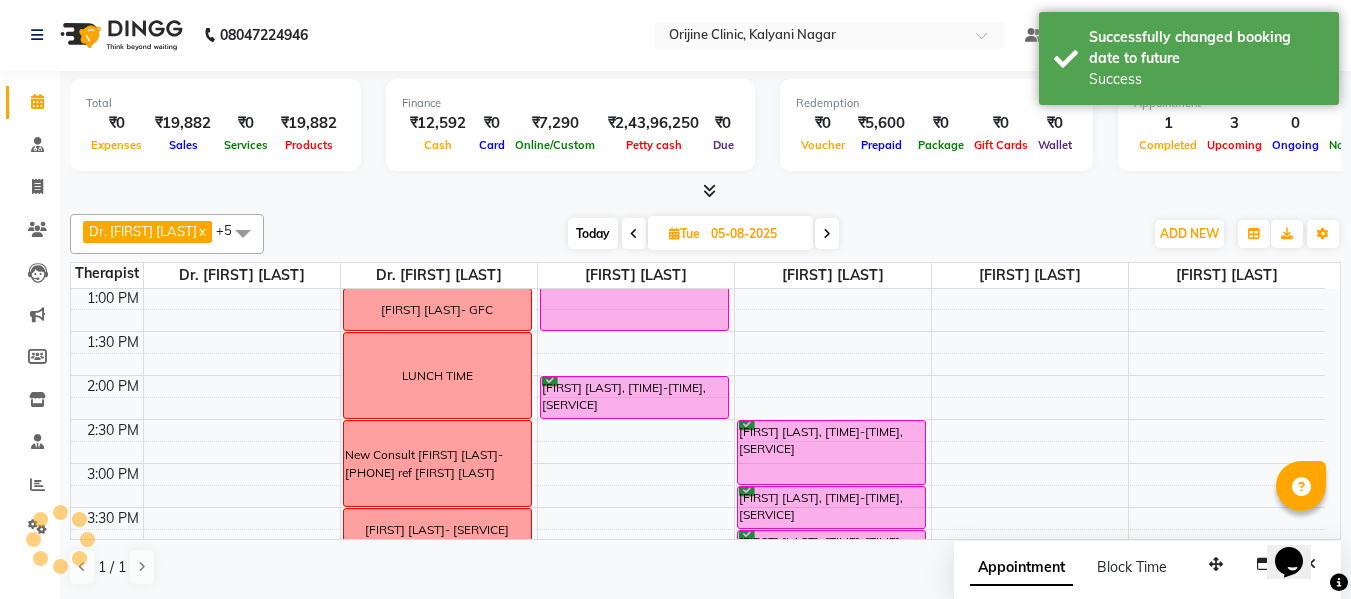 scroll, scrollTop: 0, scrollLeft: 0, axis: both 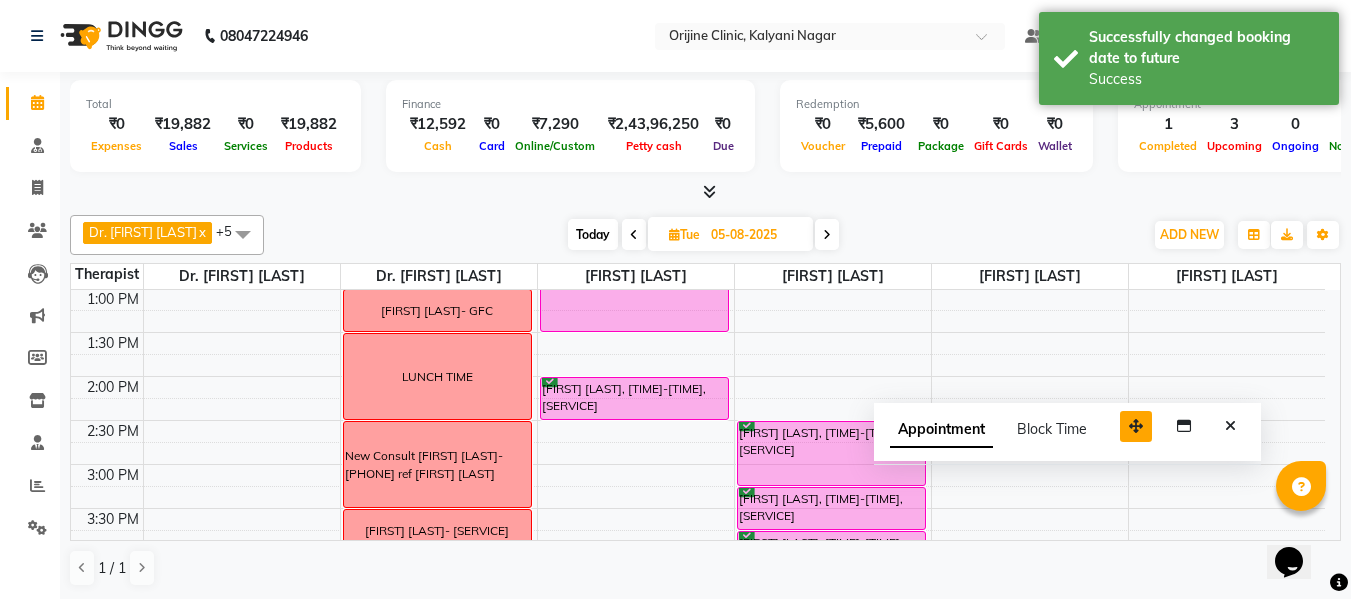 drag, startPoint x: 1215, startPoint y: 562, endPoint x: 1127, endPoint y: 410, distance: 175.63599 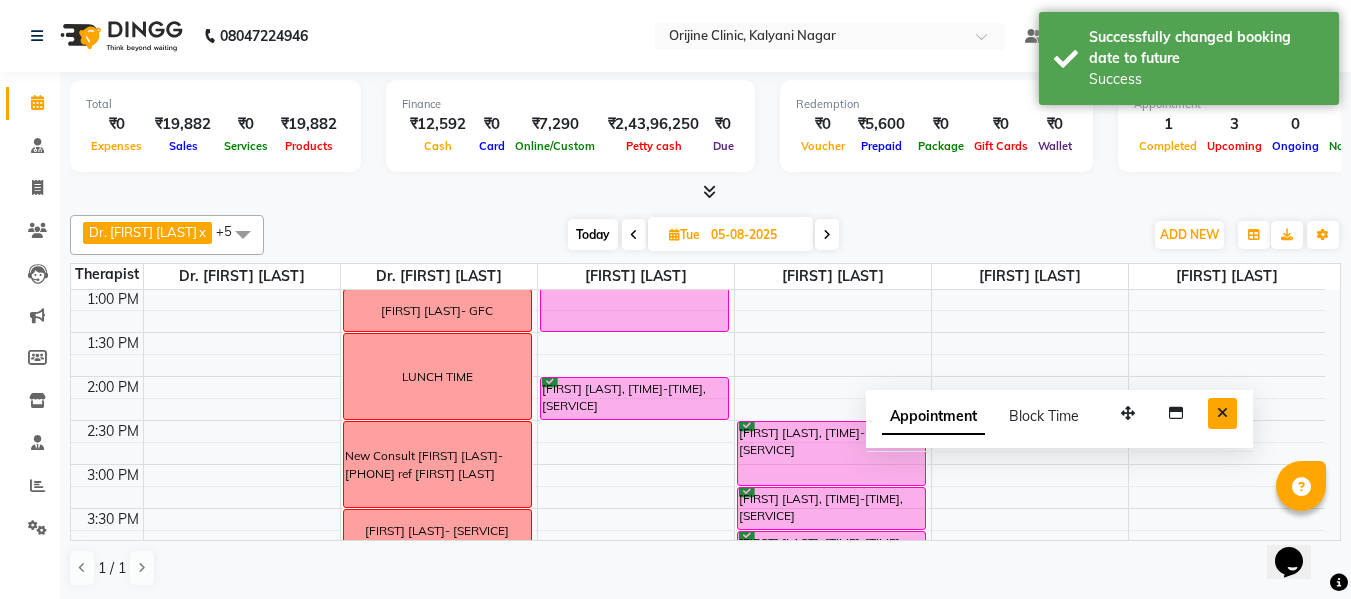 click at bounding box center (1222, 413) 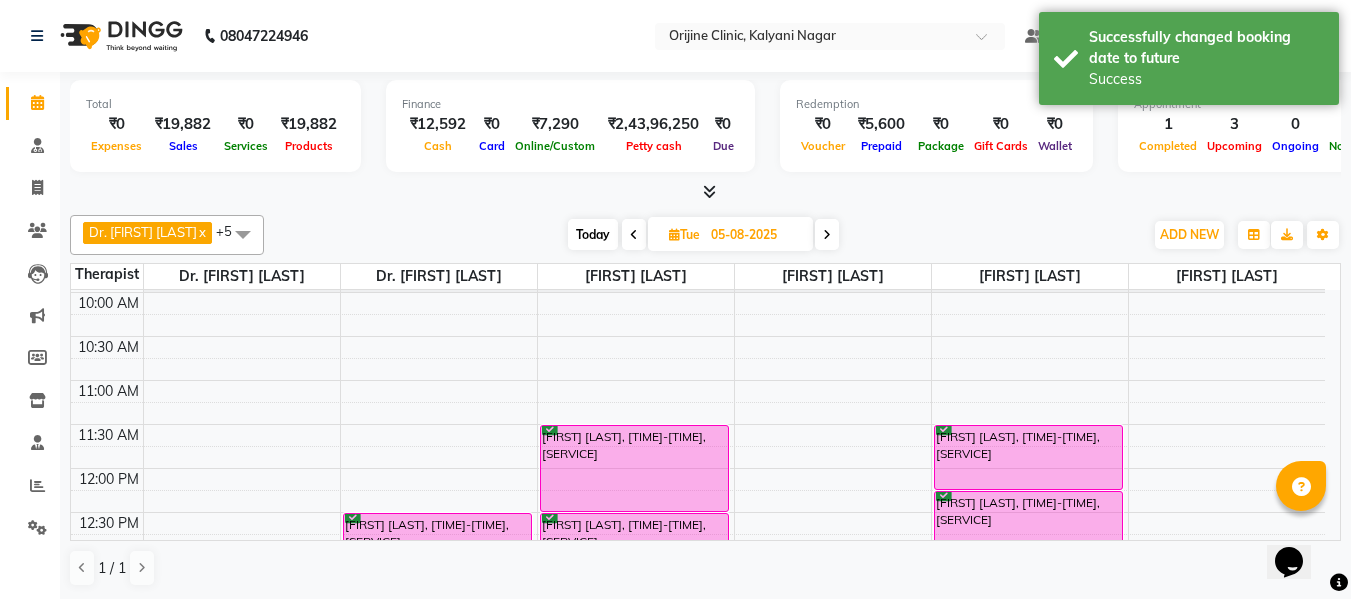 scroll, scrollTop: 256, scrollLeft: 0, axis: vertical 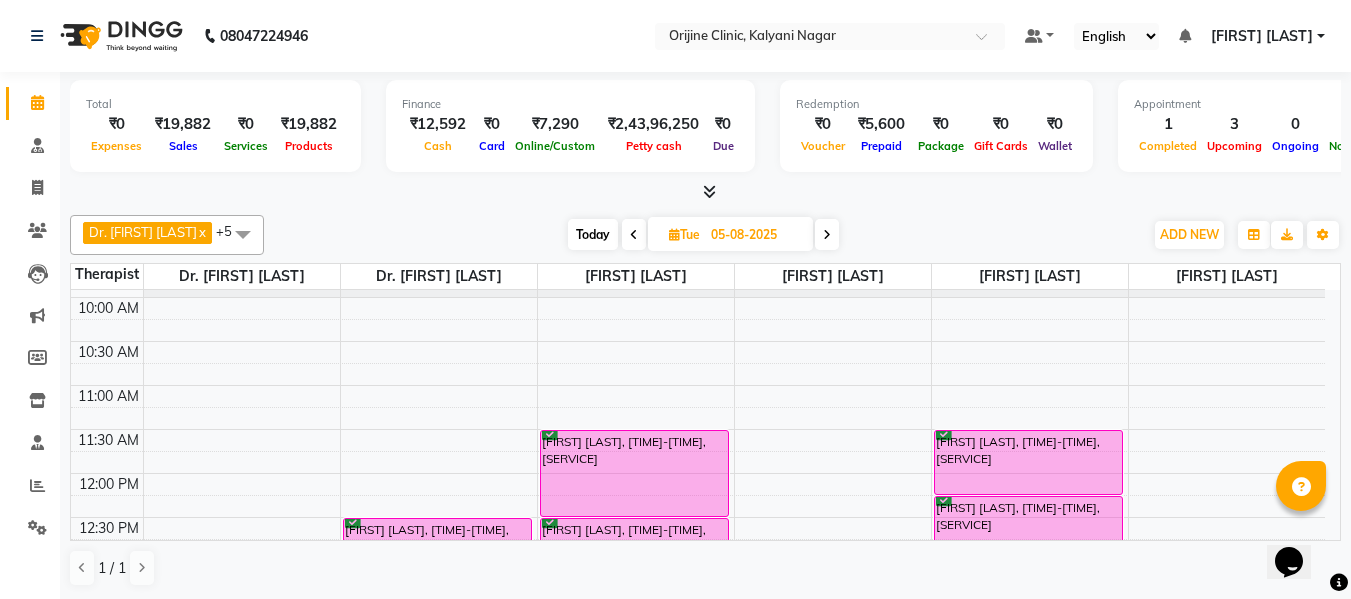 click on "Today" at bounding box center [593, 234] 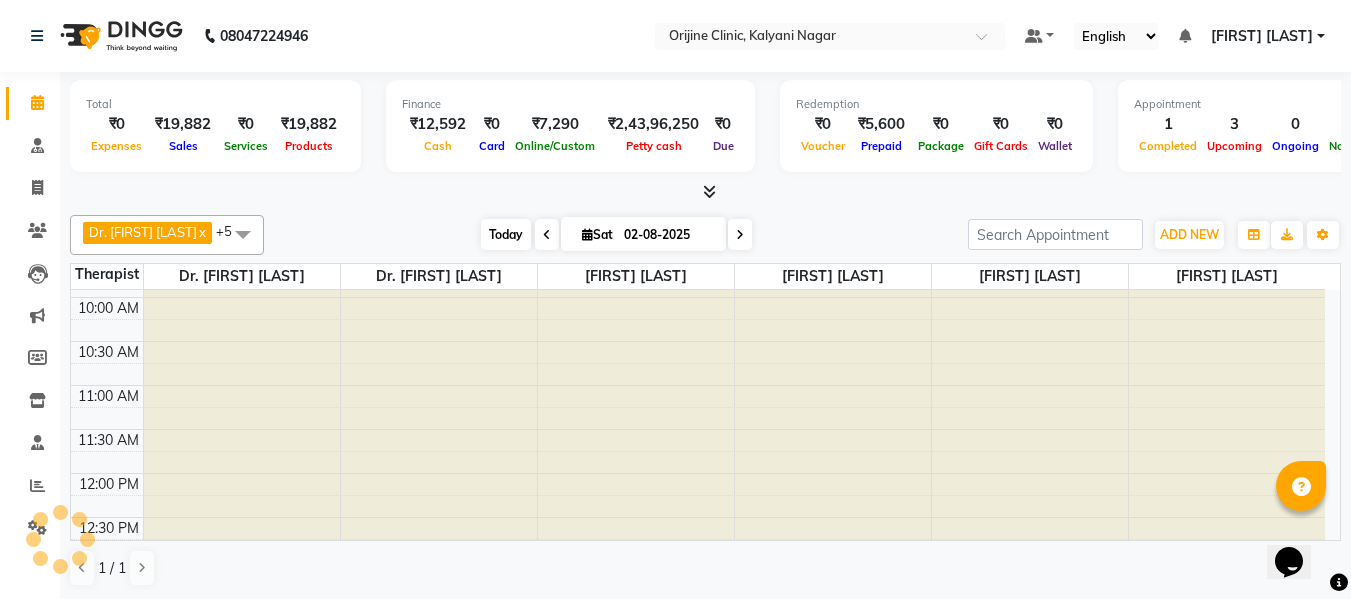 scroll, scrollTop: 529, scrollLeft: 0, axis: vertical 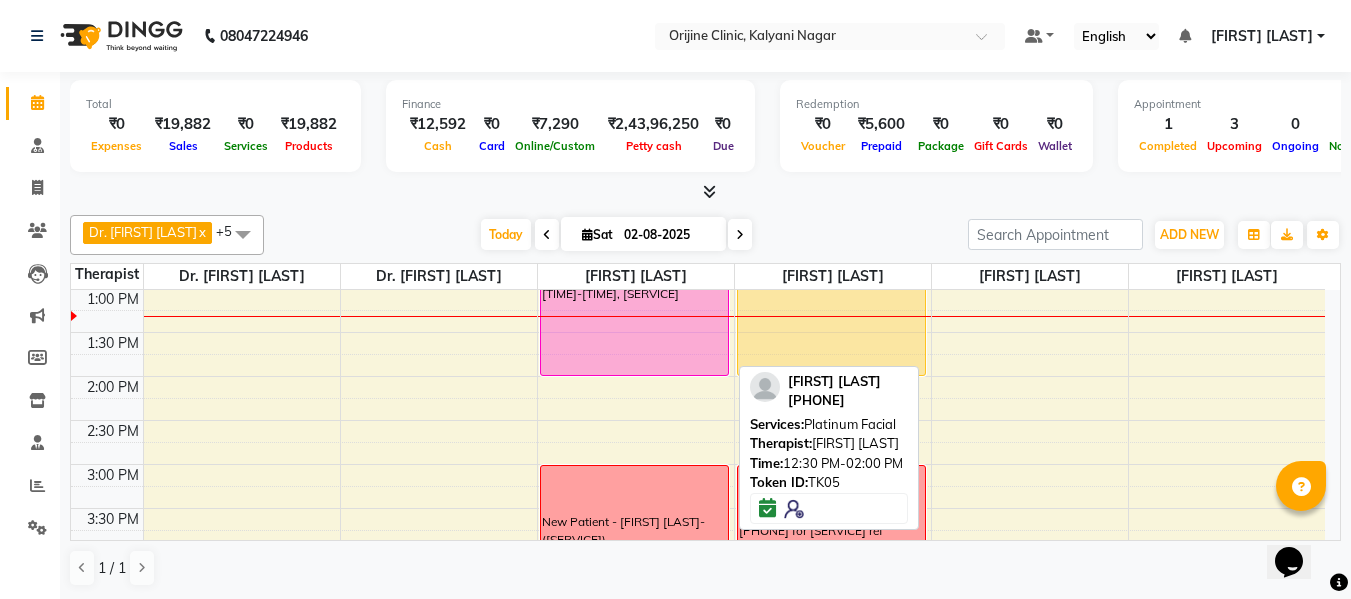 click on "[LAST], [CODE], [TIME]-[TIME], [SERVICE]" at bounding box center (634, 310) 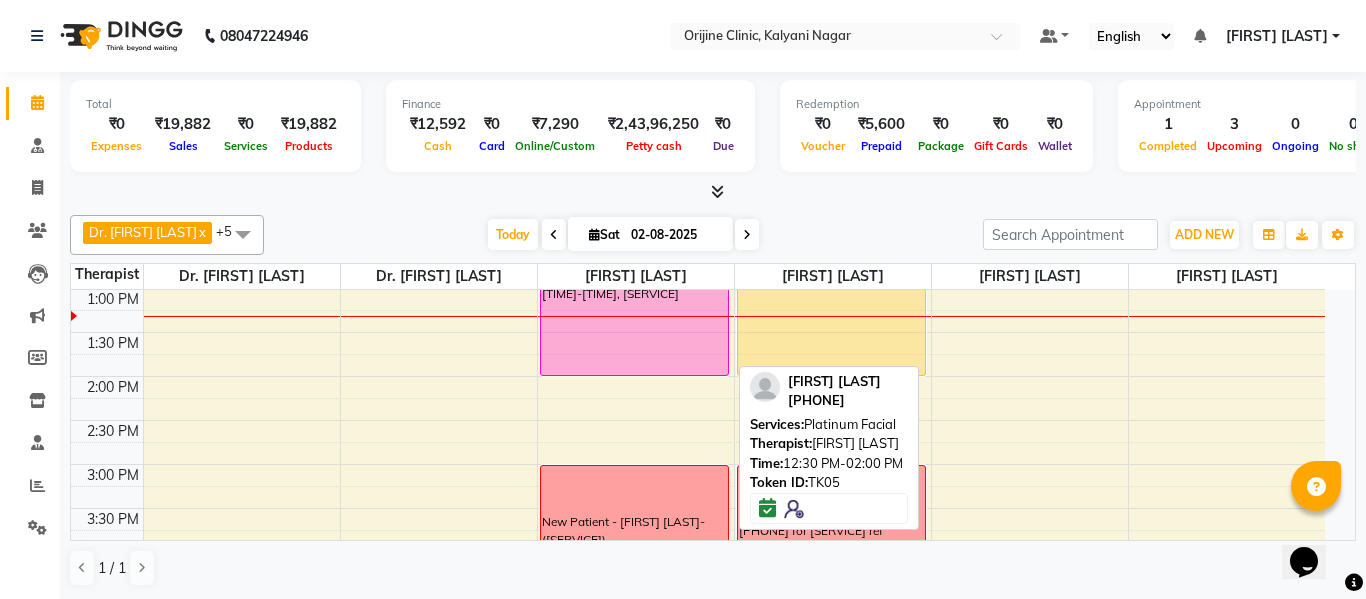 select on "6" 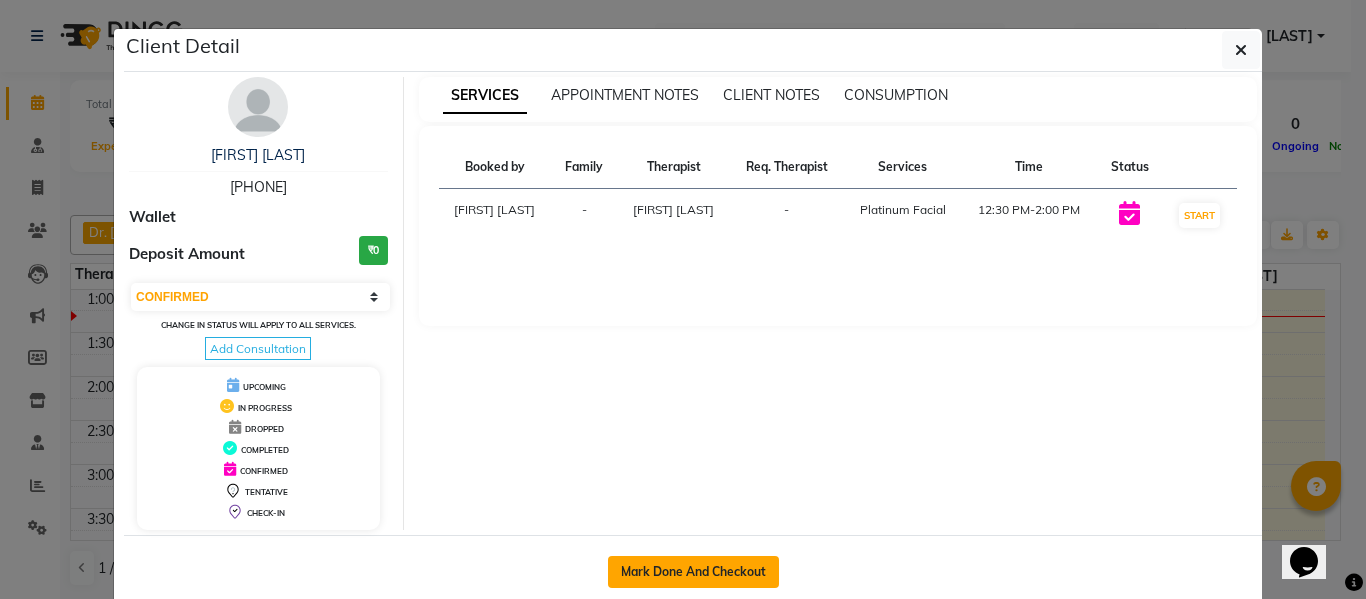 click on "Mark Done And Checkout" 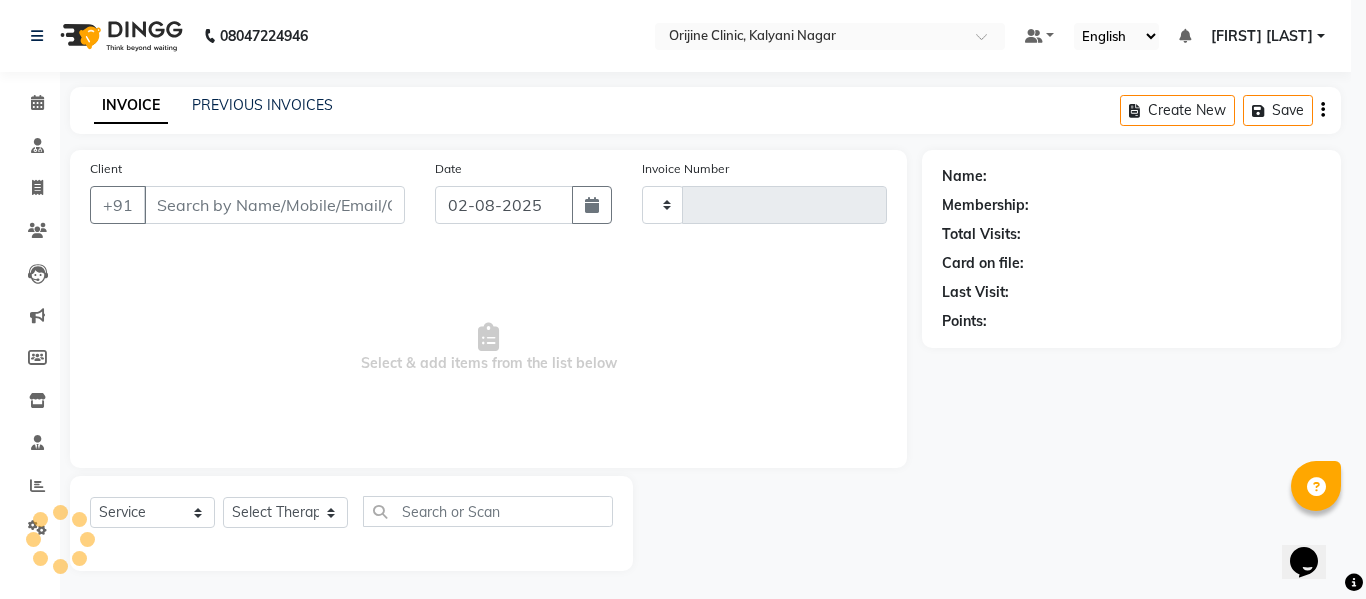 type on "0765" 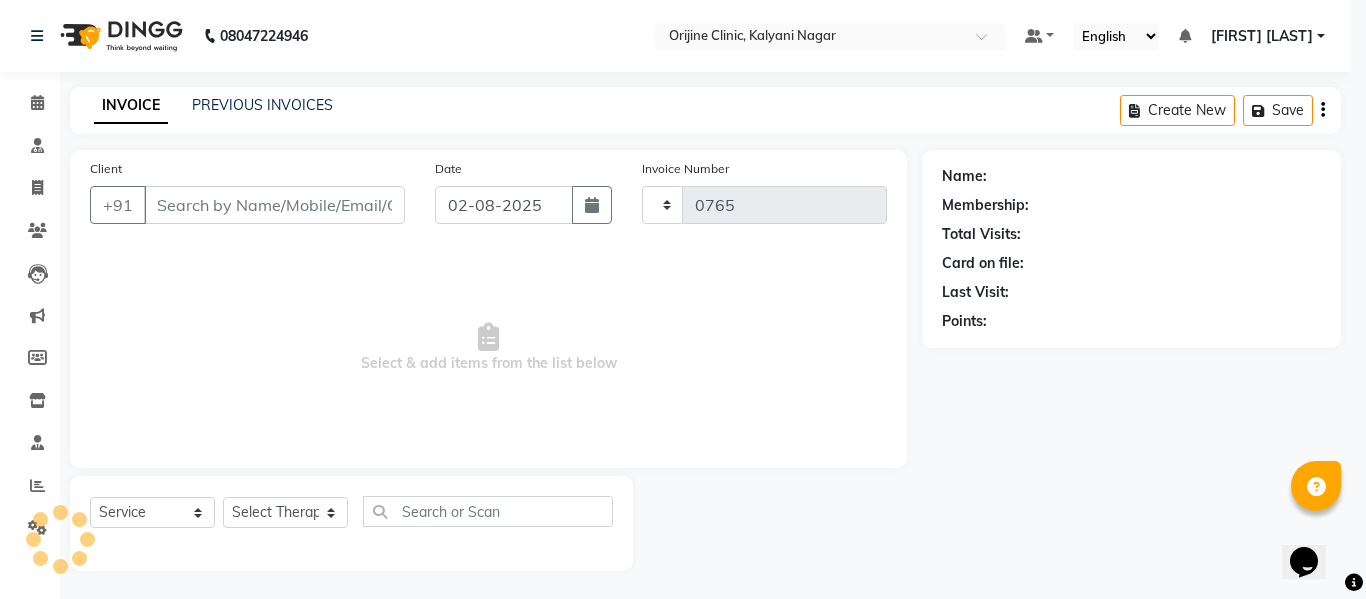 select on "702" 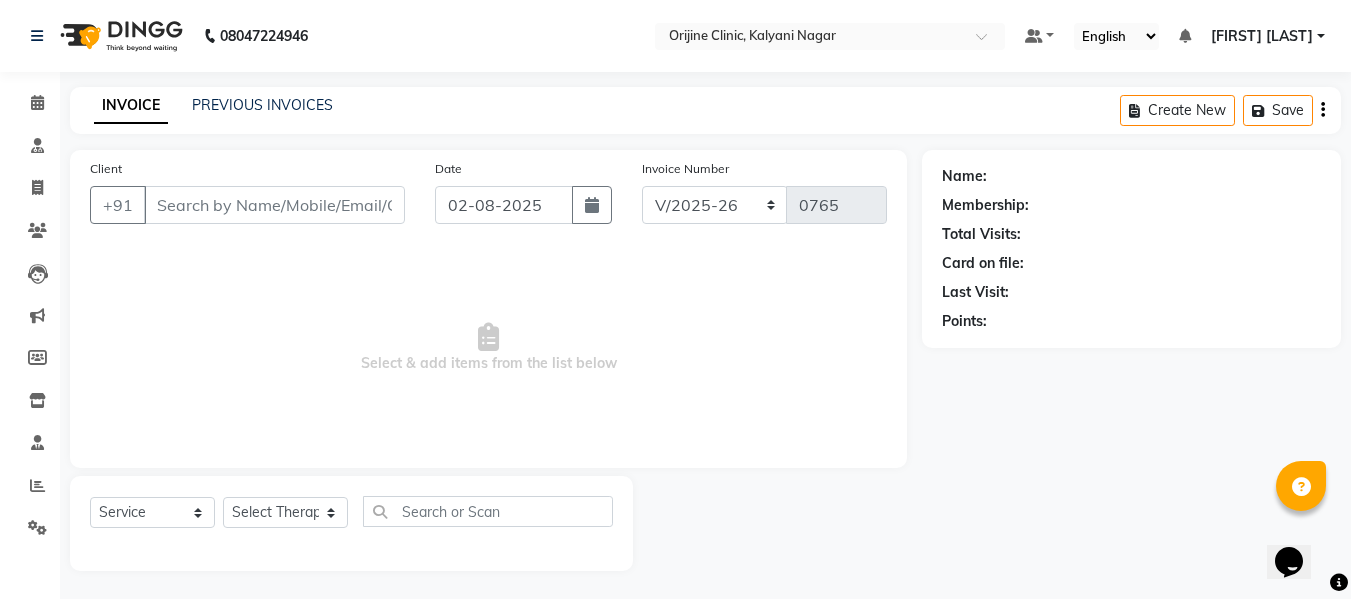 type on "91******86" 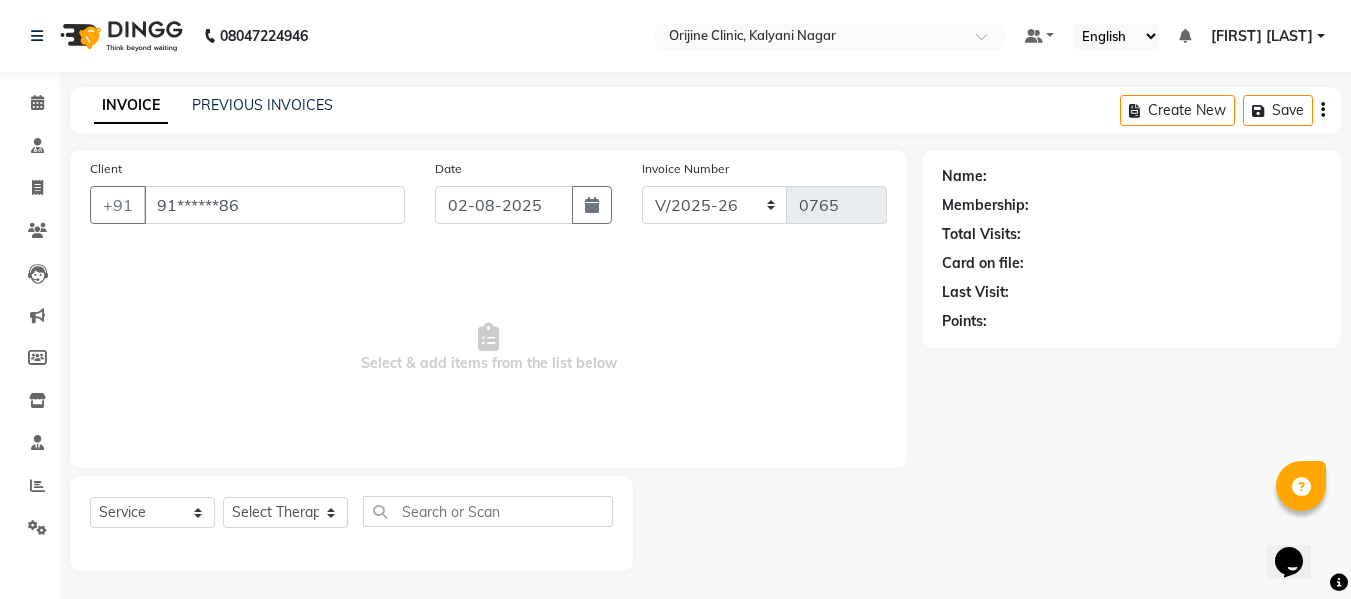 select on "10776" 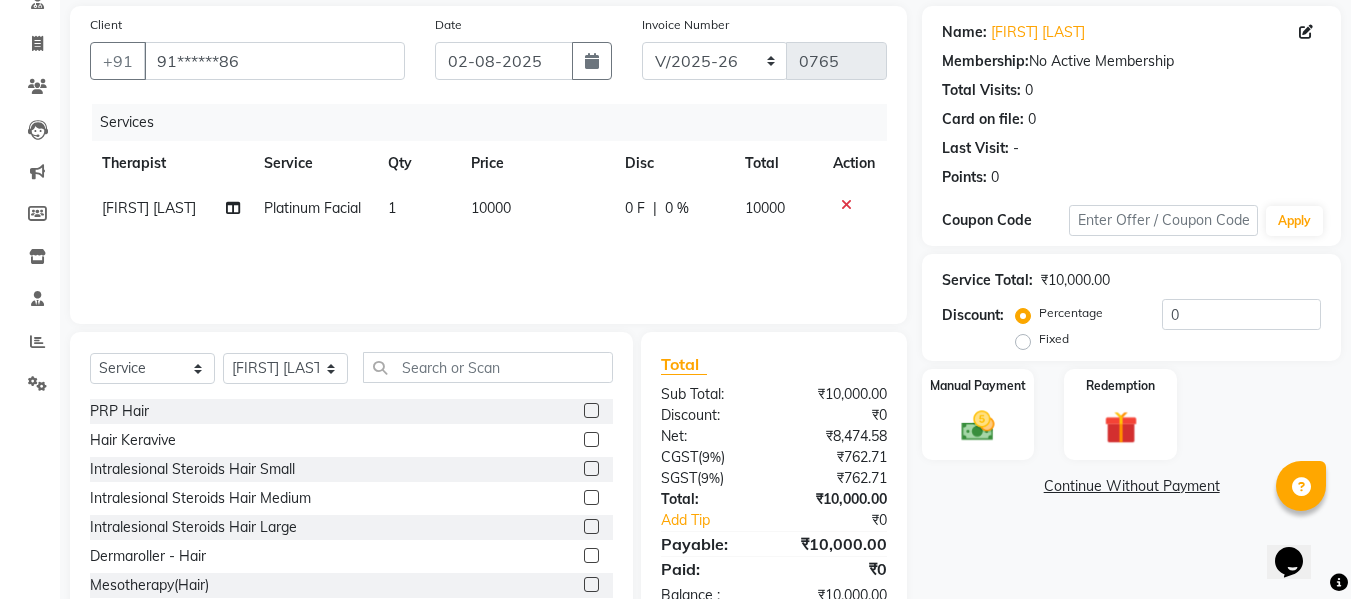scroll, scrollTop: 145, scrollLeft: 0, axis: vertical 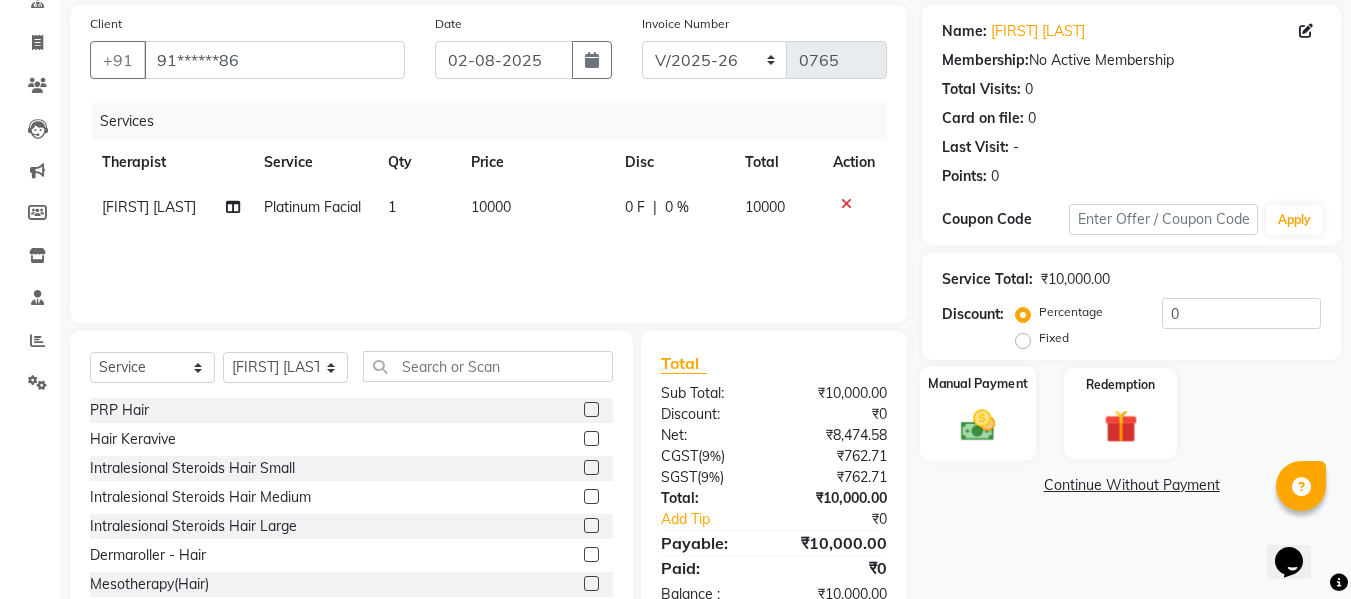 click 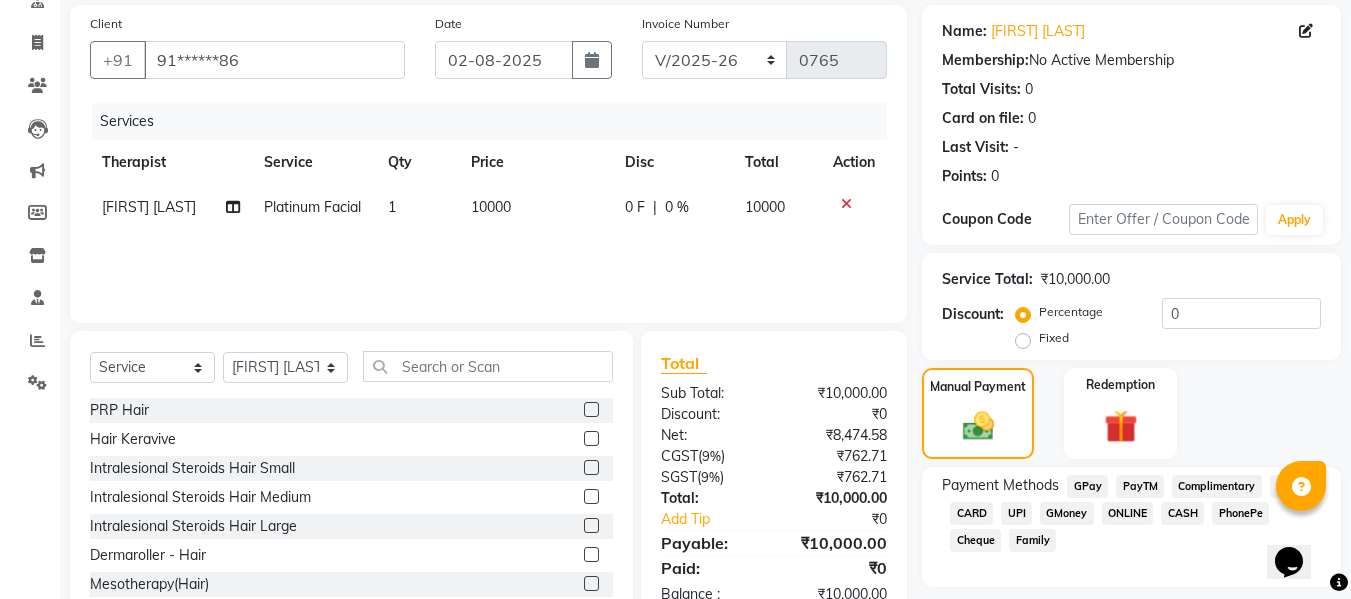 click on "GPay" 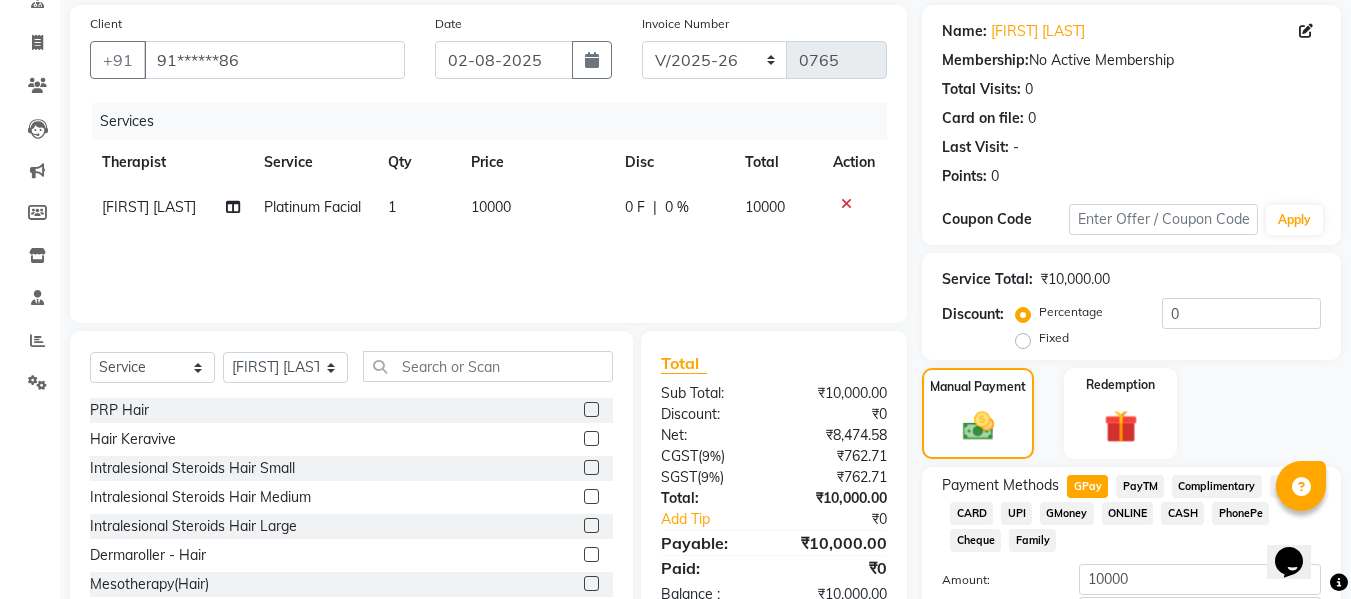 scroll, scrollTop: 287, scrollLeft: 0, axis: vertical 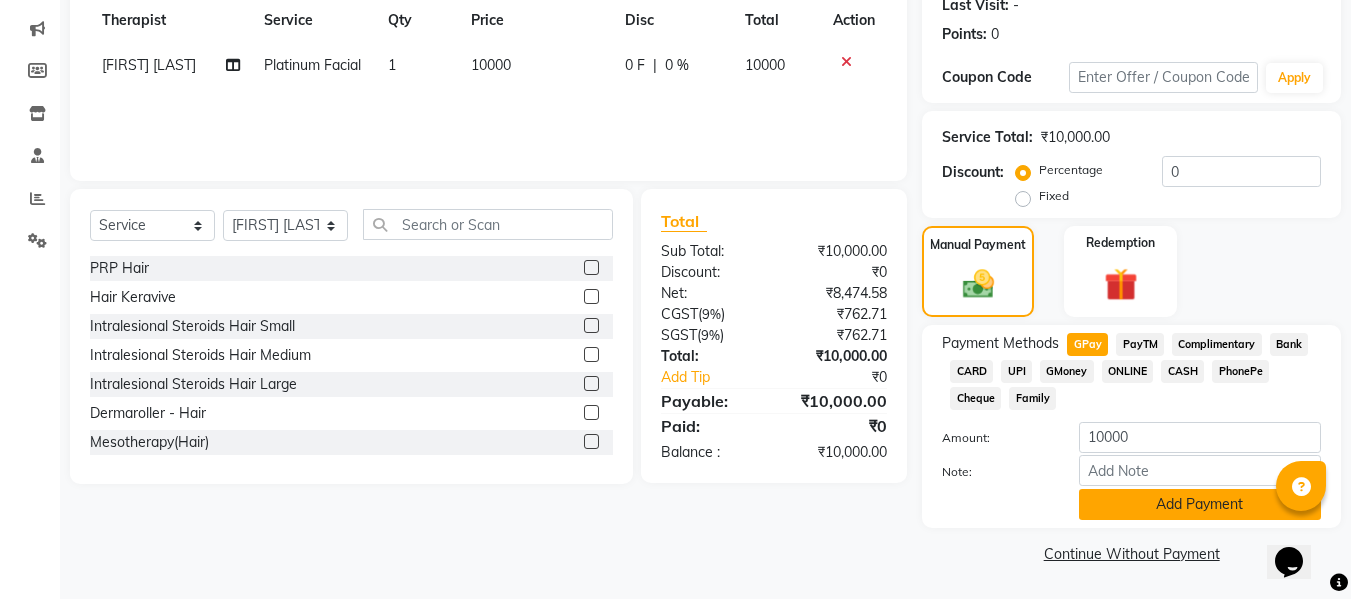 click on "Add Payment" 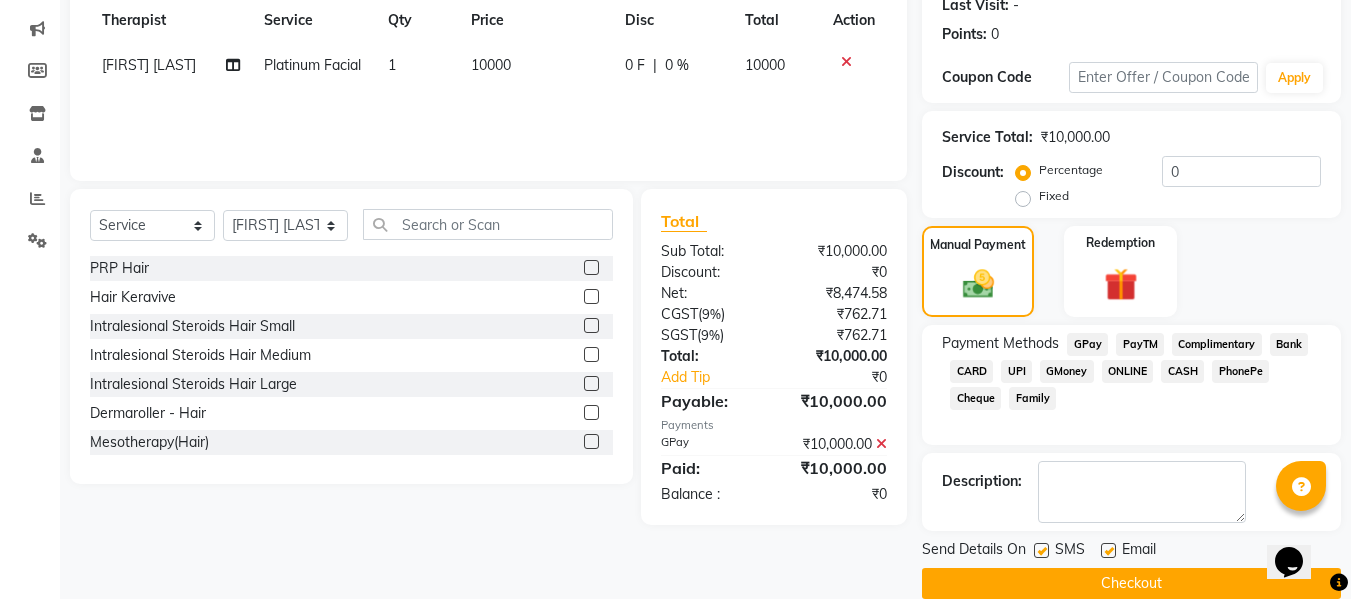 click 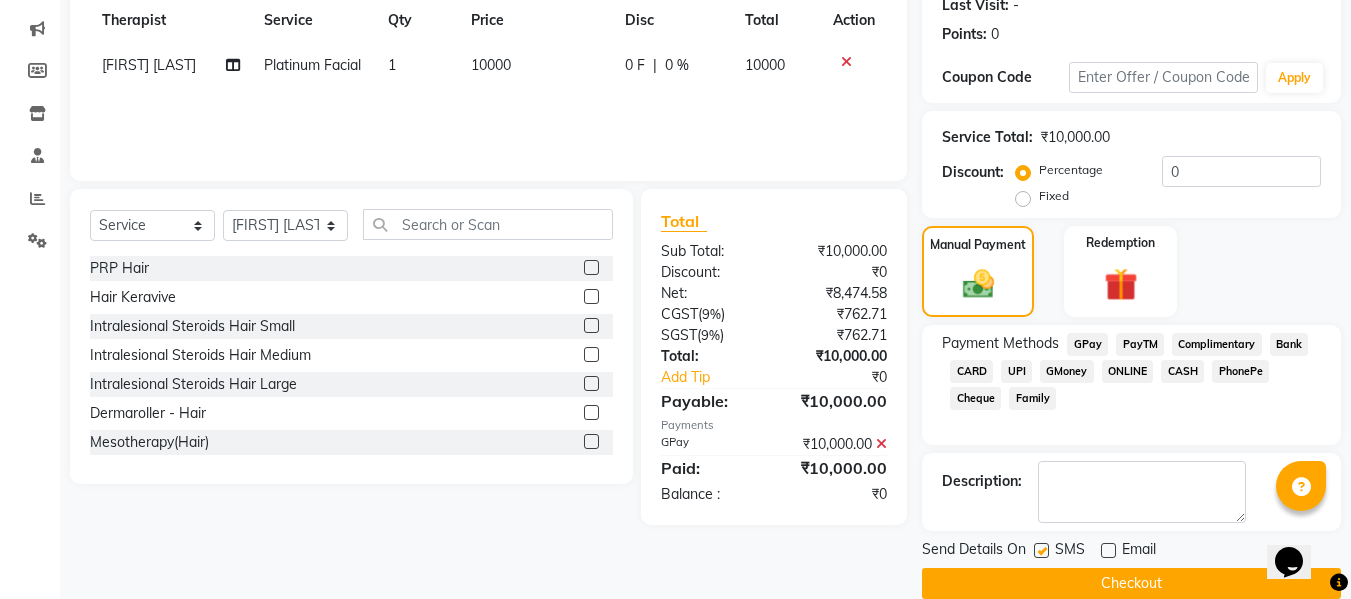 click 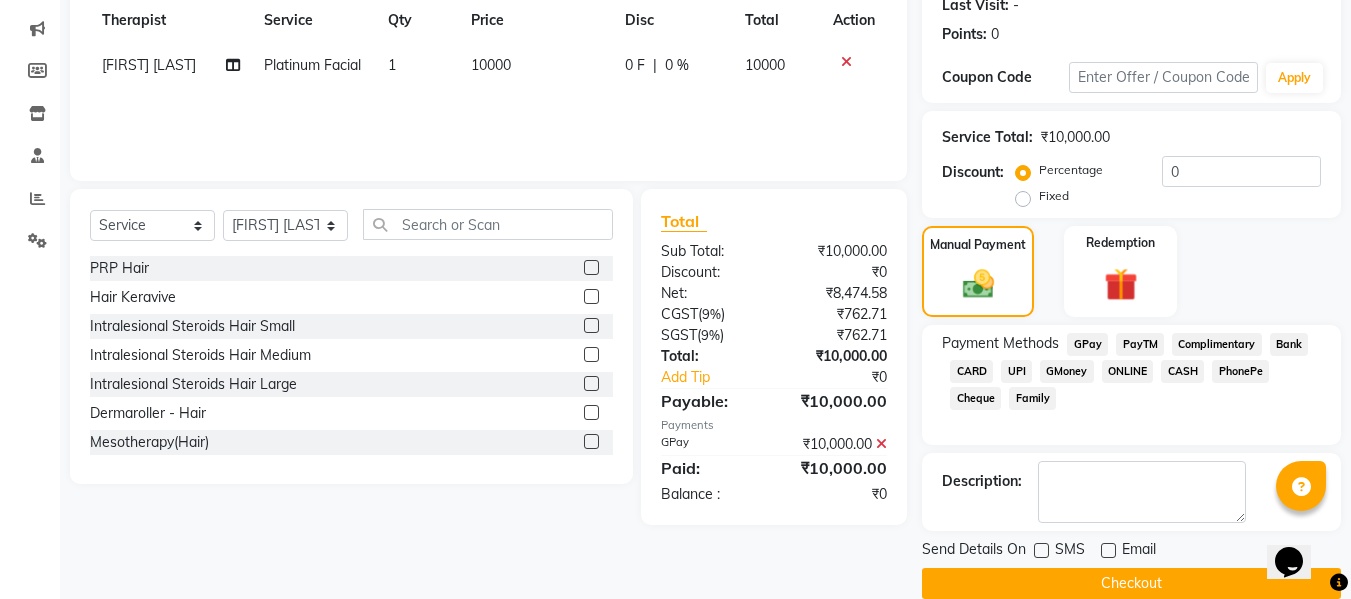 click on "Checkout" 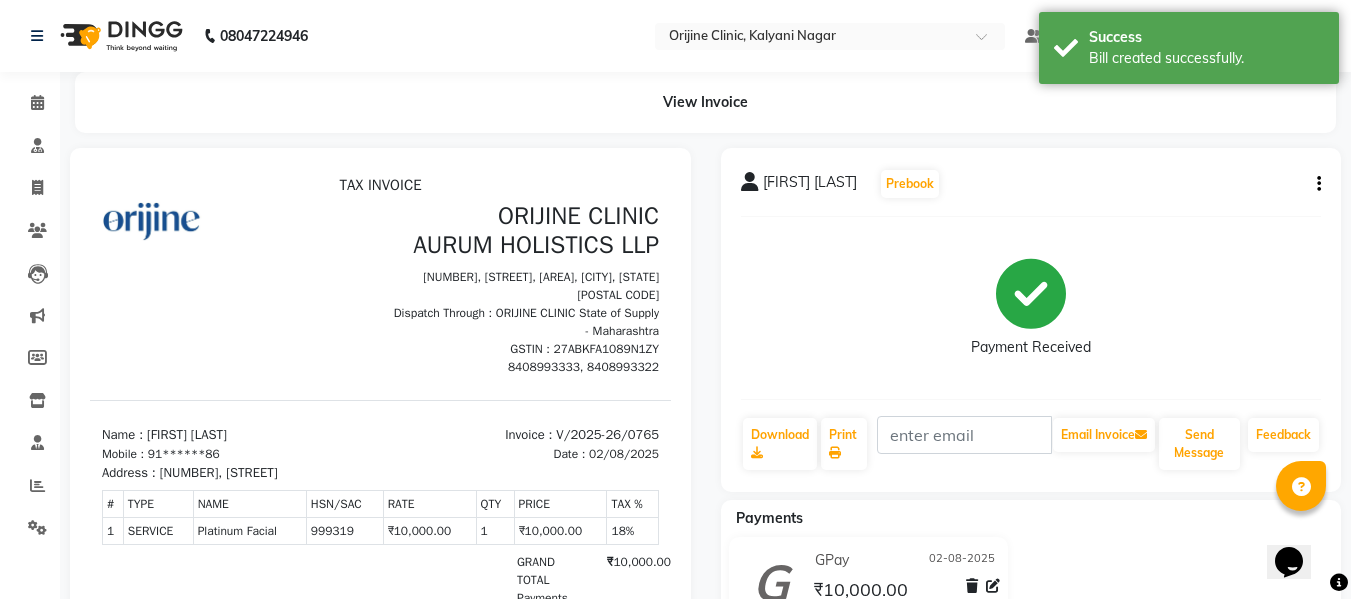 scroll, scrollTop: 0, scrollLeft: 0, axis: both 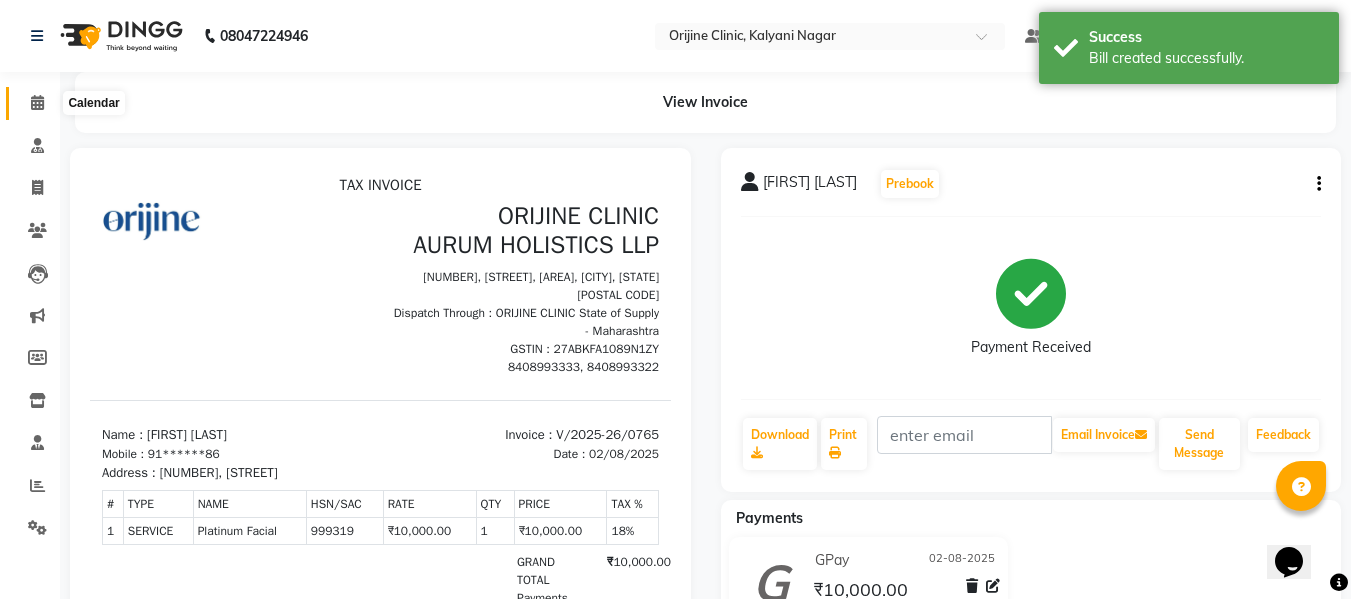 click 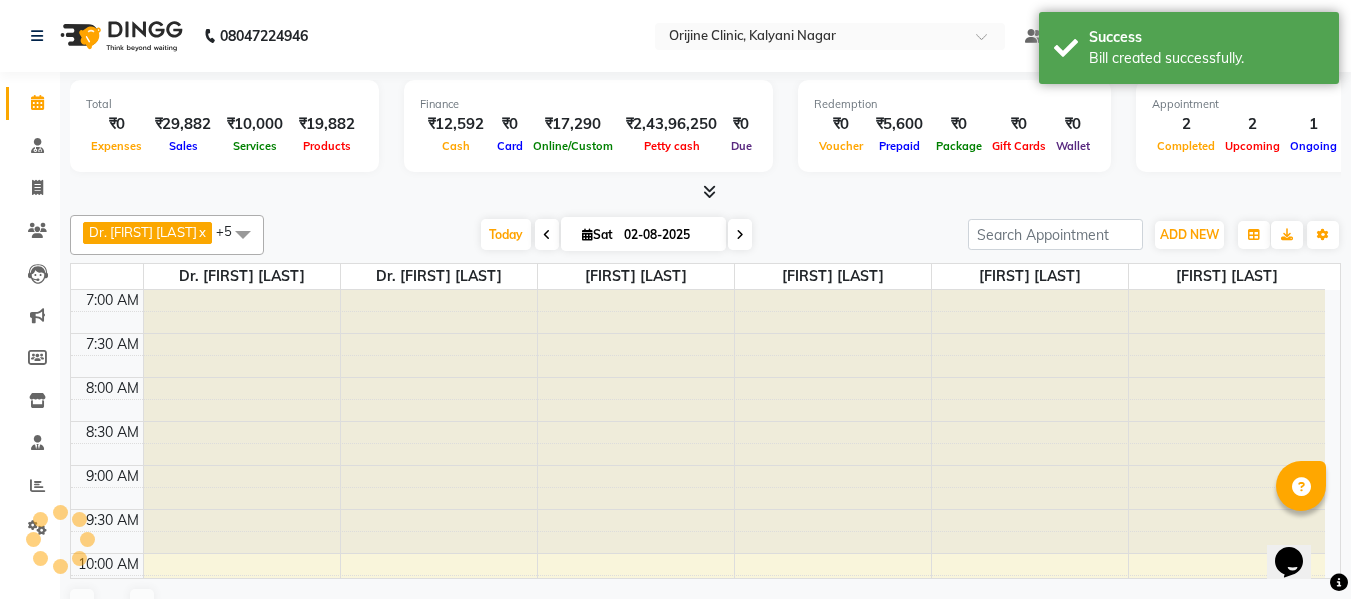 scroll, scrollTop: 529, scrollLeft: 0, axis: vertical 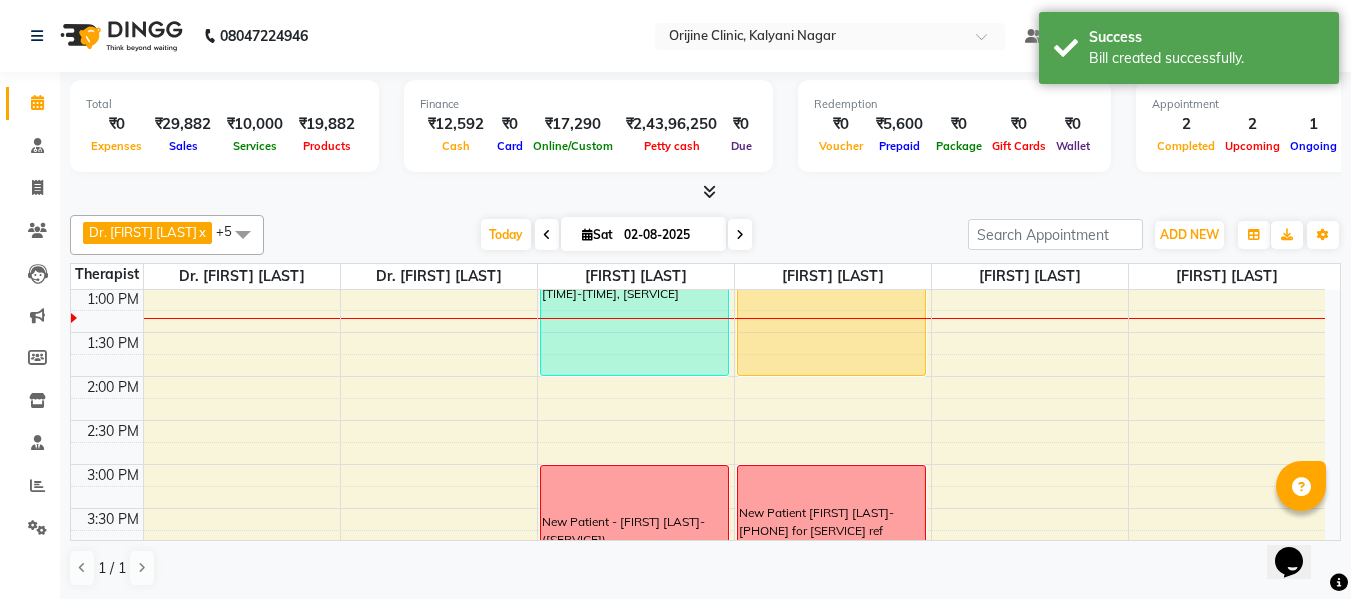 click at bounding box center [587, 234] 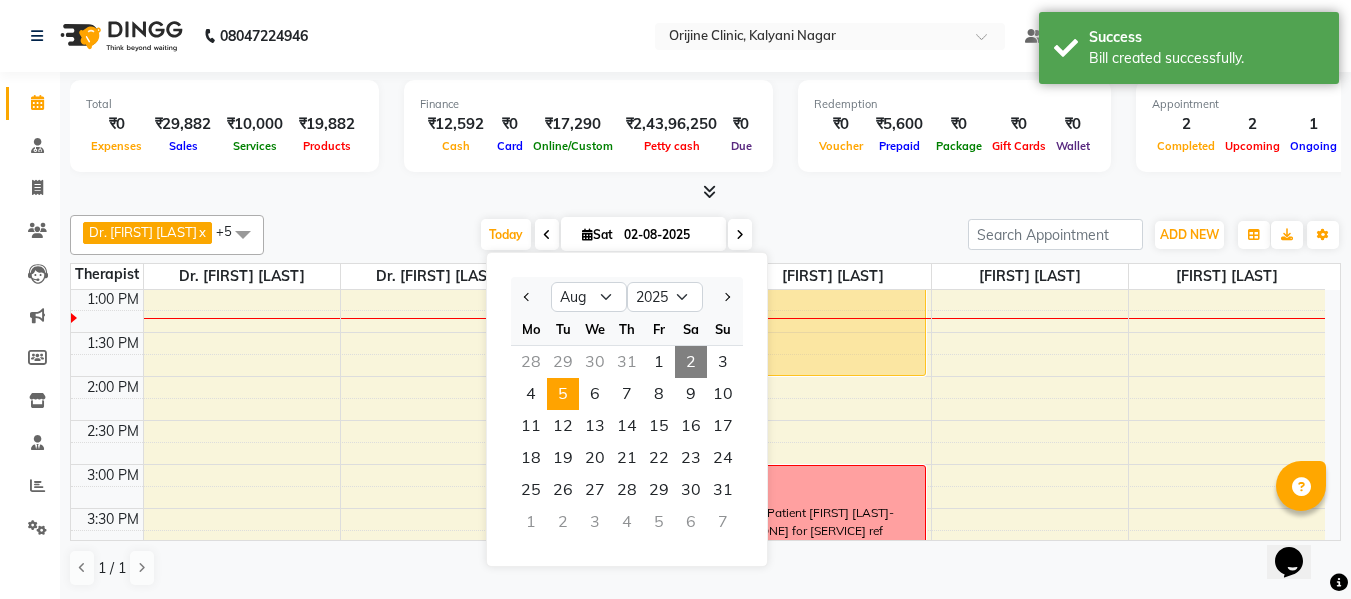 click on "5" at bounding box center (563, 394) 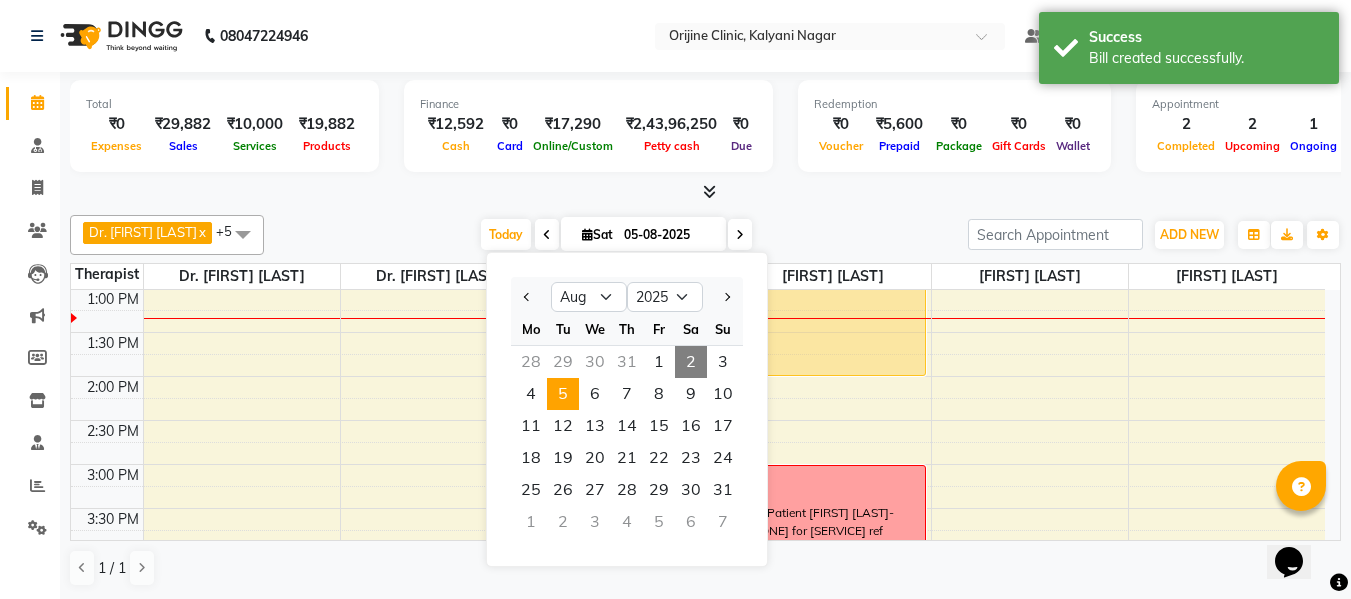 scroll, scrollTop: 529, scrollLeft: 0, axis: vertical 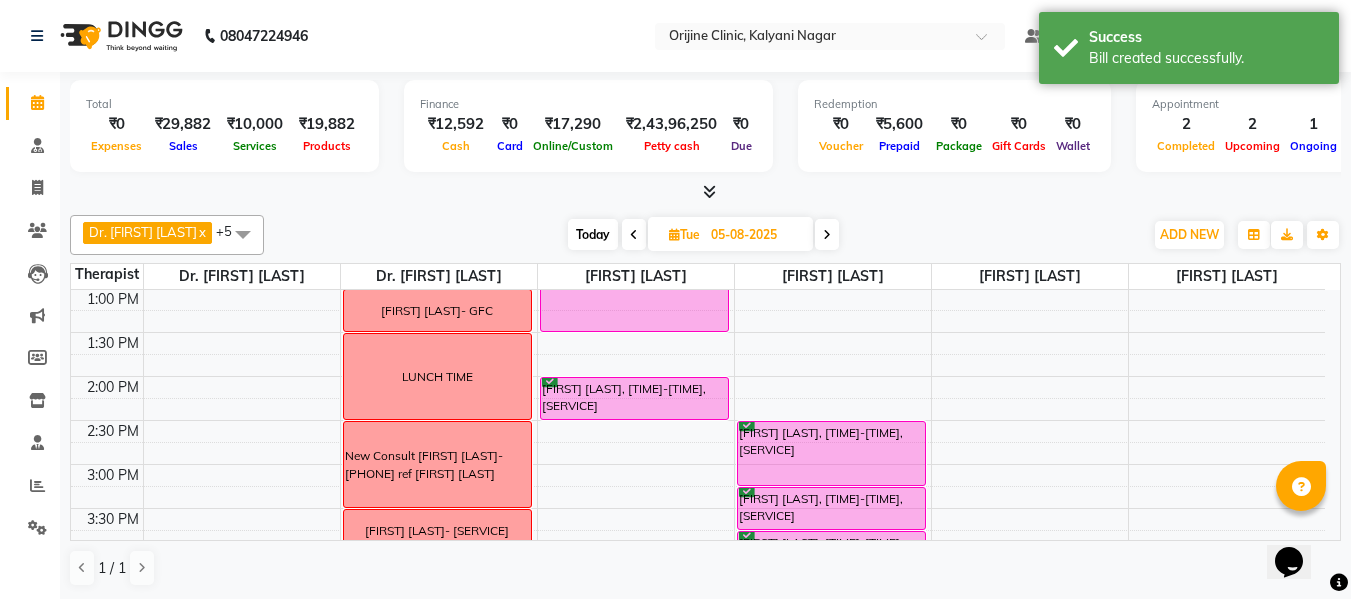 click at bounding box center [674, 234] 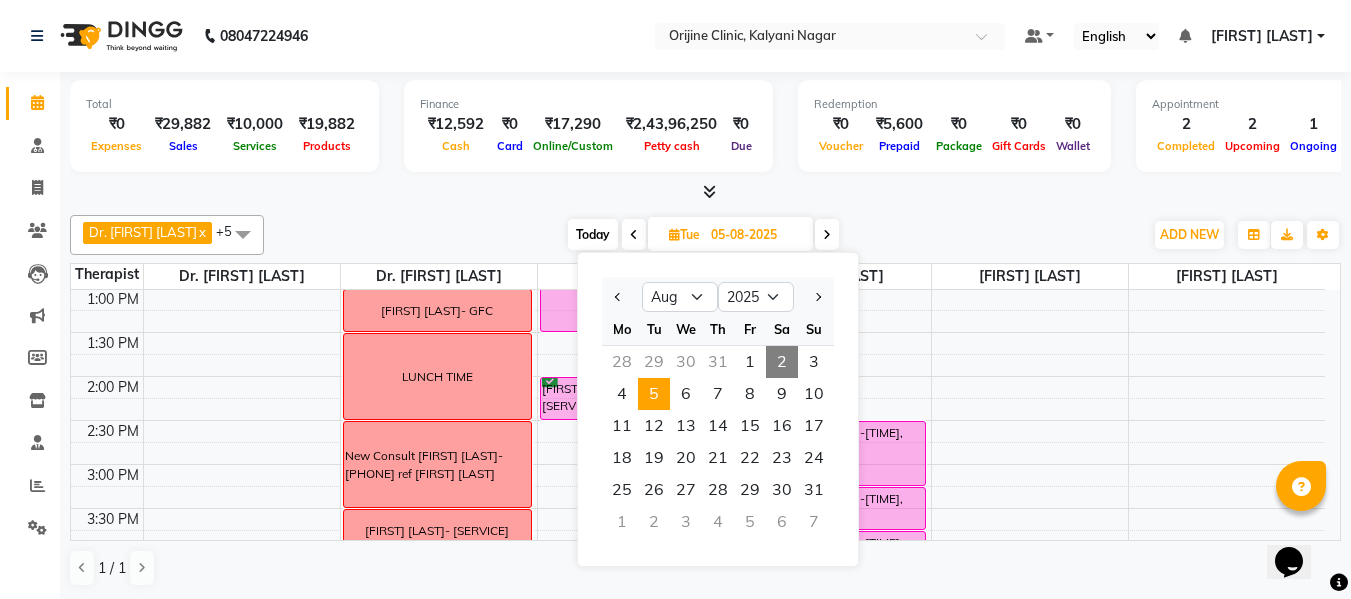 click on "2" at bounding box center (782, 362) 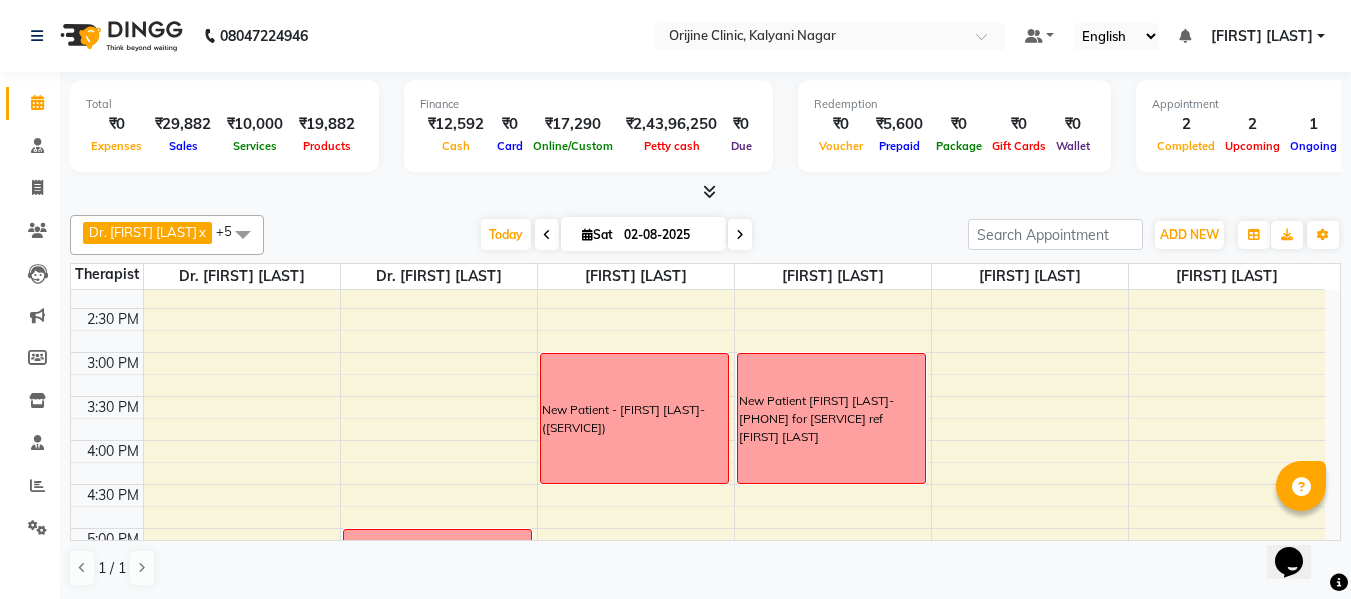 scroll, scrollTop: 647, scrollLeft: 0, axis: vertical 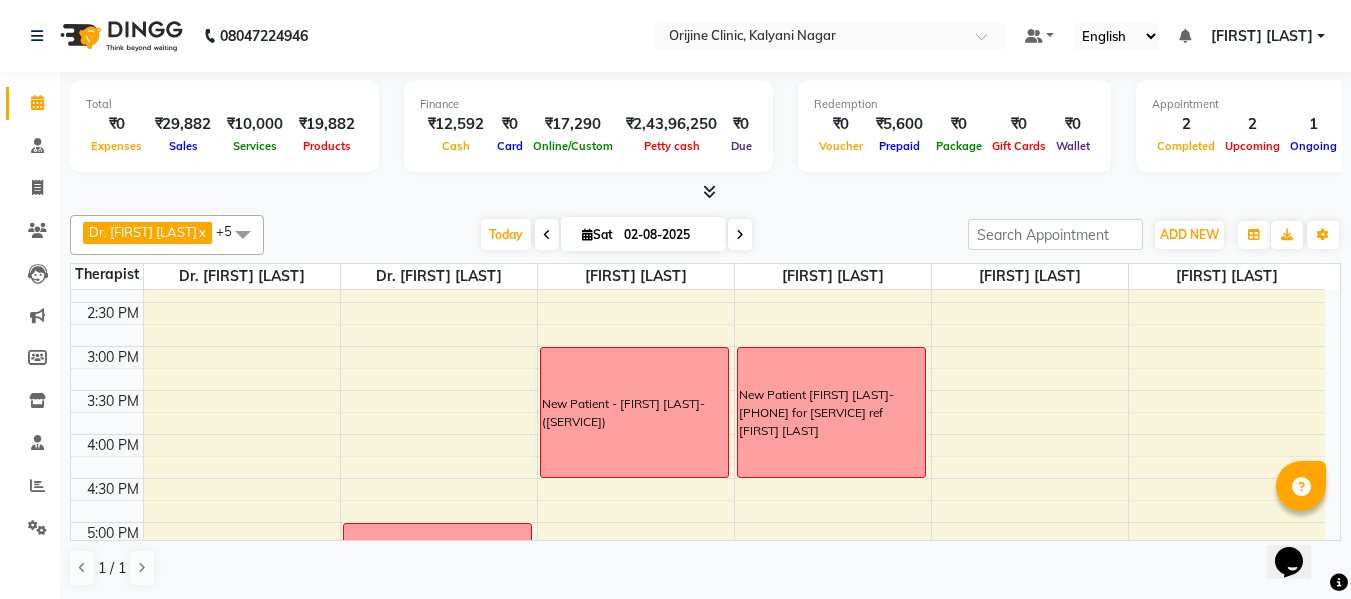 click at bounding box center (587, 234) 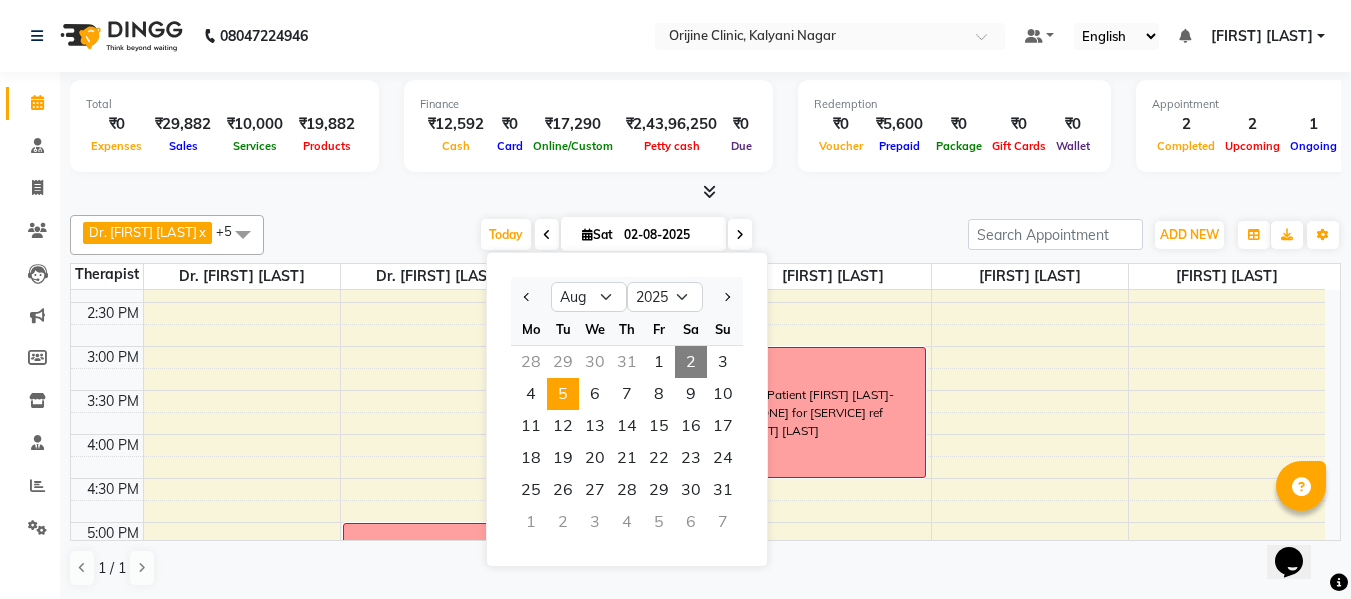 click on "5" at bounding box center [563, 394] 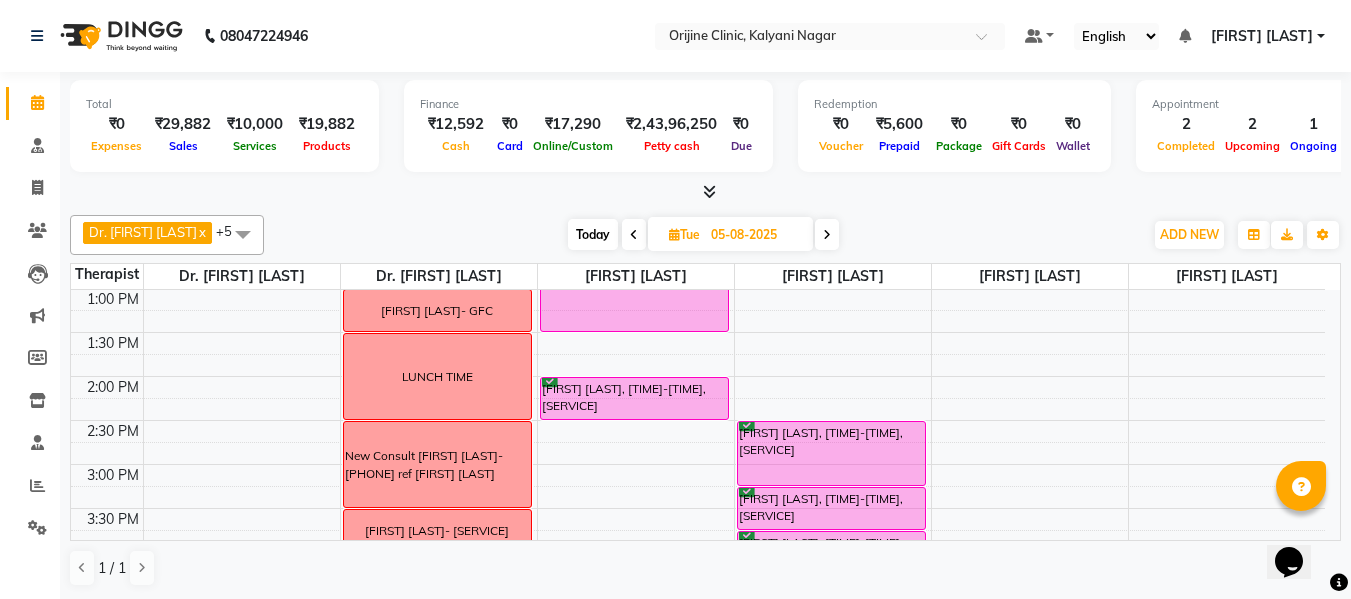 scroll, scrollTop: 566, scrollLeft: 0, axis: vertical 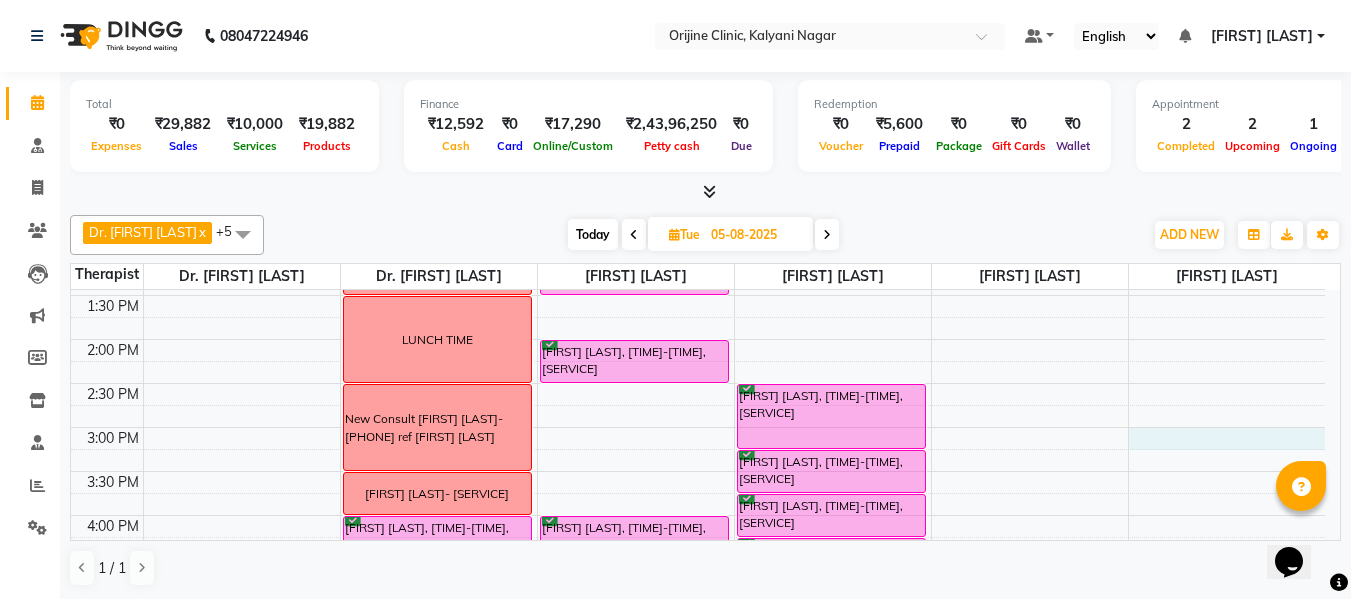 click on "7:00 AM 7:30 AM 8:00 AM 8:30 AM 9:00 AM 9:30 AM 10:00 AM 10:30 AM 11:00 AM 11:30 AM 12:00 PM 12:30 PM 1:00 PM 1:30 PM 2:00 PM 2:30 PM 3:00 PM 3:30 PM 4:00 PM 4:30 PM 5:00 PM 5:30 PM 6:00 PM 6:30 PM 7:00 PM 7:30 PM     Supoon Ahuja, 12:30 PM-01:00 PM,  Medical Follow up  Shruti Bakliwala- GFC   LUNCH TIME   New Consult Shreya Khandelwal- 9637724914 ref areesha balsara   Radhika Shinde- GFC+MNRF      Sapna Bhog, 04:00 PM-04:30 PM,  Medical Follow up  Shalaka Venkatraman- Meet up   Mala Sherlekar- MNRF      Sharon Menezes, 05:30 PM-06:00 PM,  Medical Follow up     Azara Wadia, 06:00 PM-06:30 PM,  Medical Follow up     Neha Singh, 06:30 PM-07:00 PM,  Medical Follow up     Shruti Bakliwal, 11:30 AM-12:30 PM, GFC - Hair     Shruti Bakliwal, 12:30 PM-01:30 PM, Q-SL Toning Face     Michelle Poonawalla, 02:00 PM-02:30 PM, Filler - Volift     Mala Sherlekar, 04:00 PM-05:00 PM, ED- Face rejuvenation     Radhika Shinde, 02:30 PM-03:15 PM, ED- Full Face     Radhika Shinde, 03:15 PM-03:45 PM, GFC - Hair" at bounding box center [705, 415] 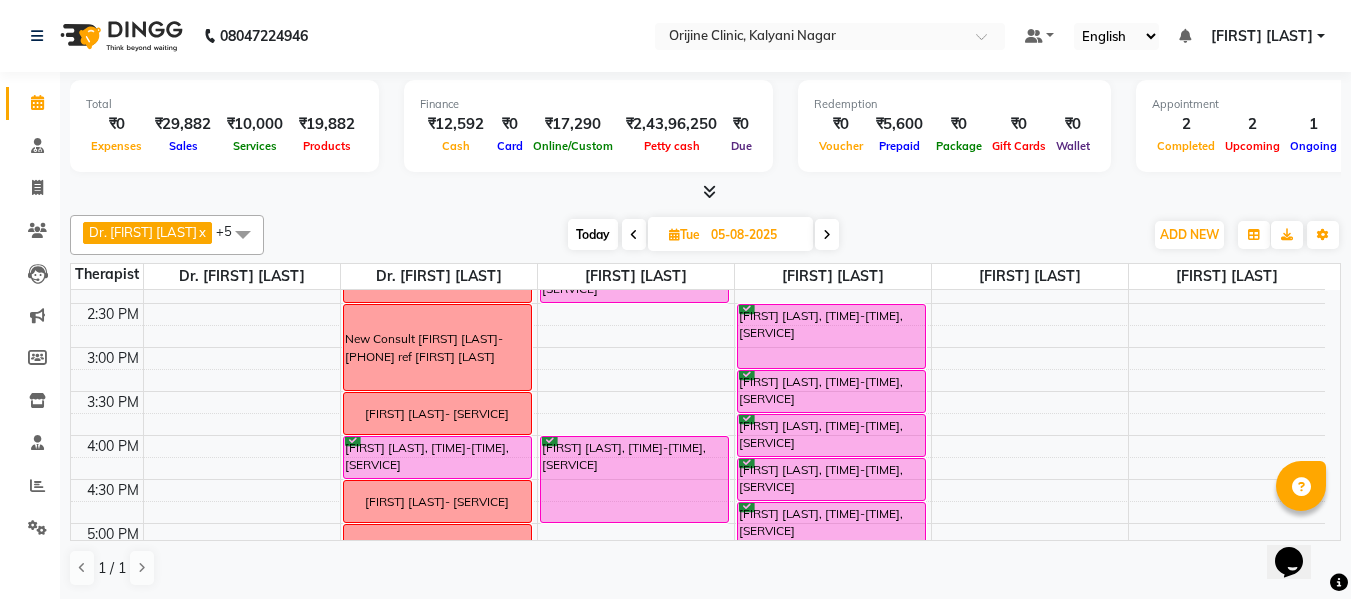 scroll, scrollTop: 641, scrollLeft: 0, axis: vertical 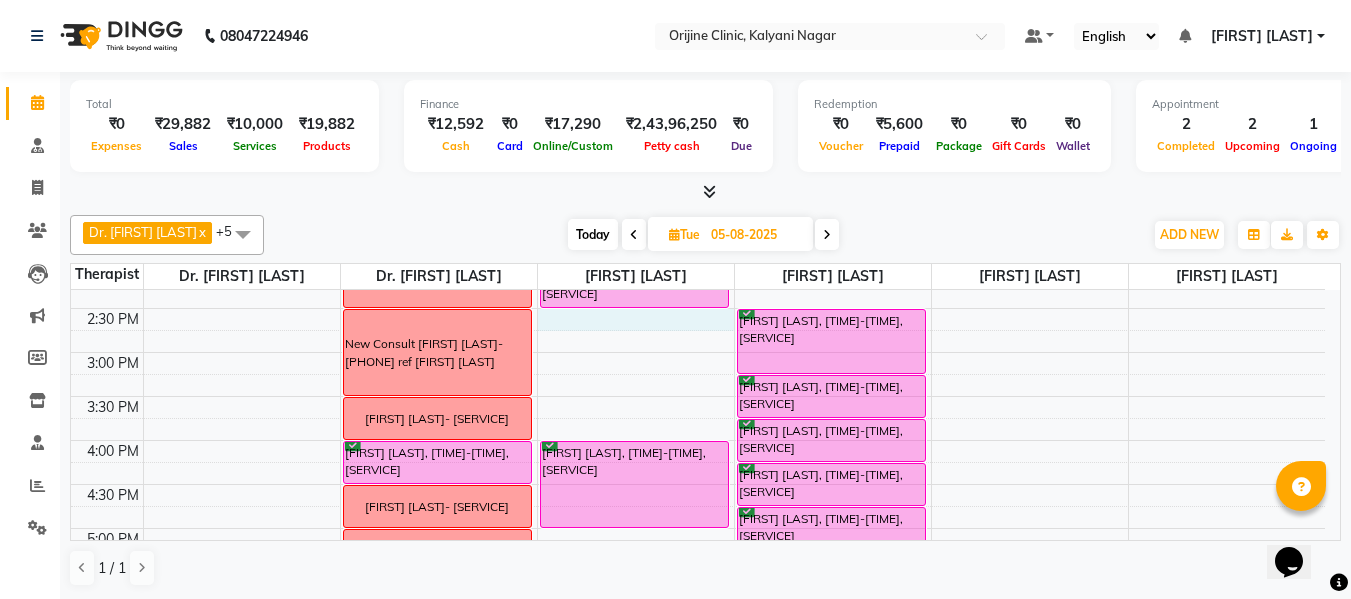 click on "7:00 AM 7:30 AM 8:00 AM 8:30 AM 9:00 AM 9:30 AM 10:00 AM 10:30 AM 11:00 AM 11:30 AM 12:00 PM 12:30 PM 1:00 PM 1:30 PM 2:00 PM 2:30 PM 3:00 PM 3:30 PM 4:00 PM 4:30 PM 5:00 PM 5:30 PM 6:00 PM 6:30 PM 7:00 PM 7:30 PM     Supoon Ahuja, 12:30 PM-01:00 PM,  Medical Follow up  Shruti Bakliwala- GFC   LUNCH TIME   New Consult Shreya Khandelwal- 9637724914 ref areesha balsara   Radhika Shinde- GFC+MNRF      Sapna Bhog, 04:00 PM-04:30 PM,  Medical Follow up  Shalaka Venkatraman- Meet up   Mala Sherlekar- MNRF      Sharon Menezes, 05:30 PM-06:00 PM,  Medical Follow up     Azara Wadia, 06:00 PM-06:30 PM,  Medical Follow up     Neha Singh, 06:30 PM-07:00 PM,  Medical Follow up     Shruti Bakliwal, 11:30 AM-12:30 PM, GFC - Hair     Shruti Bakliwal, 12:30 PM-01:30 PM, Q-SL Toning Face     Michelle Poonawalla, 02:00 PM-02:30 PM, Filler - Volift     Mala Sherlekar, 04:00 PM-05:00 PM, ED- Face rejuvenation     Radhika Shinde, 02:30 PM-03:15 PM, ED- Full Face     Radhika Shinde, 03:15 PM-03:45 PM, GFC - Hair" at bounding box center (698, 220) 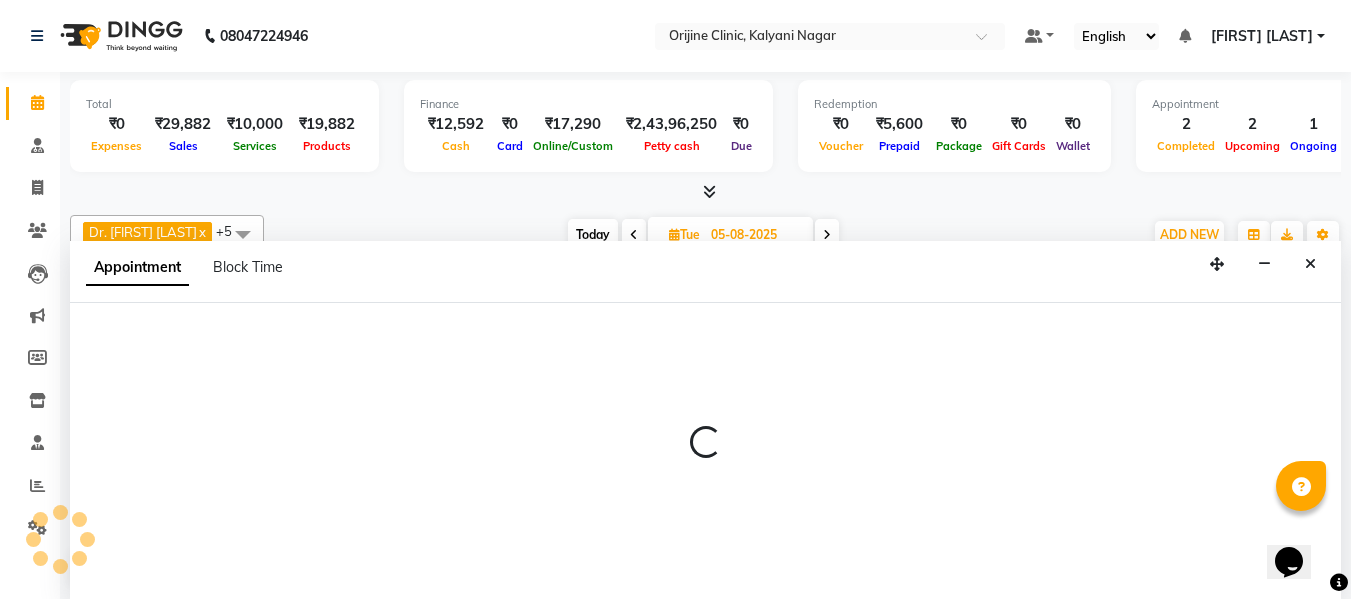 scroll, scrollTop: 1, scrollLeft: 0, axis: vertical 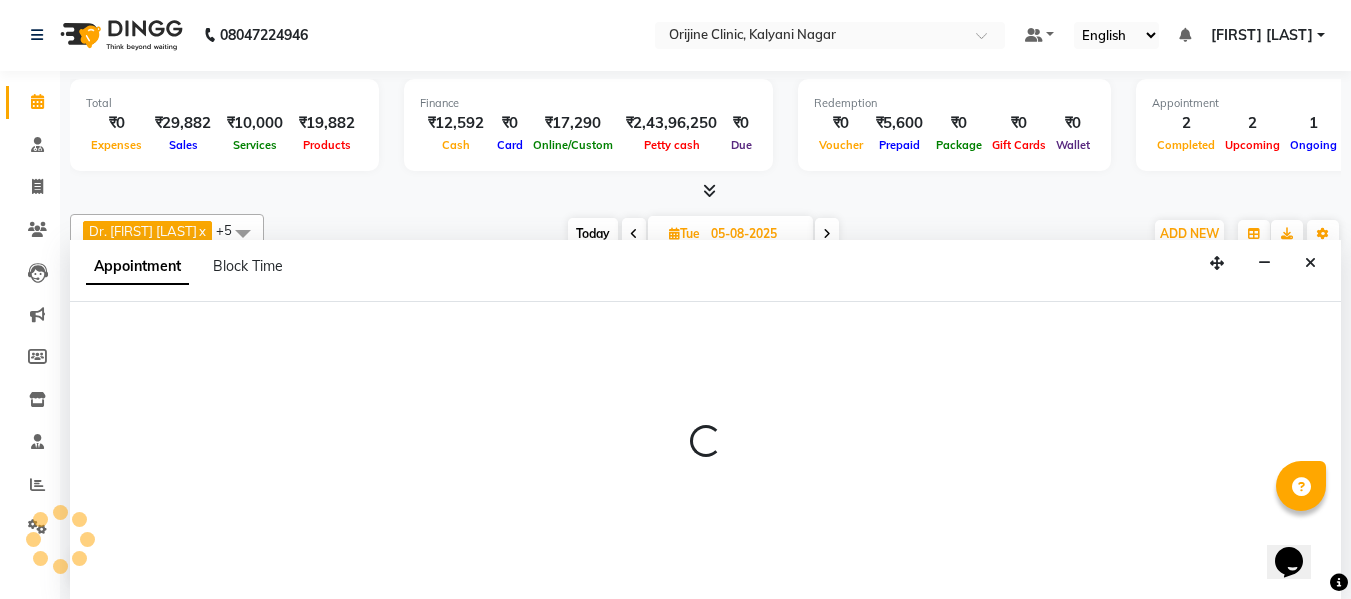 select on "10776" 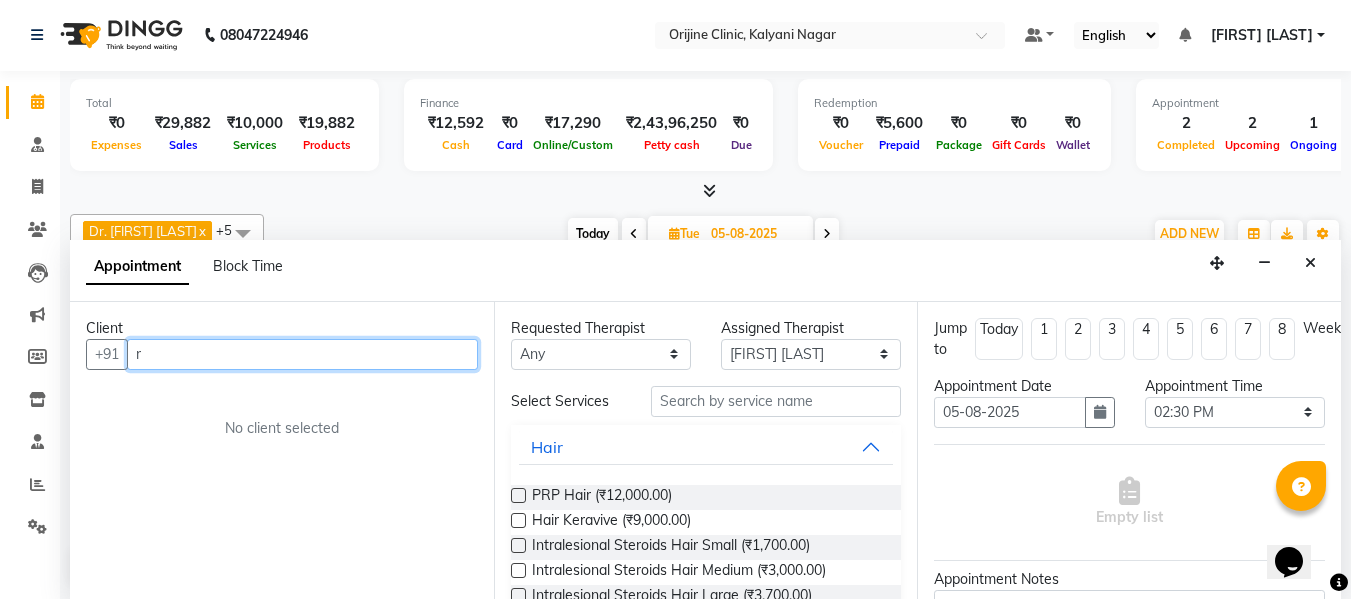 click on "r" at bounding box center [302, 354] 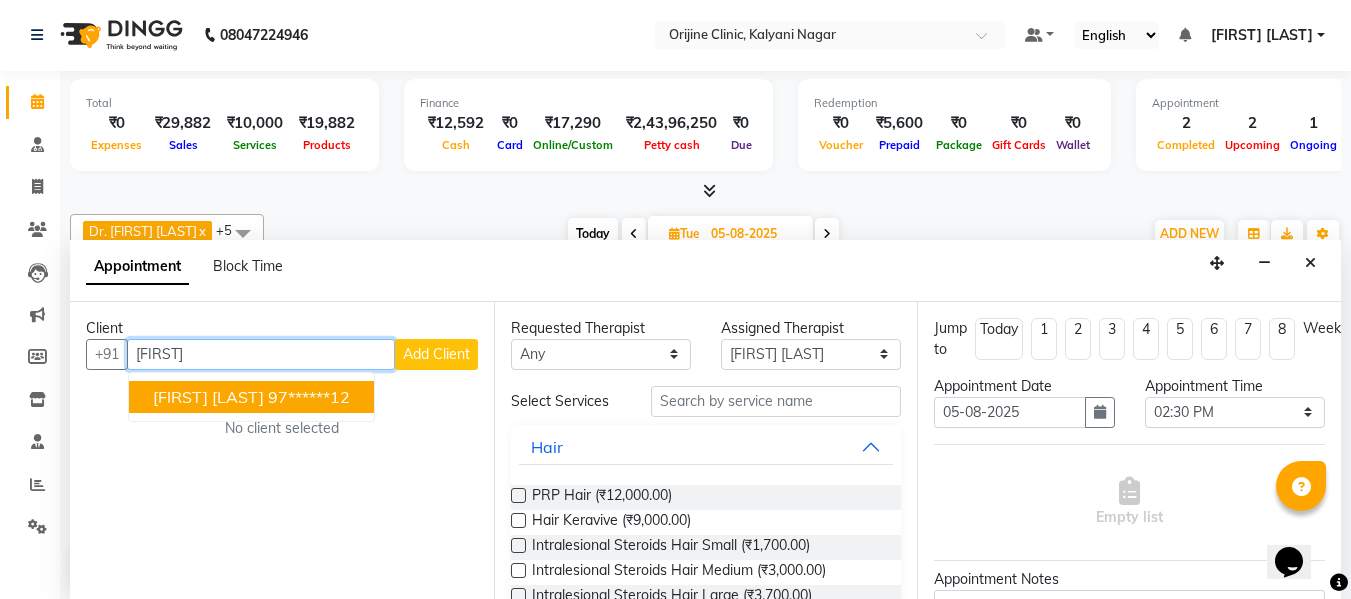 click on "Roozbeh Contractor" at bounding box center (208, 397) 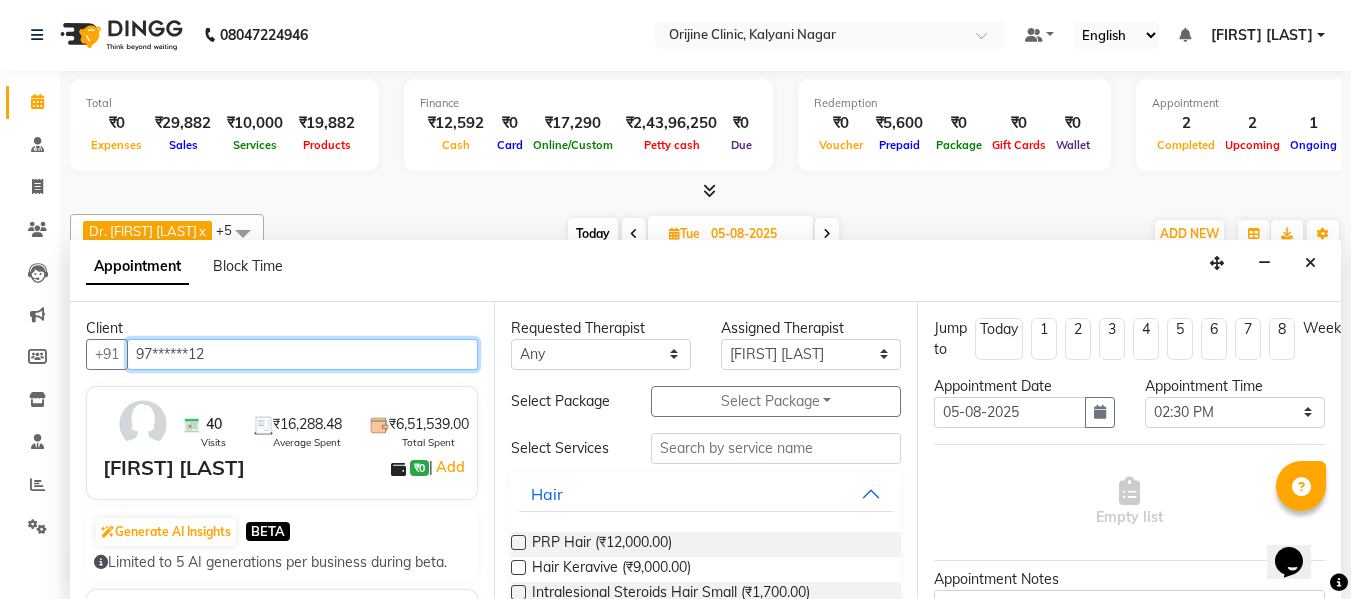type on "97******12" 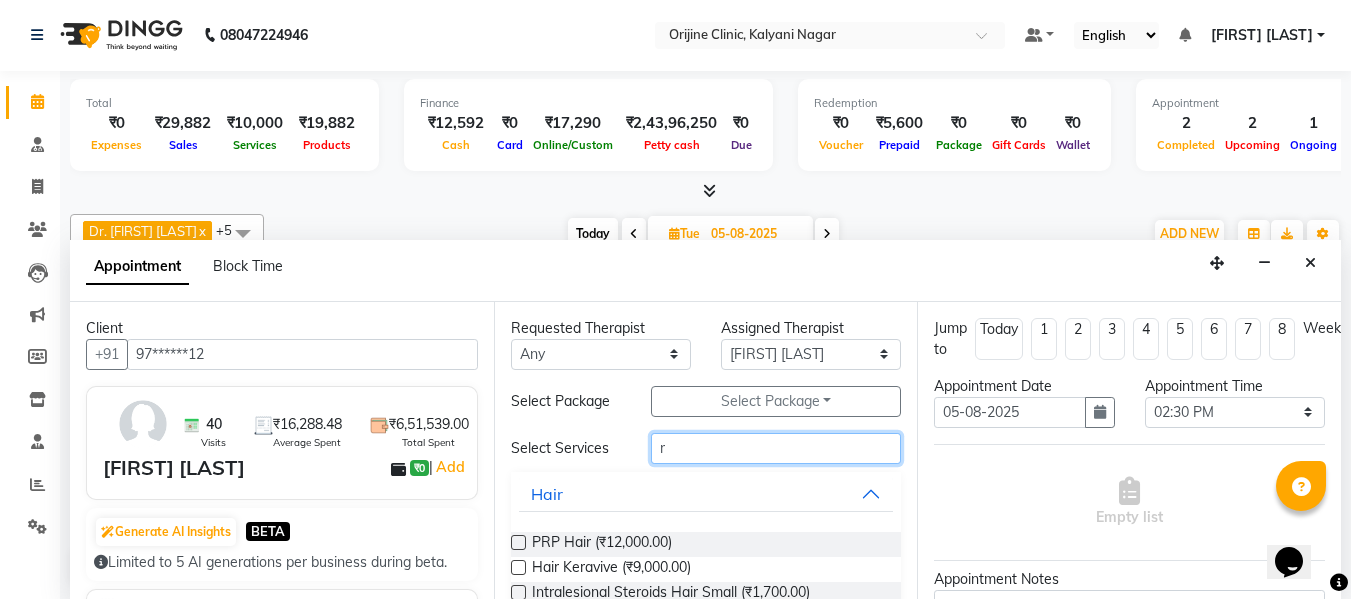 click on "r" at bounding box center (776, 448) 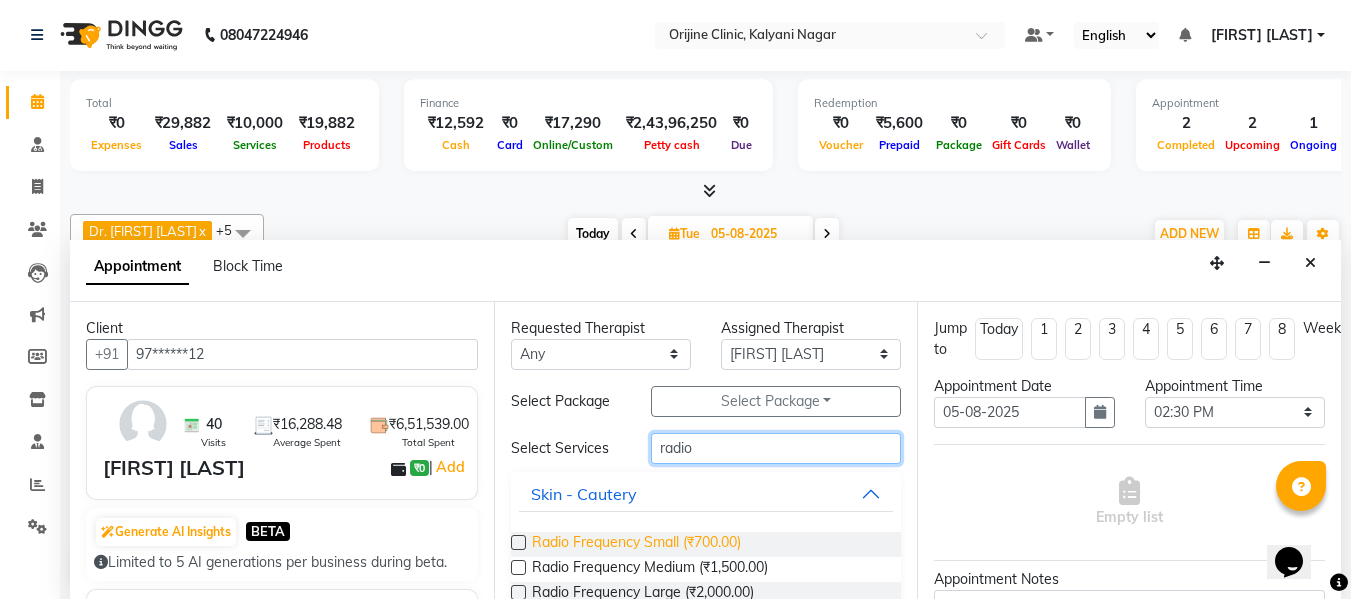 type on "radio" 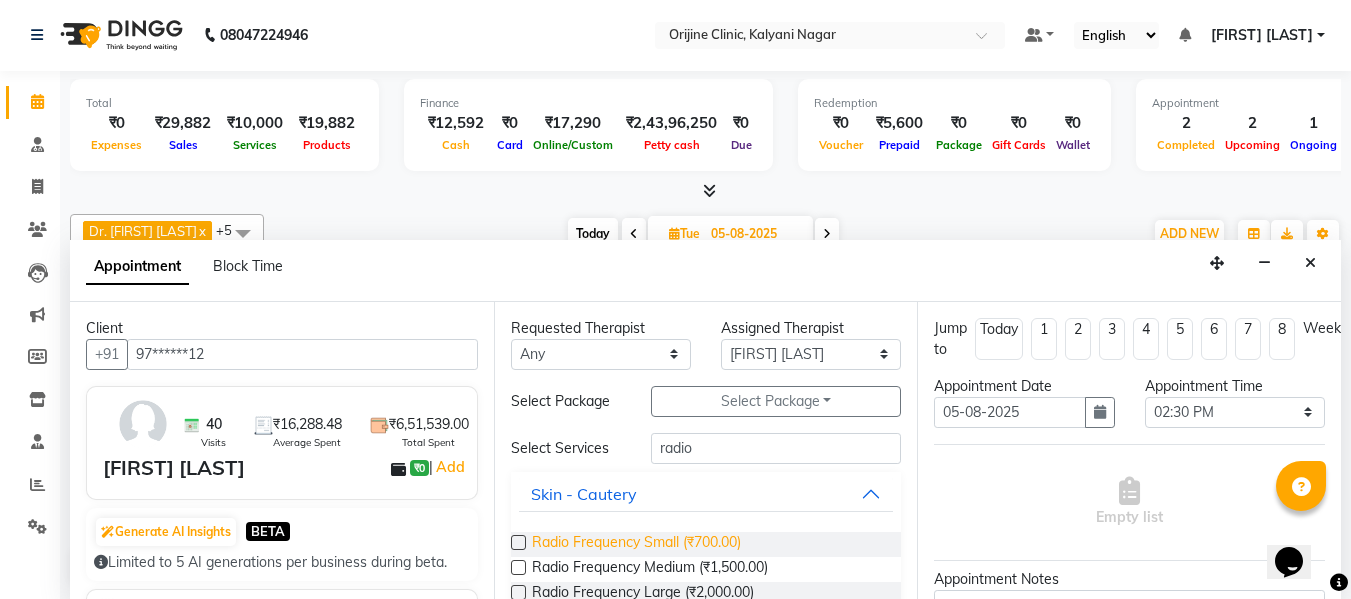 click on "Radio Frequency Small (₹700.00)" at bounding box center (636, 544) 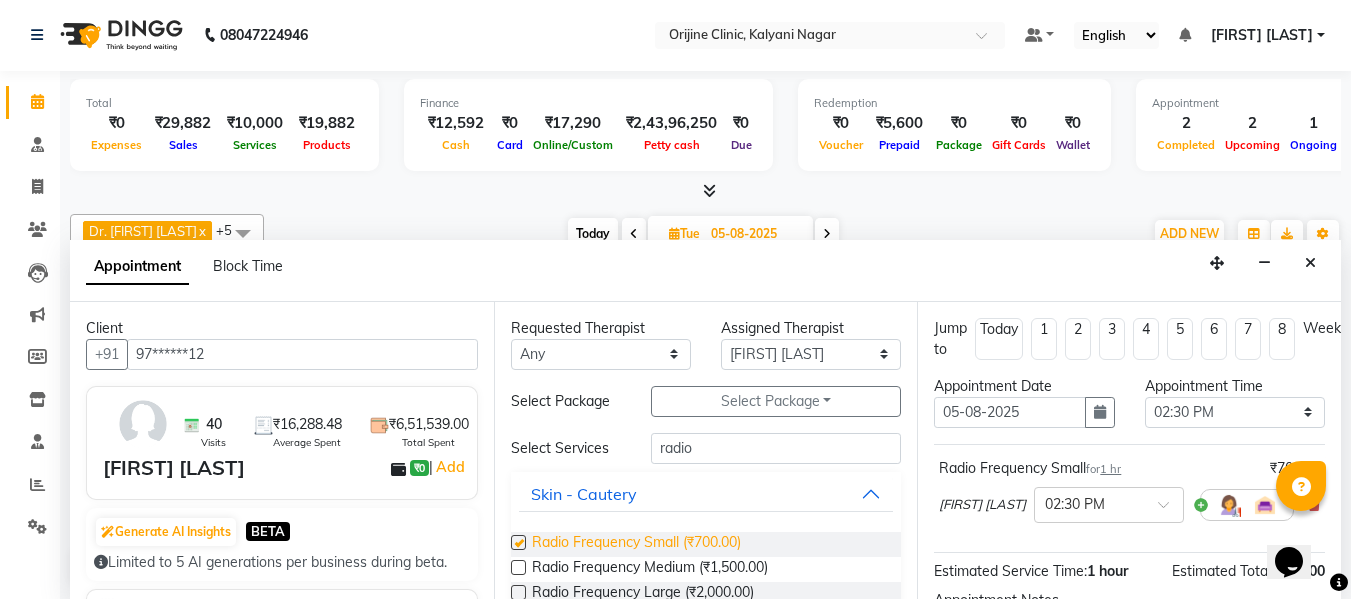 checkbox on "false" 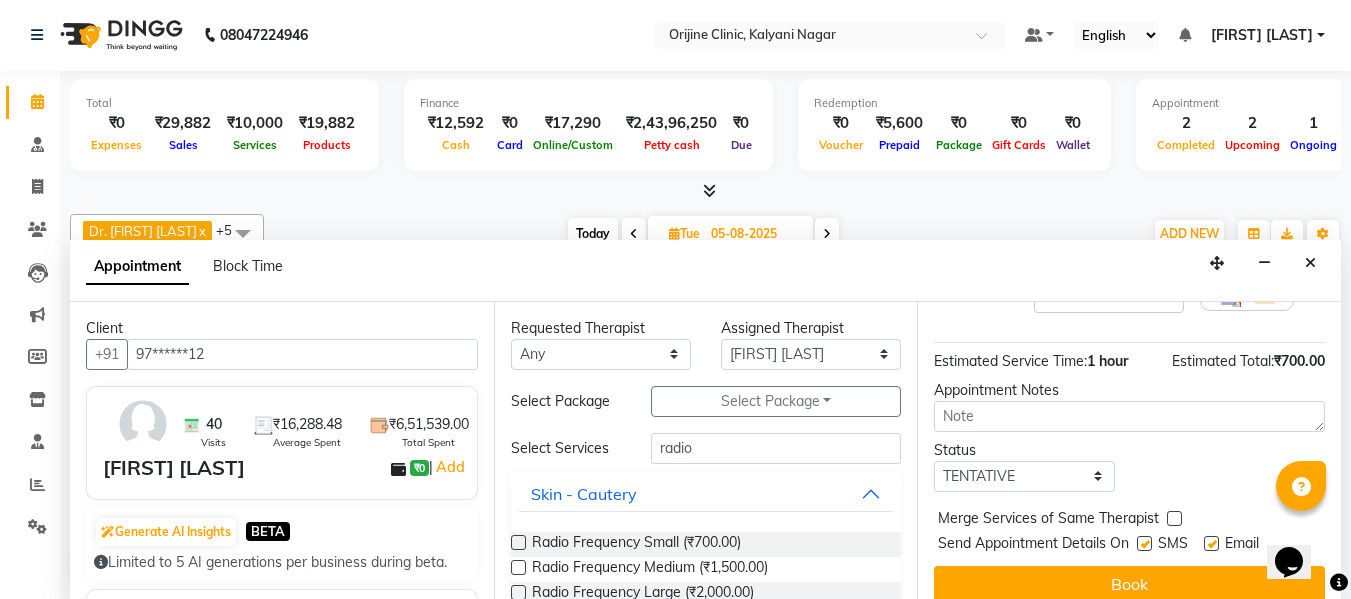 scroll, scrollTop: 244, scrollLeft: 0, axis: vertical 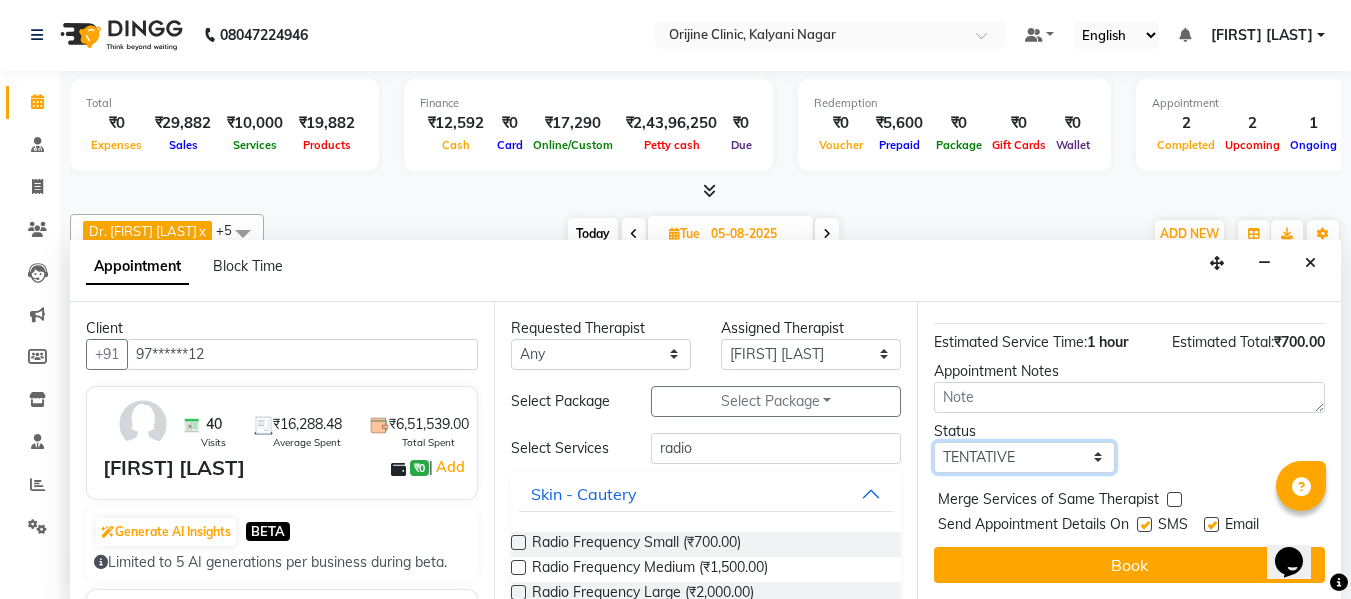 click on "Select TENTATIVE CONFIRM UPCOMING" at bounding box center (1024, 457) 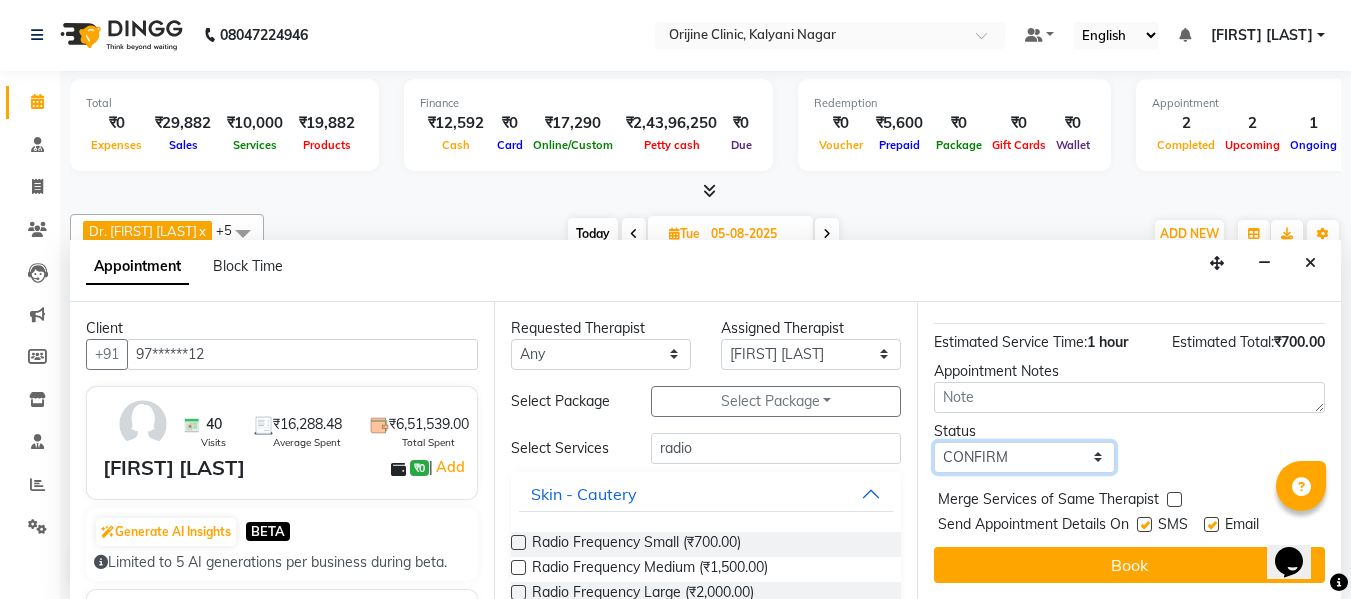 click on "Select TENTATIVE CONFIRM UPCOMING" at bounding box center [1024, 457] 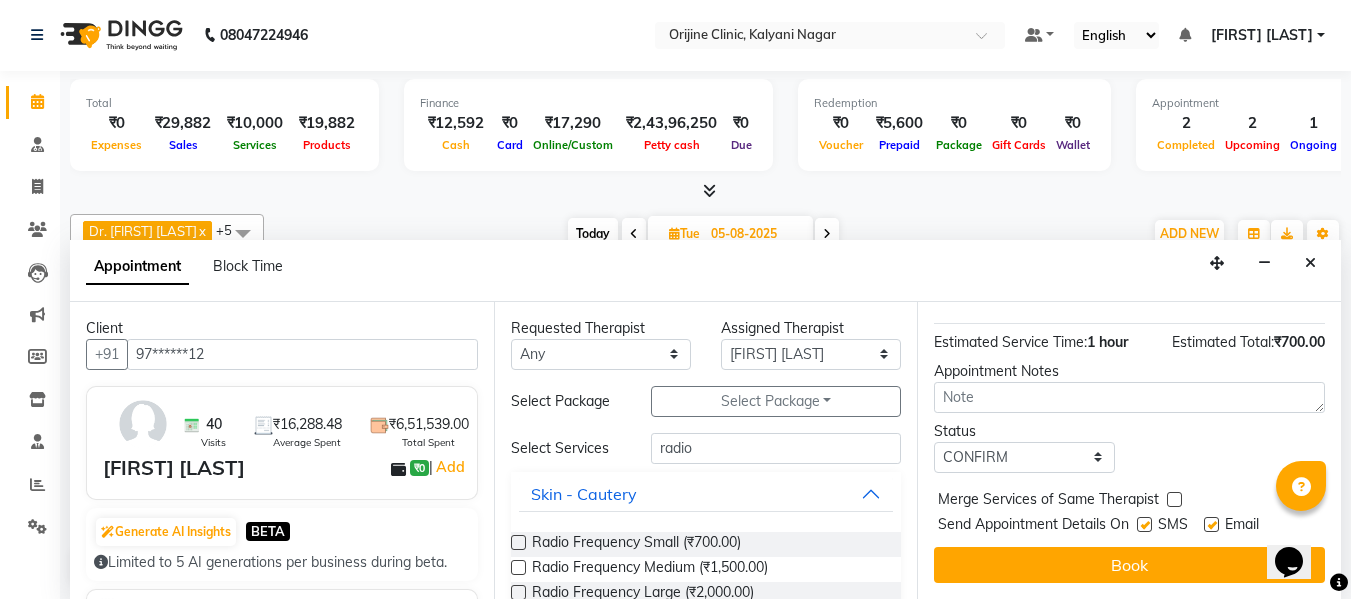 click at bounding box center (1144, 524) 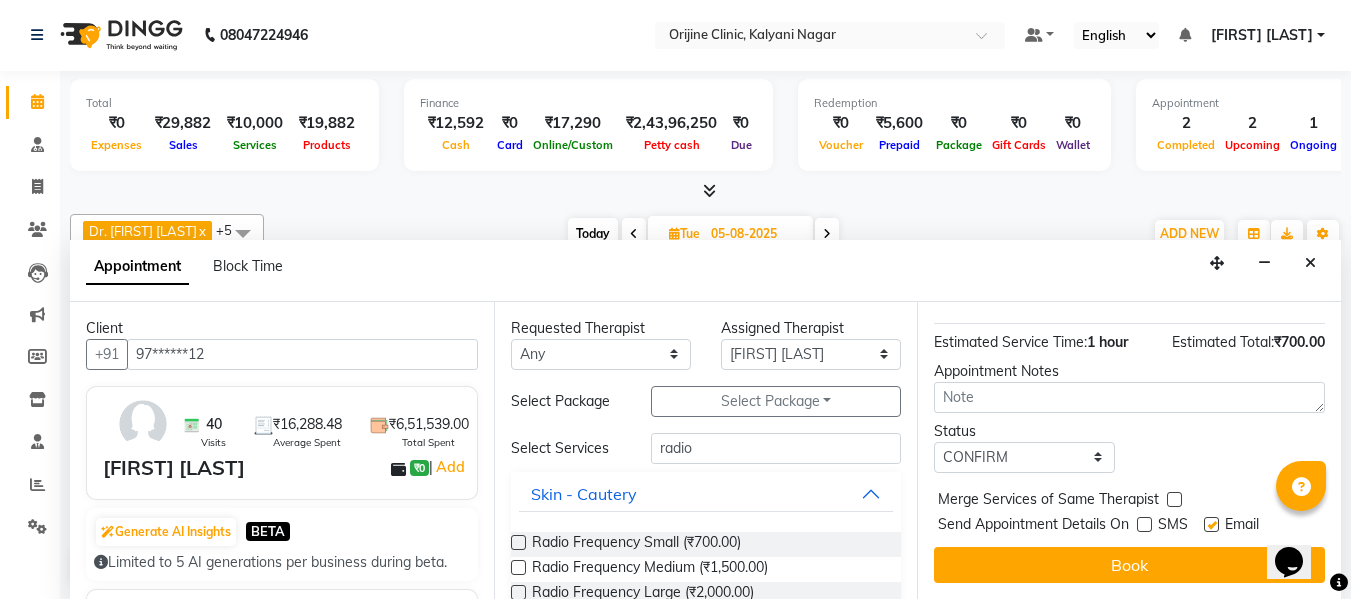 click at bounding box center [1211, 524] 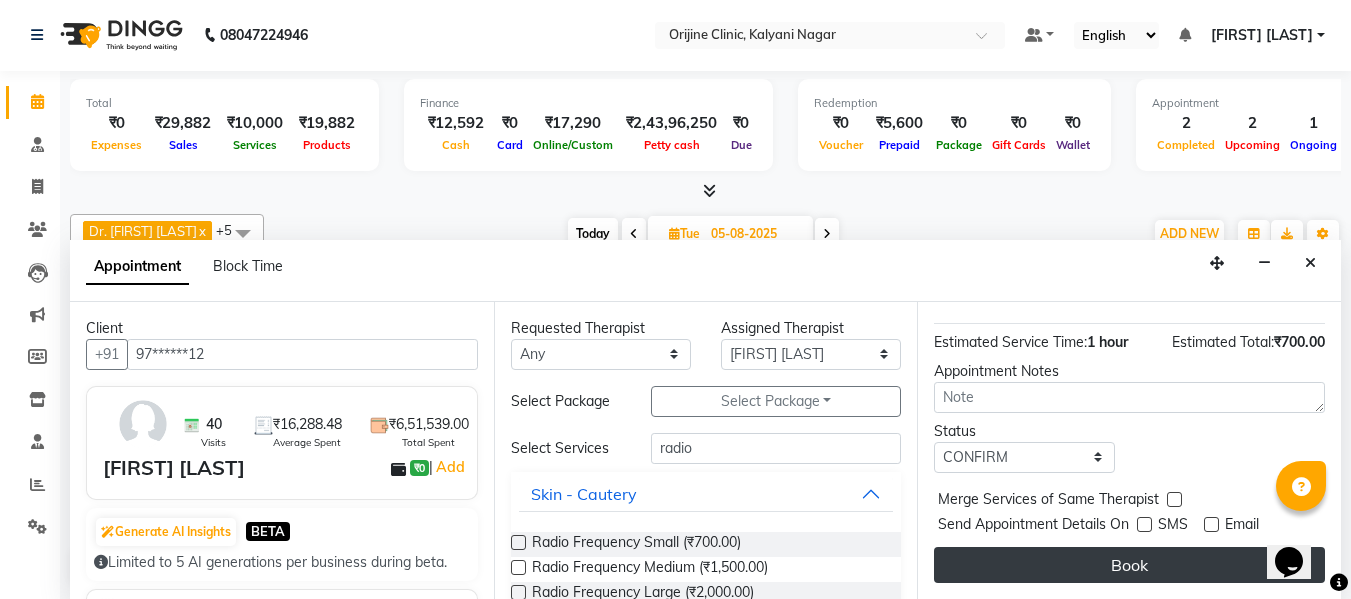 click on "Book" at bounding box center [1129, 565] 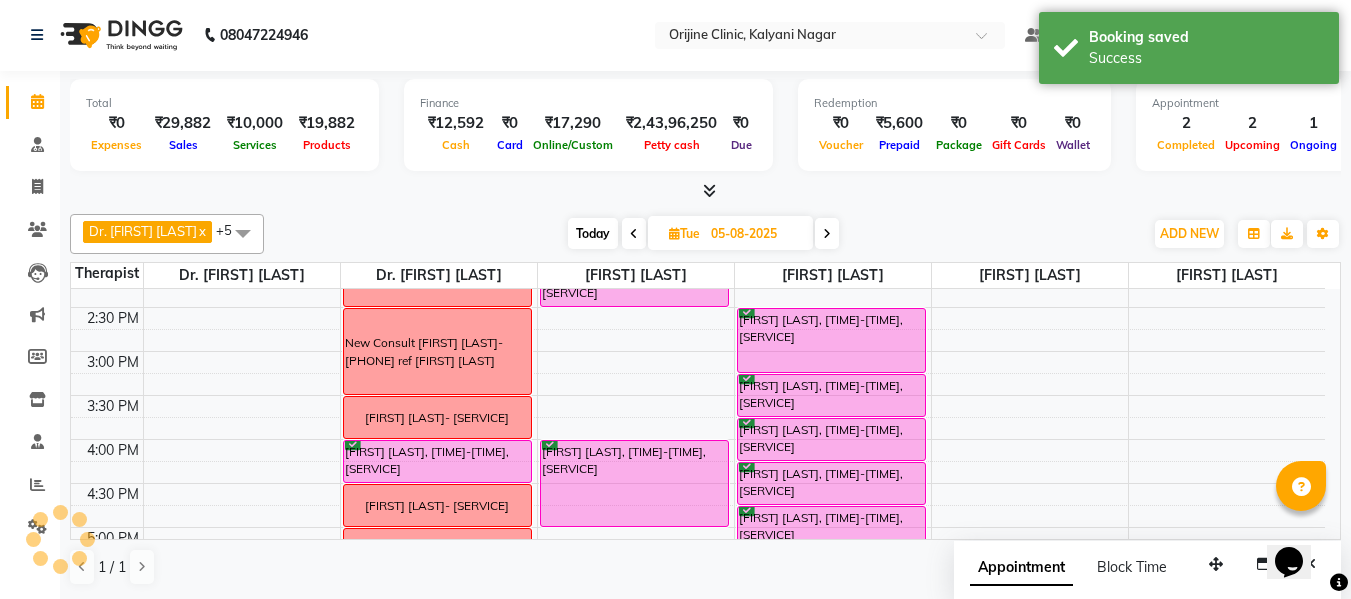 scroll, scrollTop: 0, scrollLeft: 0, axis: both 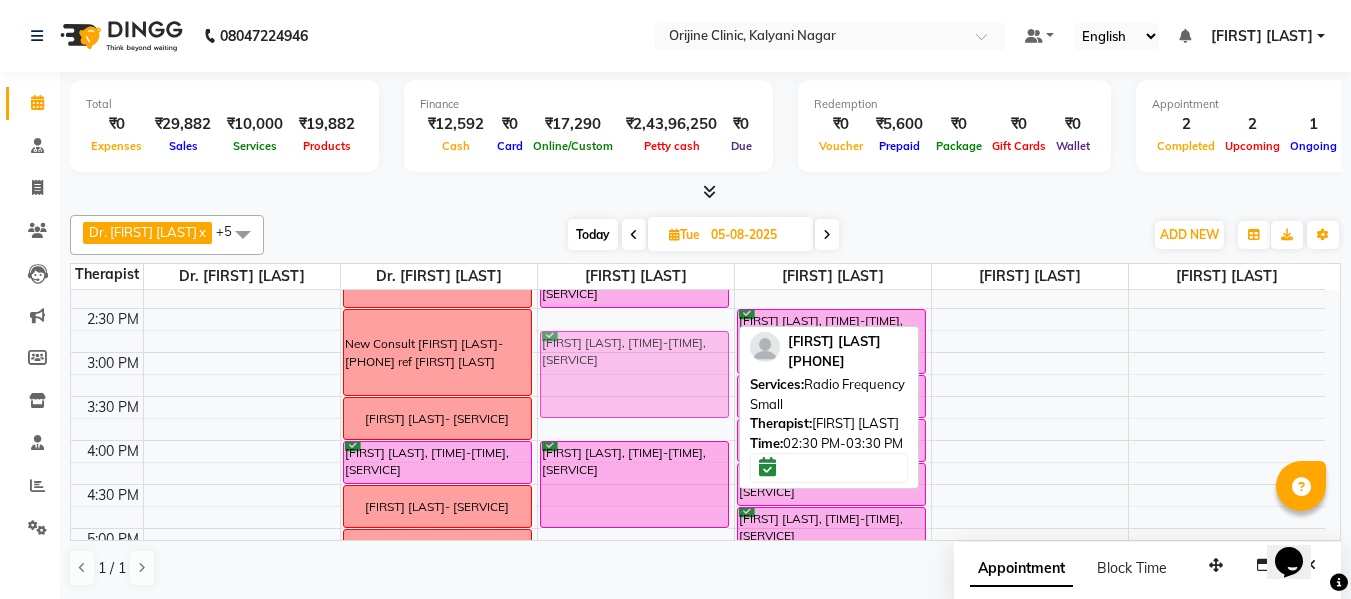 drag, startPoint x: 615, startPoint y: 318, endPoint x: 615, endPoint y: 344, distance: 26 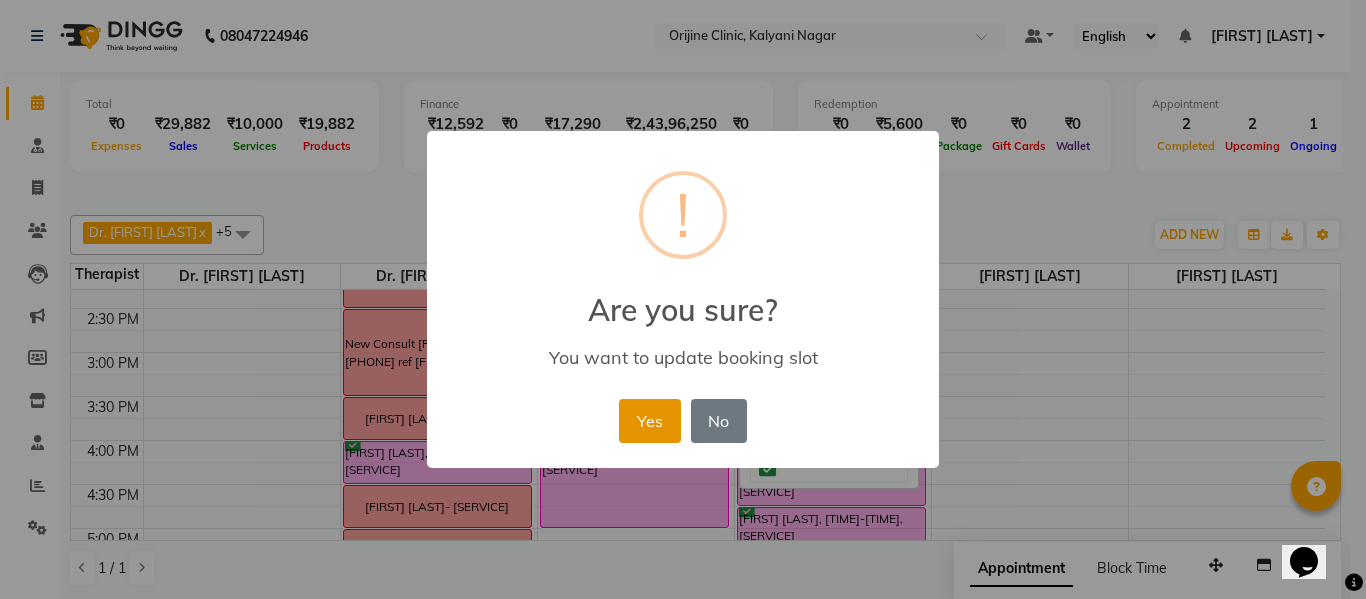 click on "Yes" at bounding box center [649, 421] 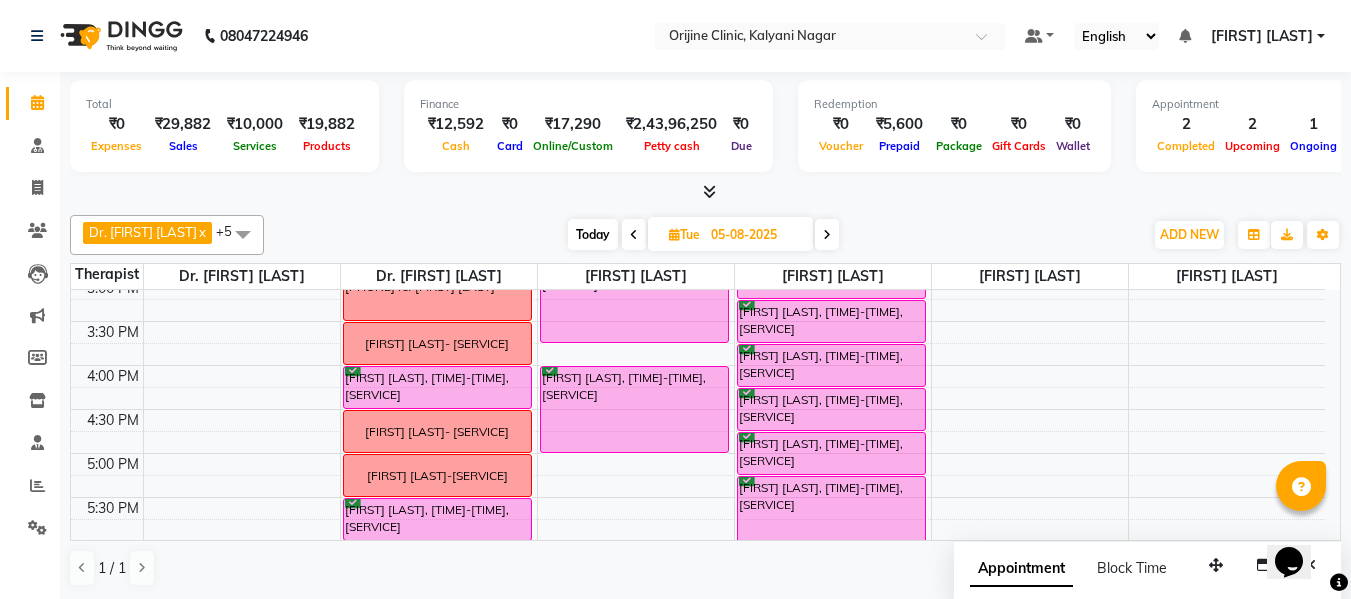 scroll, scrollTop: 726, scrollLeft: 0, axis: vertical 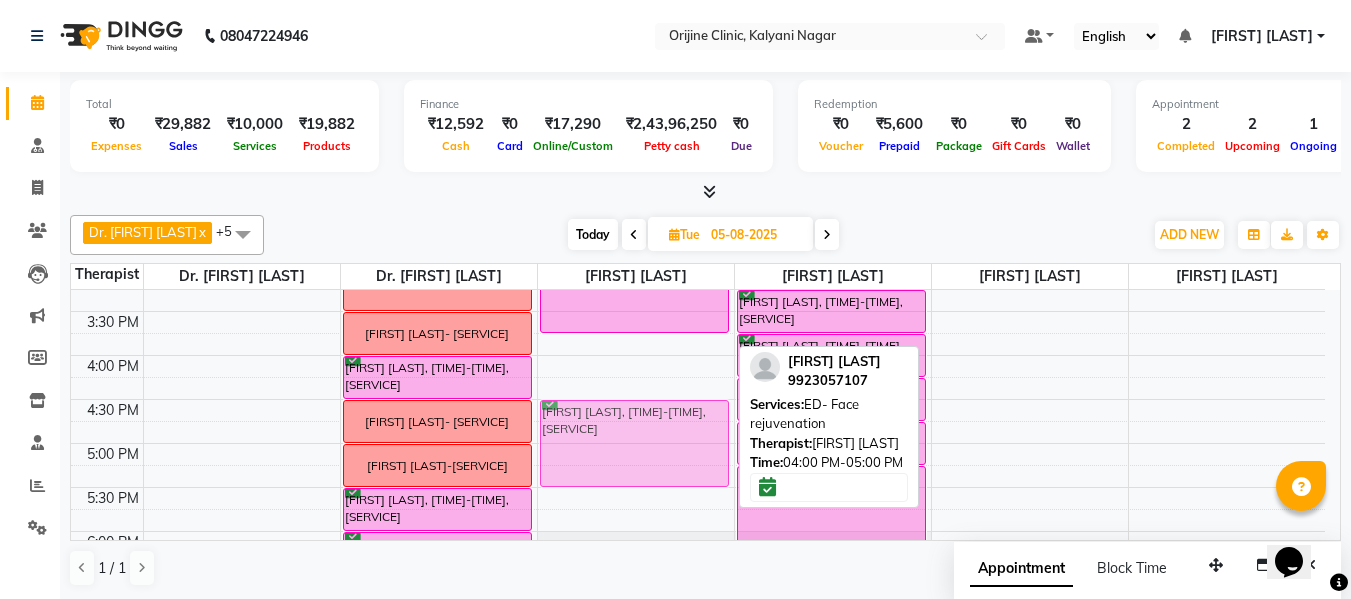 drag, startPoint x: 594, startPoint y: 387, endPoint x: 597, endPoint y: 435, distance: 48.09366 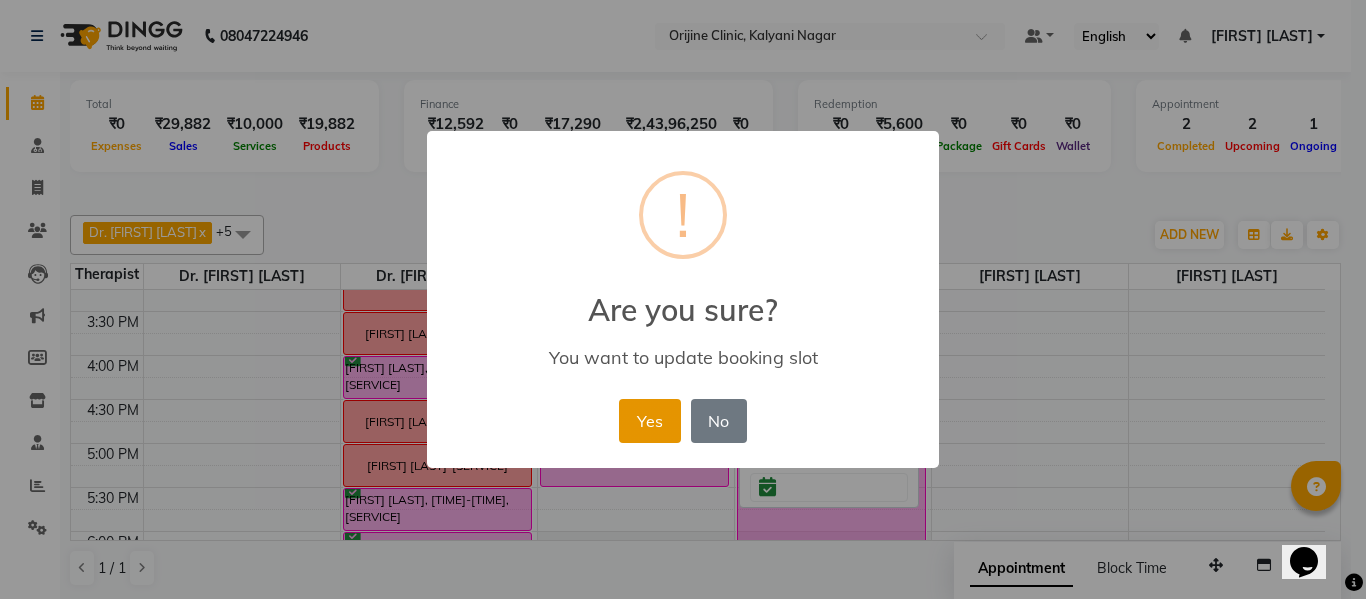 click on "Yes" at bounding box center (649, 421) 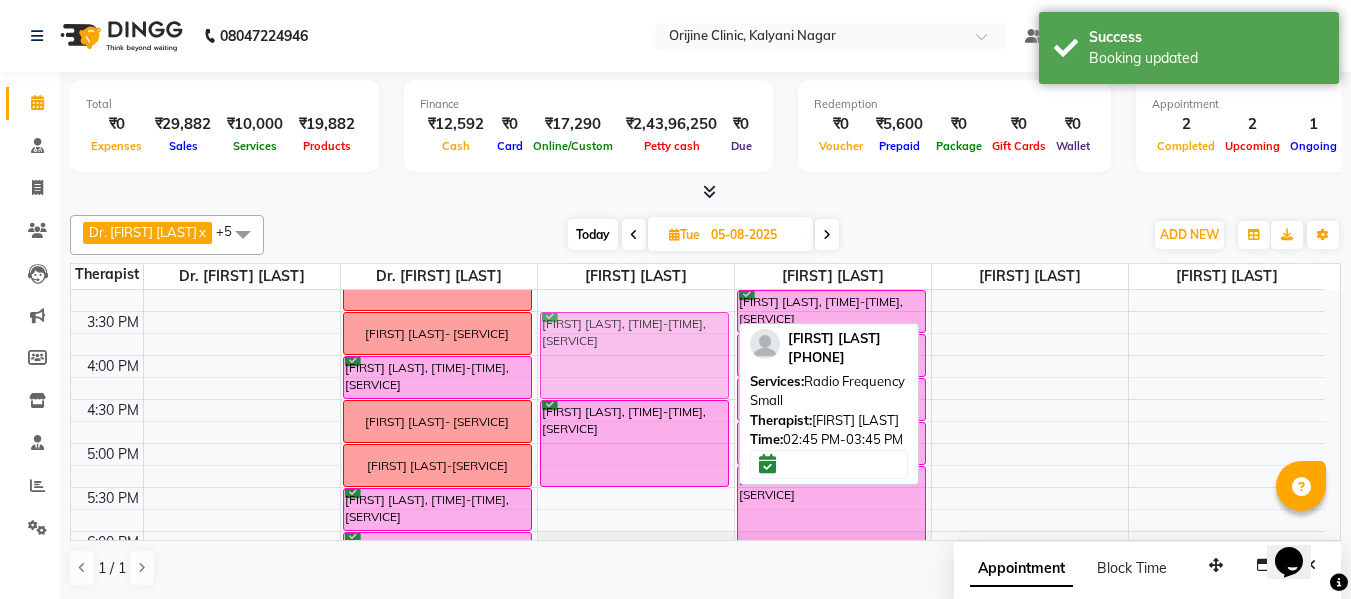 drag, startPoint x: 643, startPoint y: 296, endPoint x: 644, endPoint y: 358, distance: 62.008064 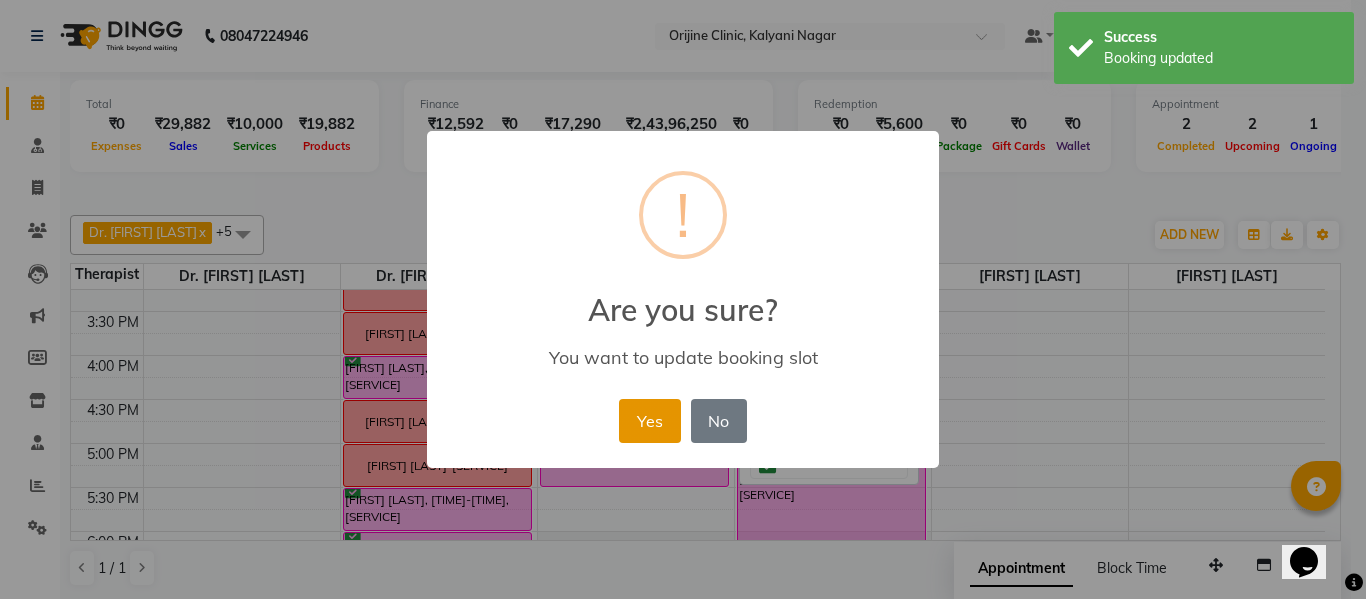 click on "Yes" at bounding box center [649, 421] 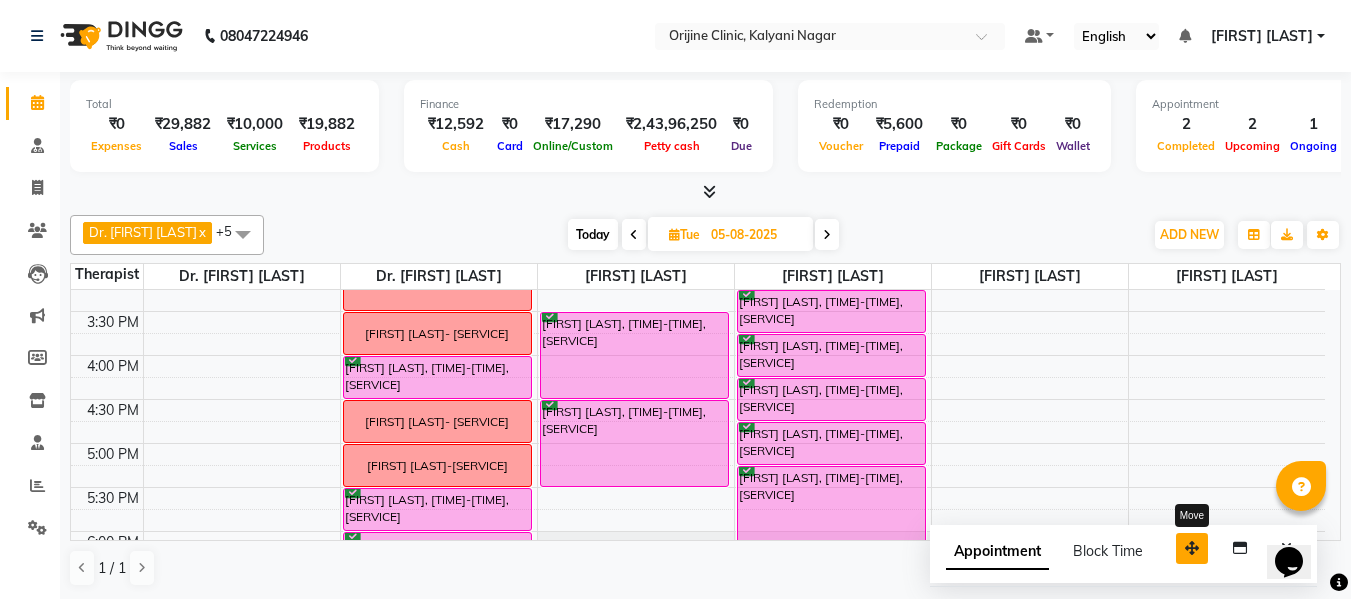 drag, startPoint x: 1218, startPoint y: 566, endPoint x: 1143, endPoint y: 503, distance: 97.94897 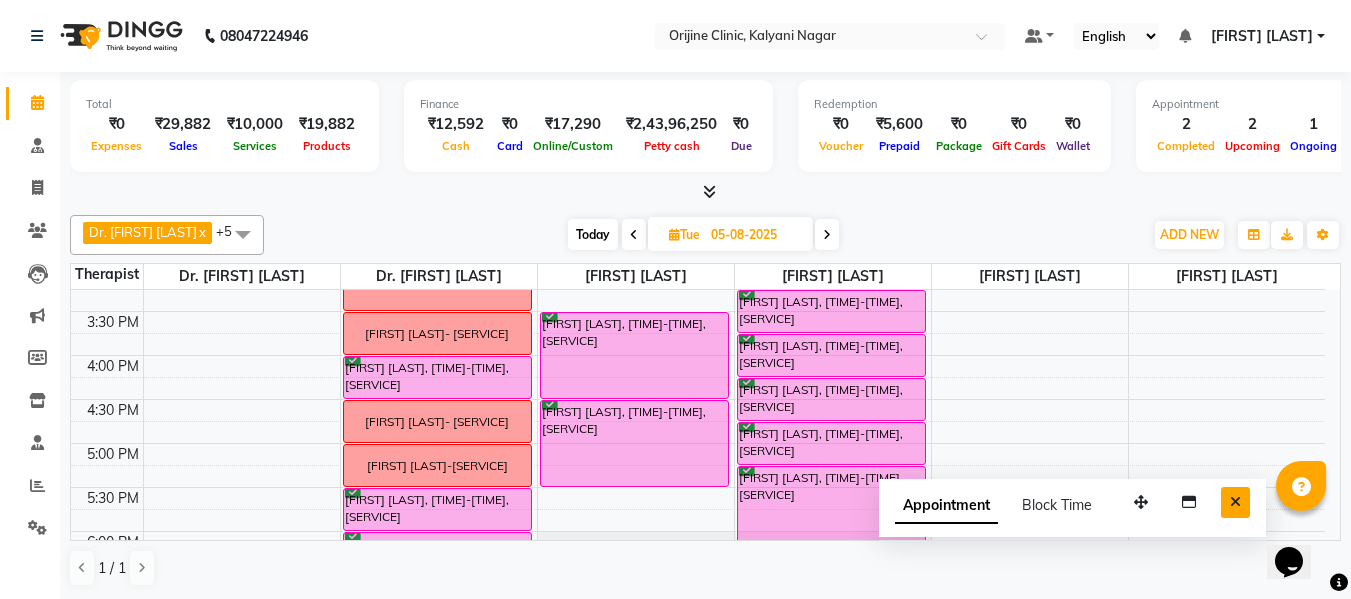 click at bounding box center [1235, 502] 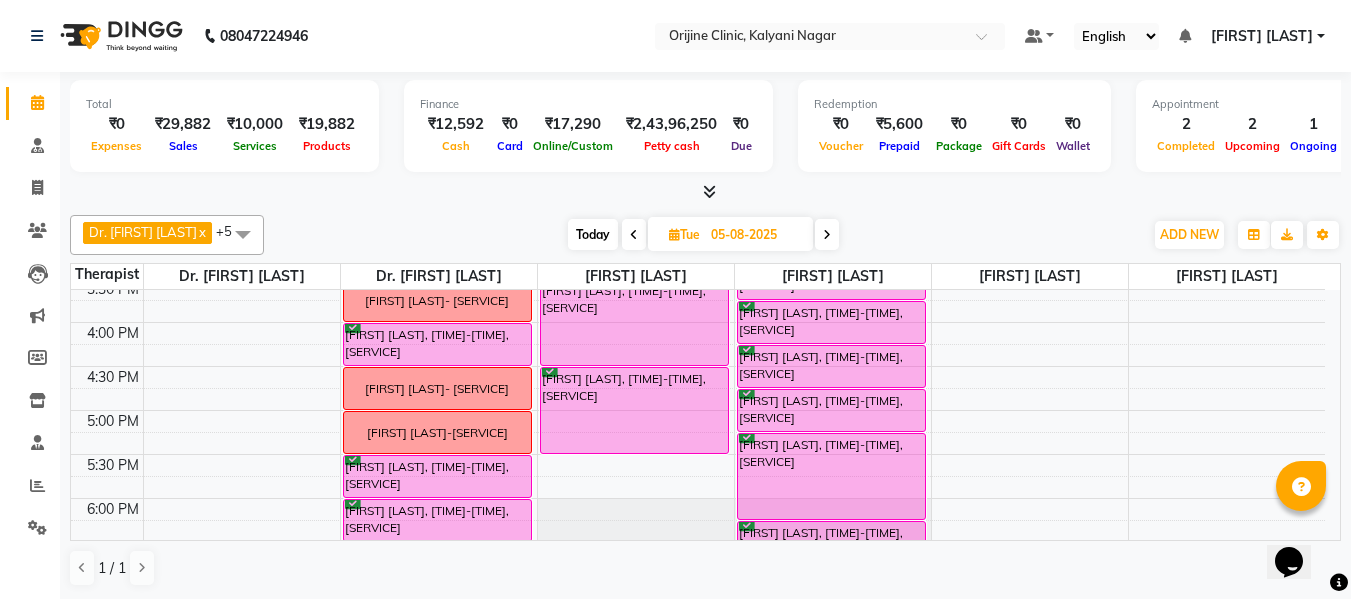 scroll, scrollTop: 753, scrollLeft: 0, axis: vertical 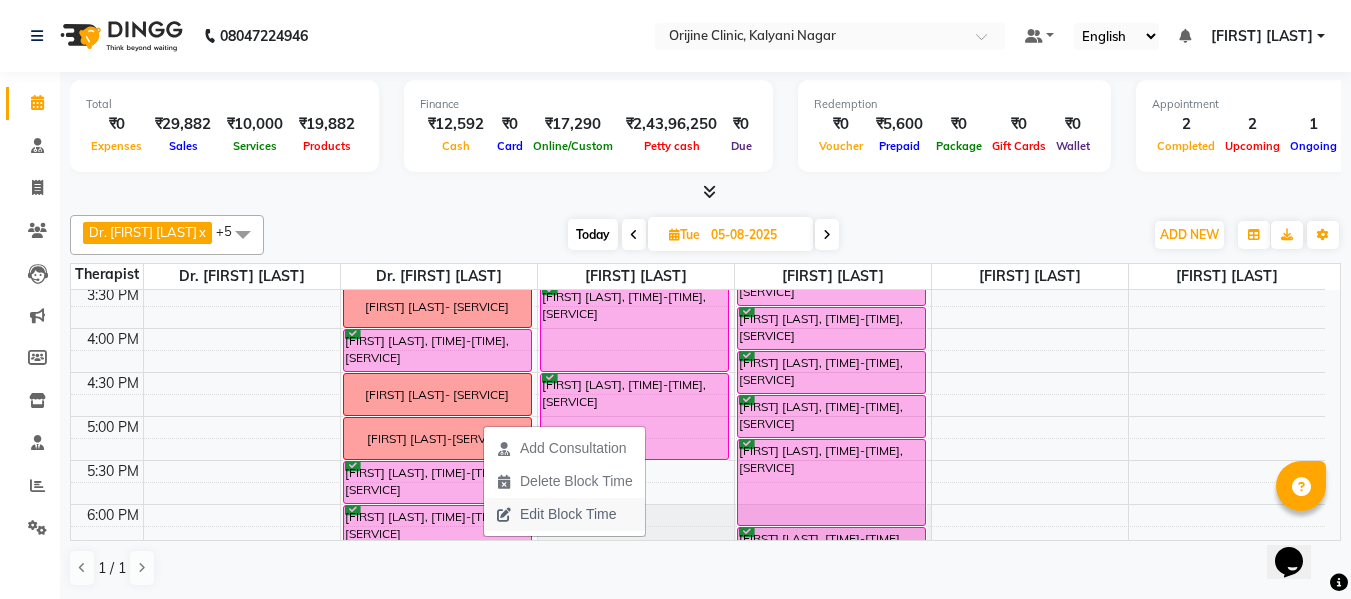 click on "Edit Block Time" at bounding box center (568, 514) 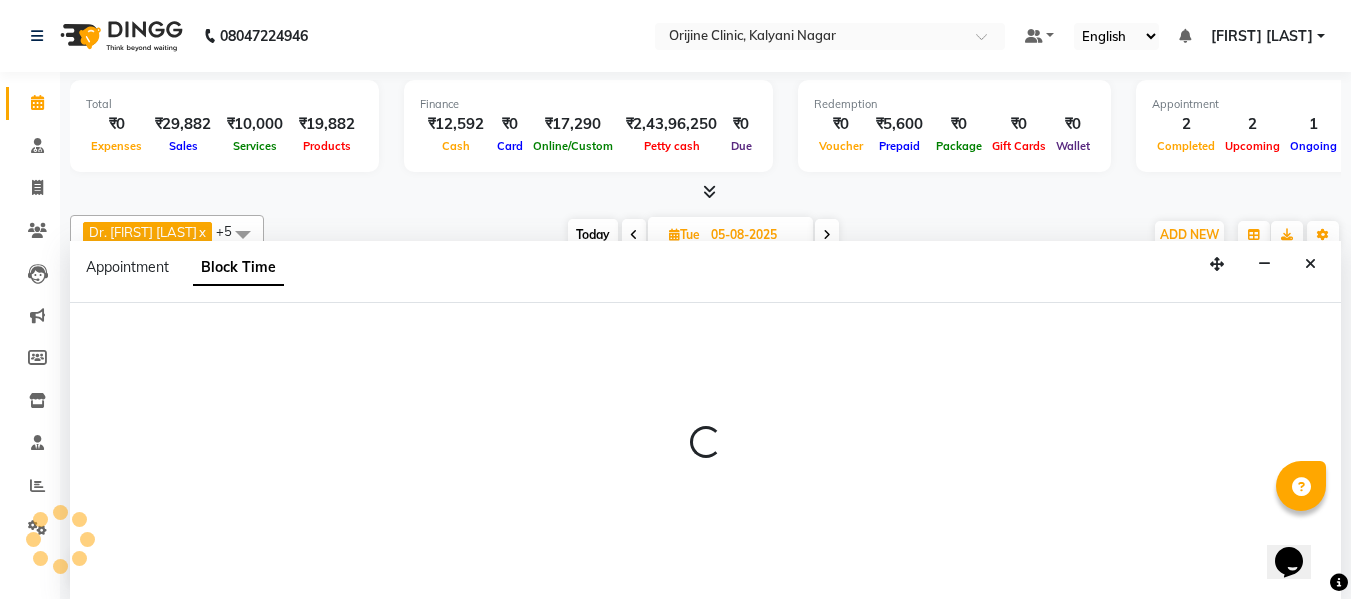 scroll, scrollTop: 1, scrollLeft: 0, axis: vertical 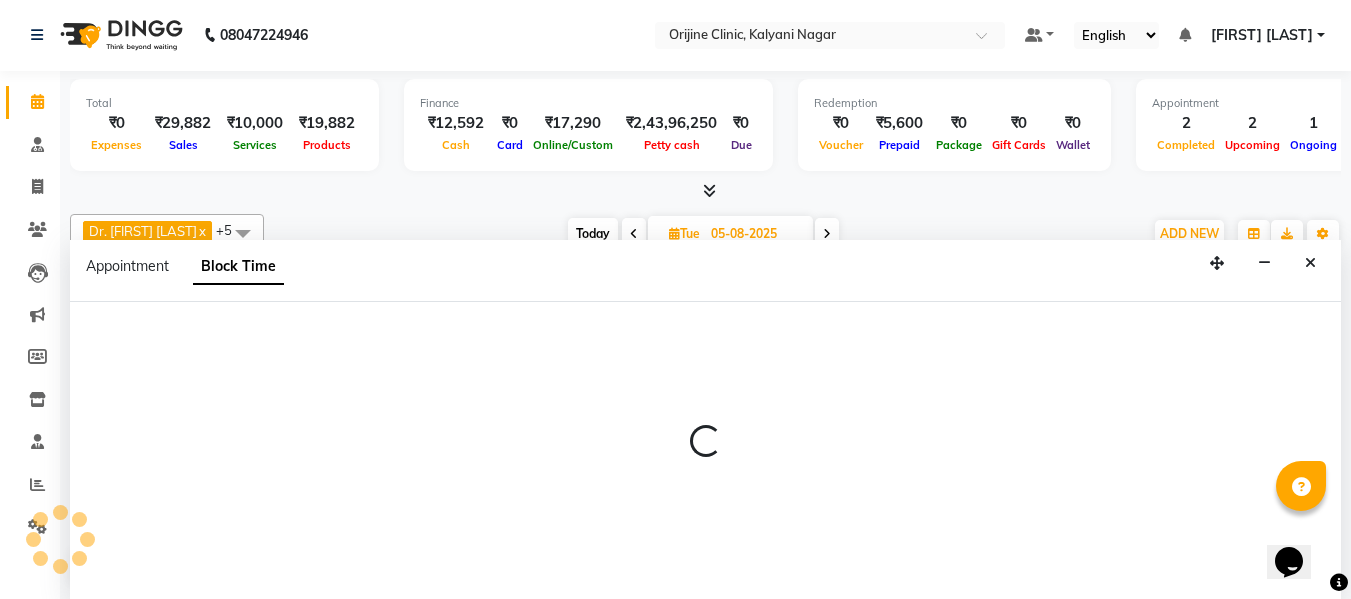 select on "10775" 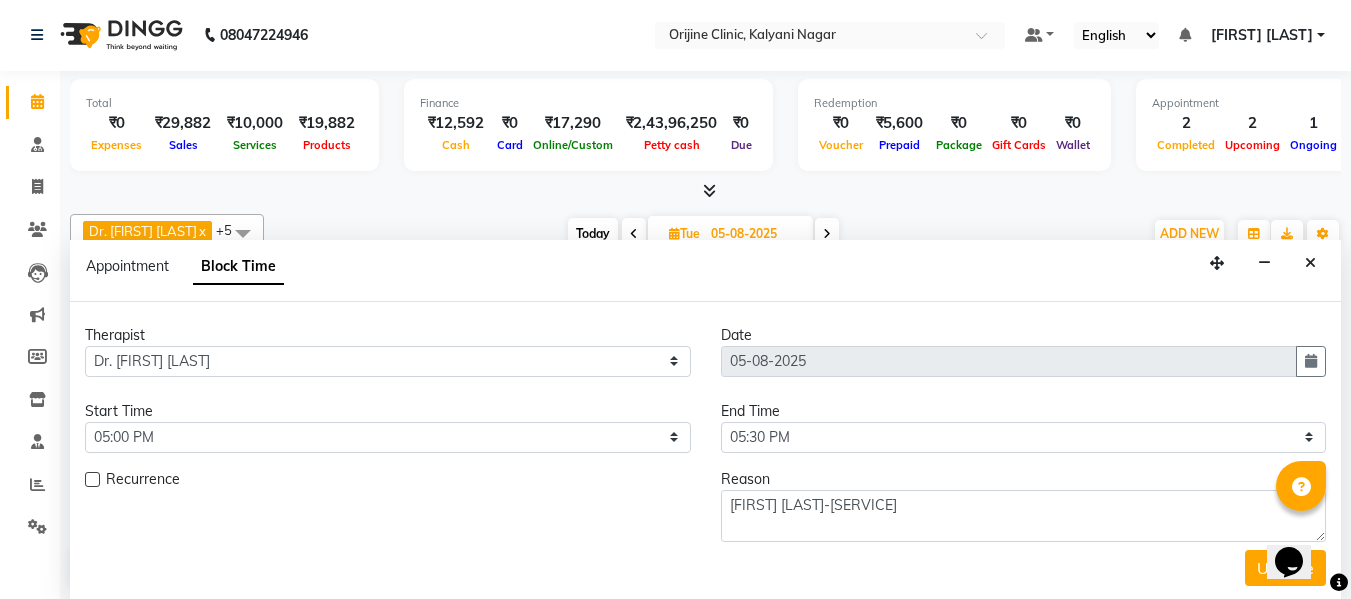 scroll, scrollTop: 529, scrollLeft: 0, axis: vertical 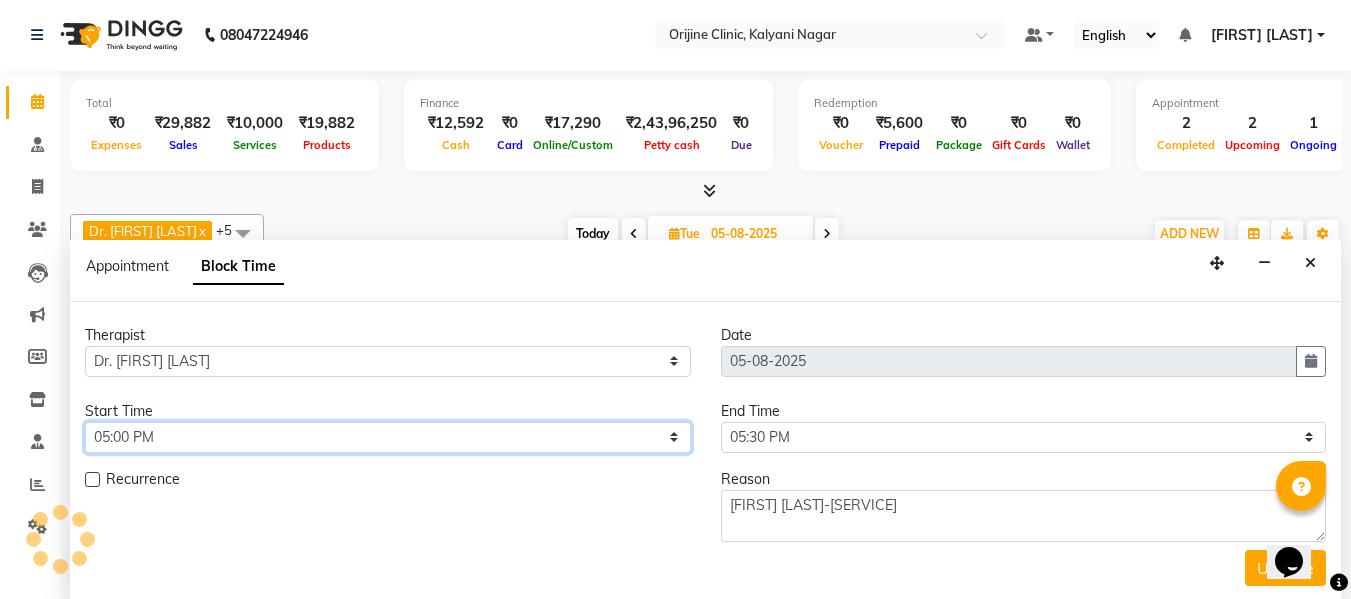 click on "Select 08:00 AM 08:15 AM 08:30 AM 08:45 AM 09:00 AM 09:15 AM 09:30 AM 09:45 AM 10:00 AM 10:15 AM 10:30 AM 10:45 AM 11:00 AM 11:15 AM 11:30 AM 11:45 AM 12:00 PM 12:15 PM 12:30 PM 12:45 PM 01:00 PM 01:15 PM 01:30 PM 01:45 PM 02:00 PM 02:15 PM 02:30 PM 02:45 PM 03:00 PM 03:15 PM 03:30 PM 03:45 PM 04:00 PM 04:15 PM 04:30 PM 04:45 PM 05:00 PM 05:15 PM 05:30 PM 05:45 PM 06:00 PM 06:15 PM 06:30 PM 06:45 PM 07:00 PM 07:15 PM 07:30 PM" at bounding box center (388, 437) 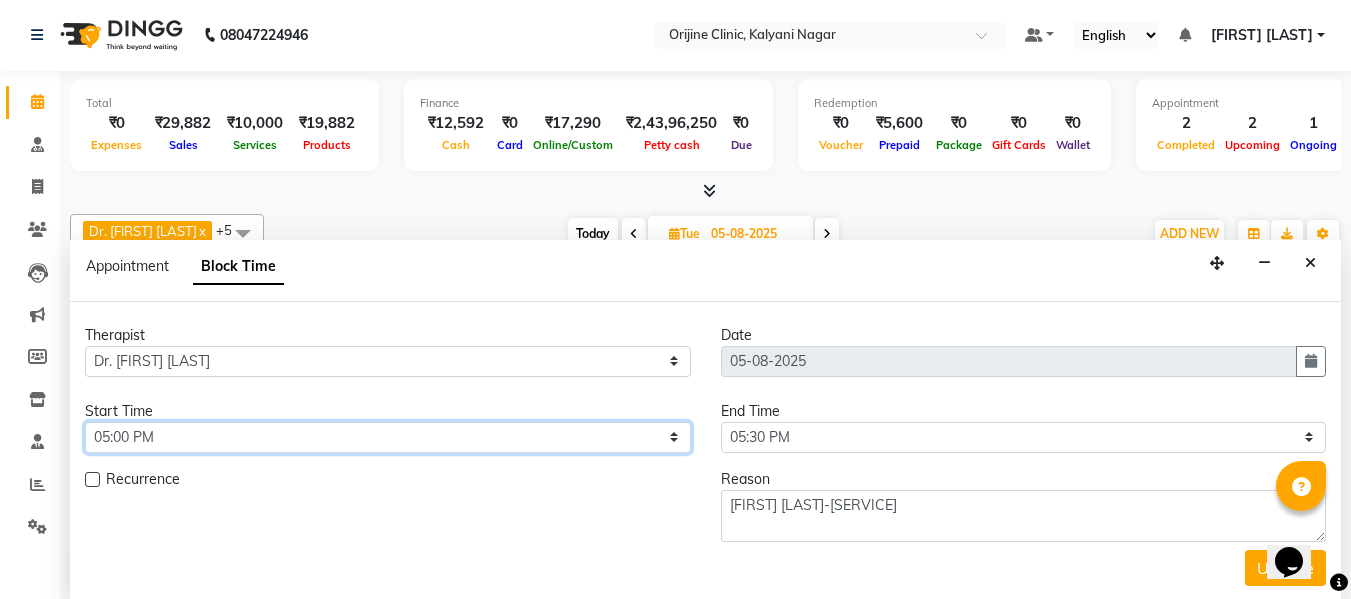 select on "1050" 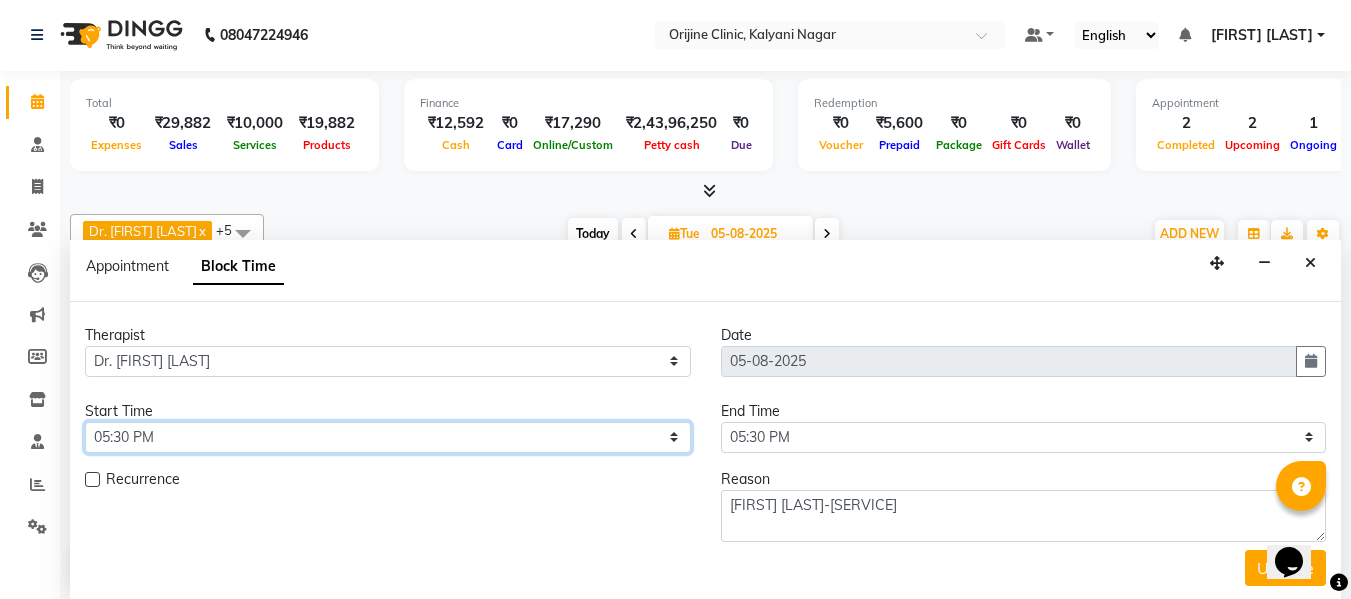 click on "Select 08:00 AM 08:15 AM 08:30 AM 08:45 AM 09:00 AM 09:15 AM 09:30 AM 09:45 AM 10:00 AM 10:15 AM 10:30 AM 10:45 AM 11:00 AM 11:15 AM 11:30 AM 11:45 AM 12:00 PM 12:15 PM 12:30 PM 12:45 PM 01:00 PM 01:15 PM 01:30 PM 01:45 PM 02:00 PM 02:15 PM 02:30 PM 02:45 PM 03:00 PM 03:15 PM 03:30 PM 03:45 PM 04:00 PM 04:15 PM 04:30 PM 04:45 PM 05:00 PM 05:15 PM 05:30 PM 05:45 PM 06:00 PM 06:15 PM 06:30 PM 06:45 PM 07:00 PM 07:15 PM 07:30 PM" at bounding box center [388, 437] 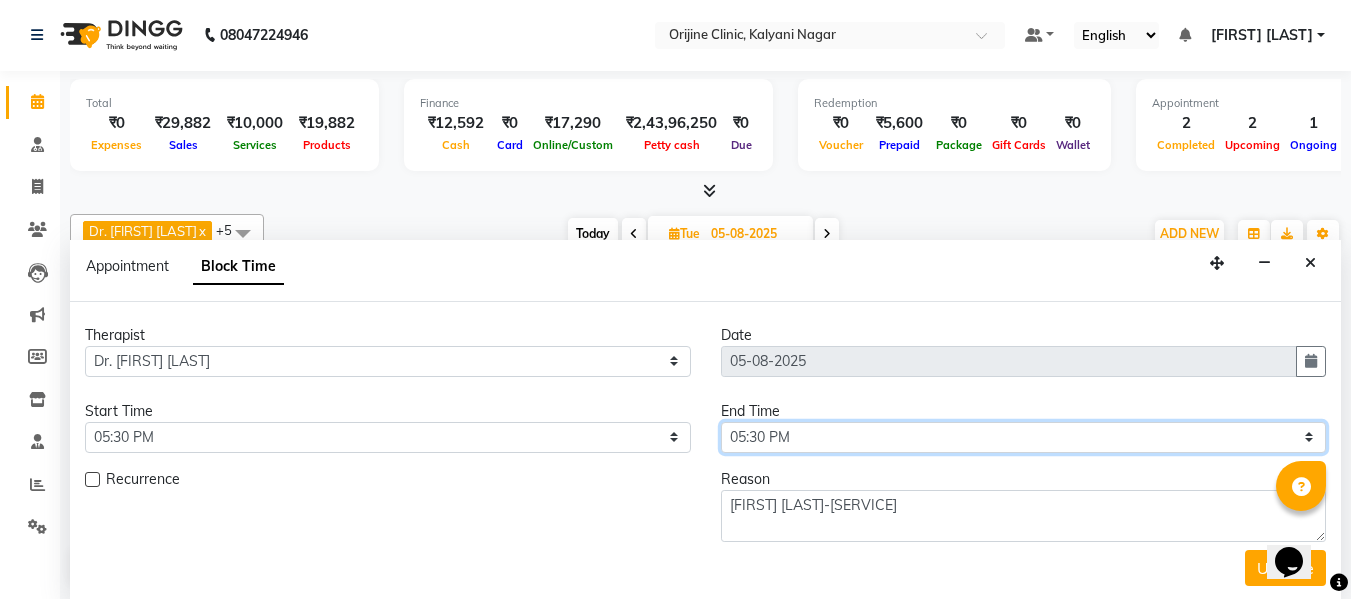 click on "Select 08:00 AM 08:15 AM 08:30 AM 08:45 AM 09:00 AM 09:15 AM 09:30 AM 09:45 AM 10:00 AM 10:15 AM 10:30 AM 10:45 AM 11:00 AM 11:15 AM 11:30 AM 11:45 AM 12:00 PM 12:15 PM 12:30 PM 12:45 PM 01:00 PM 01:15 PM 01:30 PM 01:45 PM 02:00 PM 02:15 PM 02:30 PM 02:45 PM 03:00 PM 03:15 PM 03:30 PM 03:45 PM 04:00 PM 04:15 PM 04:30 PM 04:45 PM 05:00 PM 05:15 PM 05:30 PM 05:45 PM 06:00 PM 06:15 PM 06:30 PM 06:45 PM 07:00 PM 07:15 PM 07:30 PM" at bounding box center [1024, 437] 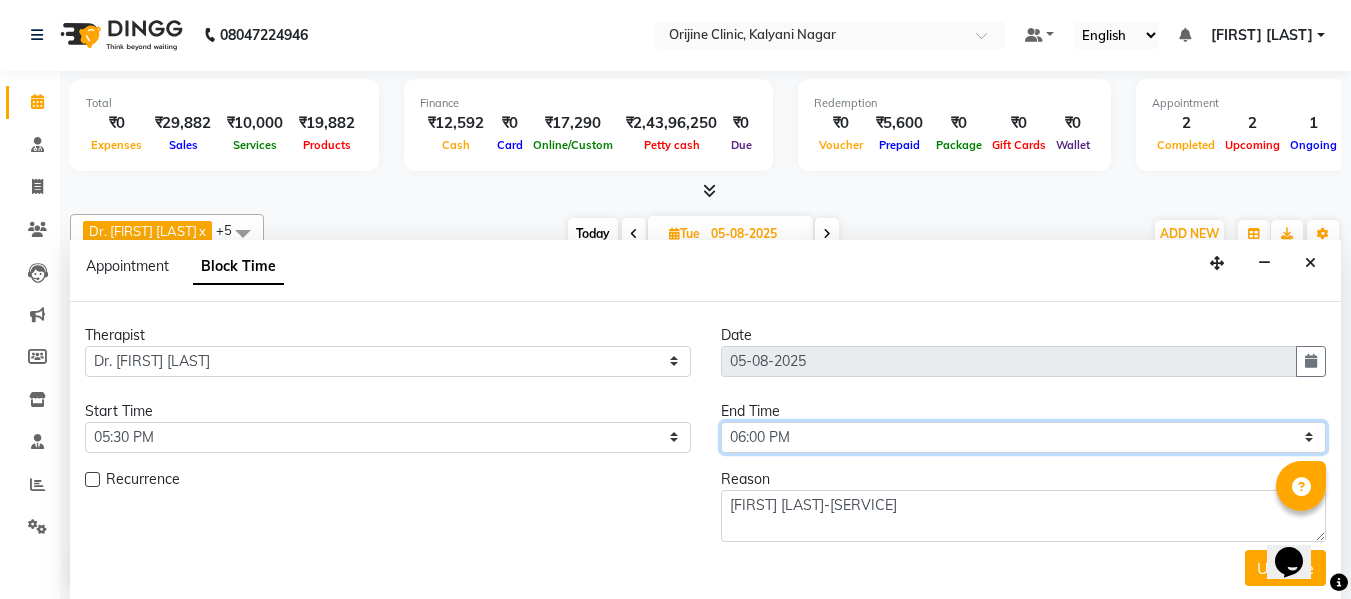 click on "Select 08:00 AM 08:15 AM 08:30 AM 08:45 AM 09:00 AM 09:15 AM 09:30 AM 09:45 AM 10:00 AM 10:15 AM 10:30 AM 10:45 AM 11:00 AM 11:15 AM 11:30 AM 11:45 AM 12:00 PM 12:15 PM 12:30 PM 12:45 PM 01:00 PM 01:15 PM 01:30 PM 01:45 PM 02:00 PM 02:15 PM 02:30 PM 02:45 PM 03:00 PM 03:15 PM 03:30 PM 03:45 PM 04:00 PM 04:15 PM 04:30 PM 04:45 PM 05:00 PM 05:15 PM 05:30 PM 05:45 PM 06:00 PM 06:15 PM 06:30 PM 06:45 PM 07:00 PM 07:15 PM 07:30 PM" at bounding box center (1024, 437) 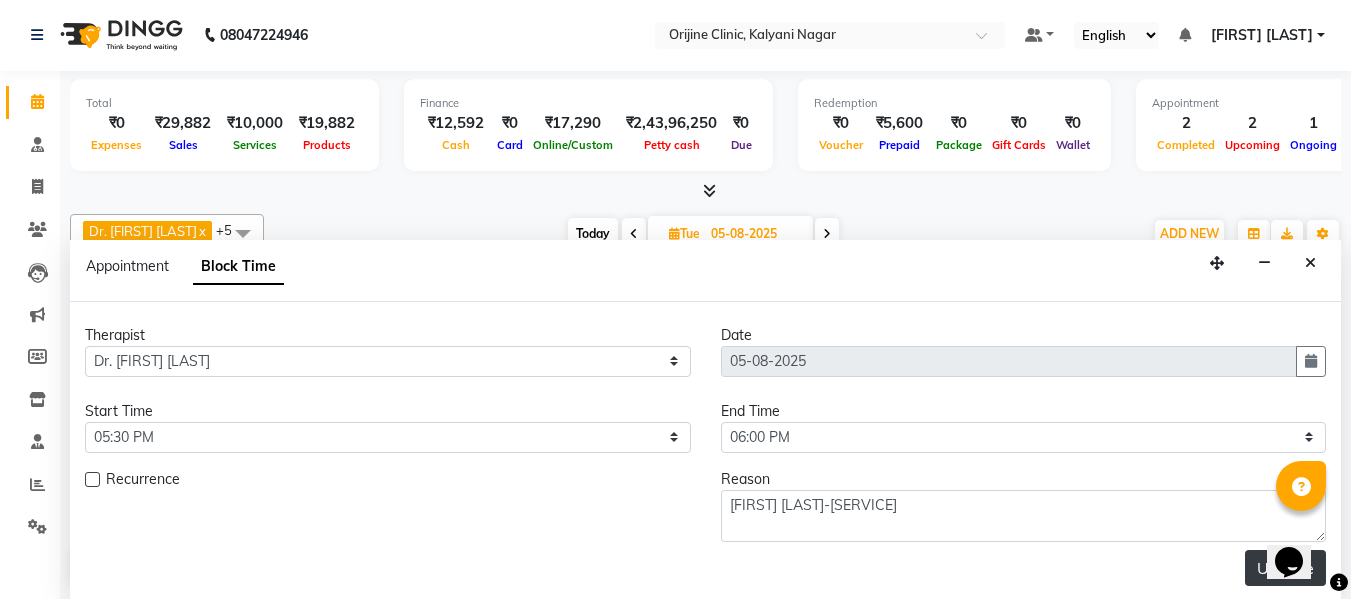 click on "Update" at bounding box center (1285, 568) 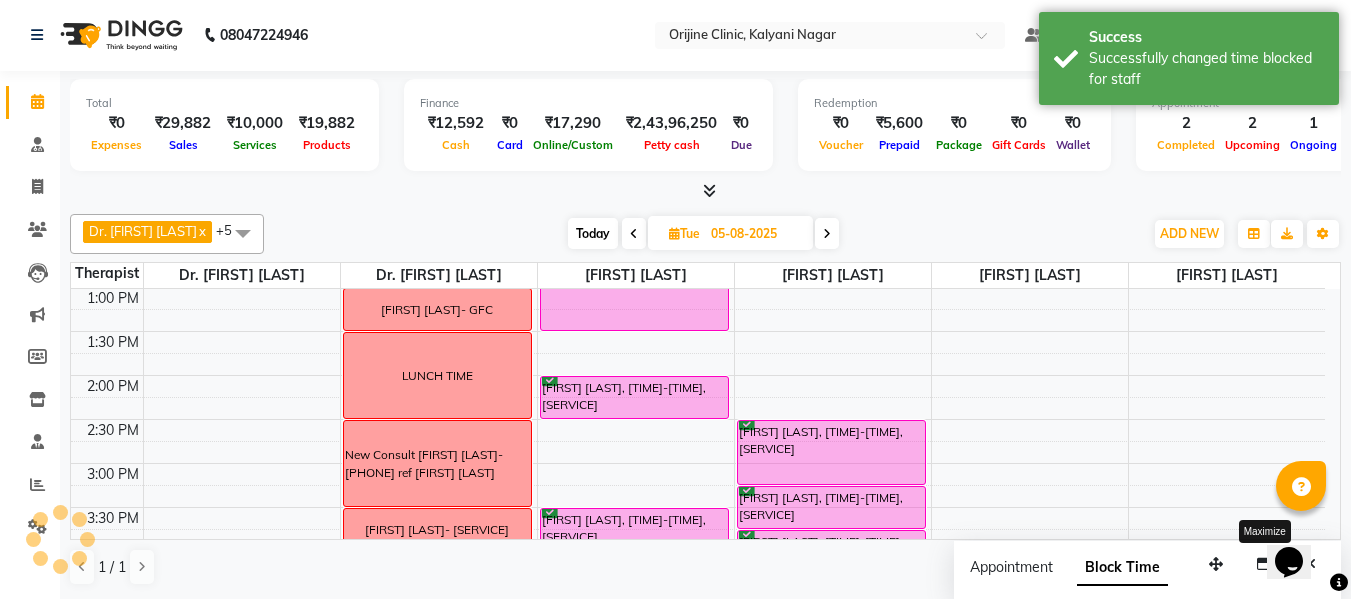 scroll, scrollTop: 0, scrollLeft: 0, axis: both 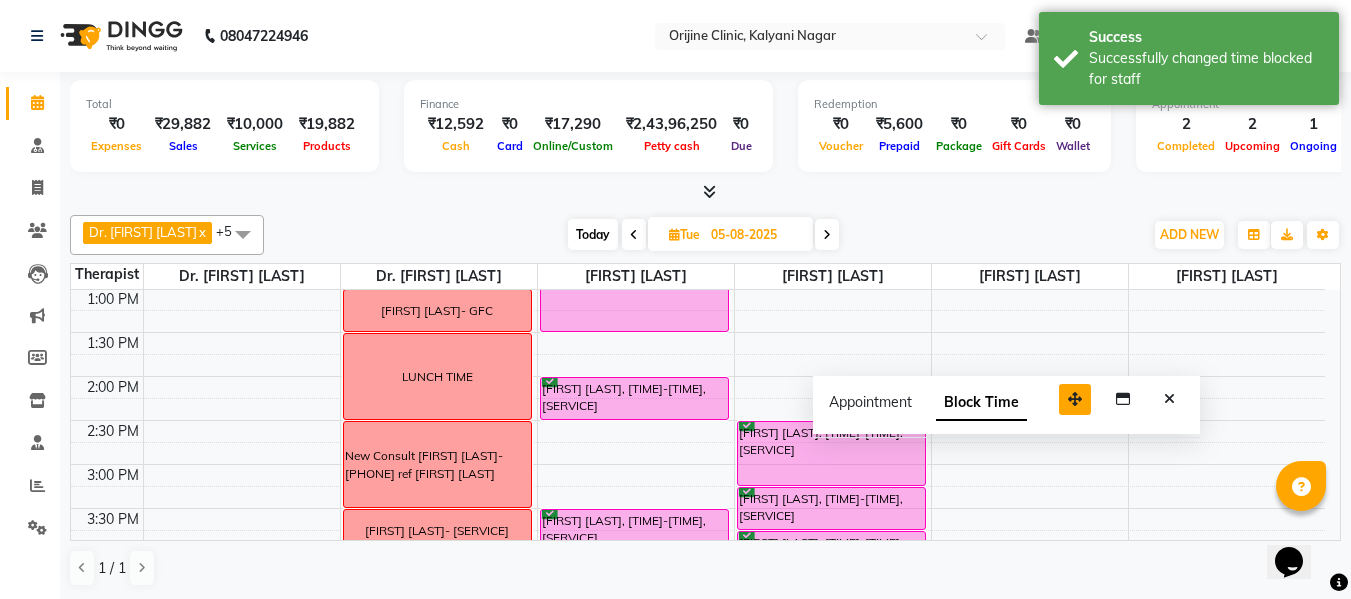drag, startPoint x: 1221, startPoint y: 573, endPoint x: 1078, endPoint y: 403, distance: 222.14635 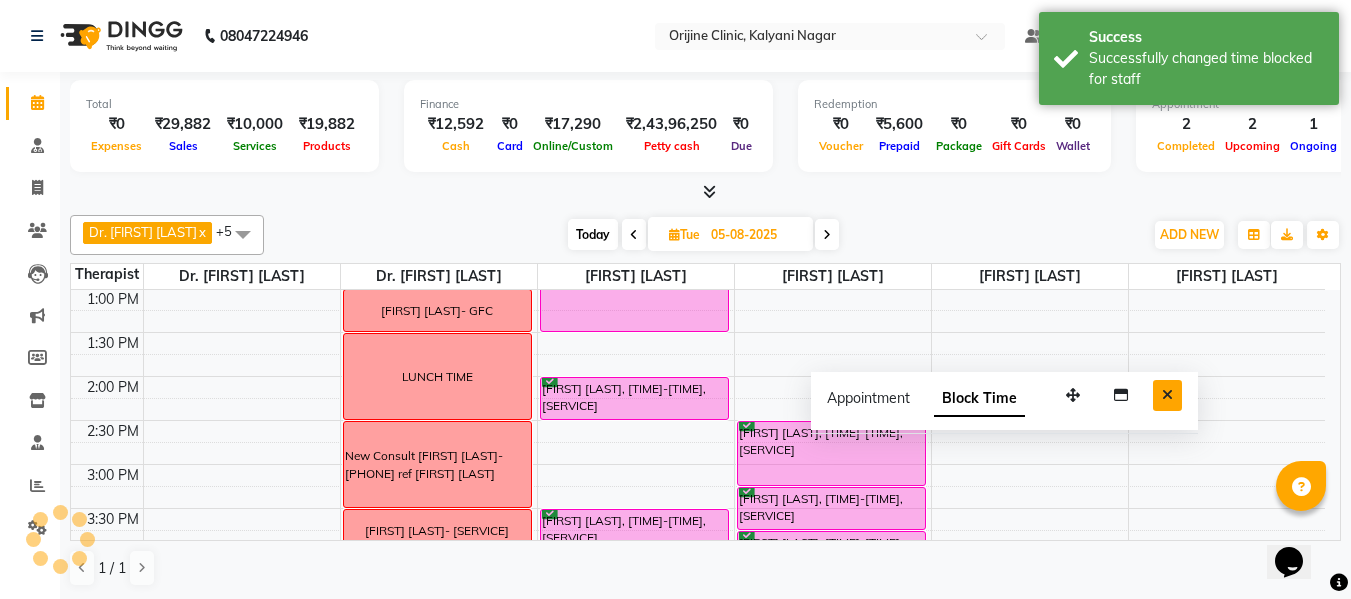click at bounding box center [1167, 395] 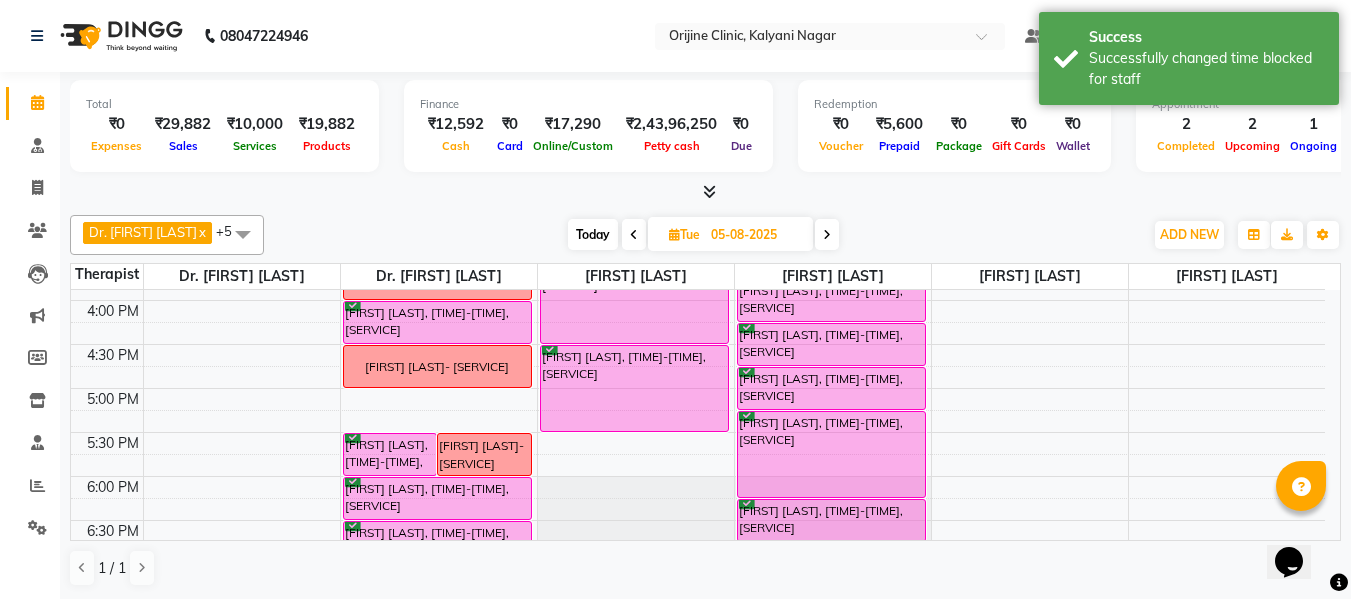 scroll, scrollTop: 791, scrollLeft: 0, axis: vertical 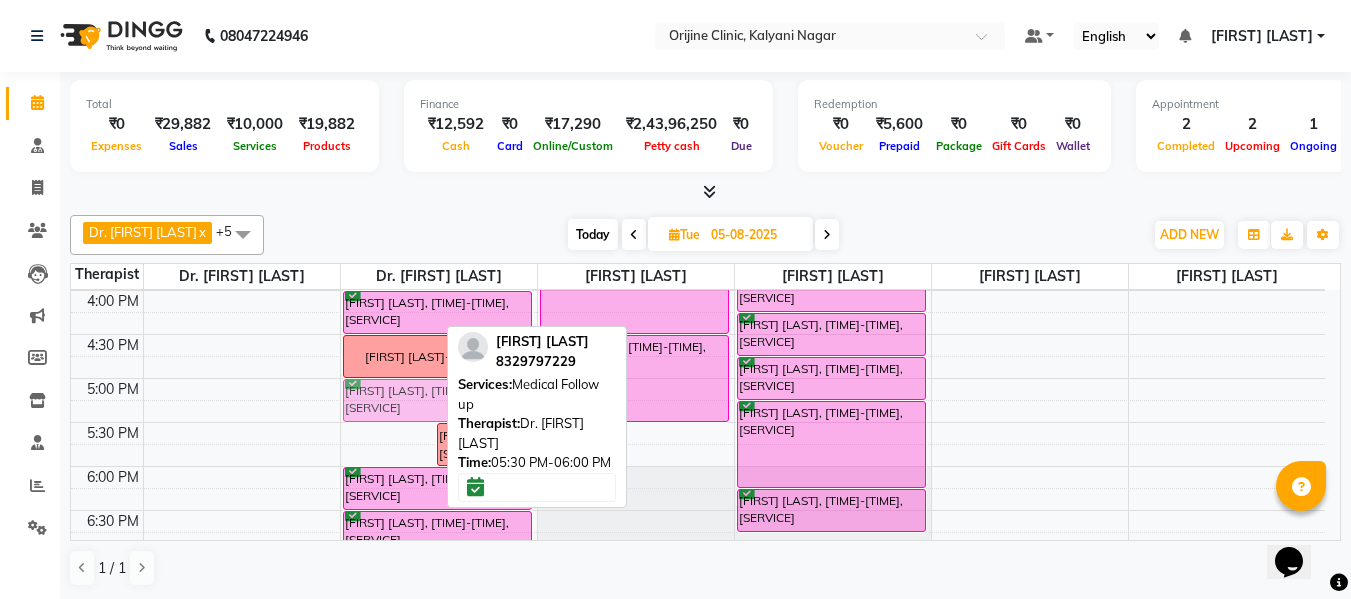 drag, startPoint x: 415, startPoint y: 434, endPoint x: 427, endPoint y: 381, distance: 54.34151 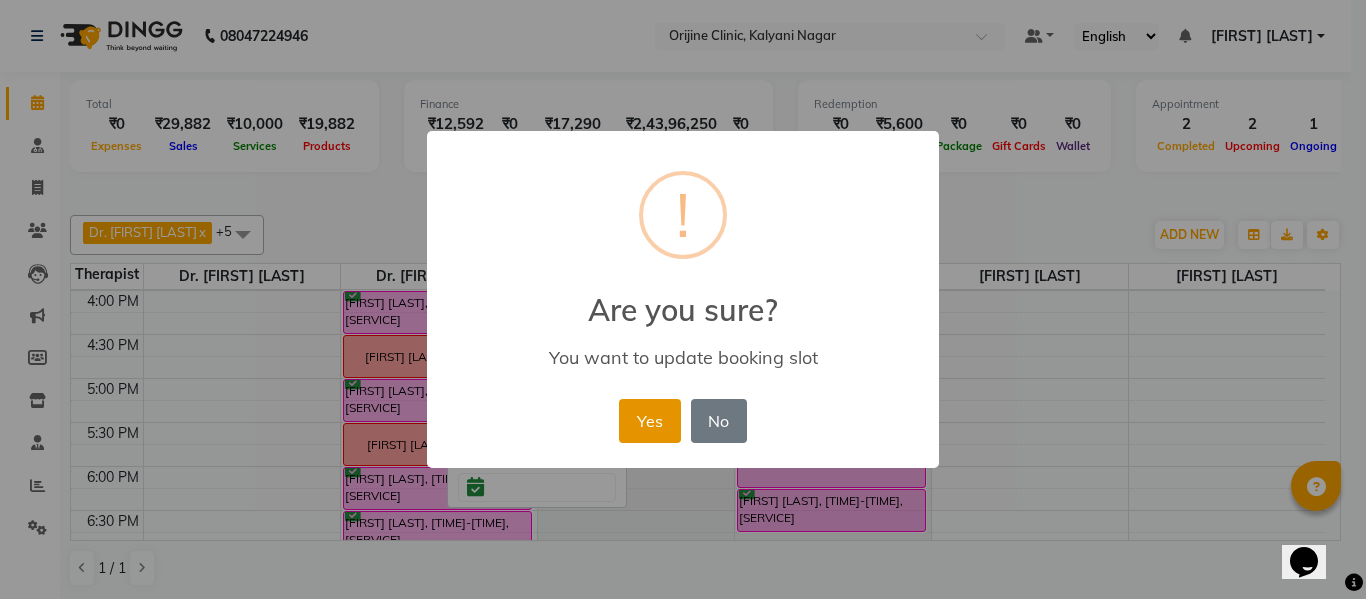 click on "Yes" at bounding box center (649, 421) 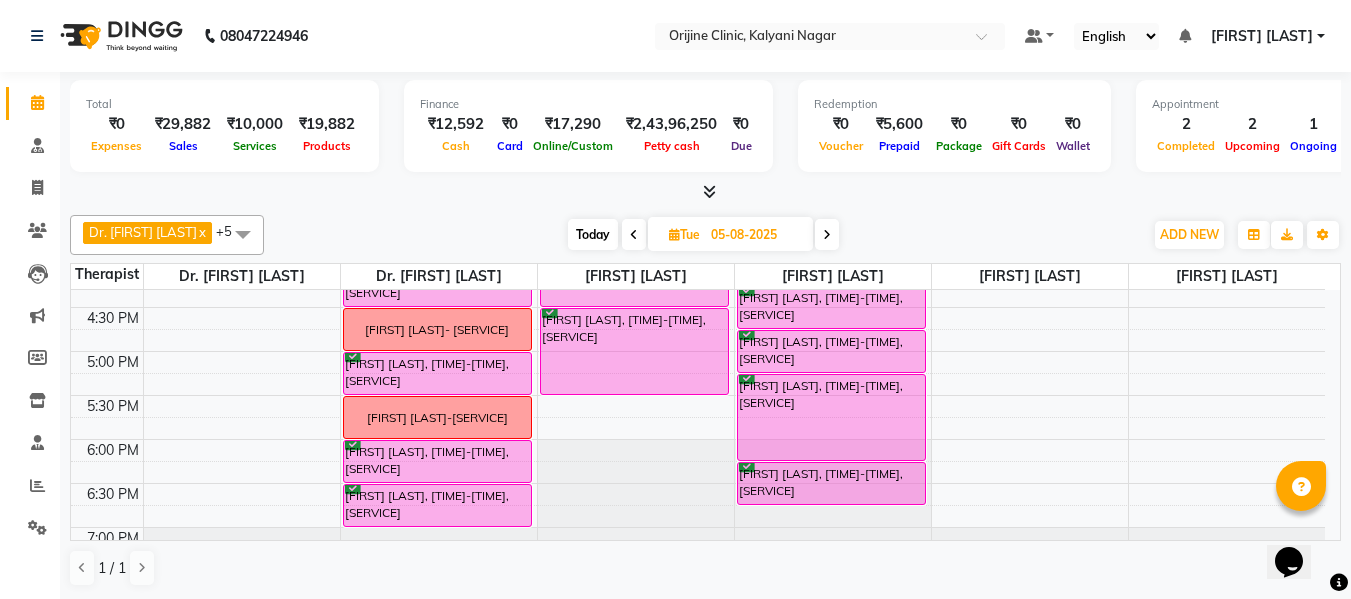 scroll, scrollTop: 823, scrollLeft: 0, axis: vertical 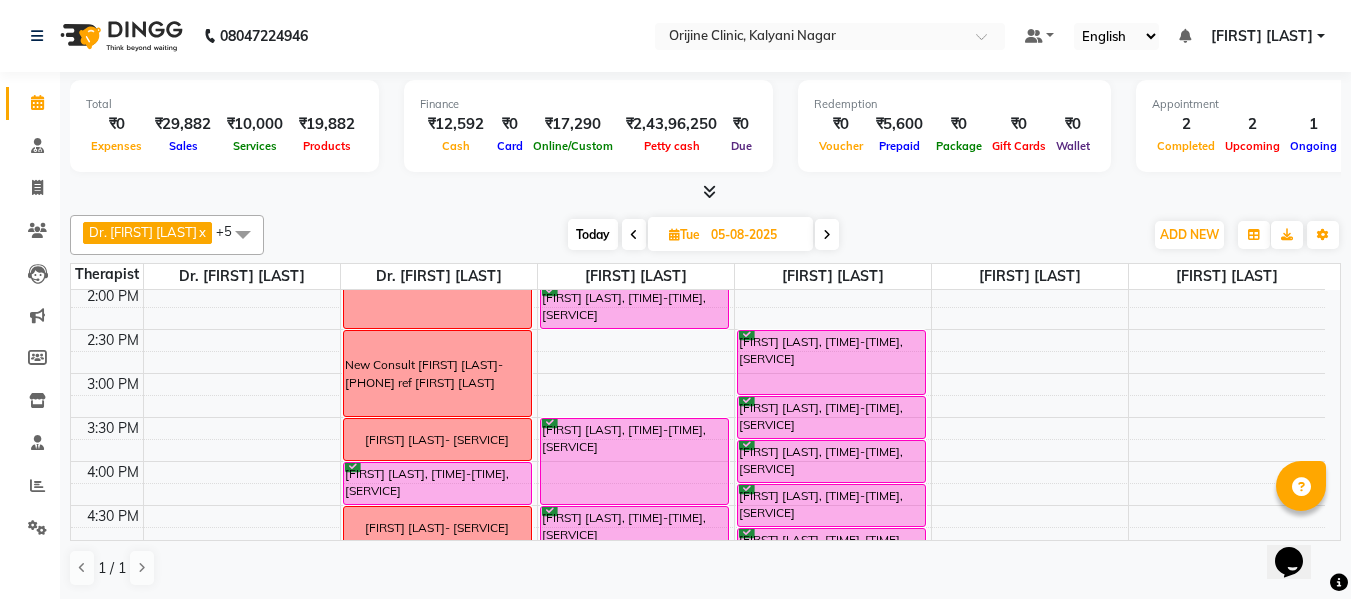 click at bounding box center [827, 235] 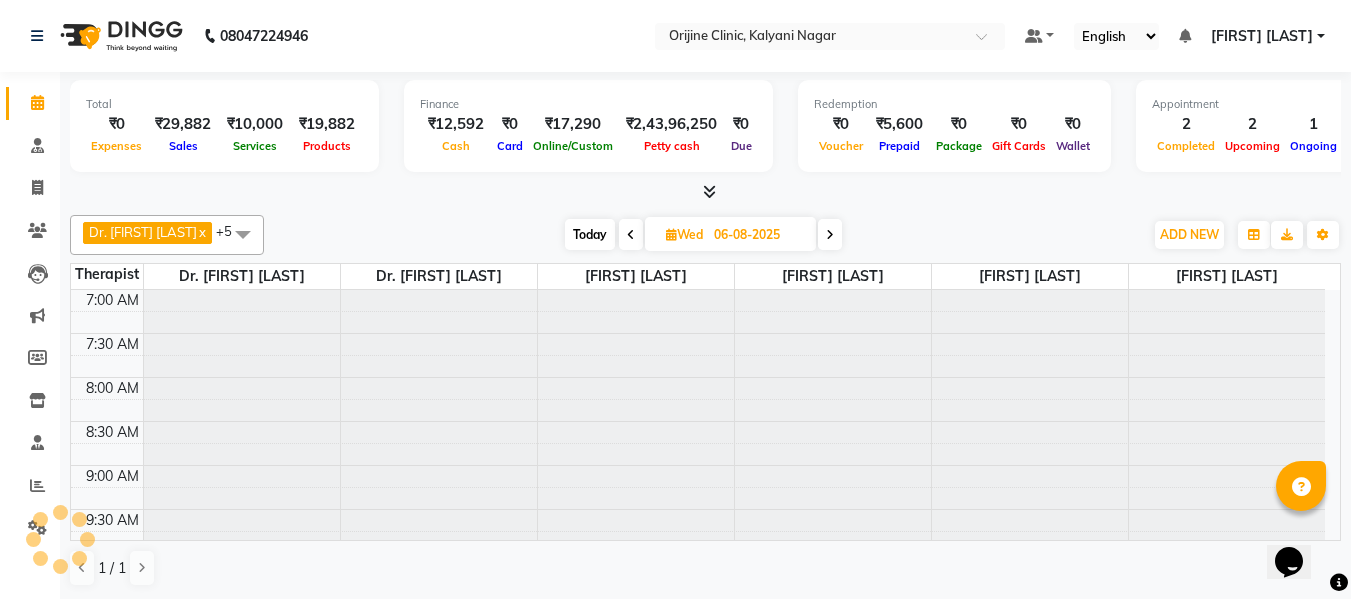 scroll, scrollTop: 529, scrollLeft: 0, axis: vertical 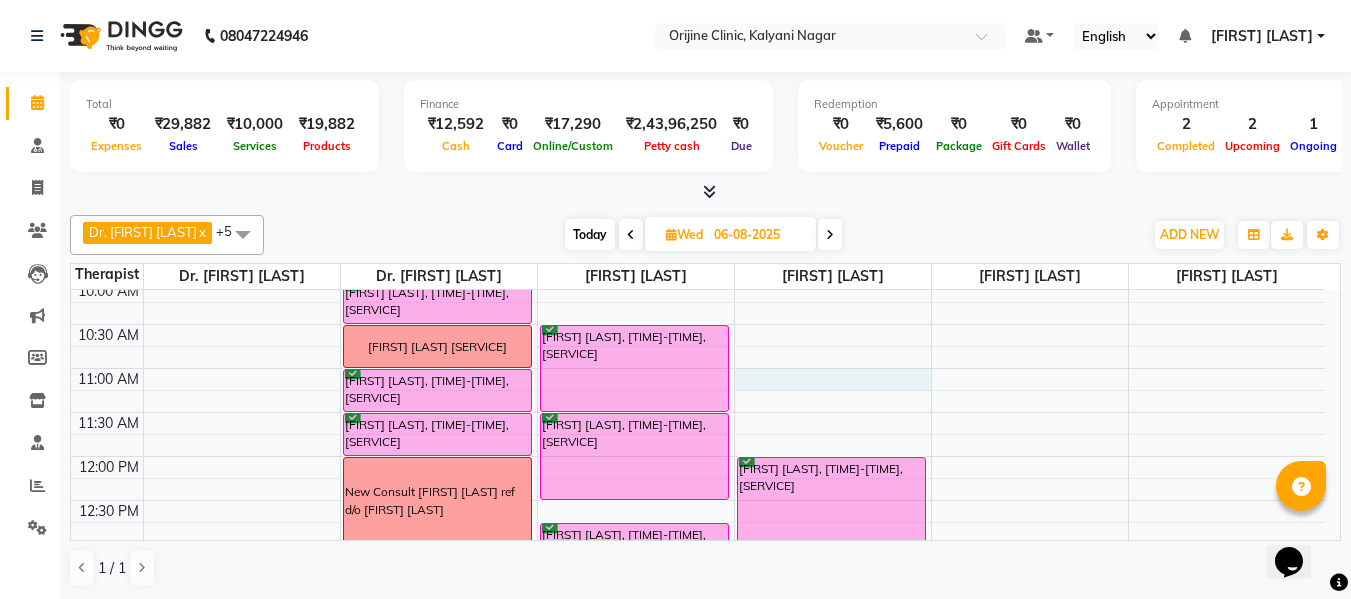 click on "7:00 AM 7:30 AM 8:00 AM 8:30 AM 9:00 AM 9:30 AM 10:00 AM 10:30 AM 11:00 AM 11:30 AM 12:00 PM 12:30 PM 1:00 PM 1:30 PM 2:00 PM 2:30 PM 3:00 PM 3:30 PM 4:00 PM 4:30 PM 5:00 PM 5:30 PM 6:00 PM 6:30 PM 7:00 PM 7:30 PM     Rani Kumari, 10:00 AM-10:30 AM,  Medical Follow up  Sanna Jain Meet up      Nanda Juriasinghani, 11:00 AM-11:30 AM,  Medical Follow up     Kavvya Rathi, 11:30 AM-12:00 PM,  Medical Follow up  New Consult Aahna Sanghavi ref d/o khushi sanghavi   LUNCH TIME   antara Mulay- Wart Removal   Shruti Divesh Agarwal- F/u      Anshul Karnawat, 02:30 PM-03:00 PM,  Medical Follow up  Shreya Pawar- Abdomen- MNRF      Latika Juriasinghani, 03:30 PM-04:00 PM,  Medical Follow up  New Consult- Saieesha Jain- 8554008383  d/o kanika jain       Sanaa Jain, 10:30 AM-11:30 AM, LHR - Women Full Legs     Sanaa Jain, 11:30 AM-12:30 PM, LHR - Full Arms     Antara Mulay, 12:45 PM-01:45 PM, Radio Frequency Small     Shriya Pawar, 02:00 PM-03:00 PM, ED - Abdomen rejuvenation     Shriya Pawar, 03:00 PM-03:30 PM, GFC - Hair" at bounding box center [698, 588] 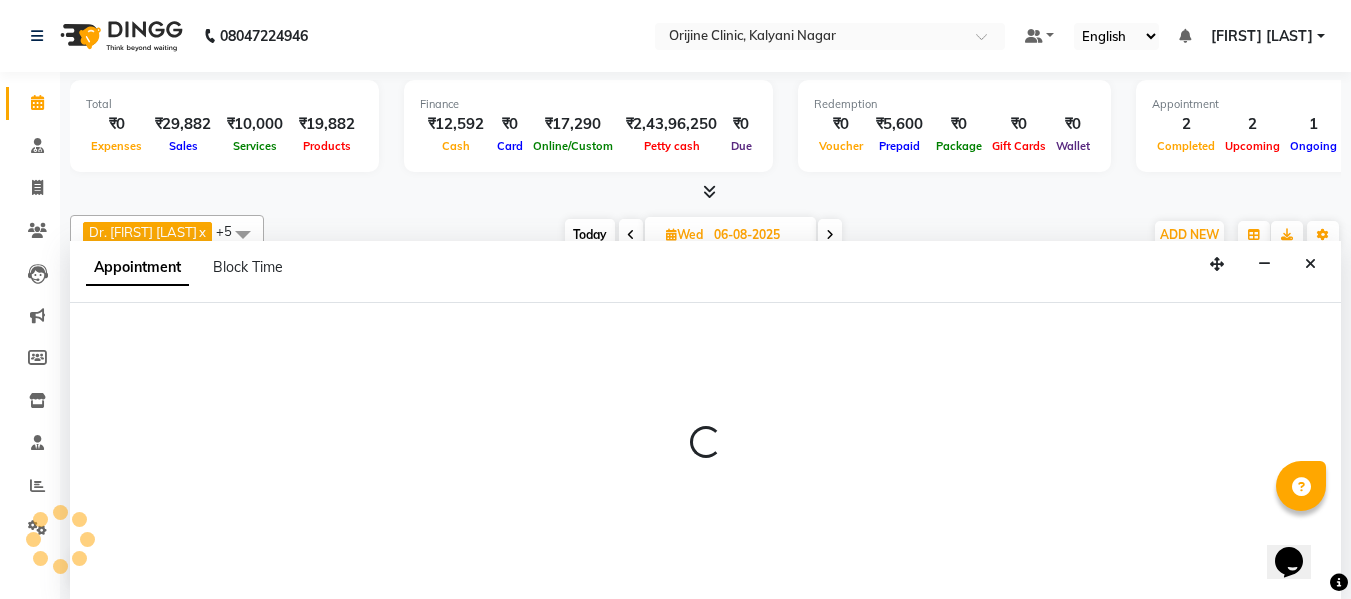 click at bounding box center (705, 451) 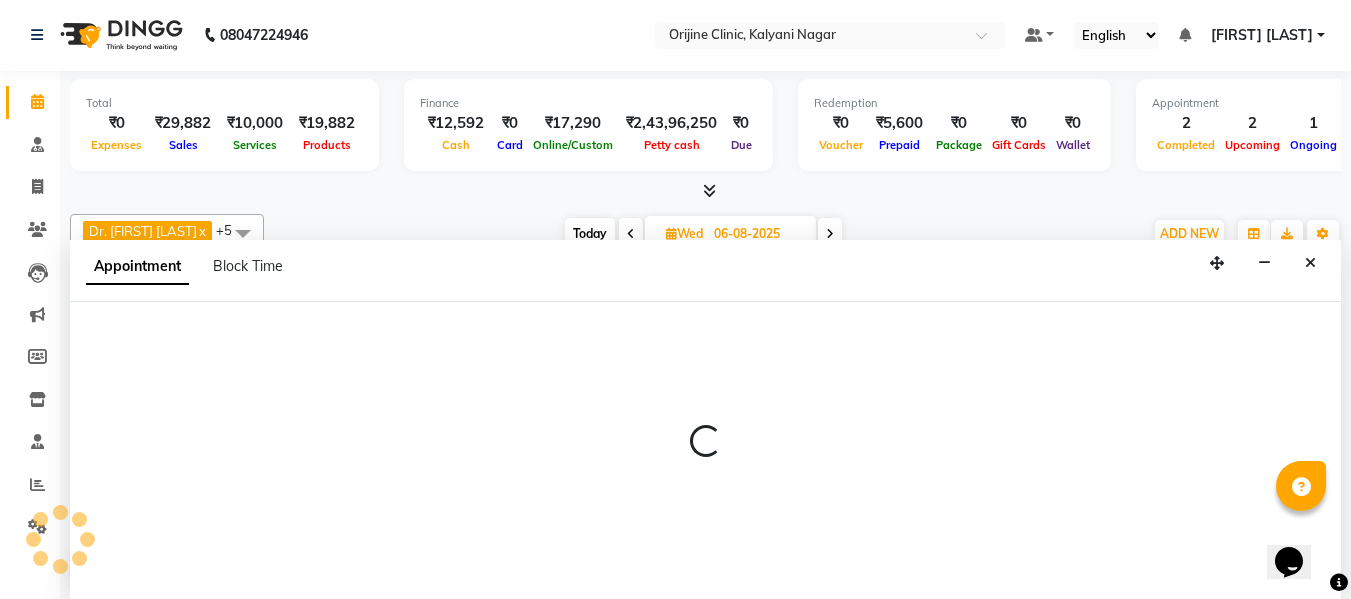 select on "10777" 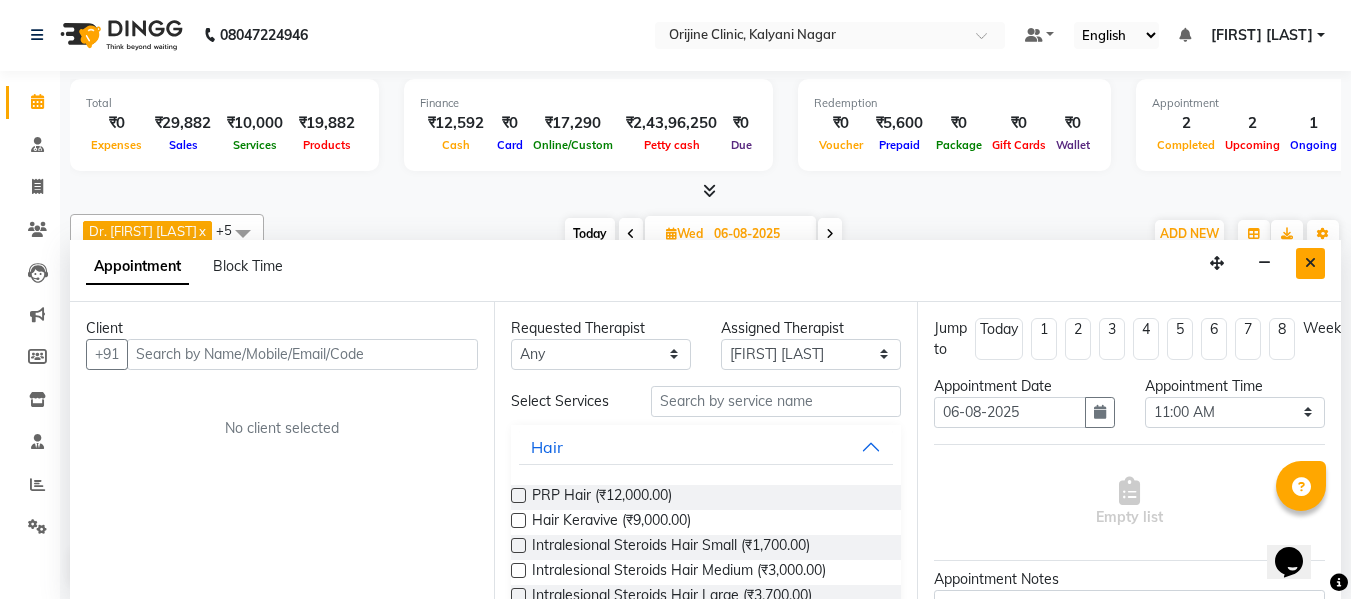click at bounding box center [1310, 263] 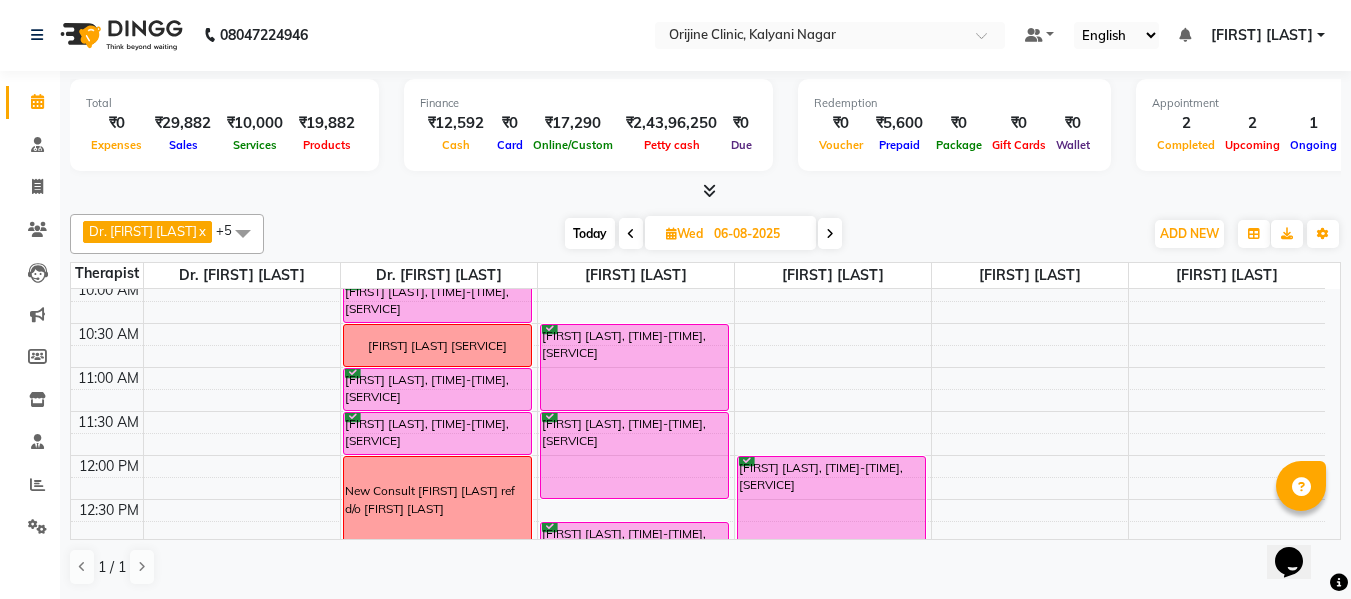 click at bounding box center (631, 234) 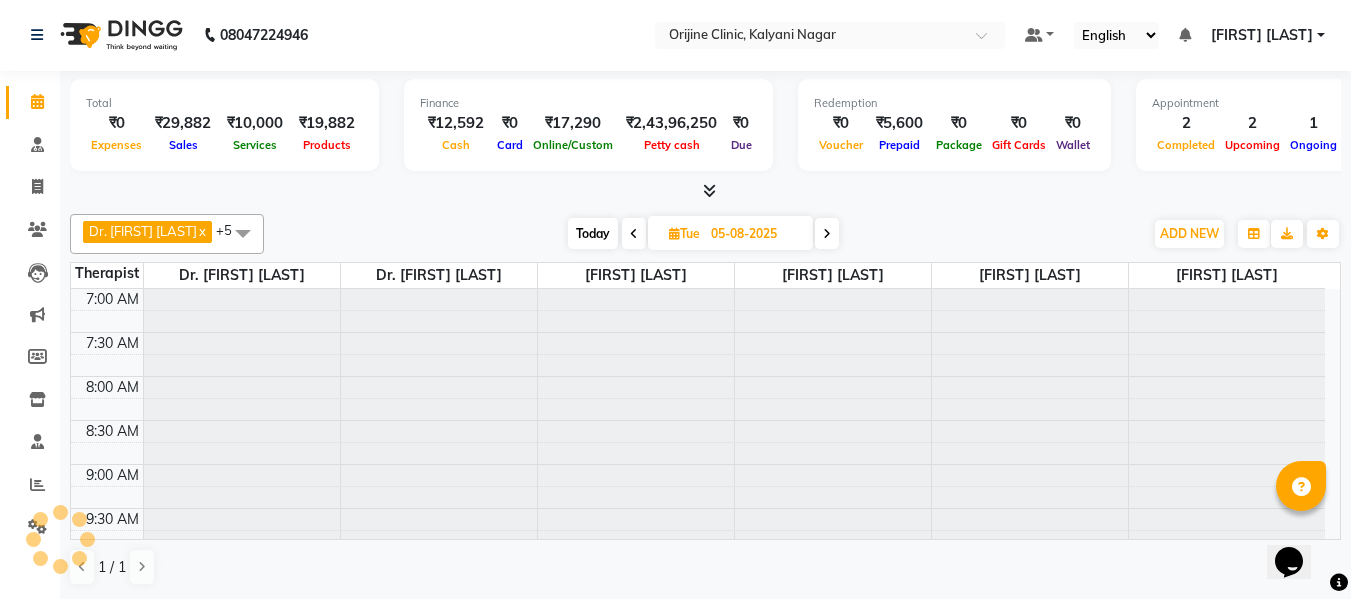 scroll, scrollTop: 529, scrollLeft: 0, axis: vertical 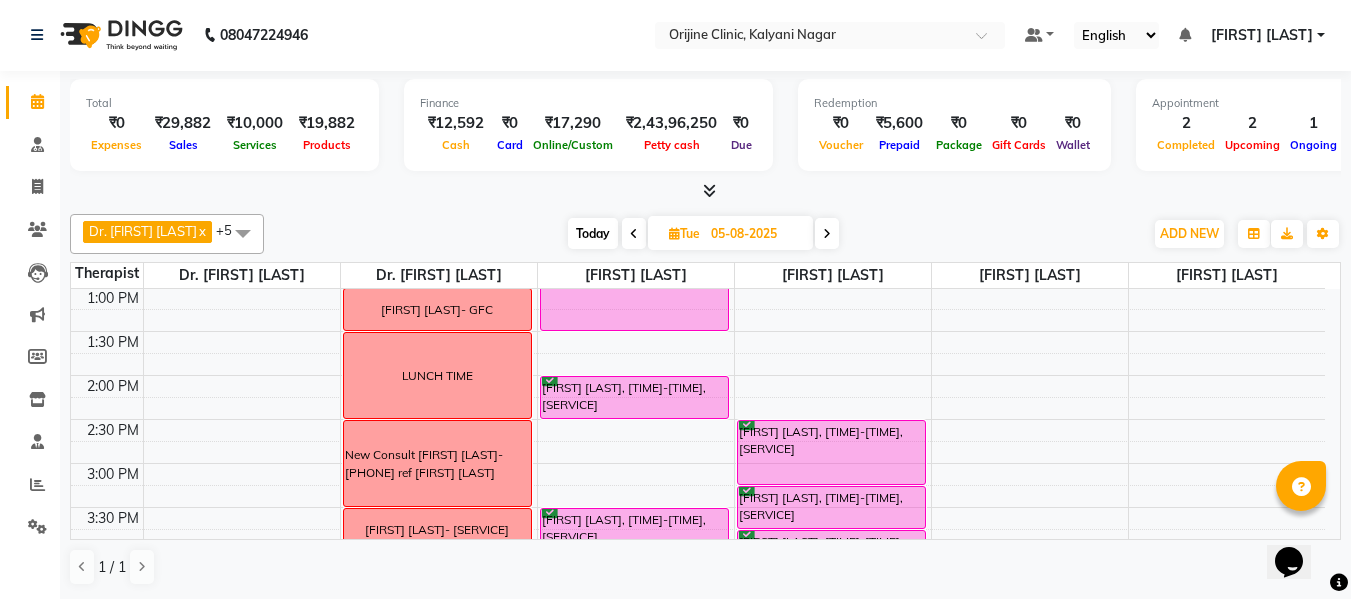 click at bounding box center [634, 233] 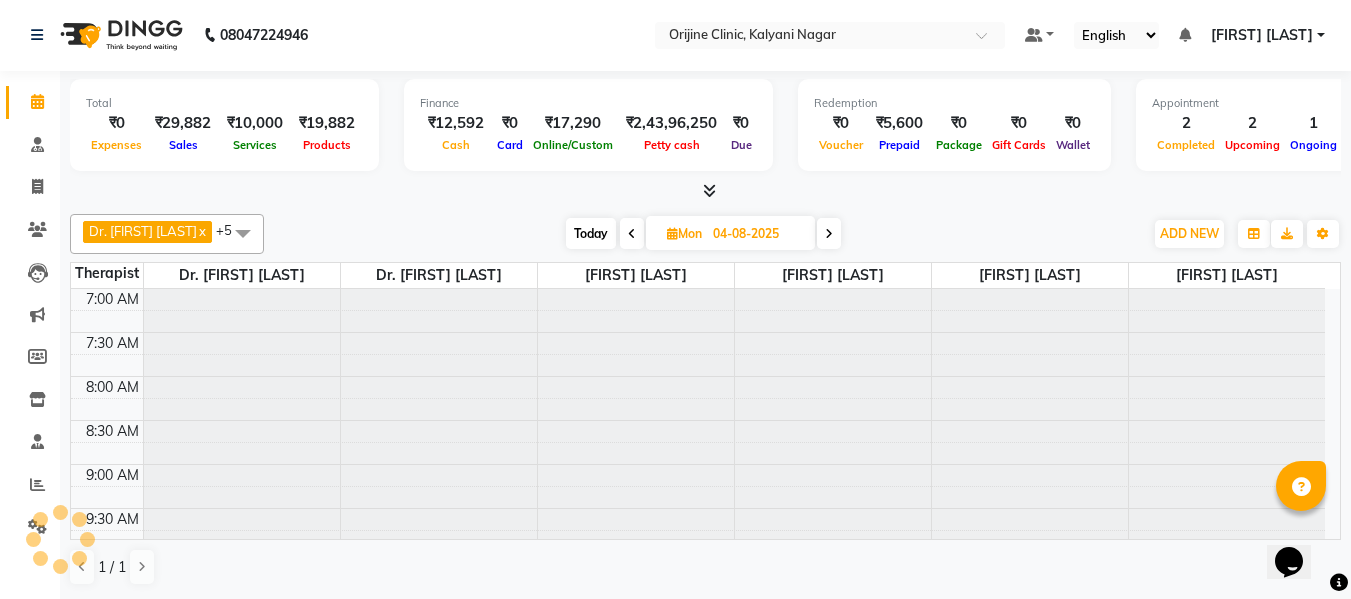 scroll, scrollTop: 529, scrollLeft: 0, axis: vertical 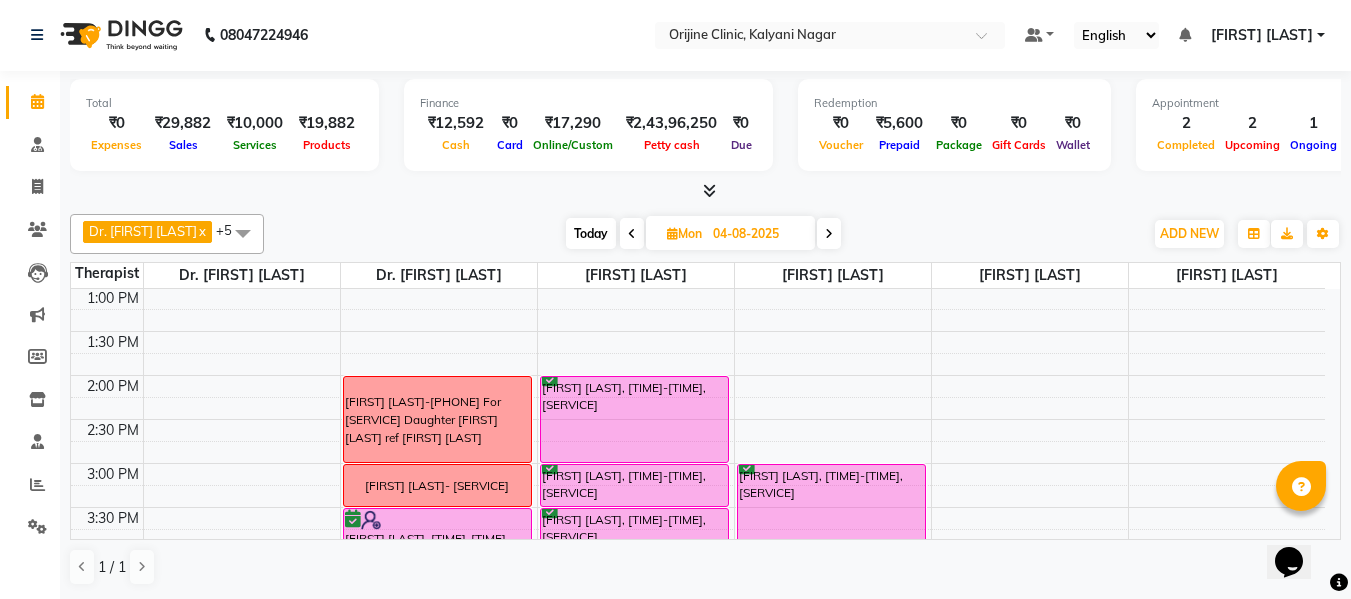 click at bounding box center [829, 233] 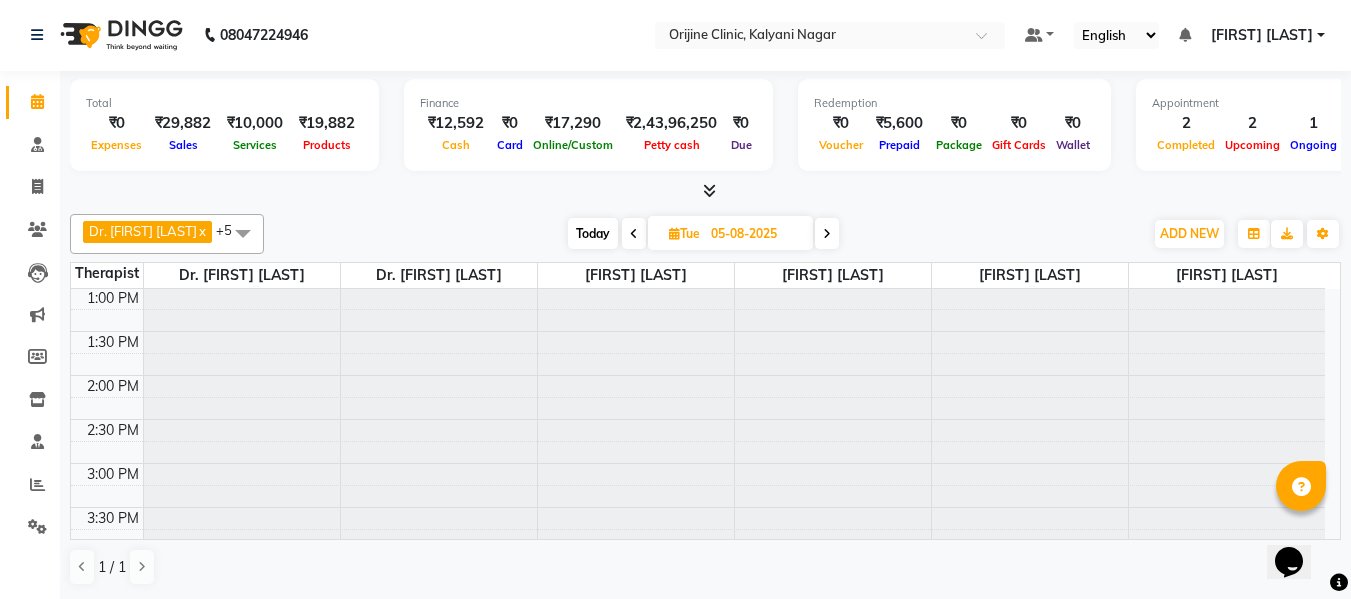 scroll, scrollTop: 529, scrollLeft: 0, axis: vertical 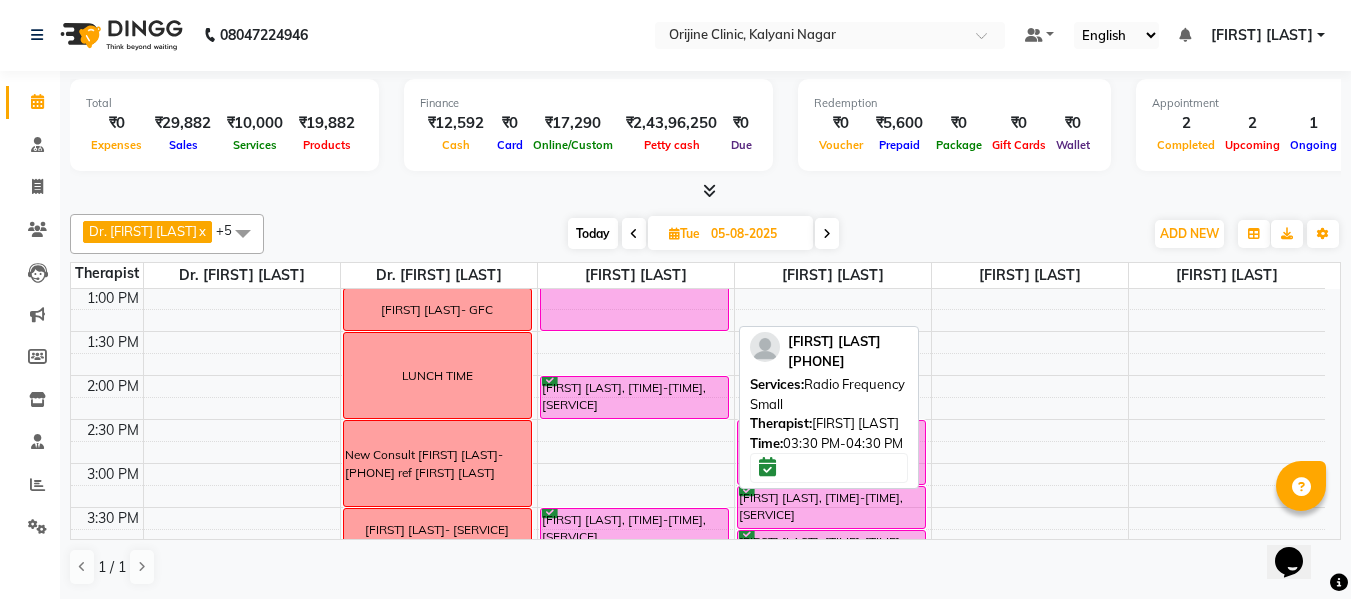 click on "Roozbeh Contractor, 03:30 PM-04:30 PM, Radio Frequency Small" at bounding box center (634, 551) 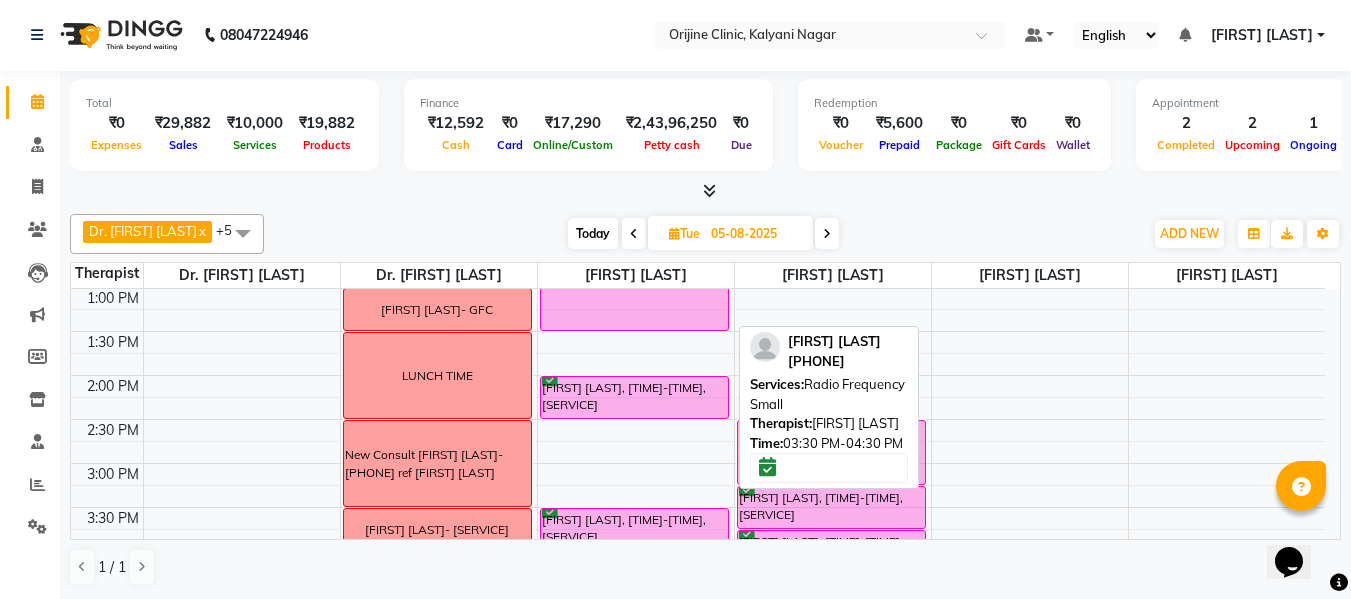 click on "Roozbeh Contractor, 03:30 PM-04:30 PM, Radio Frequency Small" at bounding box center [634, 551] 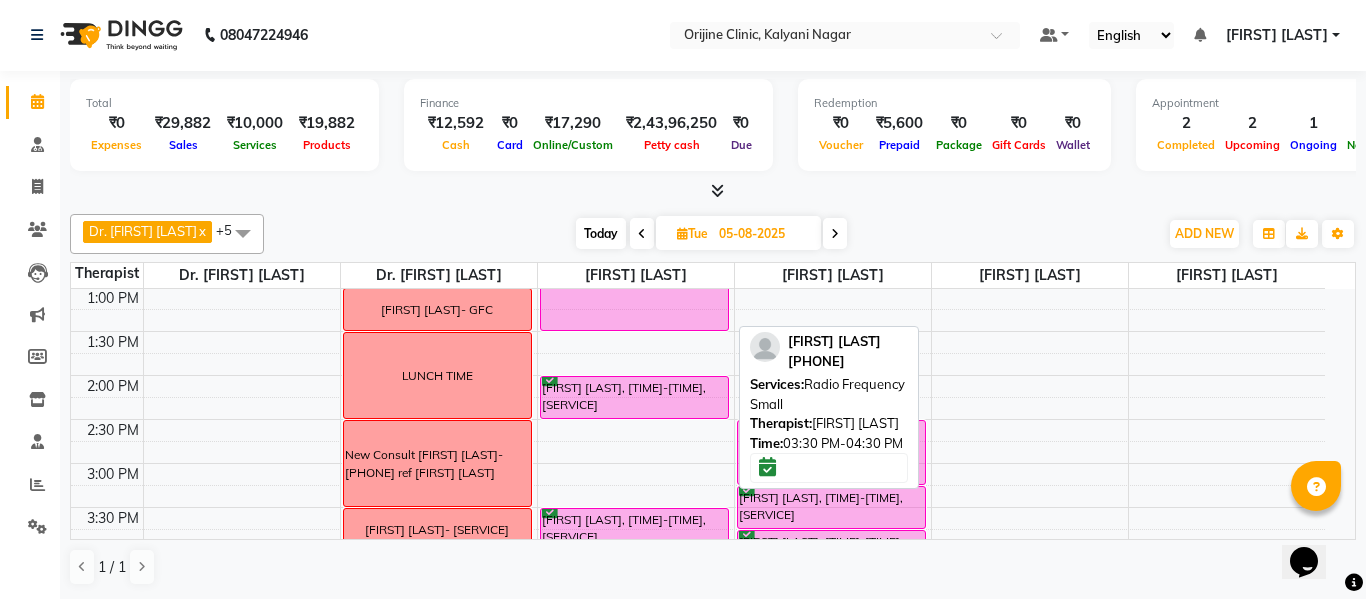 select on "6" 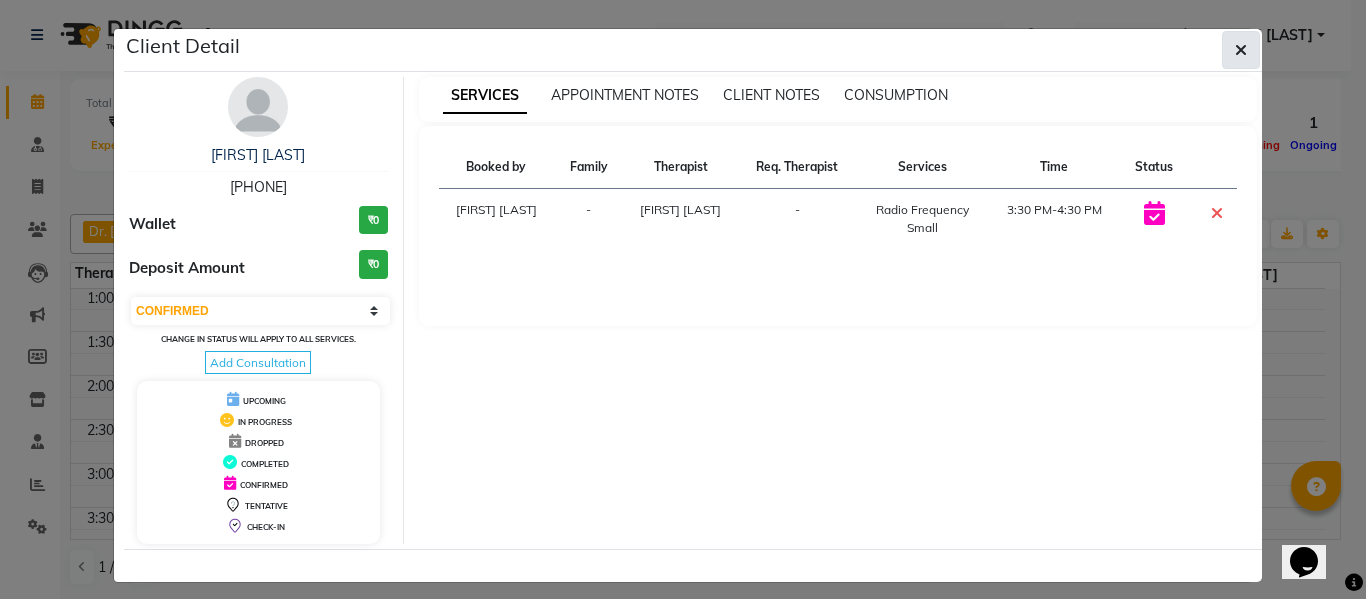 click 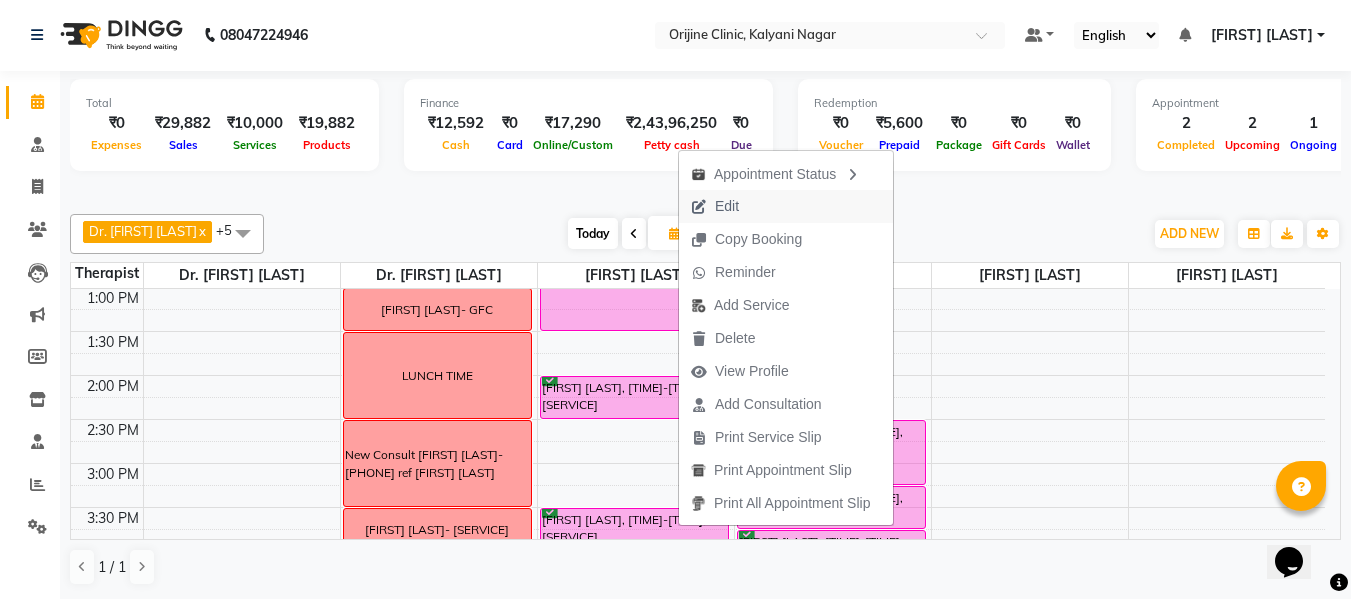 click on "Edit" at bounding box center (715, 206) 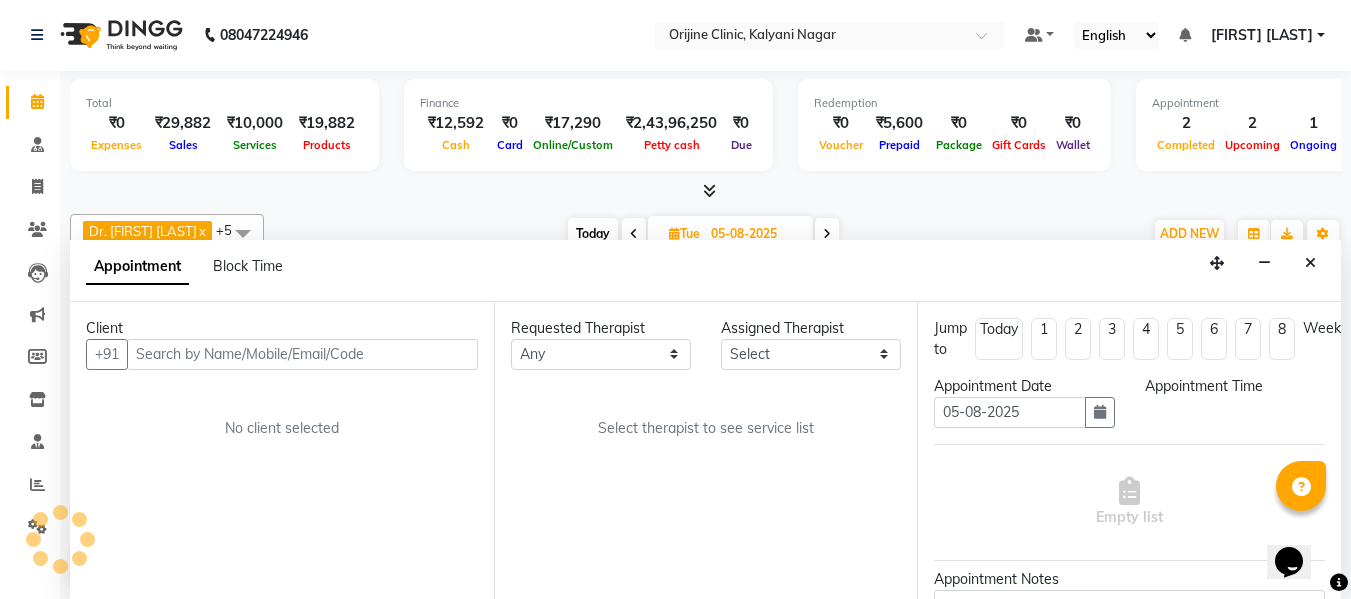 select on "10776" 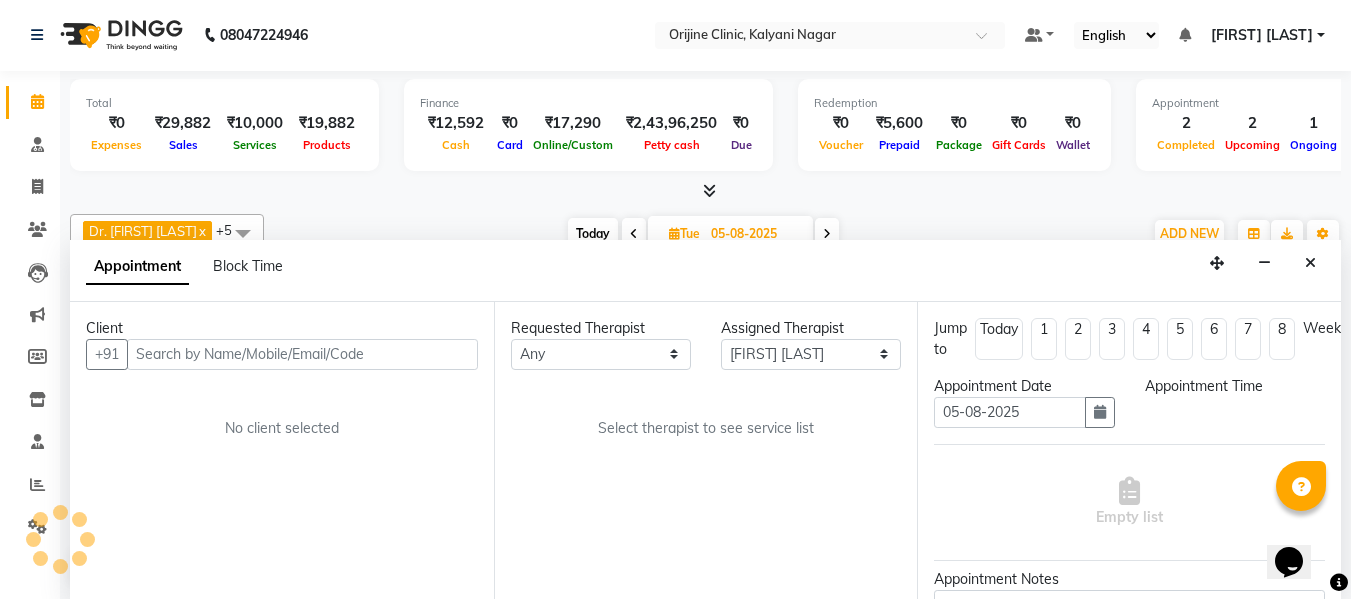 scroll, scrollTop: 529, scrollLeft: 0, axis: vertical 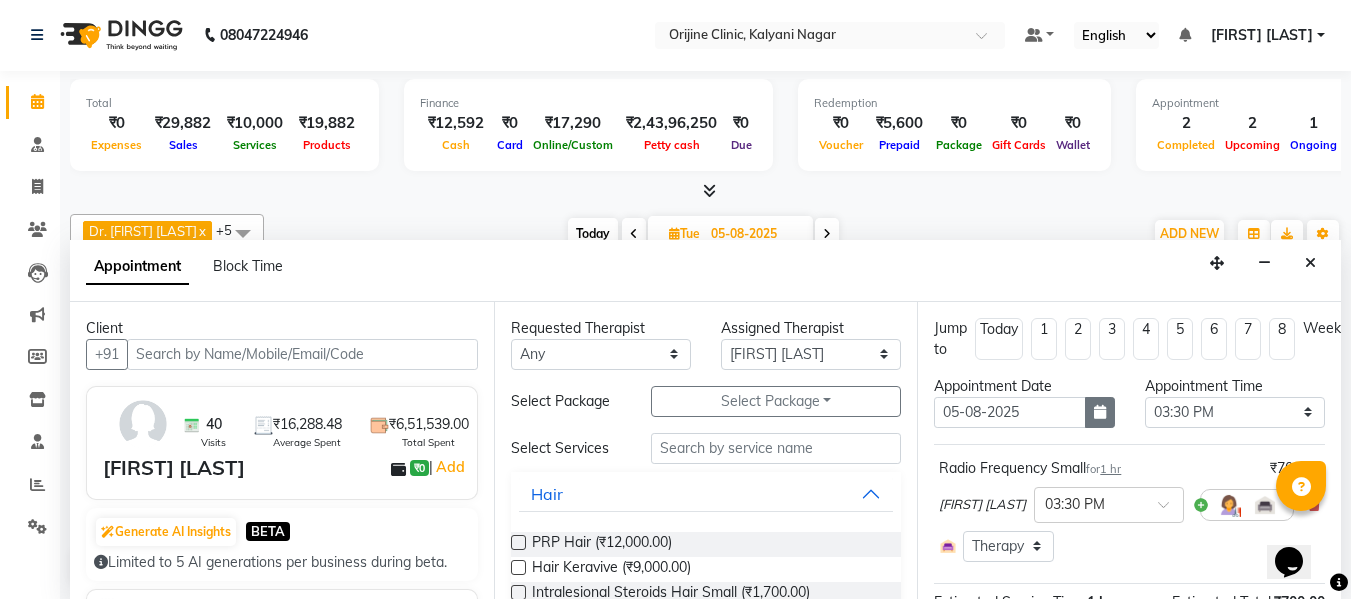 click at bounding box center (1100, 412) 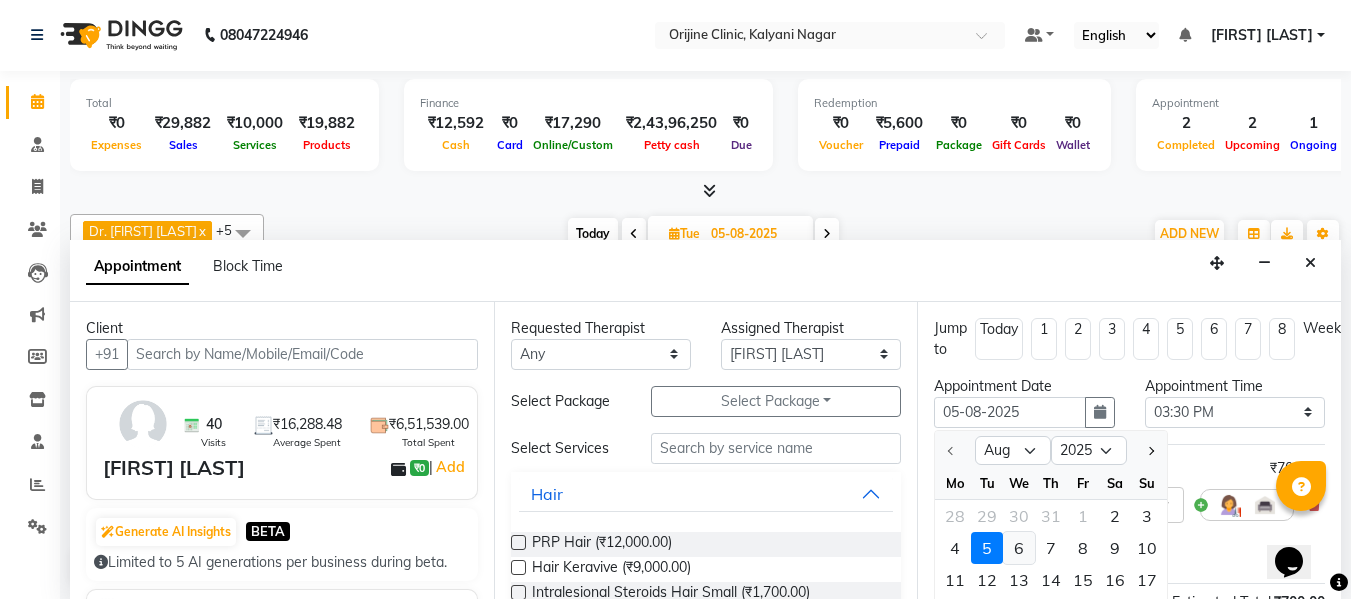 click on "6" at bounding box center [1019, 548] 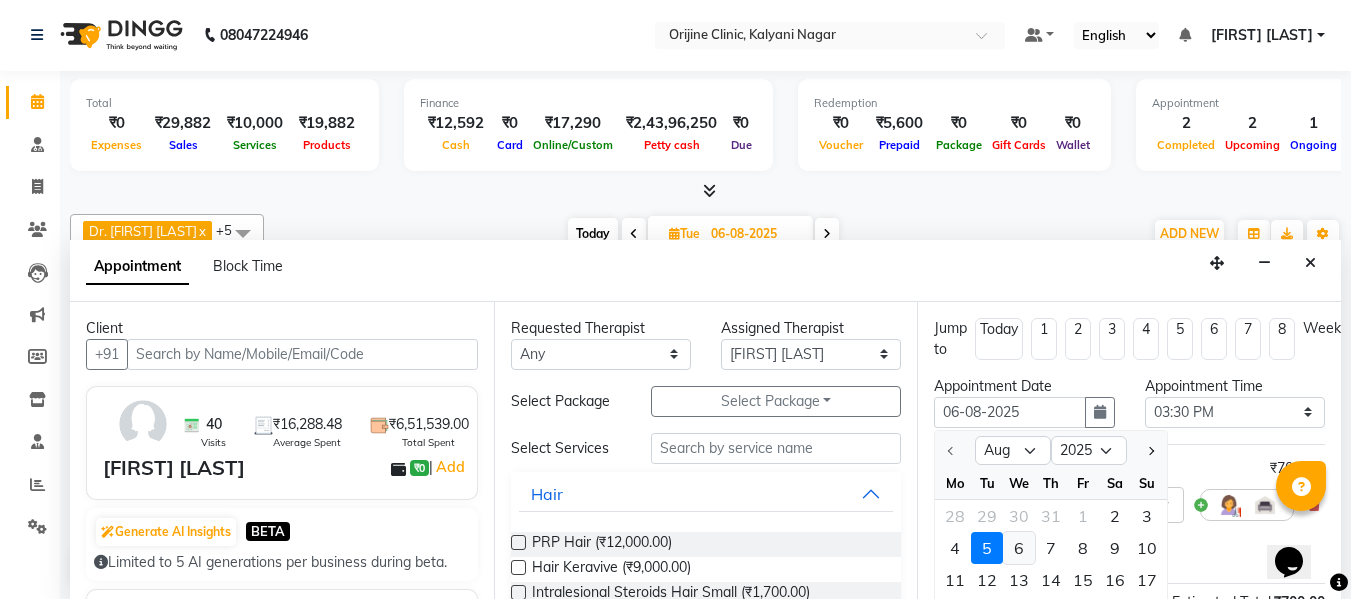 scroll, scrollTop: 529, scrollLeft: 0, axis: vertical 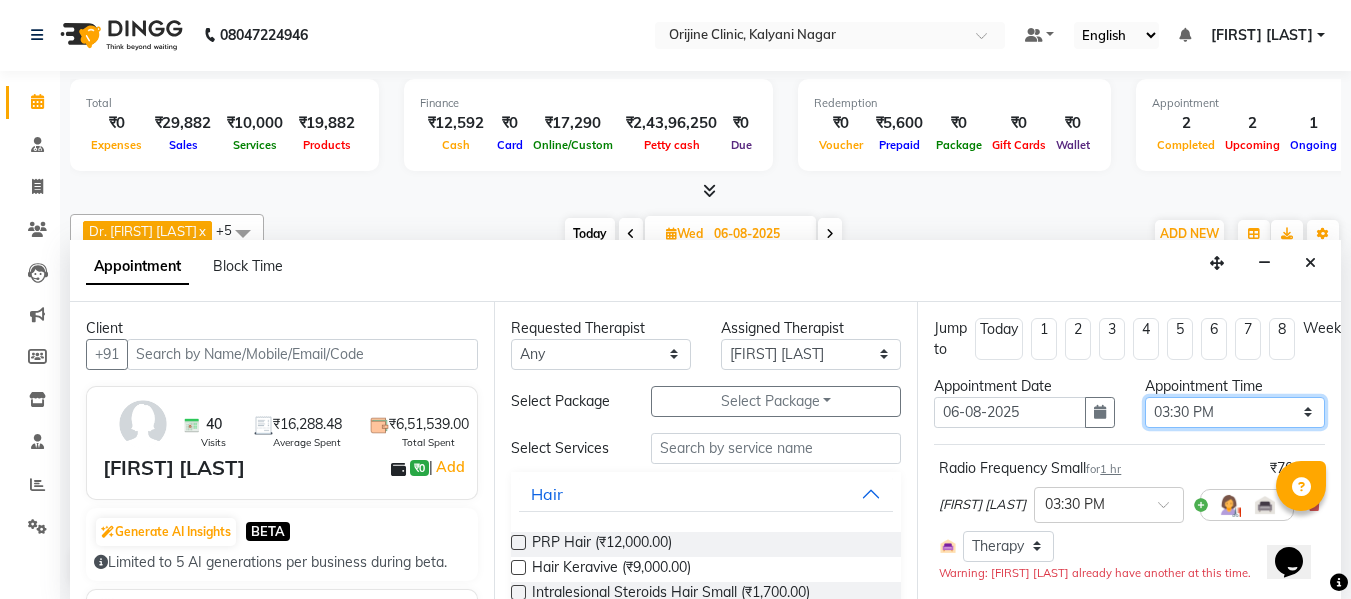 click on "Select 08:00 AM 08:15 AM 08:30 AM 08:45 AM 09:00 AM 09:15 AM 09:30 AM 09:45 AM 10:00 AM 10:15 AM 10:30 AM 10:45 AM 11:00 AM 11:15 AM 11:30 AM 11:45 AM 12:00 PM 12:15 PM 12:30 PM 12:45 PM 01:00 PM 01:15 PM 01:30 PM 01:45 PM 02:00 PM 02:15 PM 02:30 PM 02:45 PM 03:00 PM 03:15 PM 03:30 PM 03:45 PM 04:00 PM 04:15 PM 04:30 PM 04:45 PM 05:00 PM 05:15 PM 05:30 PM 05:45 PM 06:00 PM 06:15 PM 06:30 PM 06:45 PM 07:00 PM" at bounding box center (1235, 412) 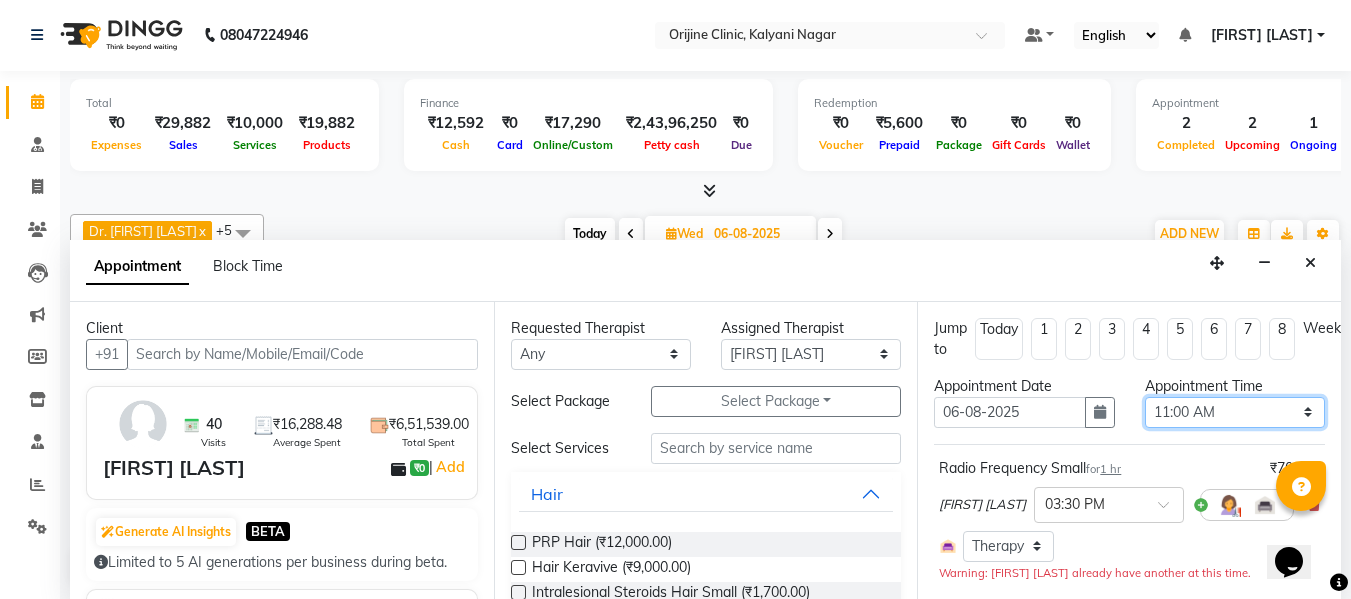 click on "Select 08:00 AM 08:15 AM 08:30 AM 08:45 AM 09:00 AM 09:15 AM 09:30 AM 09:45 AM 10:00 AM 10:15 AM 10:30 AM 10:45 AM 11:00 AM 11:15 AM 11:30 AM 11:45 AM 12:00 PM 12:15 PM 12:30 PM 12:45 PM 01:00 PM 01:15 PM 01:30 PM 01:45 PM 02:00 PM 02:15 PM 02:30 PM 02:45 PM 03:00 PM 03:15 PM 03:30 PM 03:45 PM 04:00 PM 04:15 PM 04:30 PM 04:45 PM 05:00 PM 05:15 PM 05:30 PM 05:45 PM 06:00 PM 06:15 PM 06:30 PM 06:45 PM 07:00 PM" at bounding box center (1235, 412) 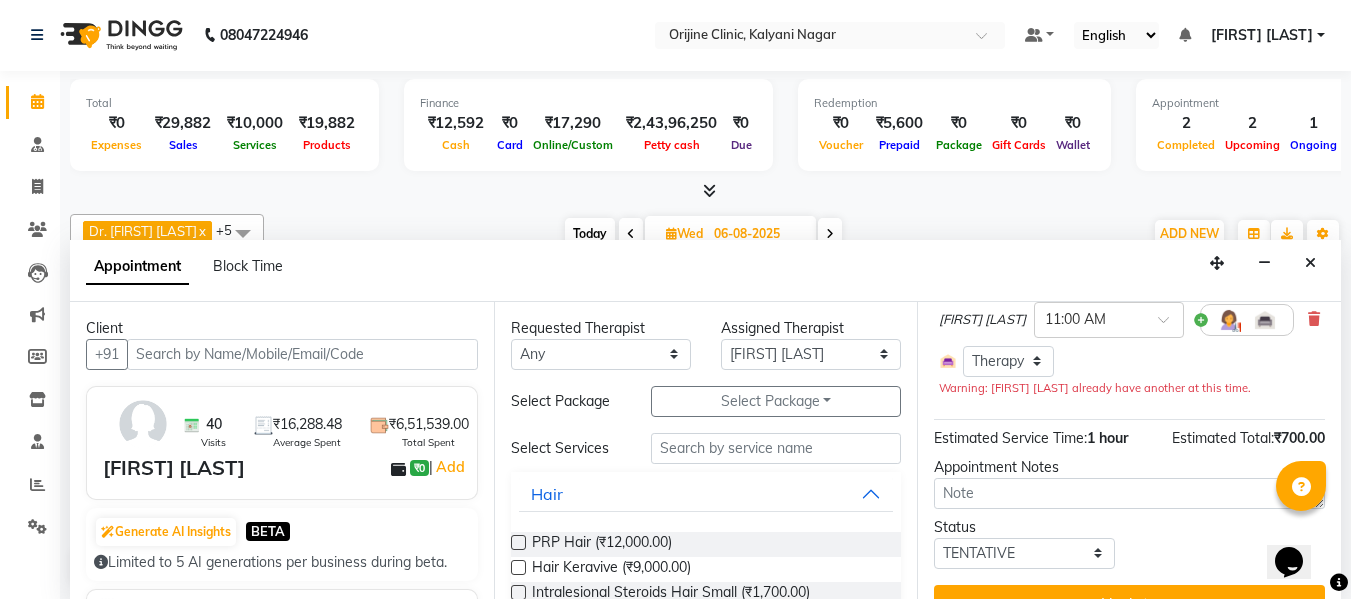 scroll, scrollTop: 238, scrollLeft: 0, axis: vertical 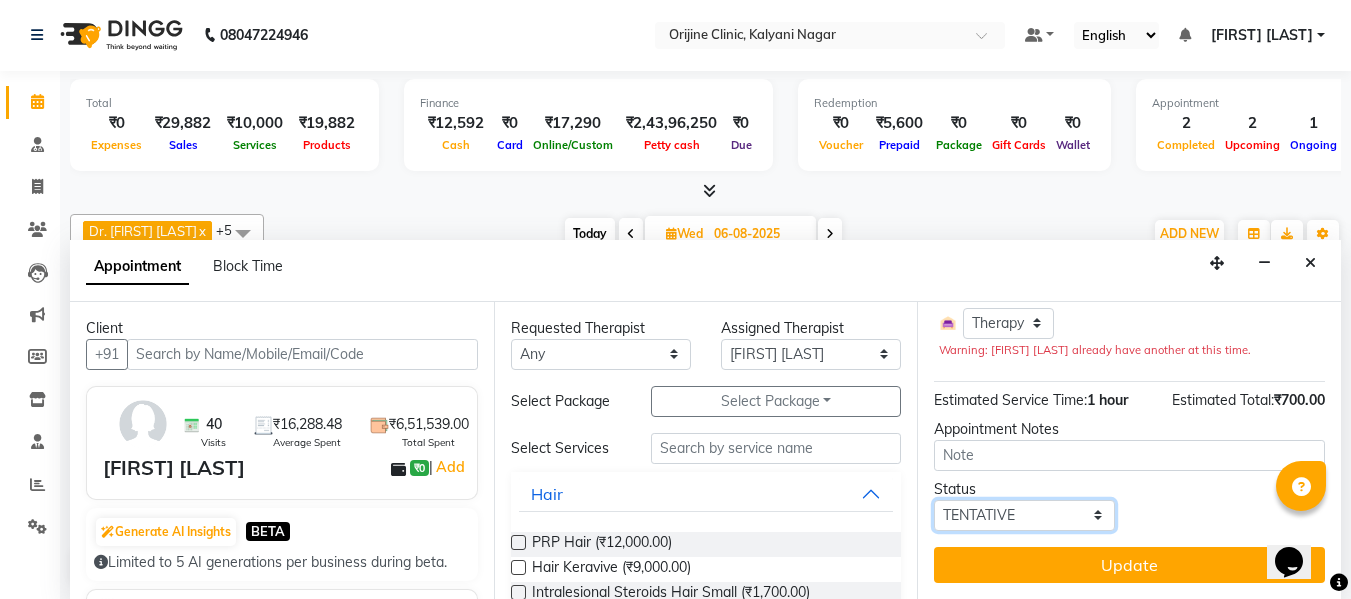 click on "Select TENTATIVE CONFIRM UPCOMING" at bounding box center (1024, 515) 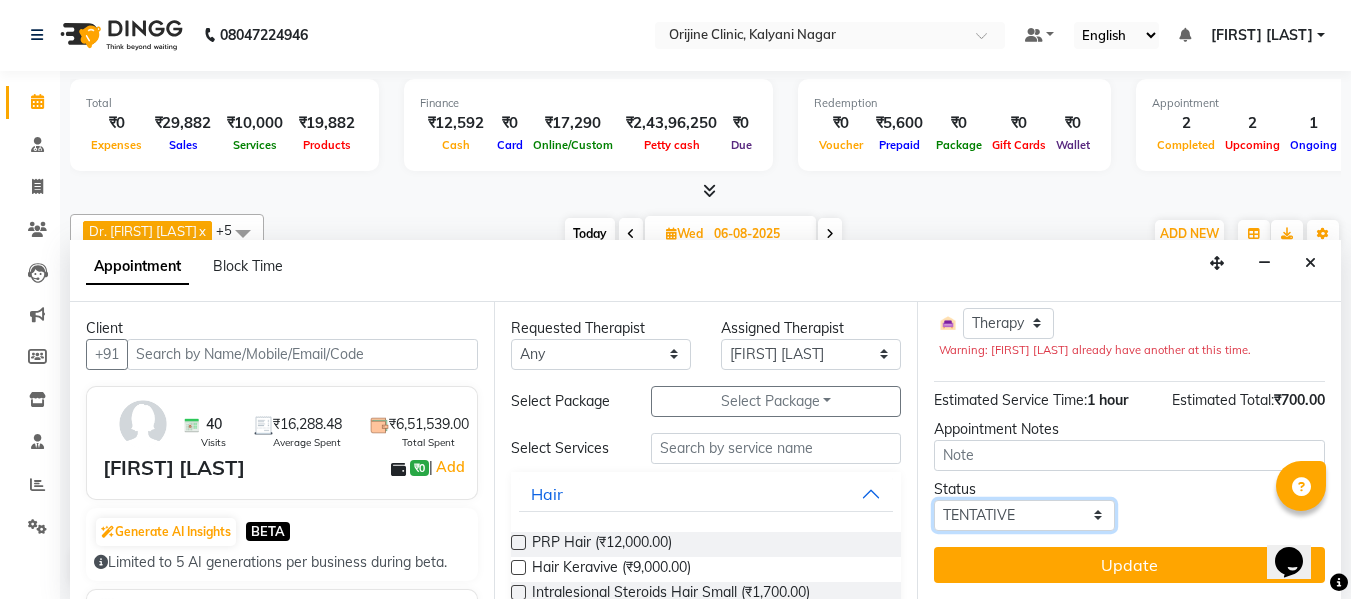 select on "confirm booking" 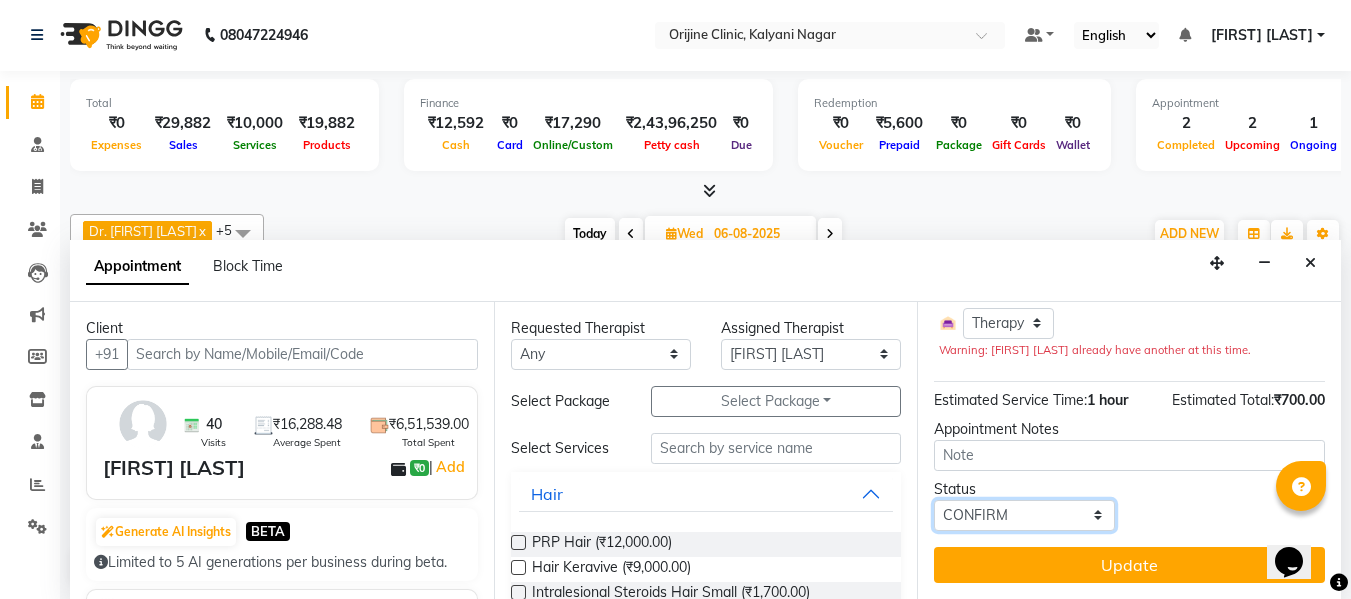 click on "Select TENTATIVE CONFIRM UPCOMING" at bounding box center (1024, 515) 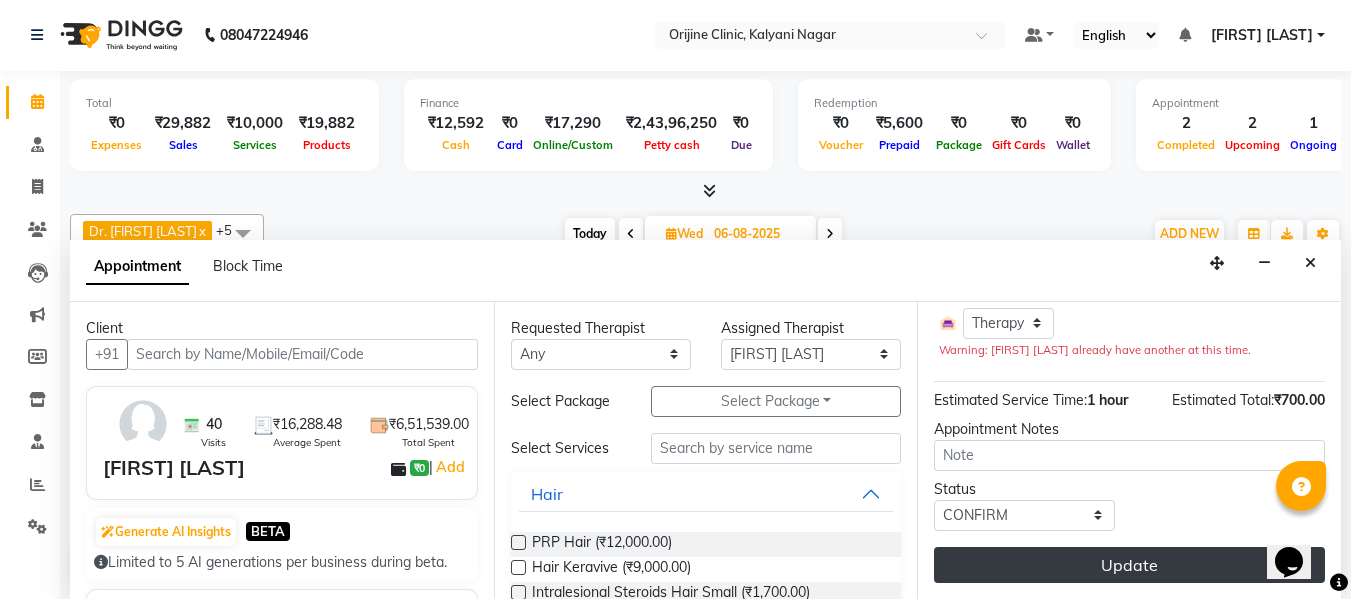 click on "Update" at bounding box center [1129, 565] 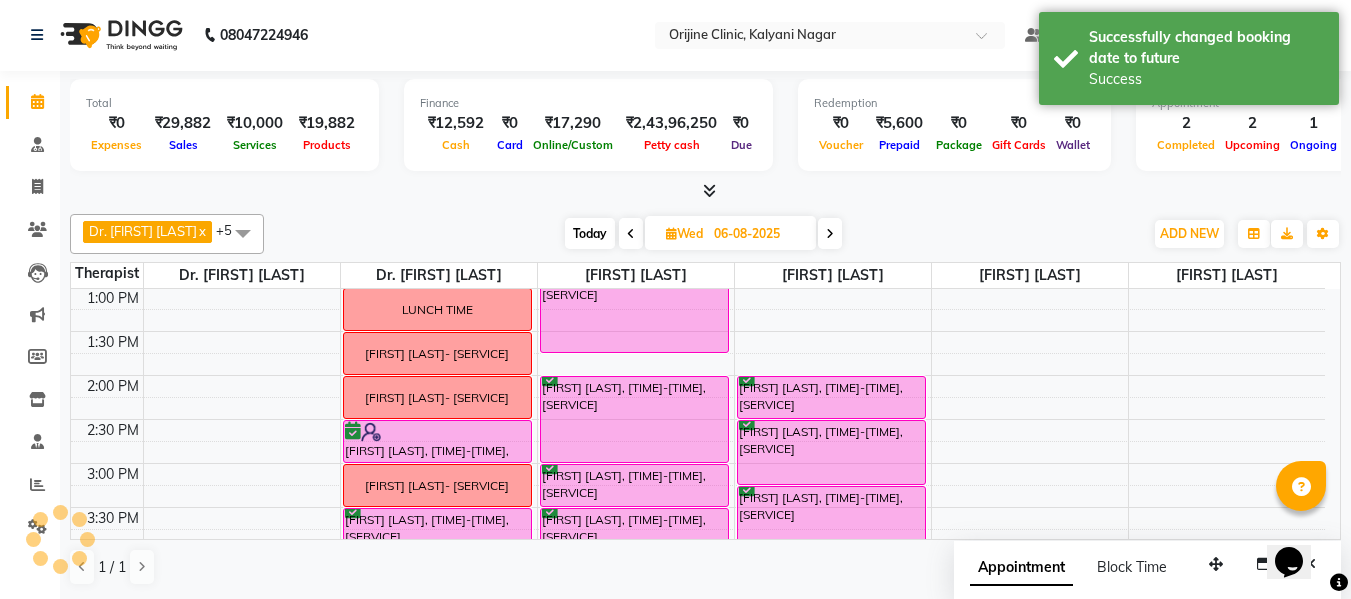 scroll, scrollTop: 0, scrollLeft: 0, axis: both 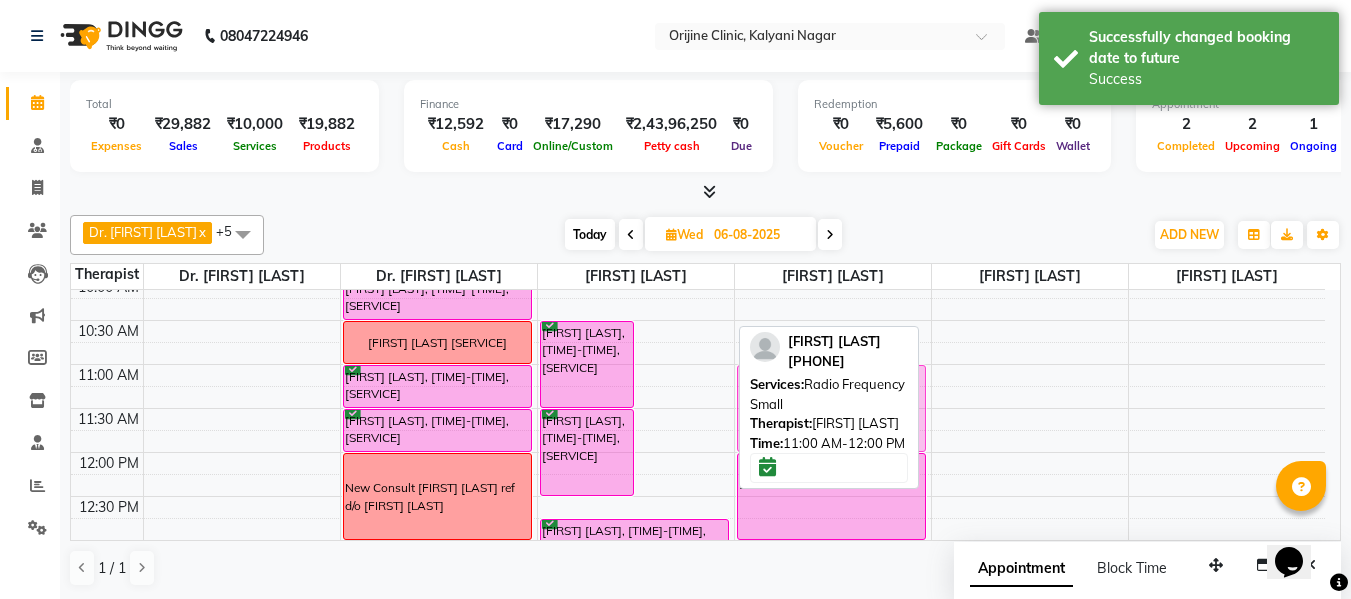 drag, startPoint x: 679, startPoint y: 372, endPoint x: 795, endPoint y: 361, distance: 116.520386 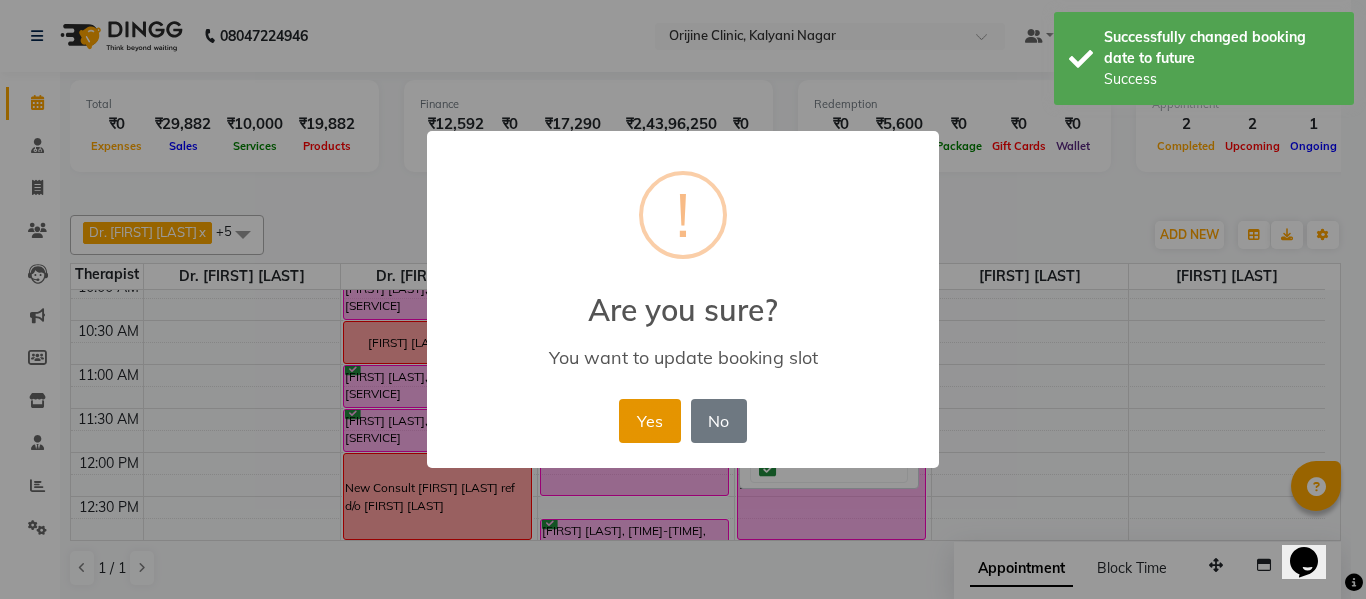 click on "Yes" at bounding box center [649, 421] 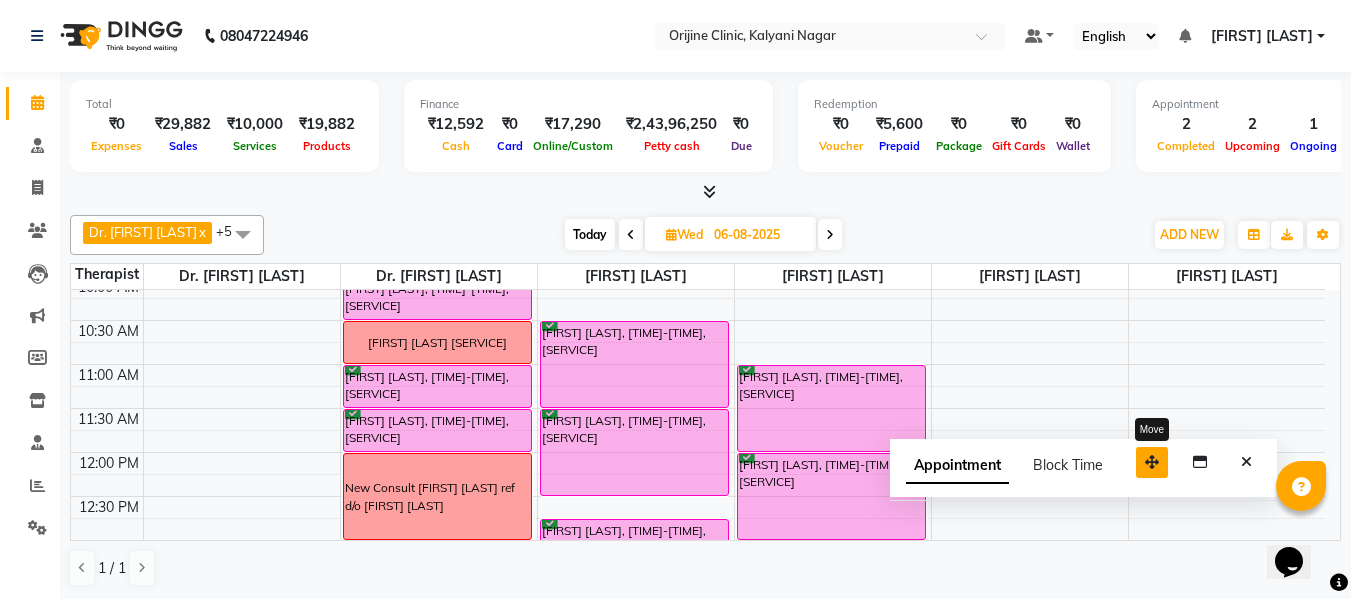 drag, startPoint x: 1213, startPoint y: 576, endPoint x: 1148, endPoint y: 472, distance: 122.641754 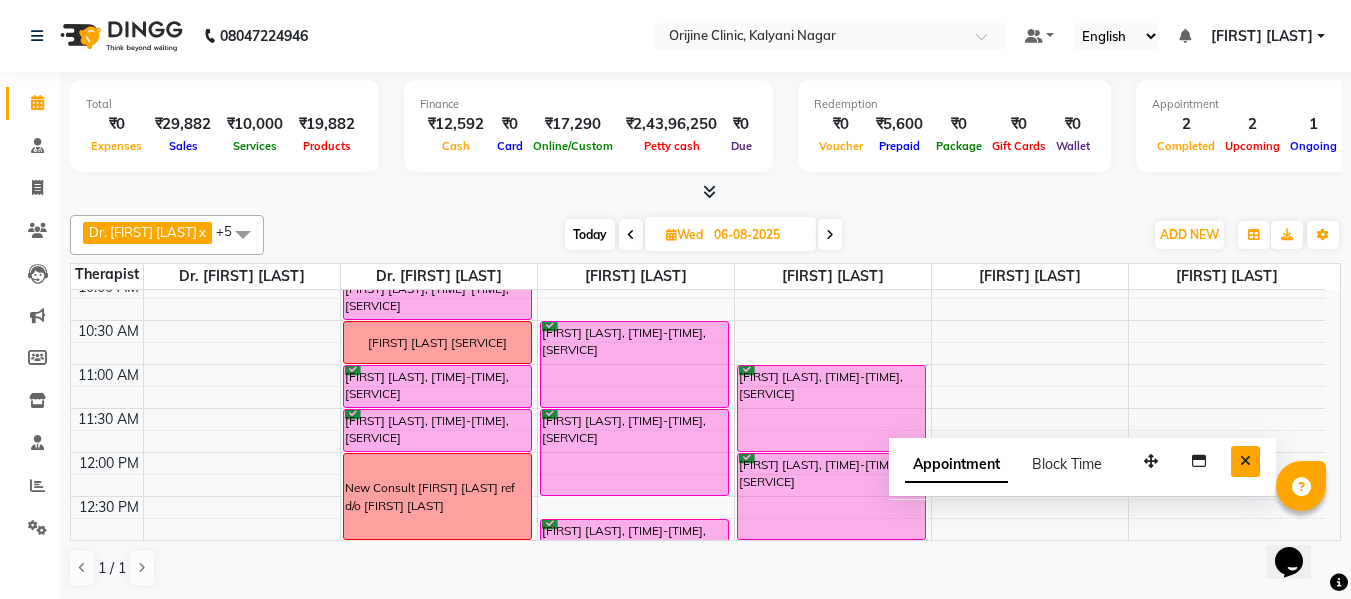 click at bounding box center (1245, 461) 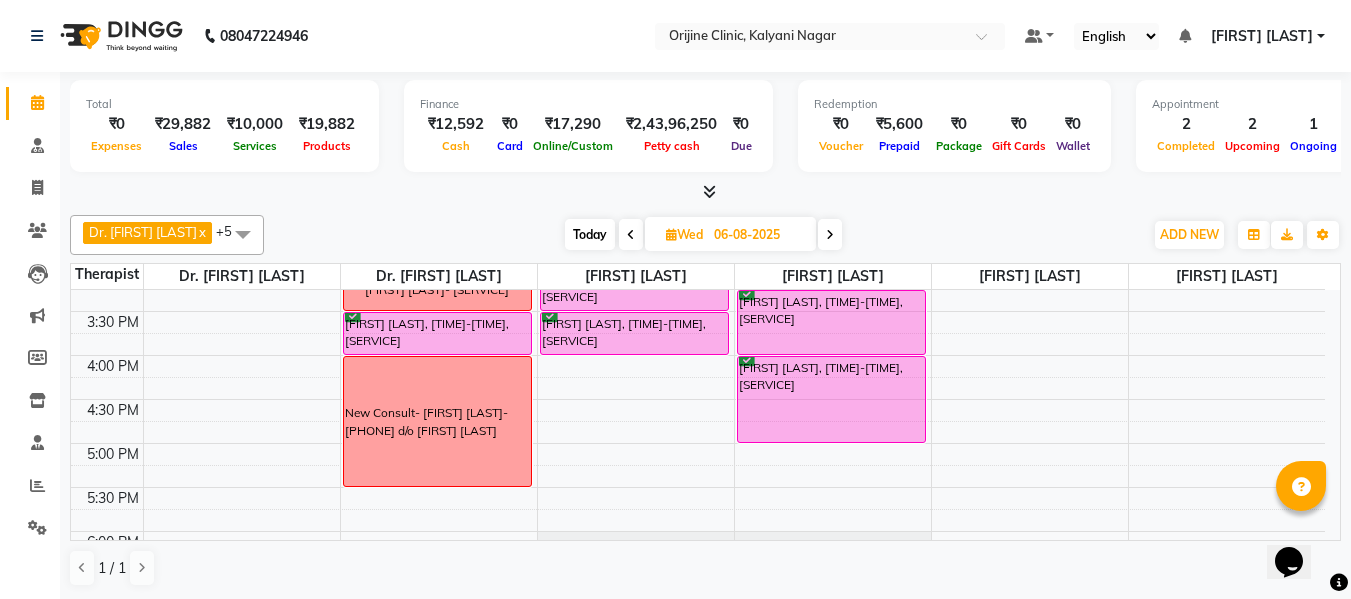scroll, scrollTop: 732, scrollLeft: 0, axis: vertical 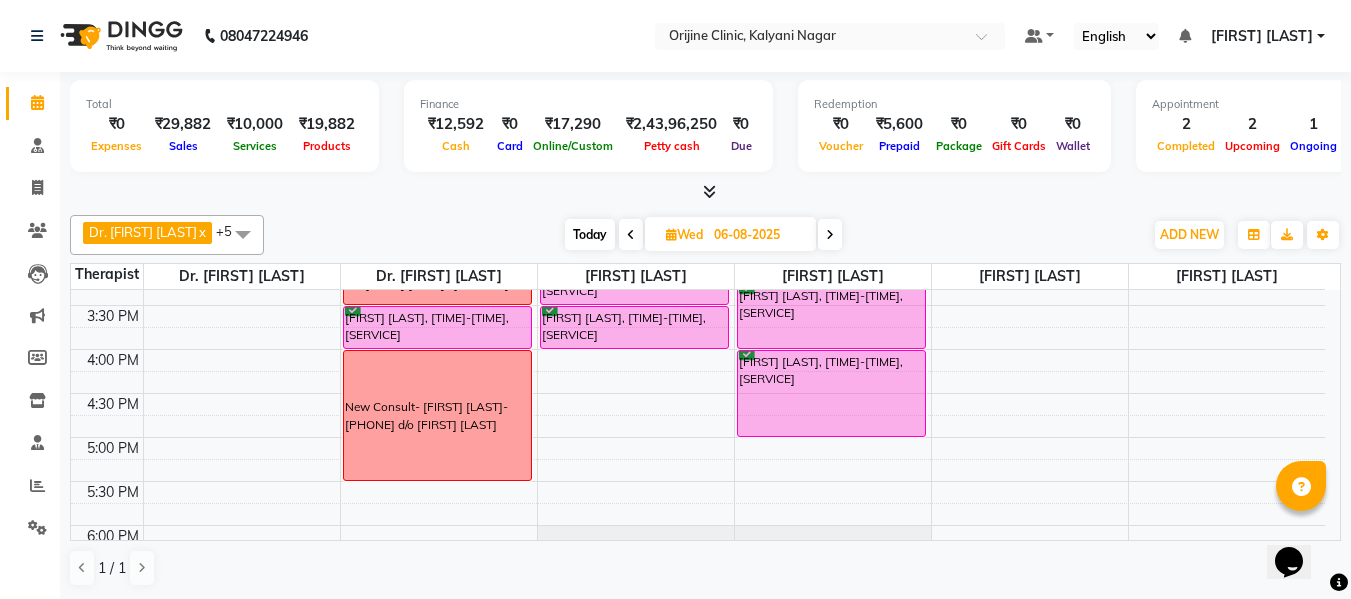 click at bounding box center [631, 235] 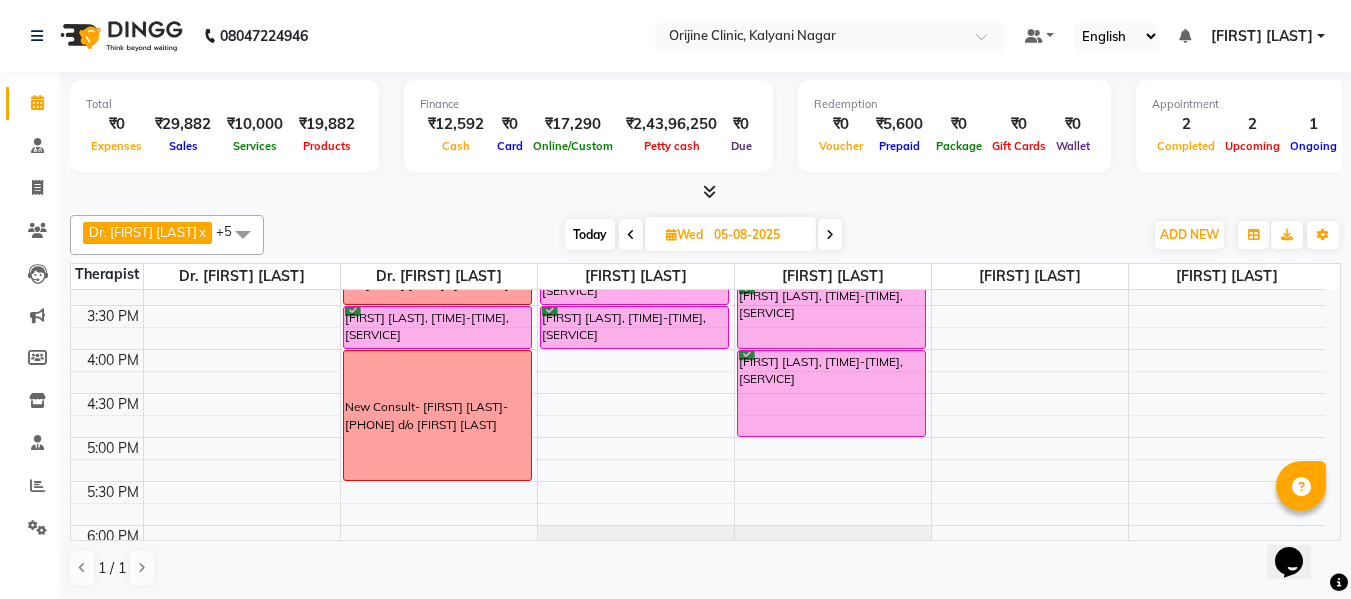 scroll, scrollTop: 529, scrollLeft: 0, axis: vertical 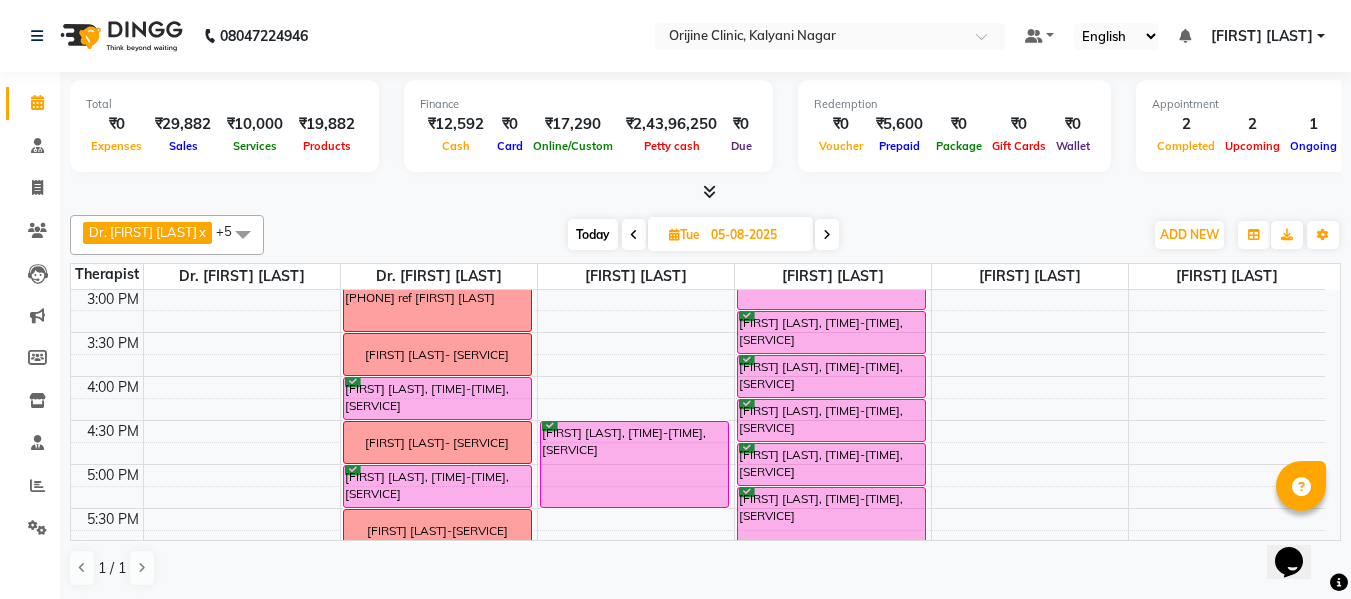 click at bounding box center [674, 234] 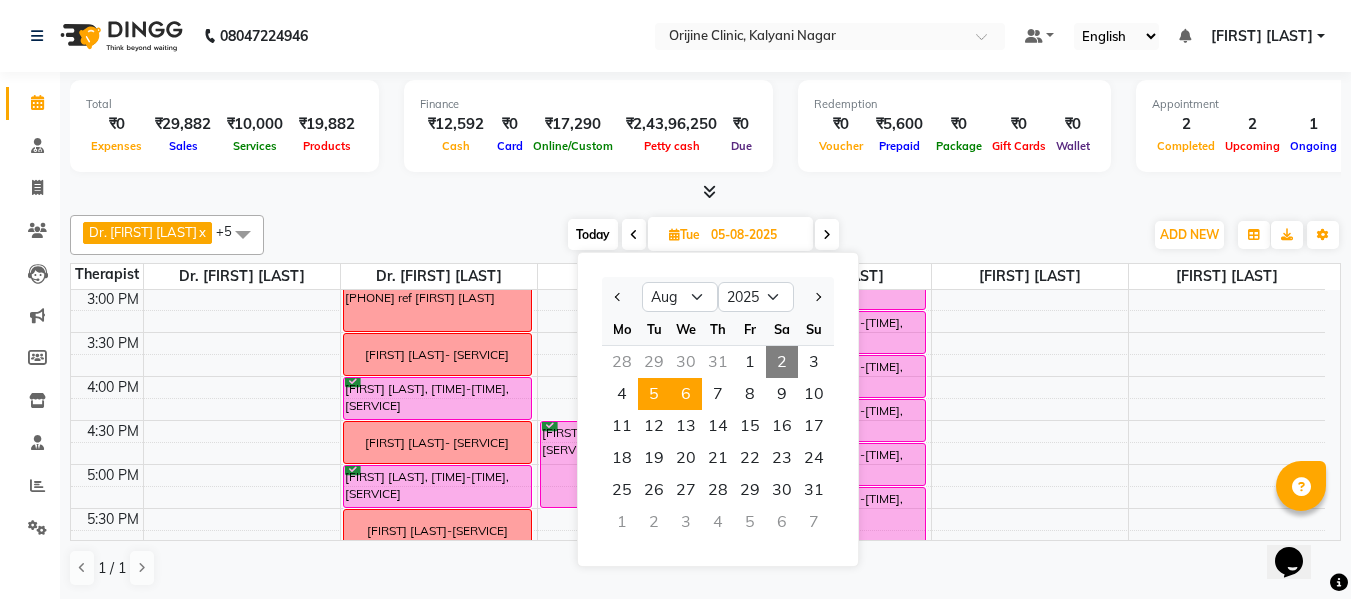 click on "6" at bounding box center (686, 394) 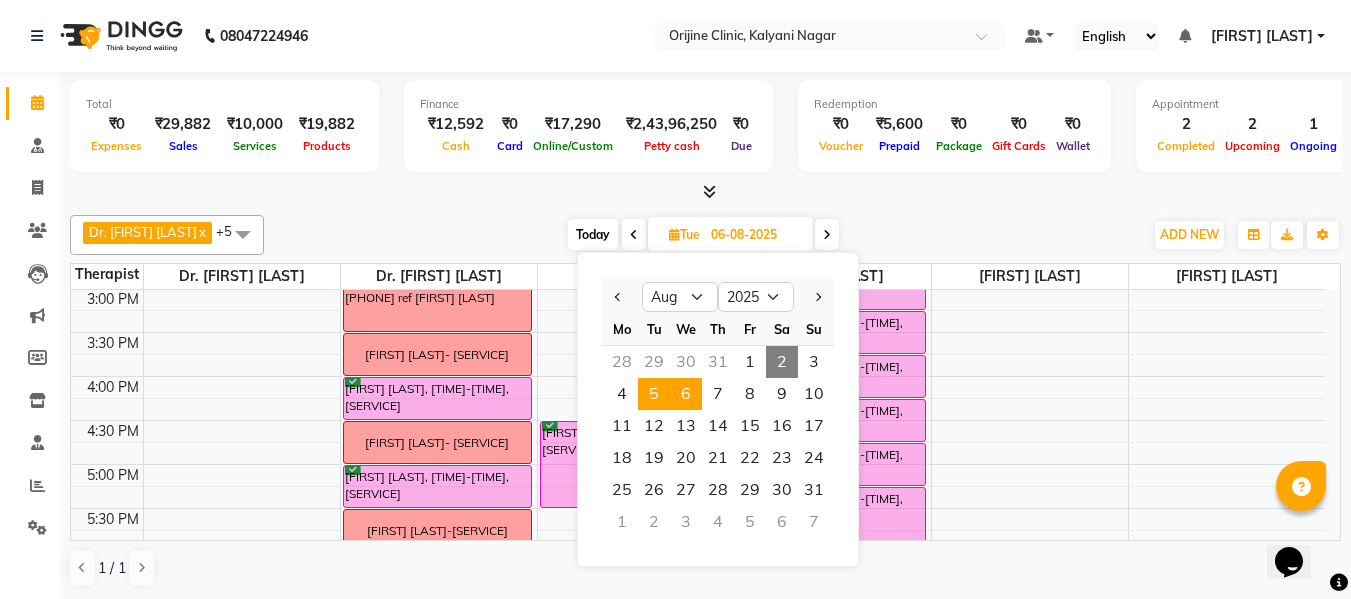scroll, scrollTop: 529, scrollLeft: 0, axis: vertical 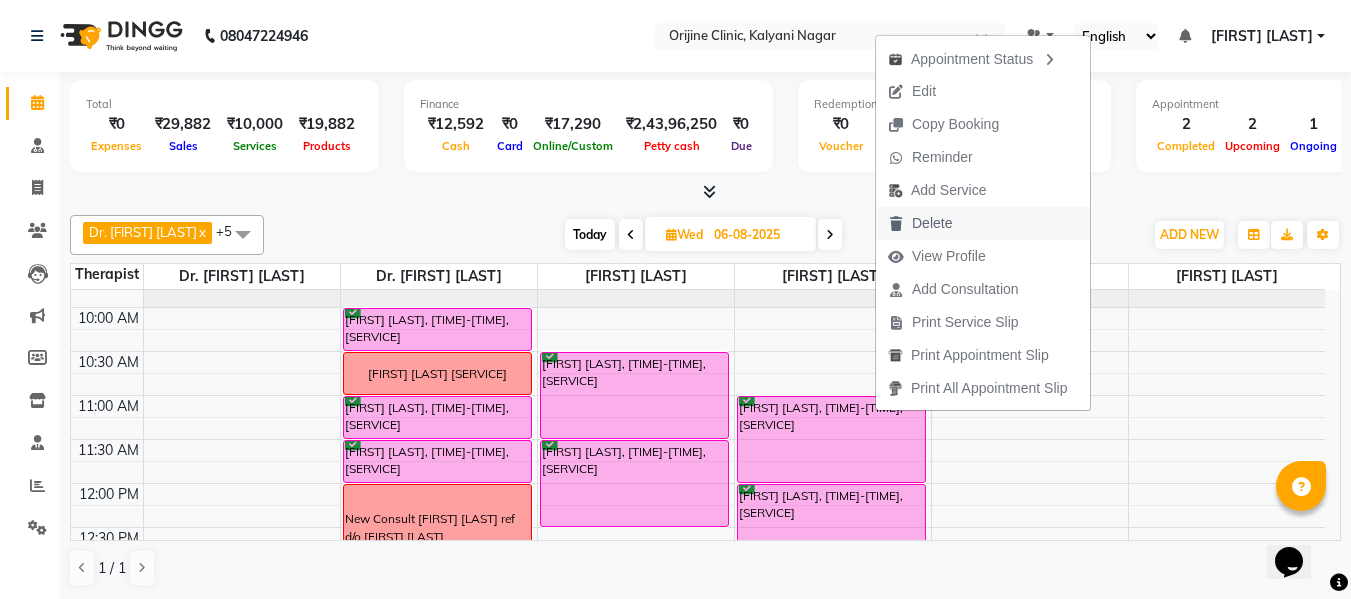 click on "Delete" at bounding box center (932, 223) 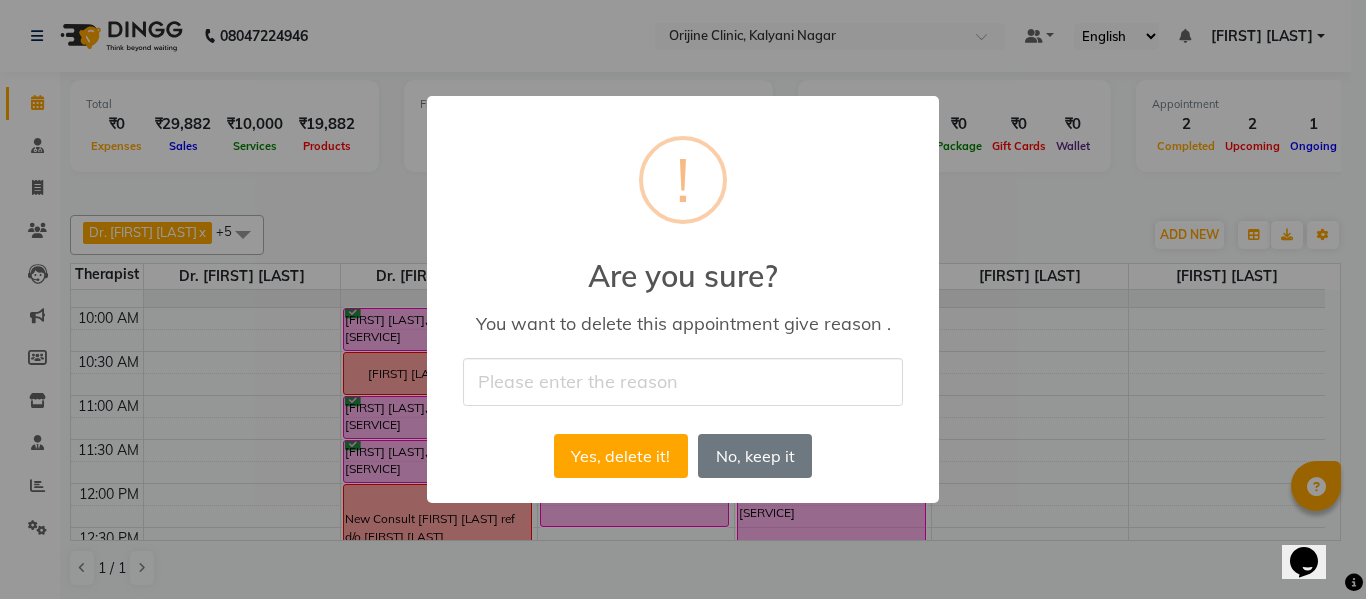 click at bounding box center [683, 381] 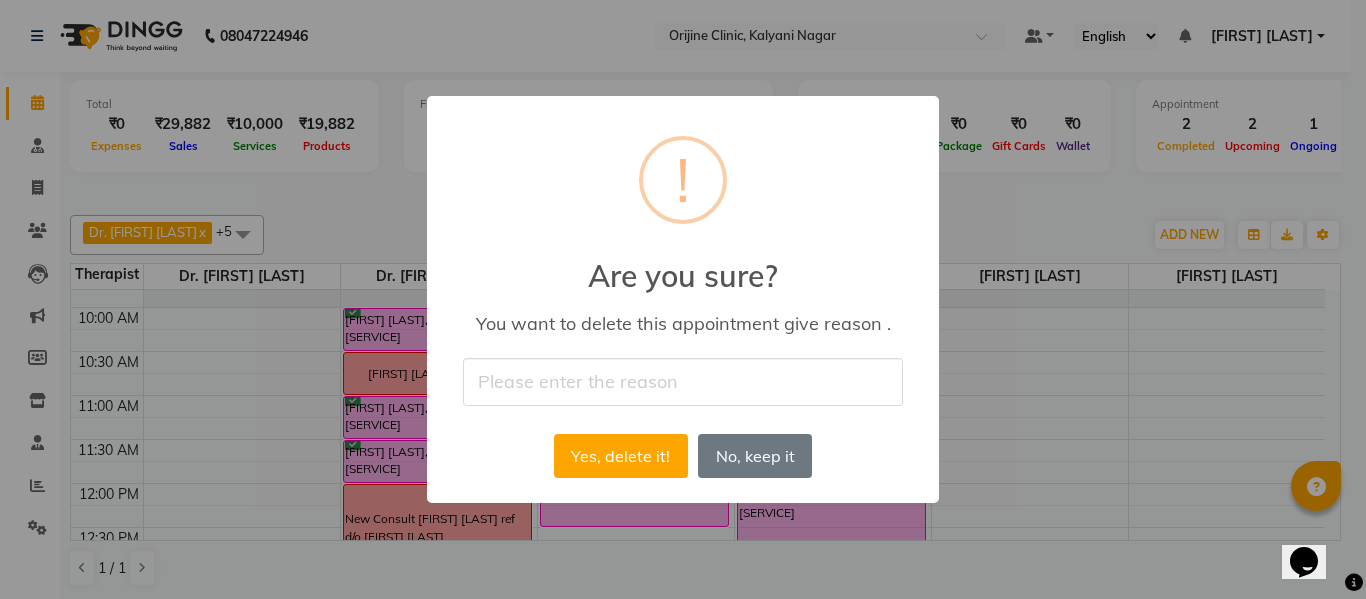 type on "cancelled" 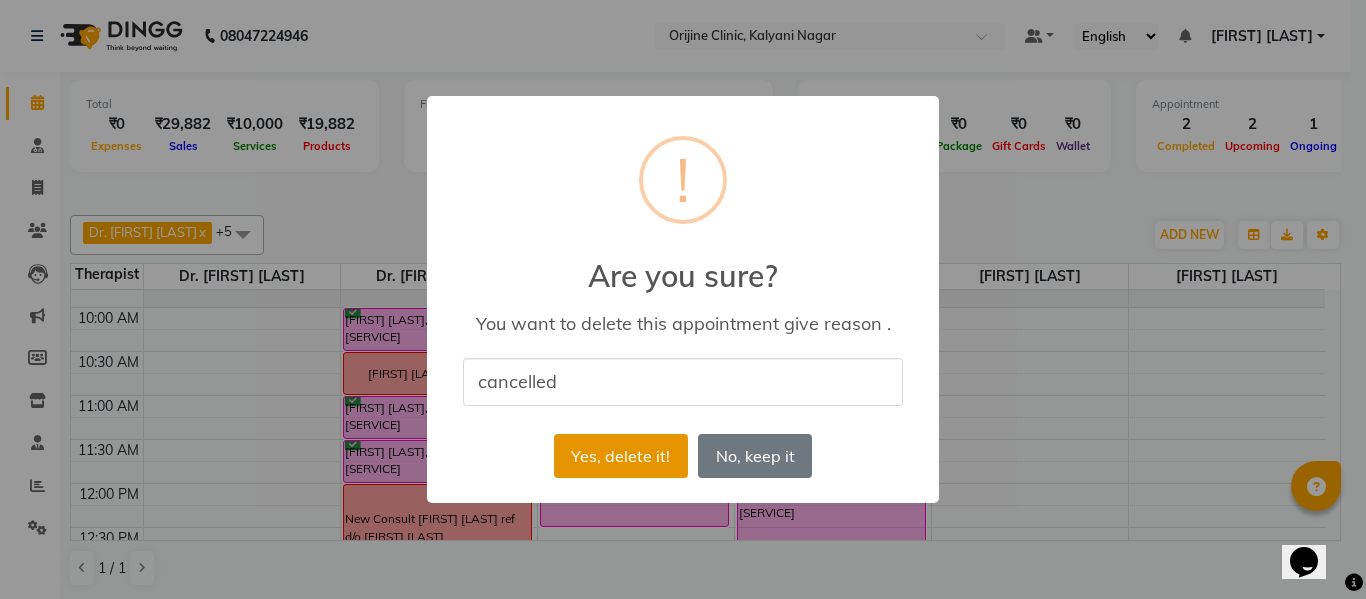 click on "Yes, delete it!" at bounding box center [621, 456] 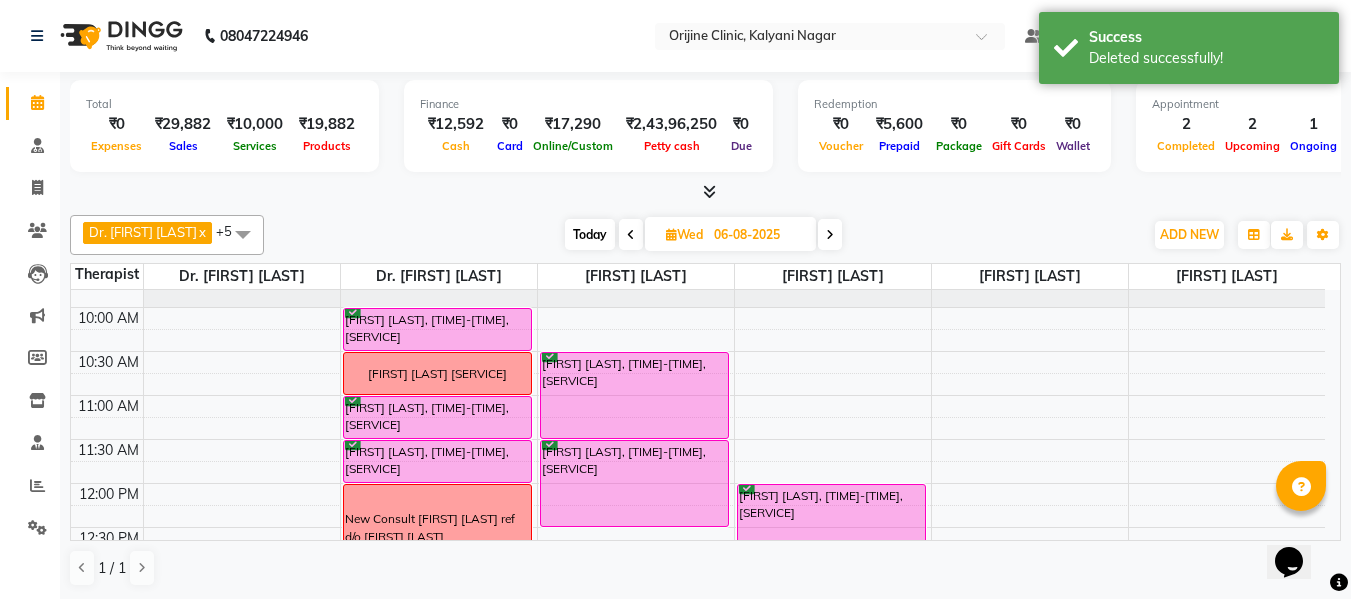 click on "Today" at bounding box center [590, 234] 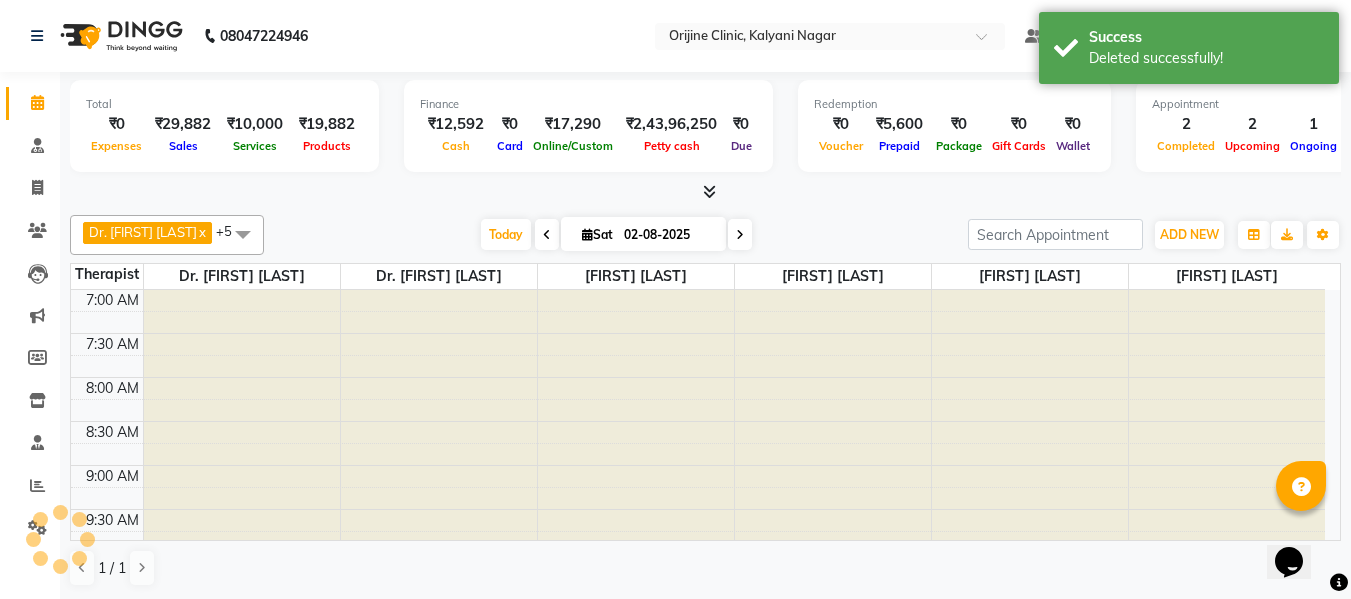 scroll, scrollTop: 529, scrollLeft: 0, axis: vertical 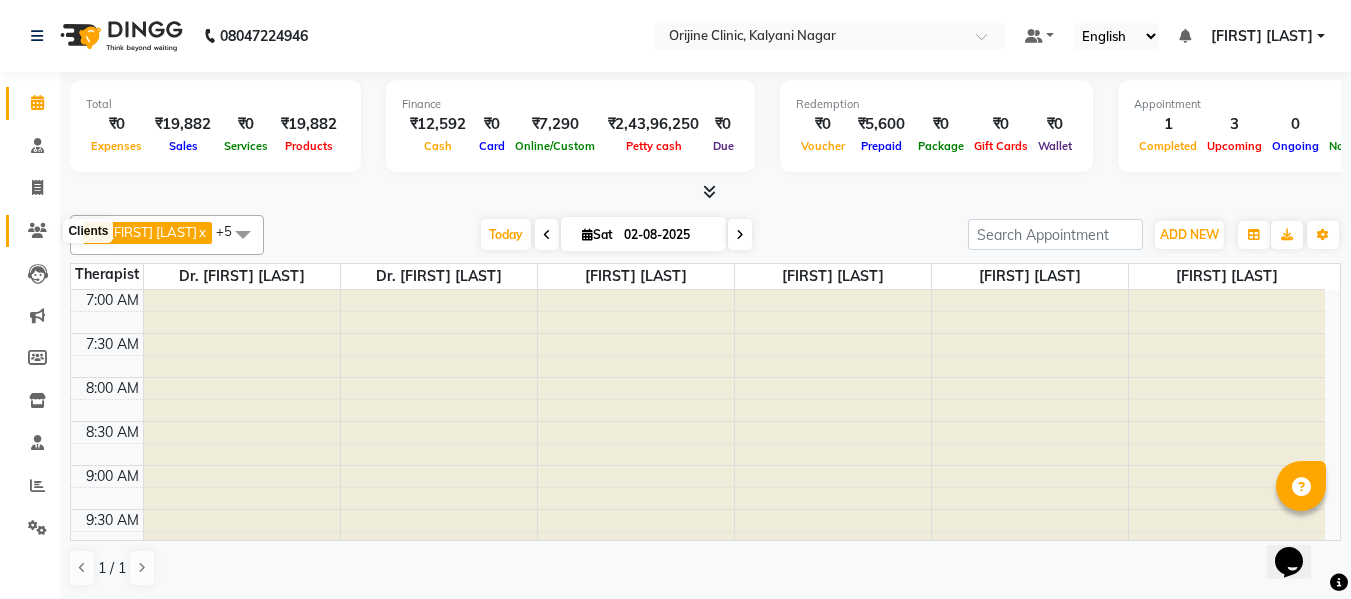 click 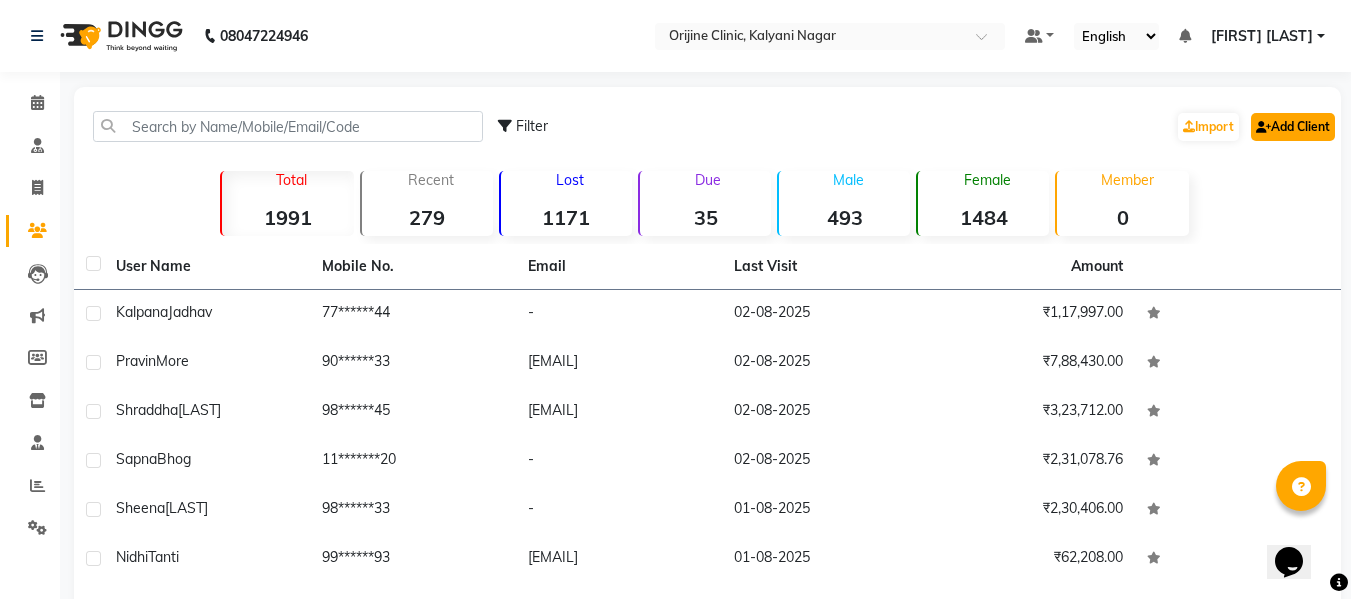 click on "Add Client" 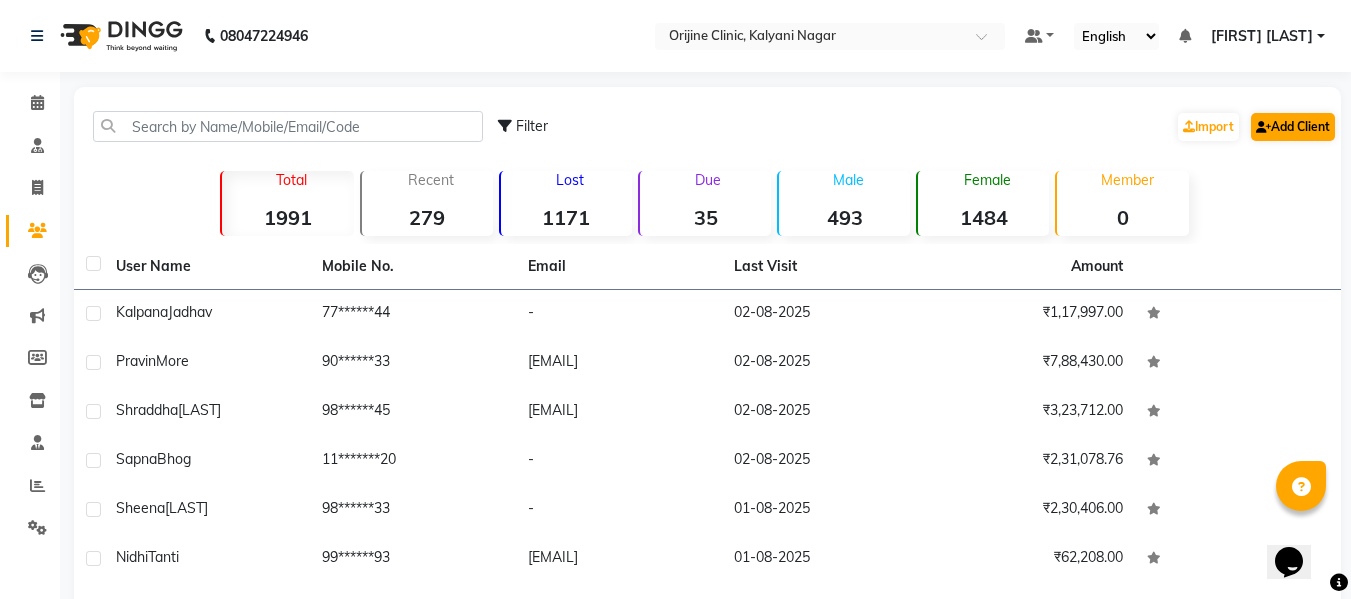 select on "22" 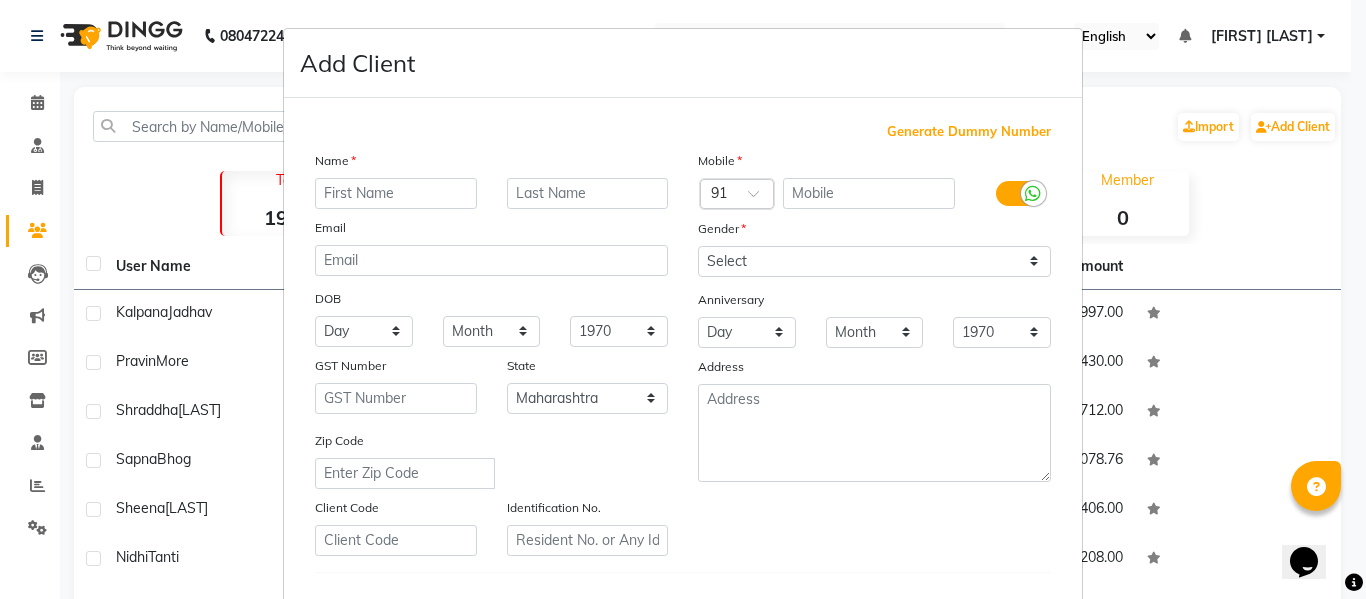 click at bounding box center [396, 193] 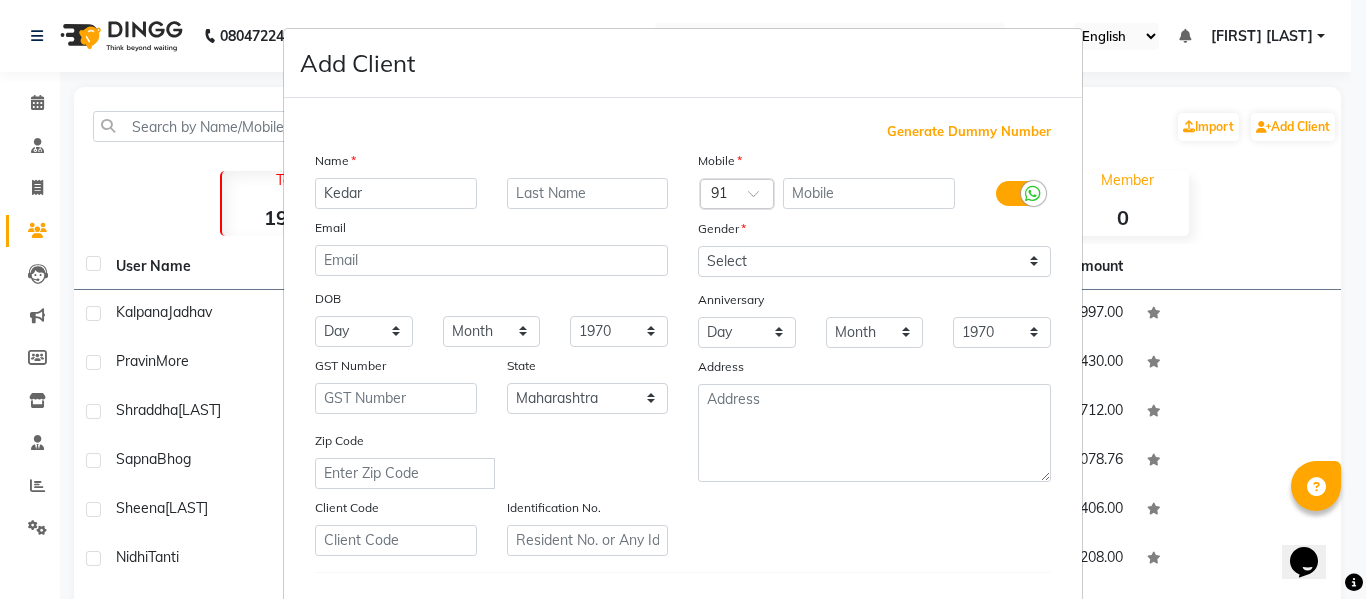 type on "Kedar" 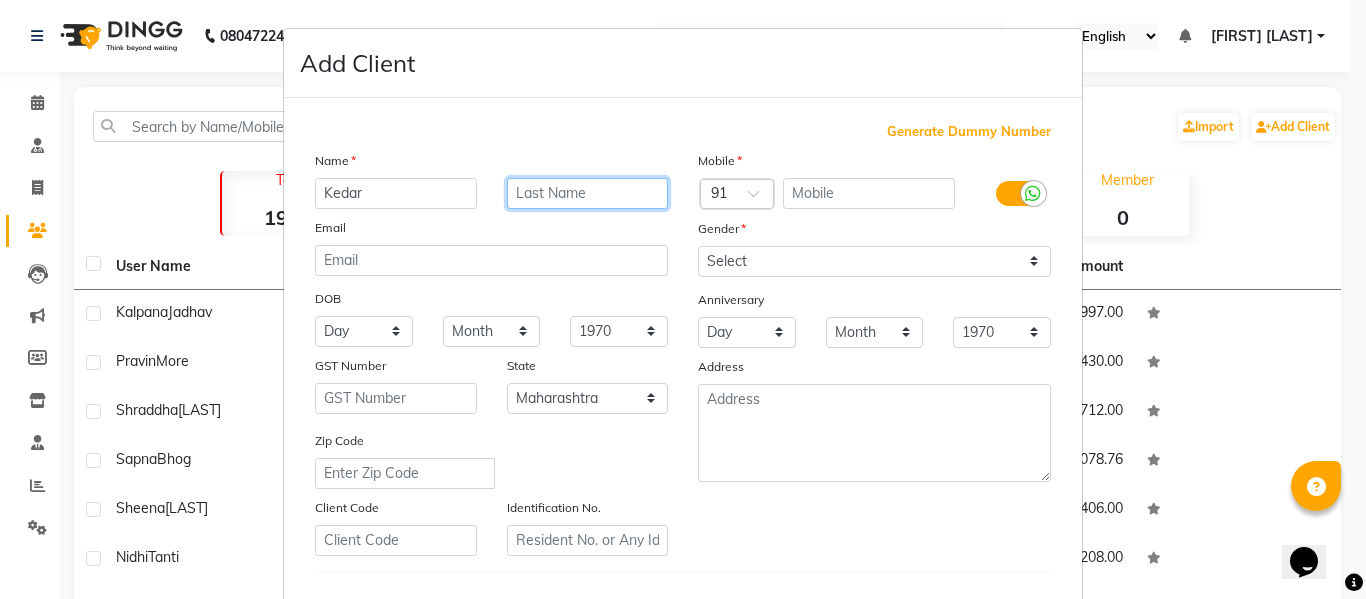 click at bounding box center [588, 193] 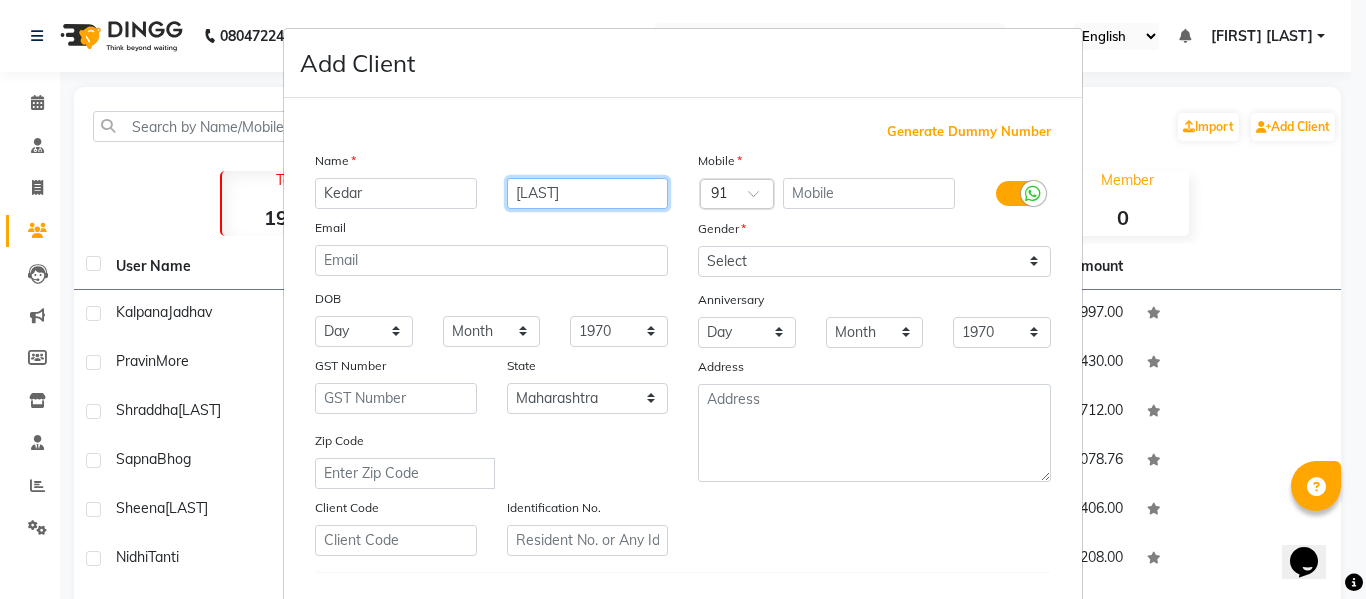 type on "Vinze" 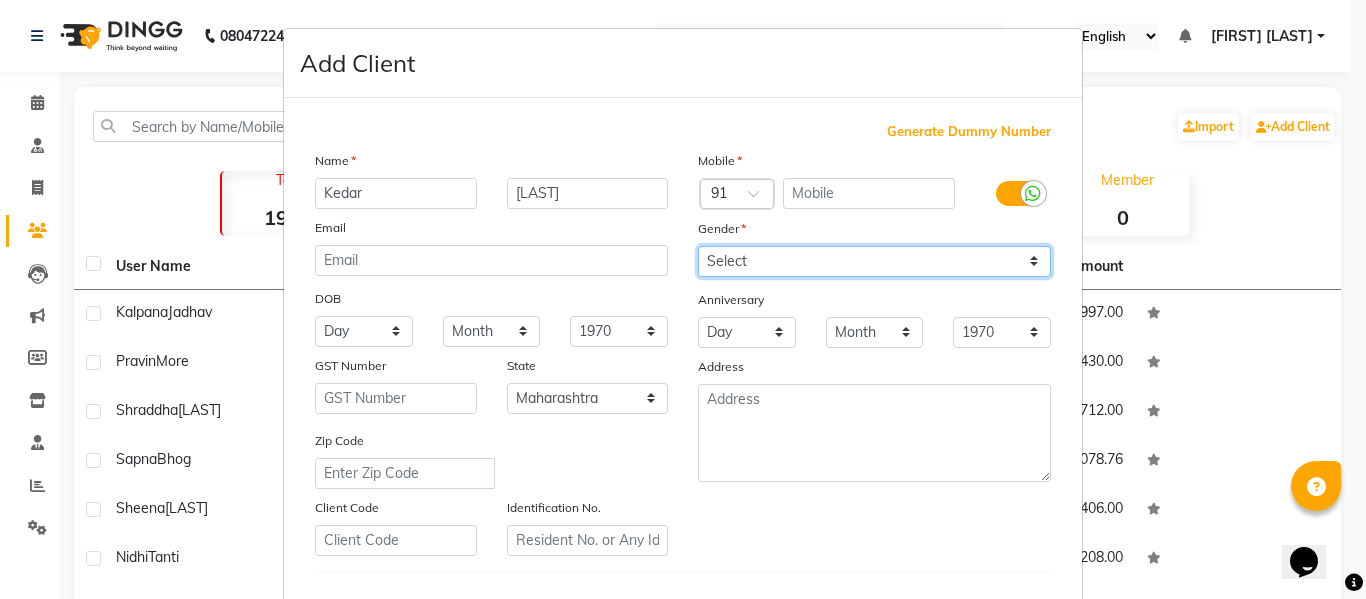 click on "Select Male Female Other Prefer Not To Say" at bounding box center (874, 261) 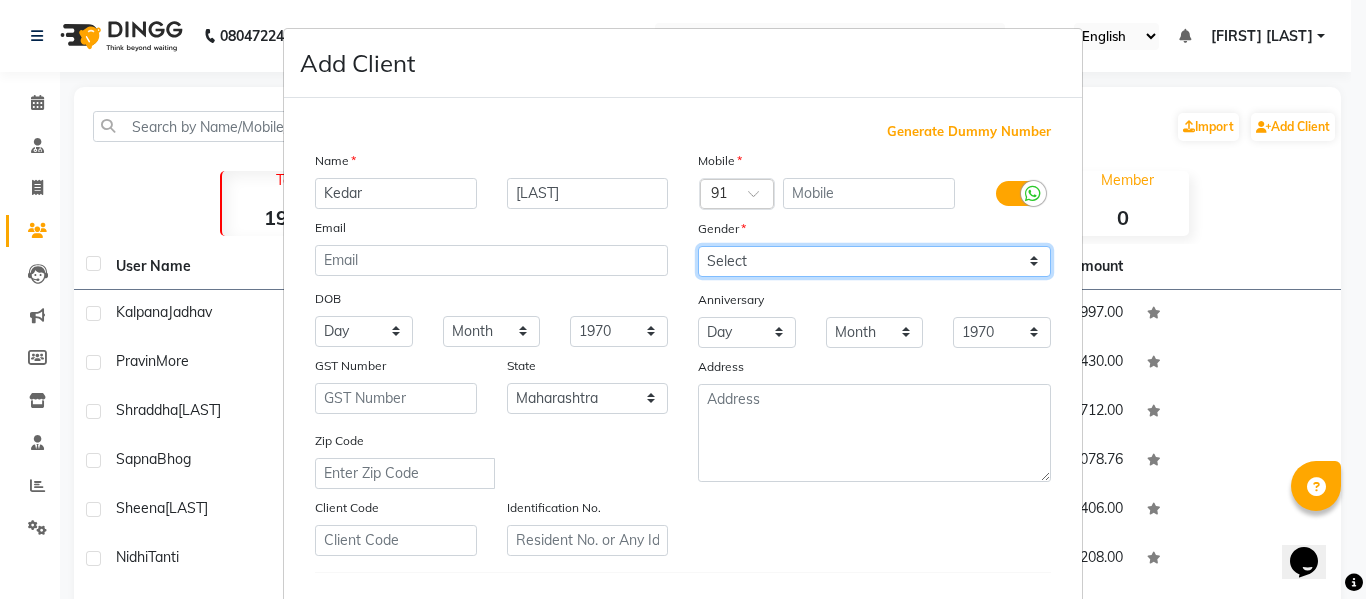 select on "male" 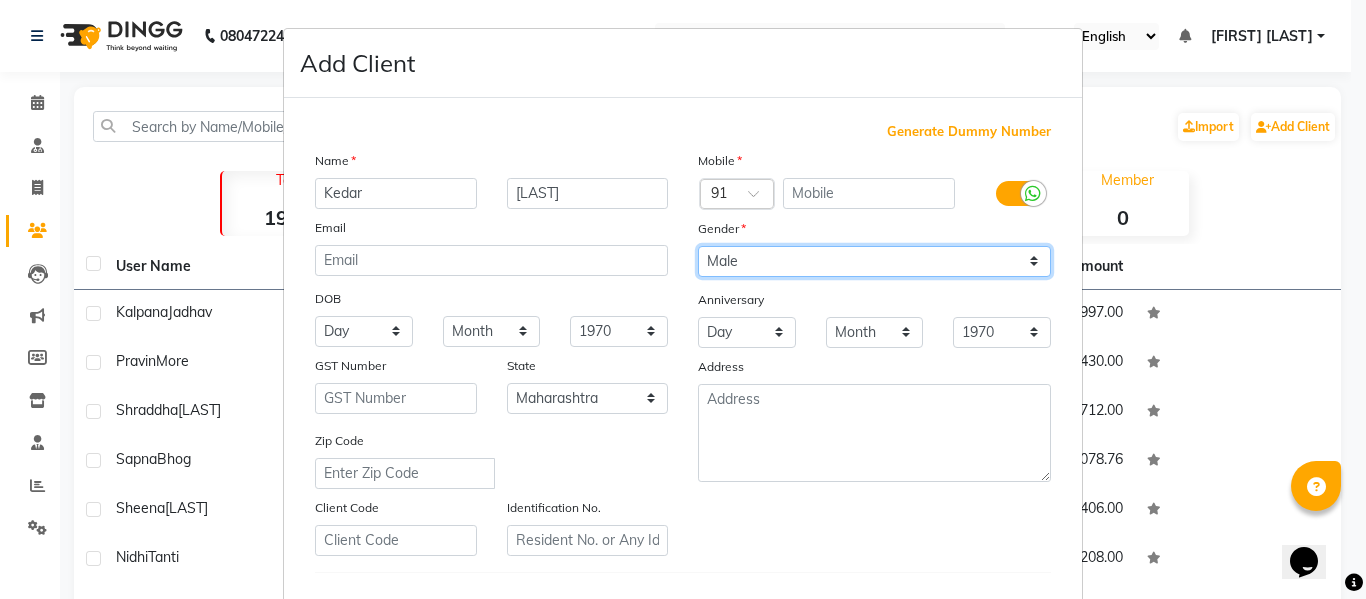click on "Select Male Female Other Prefer Not To Say" at bounding box center [874, 261] 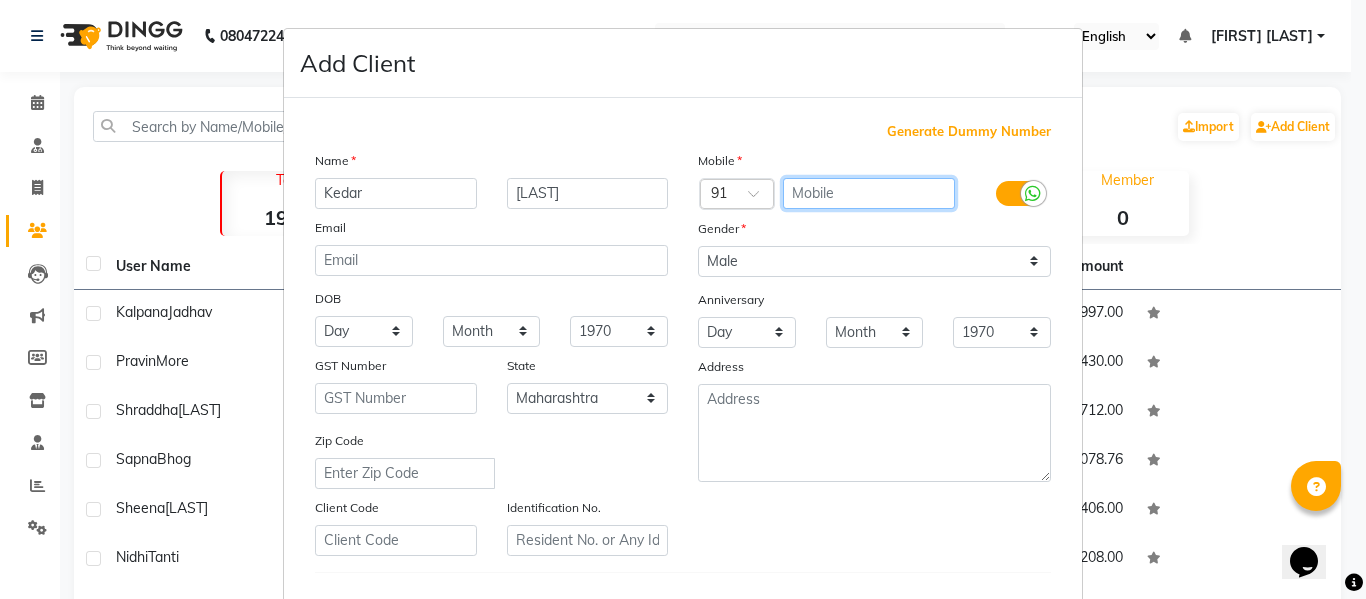 click at bounding box center [869, 193] 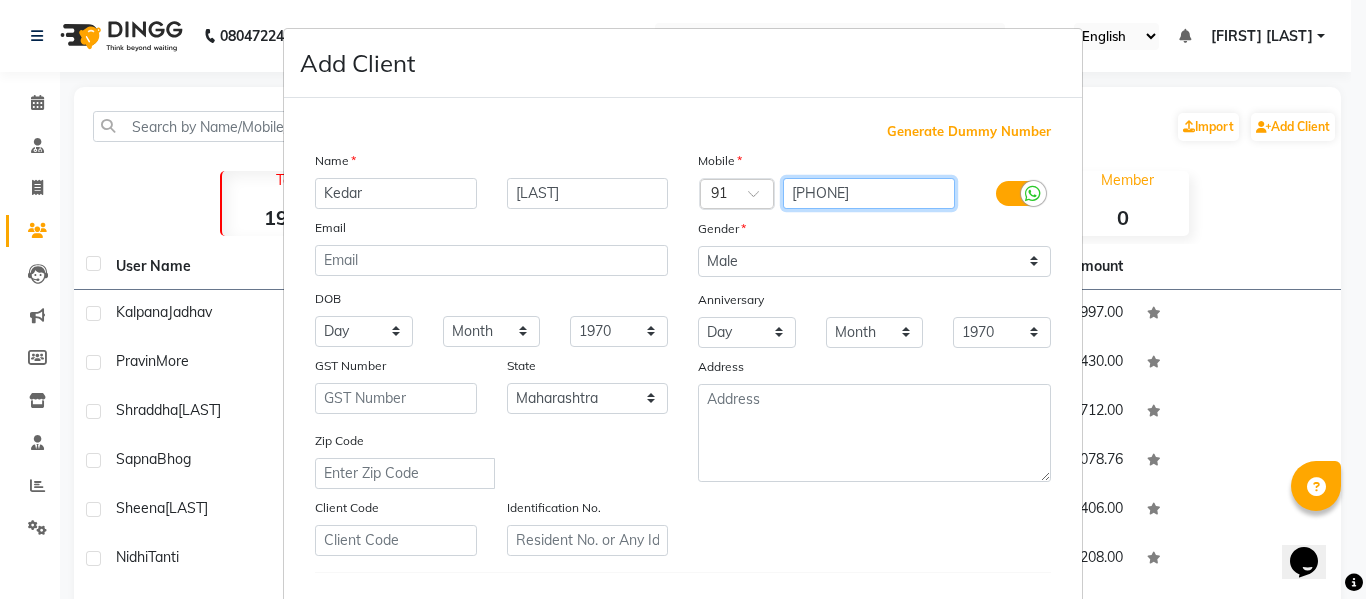 type on "9111123086" 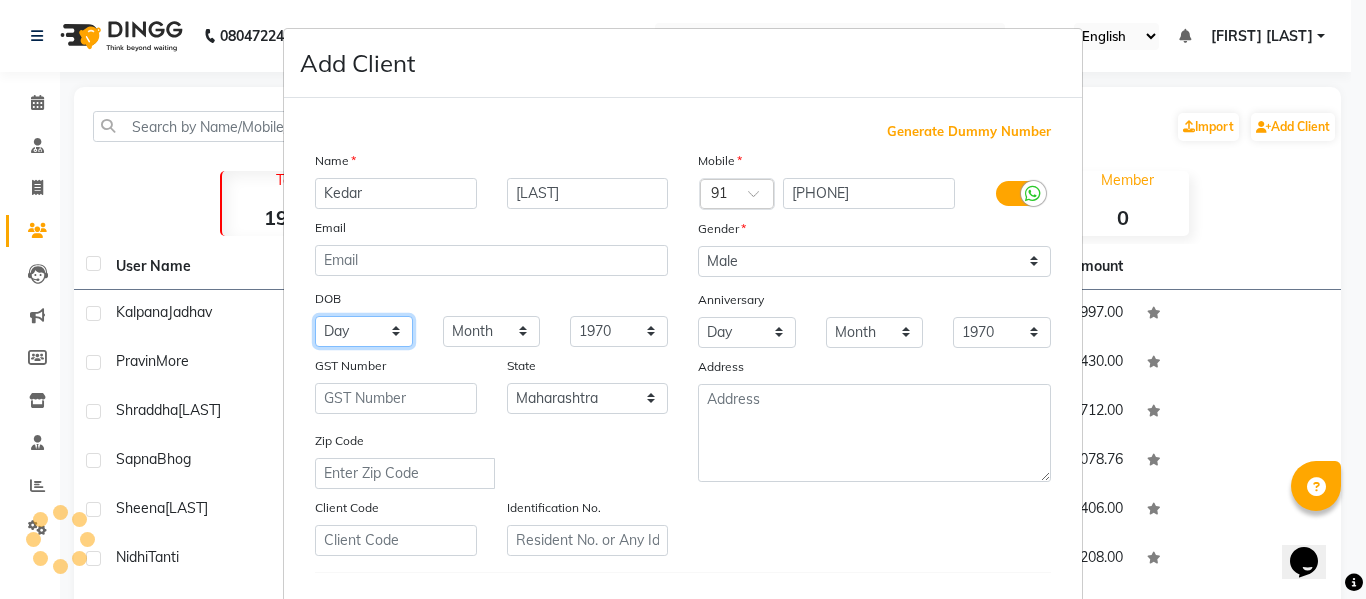 click on "Day 01 02 03 04 05 06 07 08 09 10 11 12 13 14 15 16 17 18 19 20 21 22 23 24 25 26 27 28 29 30 31" at bounding box center [364, 331] 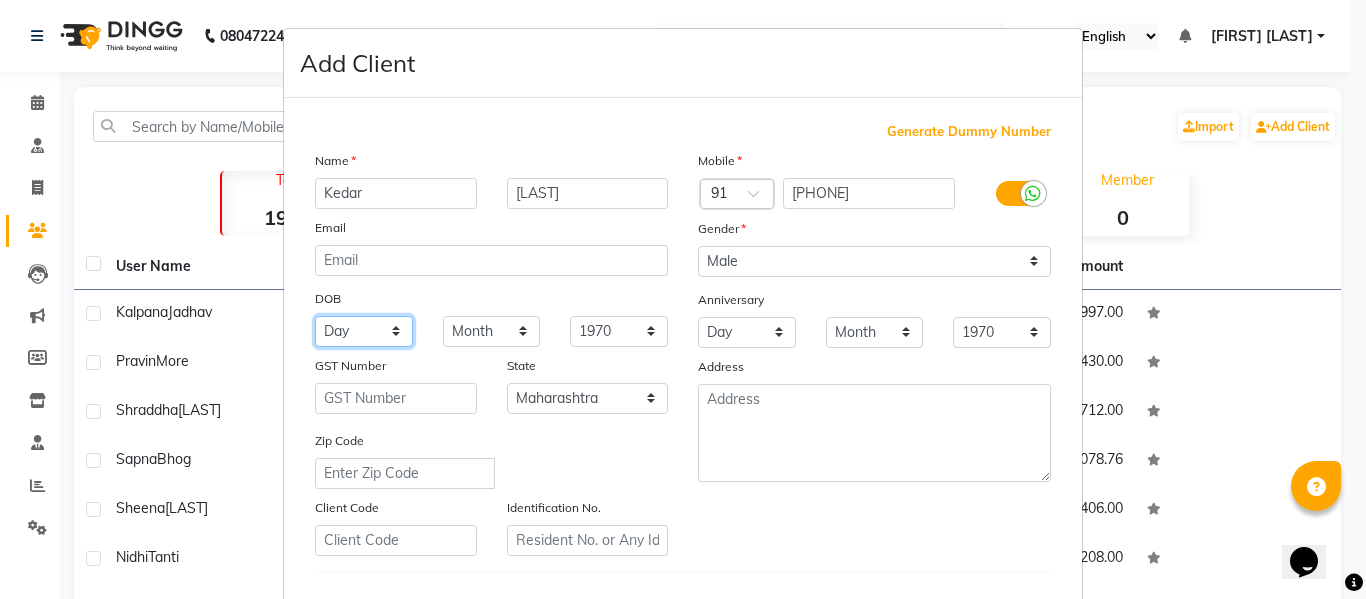 select on "26" 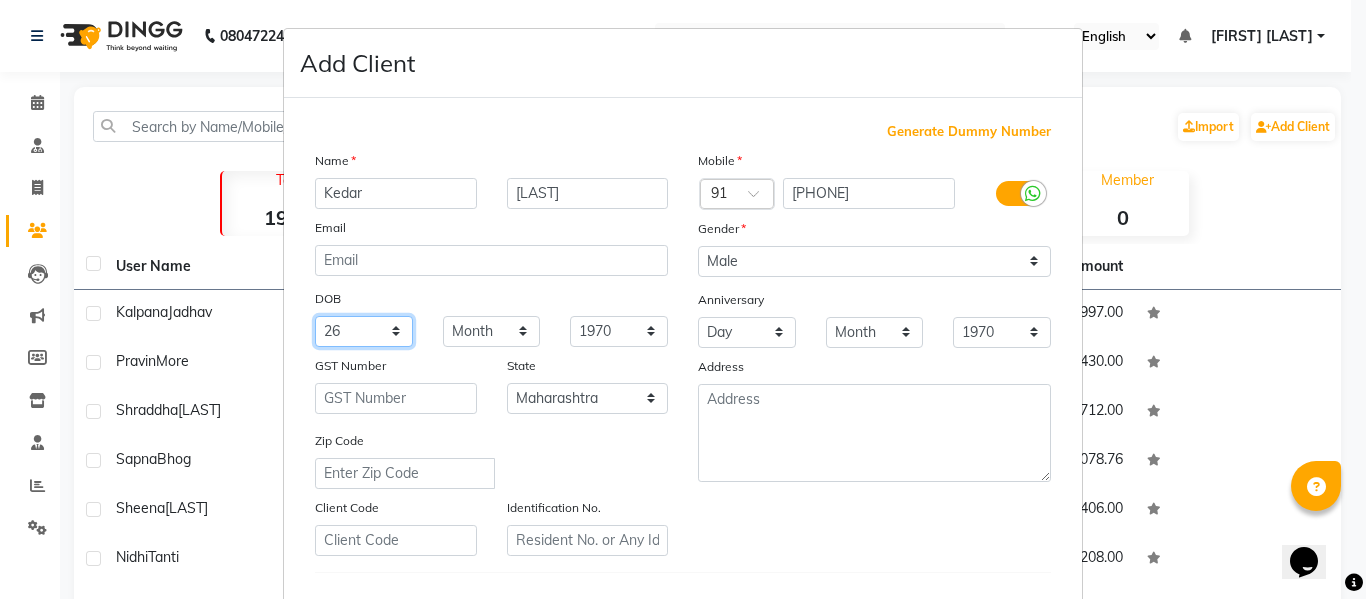 click on "Day 01 02 03 04 05 06 07 08 09 10 11 12 13 14 15 16 17 18 19 20 21 22 23 24 25 26 27 28 29 30 31" at bounding box center [364, 331] 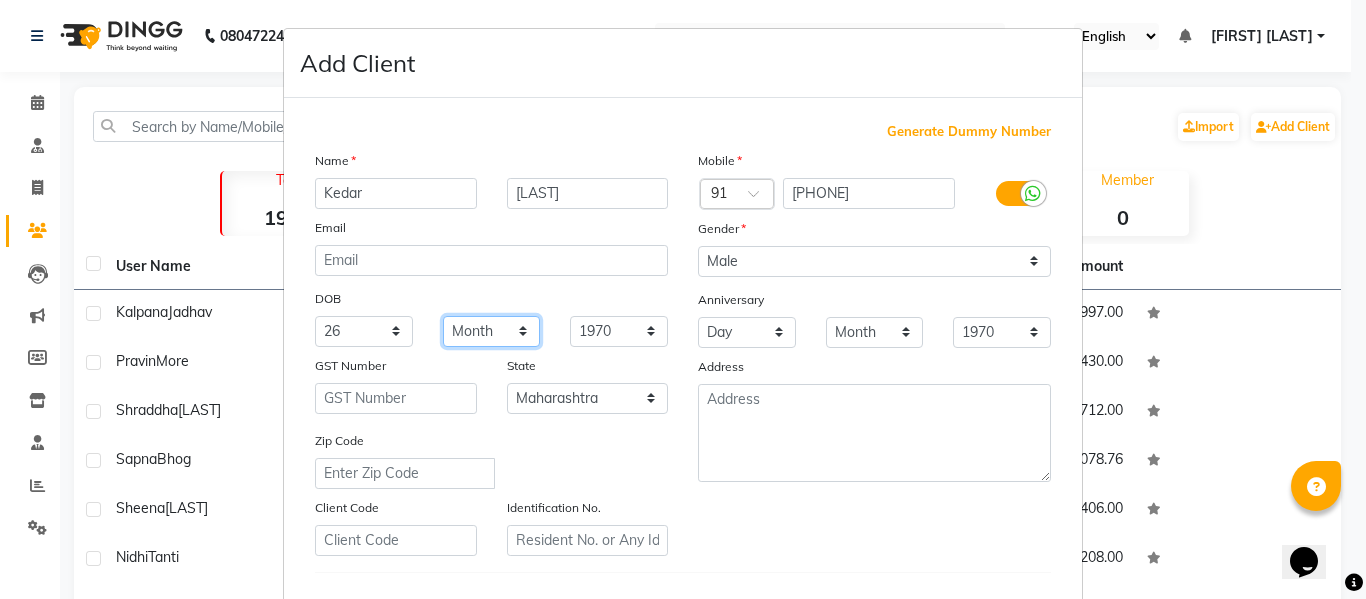 click on "Month January February March April May June July August September October November December" at bounding box center (492, 331) 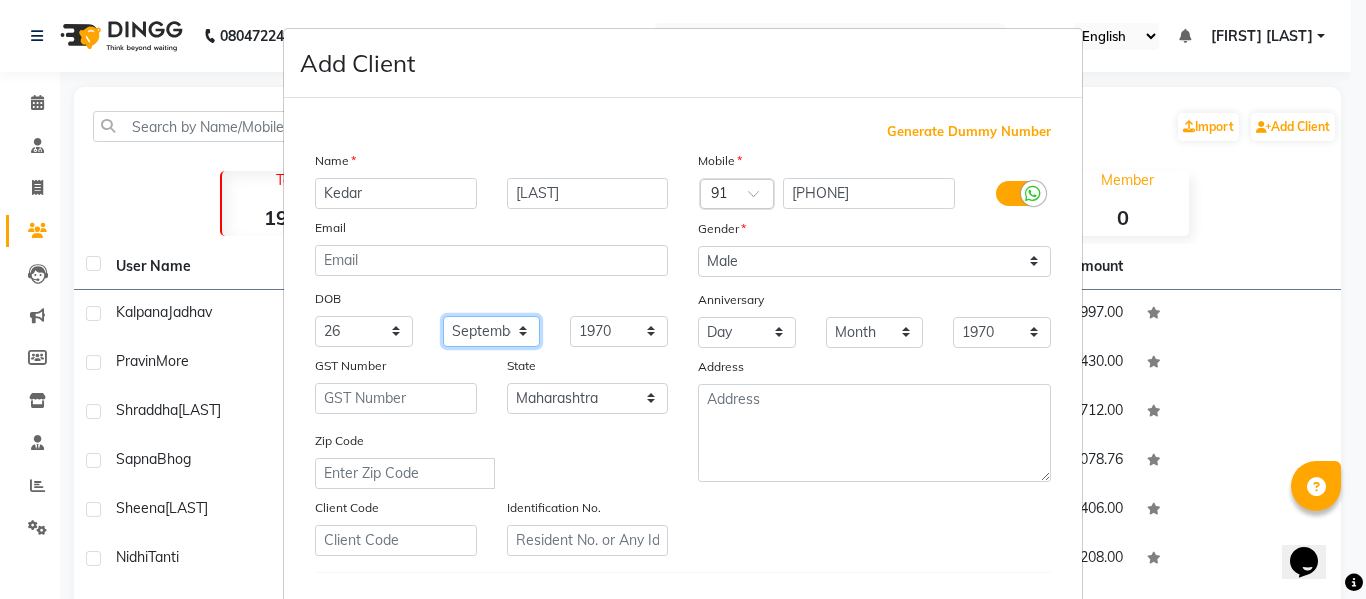 click on "Month January February March April May June July August September October November December" at bounding box center (492, 331) 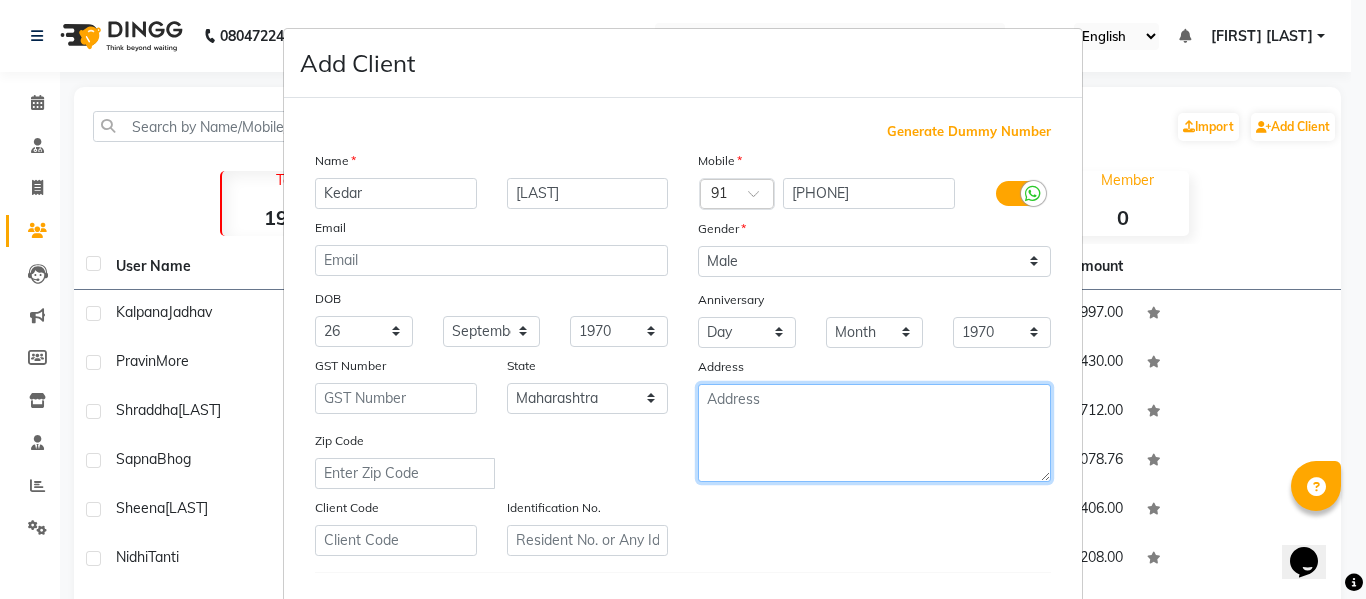 click at bounding box center (874, 433) 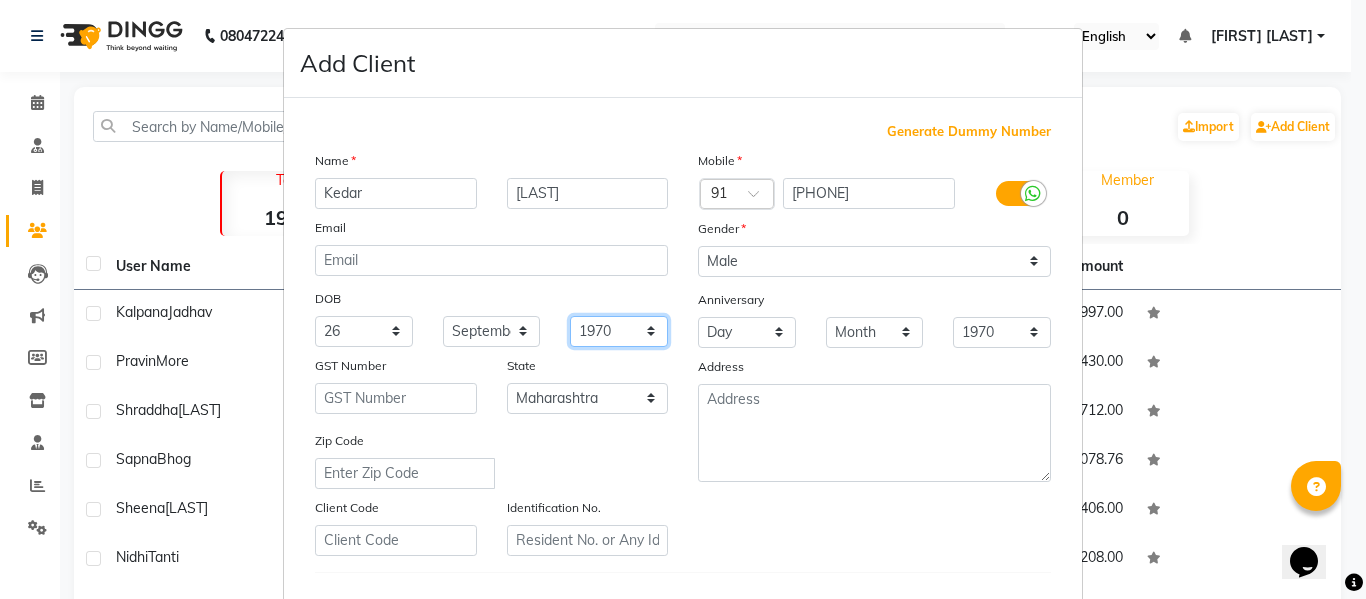 click on "1940 1941 1942 1943 1944 1945 1946 1947 1948 1949 1950 1951 1952 1953 1954 1955 1956 1957 1958 1959 1960 1961 1962 1963 1964 1965 1966 1967 1968 1969 1970 1971 1972 1973 1974 1975 1976 1977 1978 1979 1980 1981 1982 1983 1984 1985 1986 1987 1988 1989 1990 1991 1992 1993 1994 1995 1996 1997 1998 1999 2000 2001 2002 2003 2004 2005 2006 2007 2008 2009 2010 2011 2012 2013 2014 2015 2016 2017 2018 2019 2020 2021 2022 2023 2024" at bounding box center (619, 331) 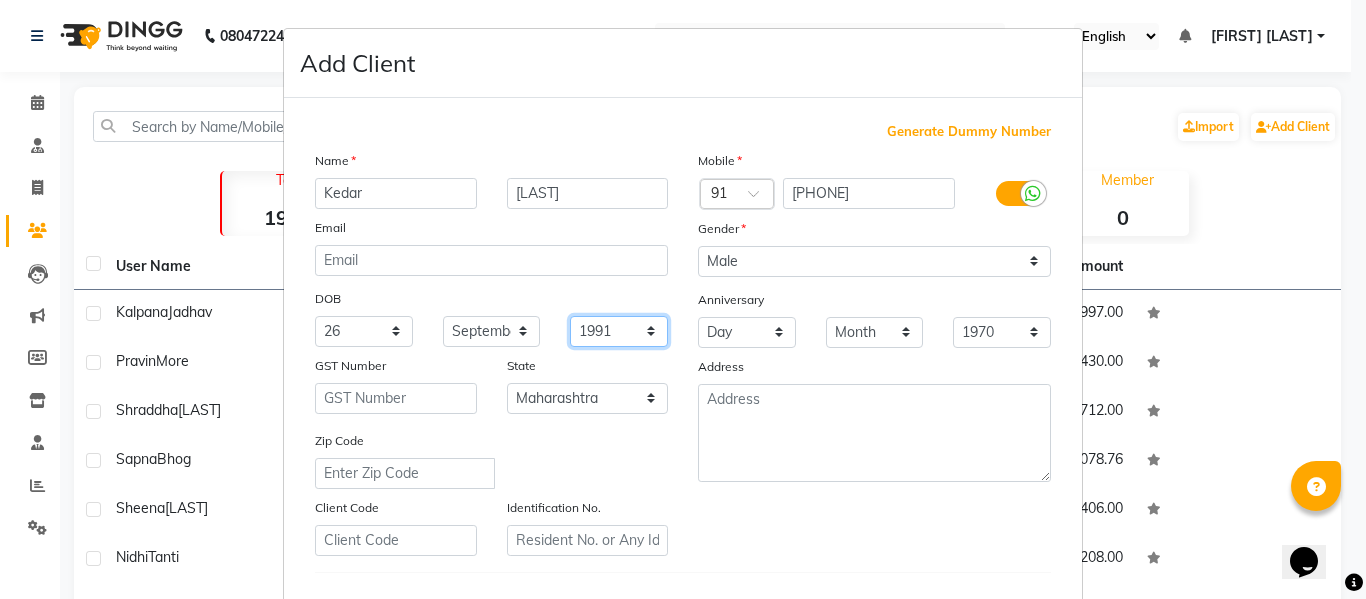 click on "1940 1941 1942 1943 1944 1945 1946 1947 1948 1949 1950 1951 1952 1953 1954 1955 1956 1957 1958 1959 1960 1961 1962 1963 1964 1965 1966 1967 1968 1969 1970 1971 1972 1973 1974 1975 1976 1977 1978 1979 1980 1981 1982 1983 1984 1985 1986 1987 1988 1989 1990 1991 1992 1993 1994 1995 1996 1997 1998 1999 2000 2001 2002 2003 2004 2005 2006 2007 2008 2009 2010 2011 2012 2013 2014 2015 2016 2017 2018 2019 2020 2021 2022 2023 2024" at bounding box center (619, 331) 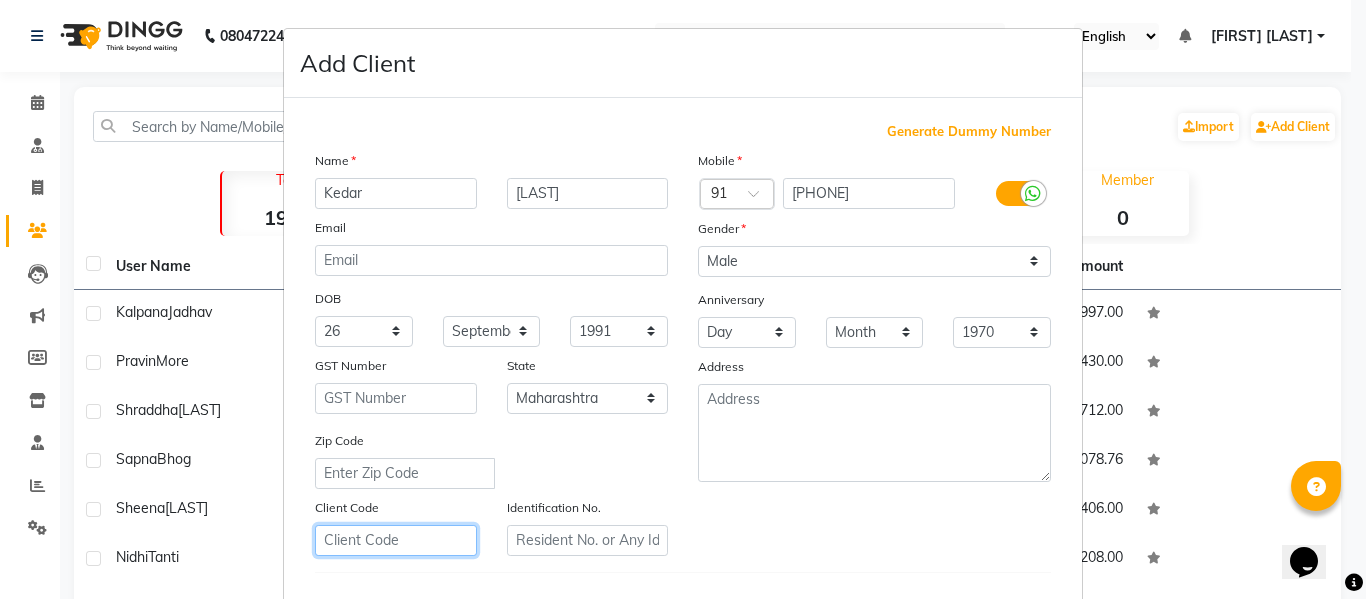 click at bounding box center (396, 540) 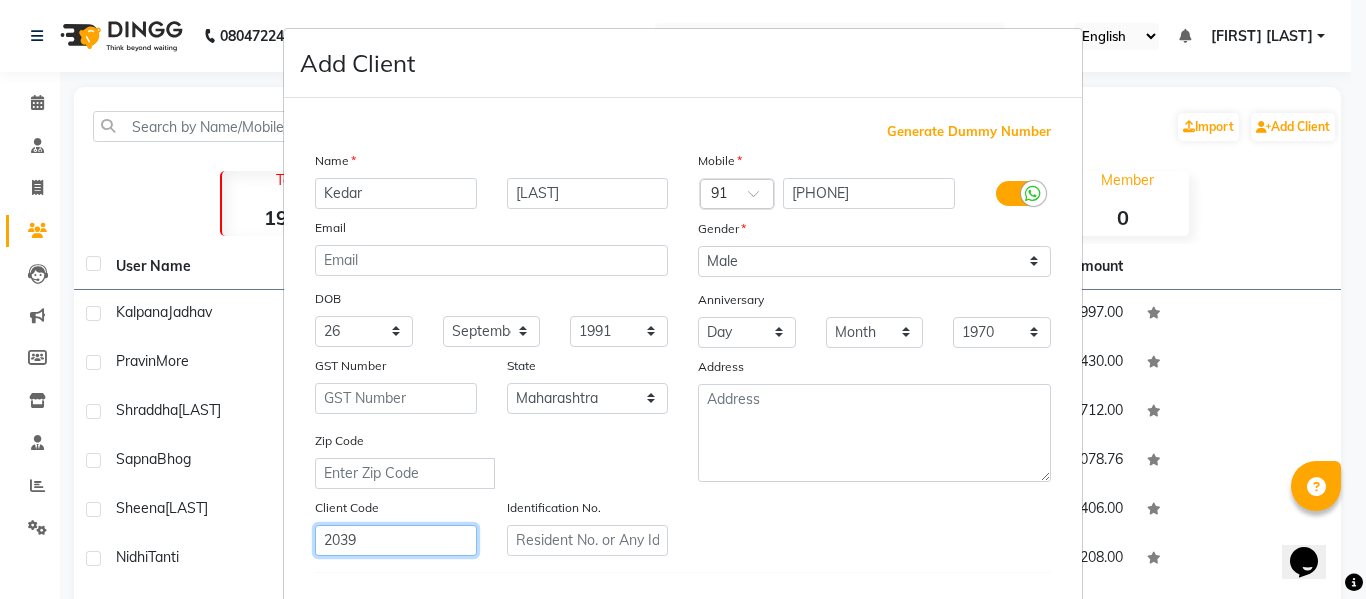 type on "2039" 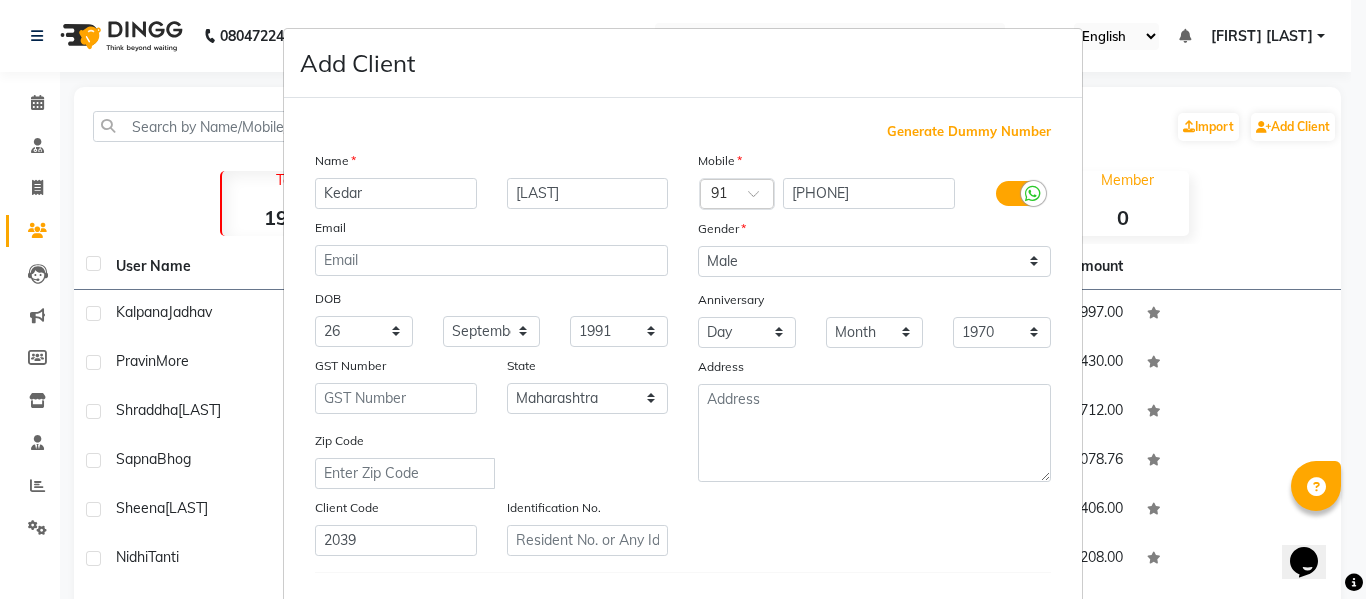 click on "Mobile Country Code × 91 9111123086 Gender Select Male Female Other Prefer Not To Say Anniversary Day 01 02 03 04 05 06 07 08 09 10 11 12 13 14 15 16 17 18 19 20 21 22 23 24 25 26 27 28 29 30 31 Month January February March April May June July August September October November December 1970 1971 1972 1973 1974 1975 1976 1977 1978 1979 1980 1981 1982 1983 1984 1985 1986 1987 1988 1989 1990 1991 1992 1993 1994 1995 1996 1997 1998 1999 2000 2001 2002 2003 2004 2005 2006 2007 2008 2009 2010 2011 2012 2013 2014 2015 2016 2017 2018 2019 2020 2021 2022 2023 2024 2025 Address" at bounding box center (874, 353) 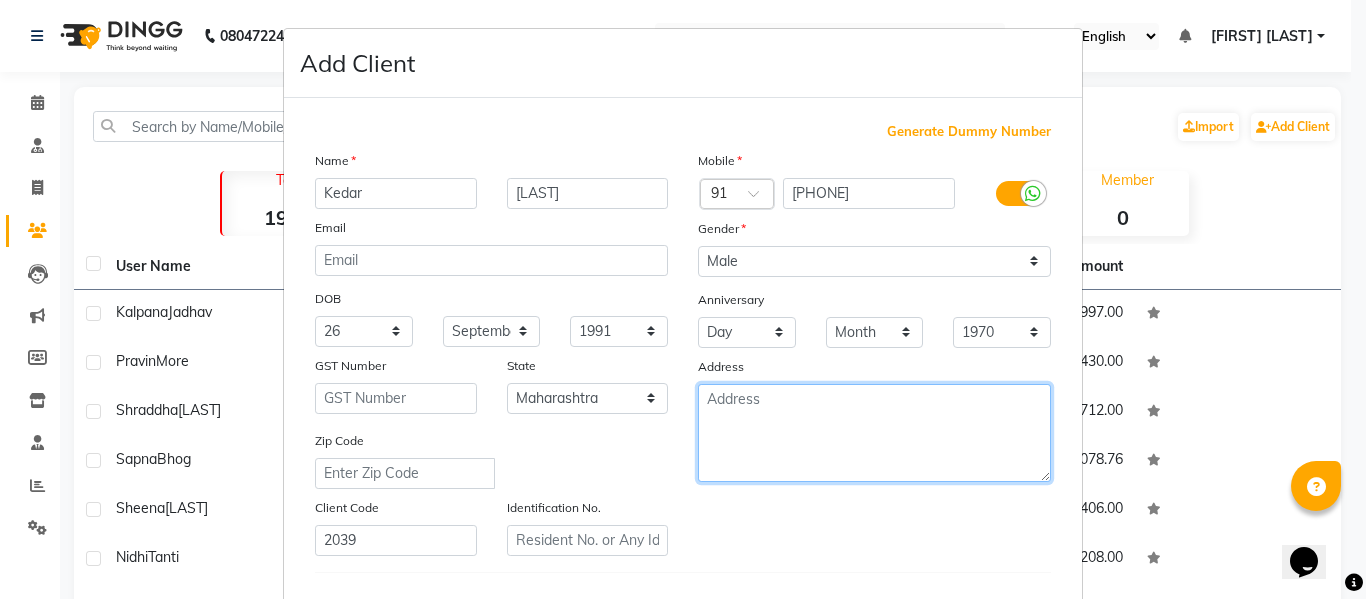 click at bounding box center (874, 433) 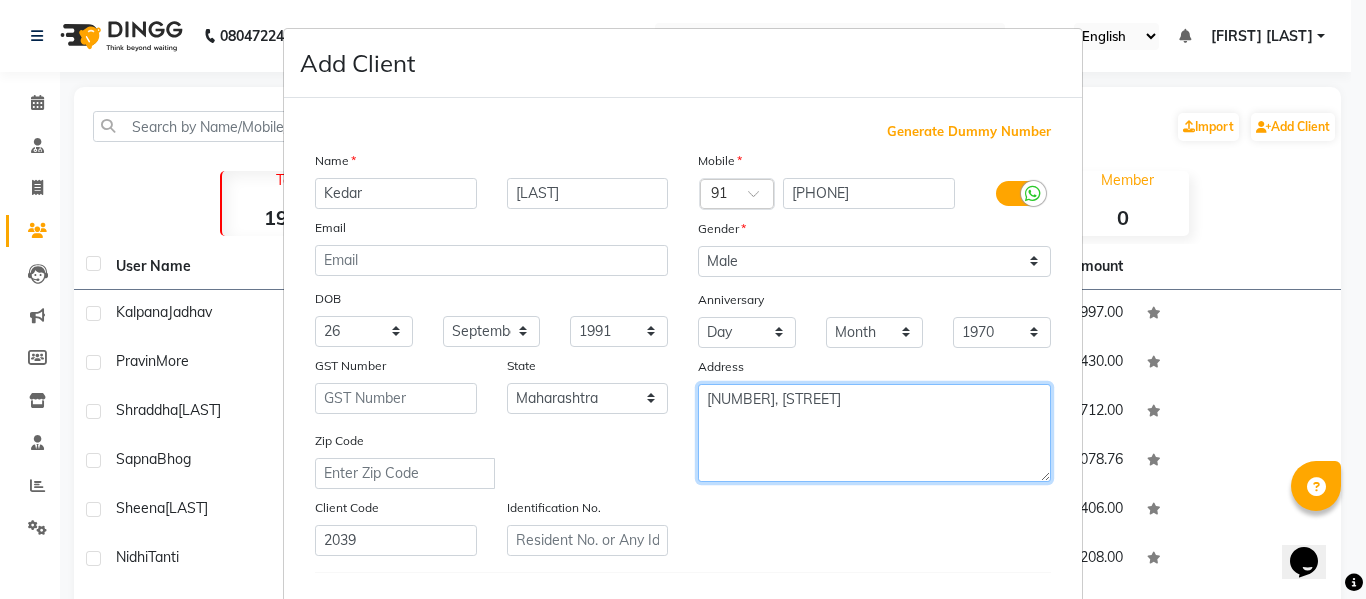 type on "212, Riverwalk" 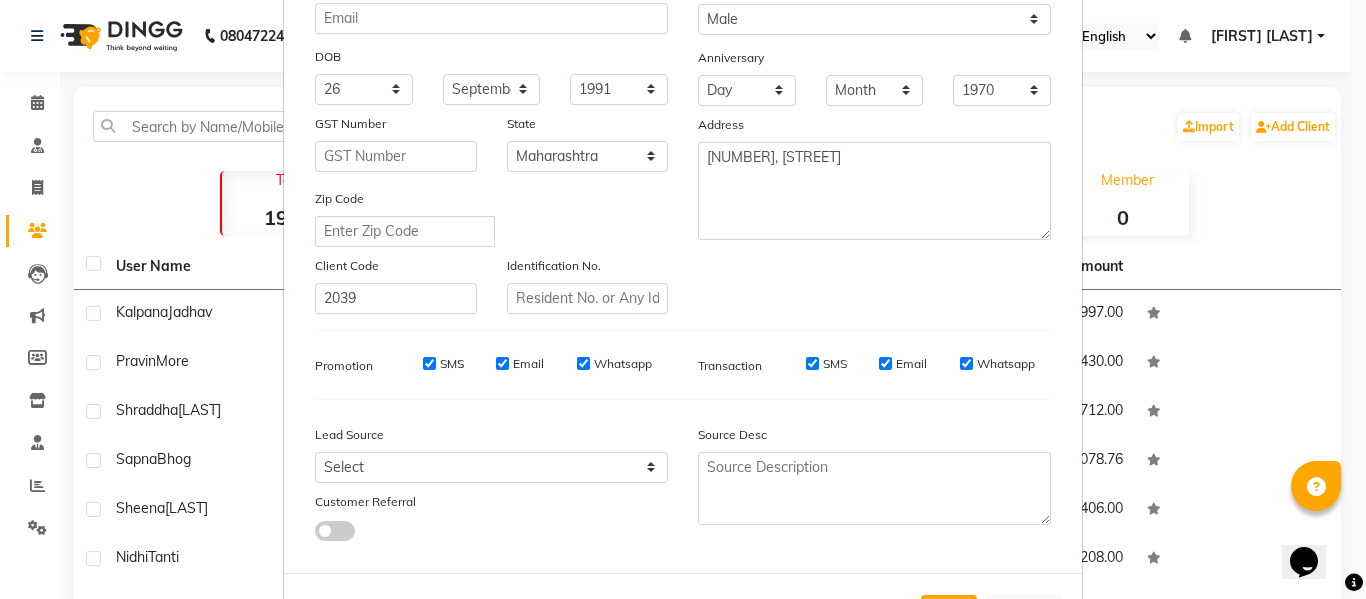 scroll, scrollTop: 260, scrollLeft: 0, axis: vertical 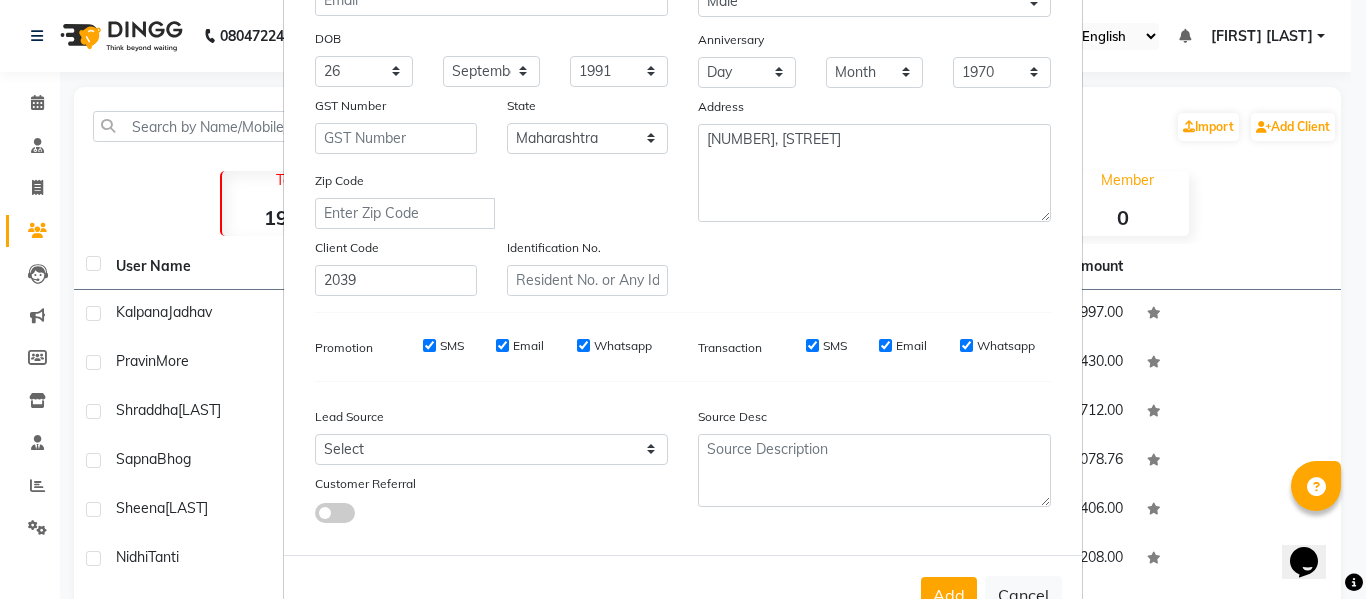 click on "Whatsapp" at bounding box center (966, 345) 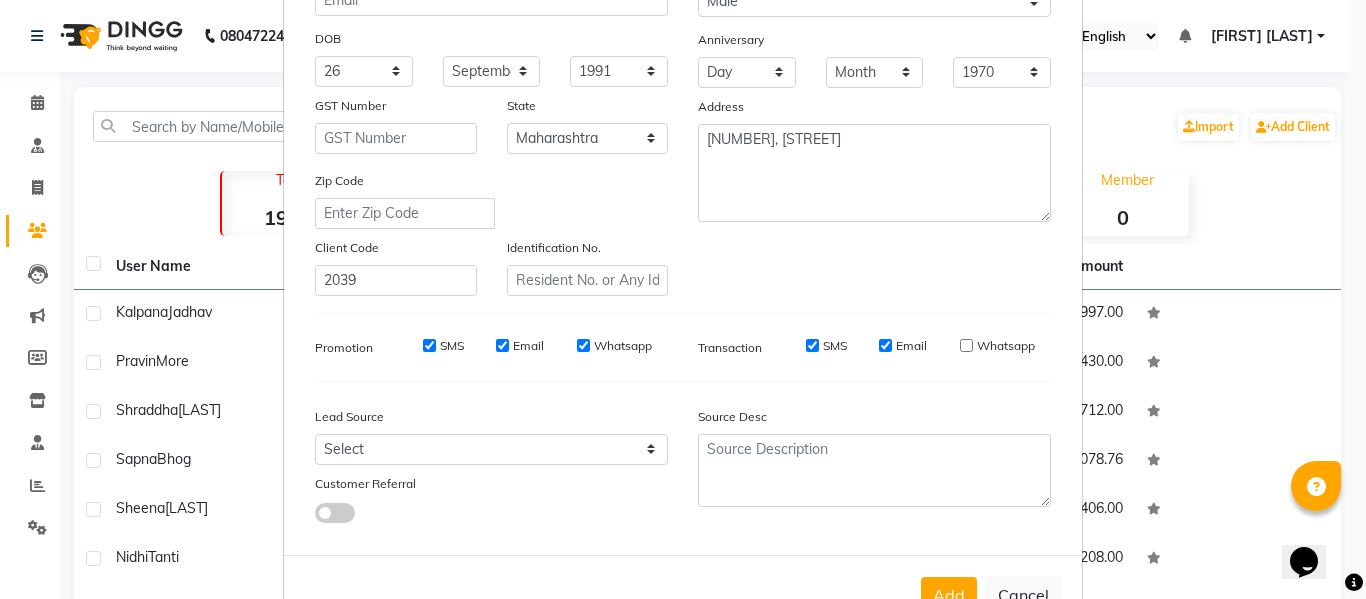 click on "Email" at bounding box center [885, 345] 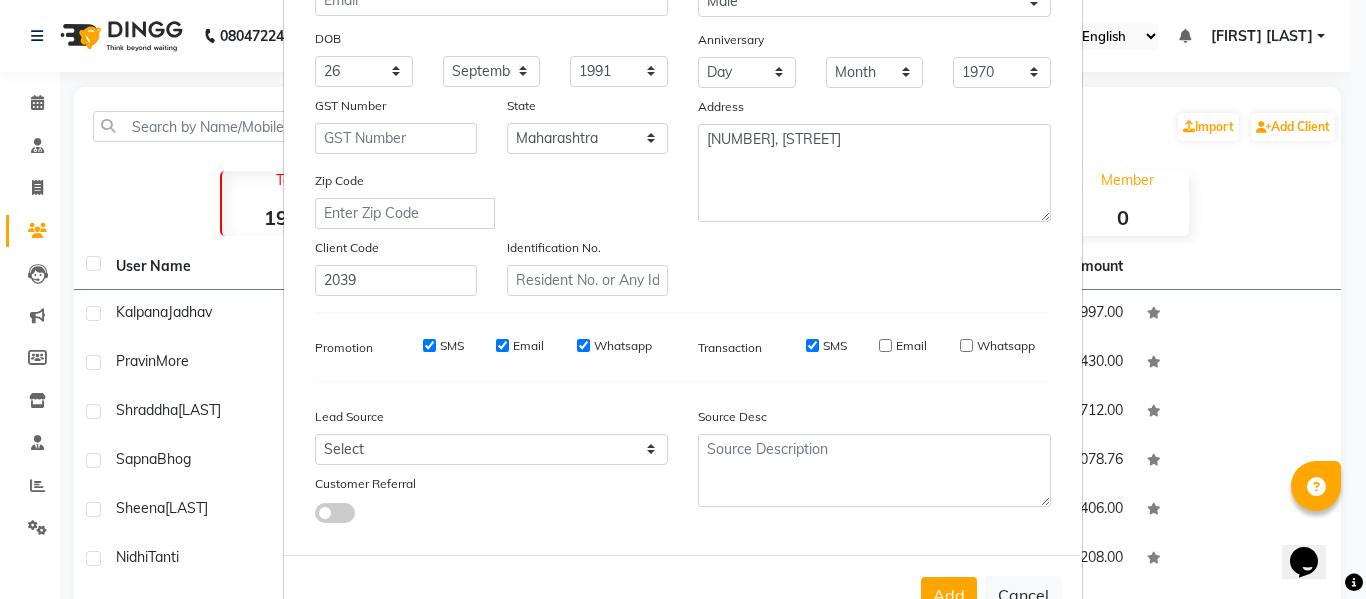 click on "SMS" at bounding box center [812, 345] 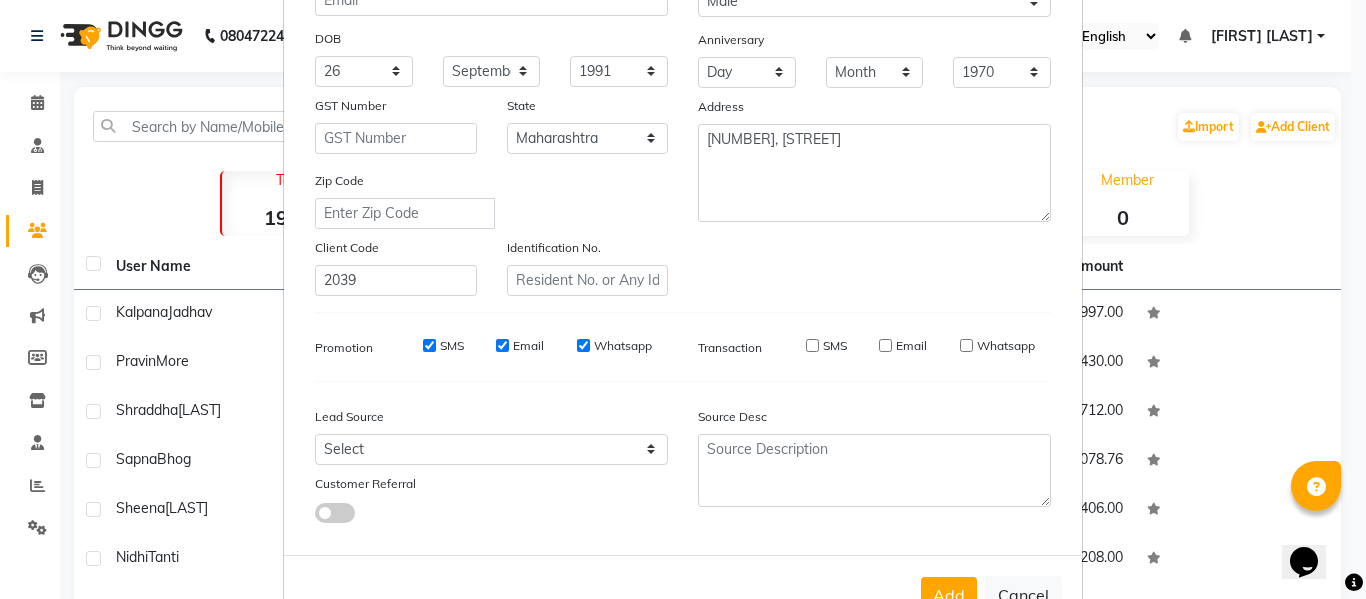 click on "Whatsapp" at bounding box center [583, 345] 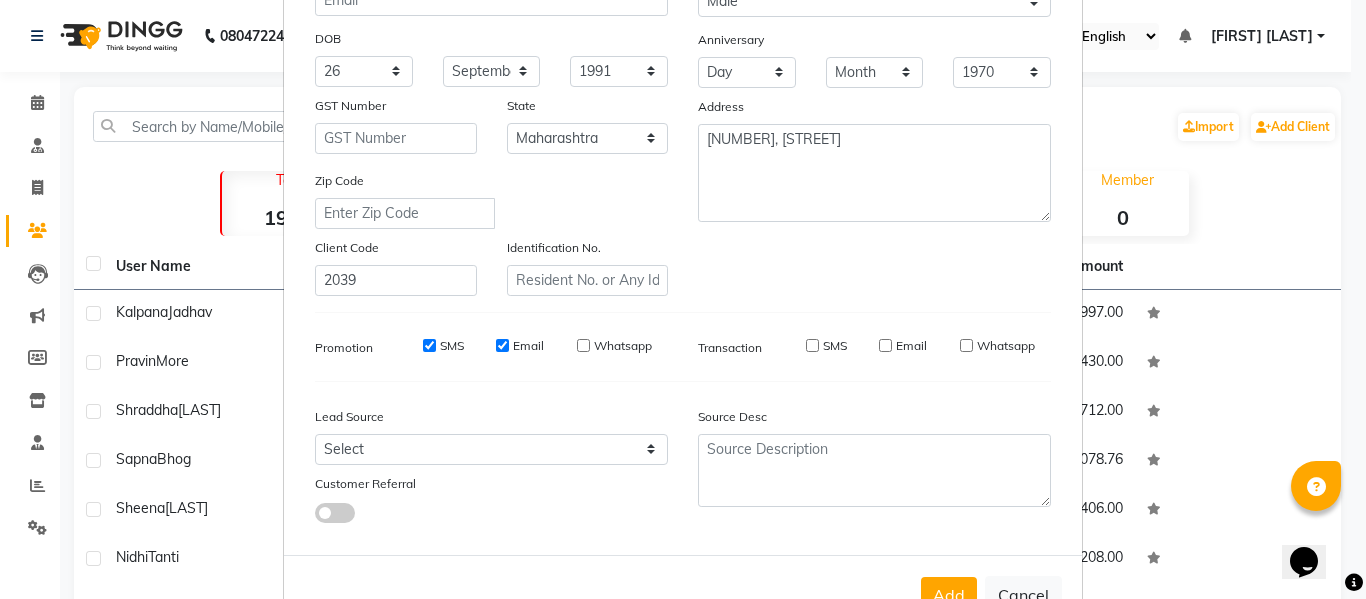 click on "Email" at bounding box center [502, 345] 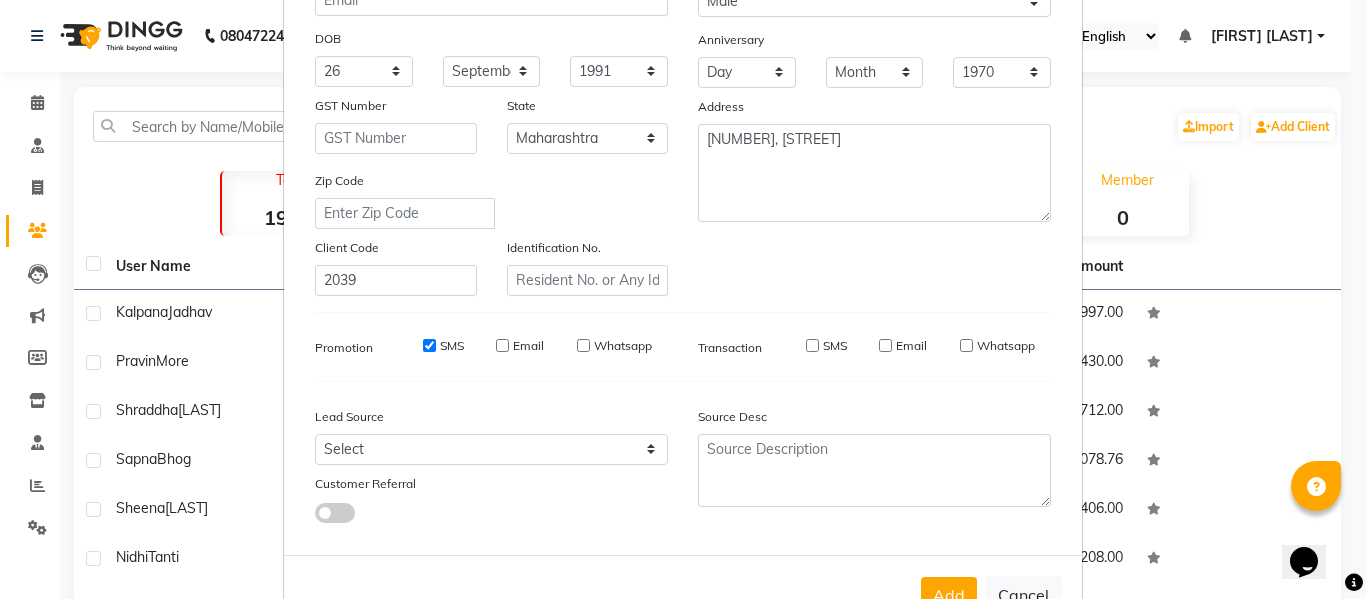 click on "SMS" at bounding box center [429, 345] 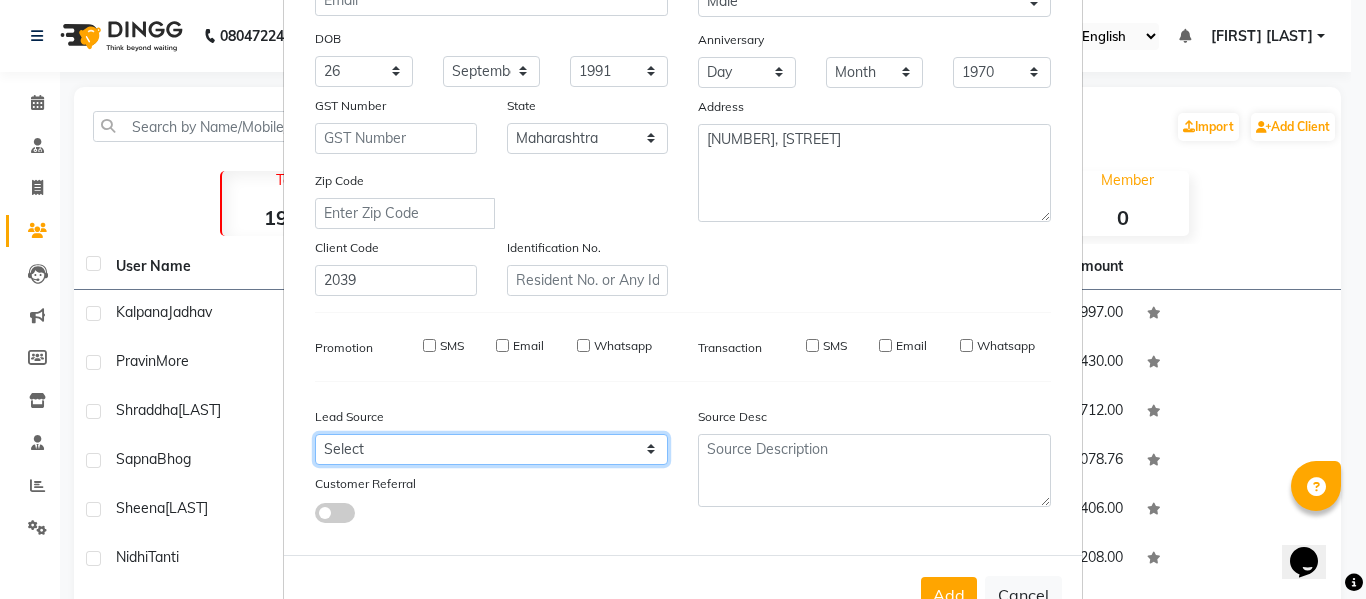 click on "Select Walk-in Referral Internet Friend Word of Mouth Advertisement Facebook JustDial Google Other Signage Newspaper Ad CRM Chat Bot IVR Call WhatsApp Website Direct Call  Instagram  YouTube" at bounding box center (491, 449) 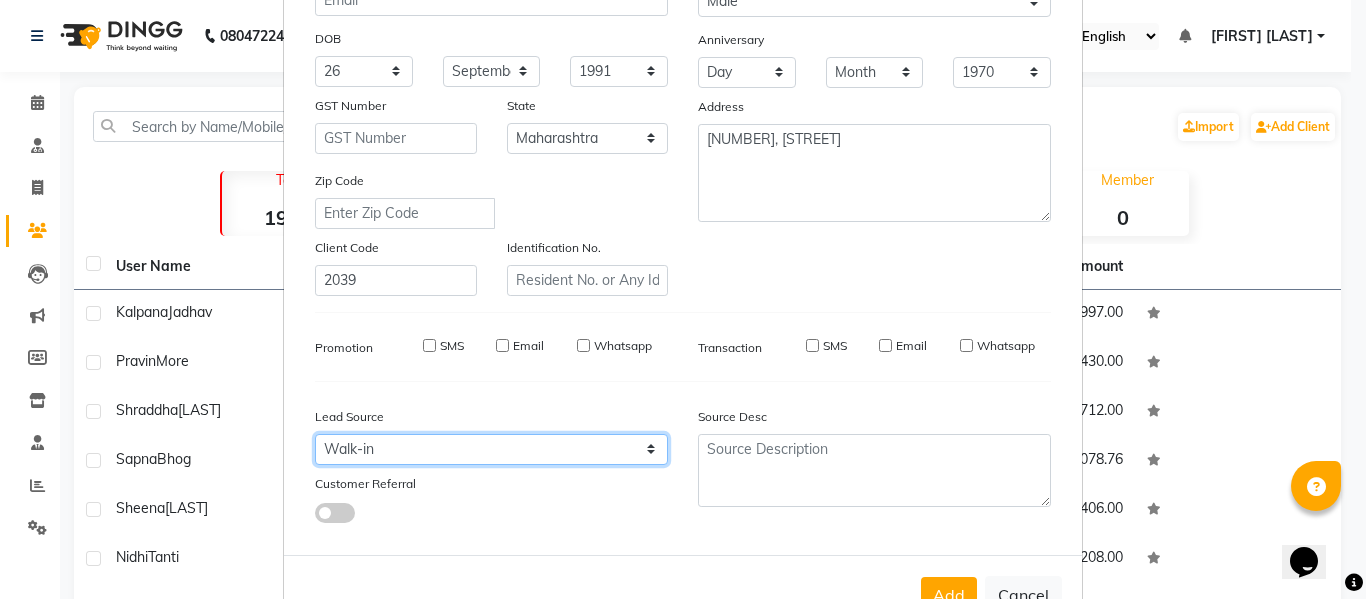 click on "Select Walk-in Referral Internet Friend Word of Mouth Advertisement Facebook JustDial Google Other Signage Newspaper Ad CRM Chat Bot IVR Call WhatsApp Website Direct Call  Instagram  YouTube" at bounding box center [491, 449] 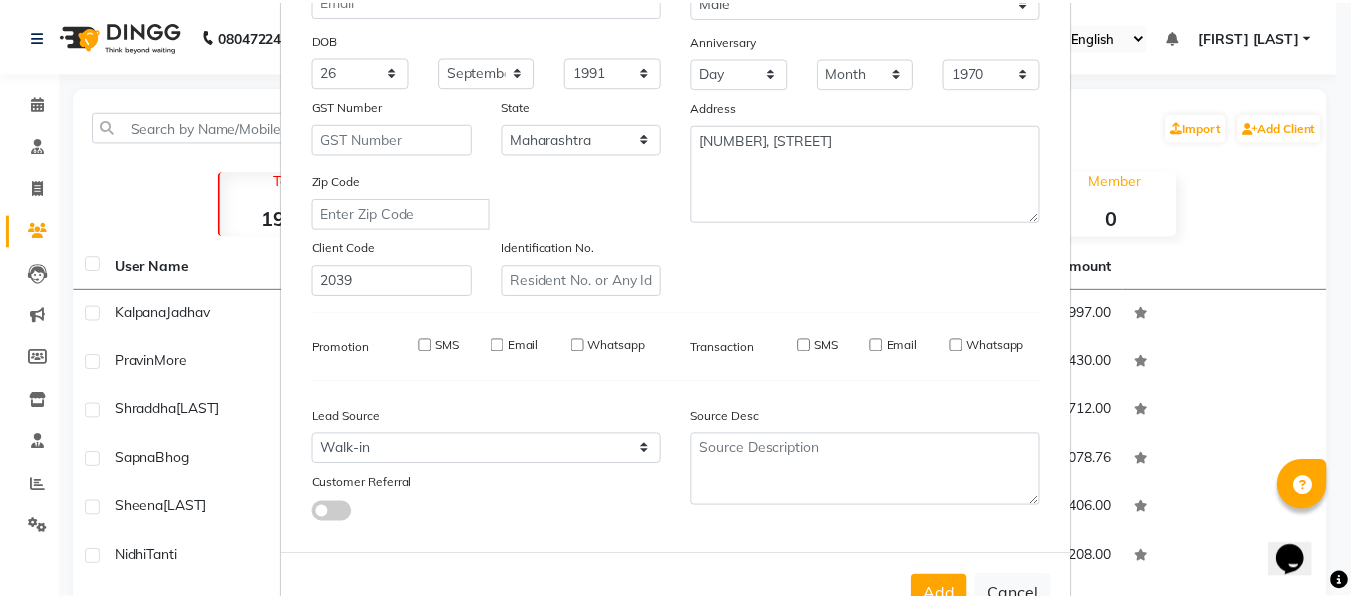 scroll, scrollTop: 324, scrollLeft: 0, axis: vertical 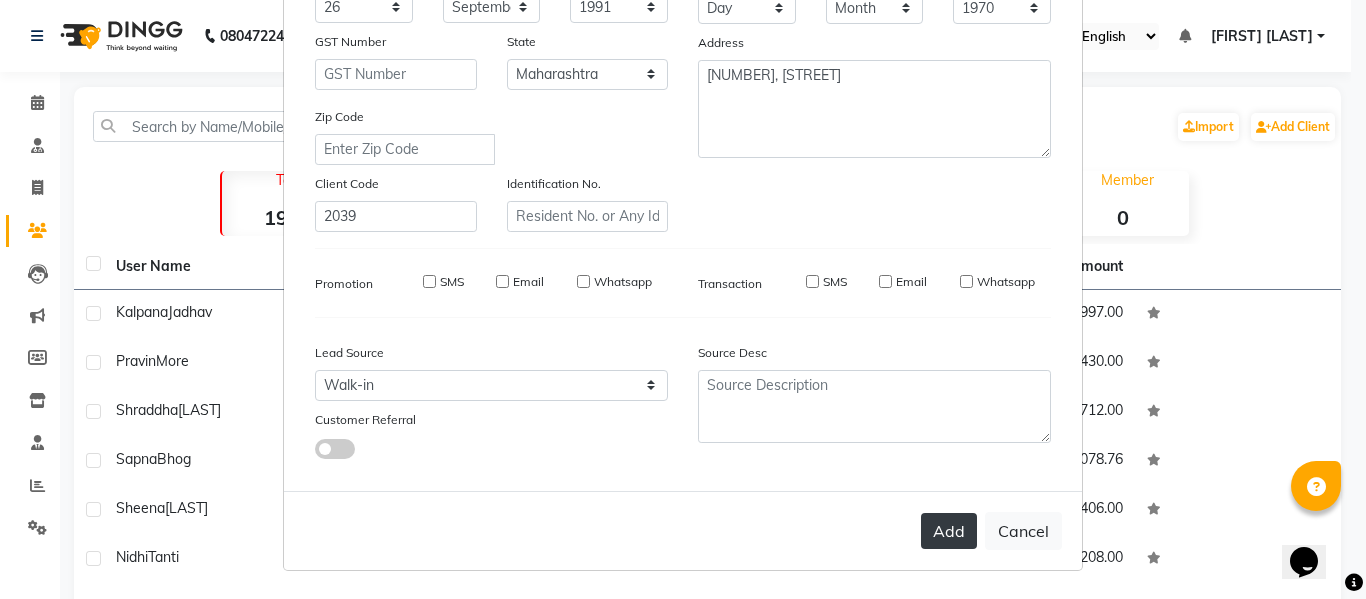 click on "Add" at bounding box center [949, 531] 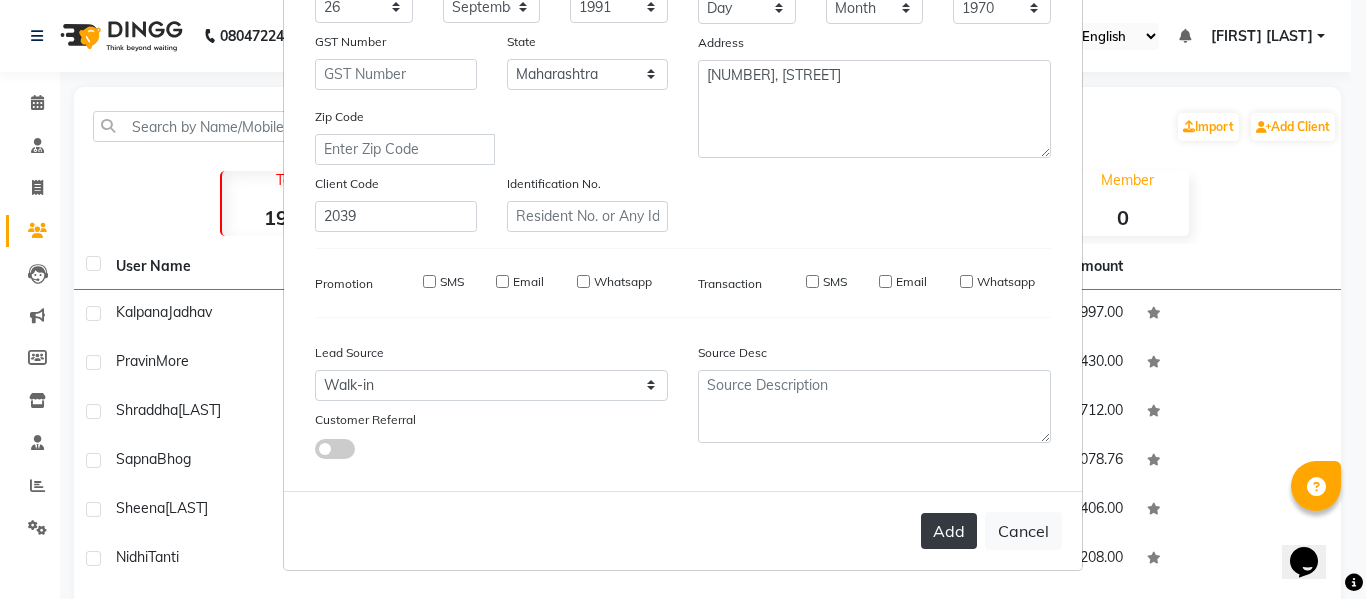 type 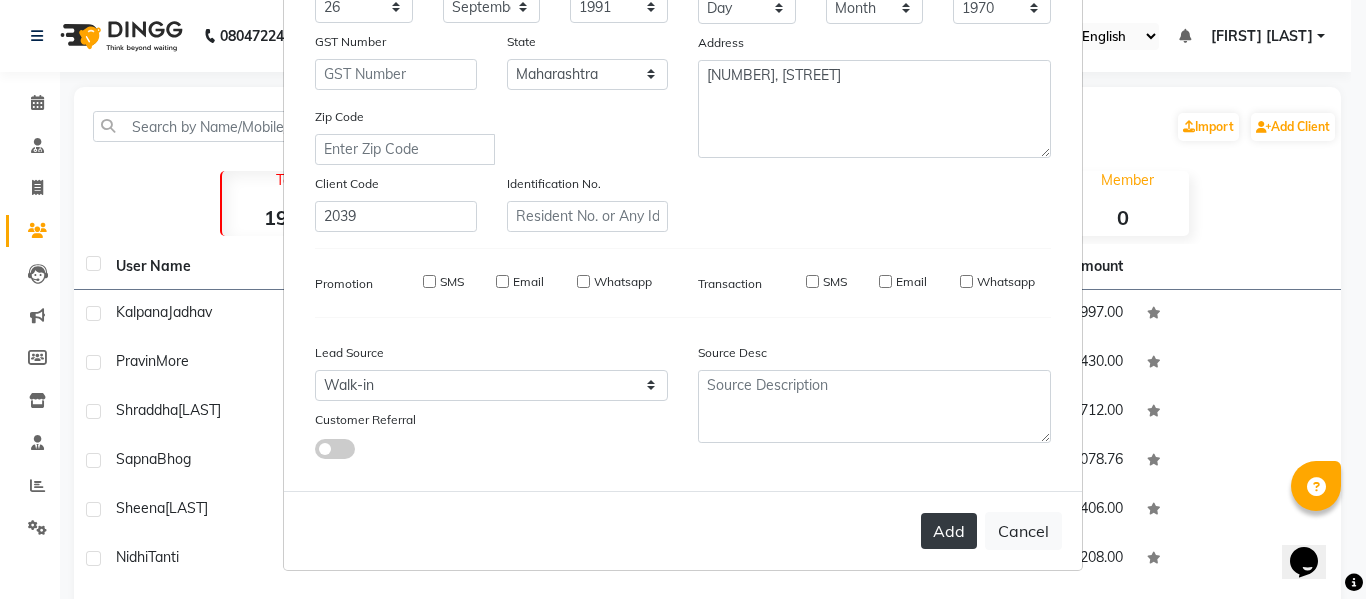 select 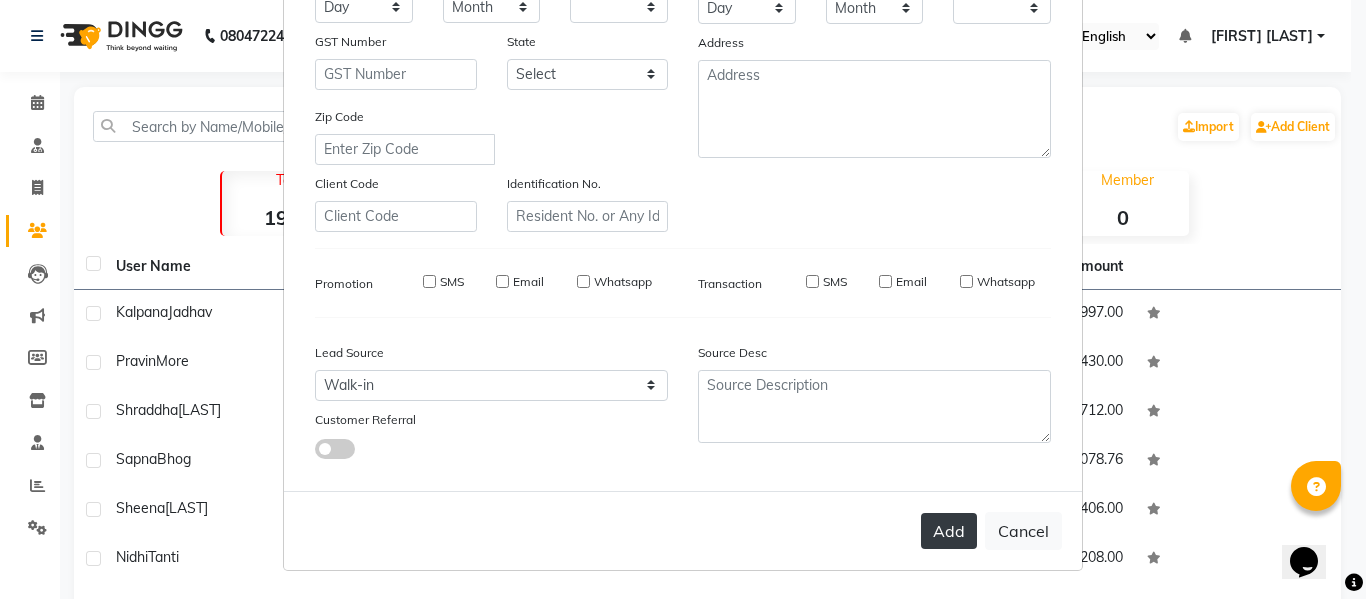 checkbox on "false" 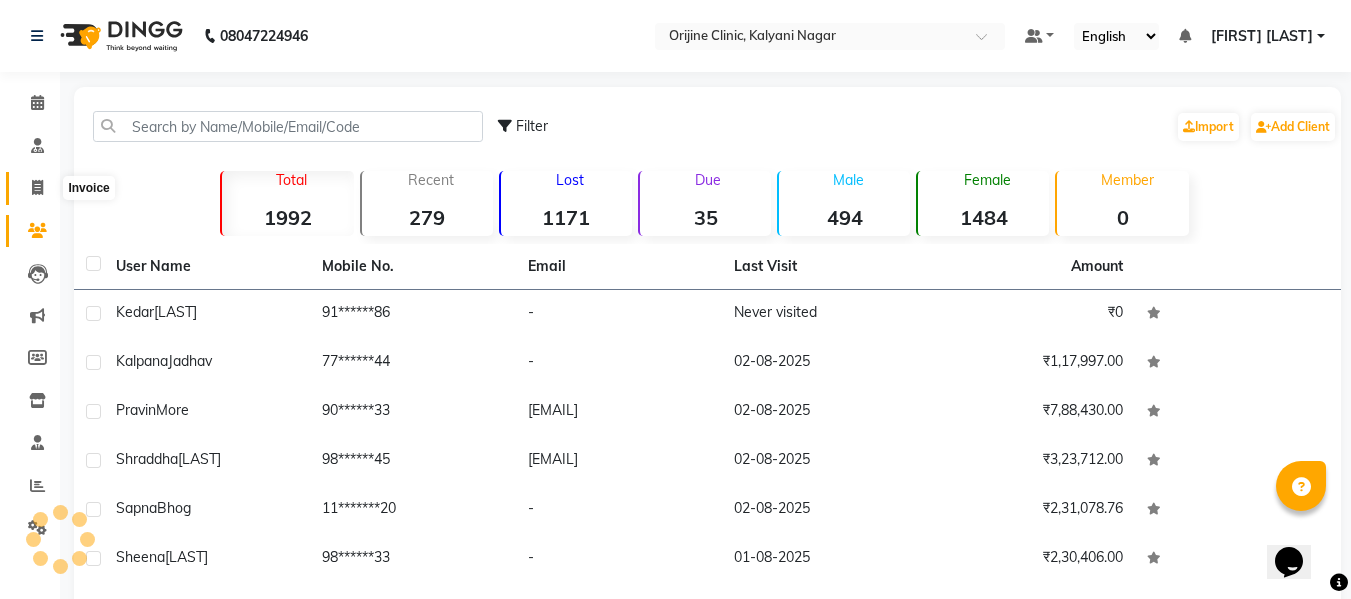 click 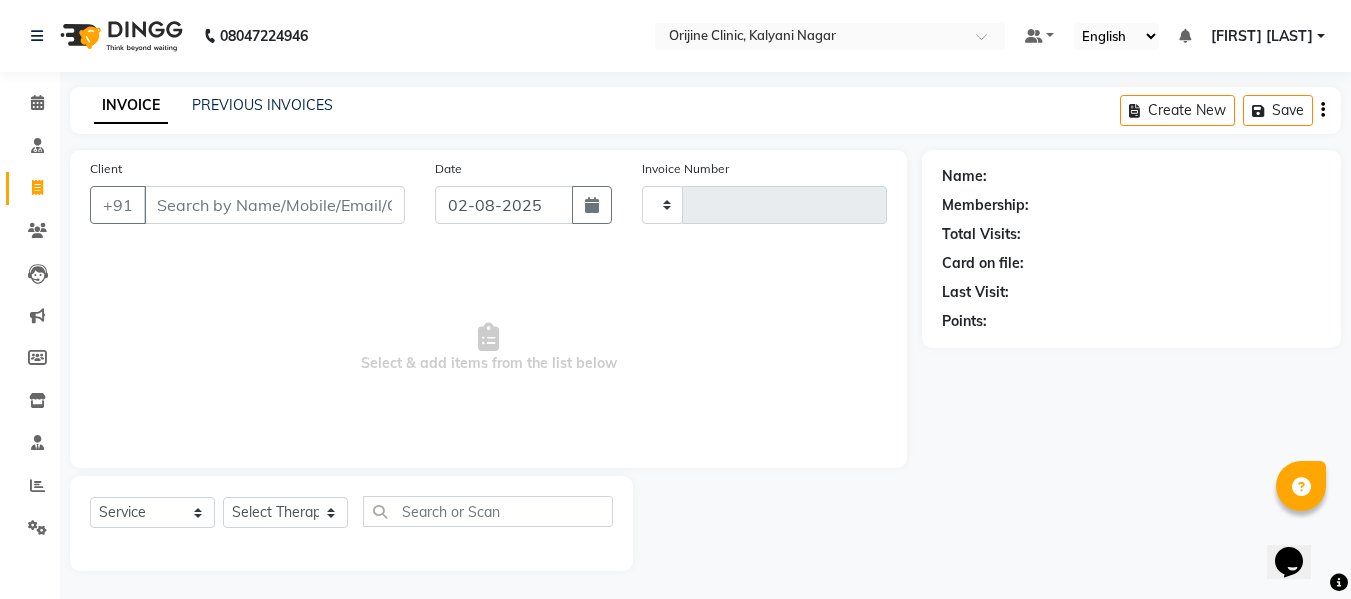 scroll, scrollTop: 2, scrollLeft: 0, axis: vertical 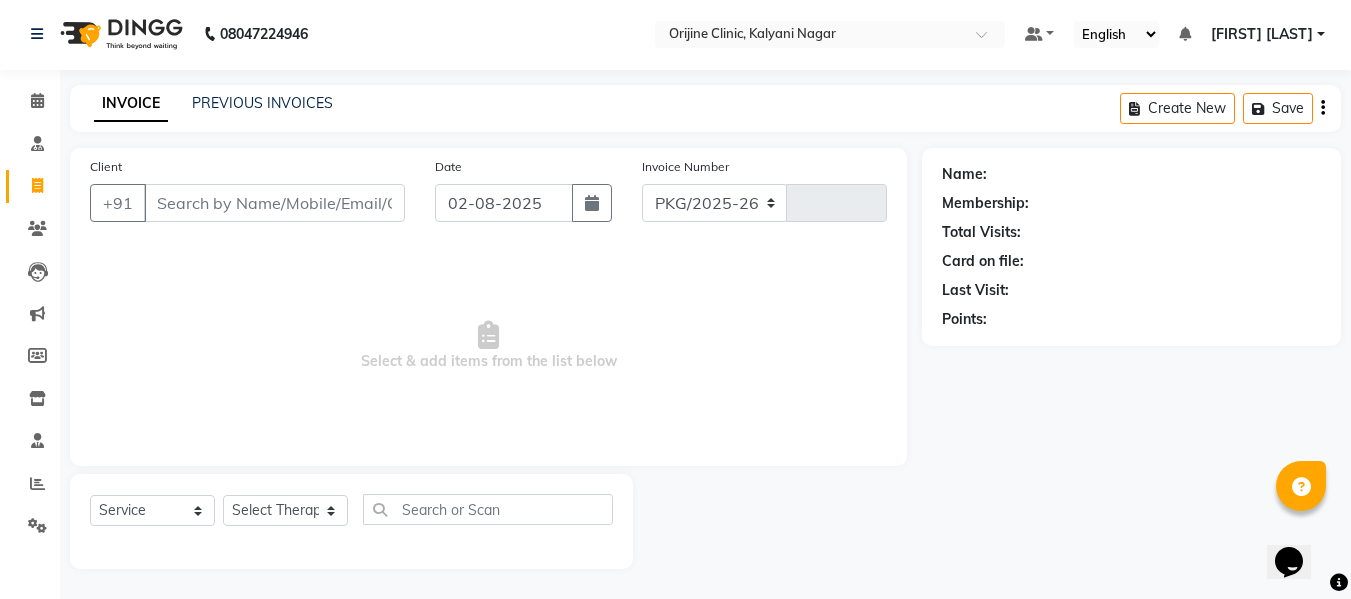 select on "702" 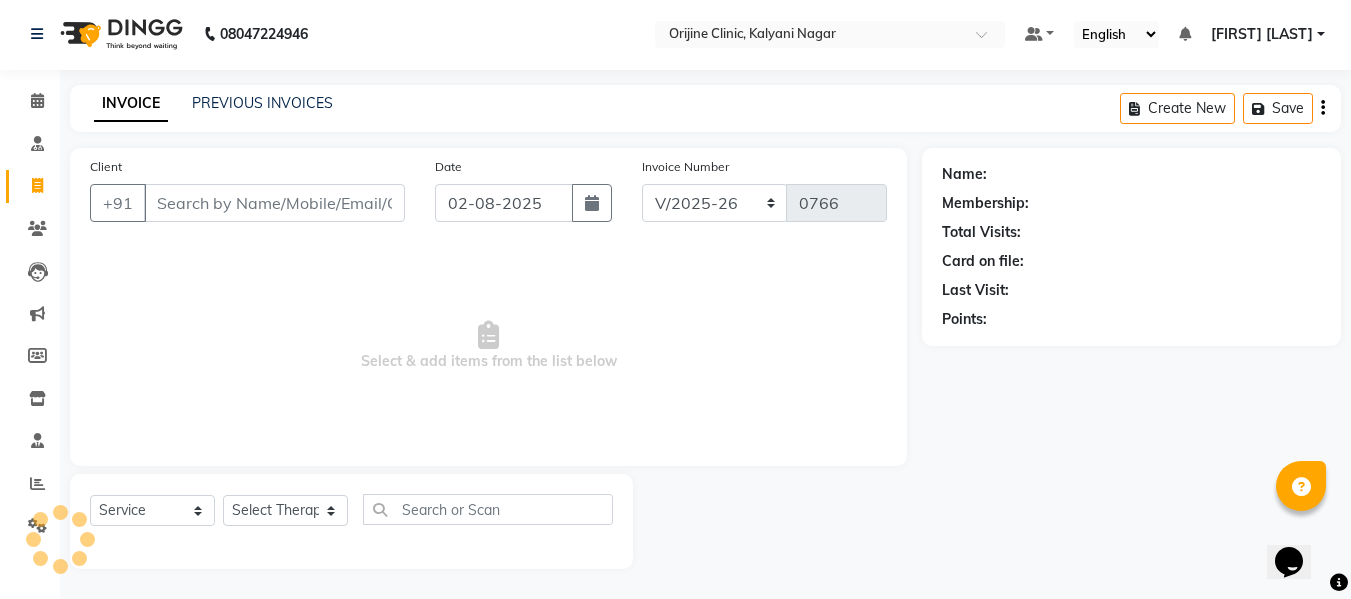 click on "Client" at bounding box center (274, 203) 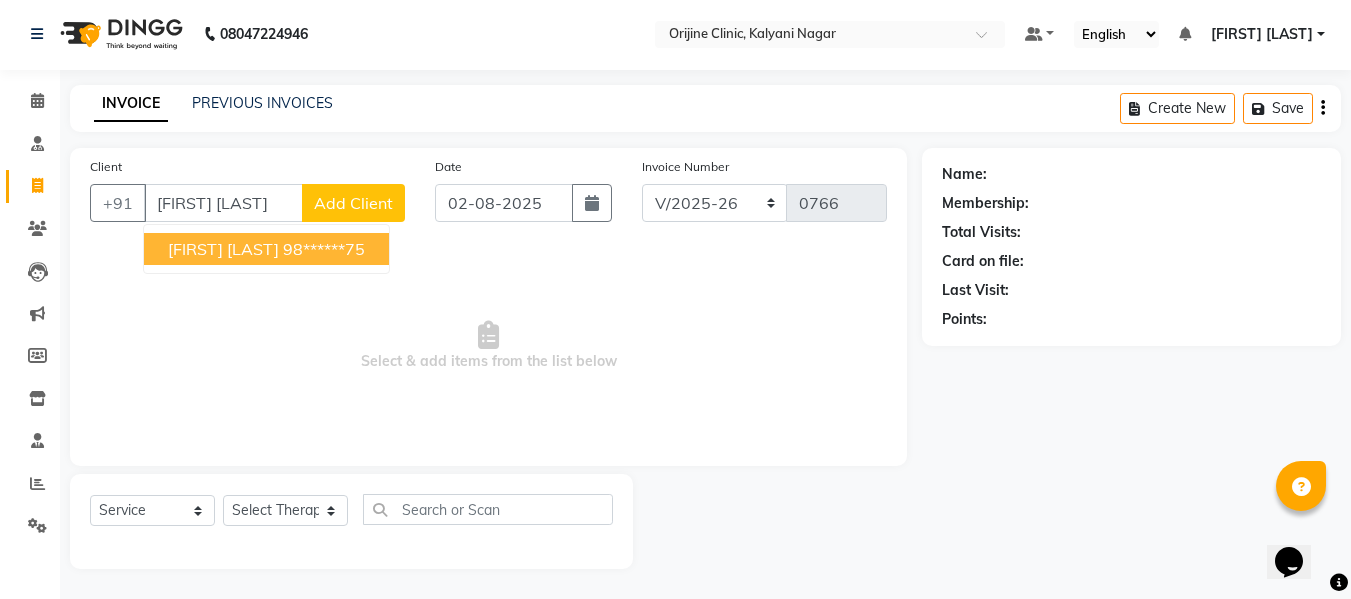 click on "Amit Pokarna" at bounding box center (223, 249) 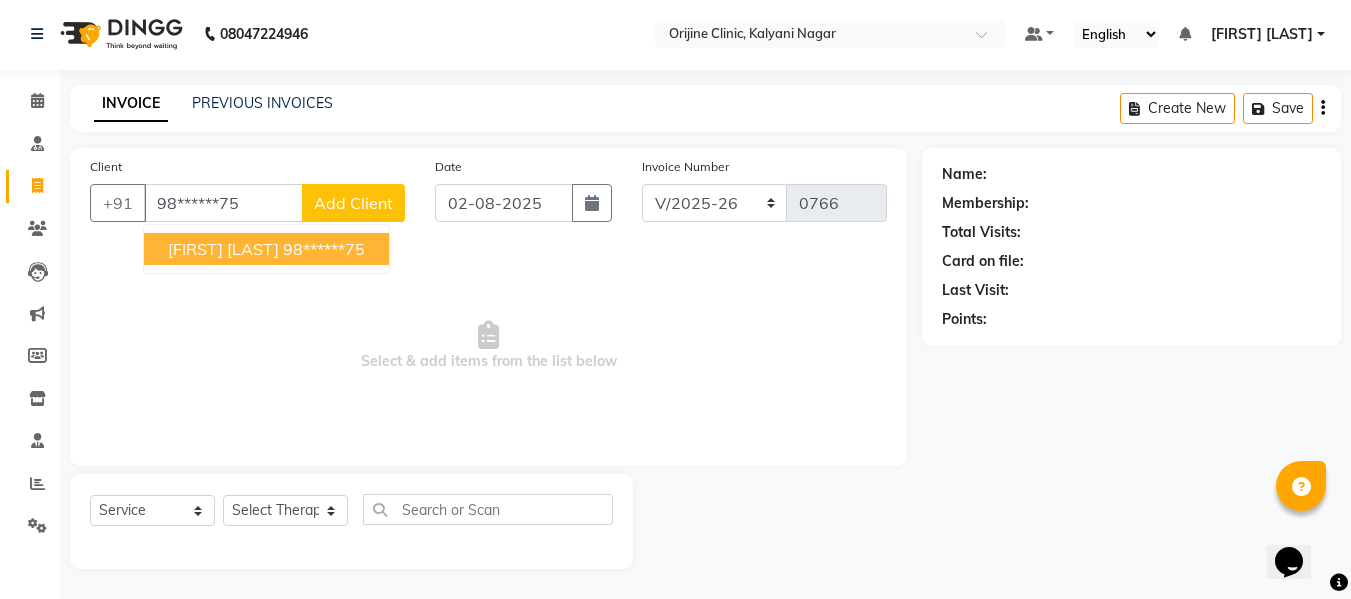 type on "98******75" 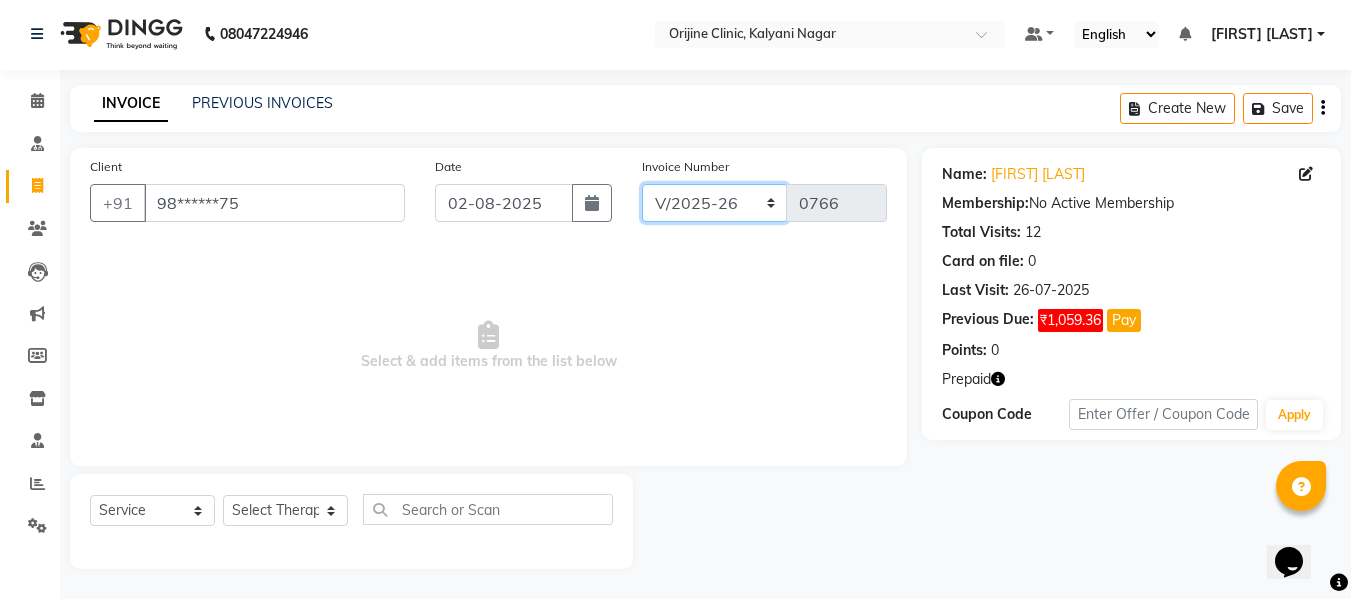 click on "PKG/2025-26 V/2025 V/2025-26" 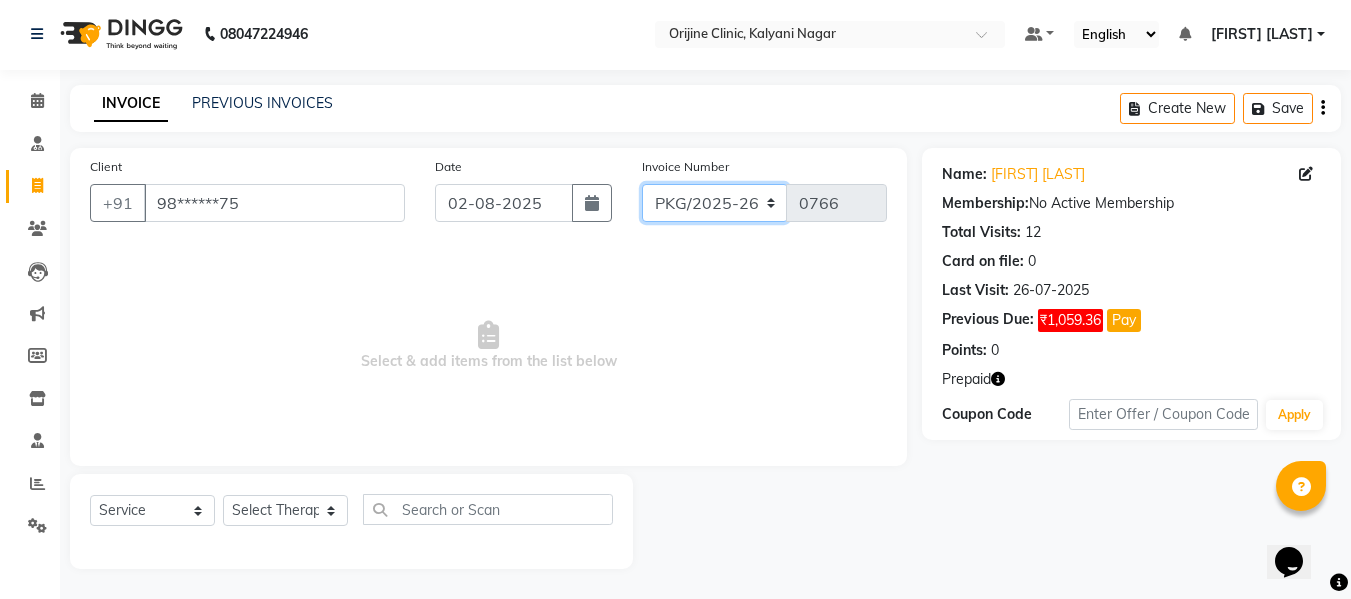 click on "PKG/2025-26 V/2025 V/2025-26" 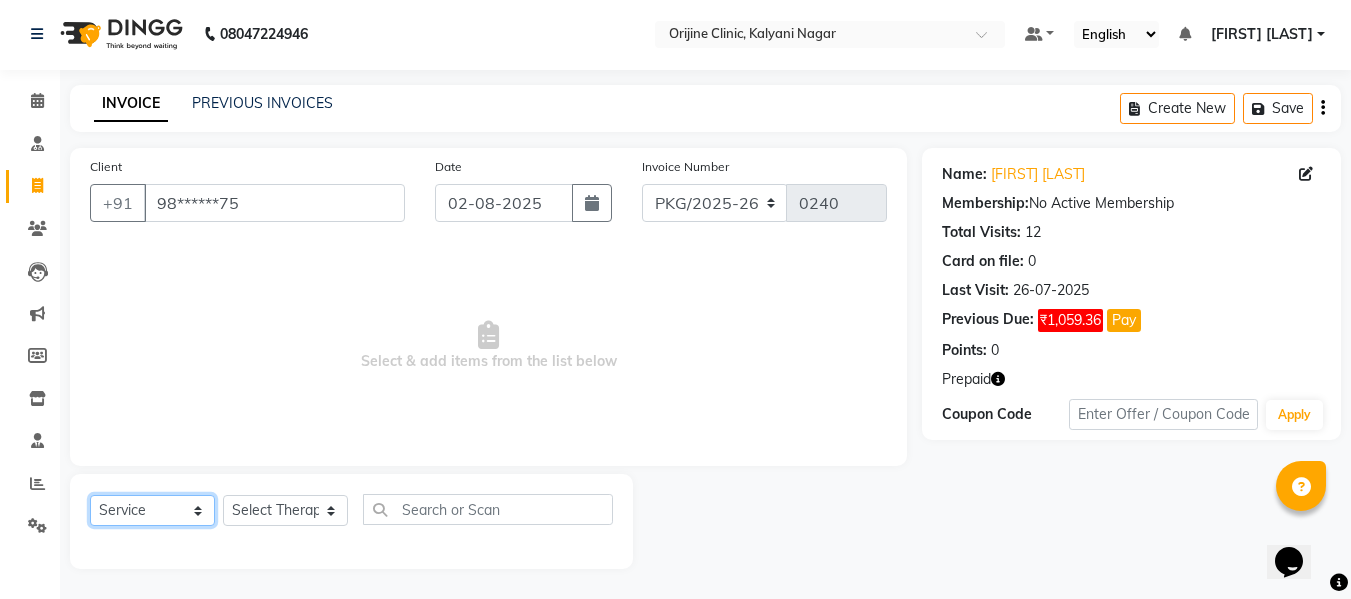 click on "Select  Service  Product  Membership  Package Voucher Prepaid Gift Card" 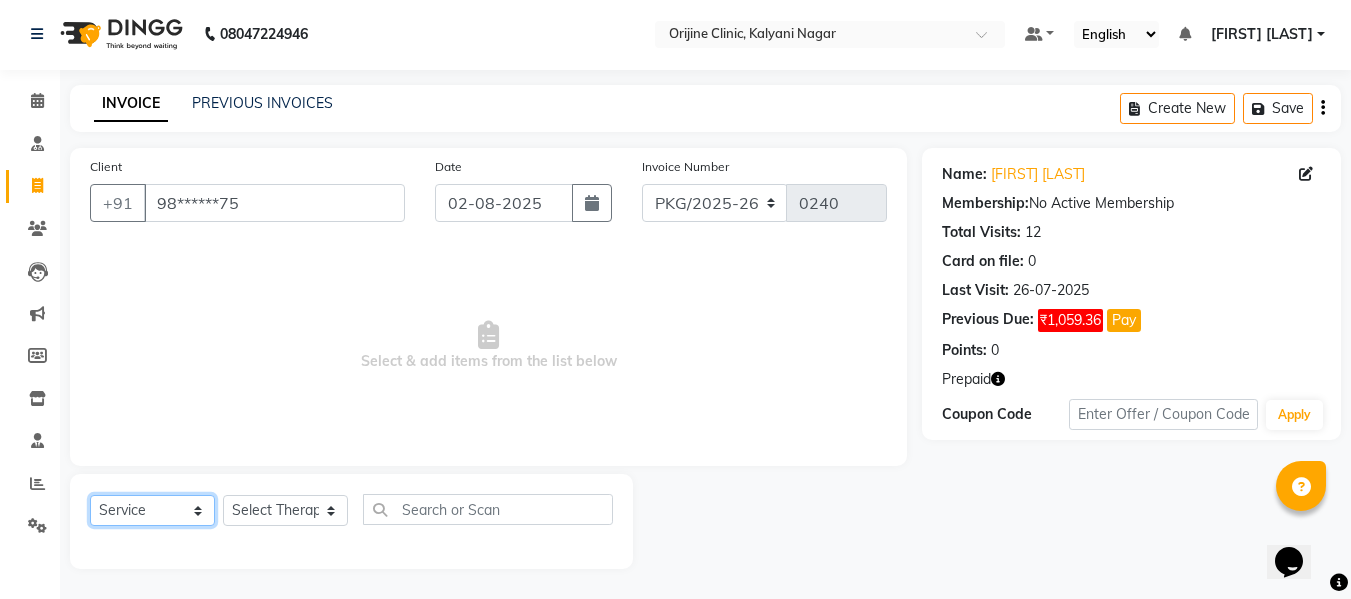 click on "Select  Service  Product  Membership  Package Voucher Prepaid Gift Card" 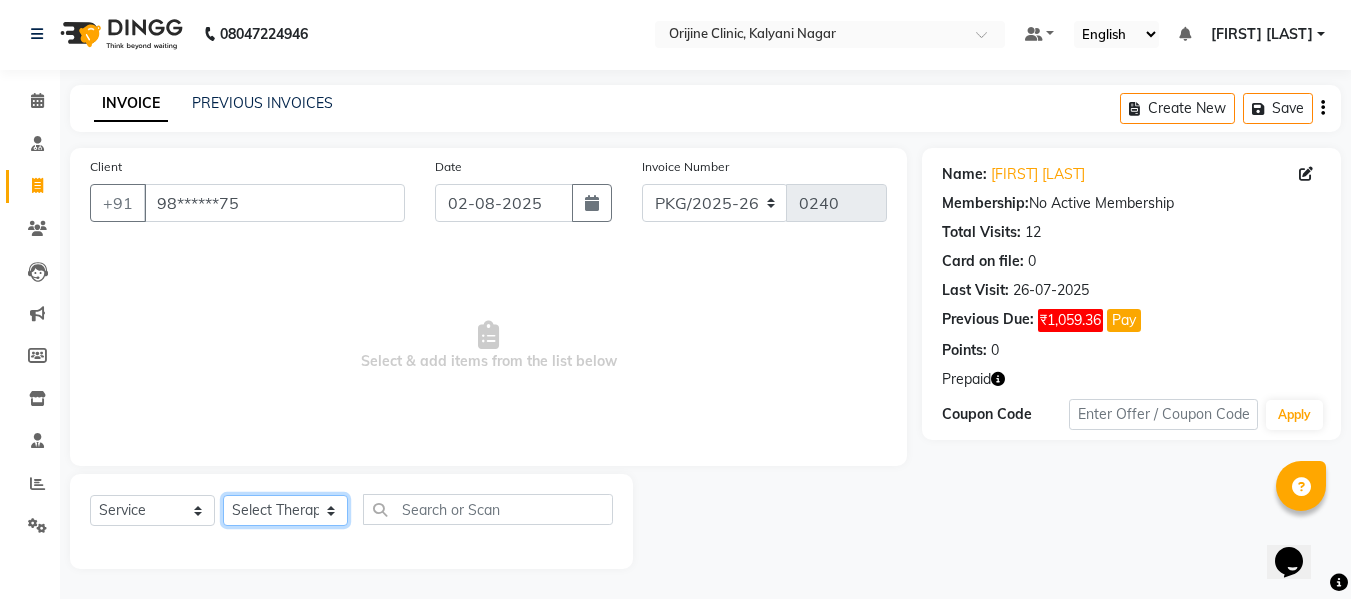 click on "Select Therapist [LAST] Battul Centre Head Dr. [LAST] Dr. [LAST] [LAST] [LAST] [LAST] [LAST] [LAST] [LAST] [LAST]" 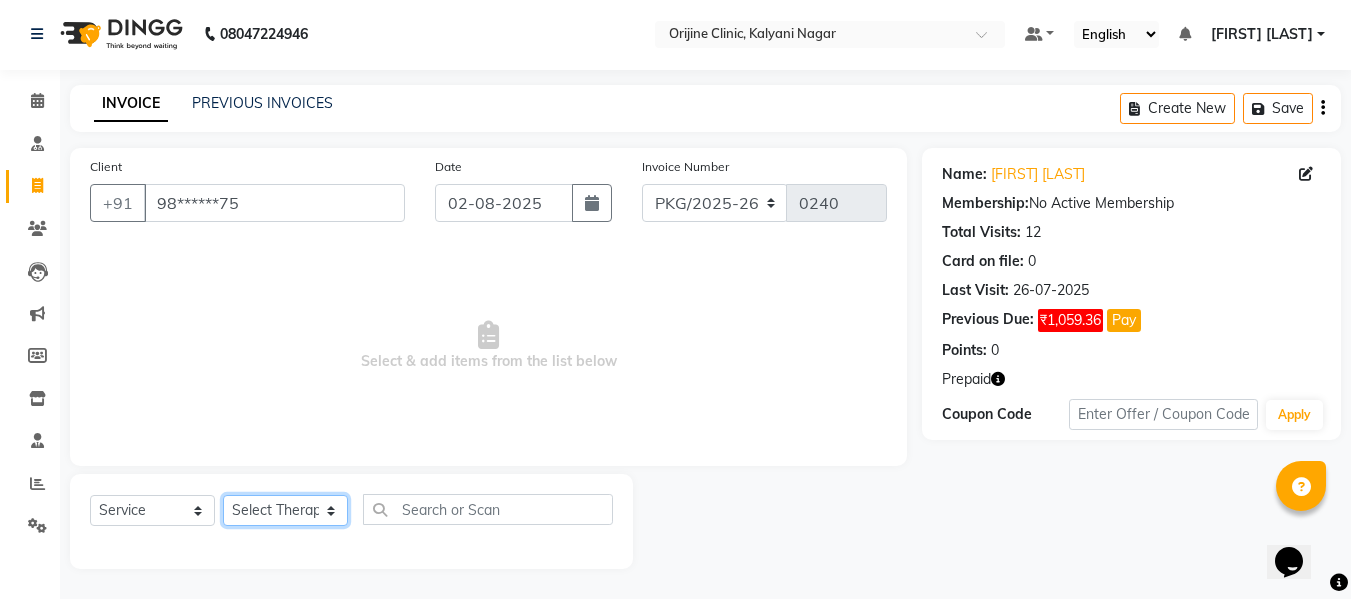 select on "10774" 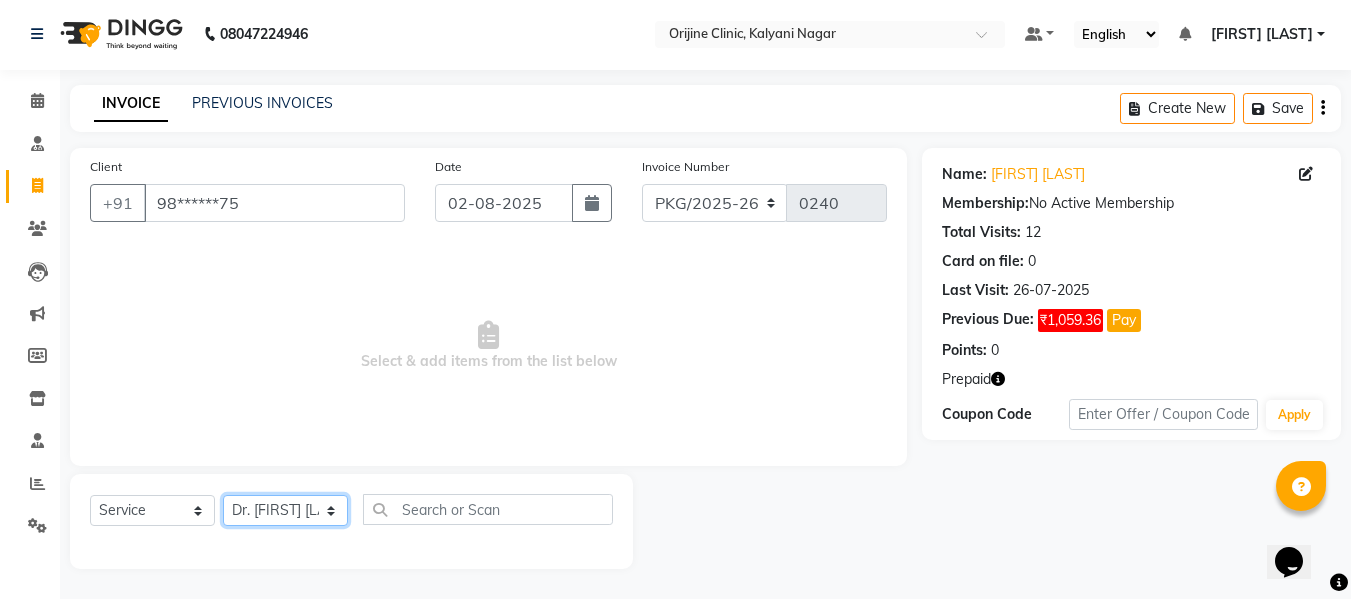 click on "Select Therapist [LAST] Battul Centre Head Dr. [LAST] Dr. [LAST] [LAST] [LAST] [LAST] [LAST] [LAST] [LAST] [LAST]" 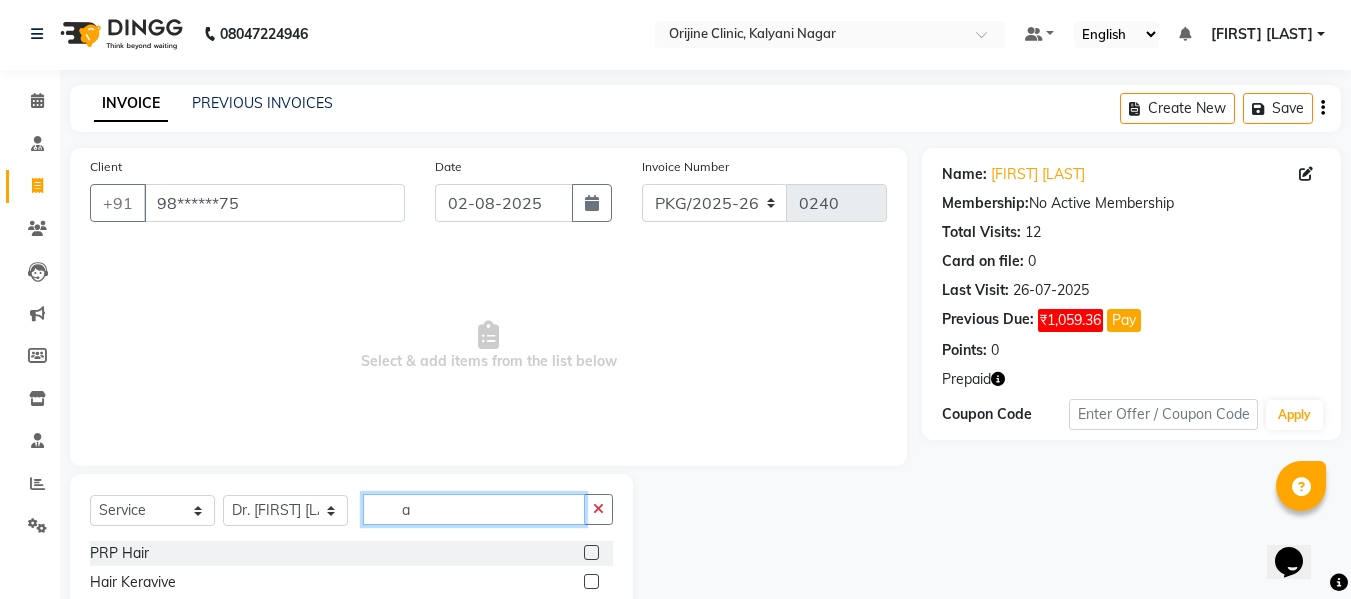 click on "a" 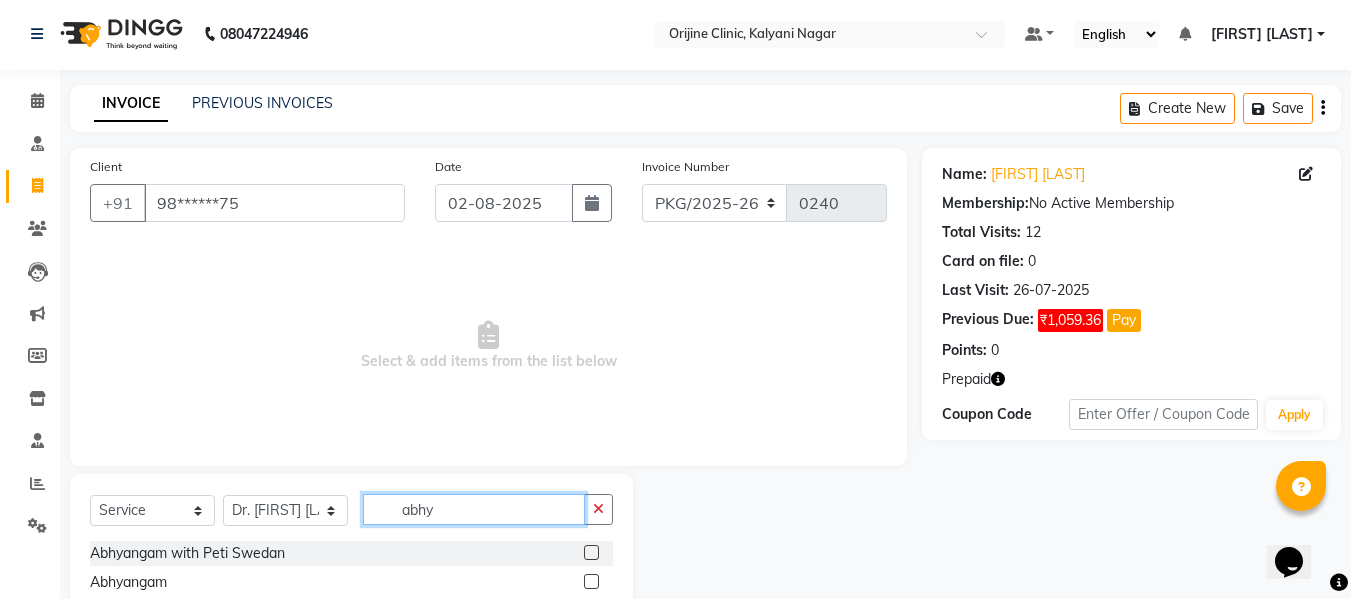 type on "abhy" 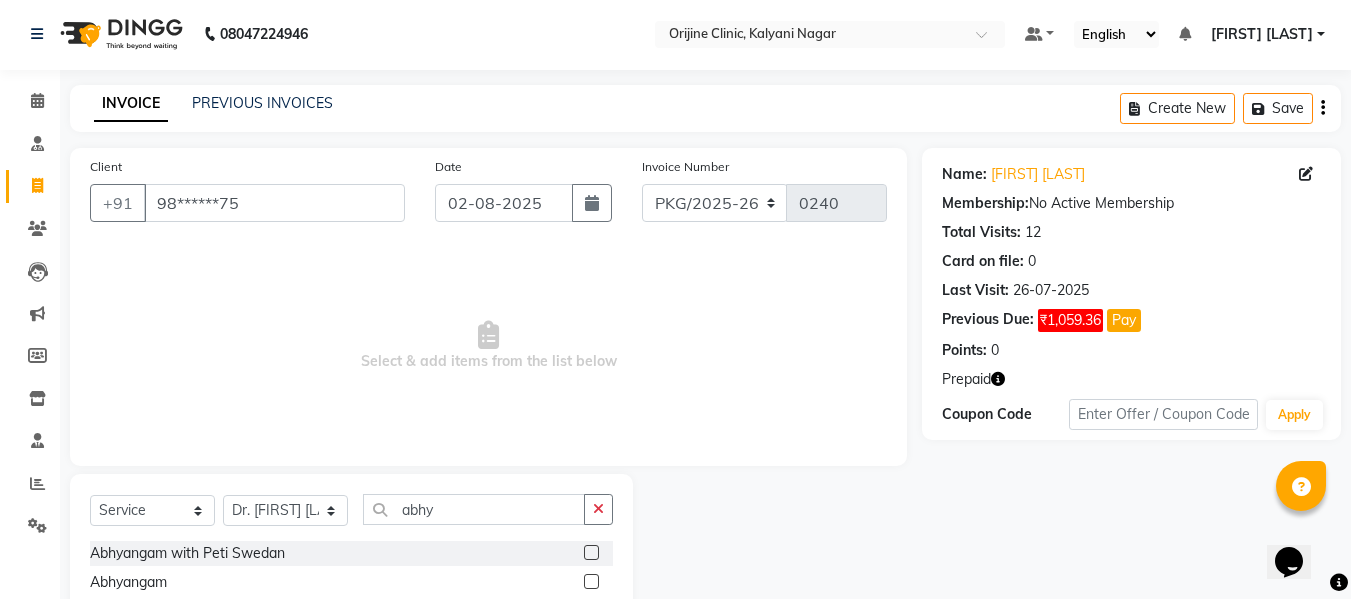 click 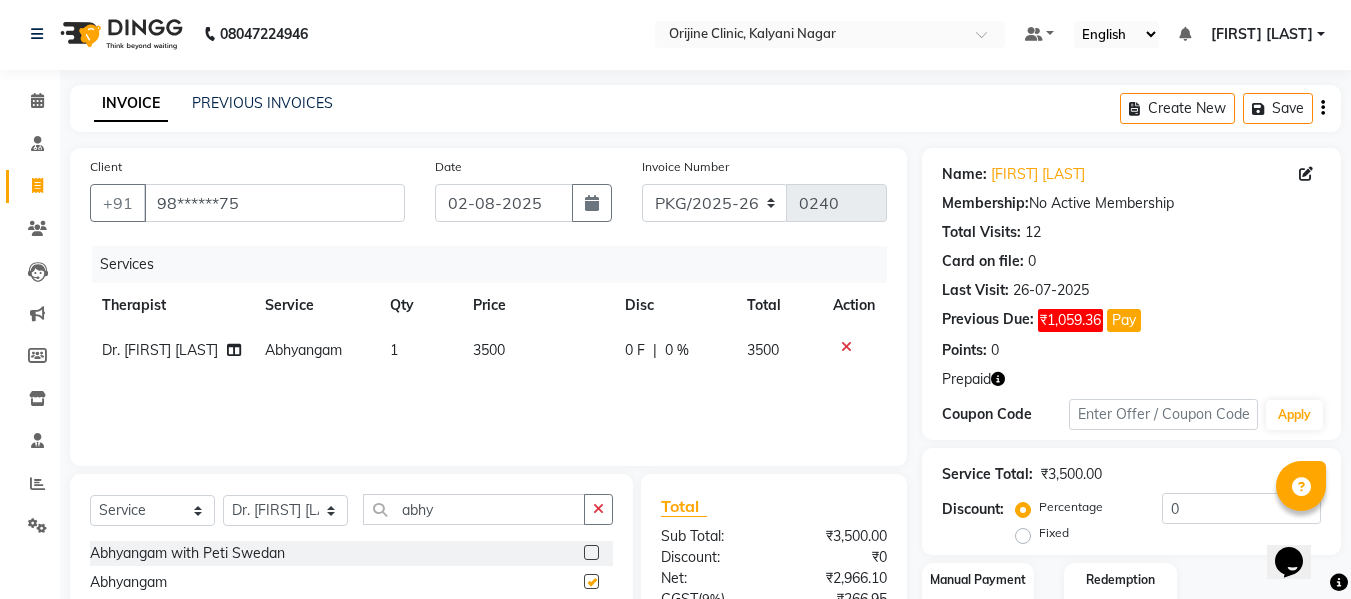 checkbox on "false" 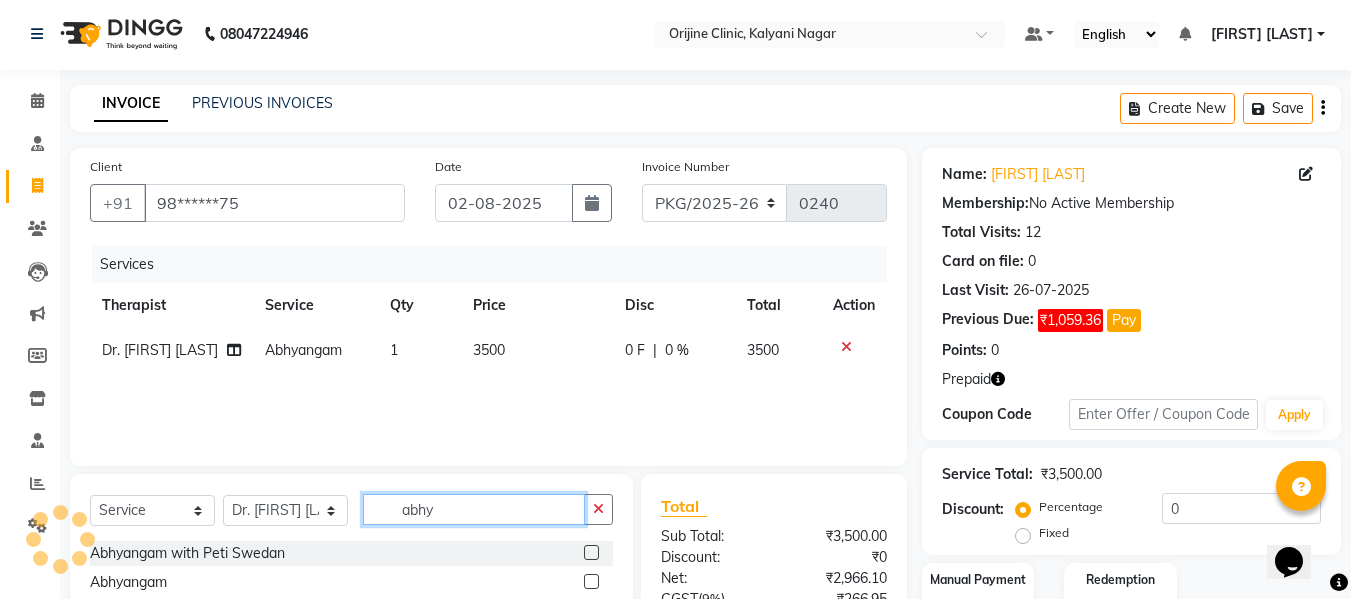 click on "abhy" 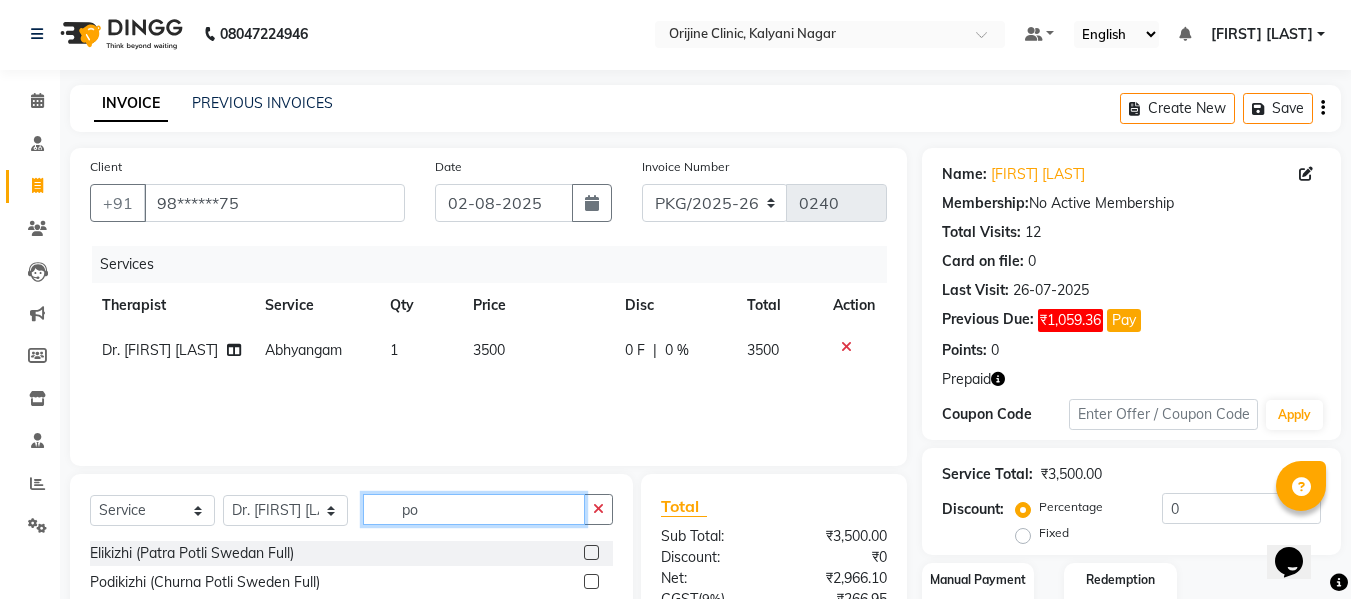 type on "po" 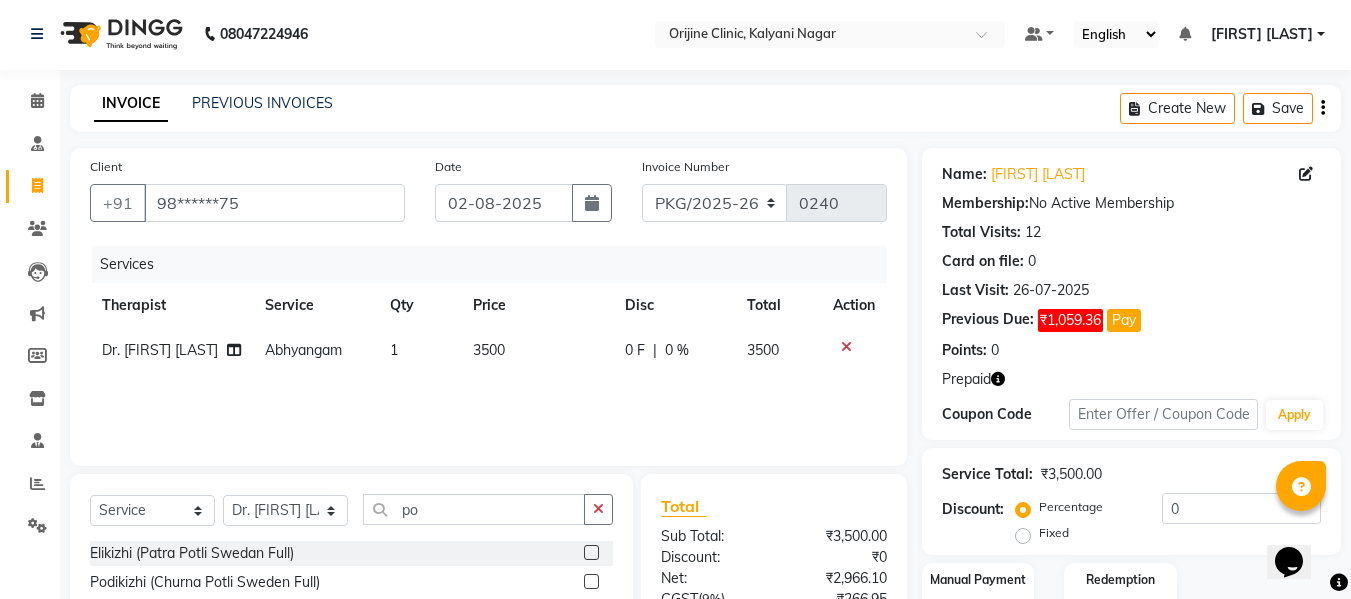 click 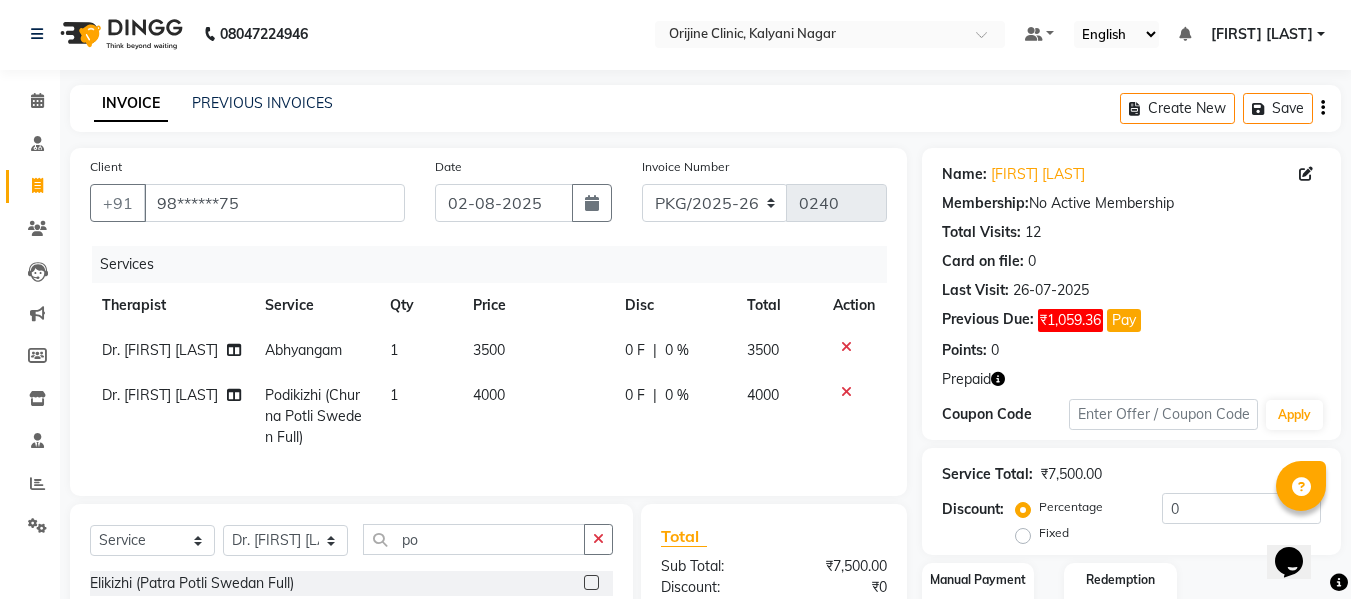 checkbox on "false" 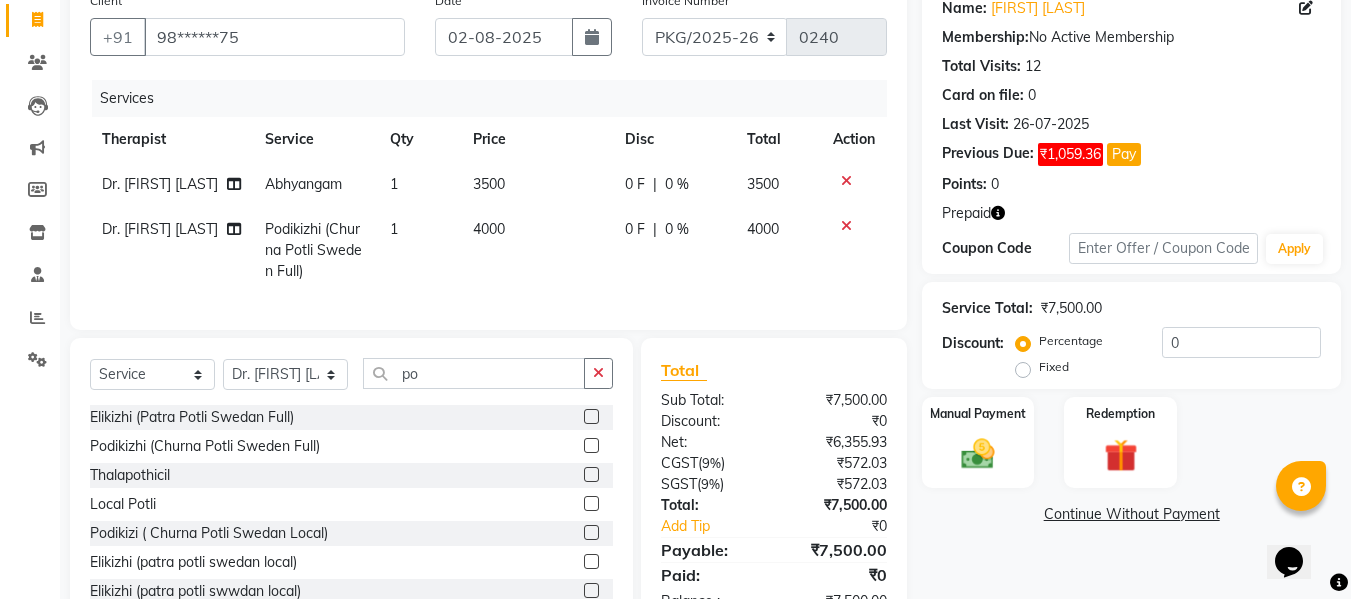 scroll, scrollTop: 214, scrollLeft: 0, axis: vertical 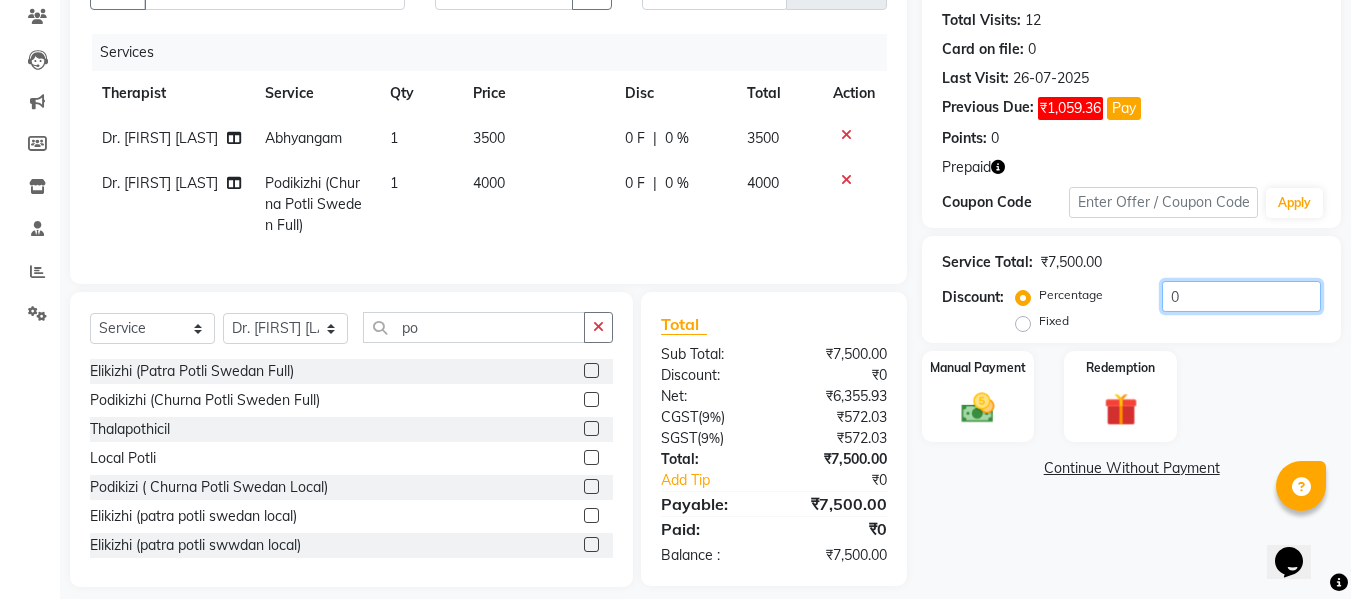 click on "0" 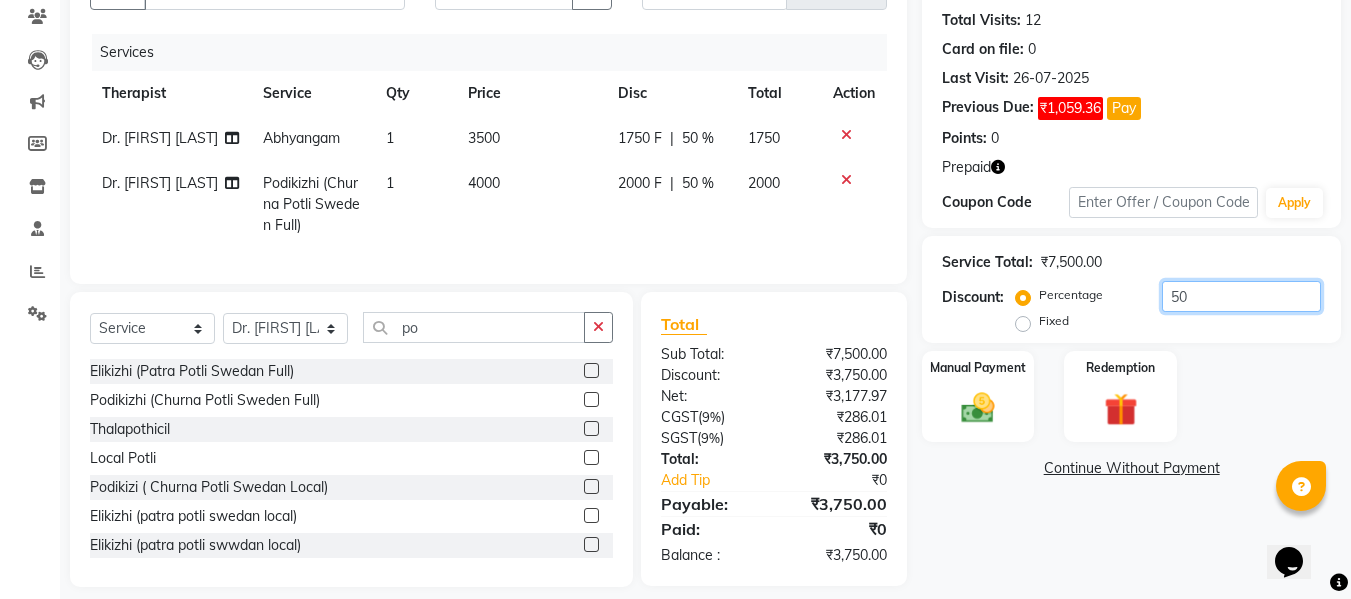 type on "50" 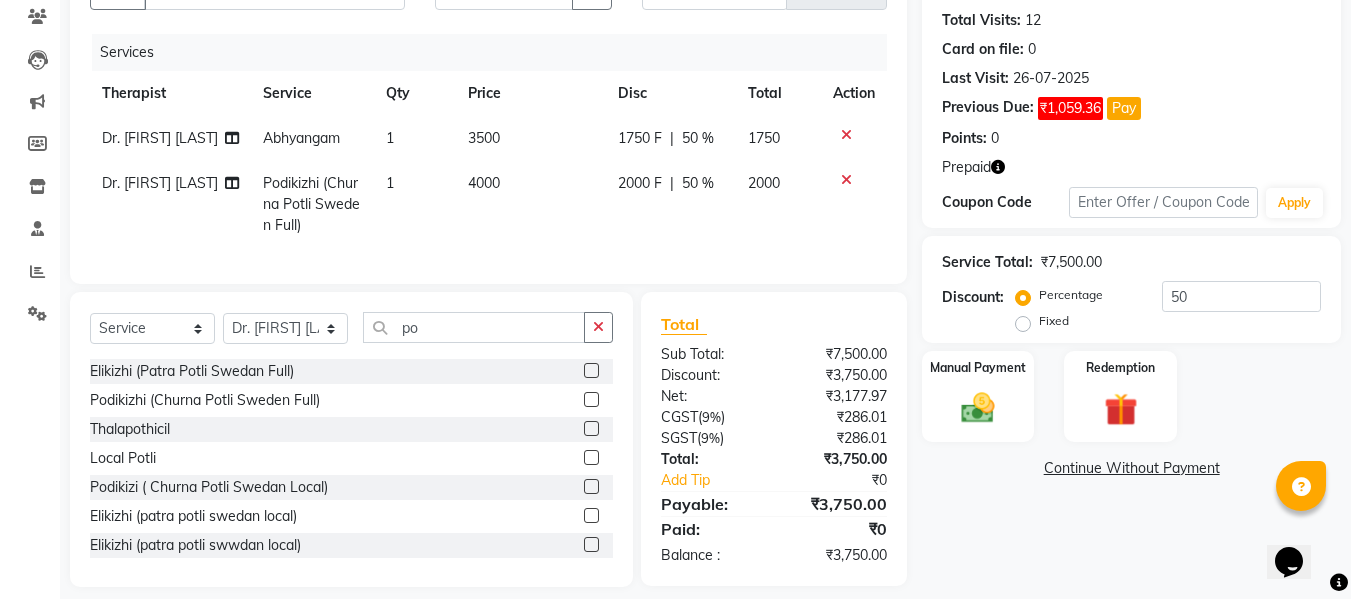 click on "Percentage   Fixed" 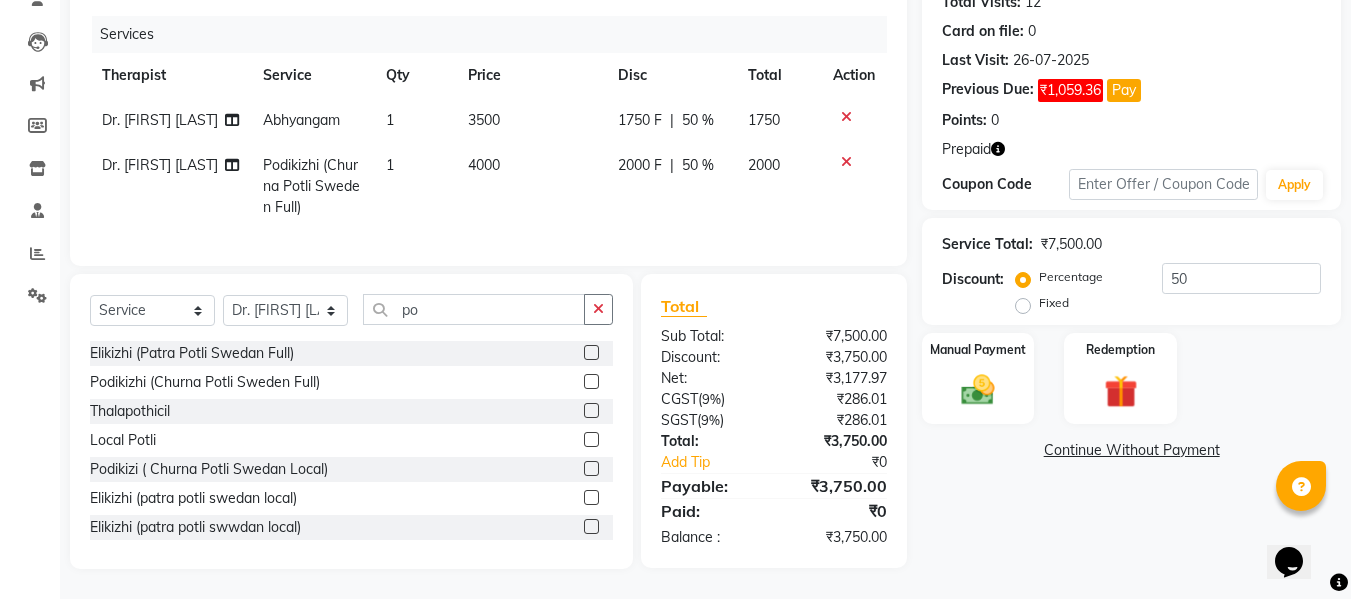 scroll, scrollTop: 268, scrollLeft: 0, axis: vertical 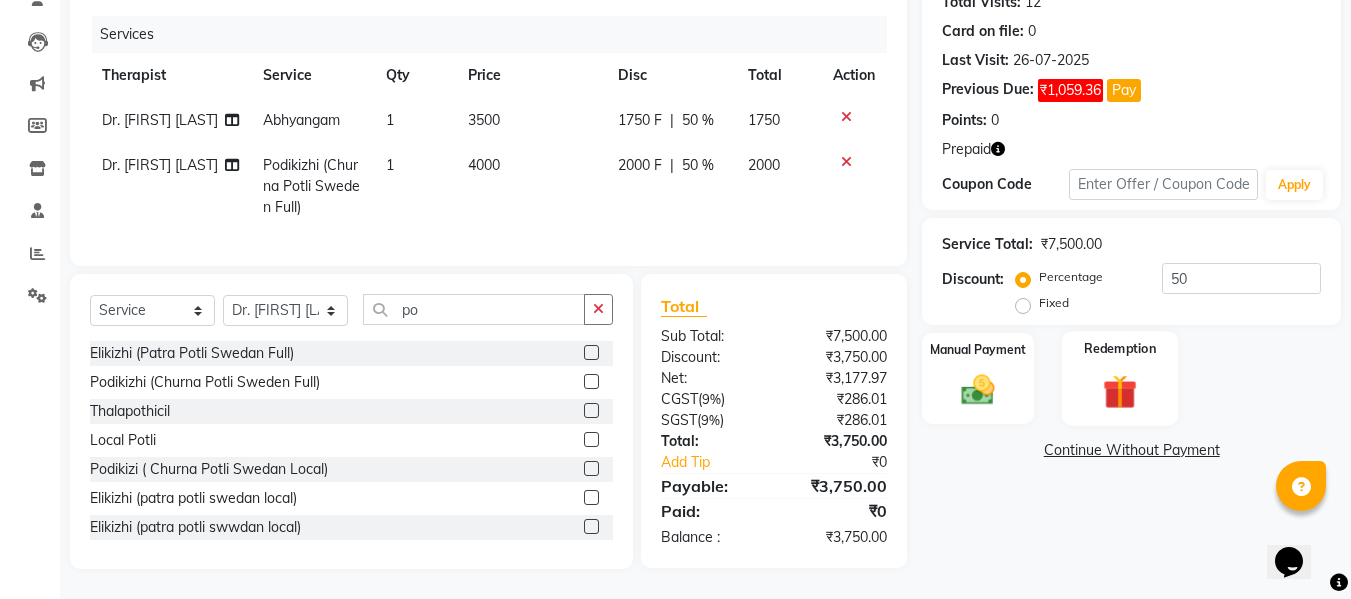 click on "Redemption" 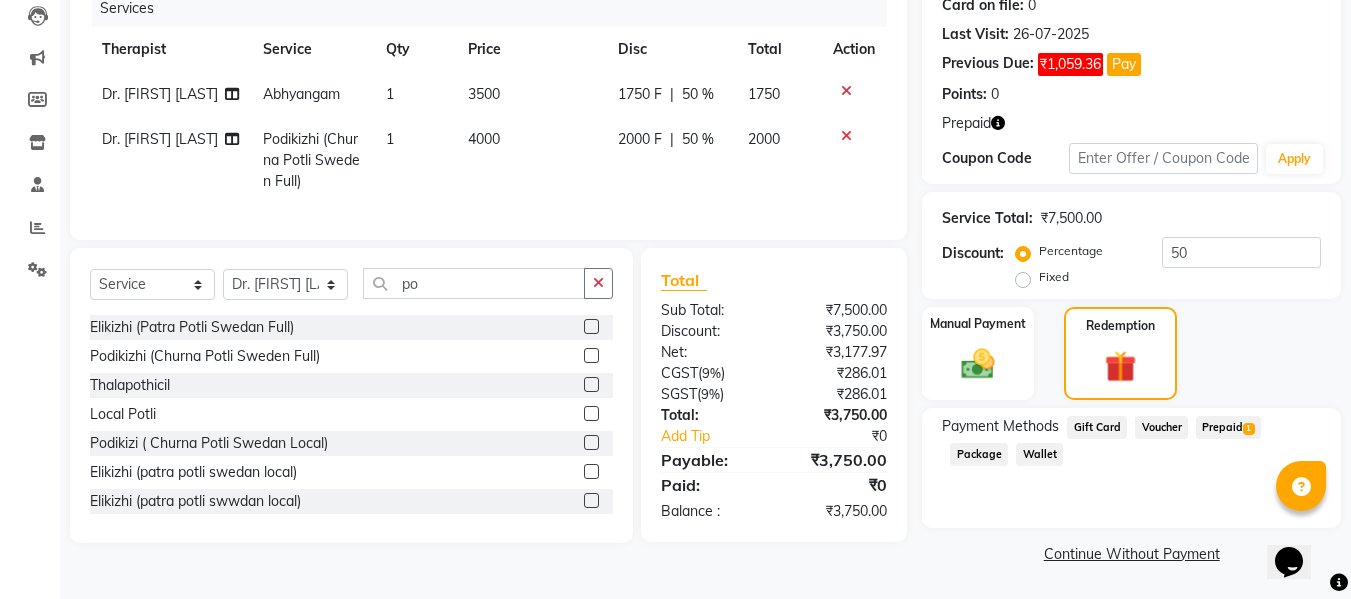 click on "Prepaid  1" 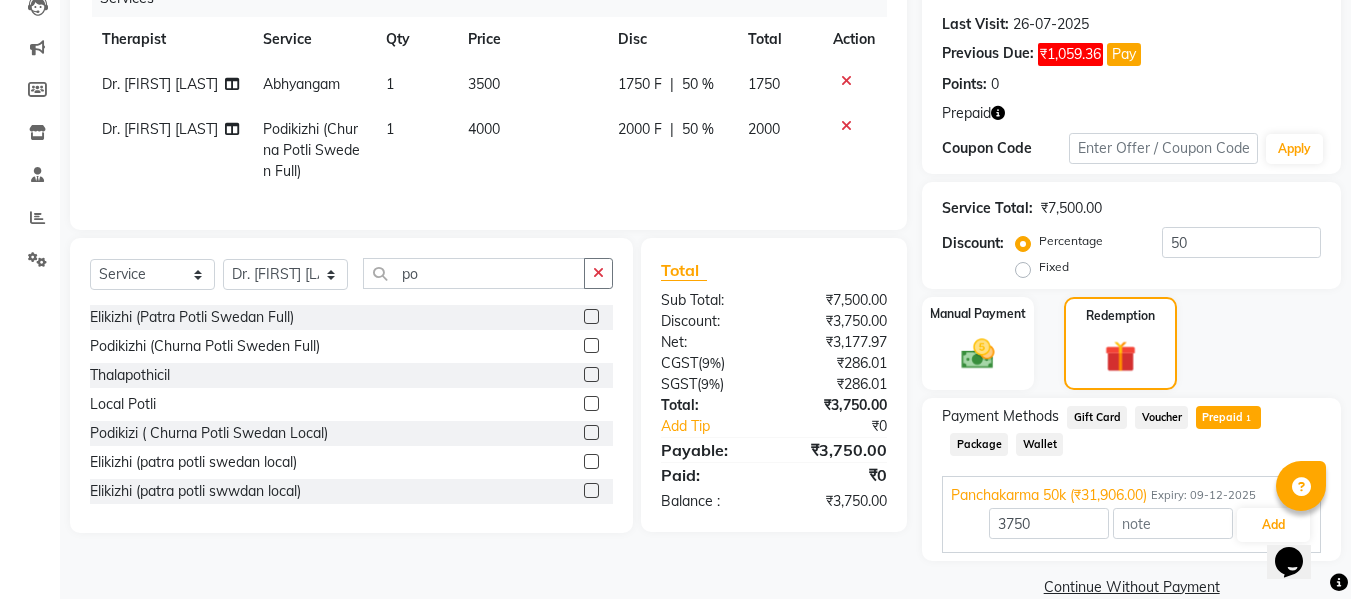 scroll, scrollTop: 301, scrollLeft: 0, axis: vertical 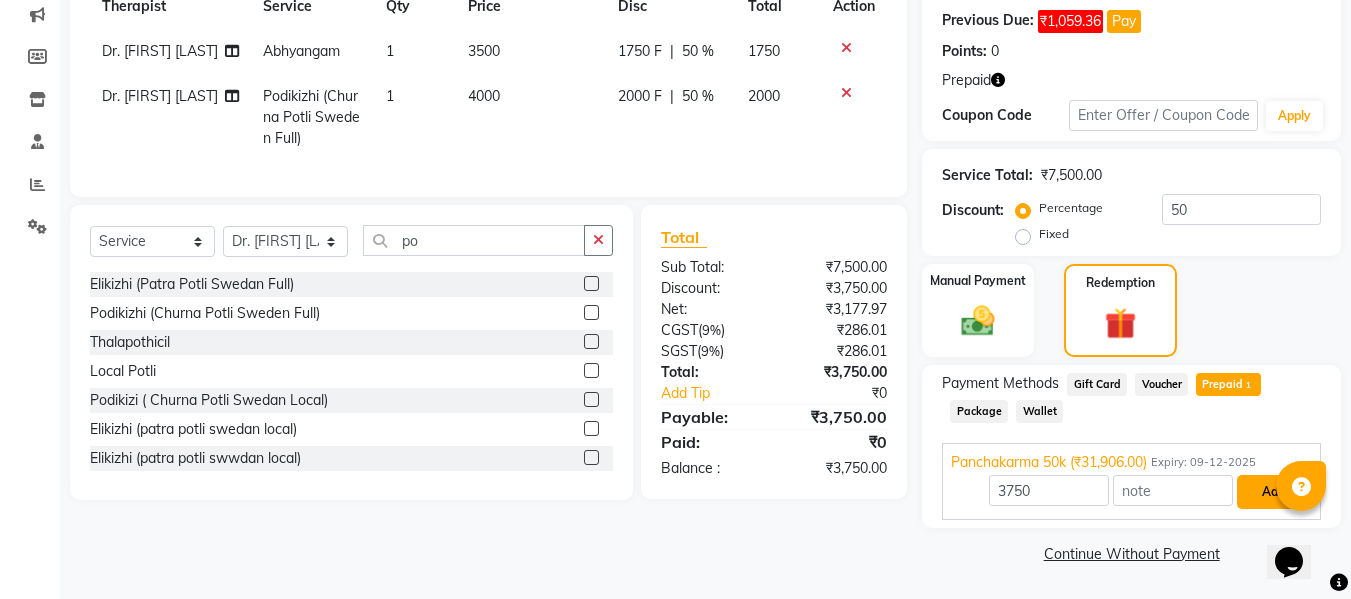 click on "Add" at bounding box center [1273, 492] 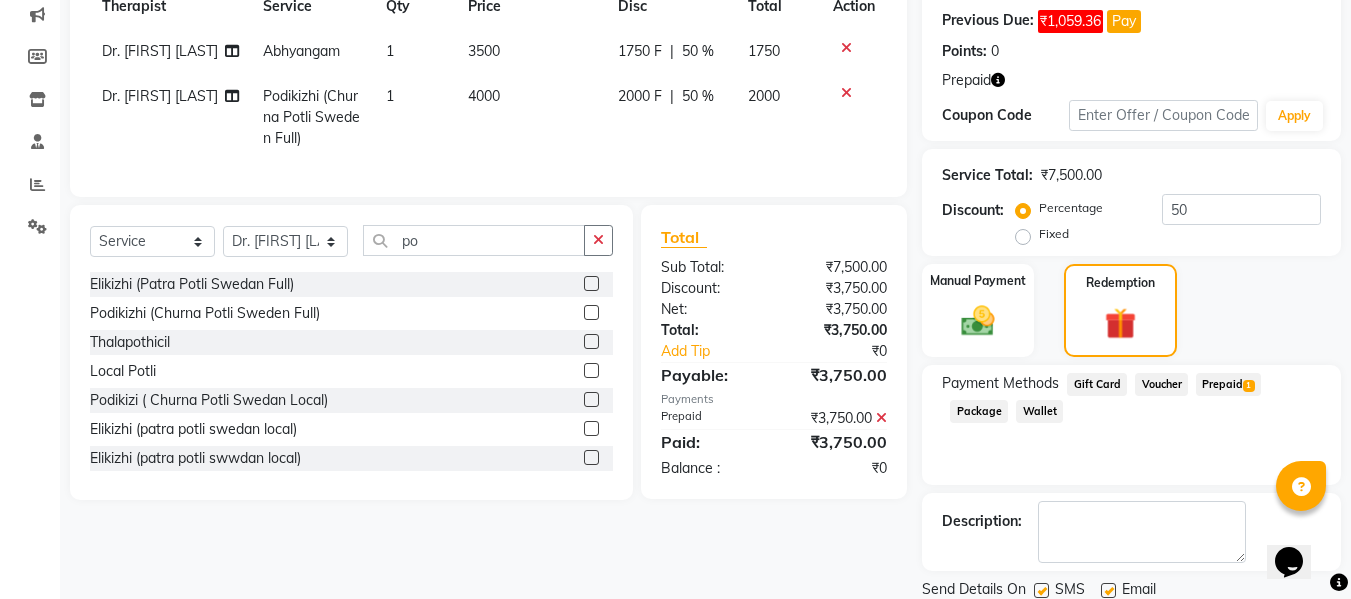 click 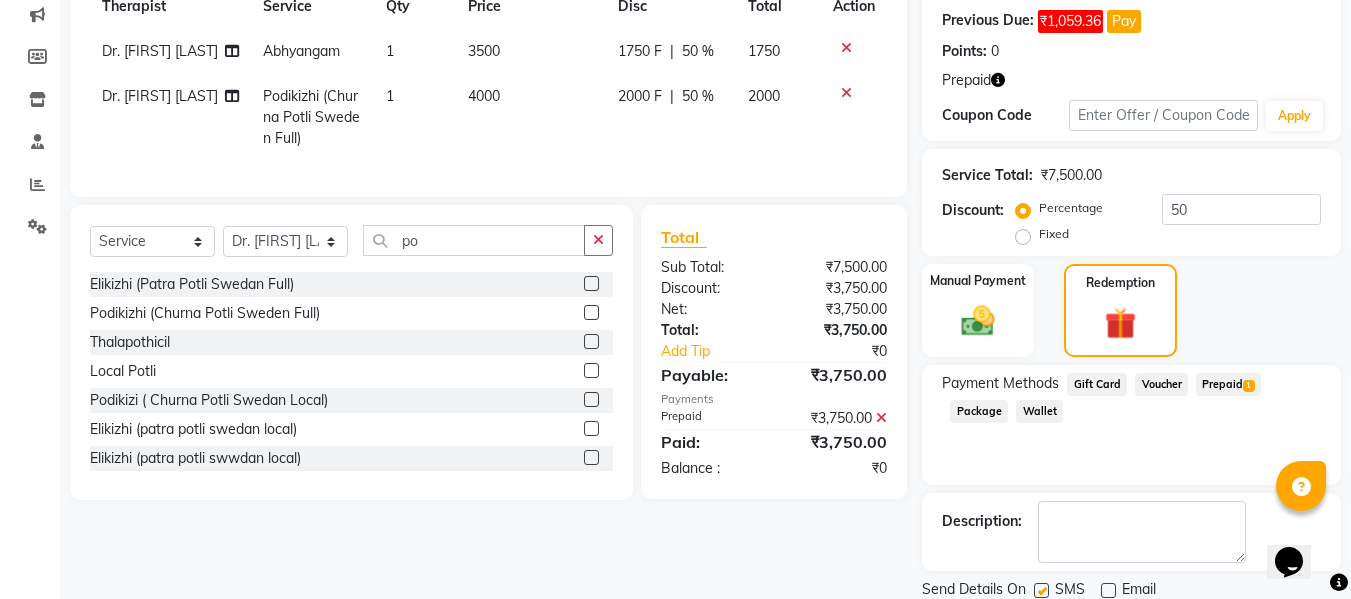 click 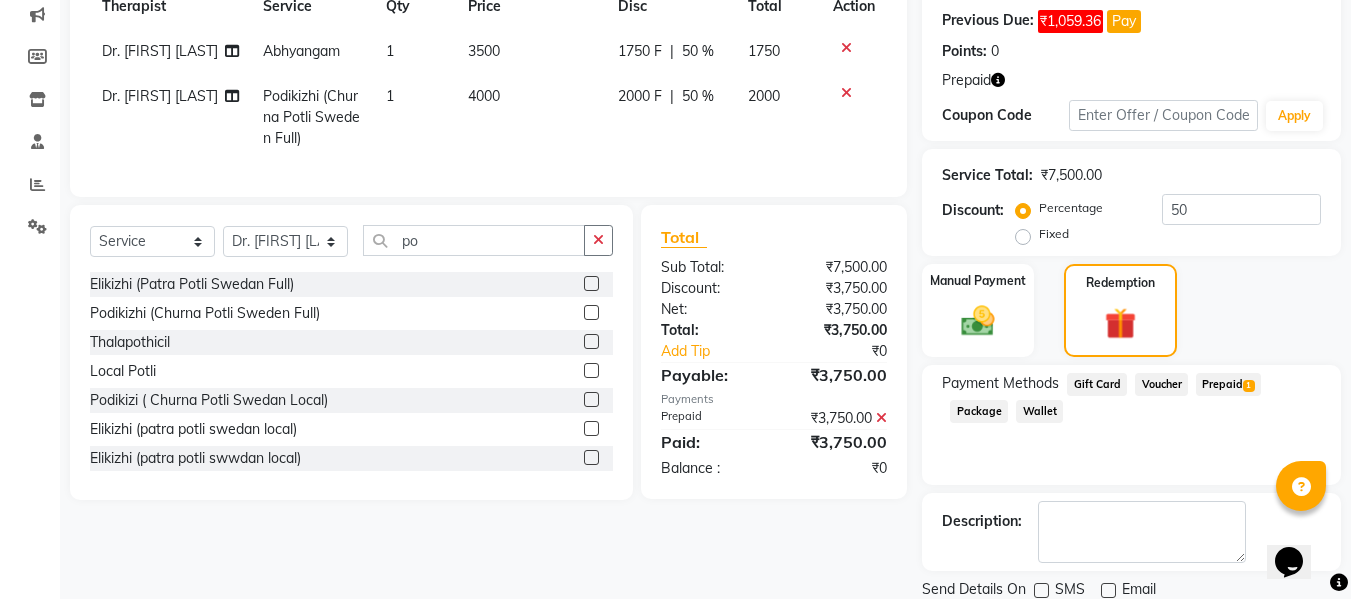 scroll, scrollTop: 371, scrollLeft: 0, axis: vertical 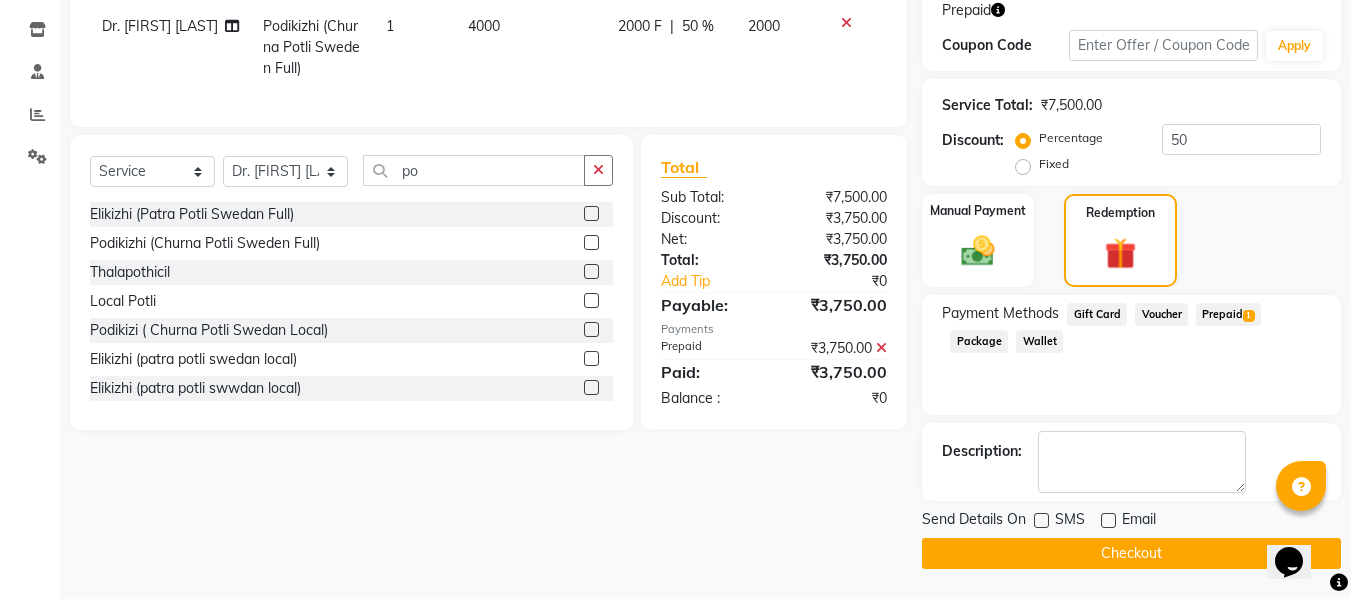 click on "Checkout" 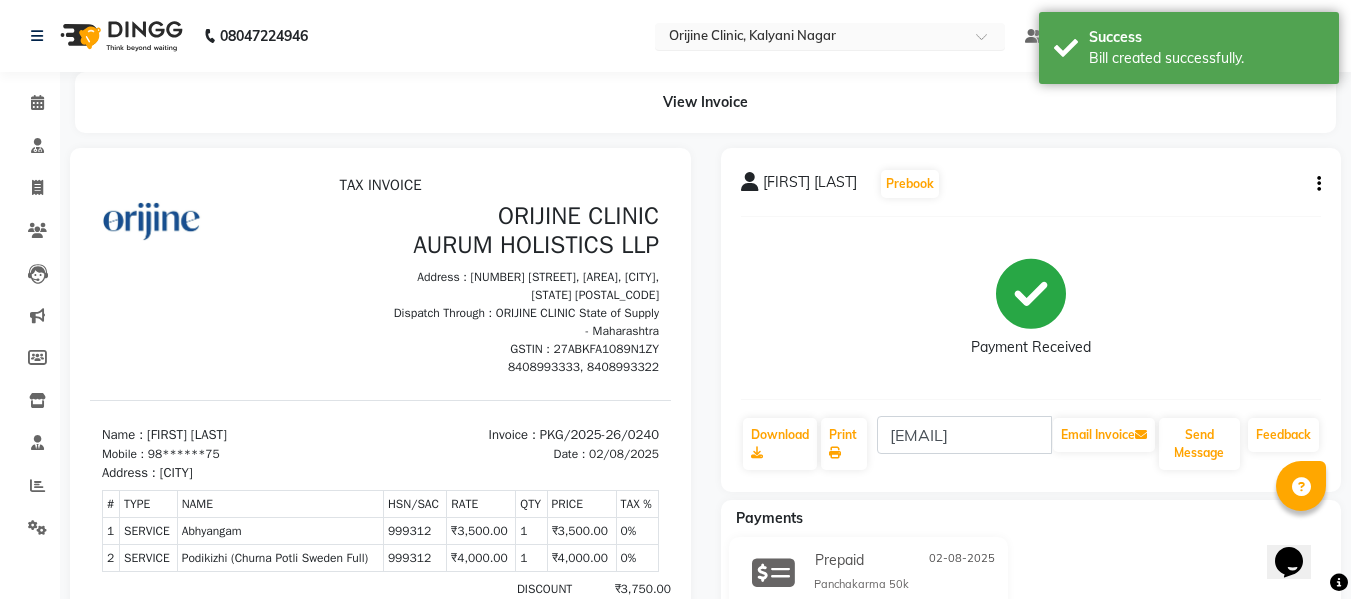 scroll, scrollTop: 0, scrollLeft: 0, axis: both 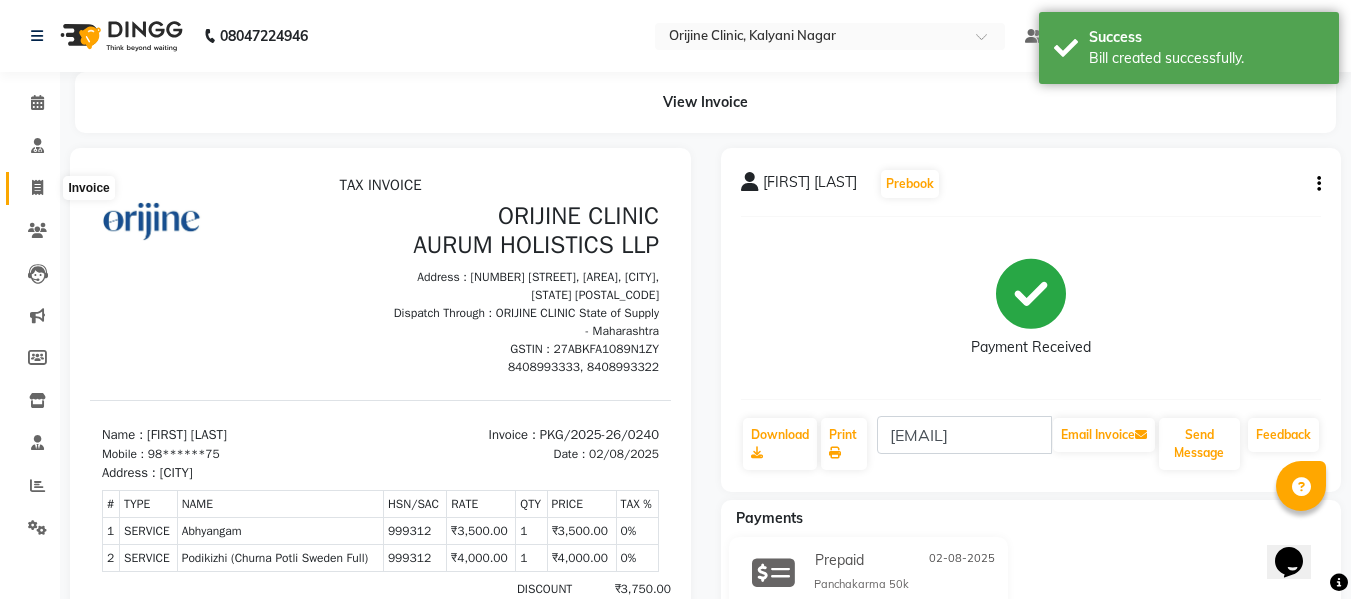 click 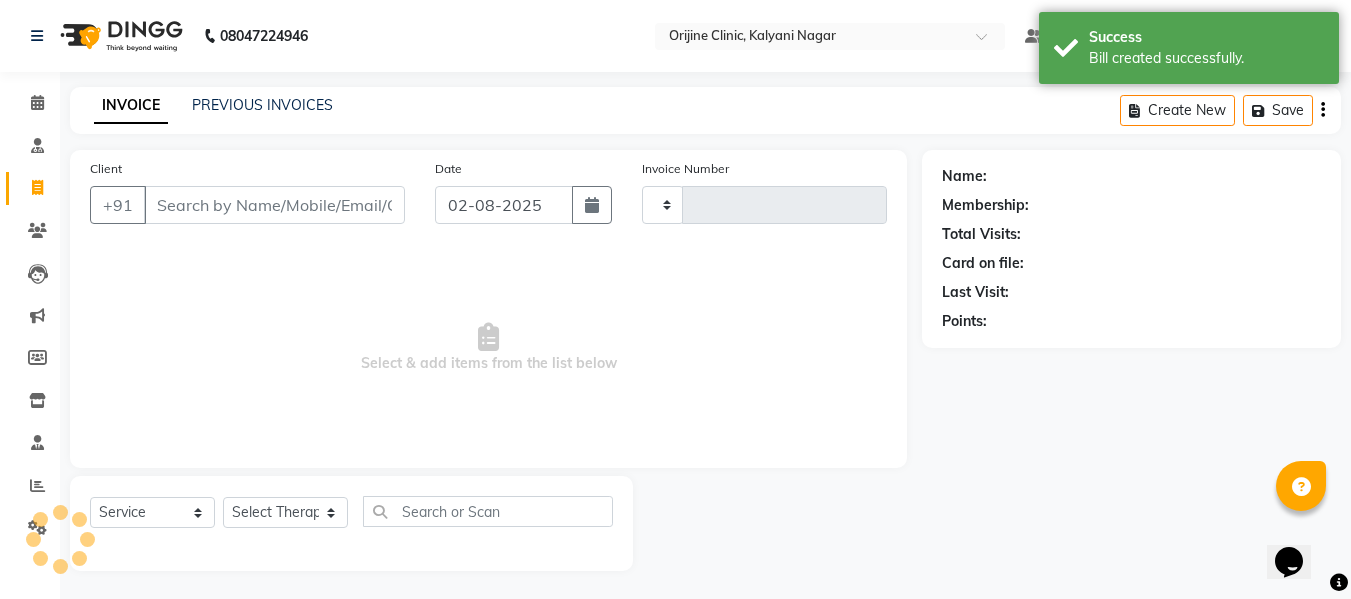 scroll, scrollTop: 2, scrollLeft: 0, axis: vertical 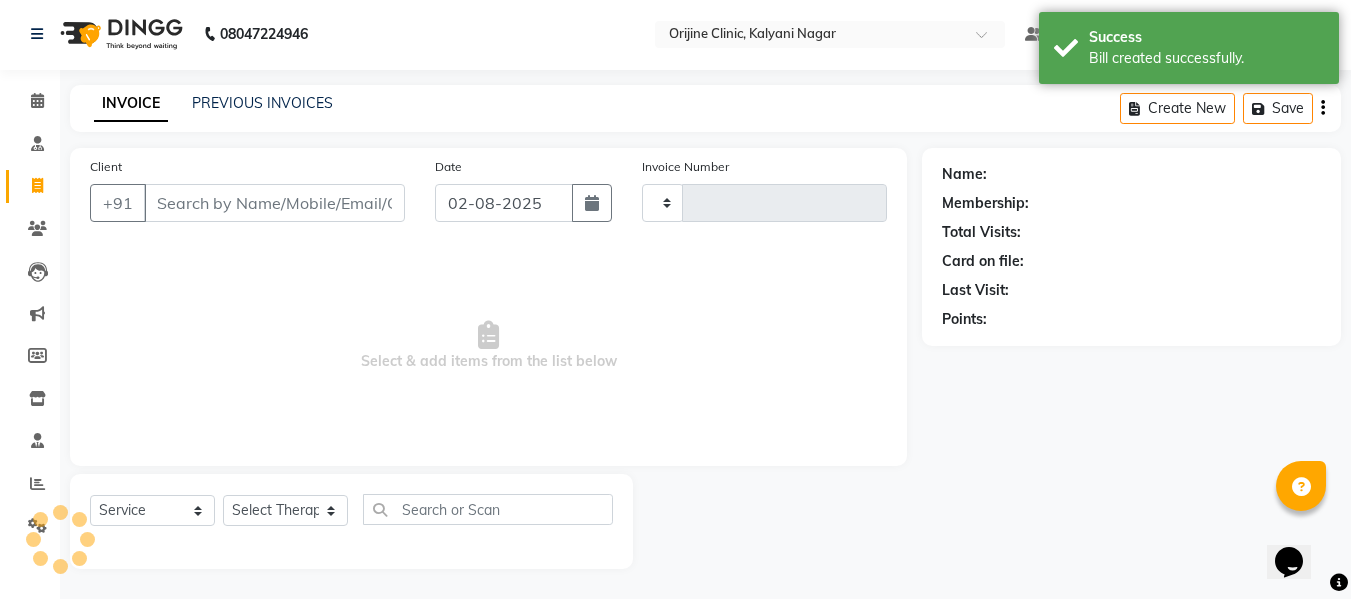 type on "0766" 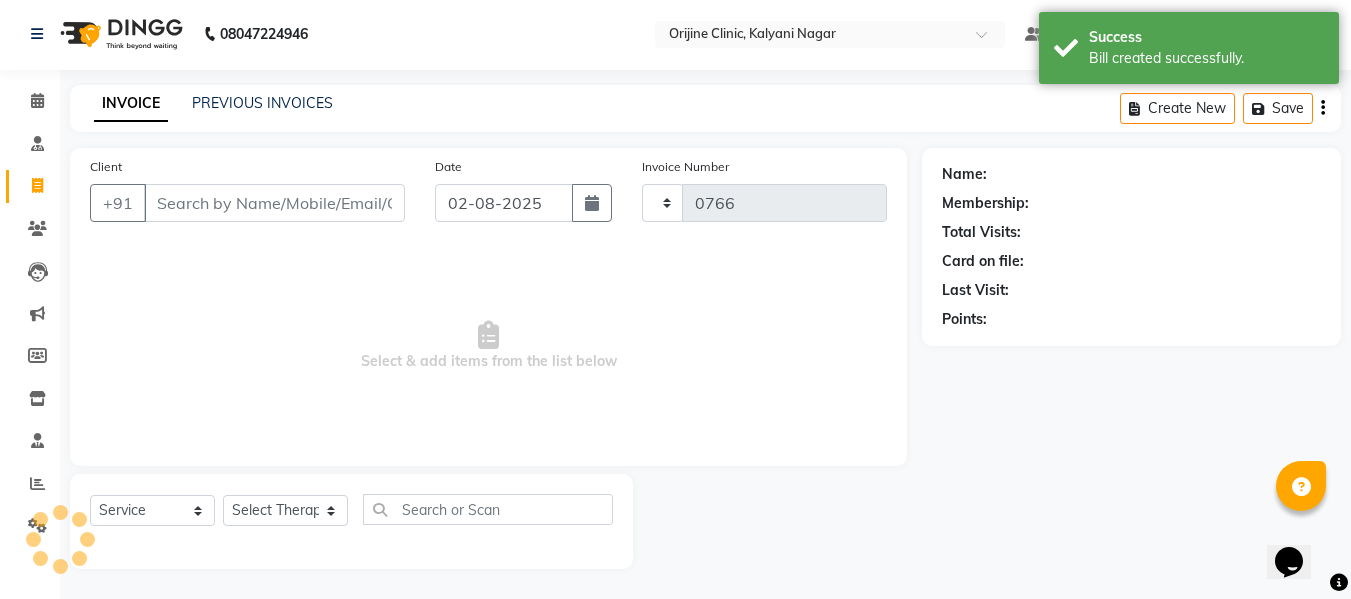 select on "702" 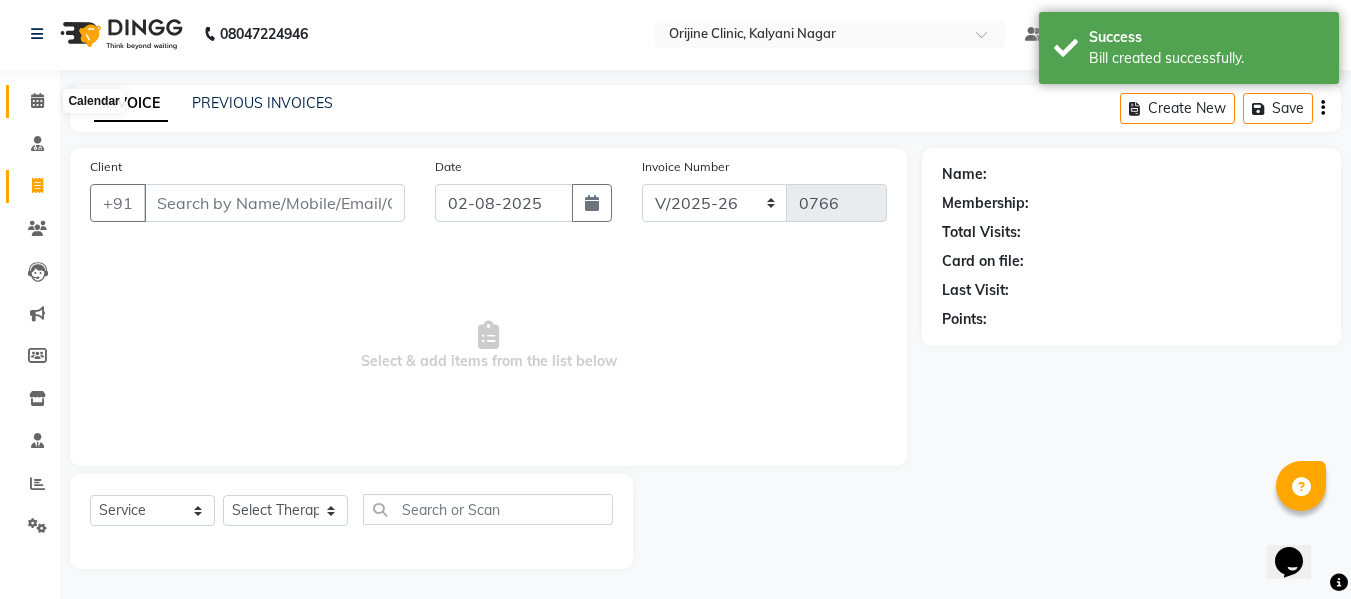 click 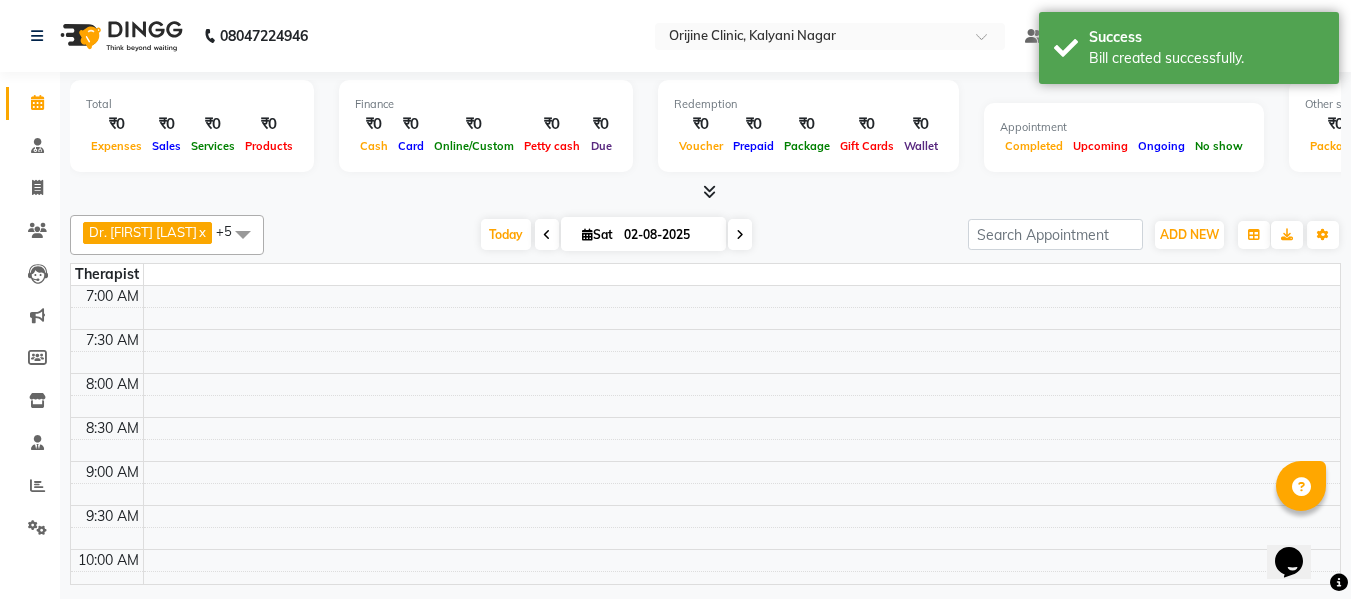 scroll, scrollTop: 0, scrollLeft: 0, axis: both 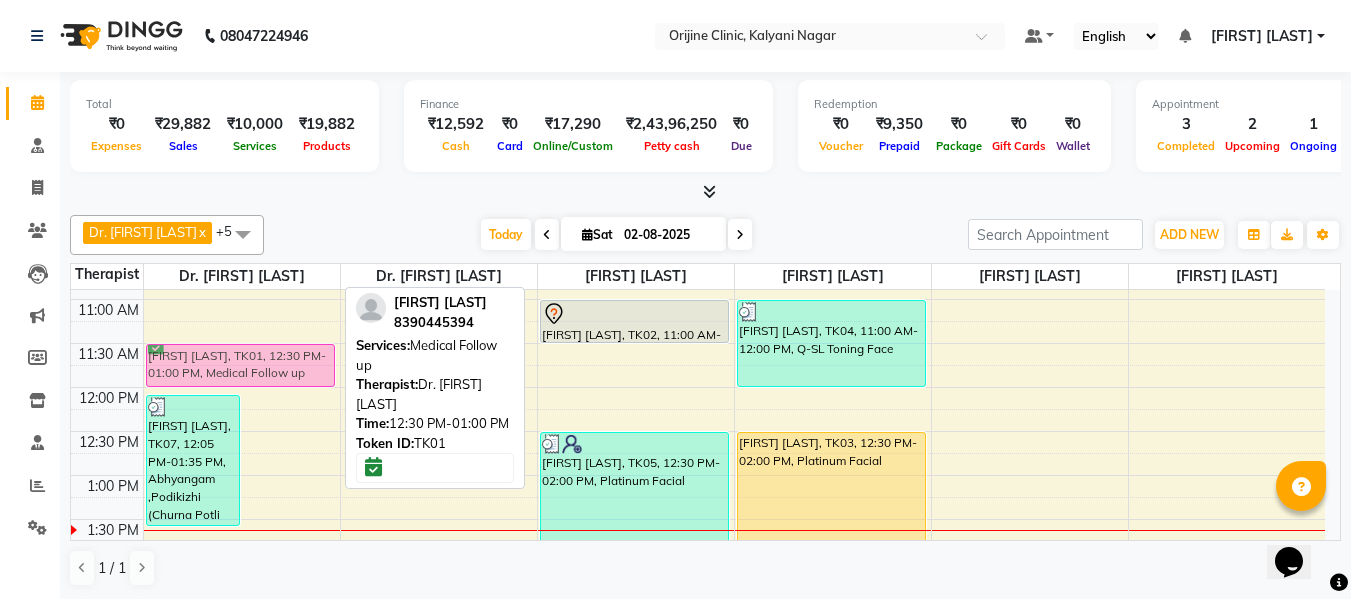 drag, startPoint x: 296, startPoint y: 454, endPoint x: 285, endPoint y: 362, distance: 92.65527 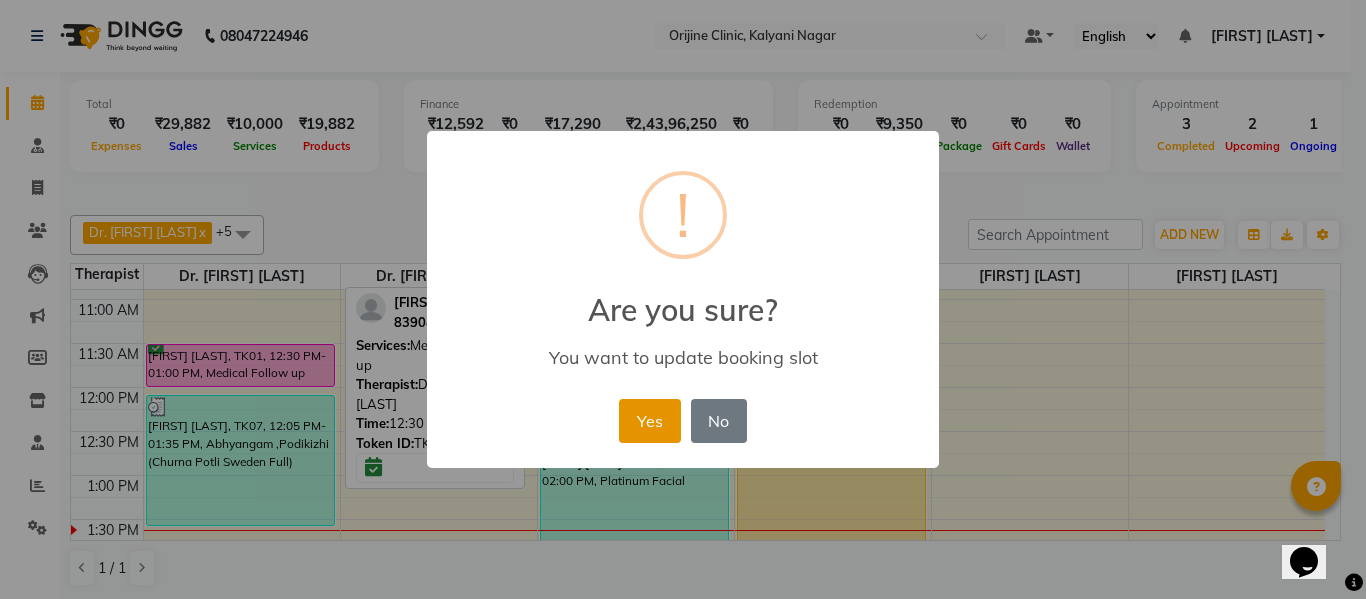 click on "Yes" at bounding box center [649, 421] 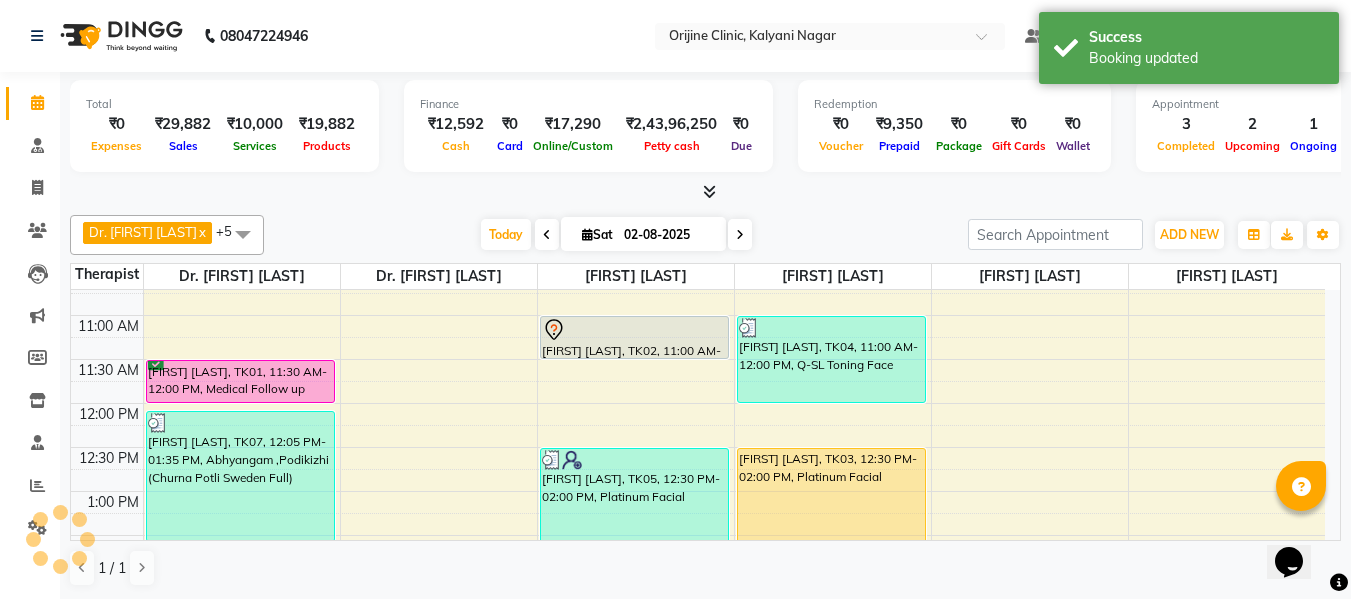 scroll, scrollTop: 315, scrollLeft: 0, axis: vertical 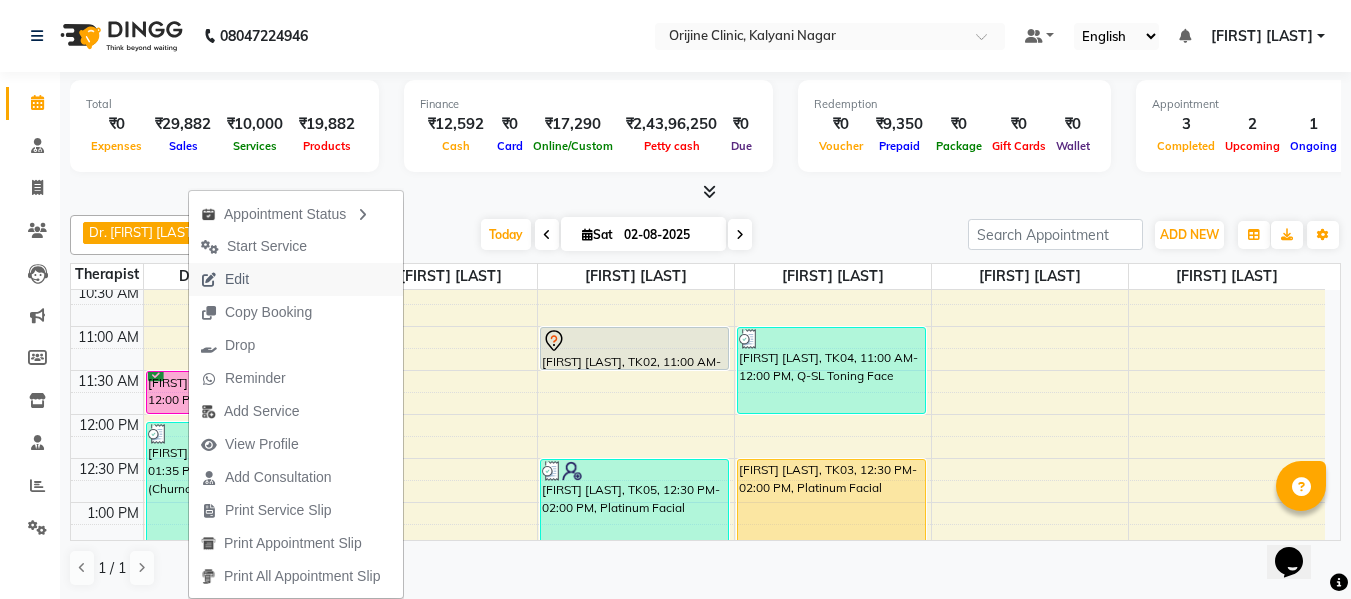 click on "Edit" at bounding box center (296, 279) 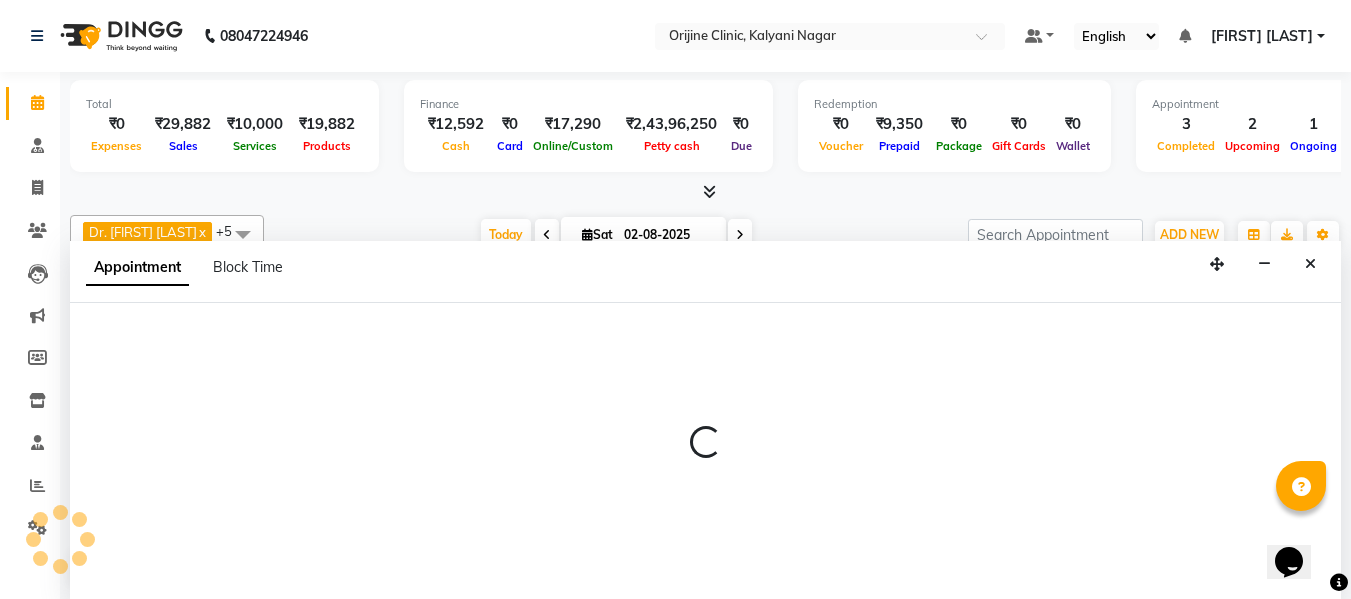 scroll, scrollTop: 1, scrollLeft: 0, axis: vertical 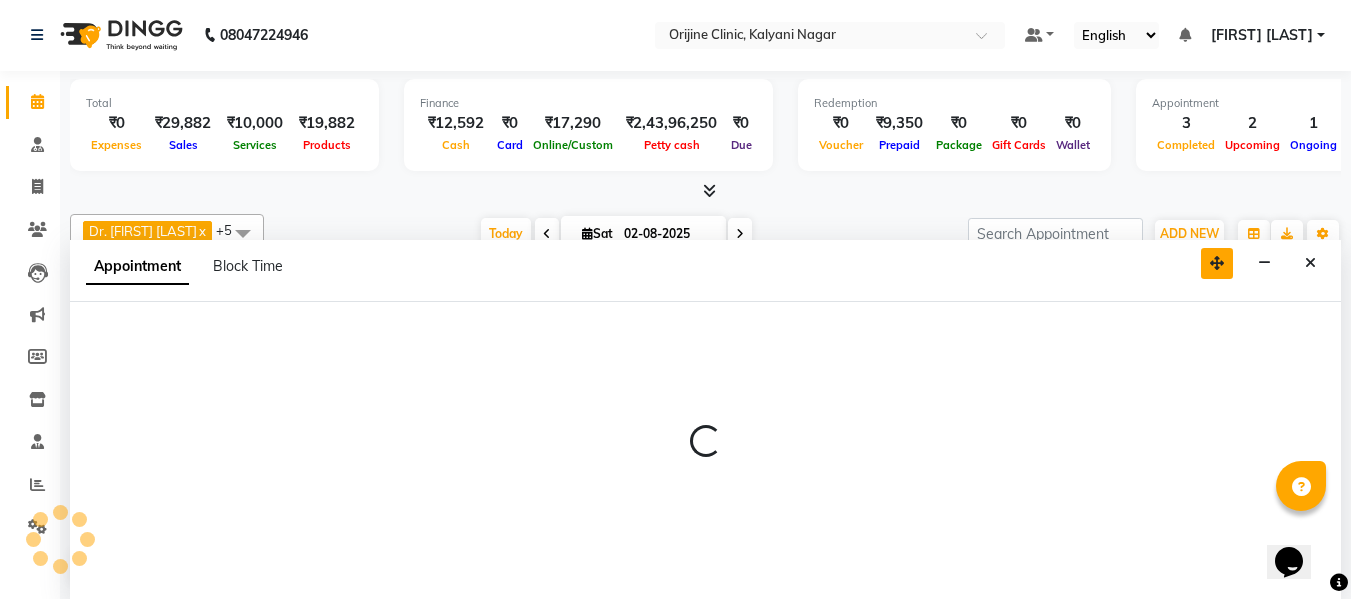 select on "tentative" 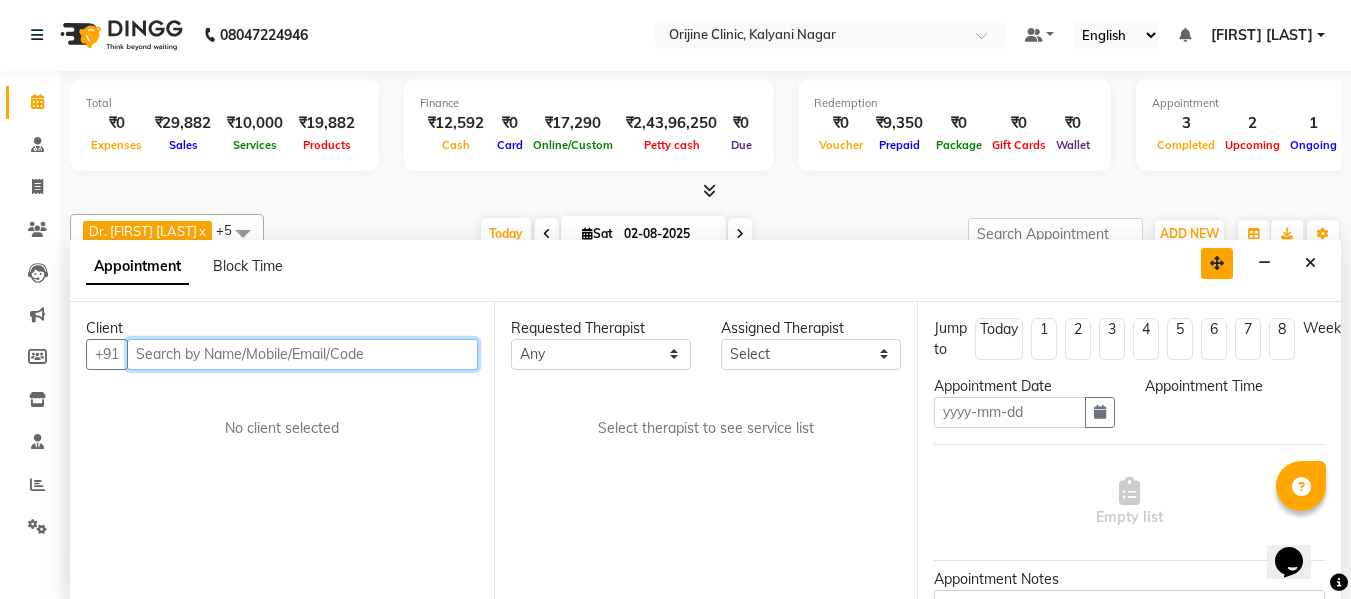 type on "02-08-2025" 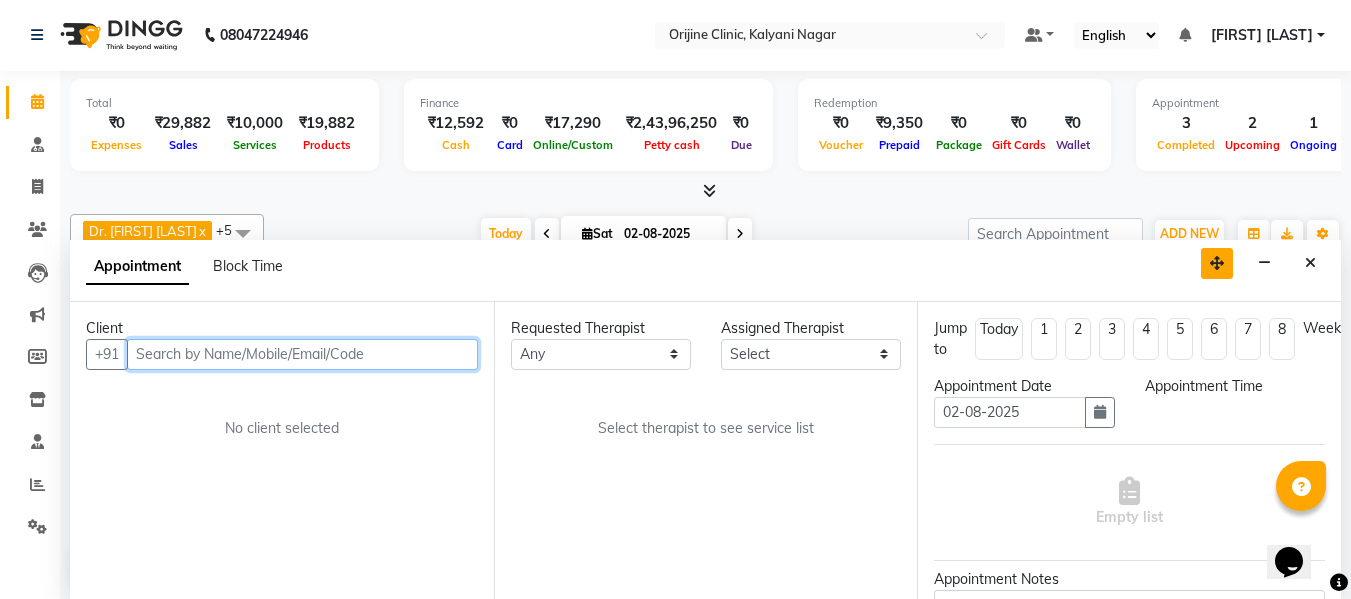 select on "10774" 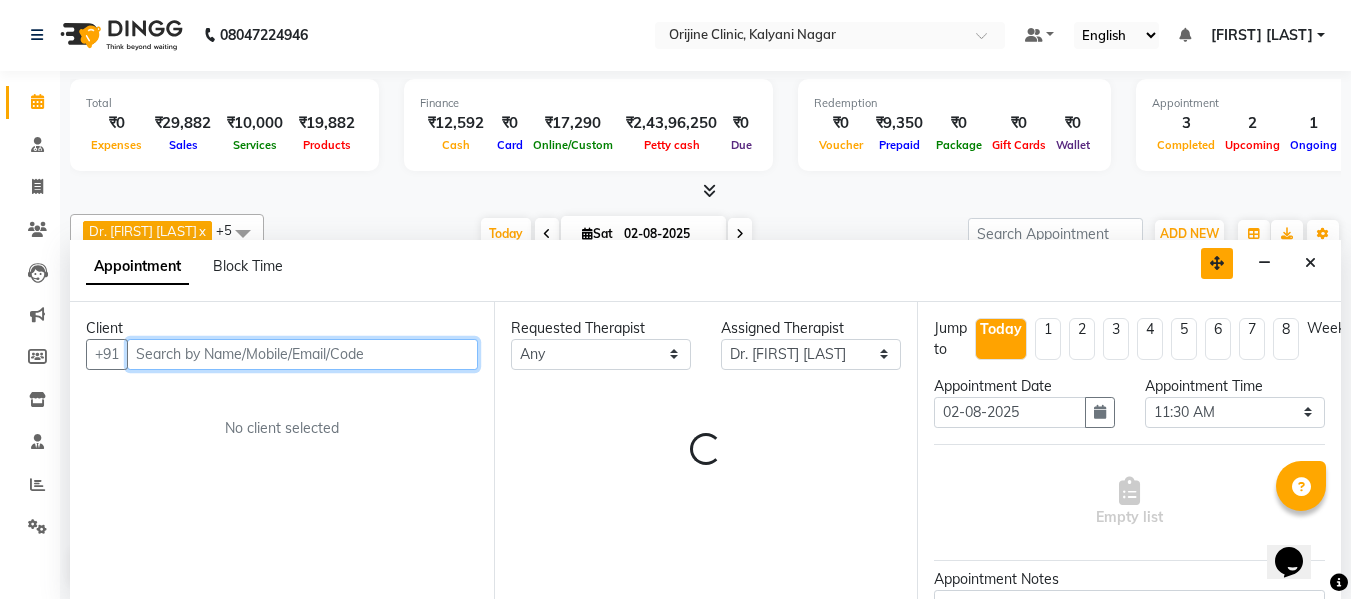 scroll, scrollTop: 529, scrollLeft: 0, axis: vertical 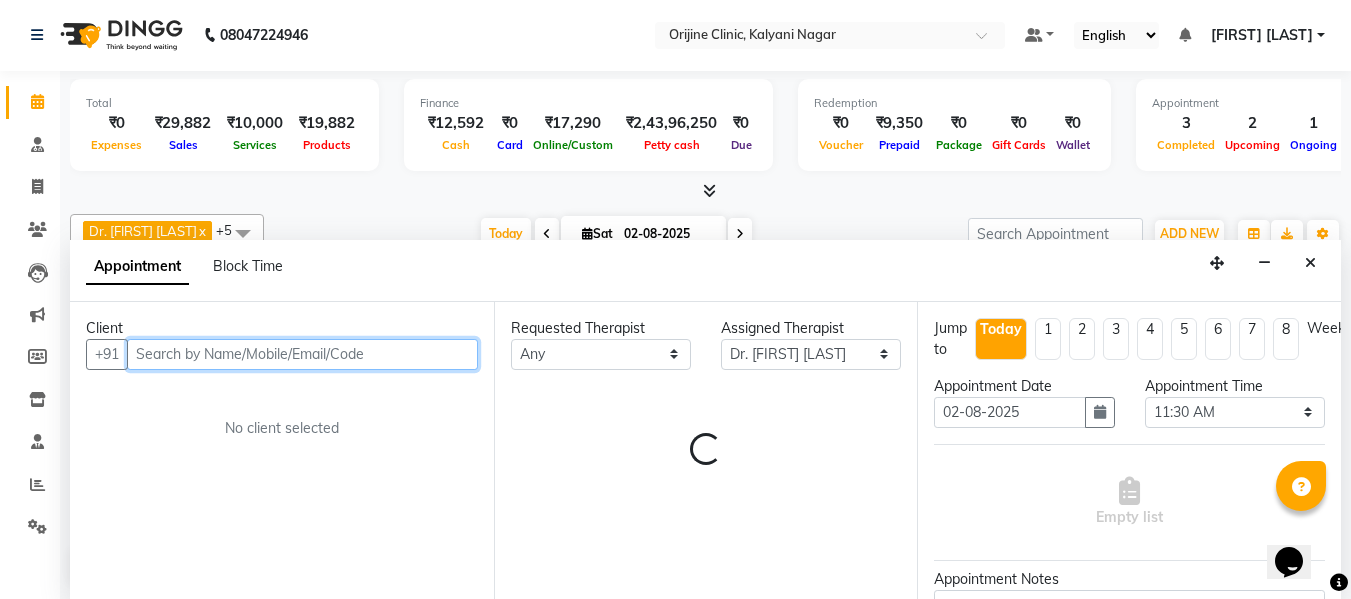 select on "1132" 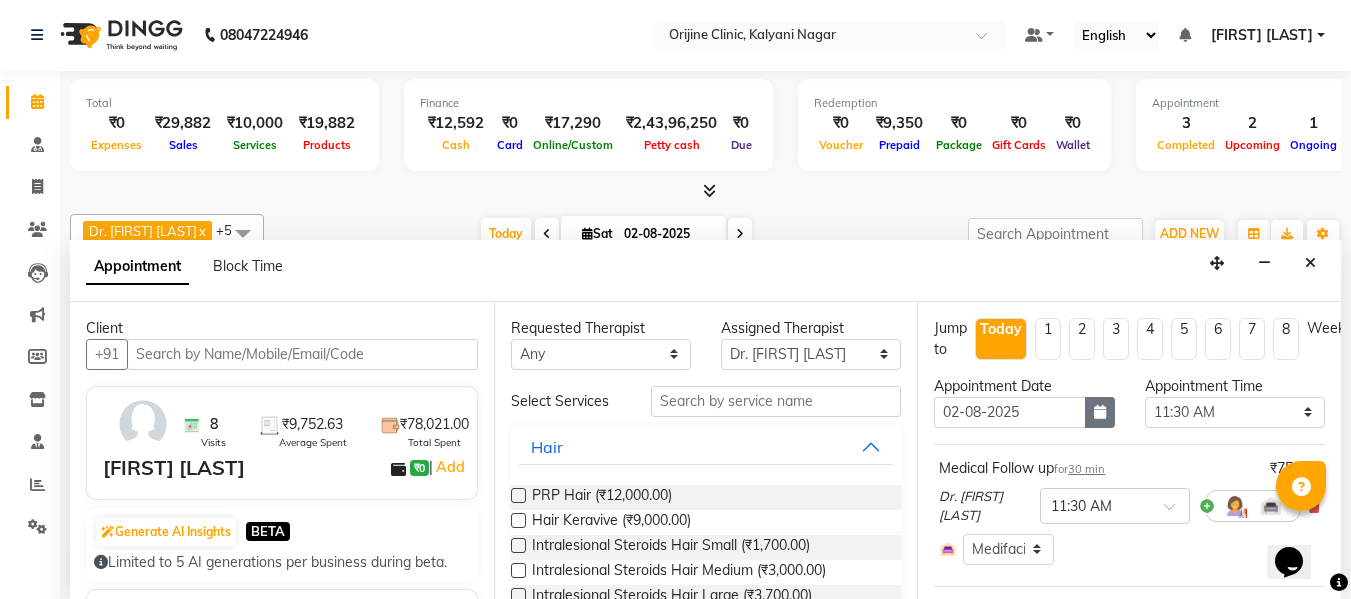 click at bounding box center [1100, 412] 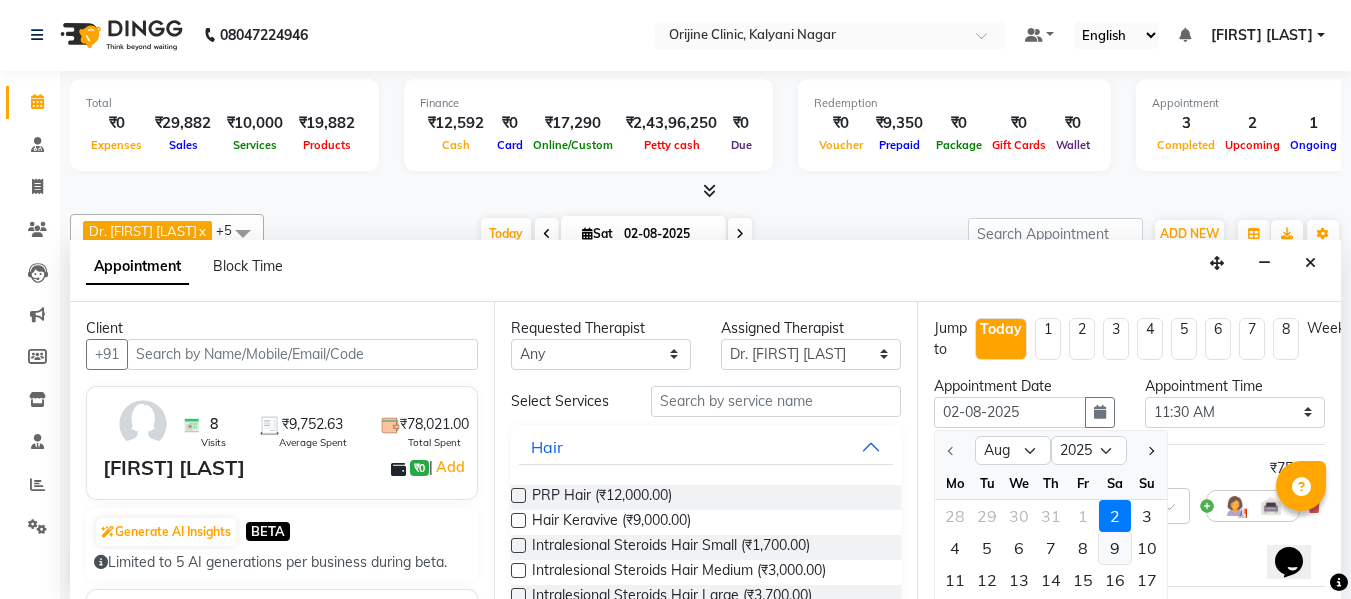 click on "9" at bounding box center [1115, 548] 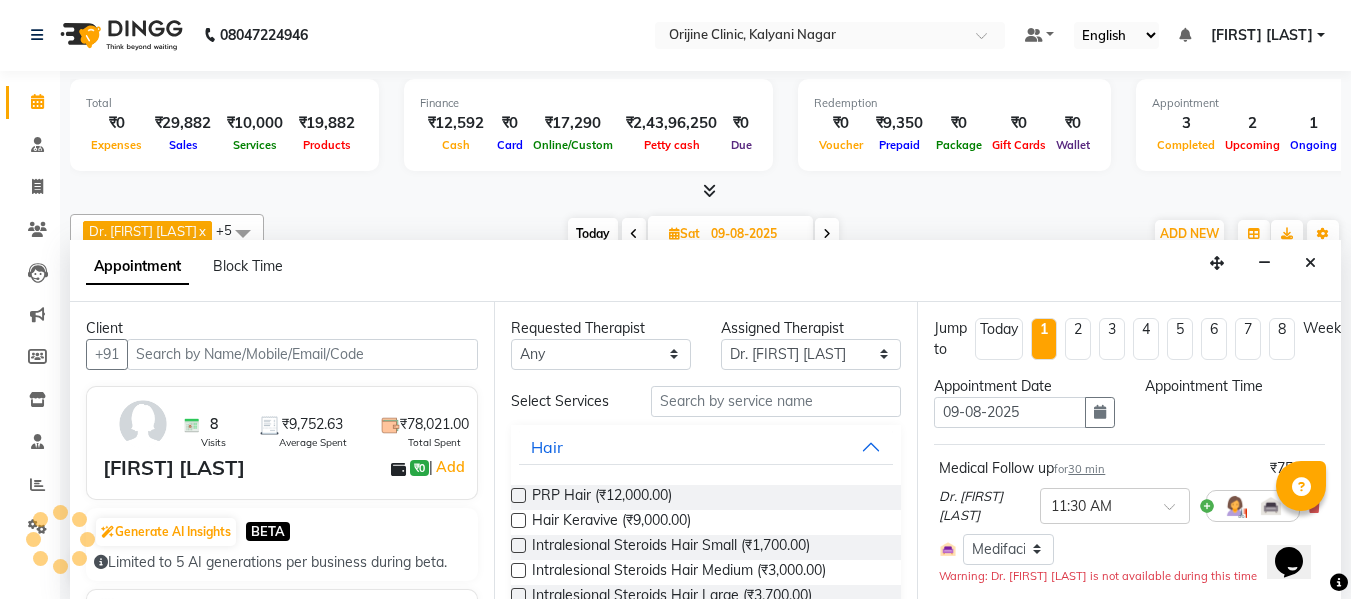 scroll, scrollTop: 0, scrollLeft: 0, axis: both 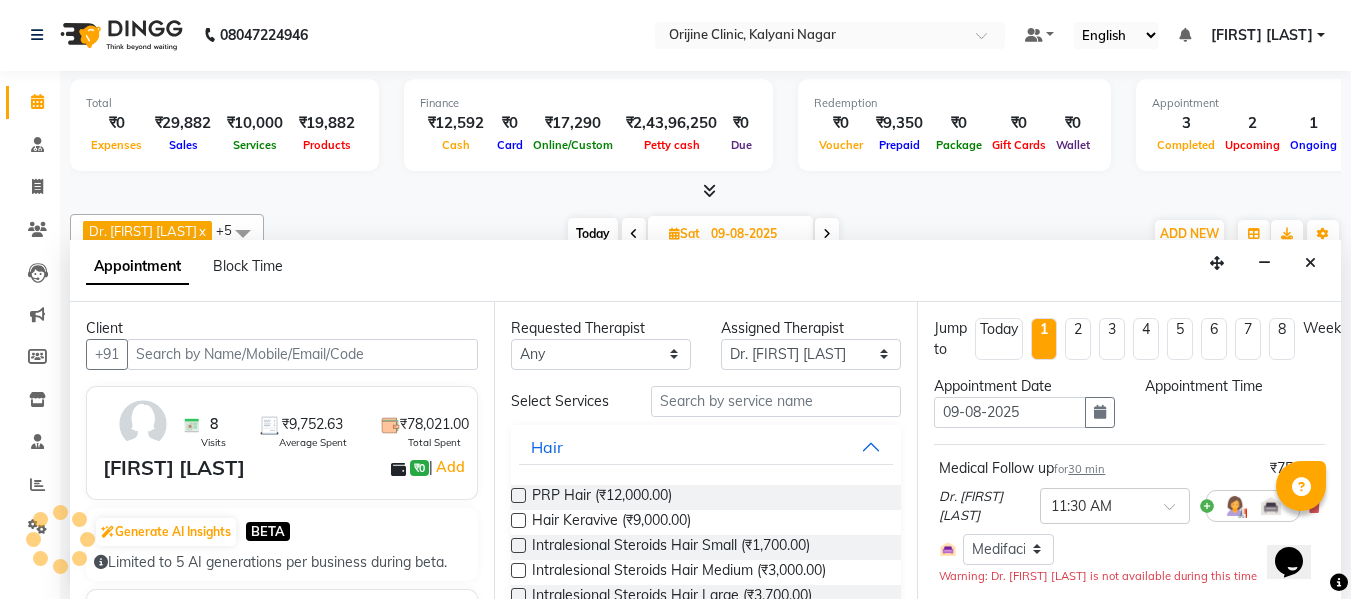select on "690" 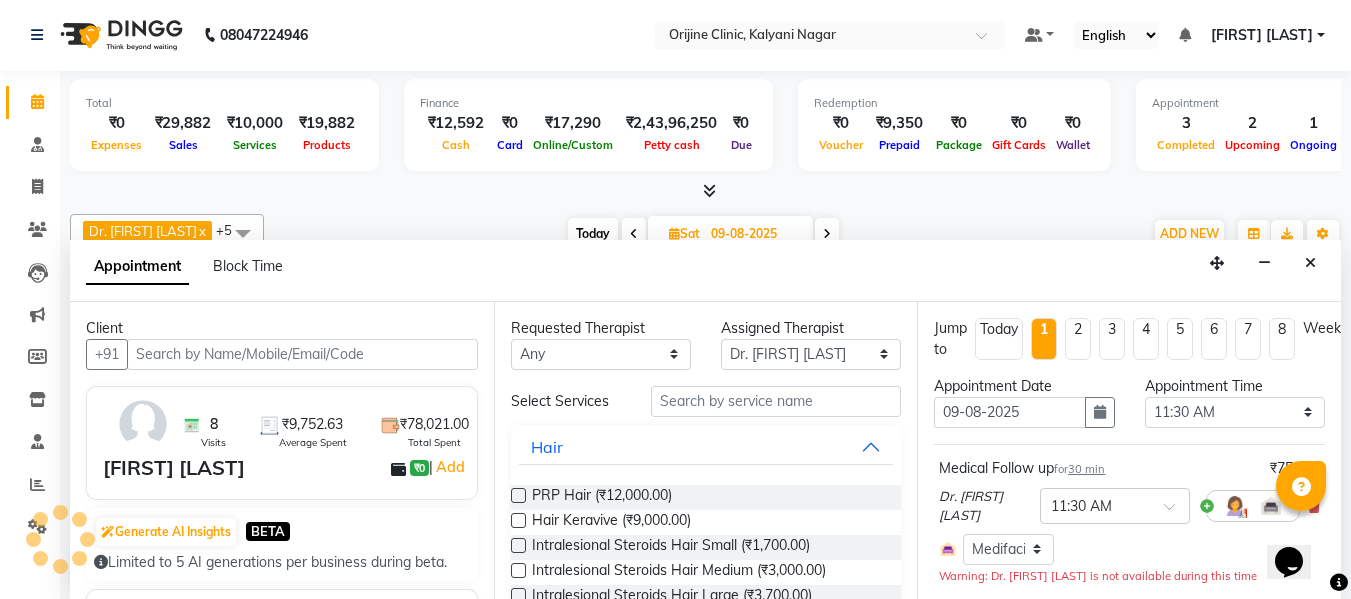 scroll, scrollTop: 529, scrollLeft: 0, axis: vertical 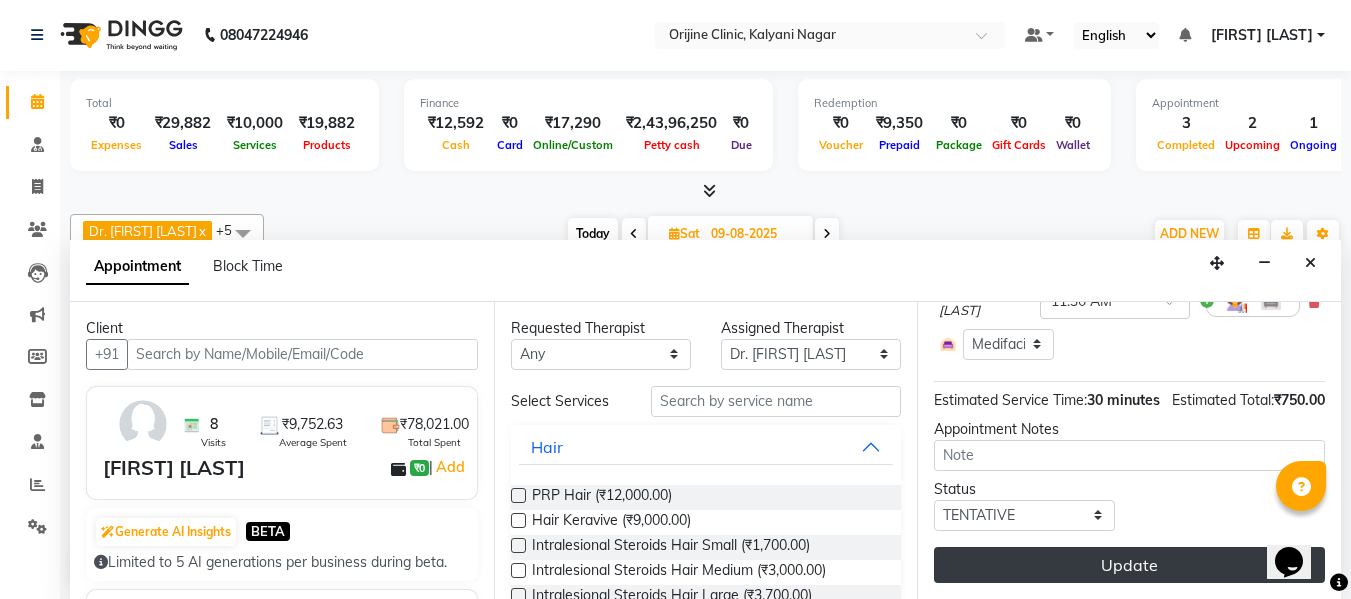 click on "Update" at bounding box center [1129, 565] 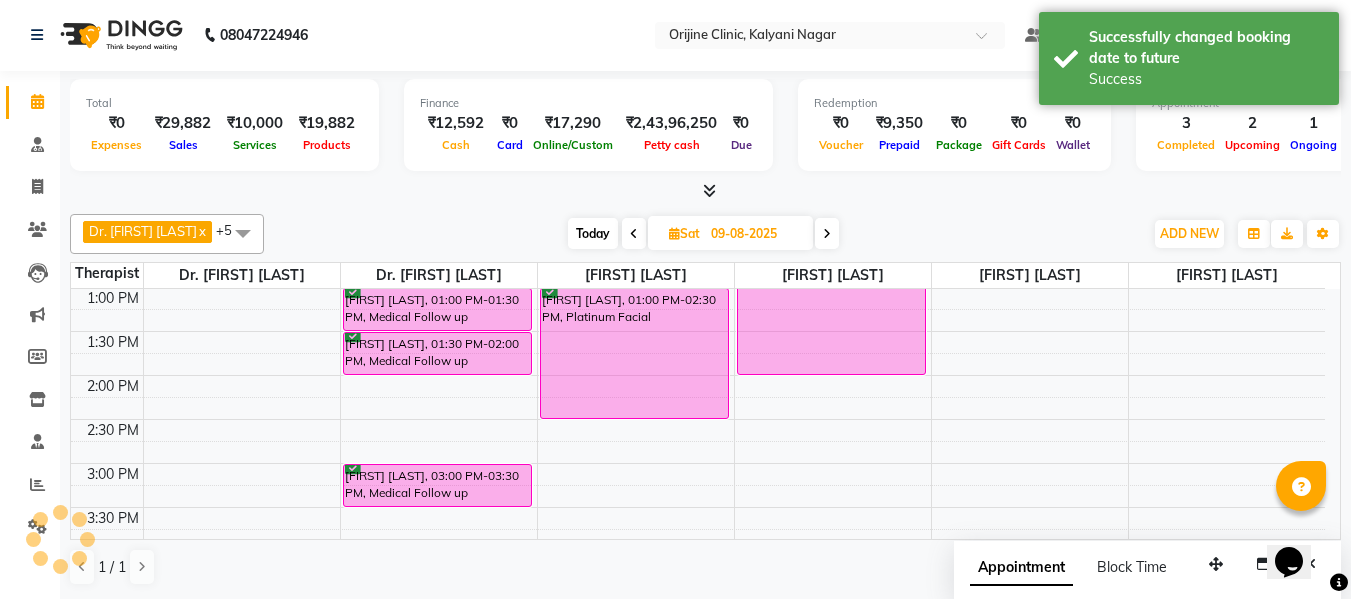 scroll, scrollTop: 0, scrollLeft: 0, axis: both 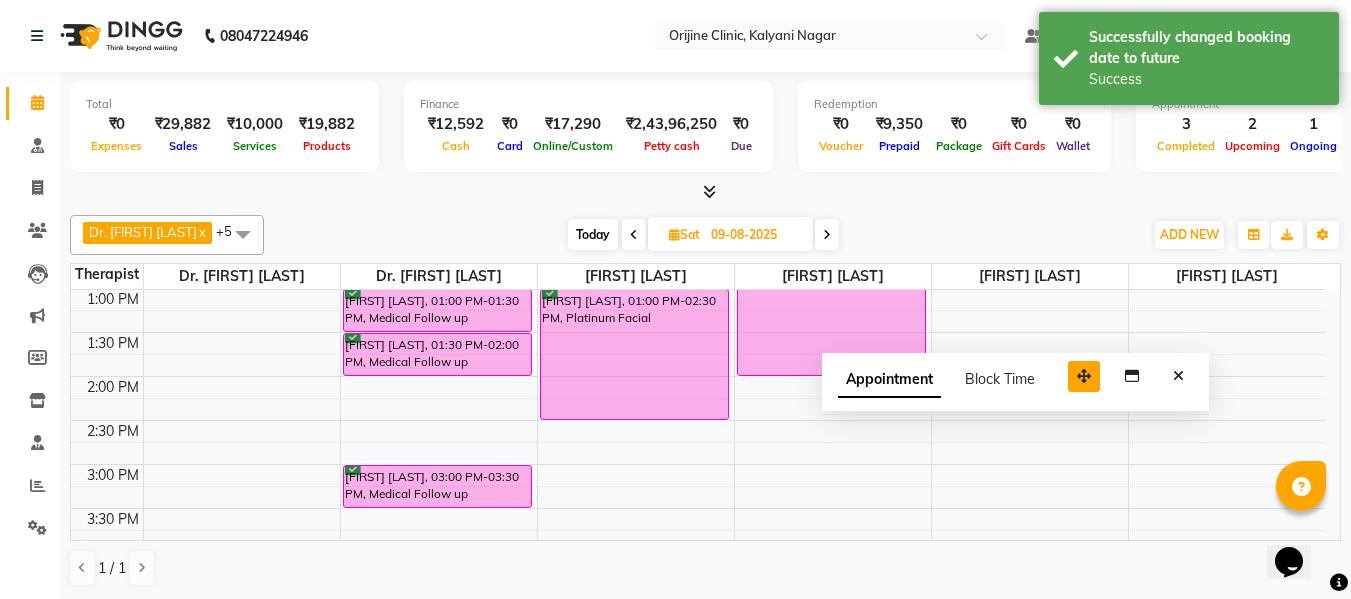 drag, startPoint x: 1215, startPoint y: 567, endPoint x: 1083, endPoint y: 378, distance: 230.532 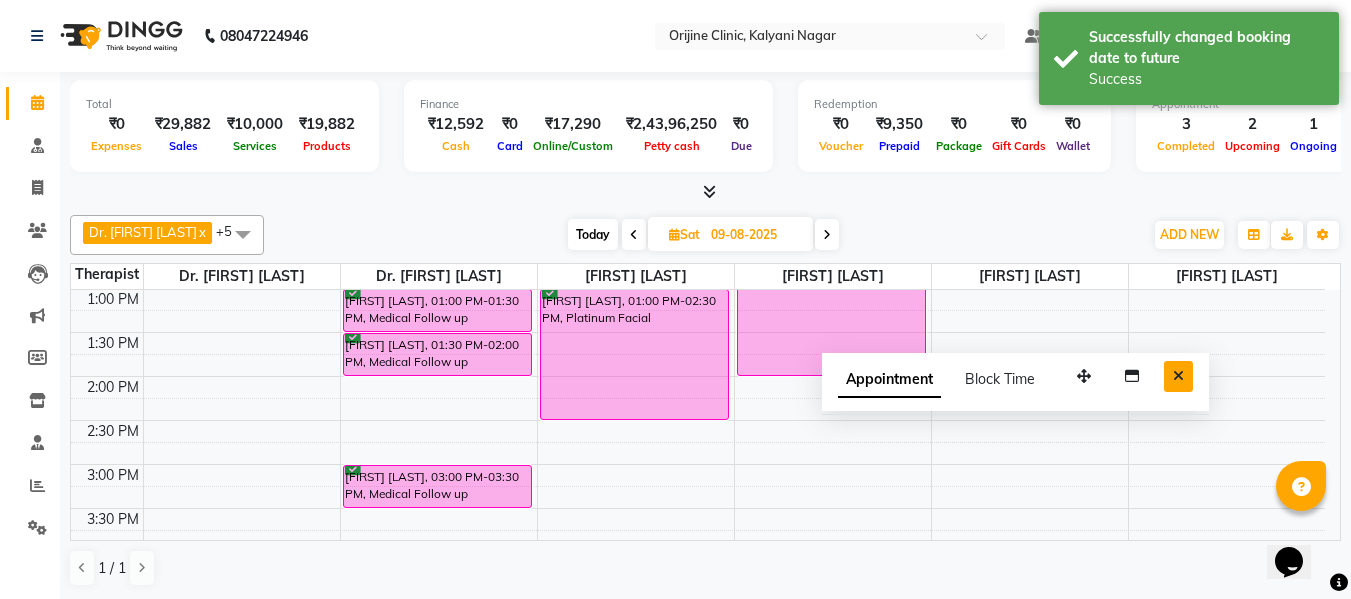 click at bounding box center [1178, 376] 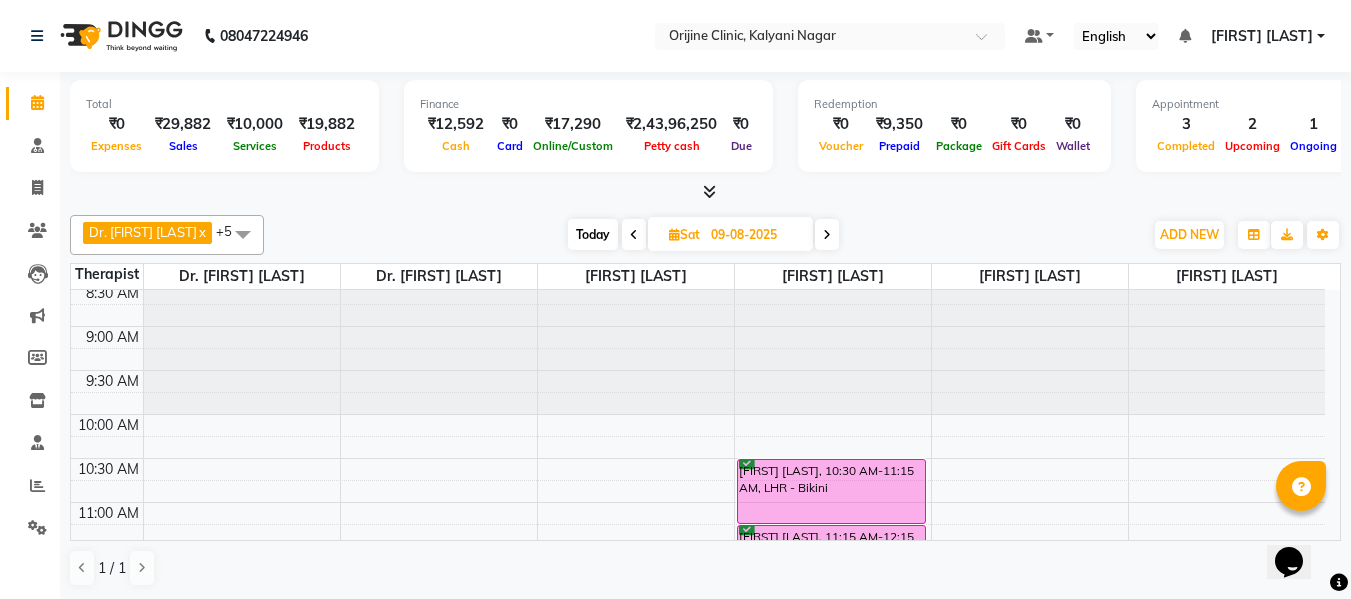 scroll, scrollTop: 332, scrollLeft: 0, axis: vertical 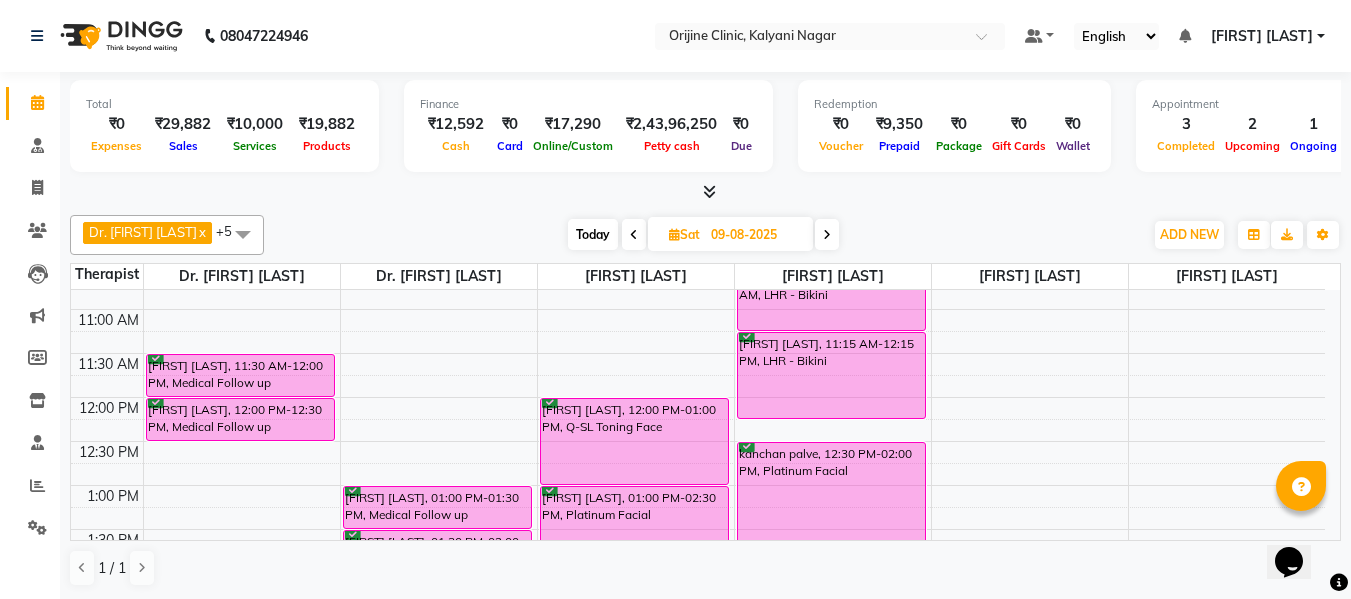 click on "Today" at bounding box center (593, 234) 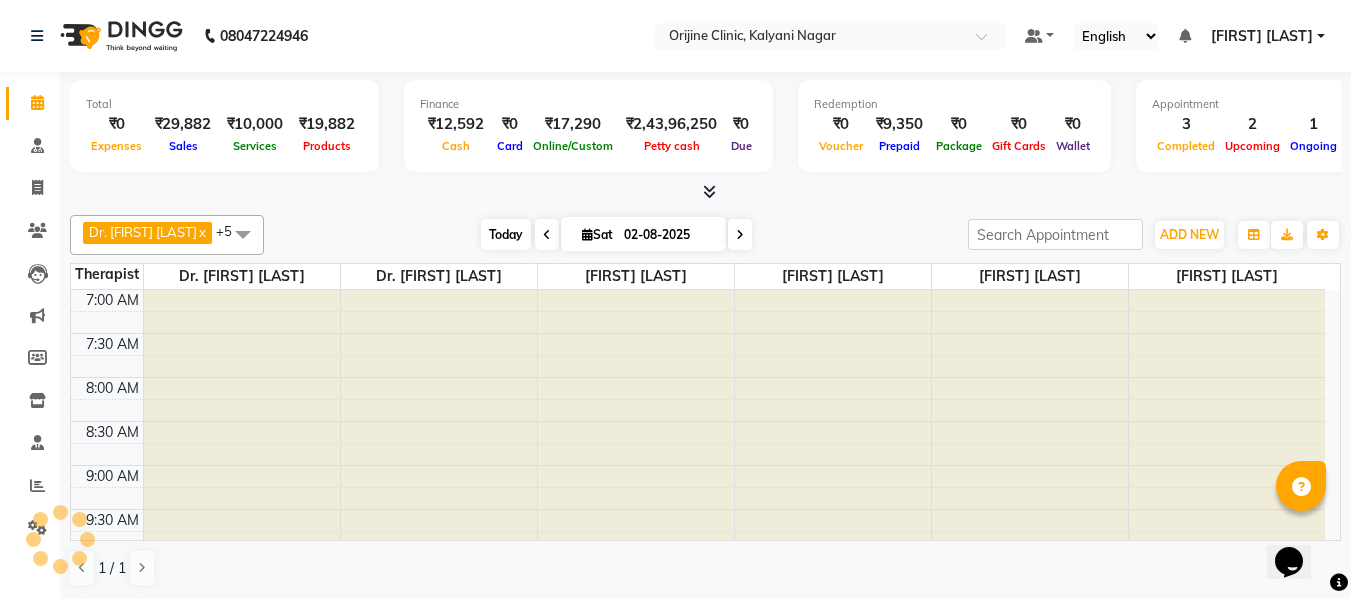 scroll, scrollTop: 529, scrollLeft: 0, axis: vertical 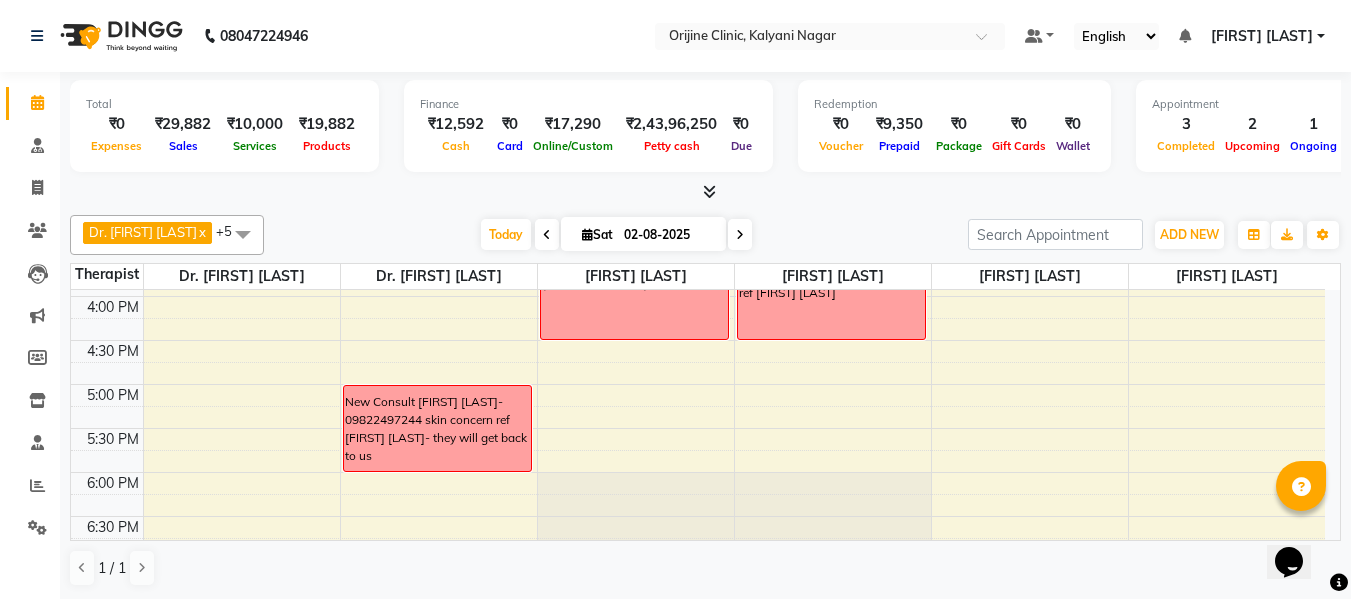 click at bounding box center (587, 234) 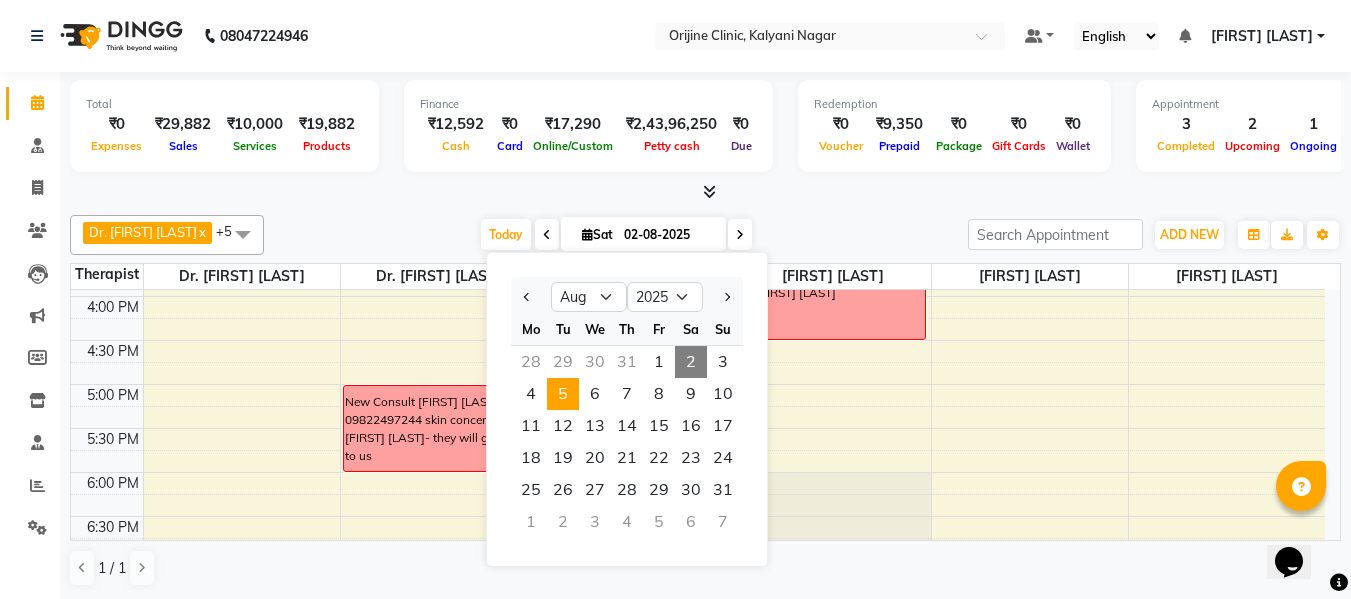 click on "5" at bounding box center [563, 394] 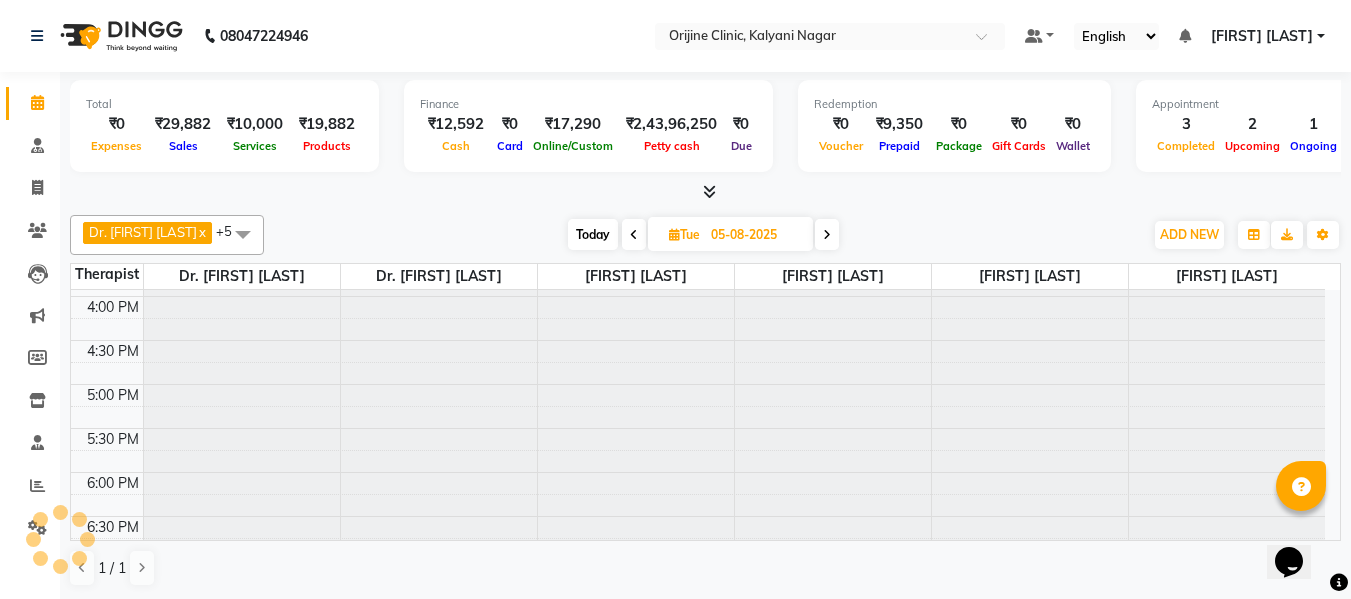 scroll, scrollTop: 529, scrollLeft: 0, axis: vertical 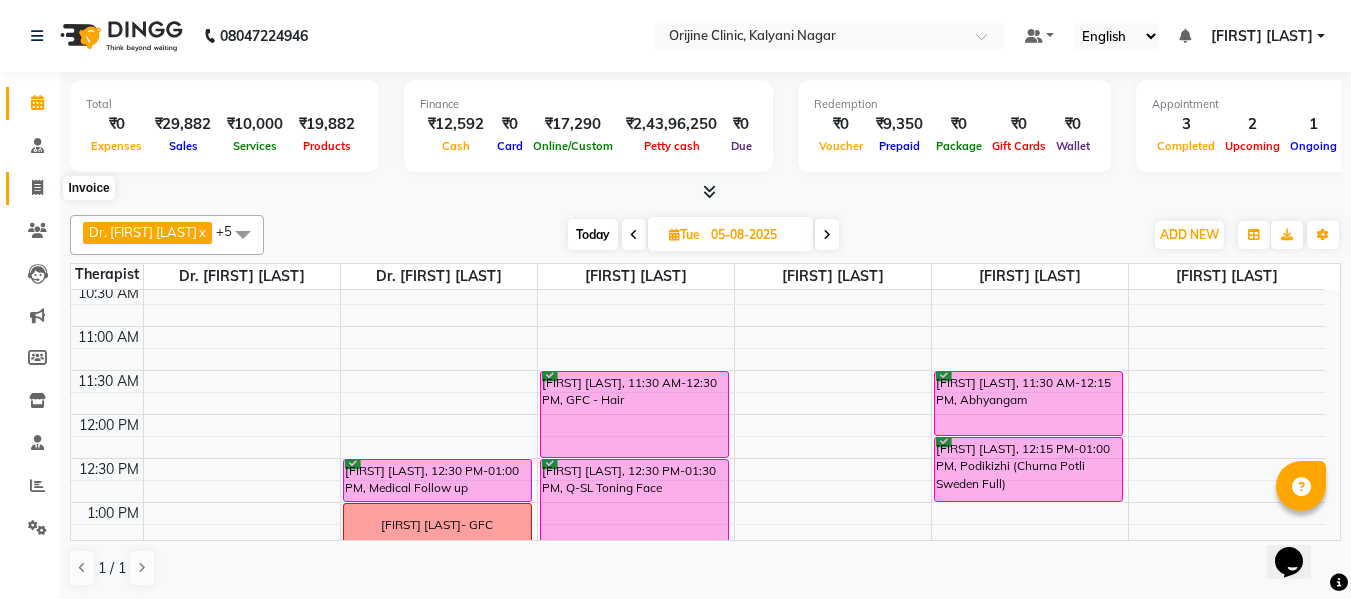 click 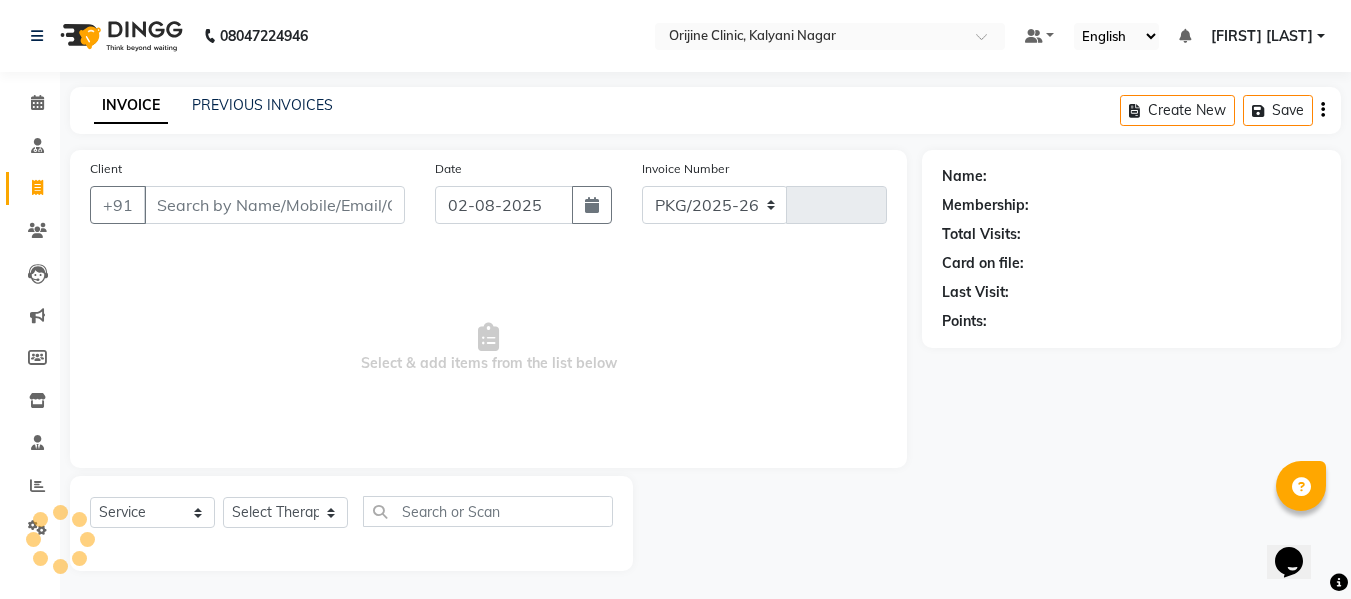 select on "702" 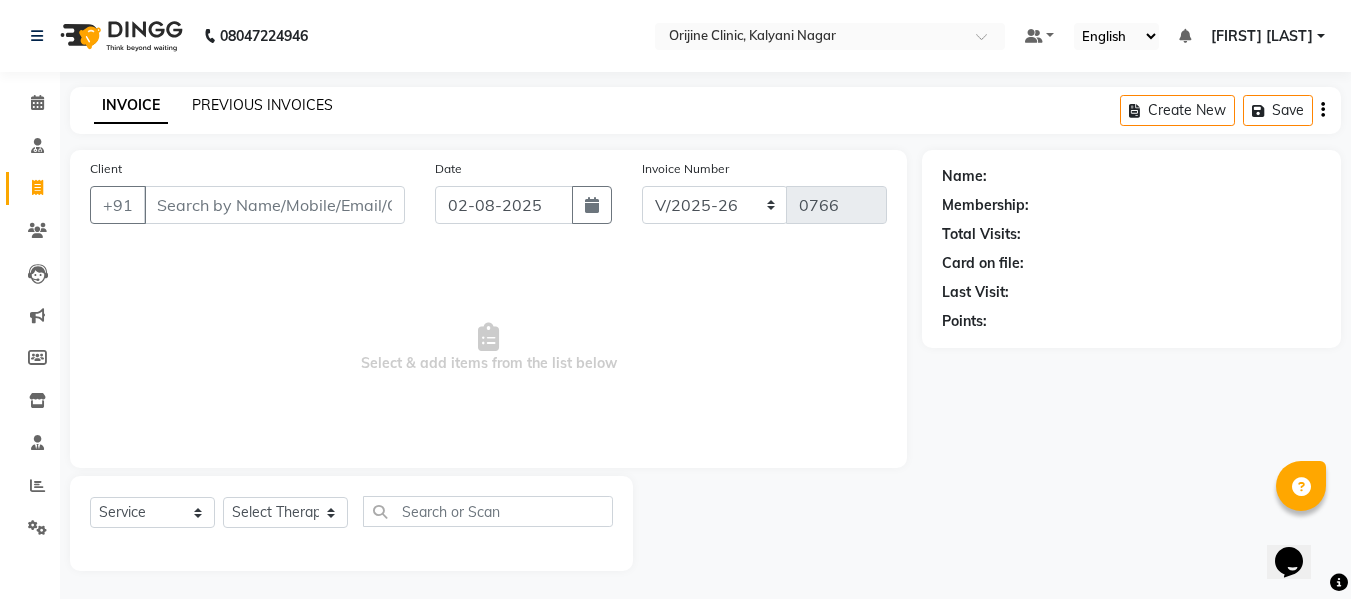 click on "PREVIOUS INVOICES" 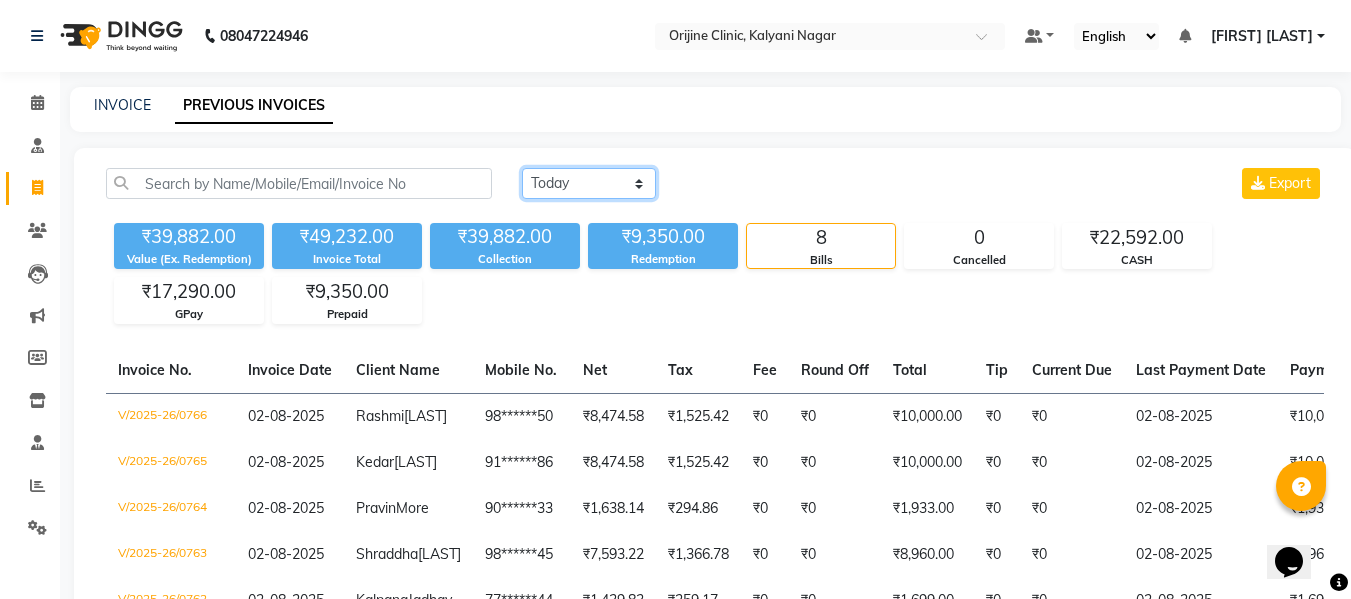 click on "Today Yesterday Custom Range" 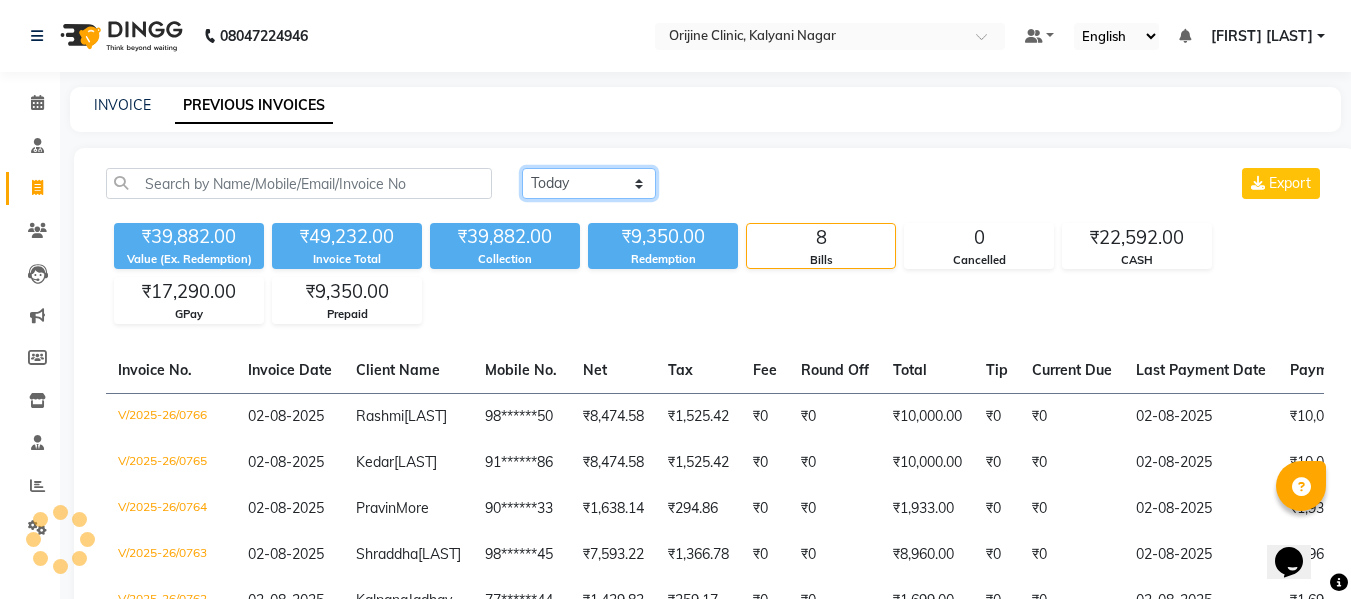 select on "range" 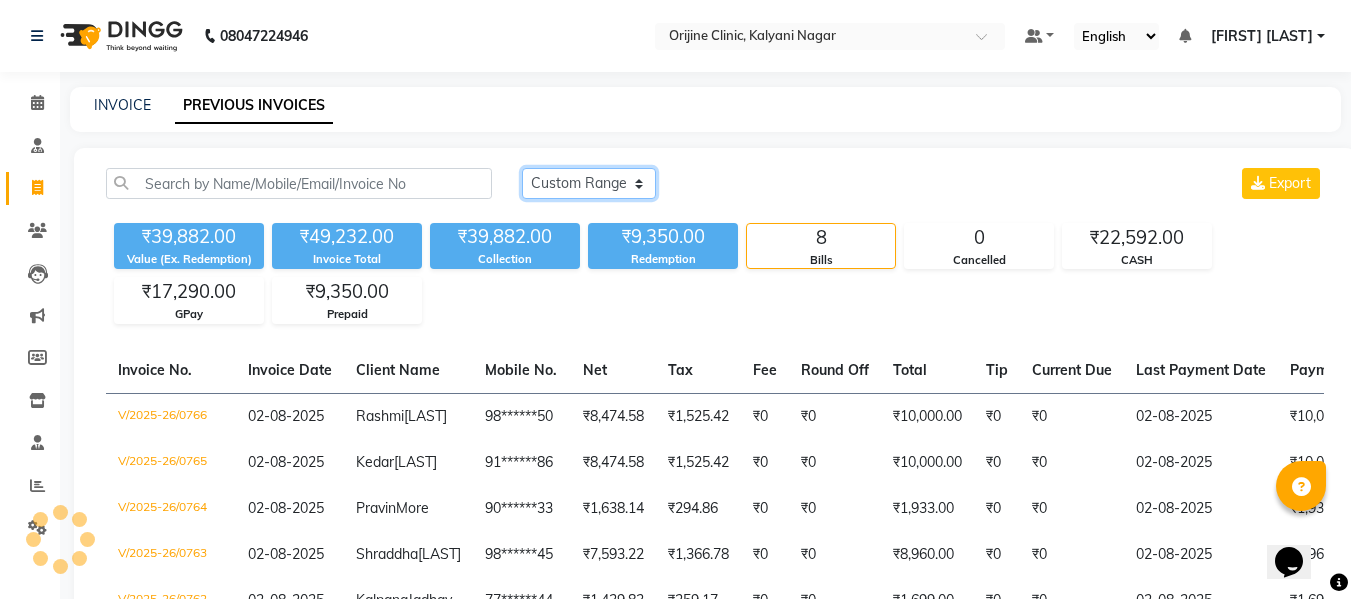 click on "Today Yesterday Custom Range" 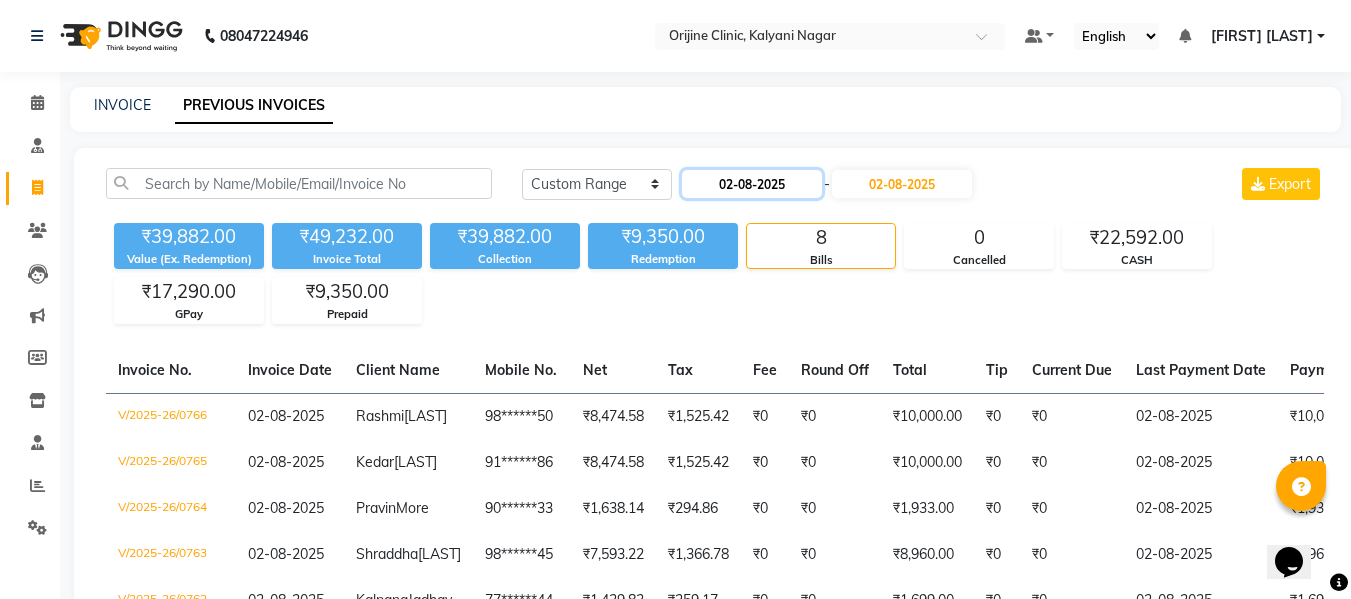 click on "02-08-2025" 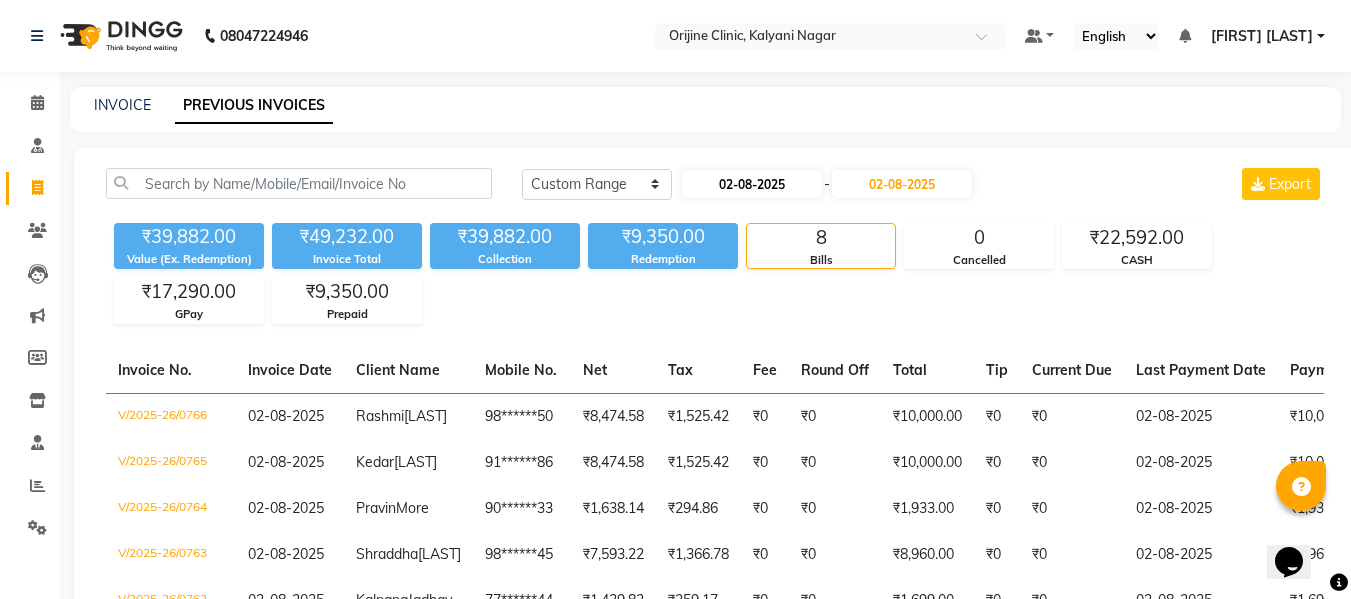 select on "8" 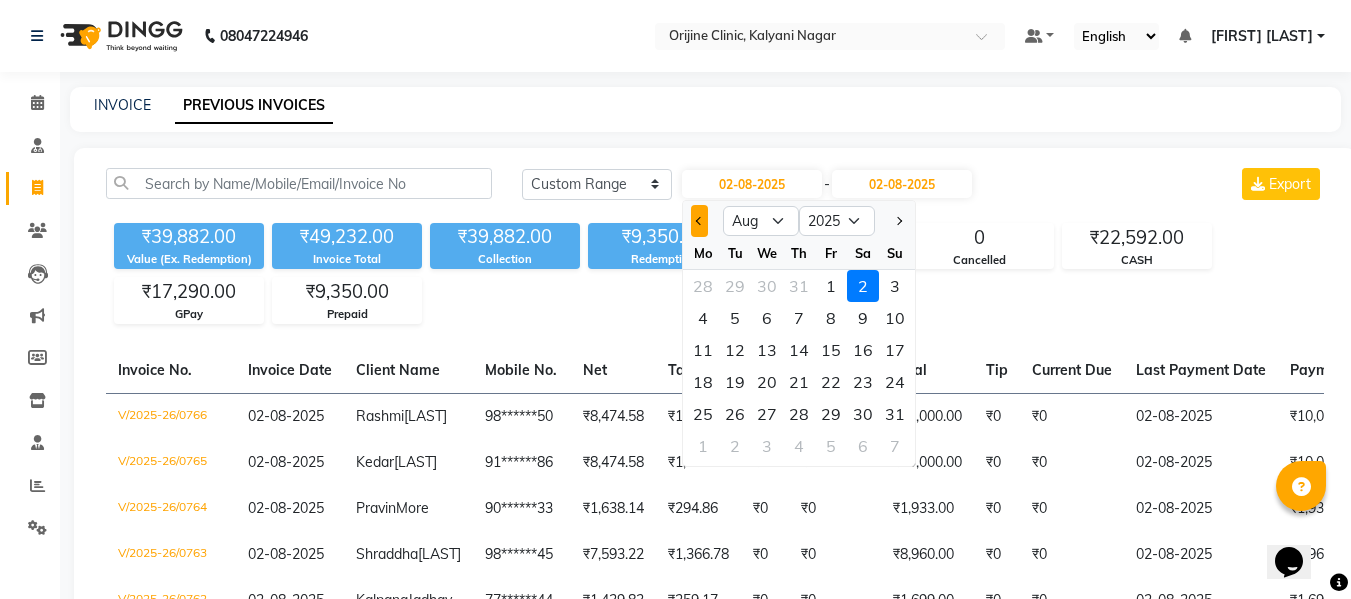 click 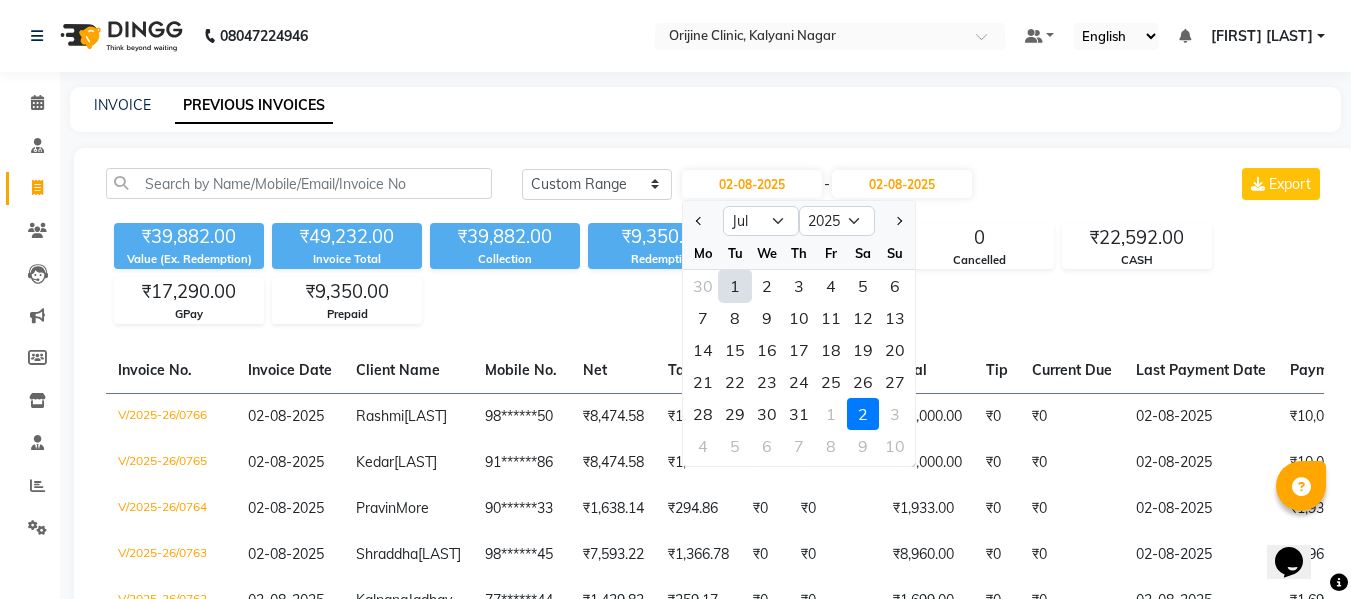click on "1" 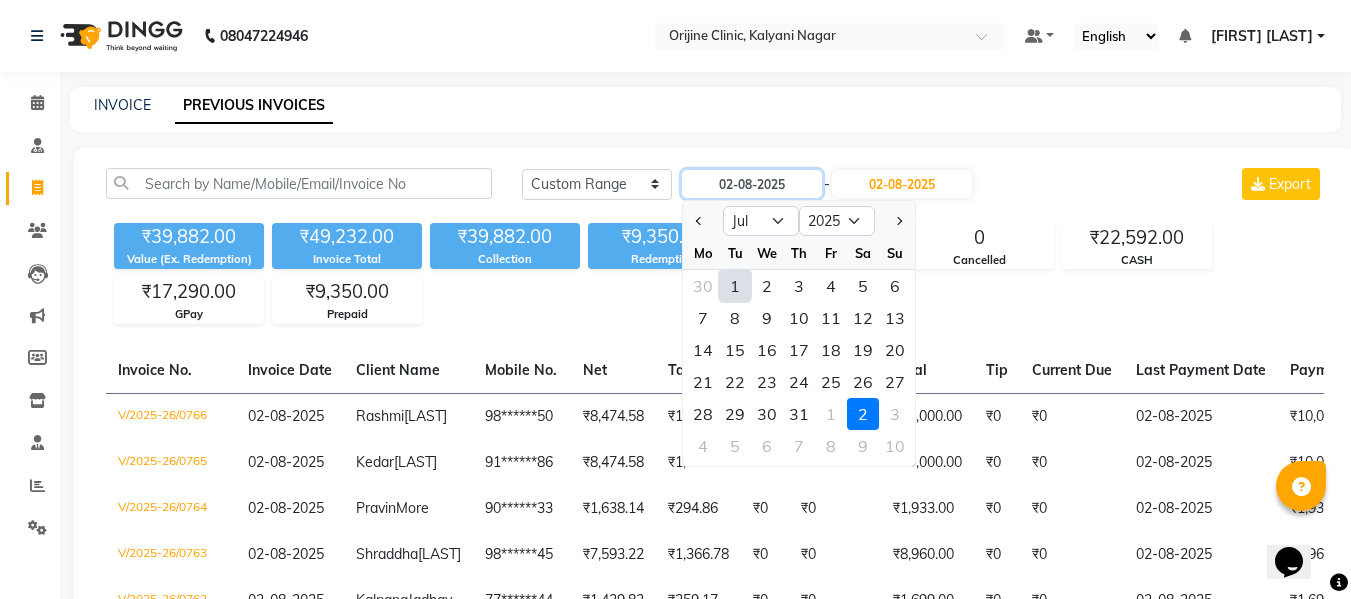type on "01-07-2025" 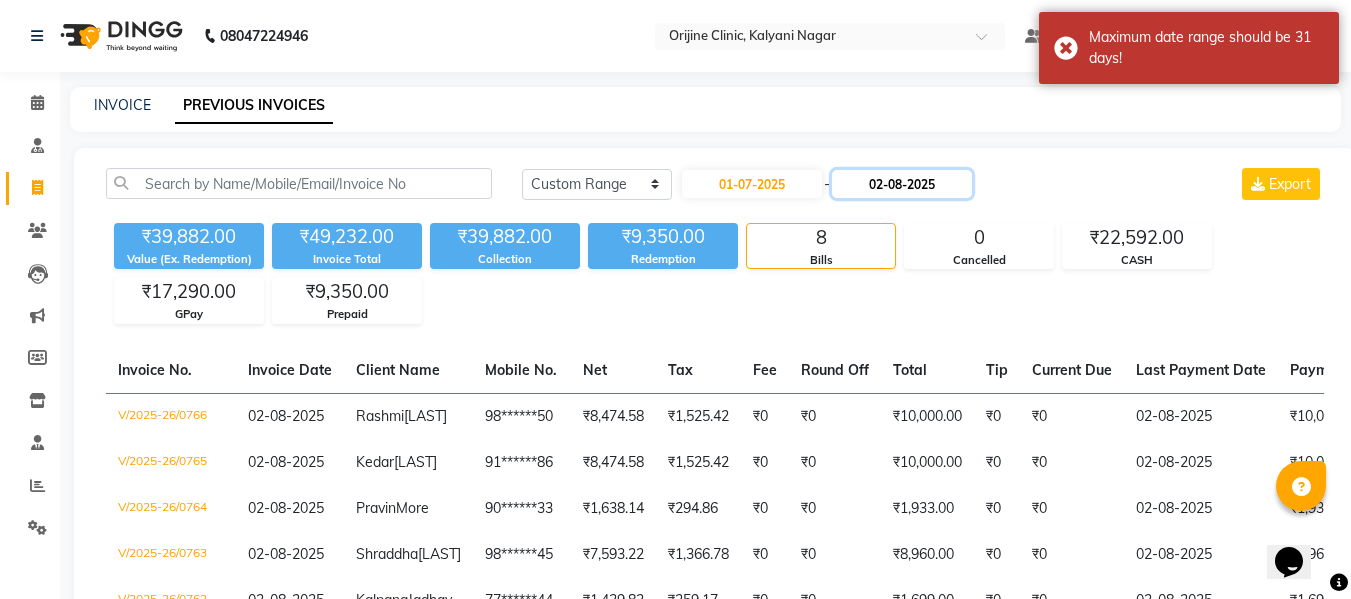 click on "02-08-2025" 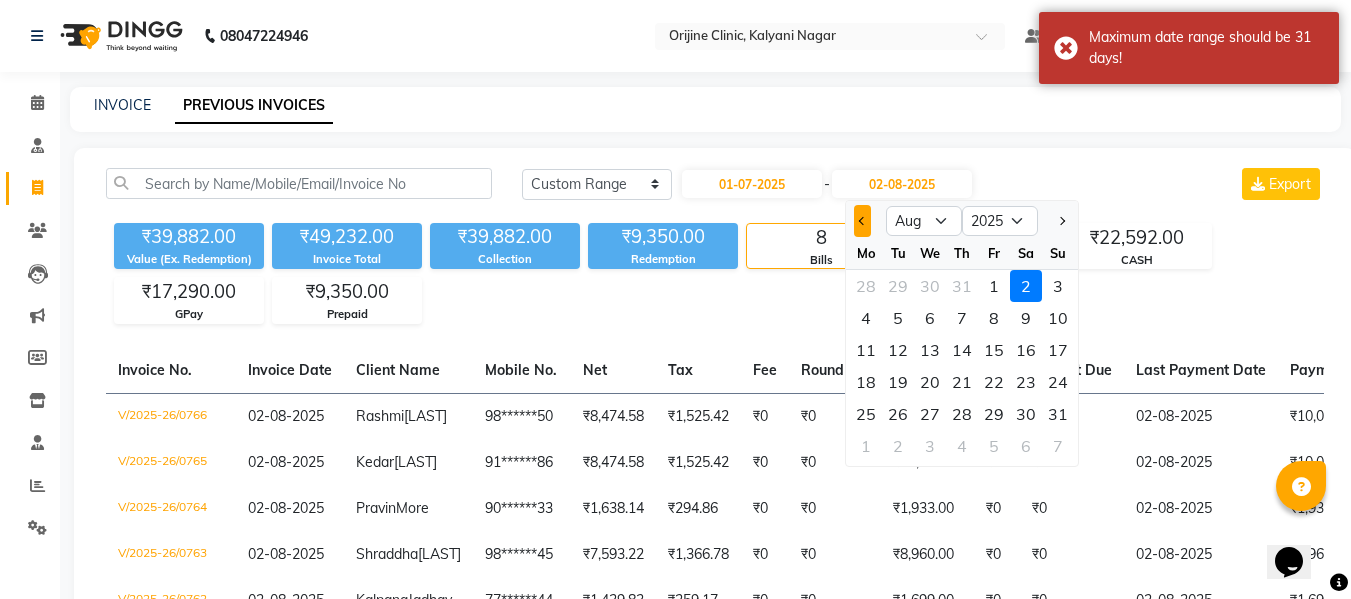click 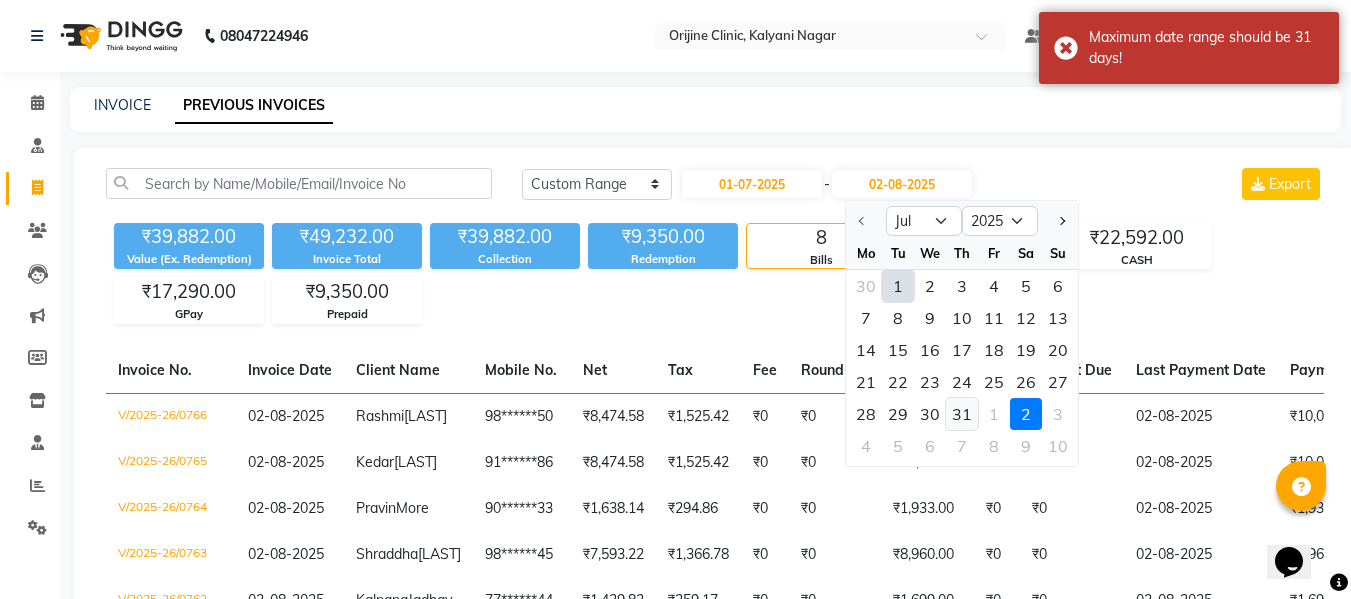 click on "31" 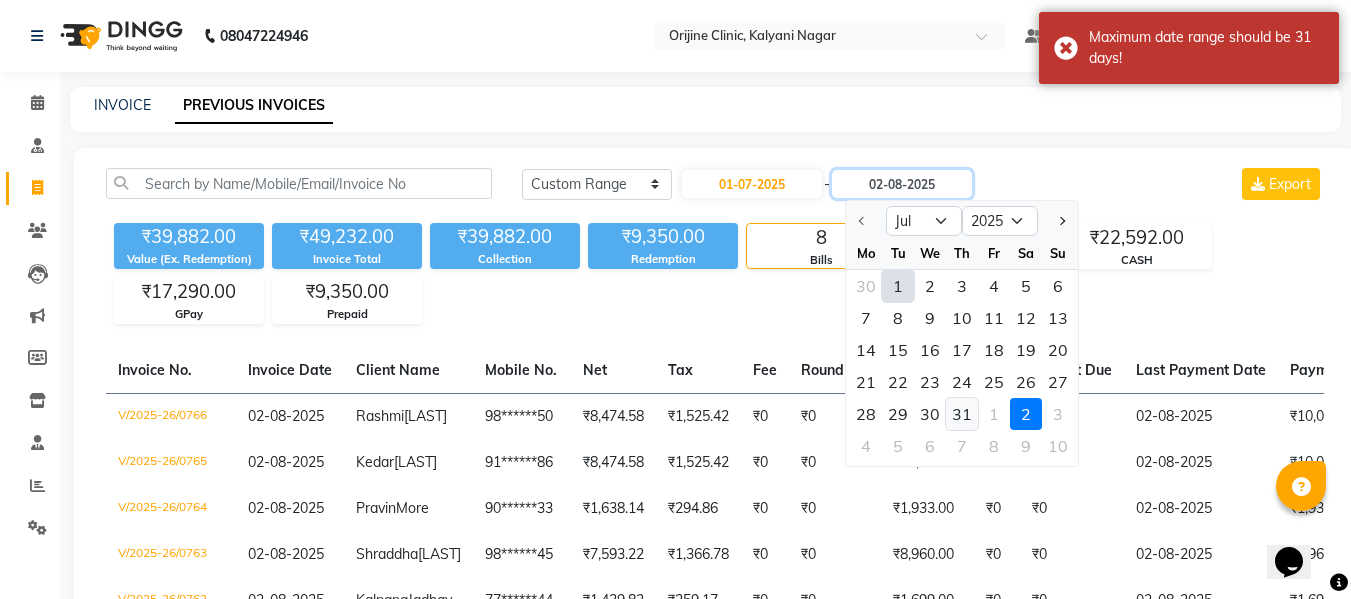 type on "31-07-2025" 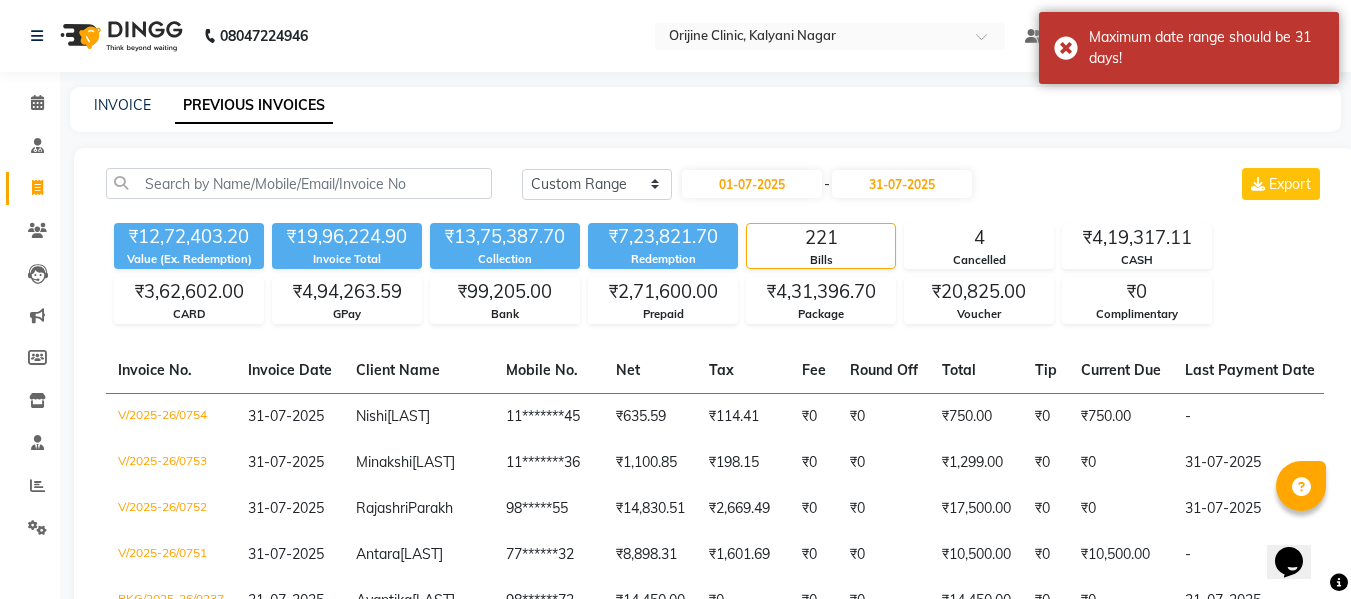 click on "Today Yesterday Custom Range 01-07-2025 - 31-07-2025 Export" 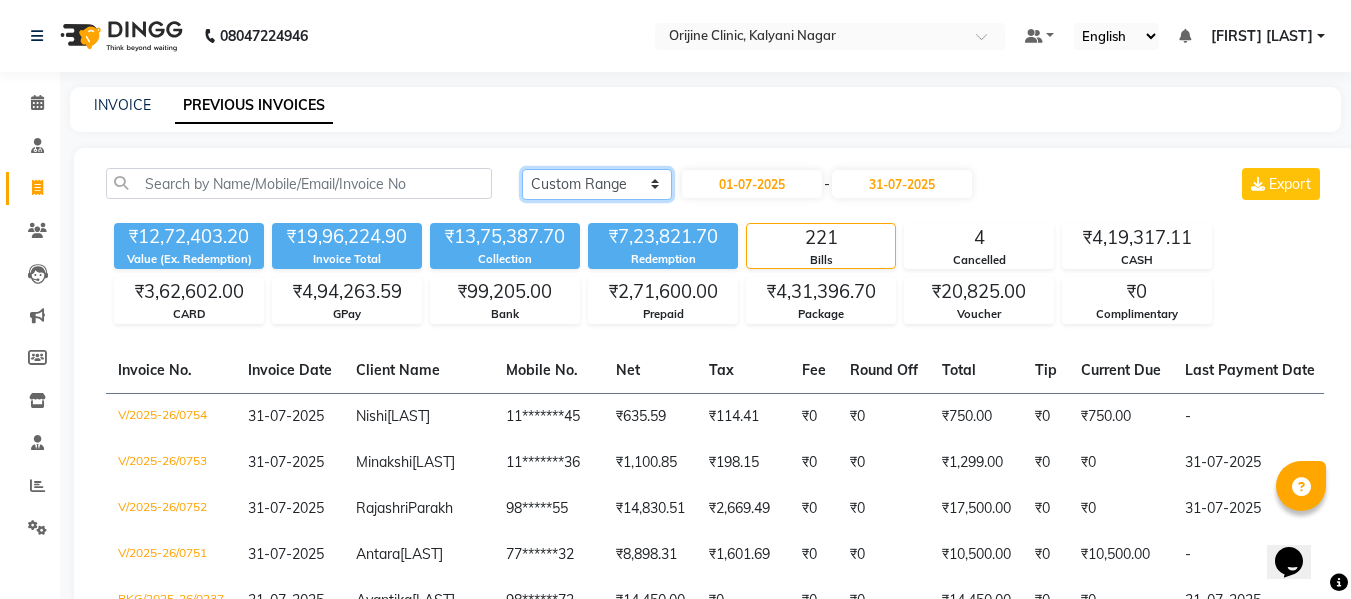 click on "Today Yesterday Custom Range" 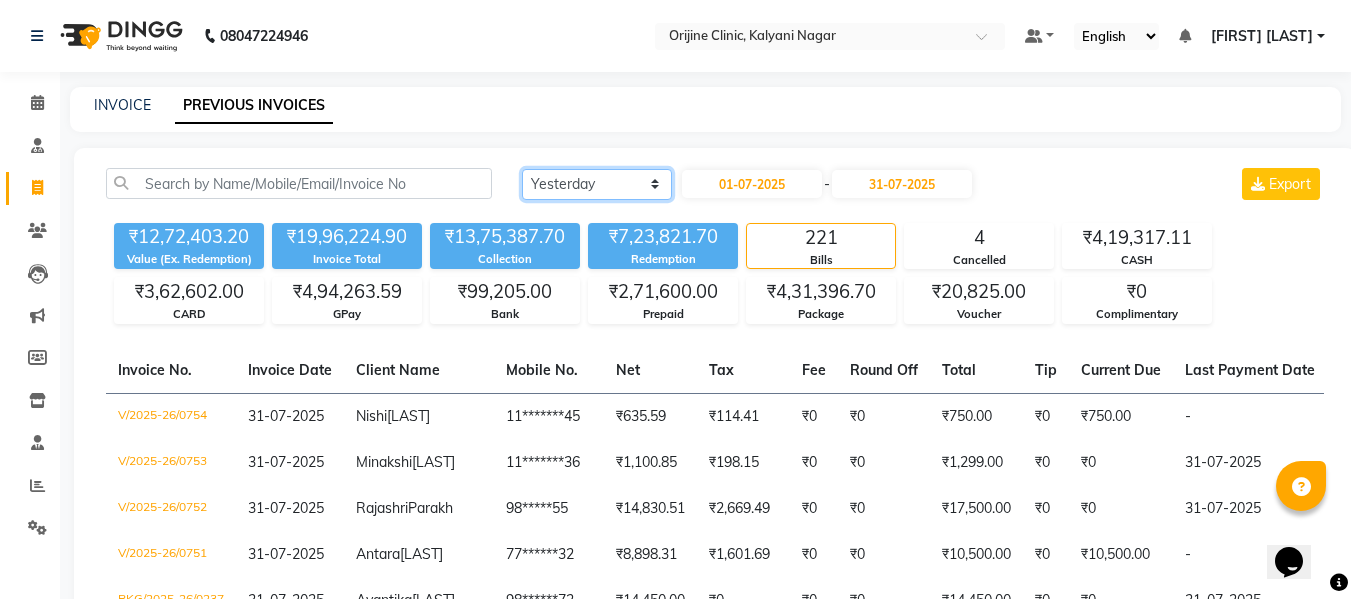 click on "Today Yesterday Custom Range" 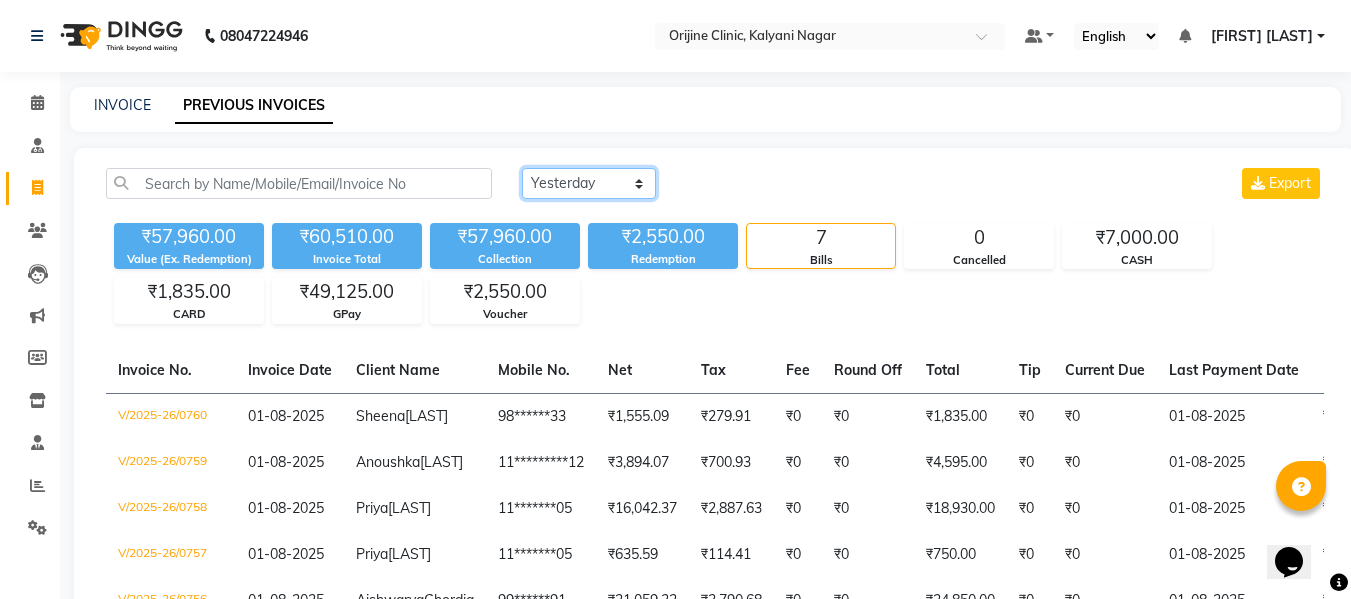 click on "Today Yesterday Custom Range" 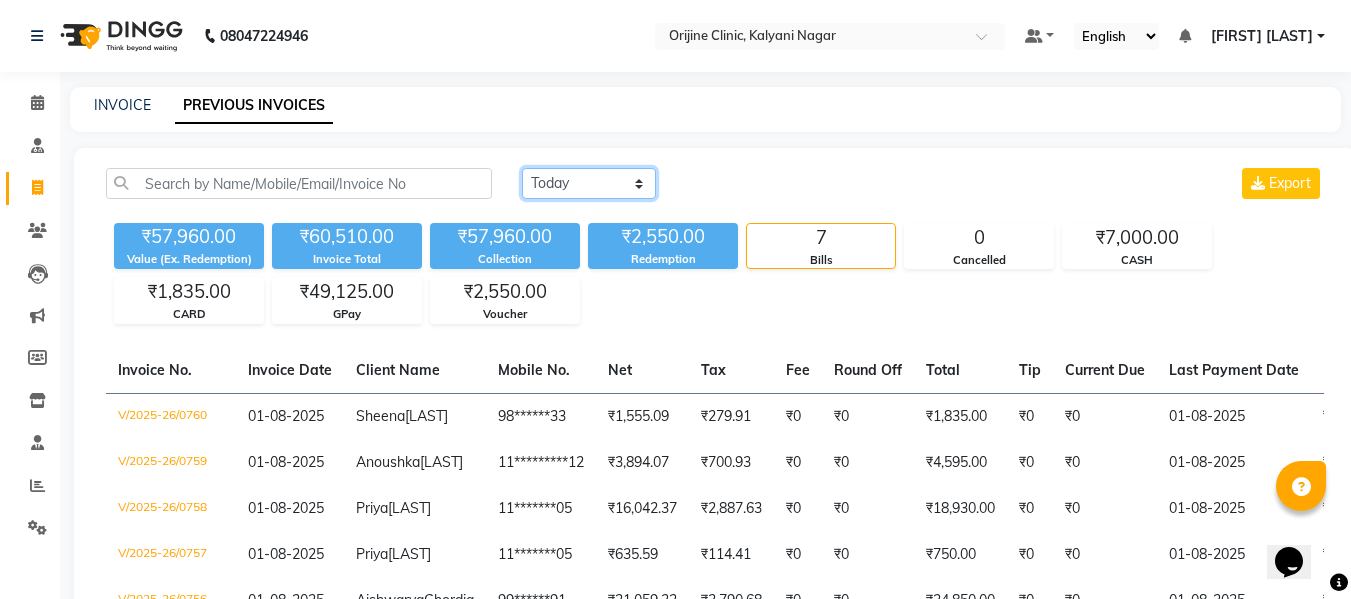 click on "Today Yesterday Custom Range" 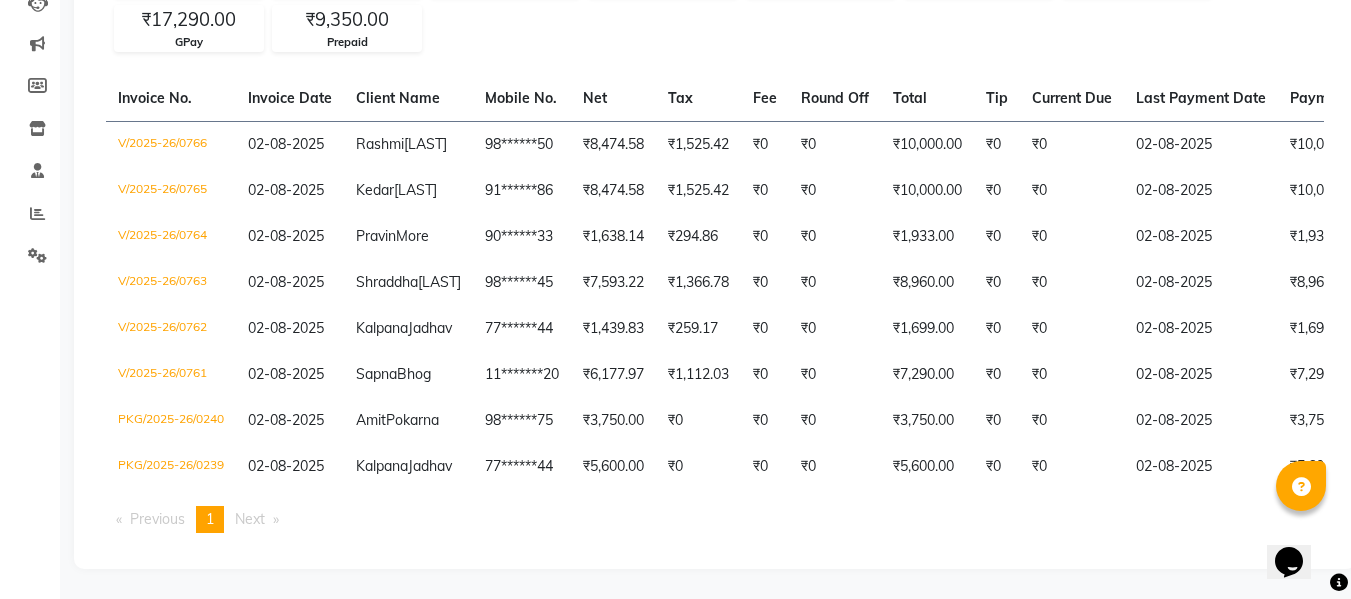 scroll, scrollTop: 385, scrollLeft: 0, axis: vertical 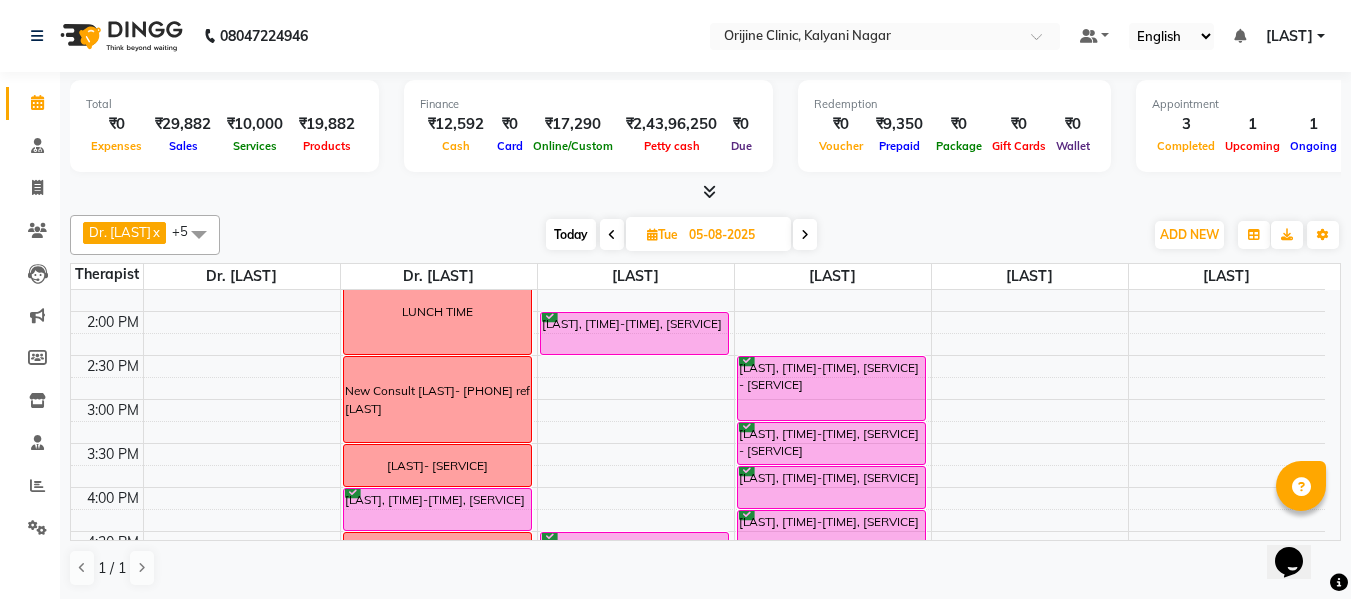 click on "Today" at bounding box center (571, 234) 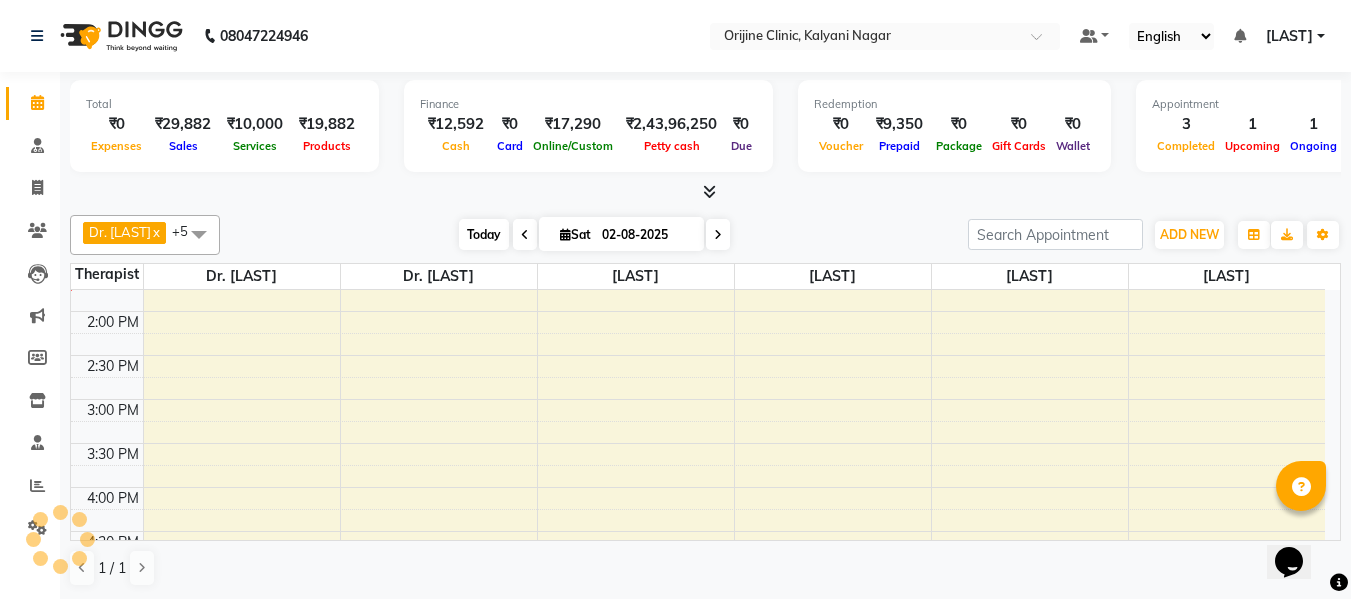 scroll, scrollTop: 529, scrollLeft: 0, axis: vertical 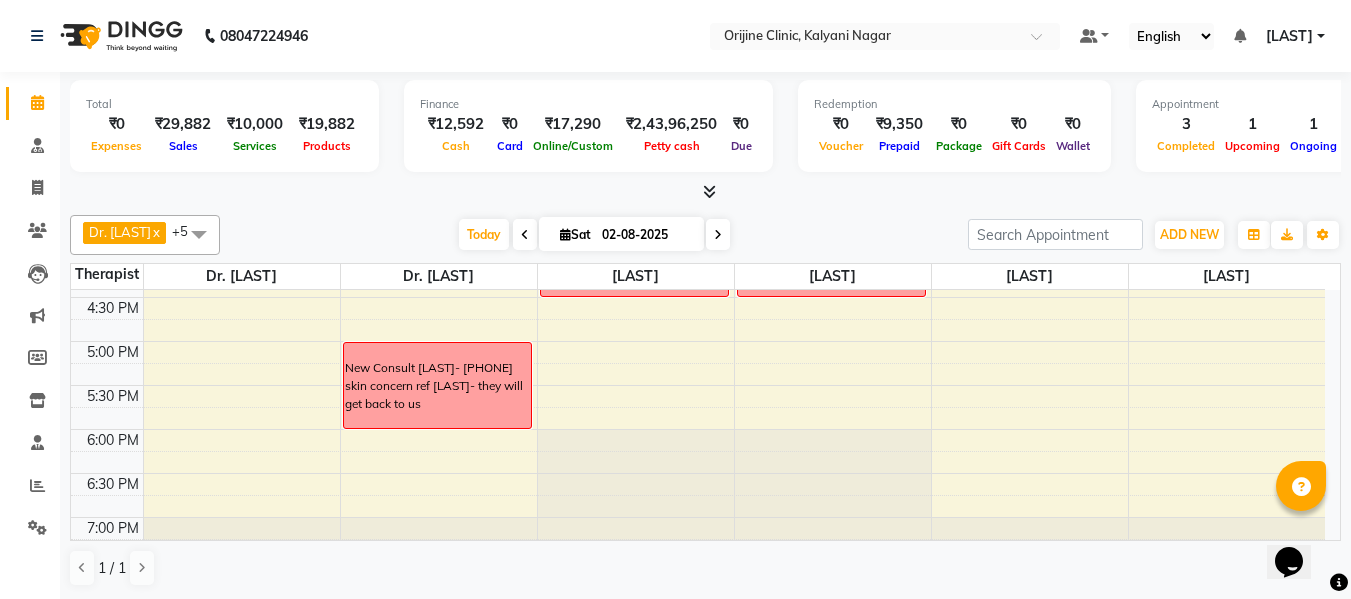 click at bounding box center (565, 234) 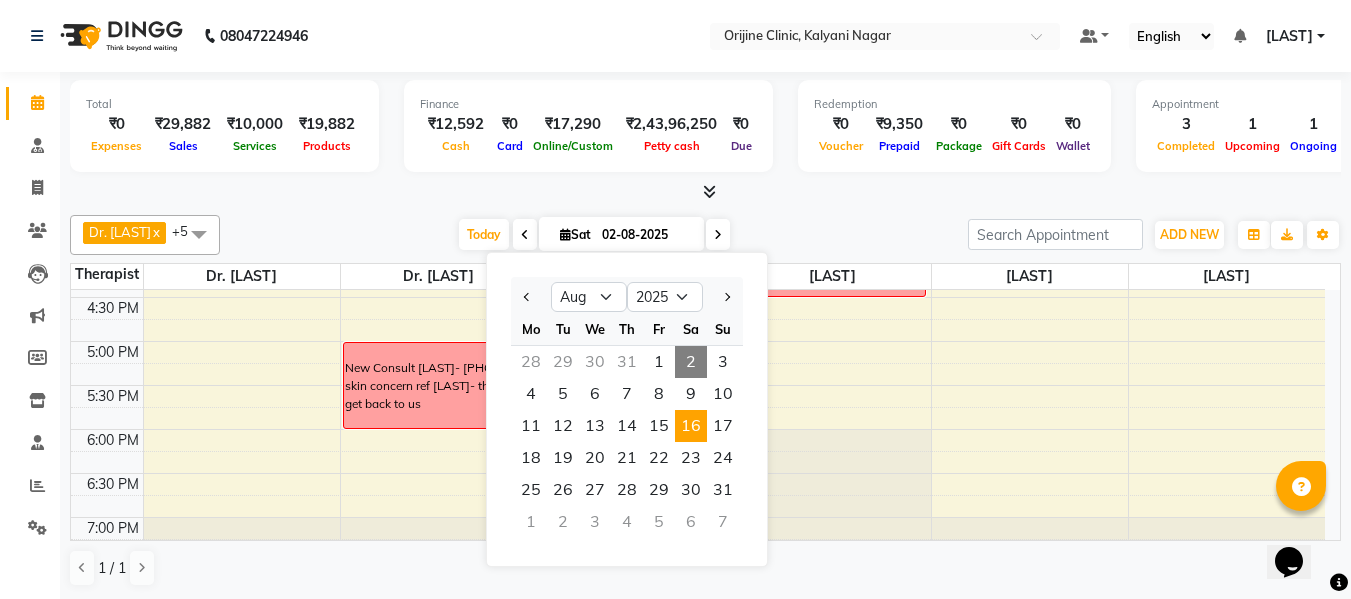 click on "16" at bounding box center [691, 426] 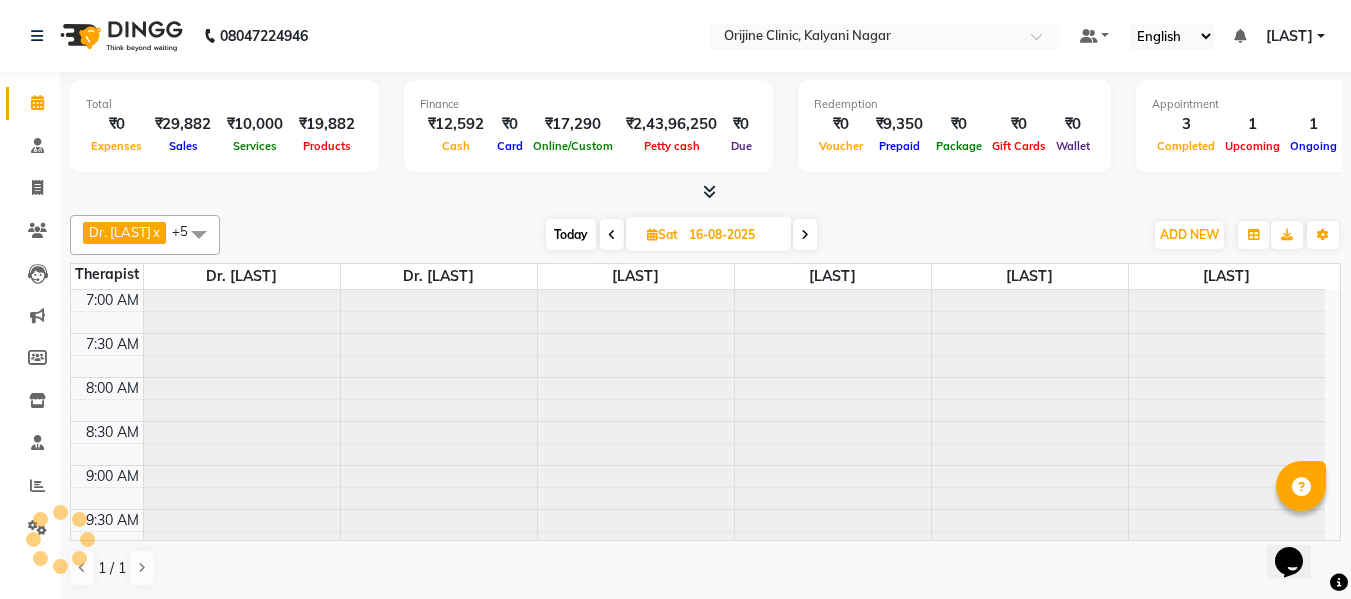 scroll, scrollTop: 529, scrollLeft: 0, axis: vertical 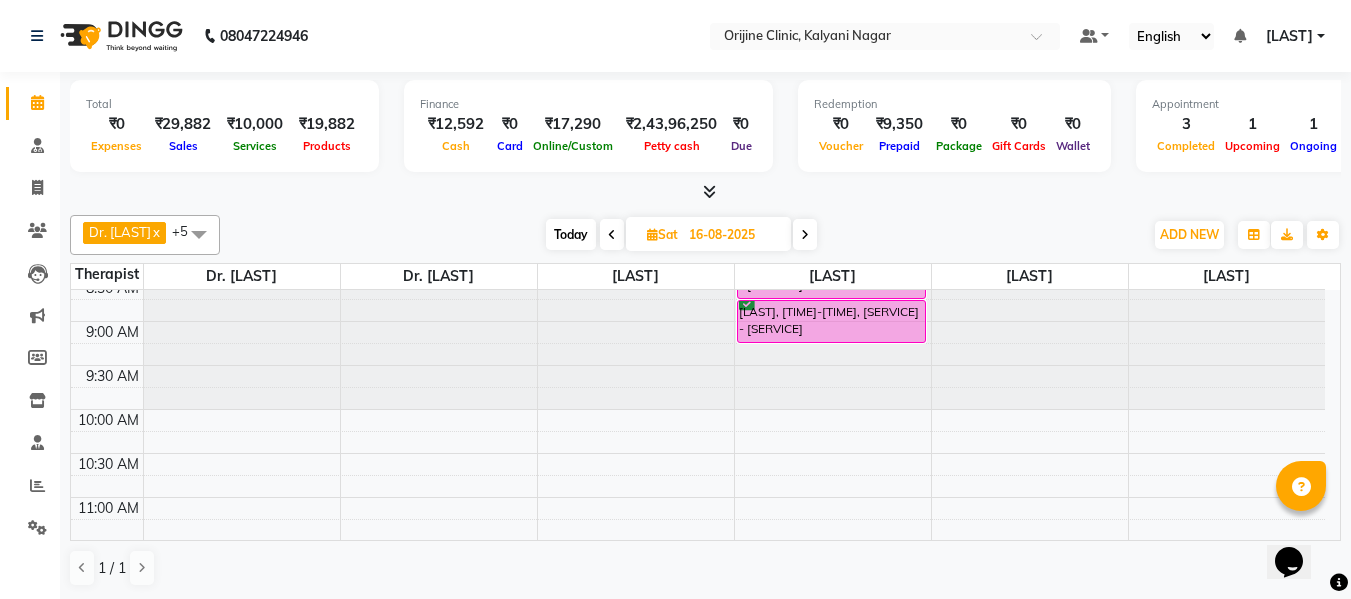 click at bounding box center (652, 234) 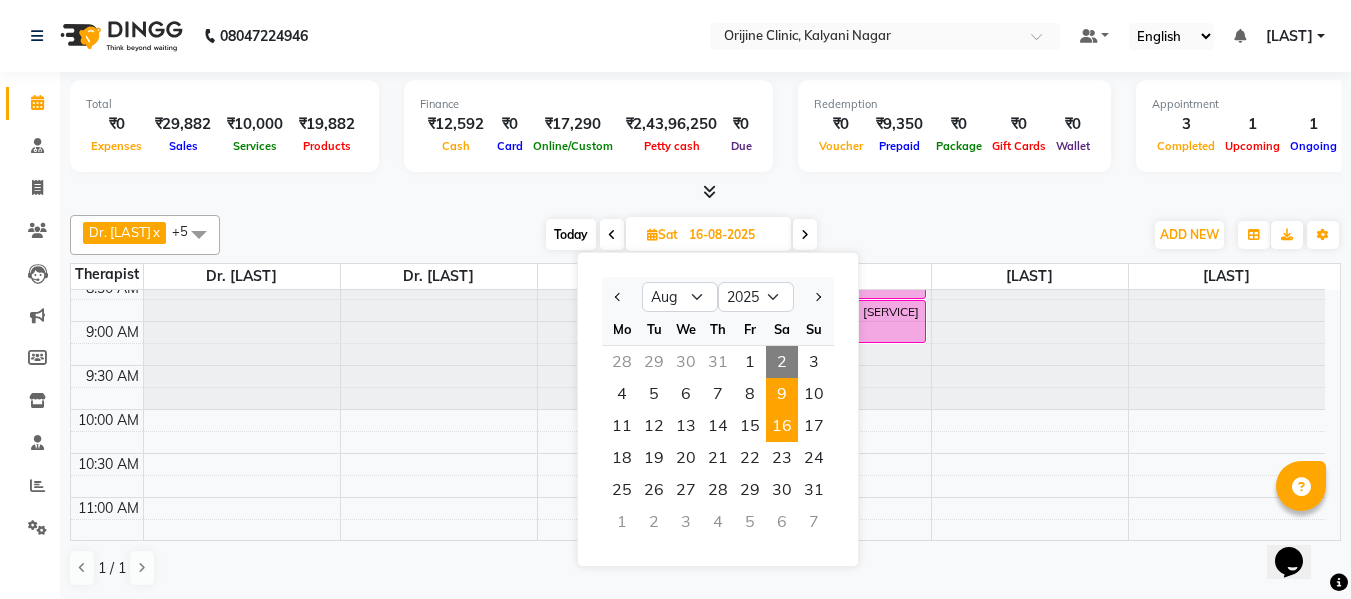 click on "9" at bounding box center (782, 394) 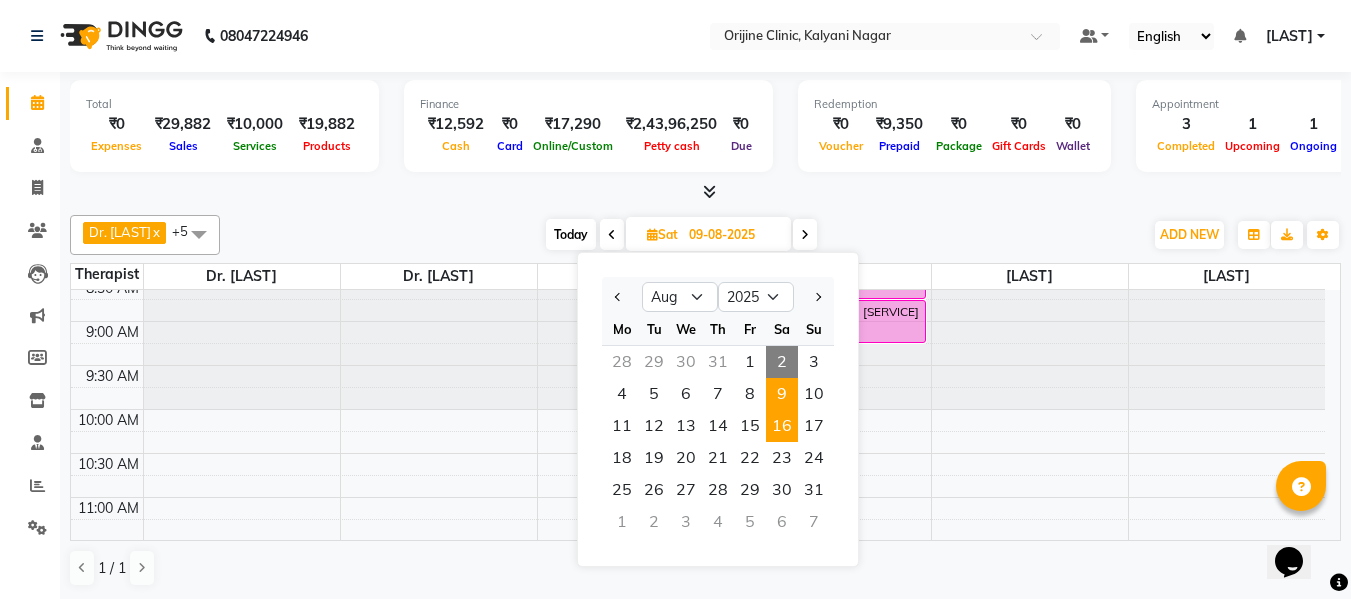 scroll, scrollTop: 529, scrollLeft: 0, axis: vertical 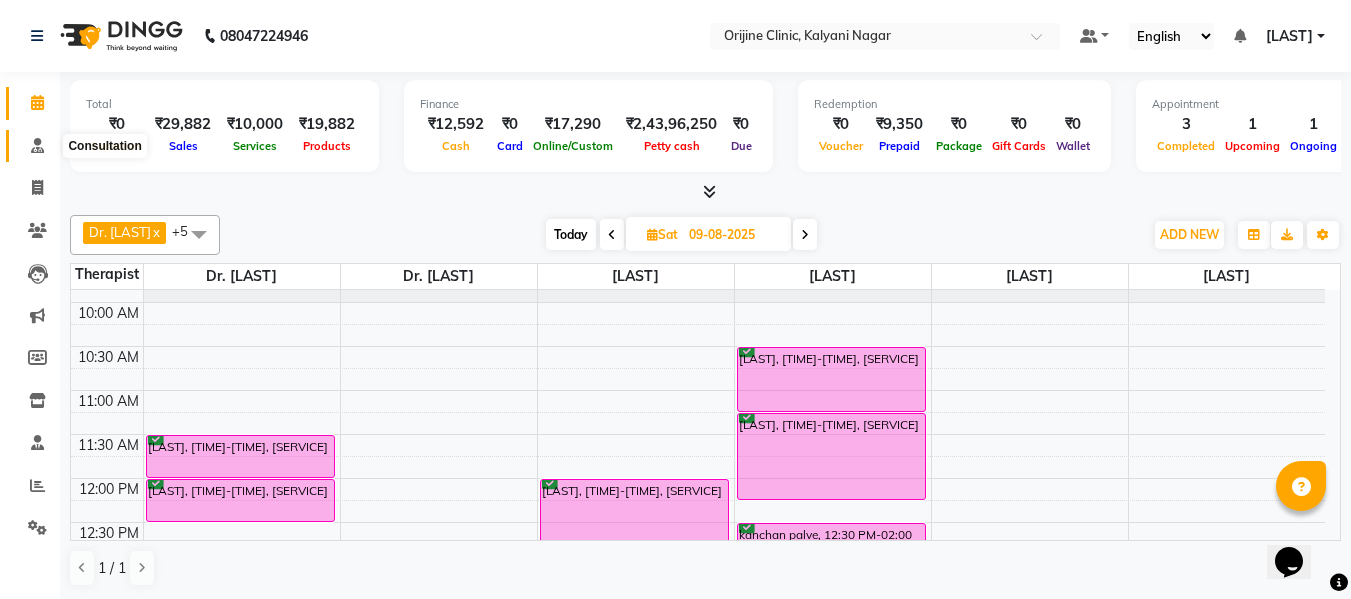 click 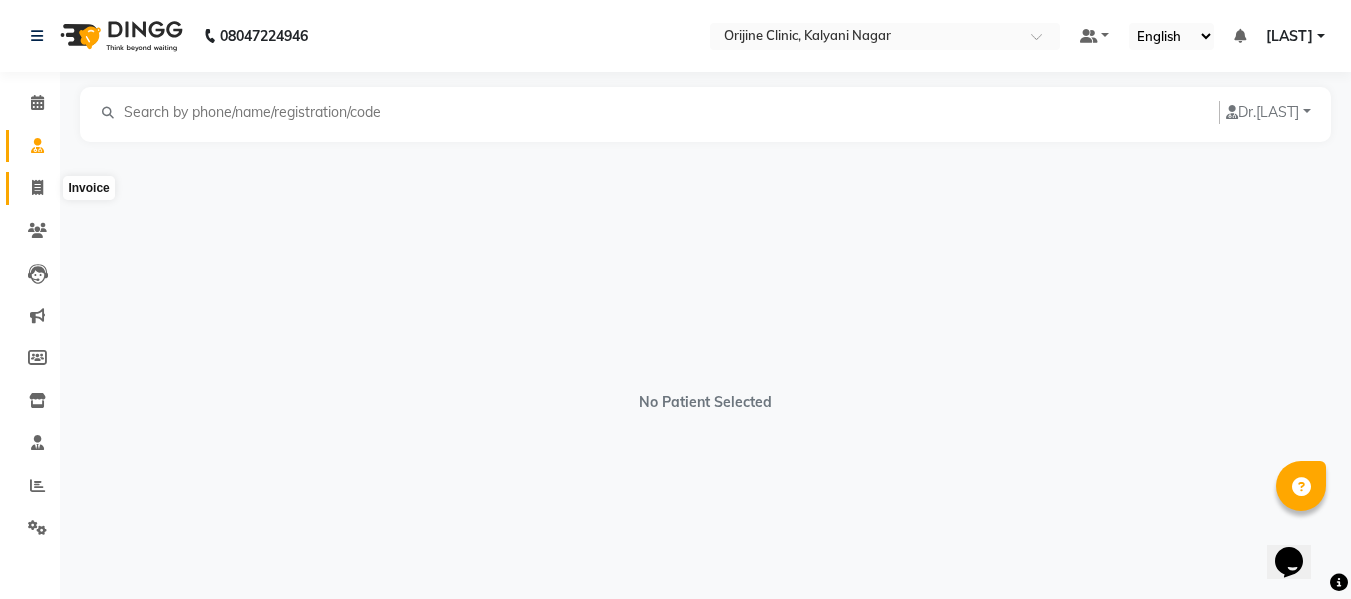 click 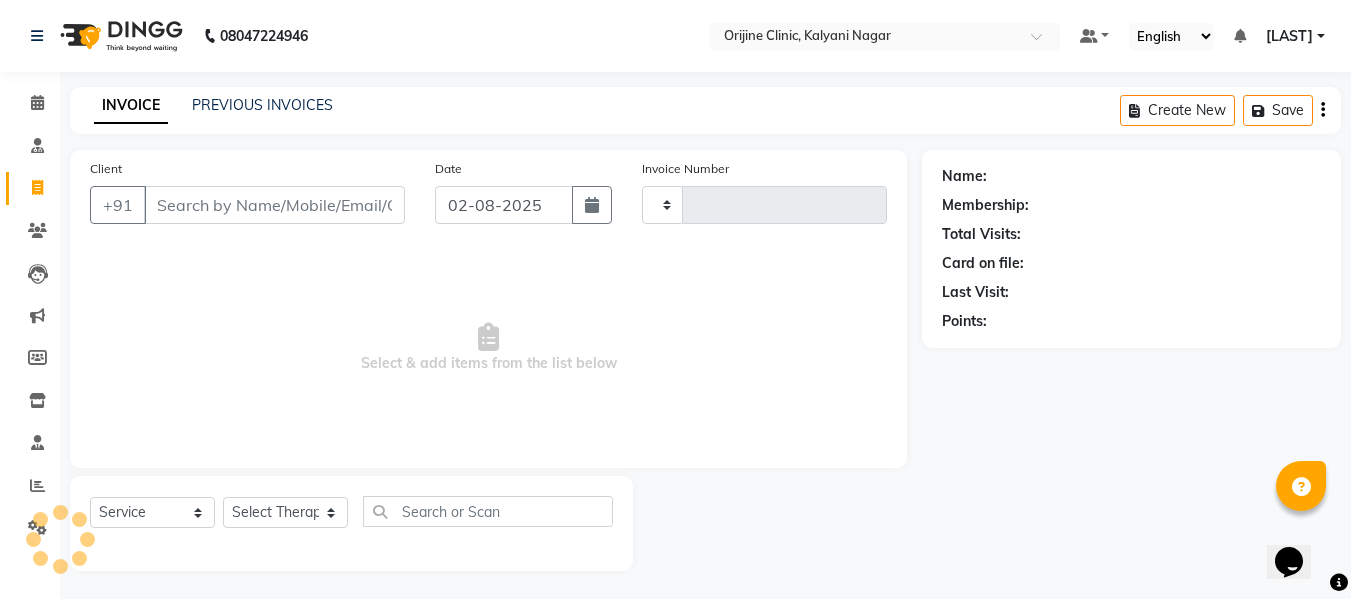 scroll, scrollTop: 2, scrollLeft: 0, axis: vertical 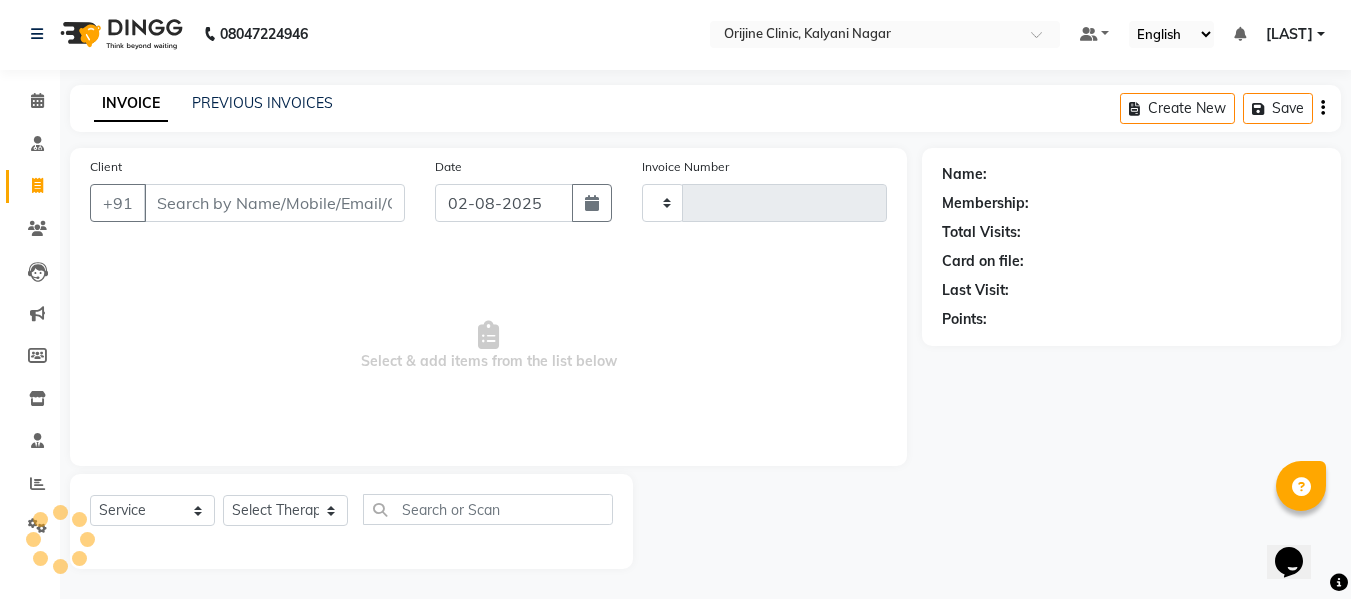 type on "0766" 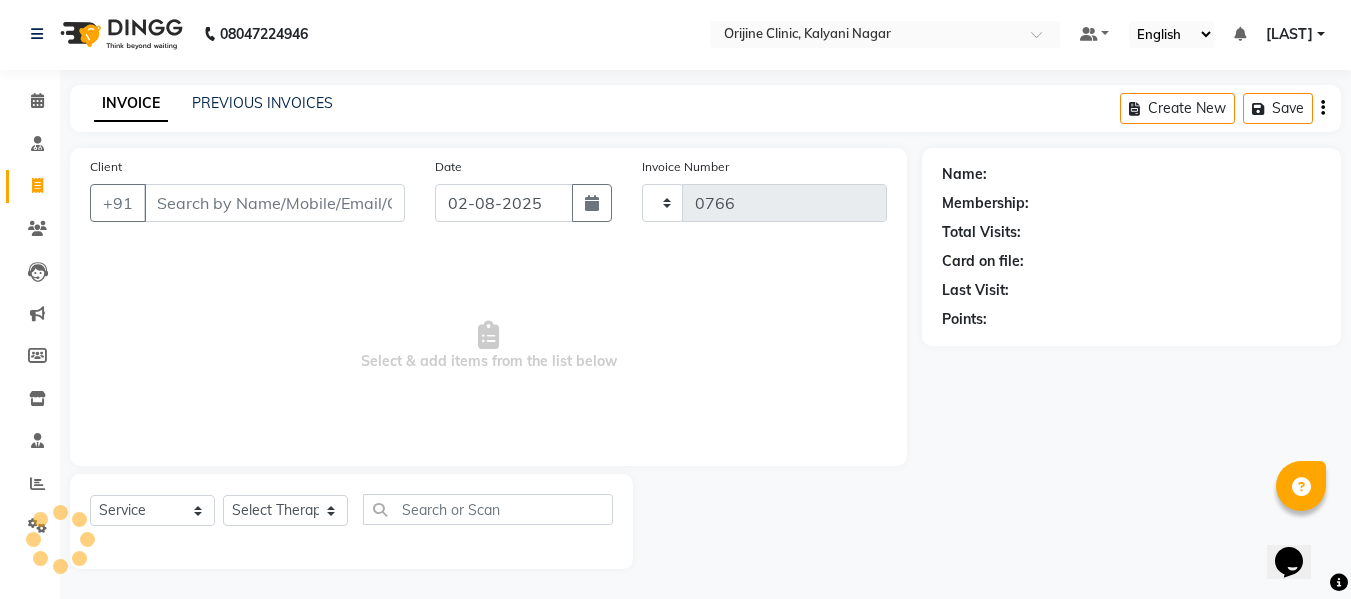 select on "702" 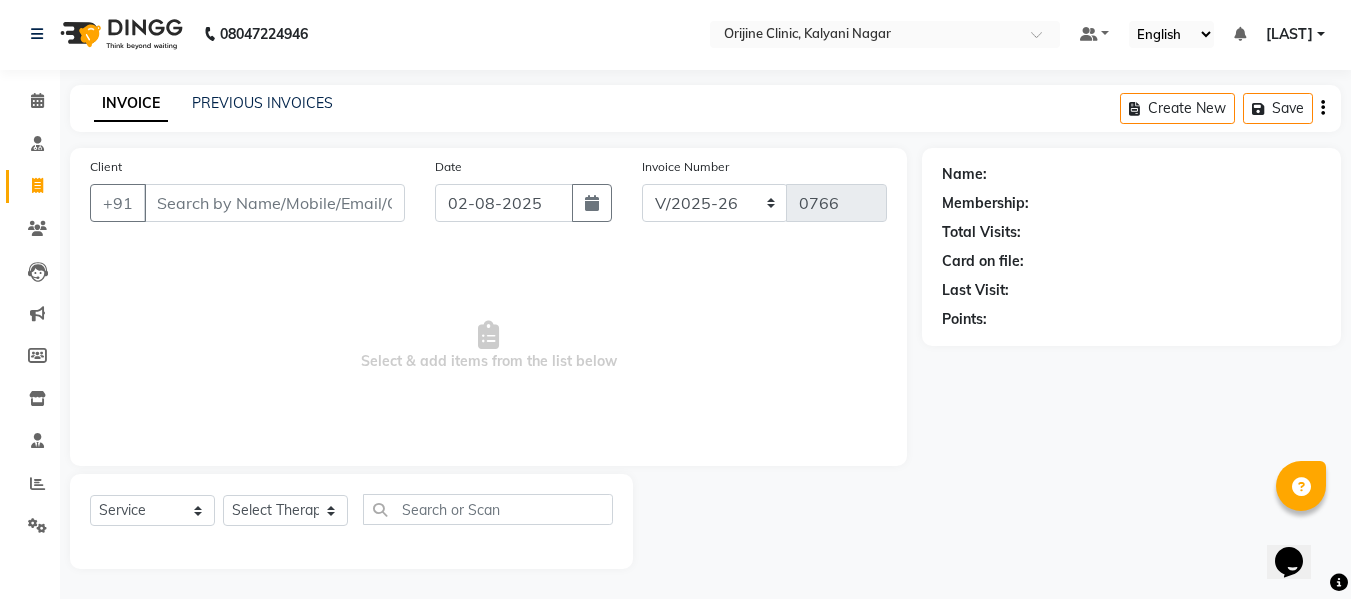 click on "Client" at bounding box center [274, 203] 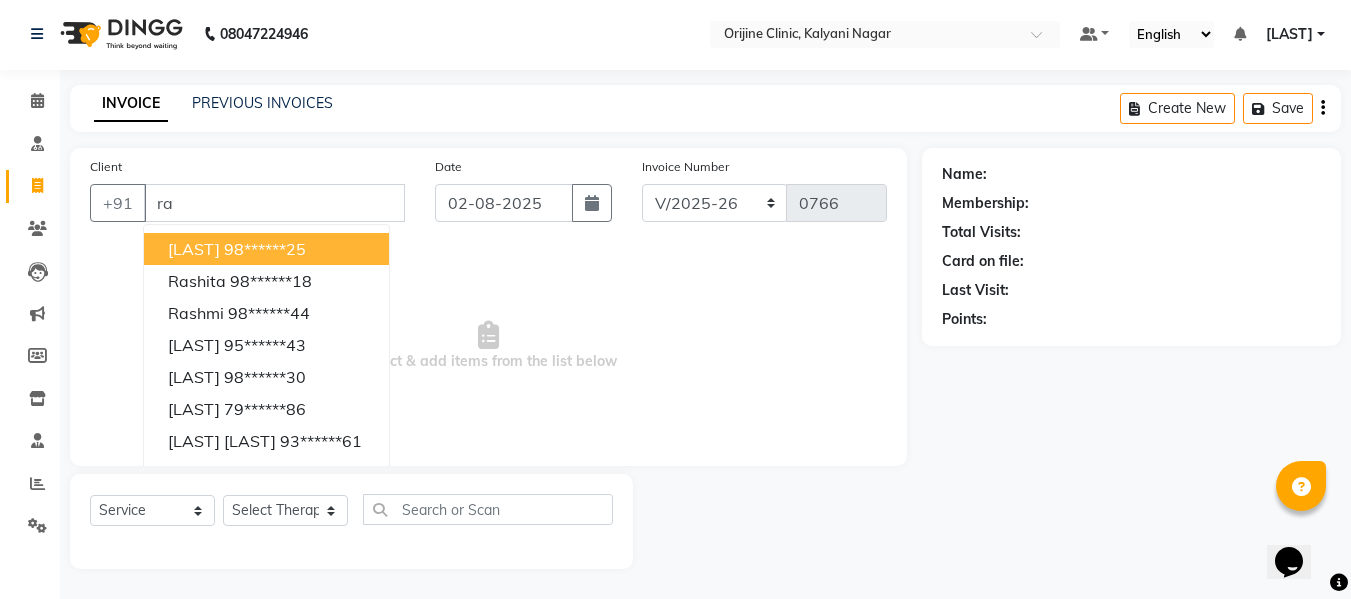 type on "r" 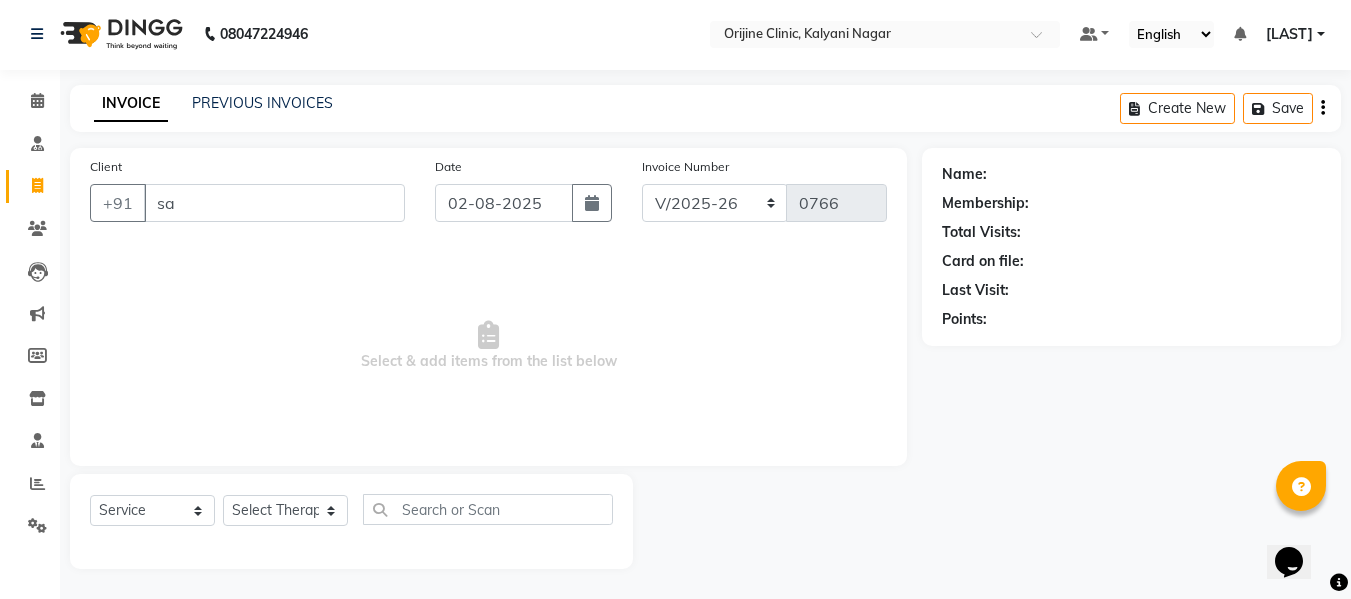type on "s" 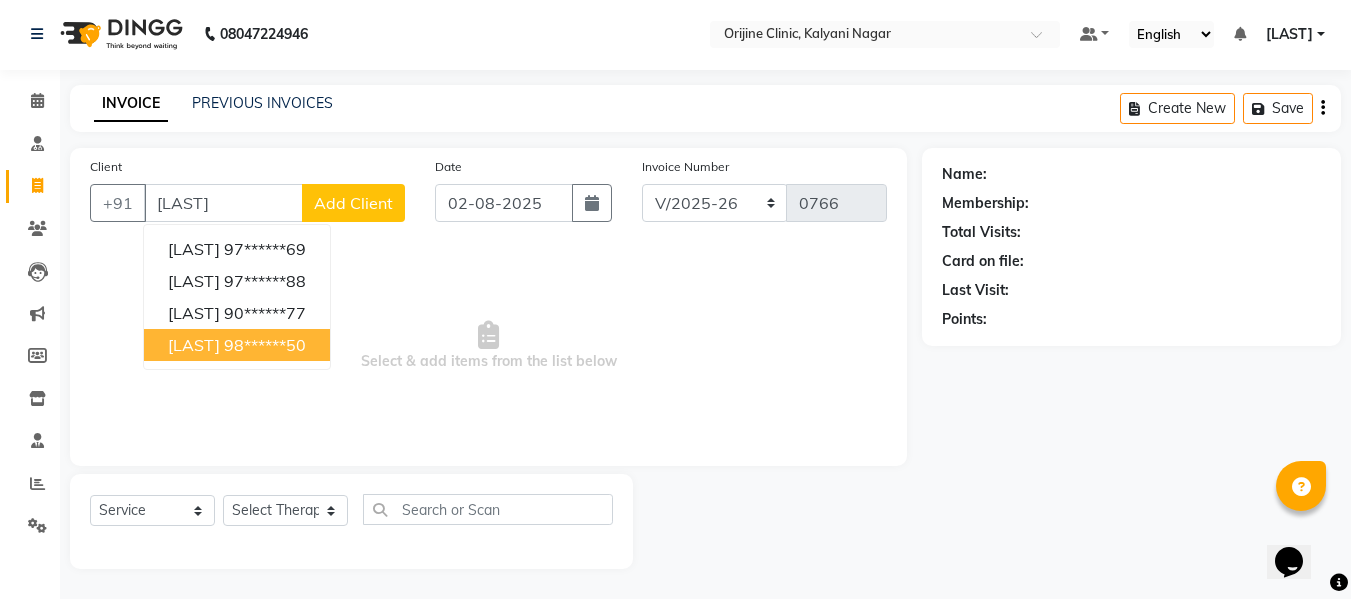 click on "[LAST]" at bounding box center [194, 345] 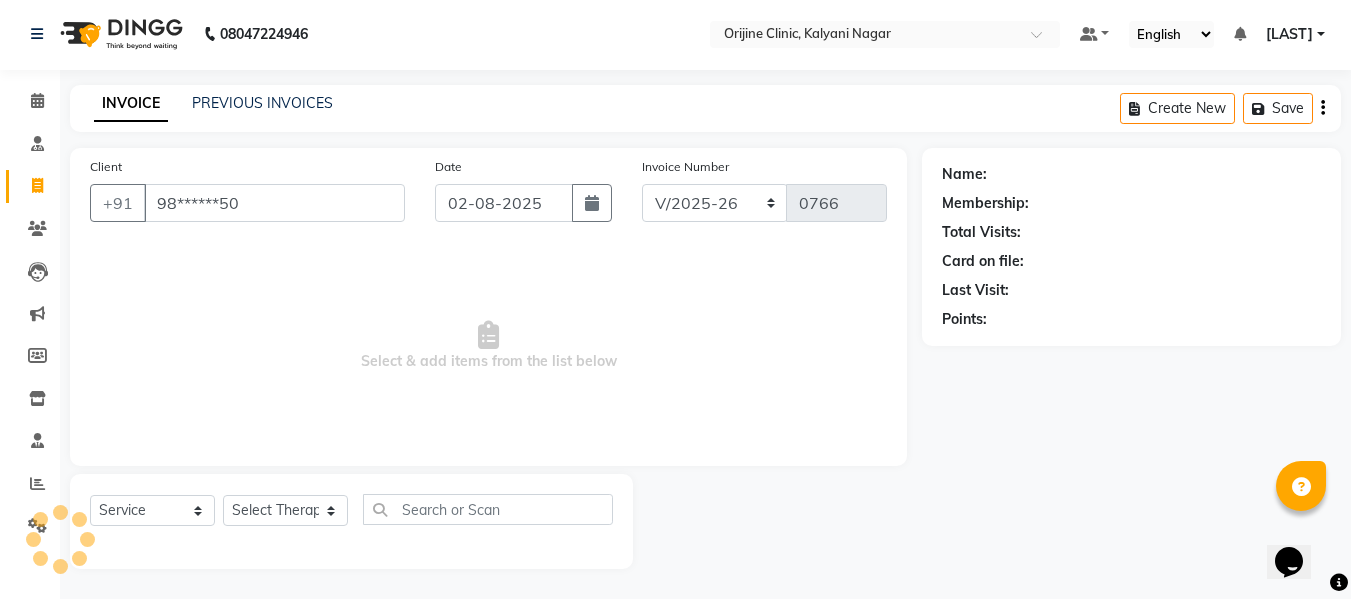 type on "98******50" 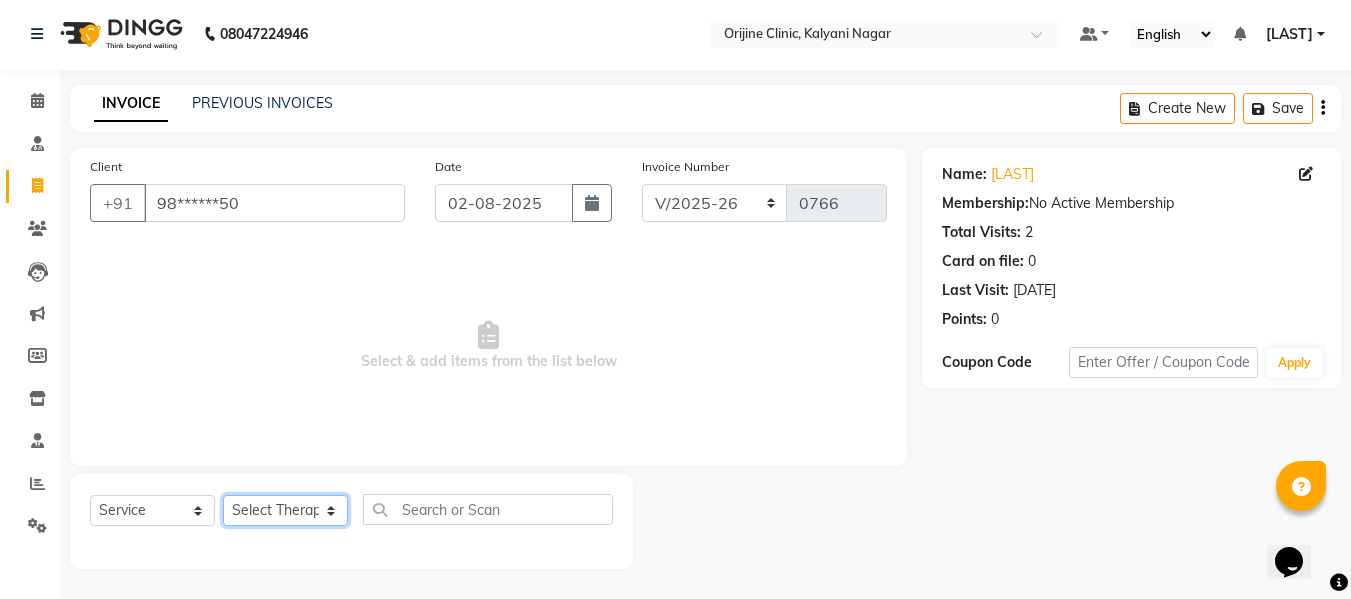click on "Select Therapist [LAST] Battul Centre Head Dr. [LAST] Dr. [LAST] [LAST] [LAST] [LAST] [LAST] [LAST] [LAST] [LAST]" 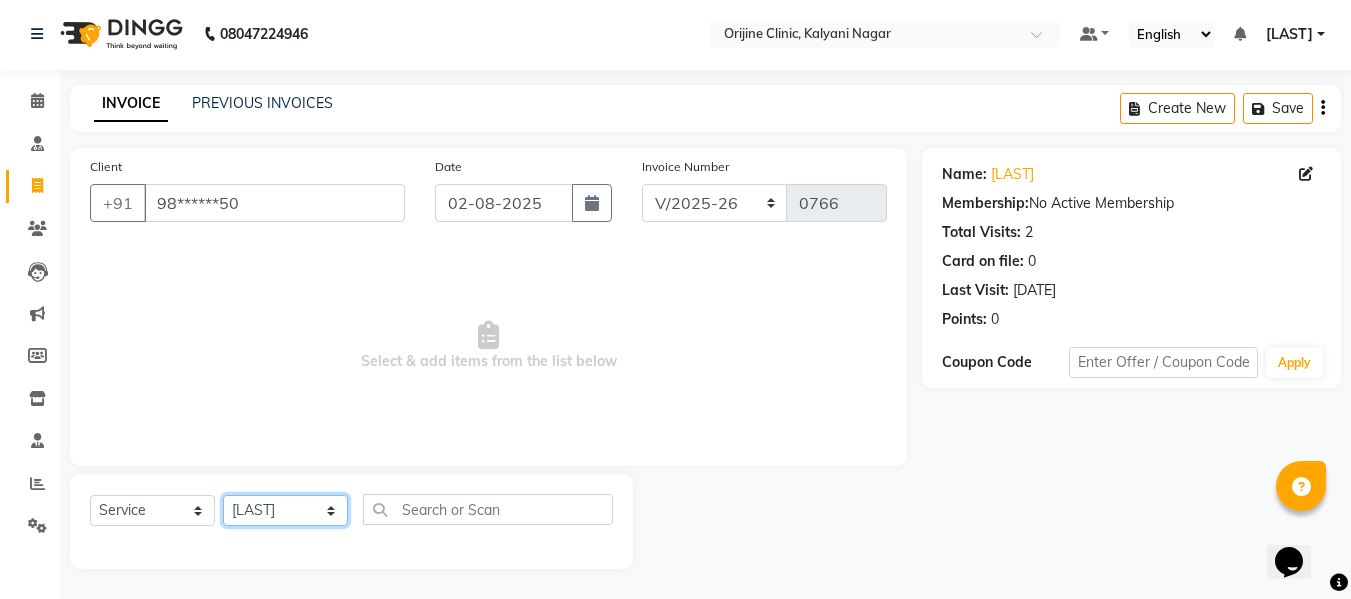 click on "Select Therapist [LAST] Battul Centre Head Dr. [LAST] Dr. [LAST] [LAST] [LAST] [LAST] [LAST] [LAST] [LAST] [LAST]" 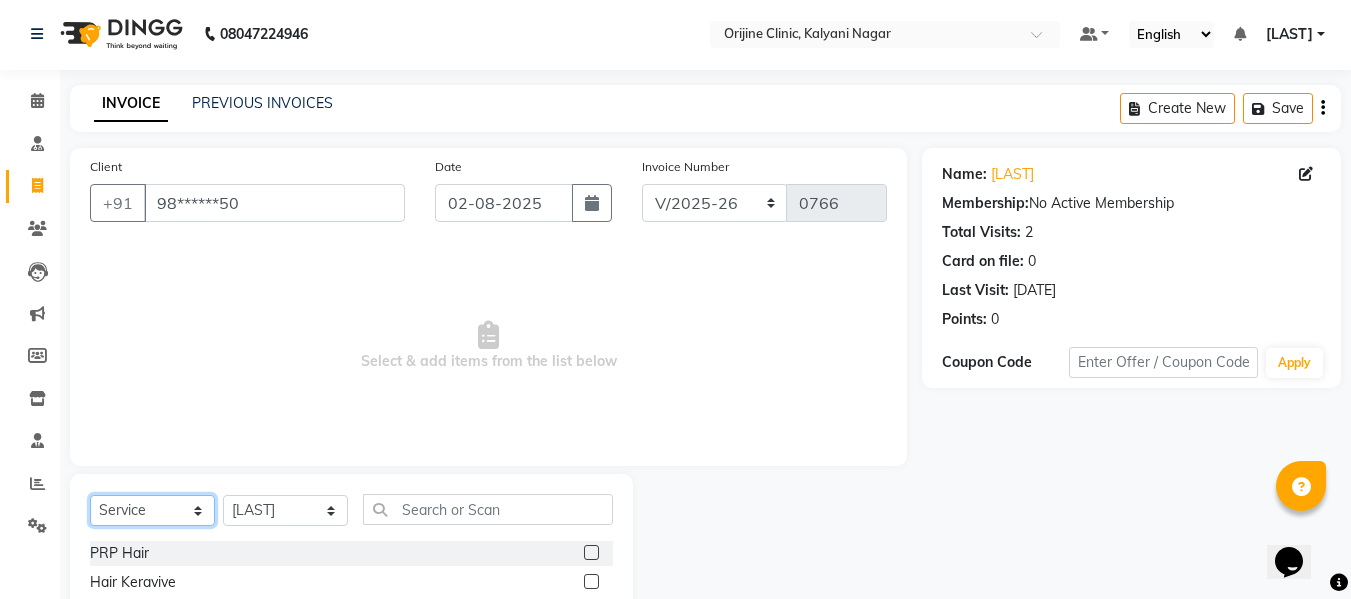 click on "Select  Service  Product  Membership  Package Voucher Prepaid Gift Card" 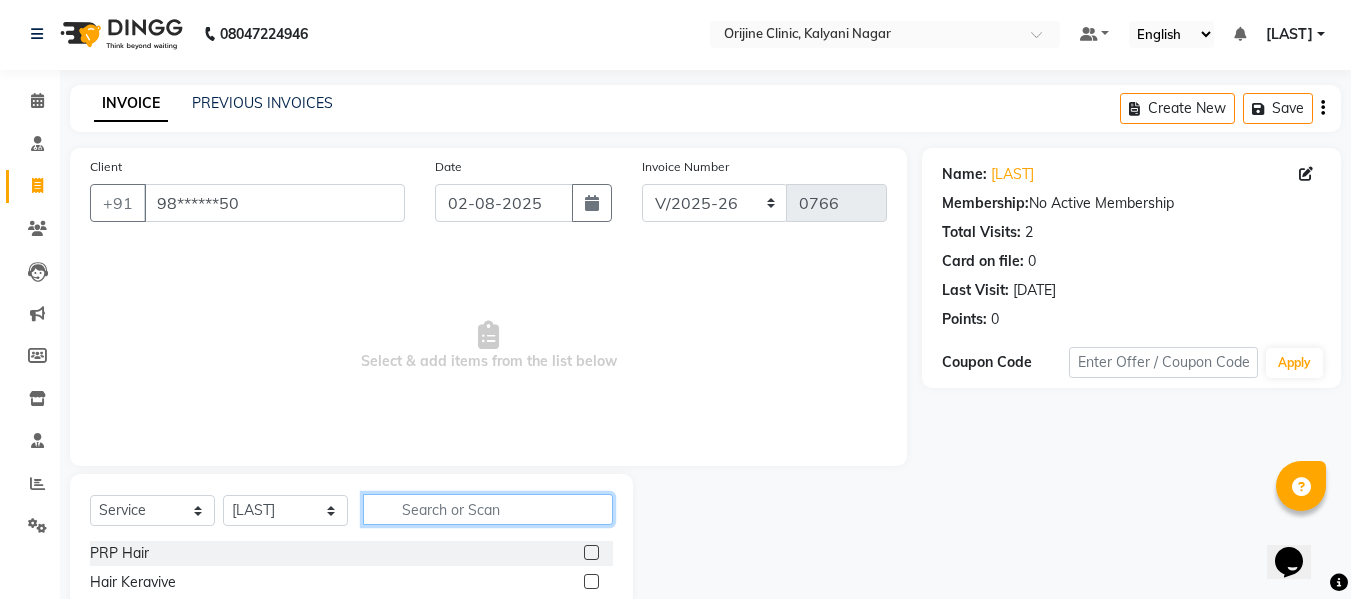 click 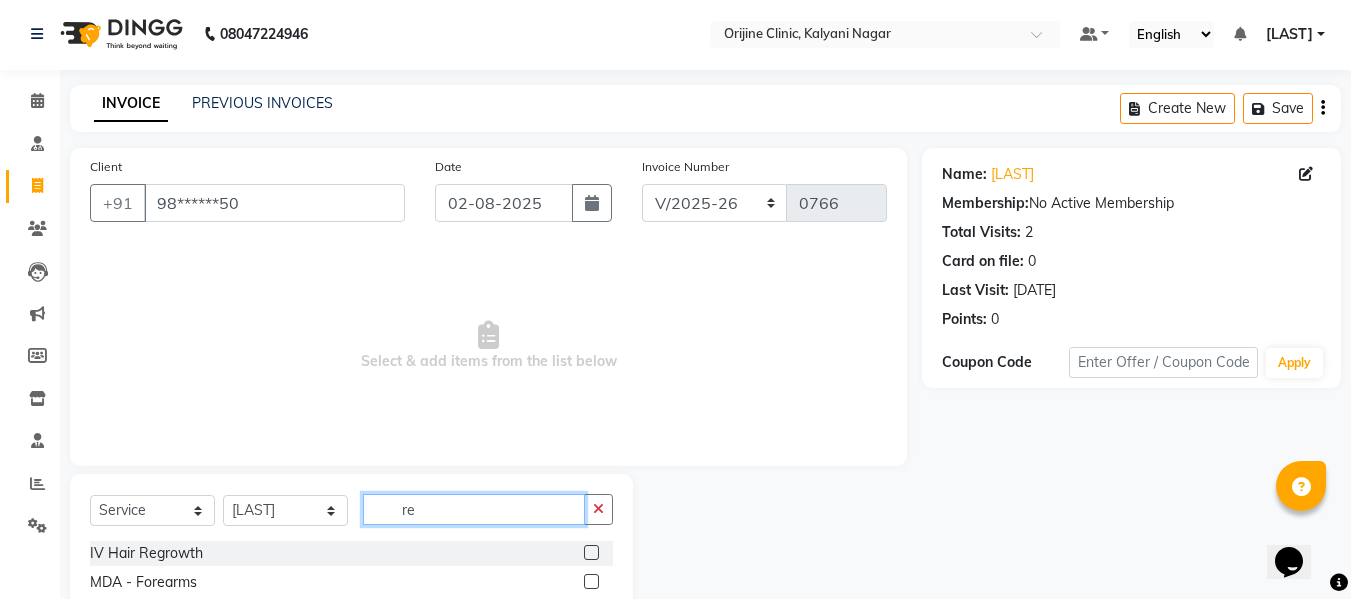 type on "r" 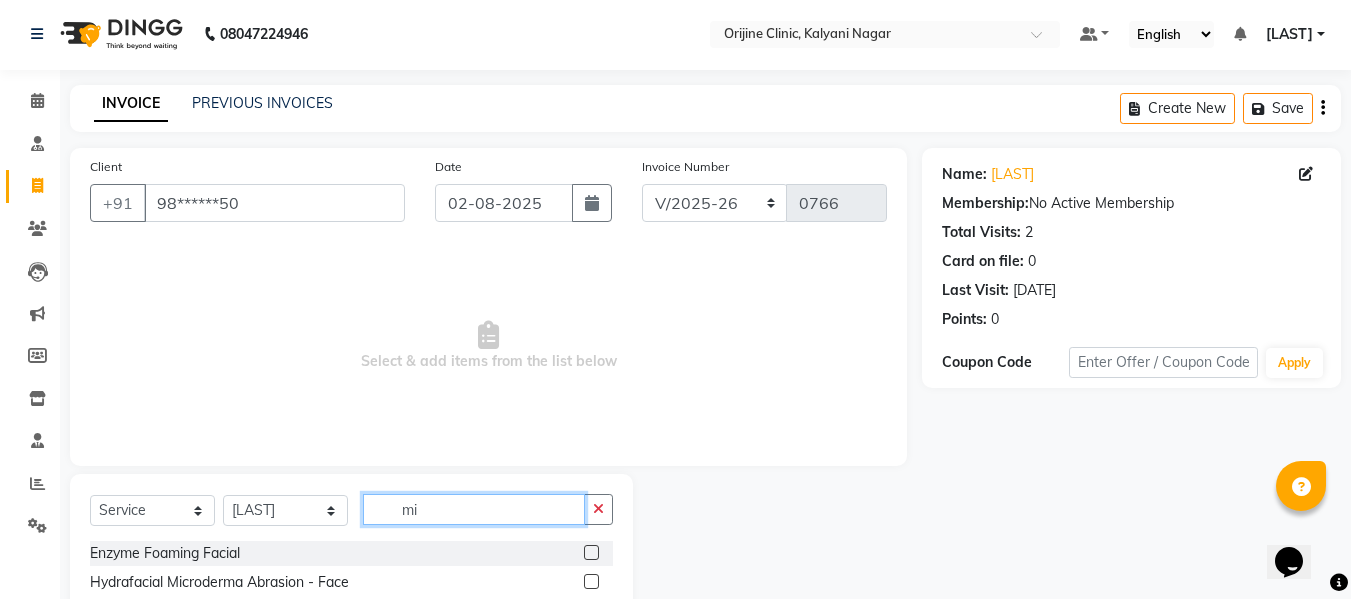 type on "m" 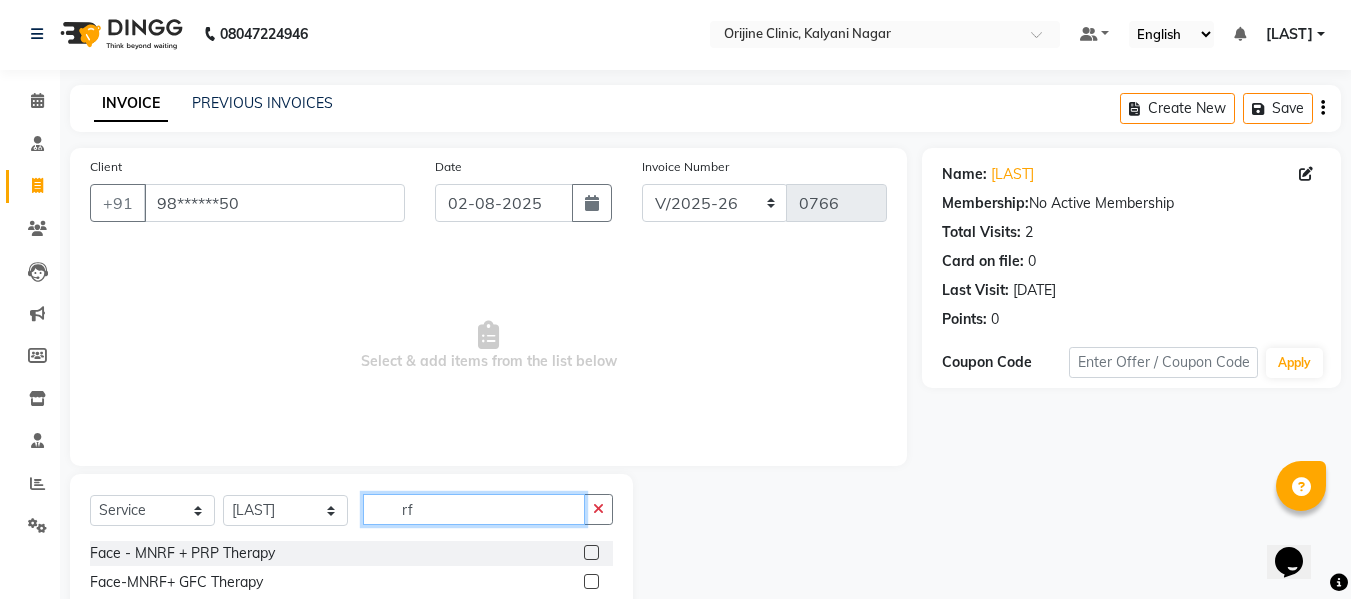type on "r" 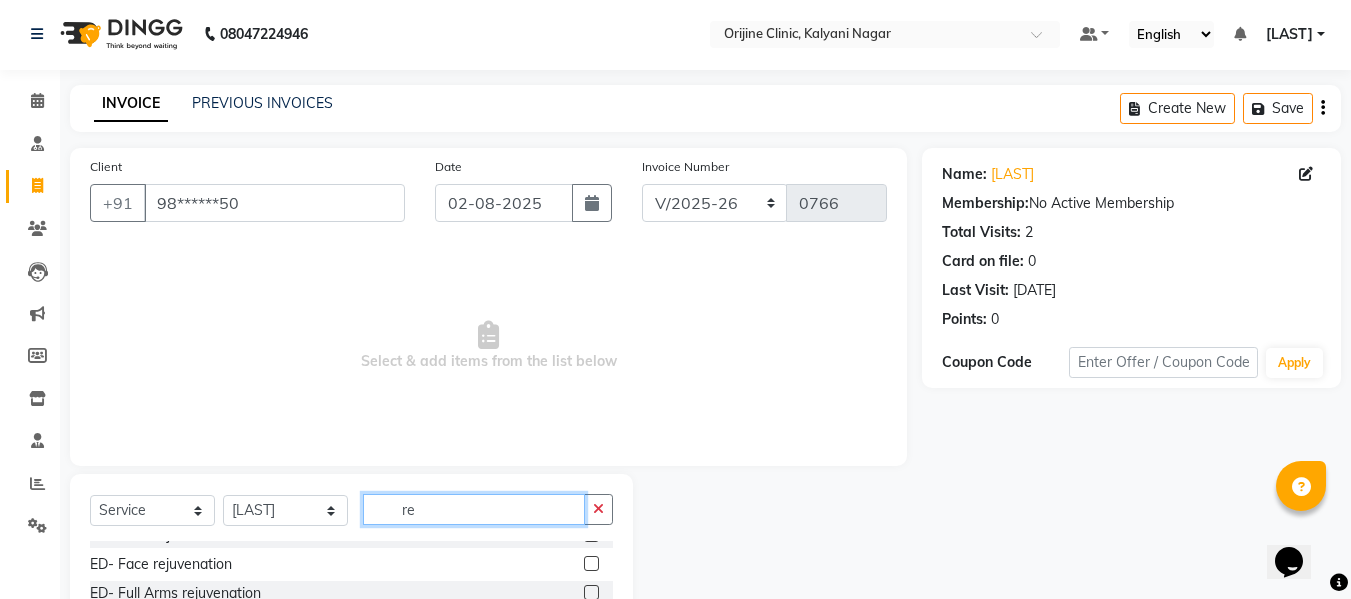scroll, scrollTop: 674, scrollLeft: 0, axis: vertical 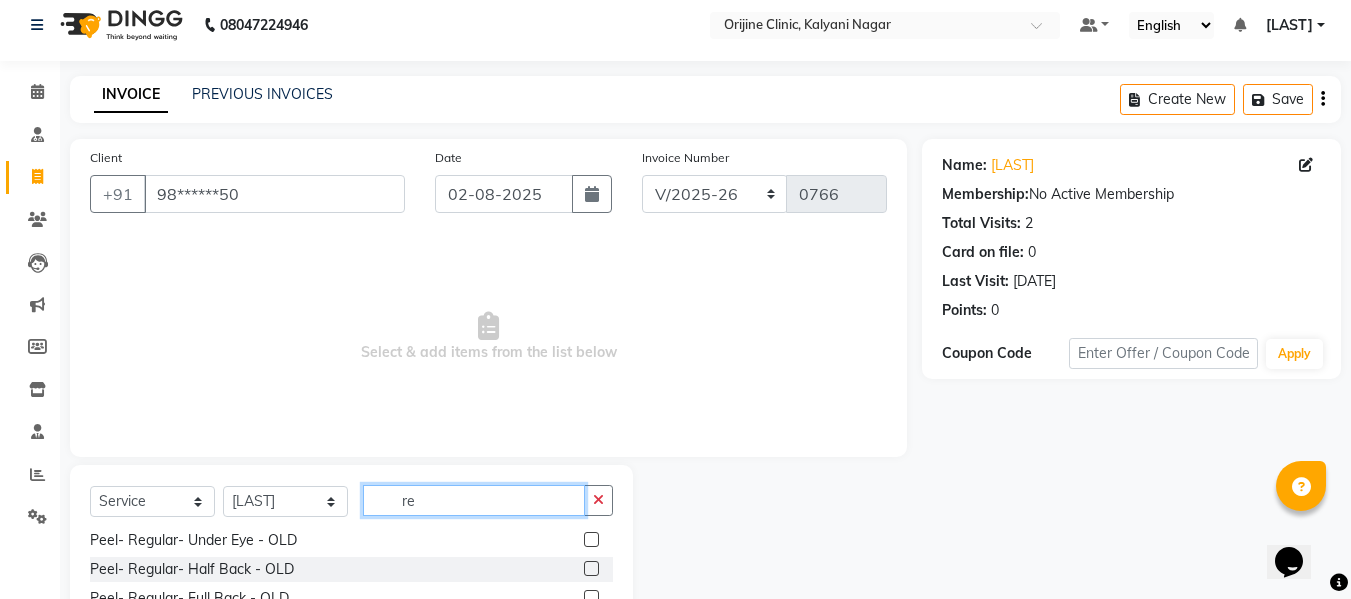 click on "re" 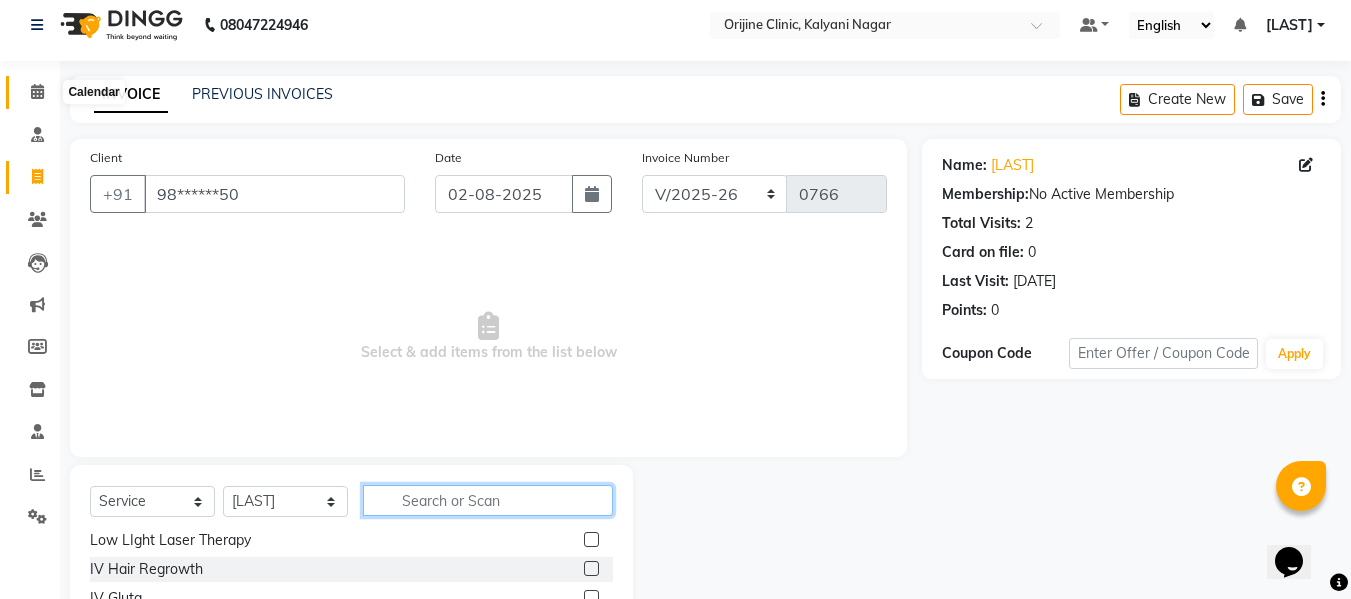 type 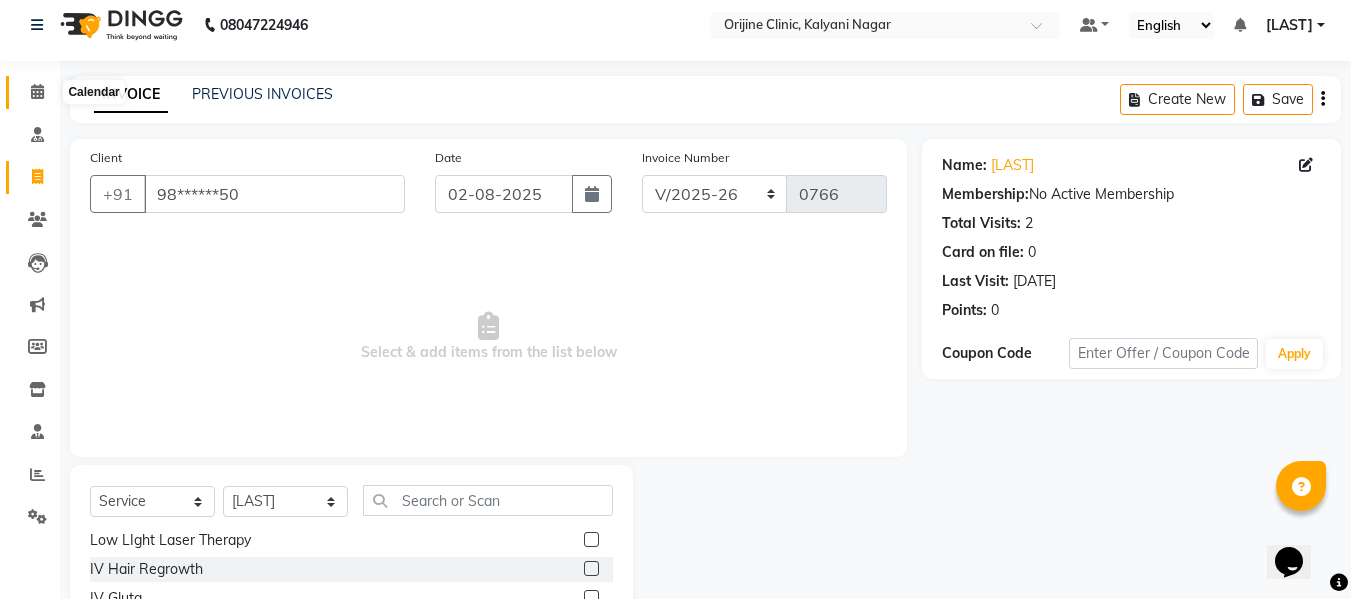click 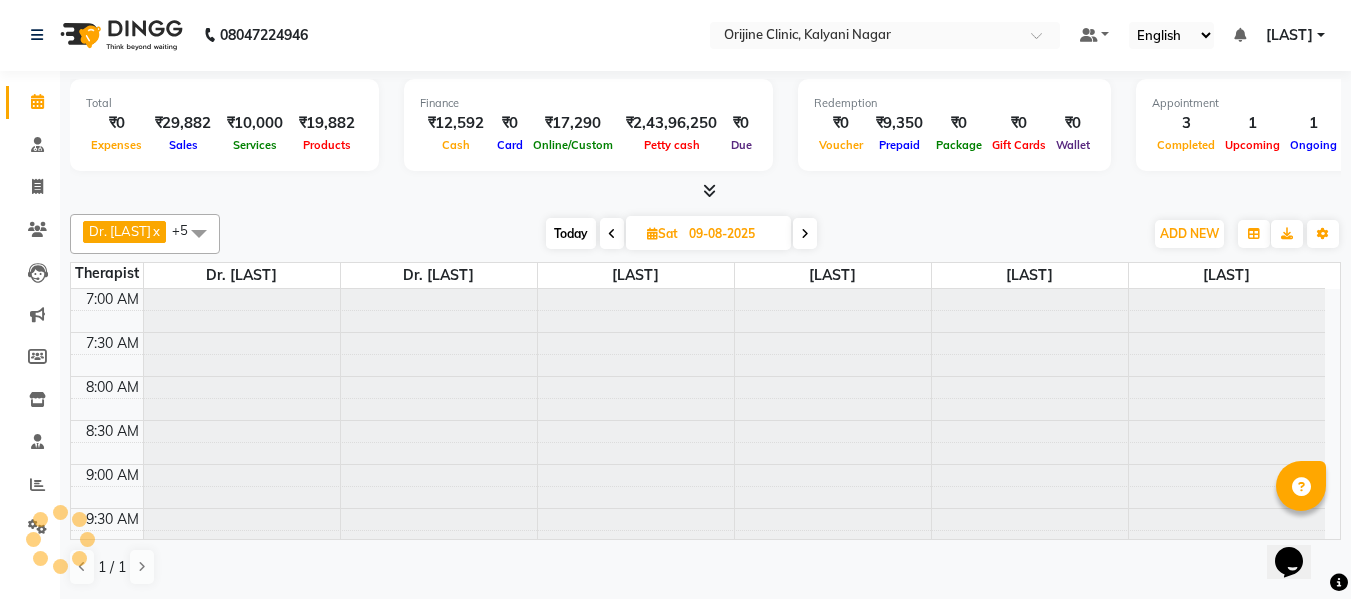 scroll, scrollTop: 0, scrollLeft: 0, axis: both 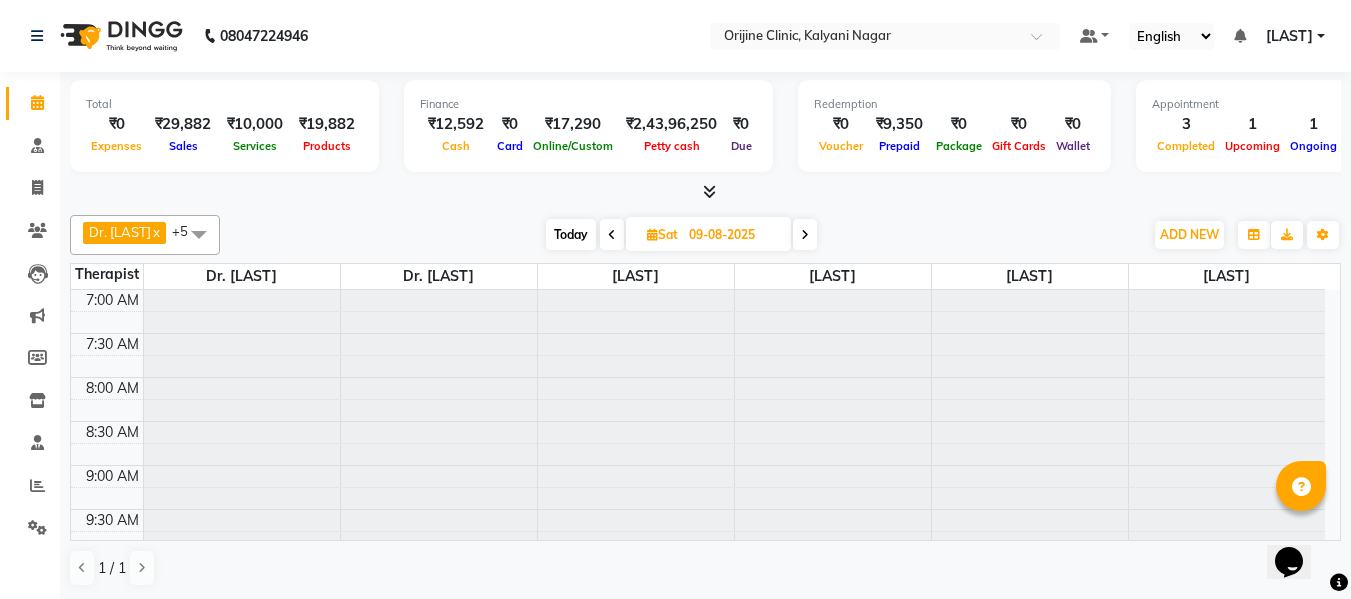 click at bounding box center [652, 234] 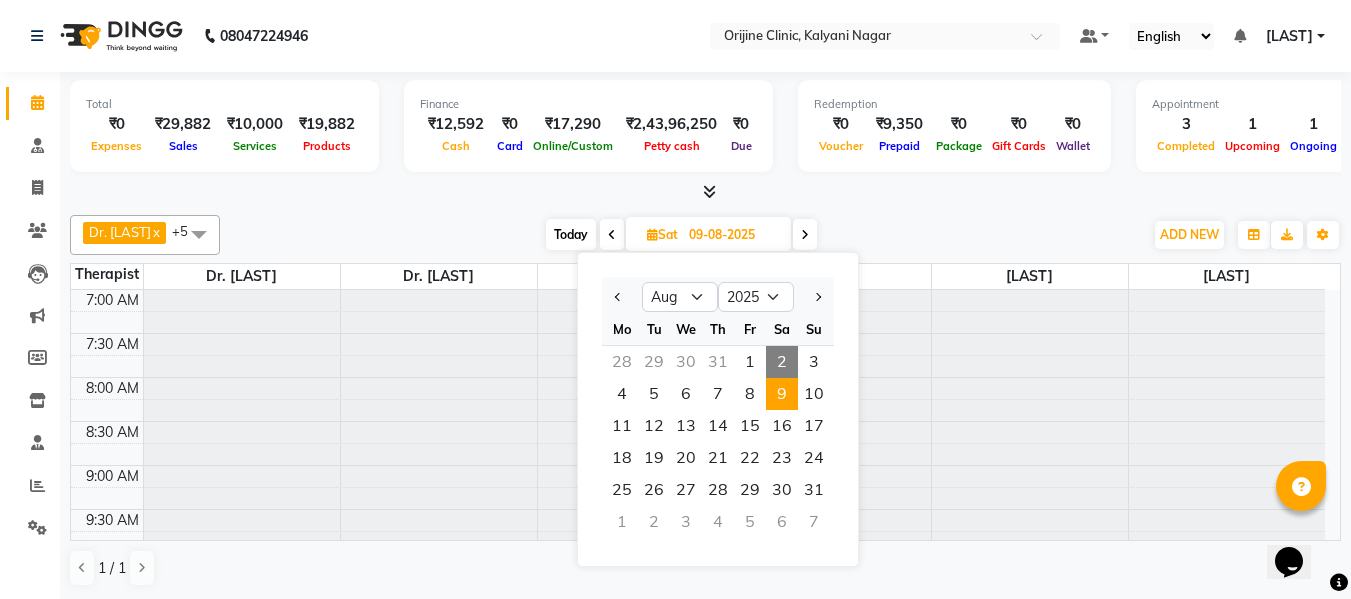 click on "9" at bounding box center (782, 394) 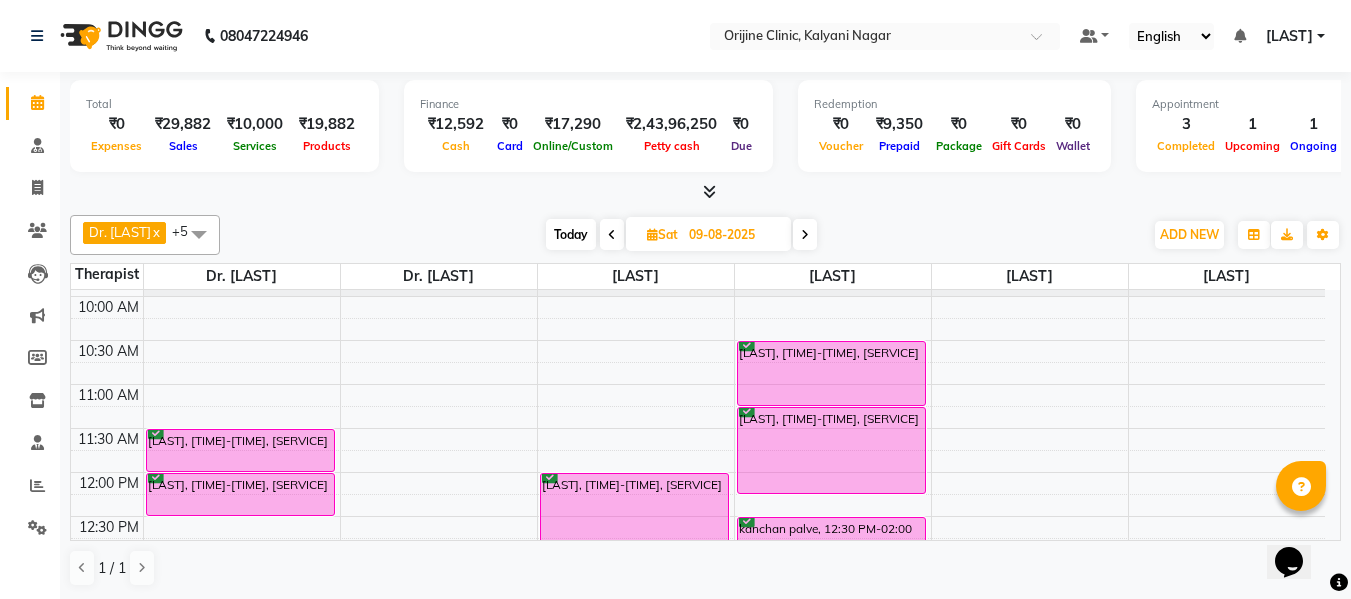 scroll, scrollTop: 267, scrollLeft: 0, axis: vertical 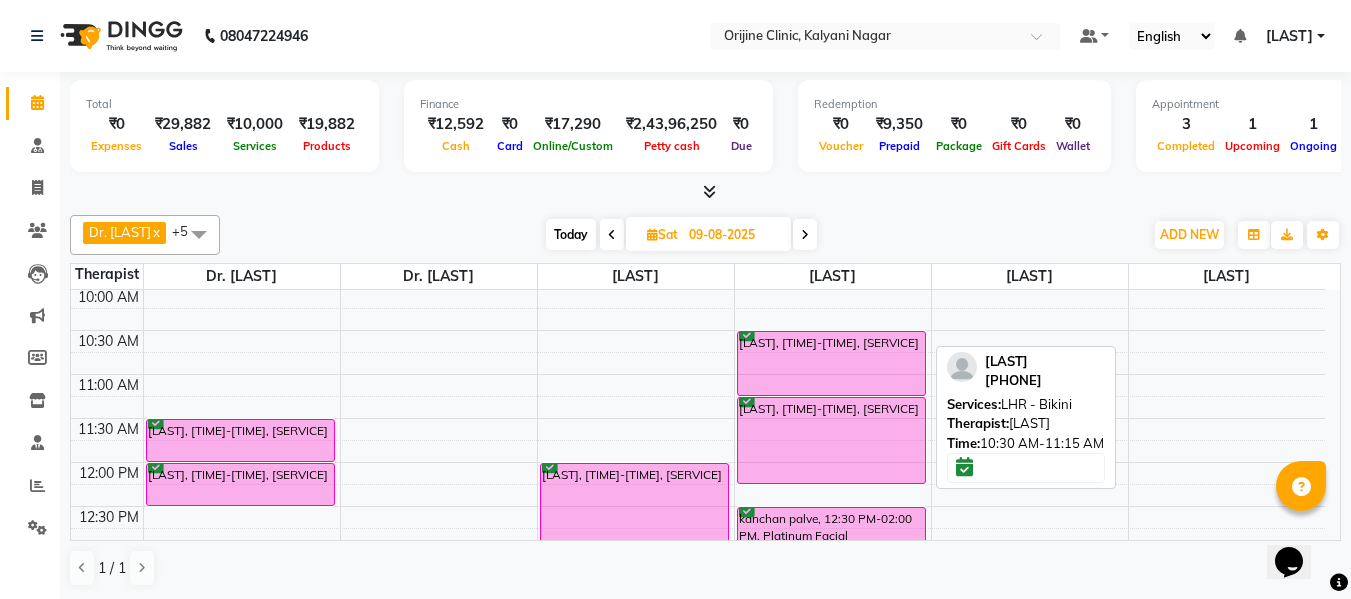 click on "[LAST], [TIME]-[TIME], [SERVICE]" at bounding box center (831, 363) 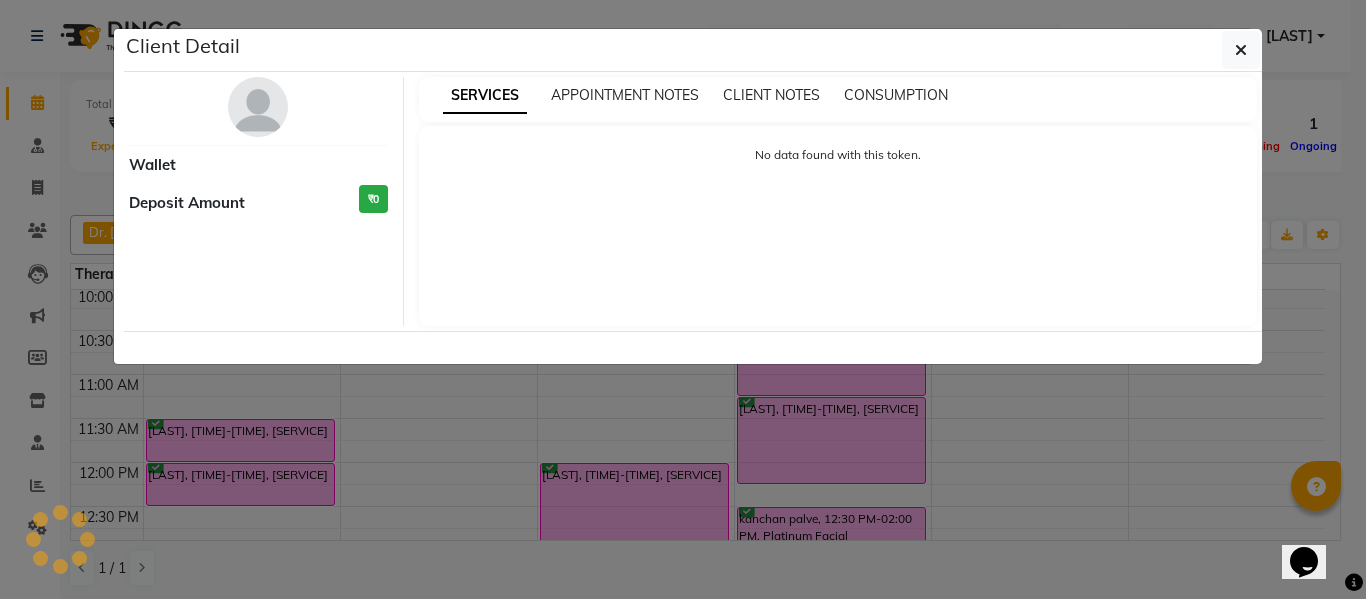 select on "6" 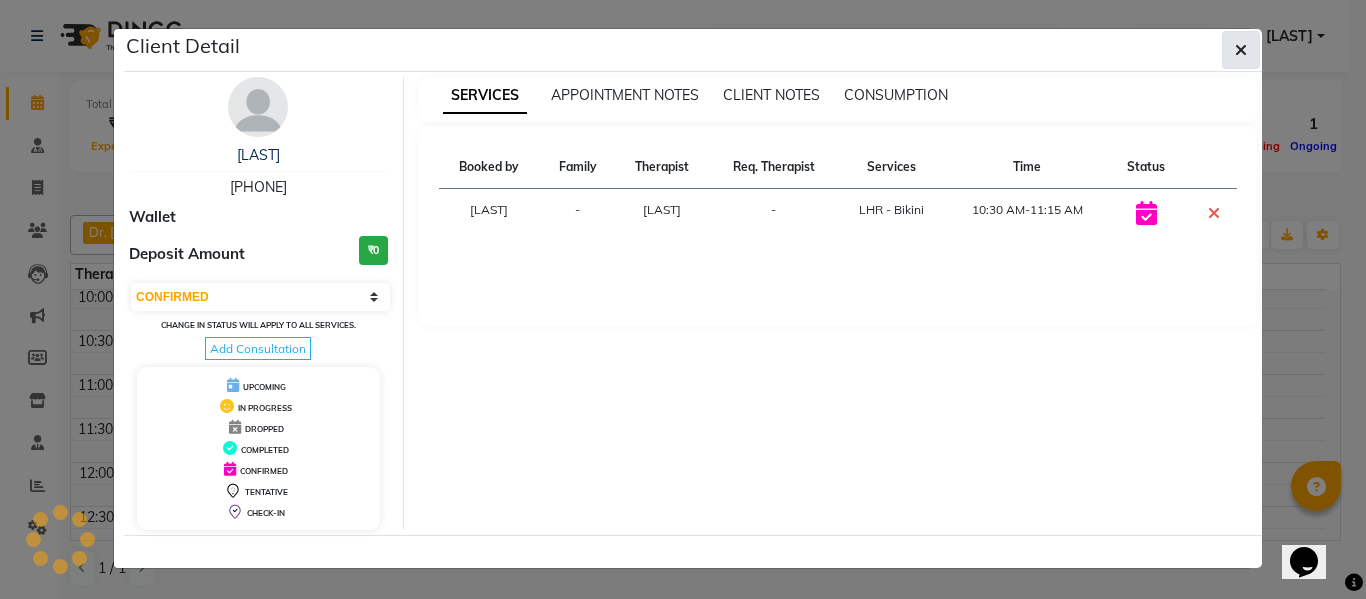 click 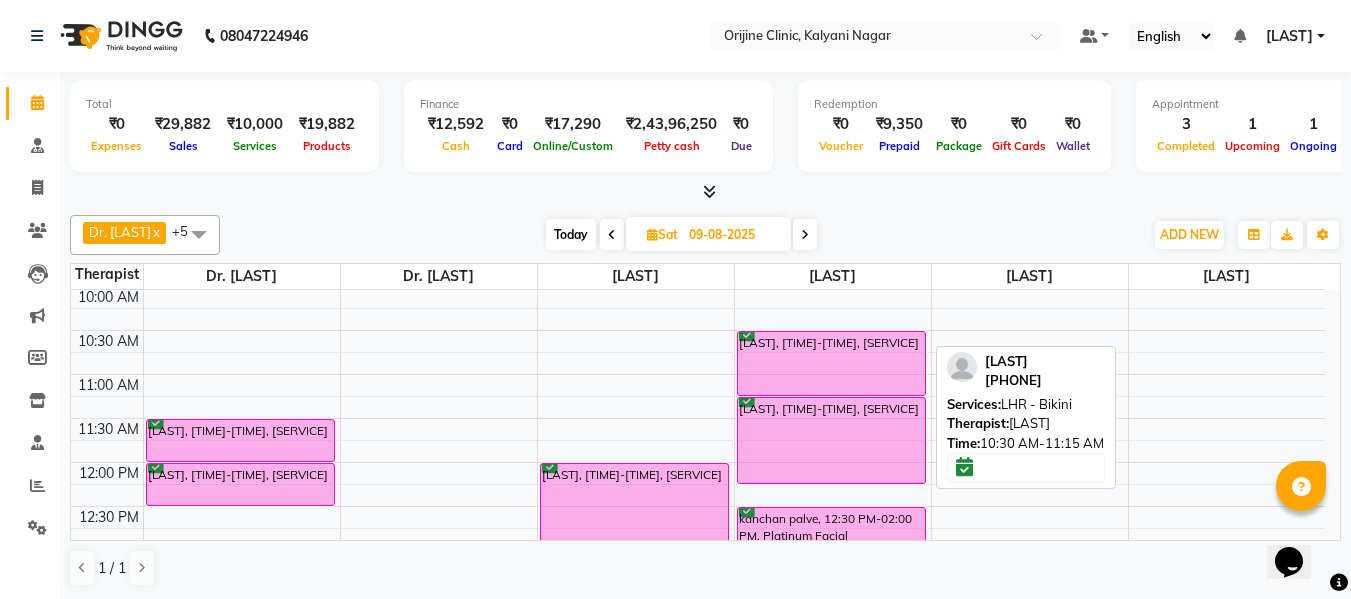 click on "[LAST], [TIME]-[TIME], [SERVICE]" at bounding box center (831, 363) 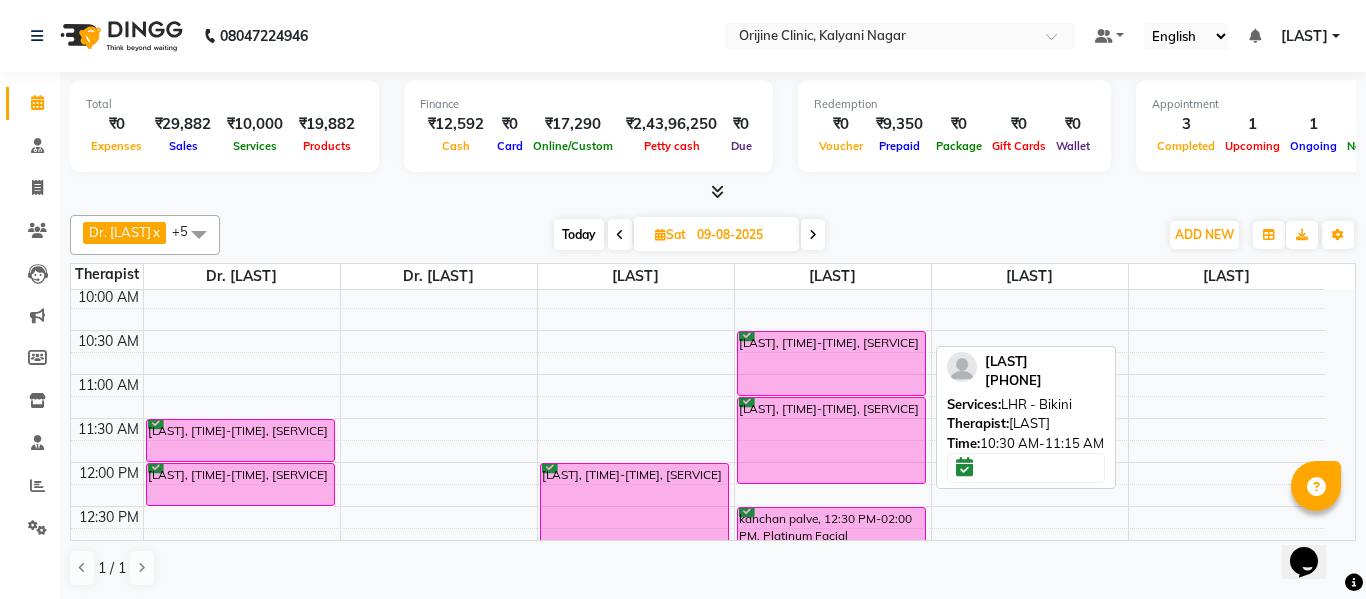 select on "6" 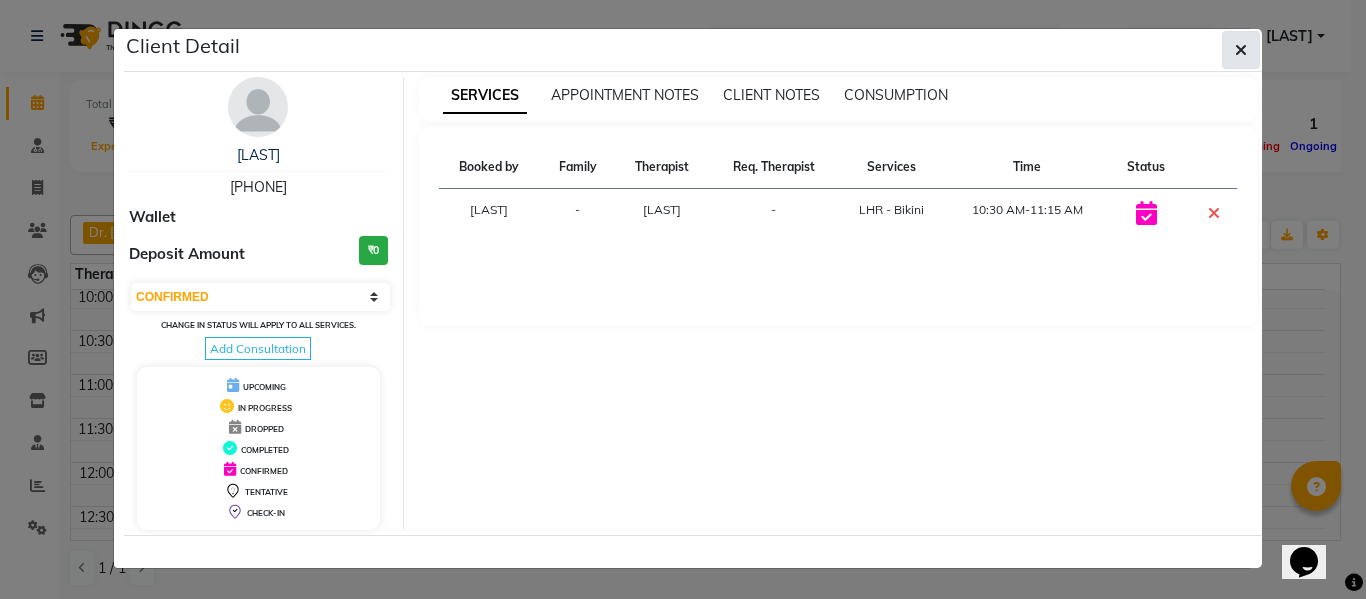 click 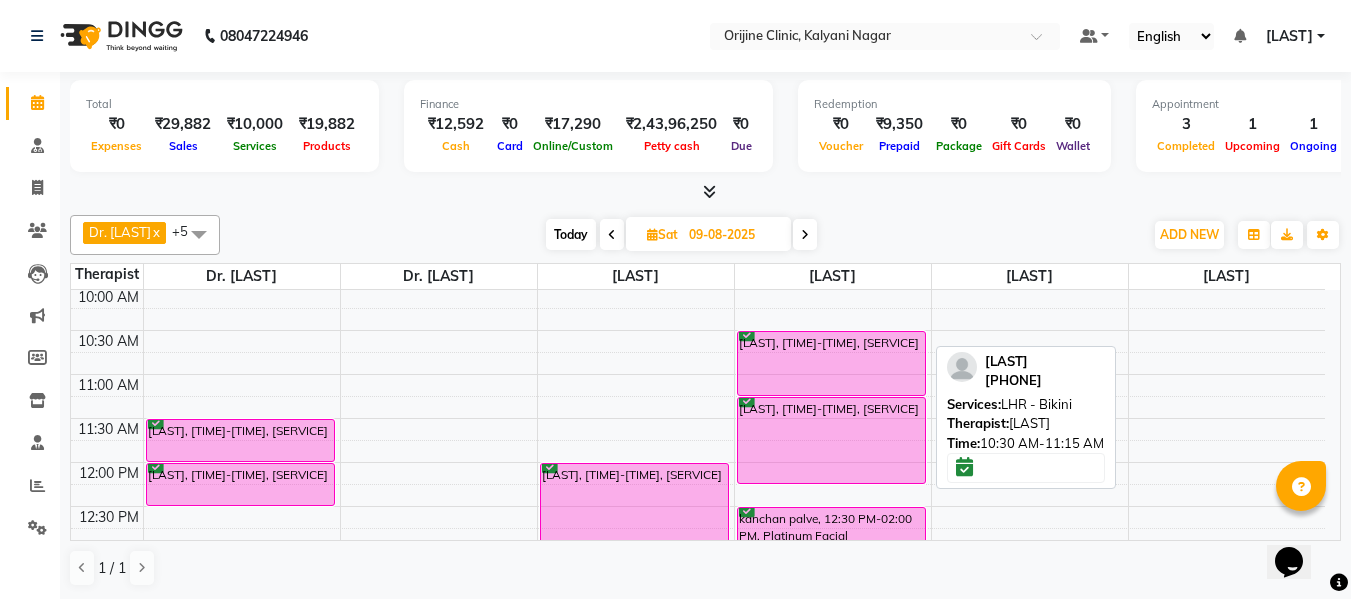 click on "[LAST], [TIME]-[TIME], [SERVICE]" at bounding box center (831, 363) 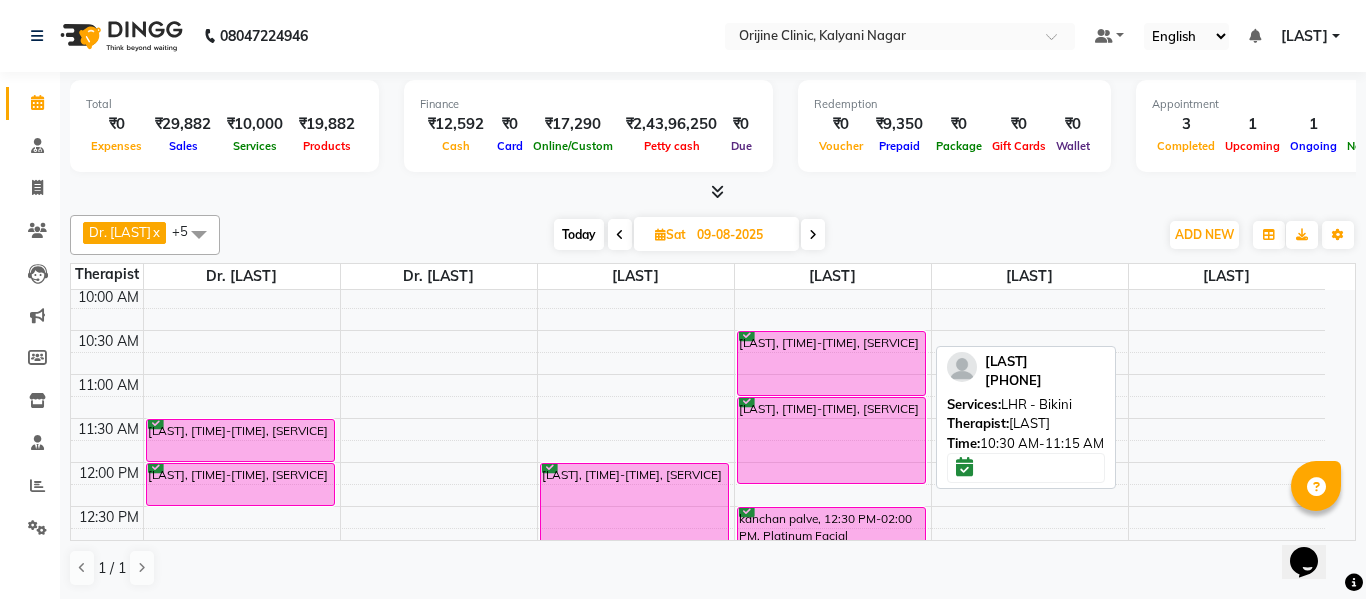 select on "6" 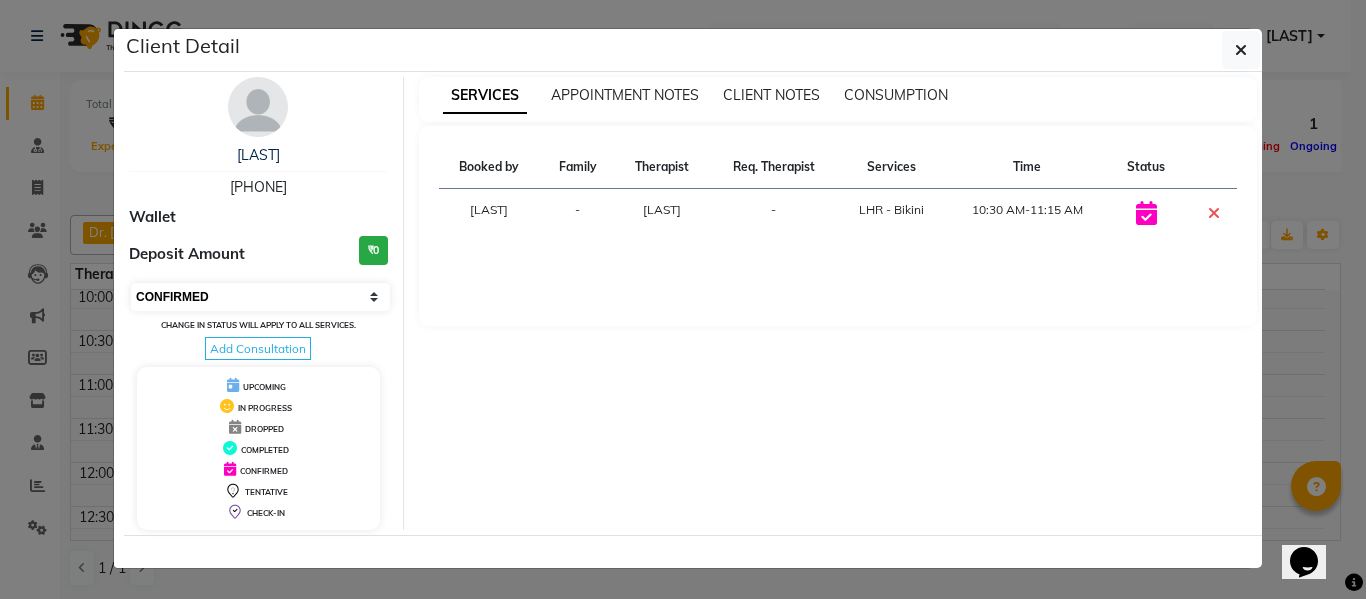 click on "Select CONFIRMED TENTATIVE" at bounding box center [260, 297] 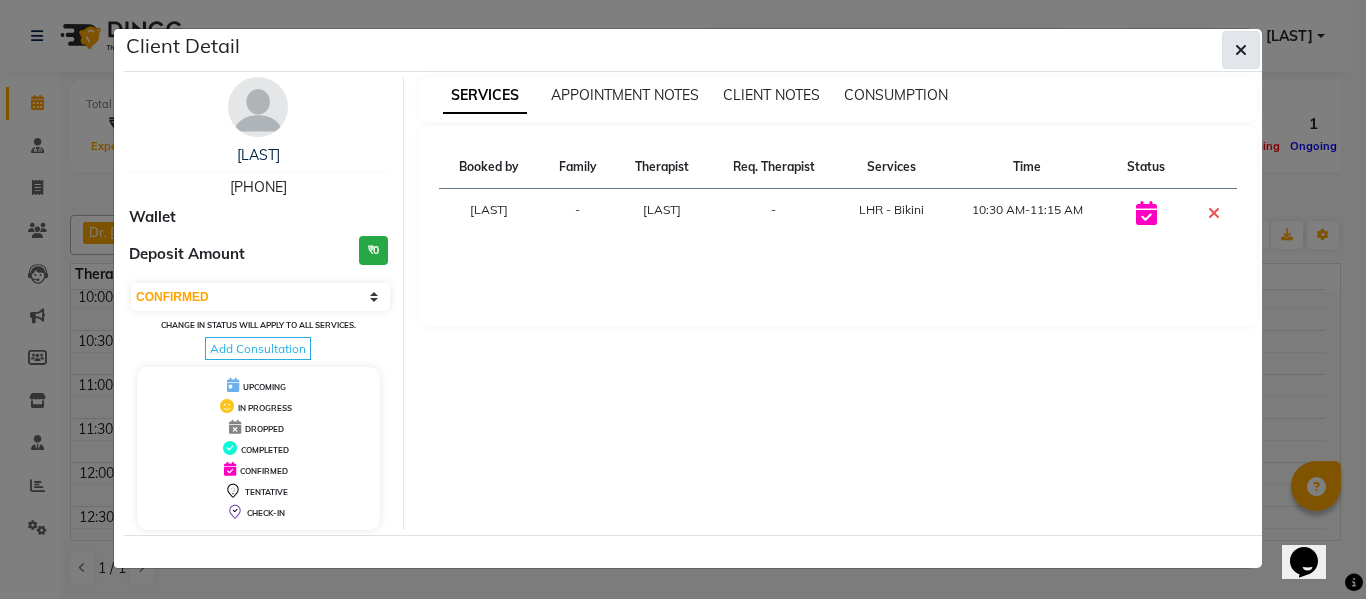 click 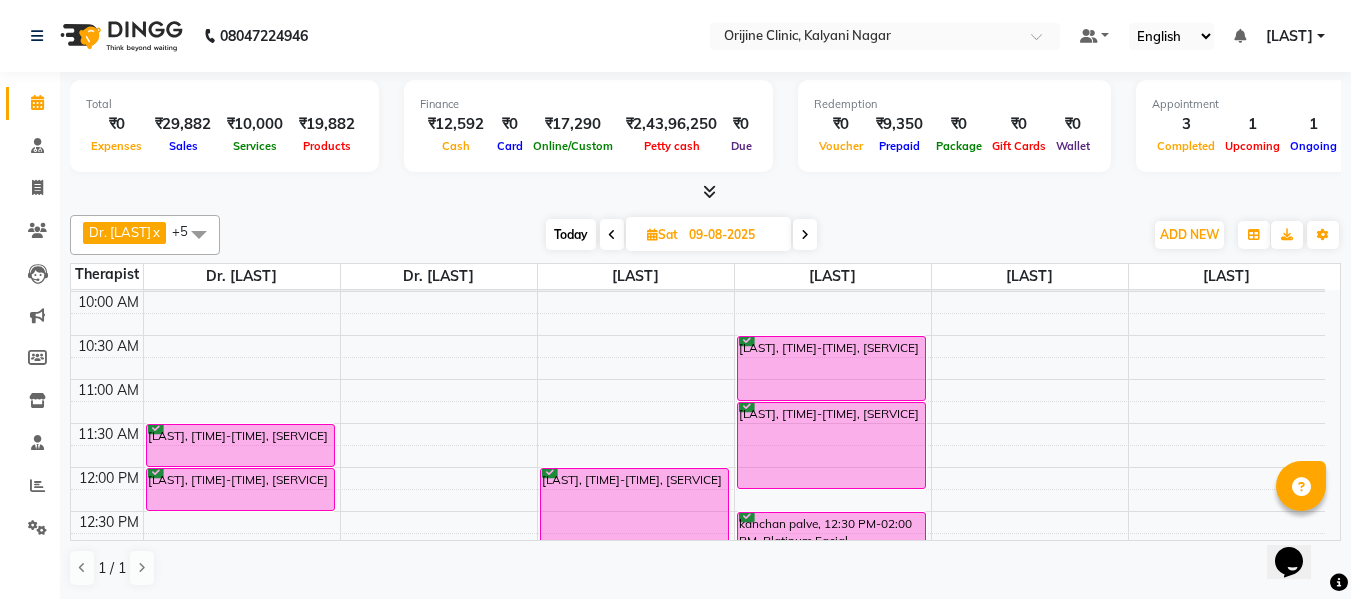scroll, scrollTop: 257, scrollLeft: 0, axis: vertical 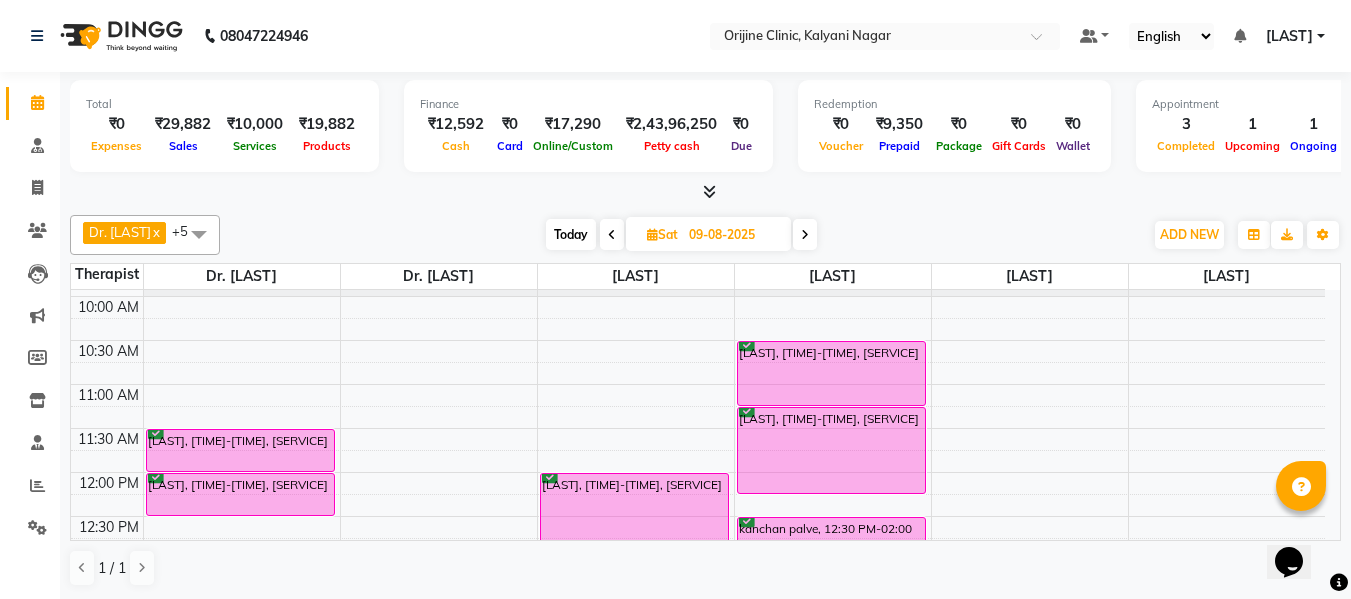 click on "Today" at bounding box center (571, 234) 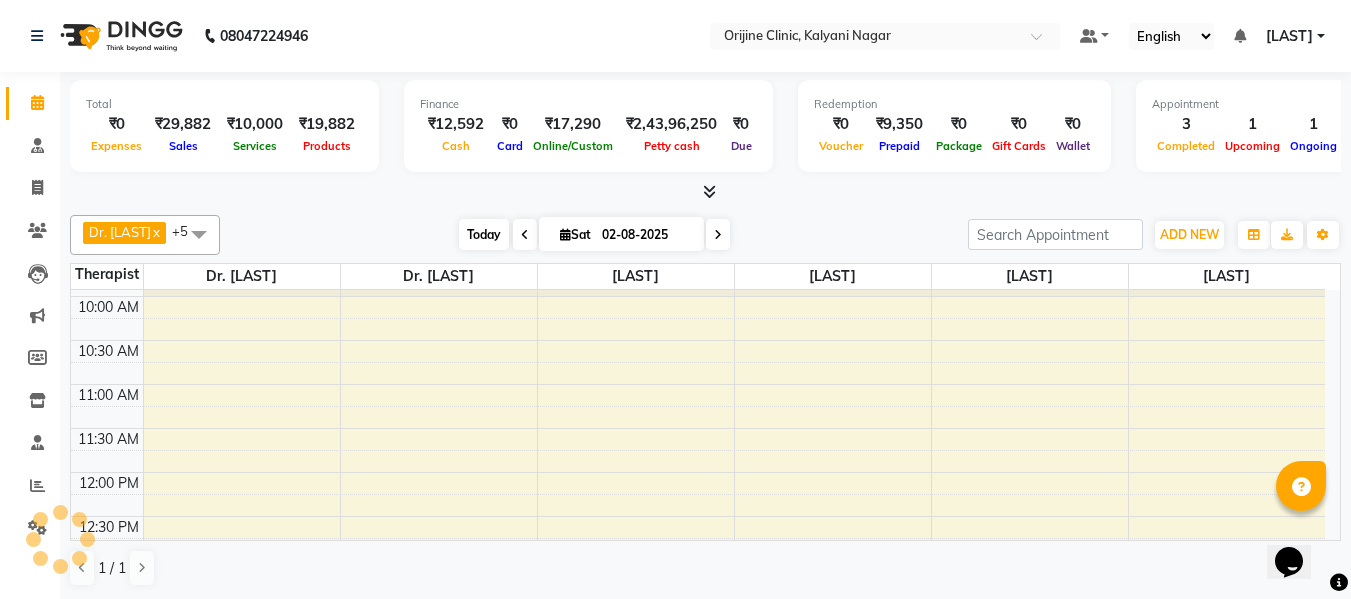 scroll, scrollTop: 617, scrollLeft: 0, axis: vertical 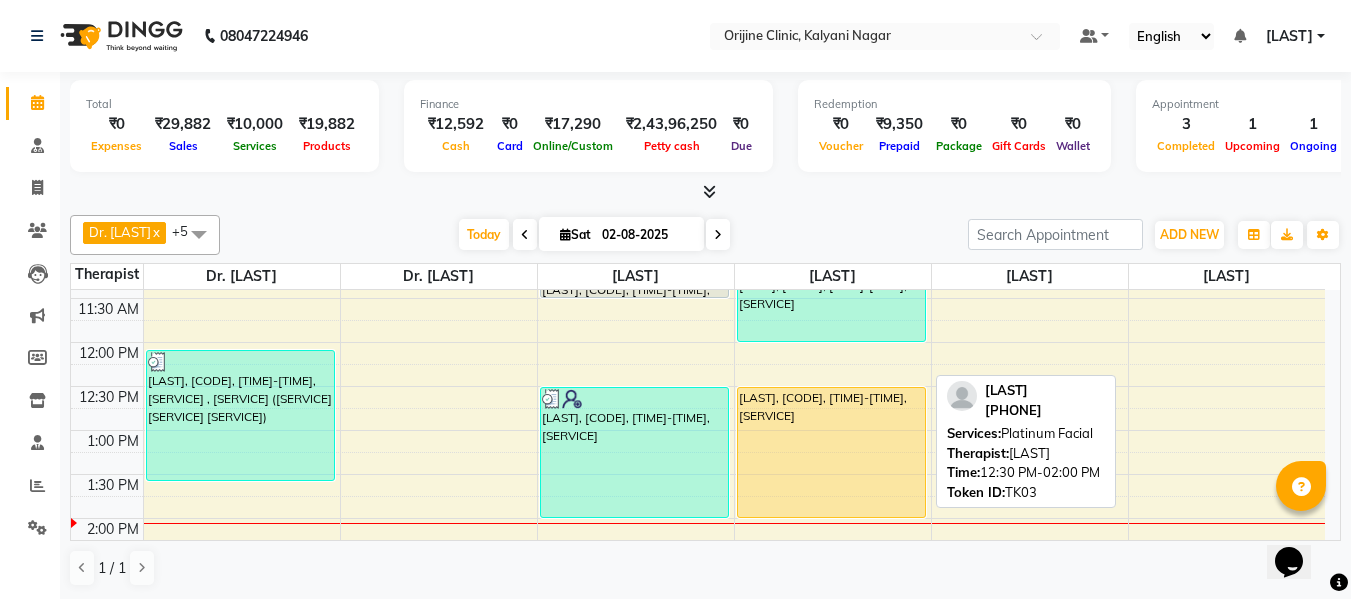 click on "[LAST], [CODE], [TIME]-[TIME], [SERVICE]" at bounding box center [831, 452] 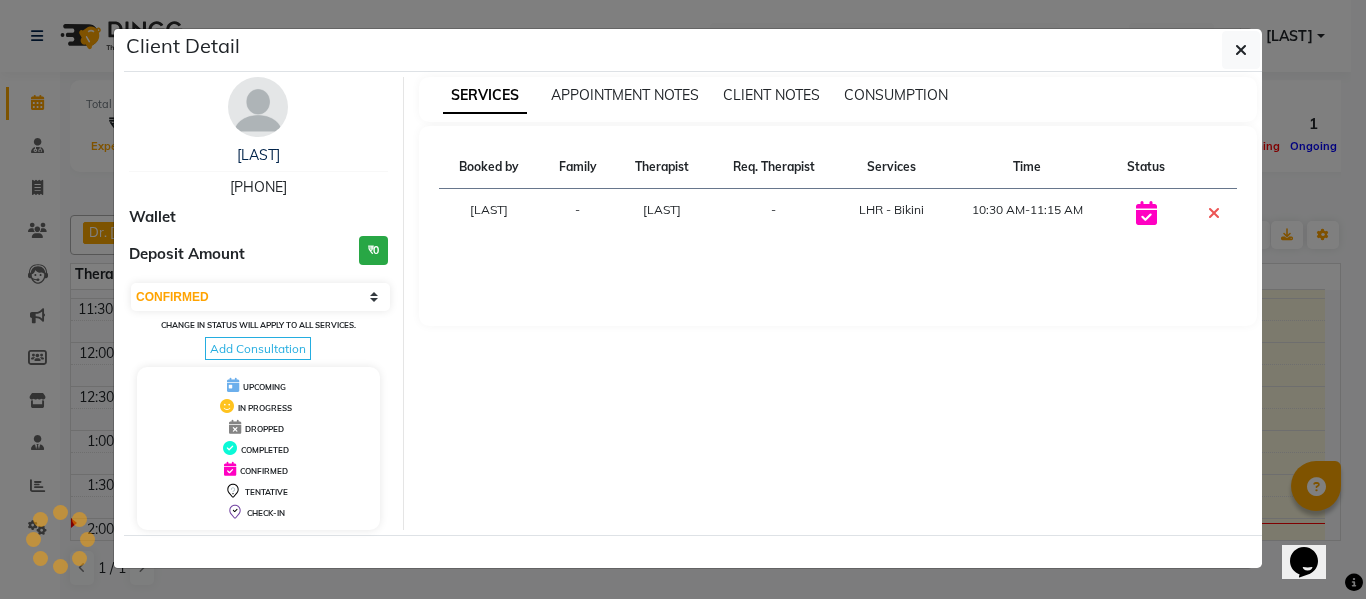 select on "1" 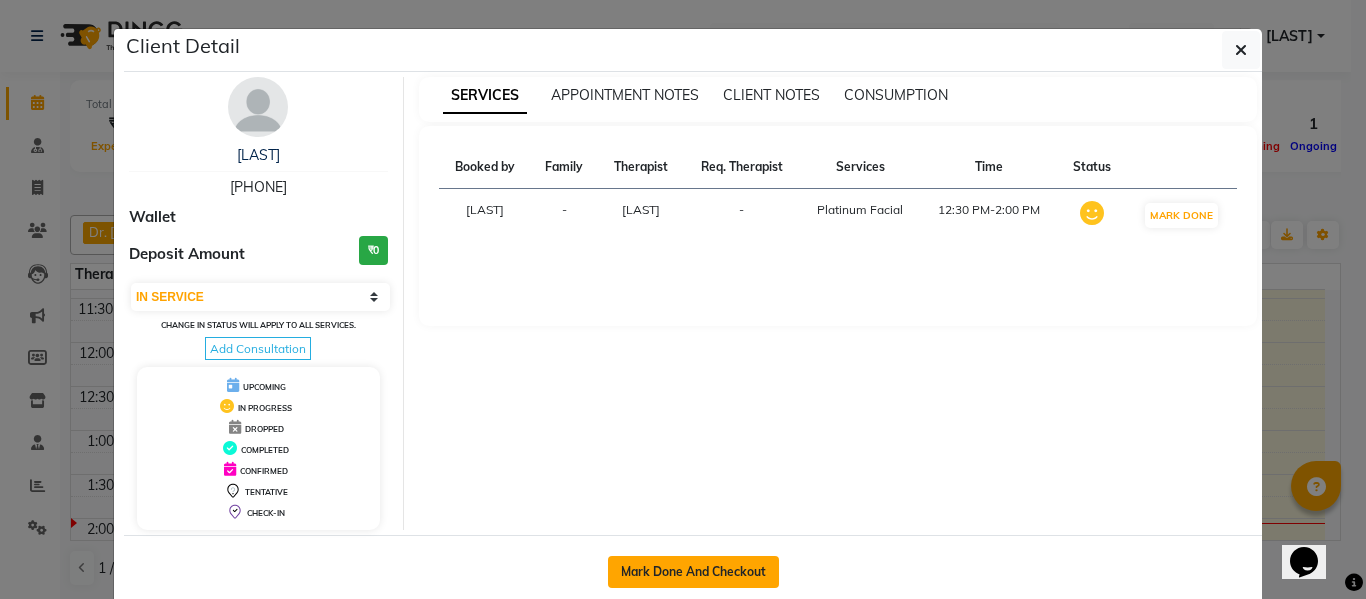 click on "Mark Done And Checkout" 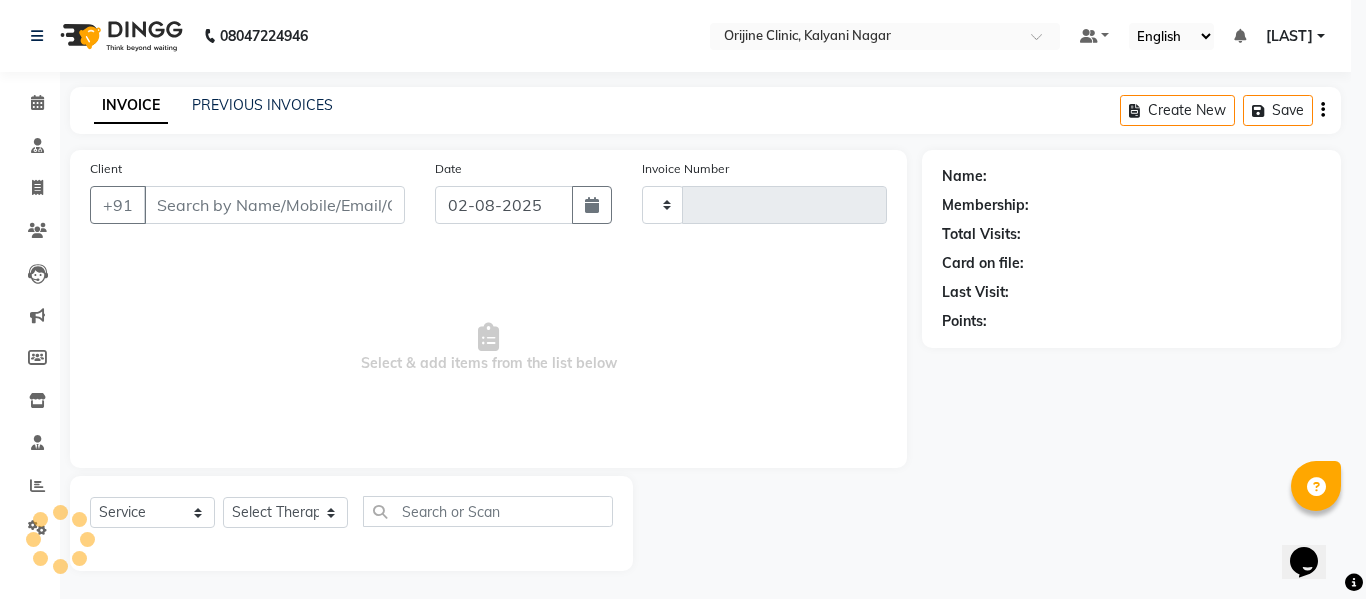 type on "0766" 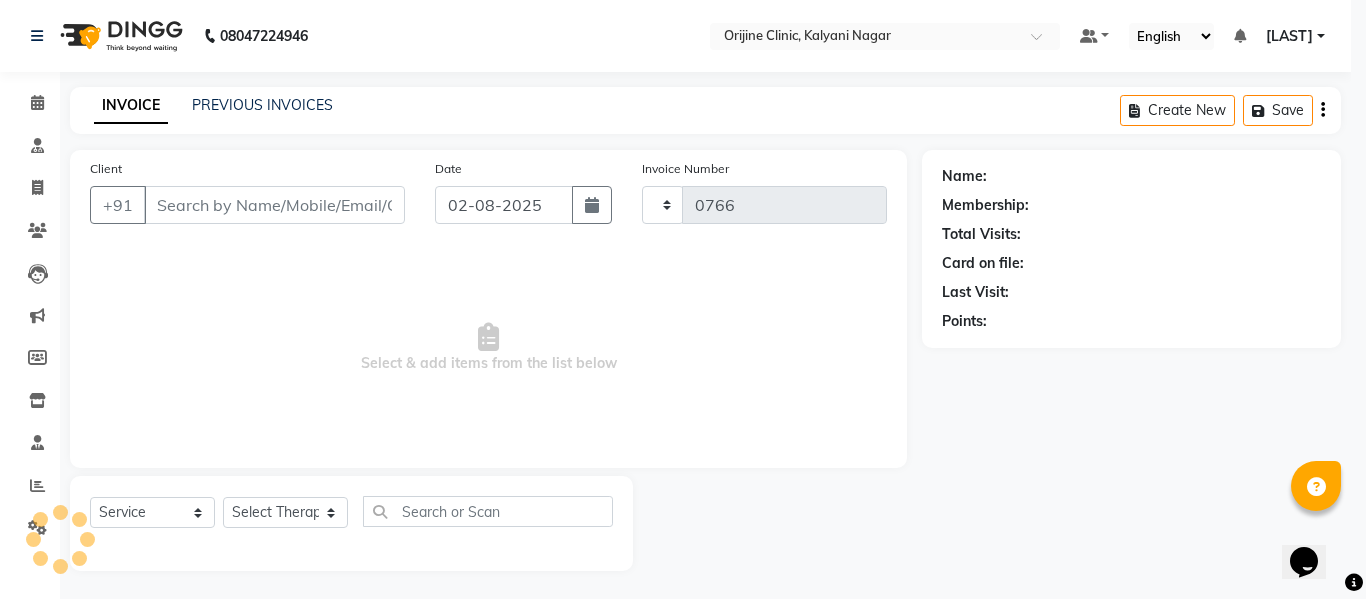 select on "702" 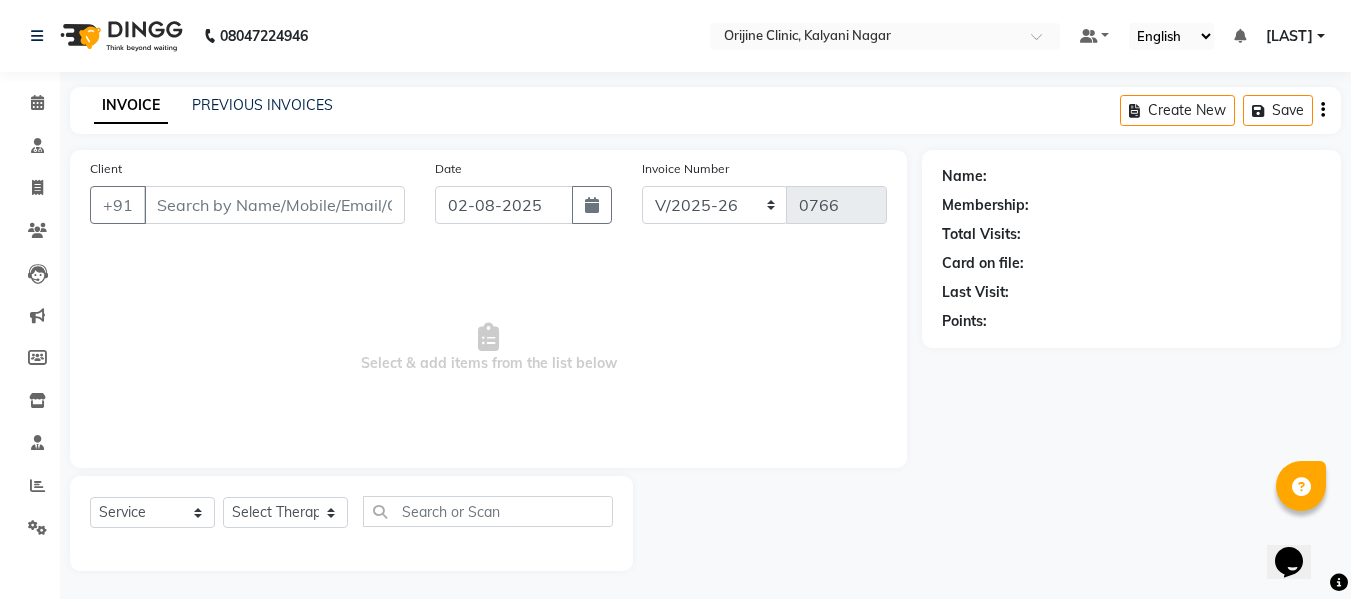 type on "98******50" 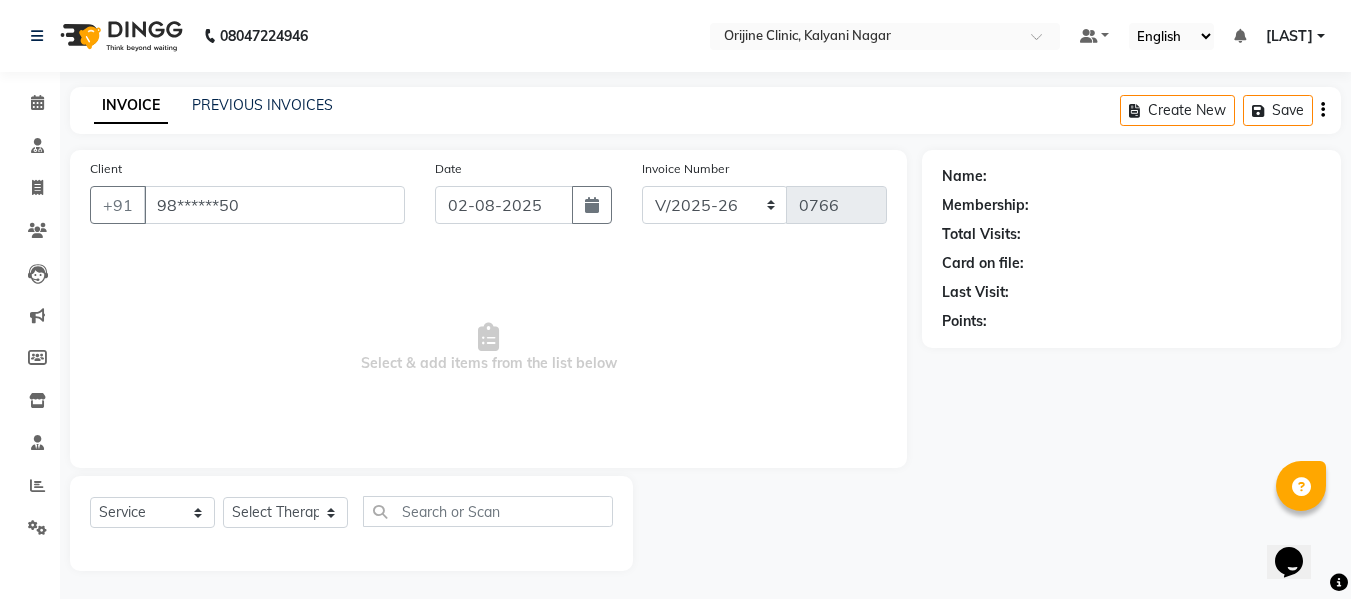 select on "10777" 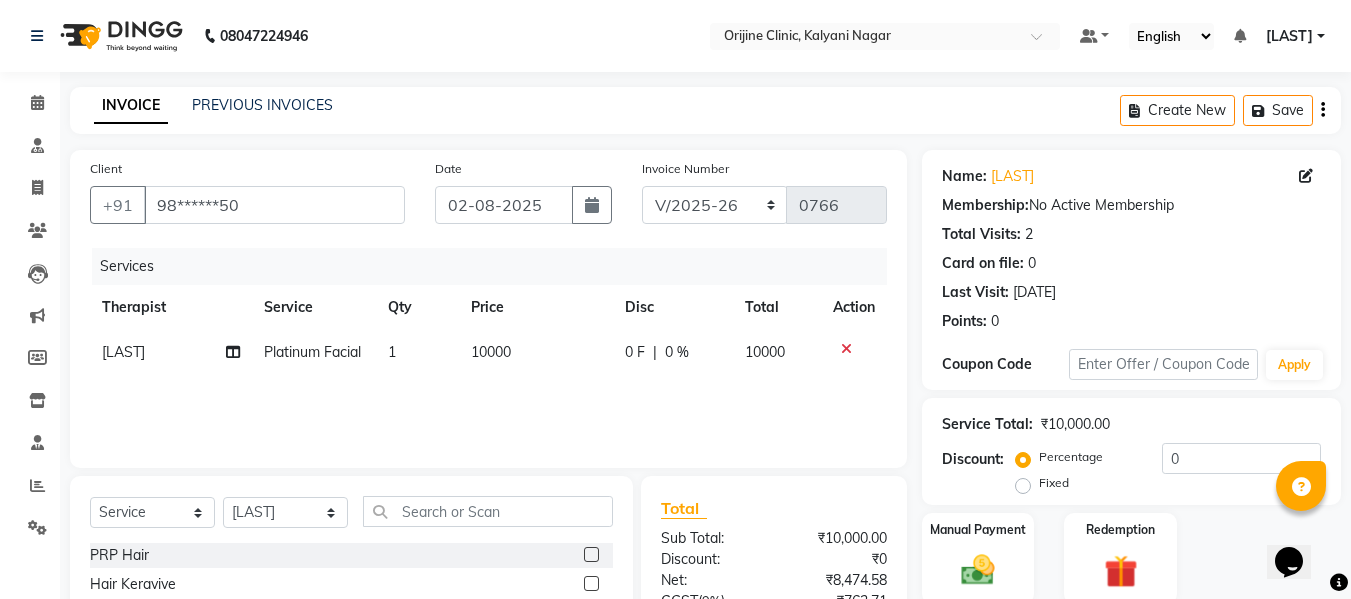 scroll, scrollTop: 202, scrollLeft: 0, axis: vertical 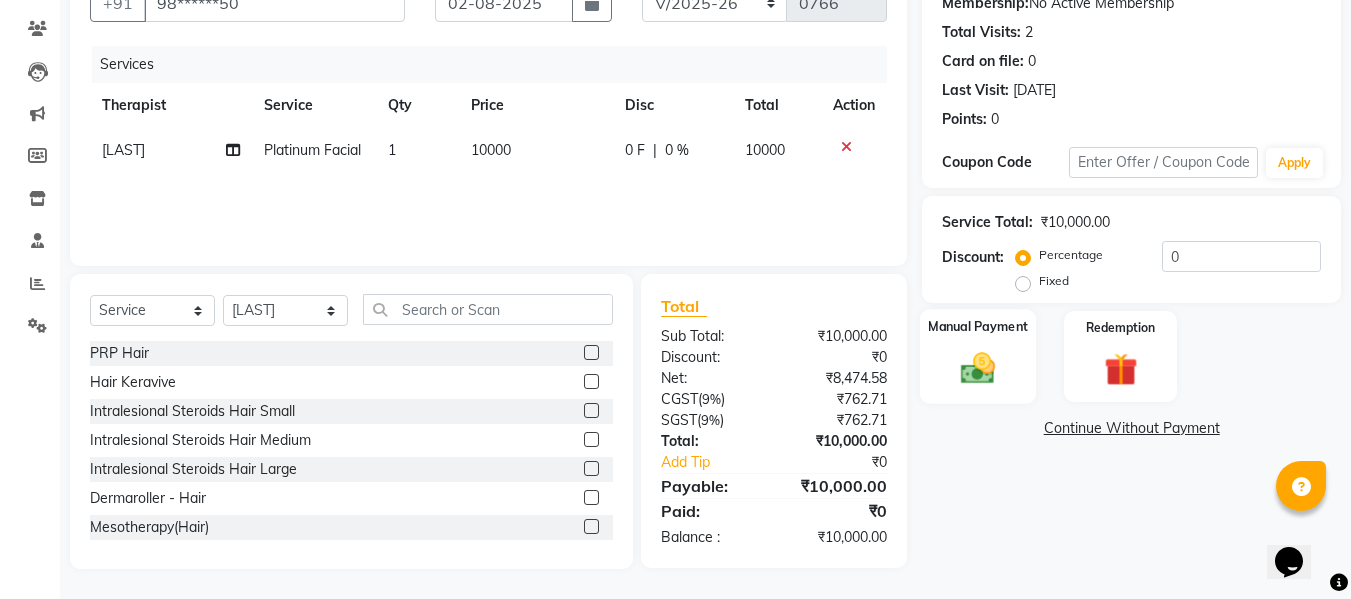 click 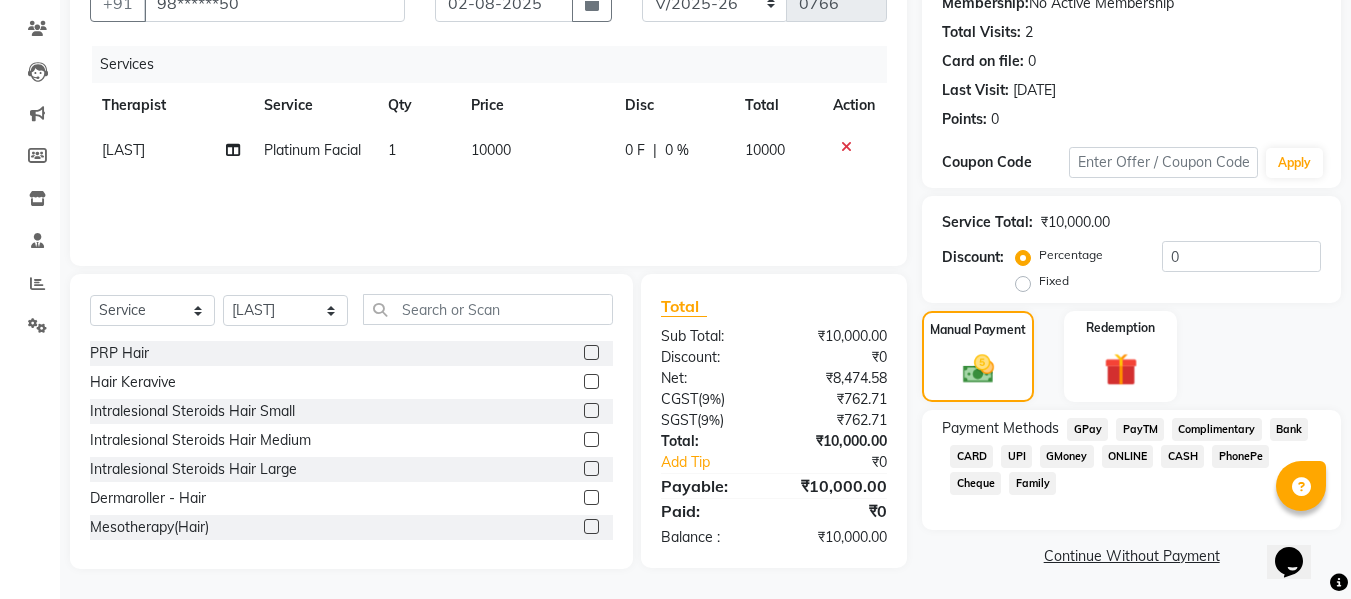 click on "CASH" 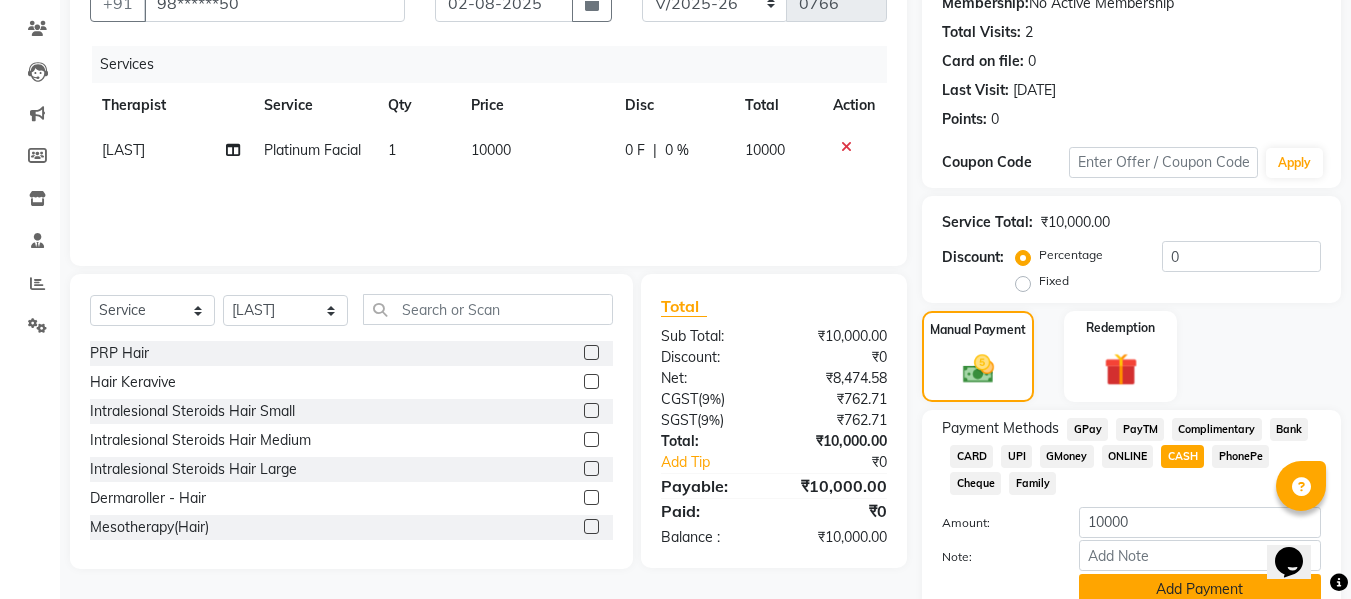 click on "Add Payment" 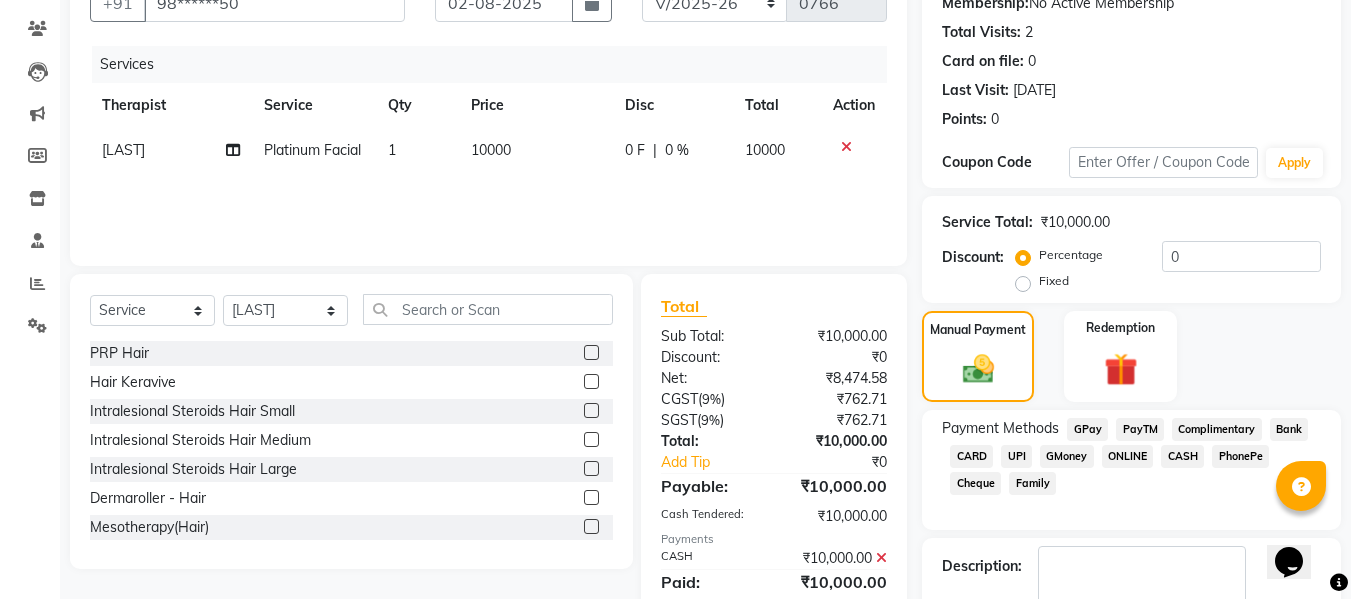 scroll, scrollTop: 317, scrollLeft: 0, axis: vertical 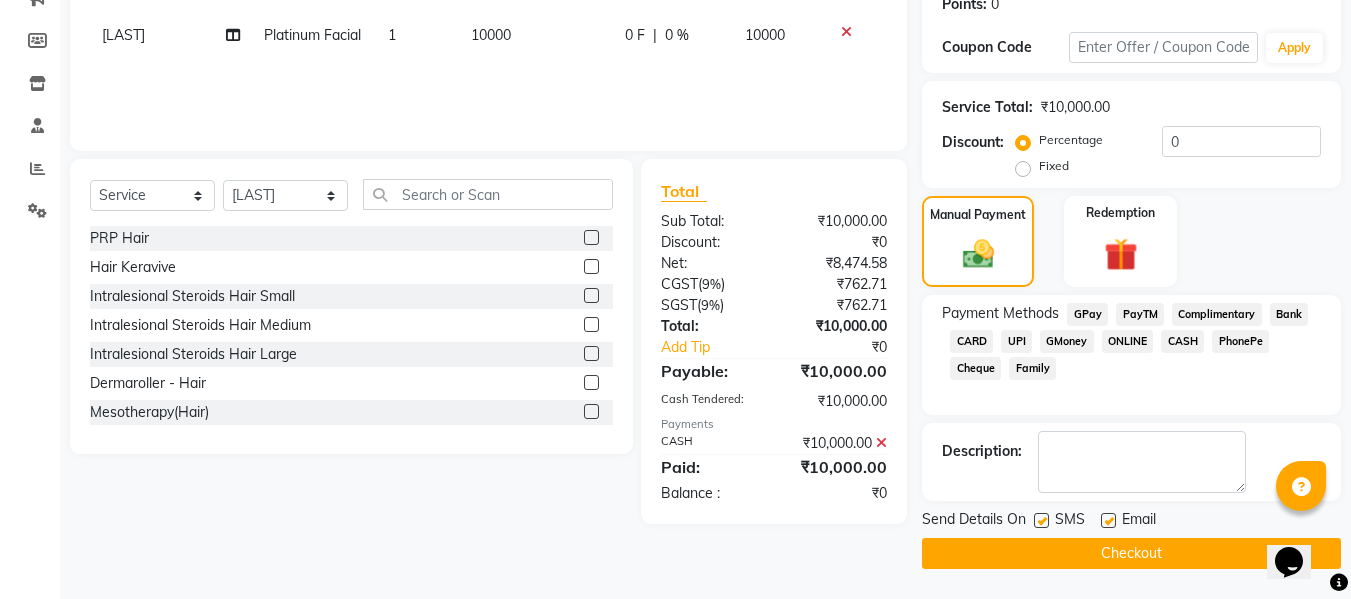 click 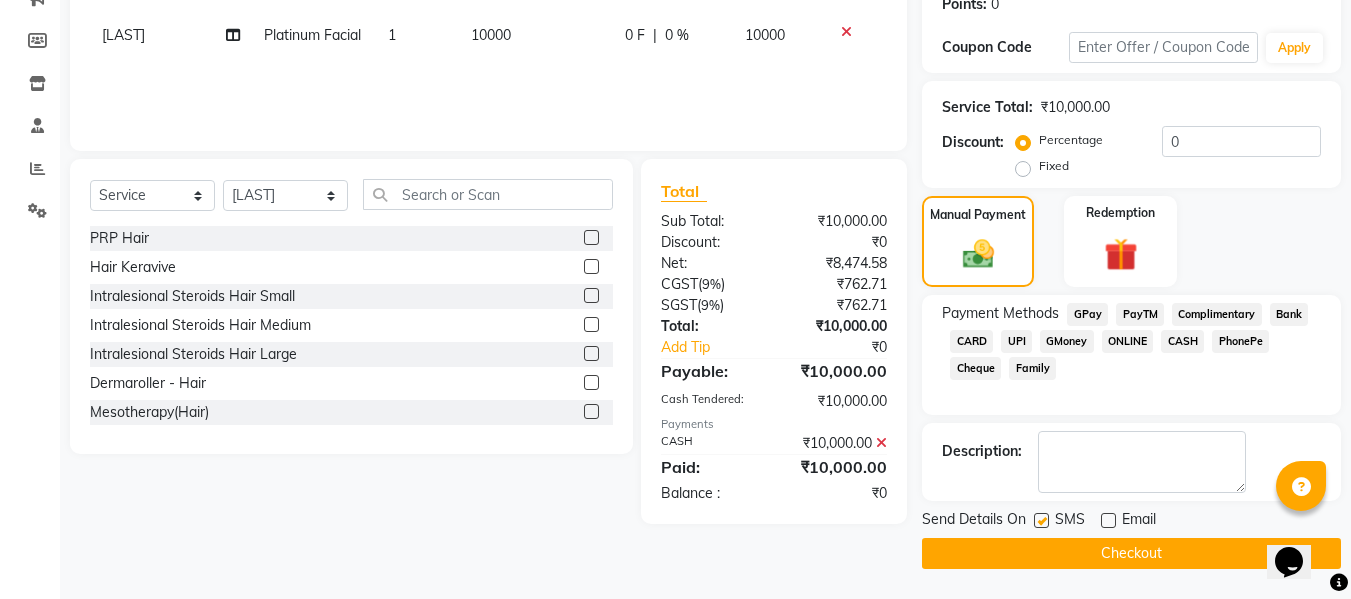 click 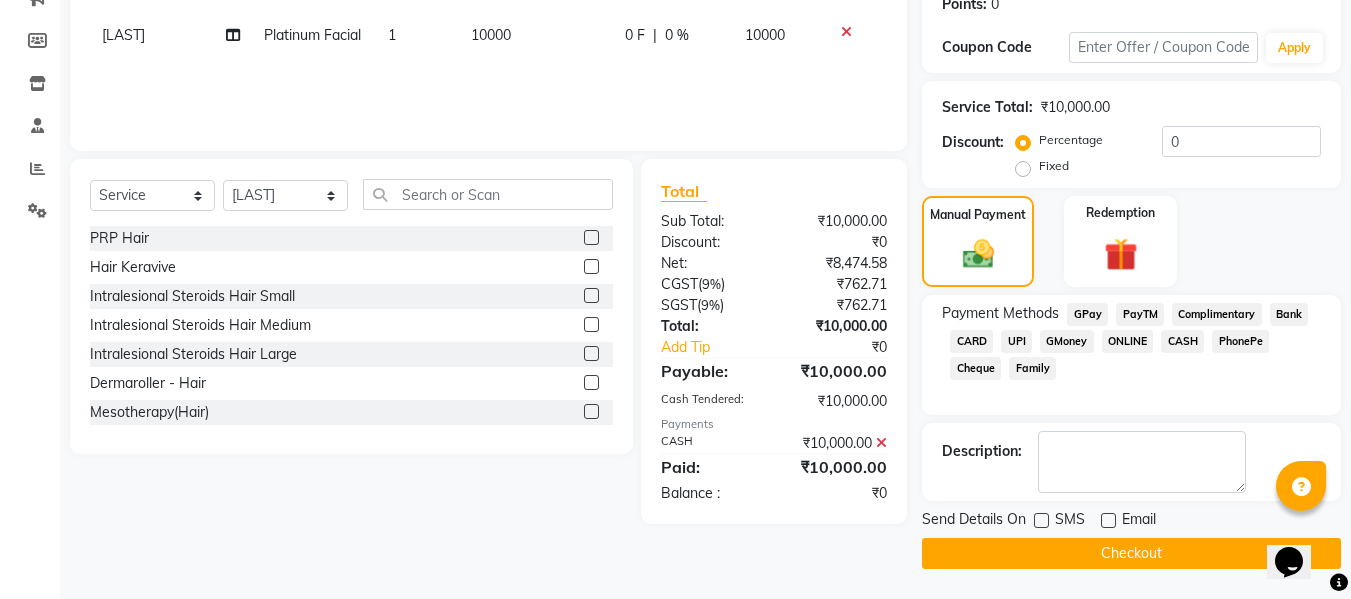 click on "Checkout" 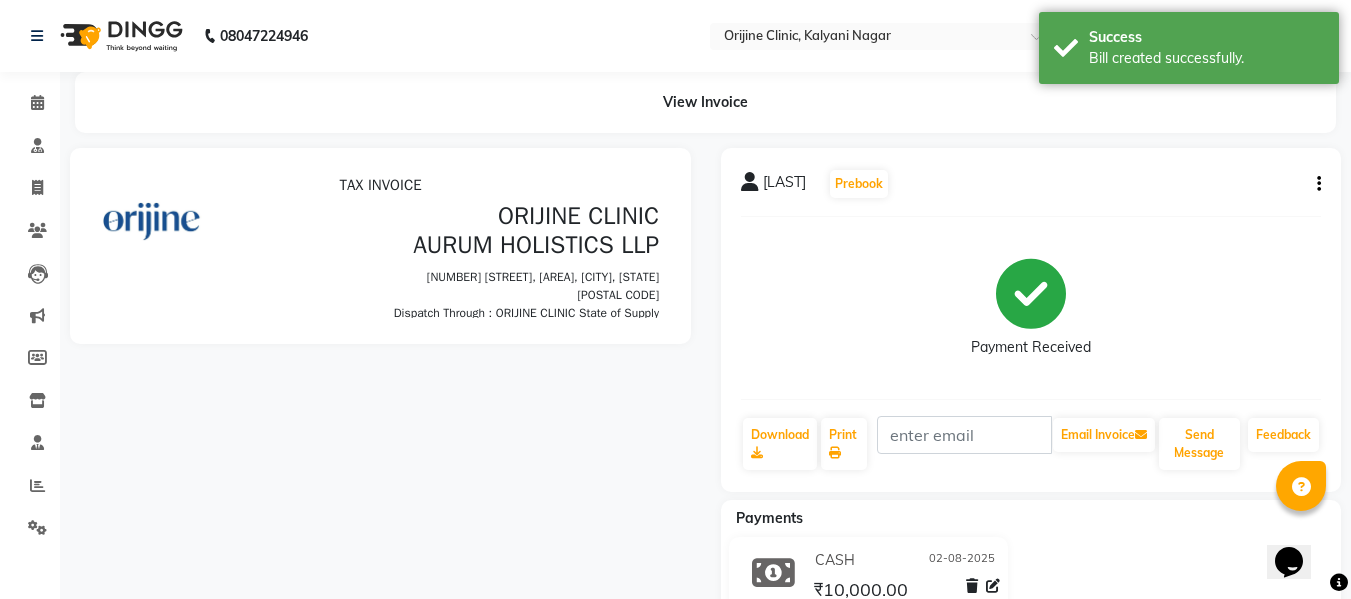 scroll, scrollTop: 0, scrollLeft: 0, axis: both 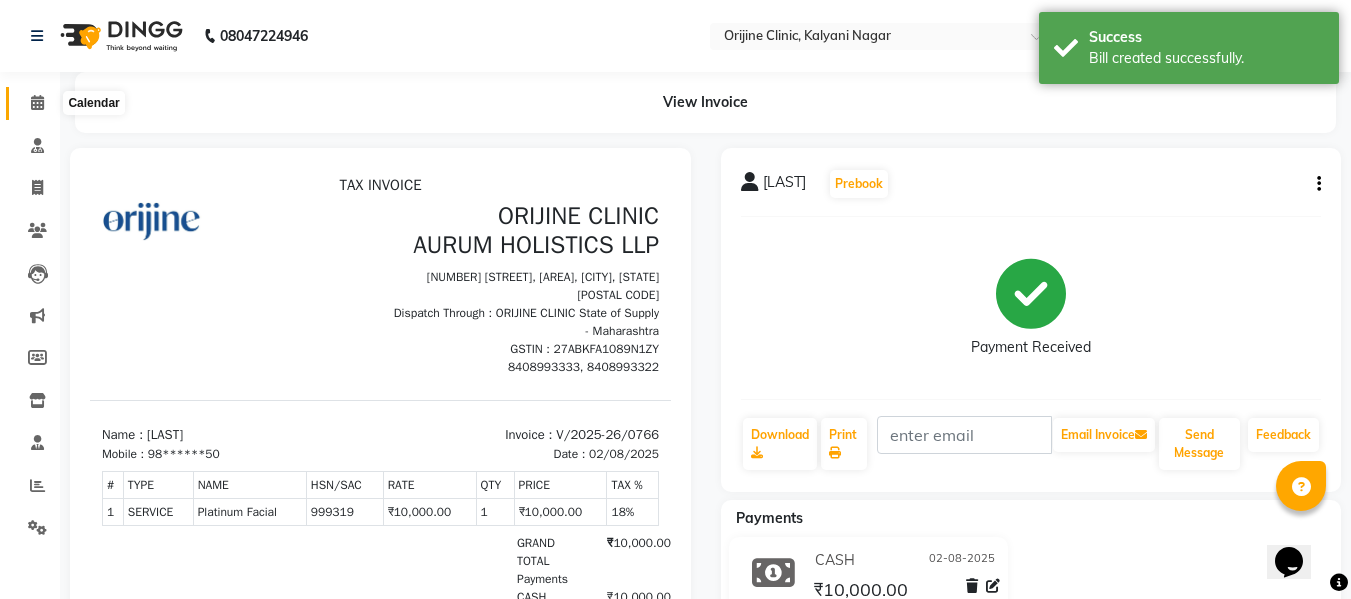 click 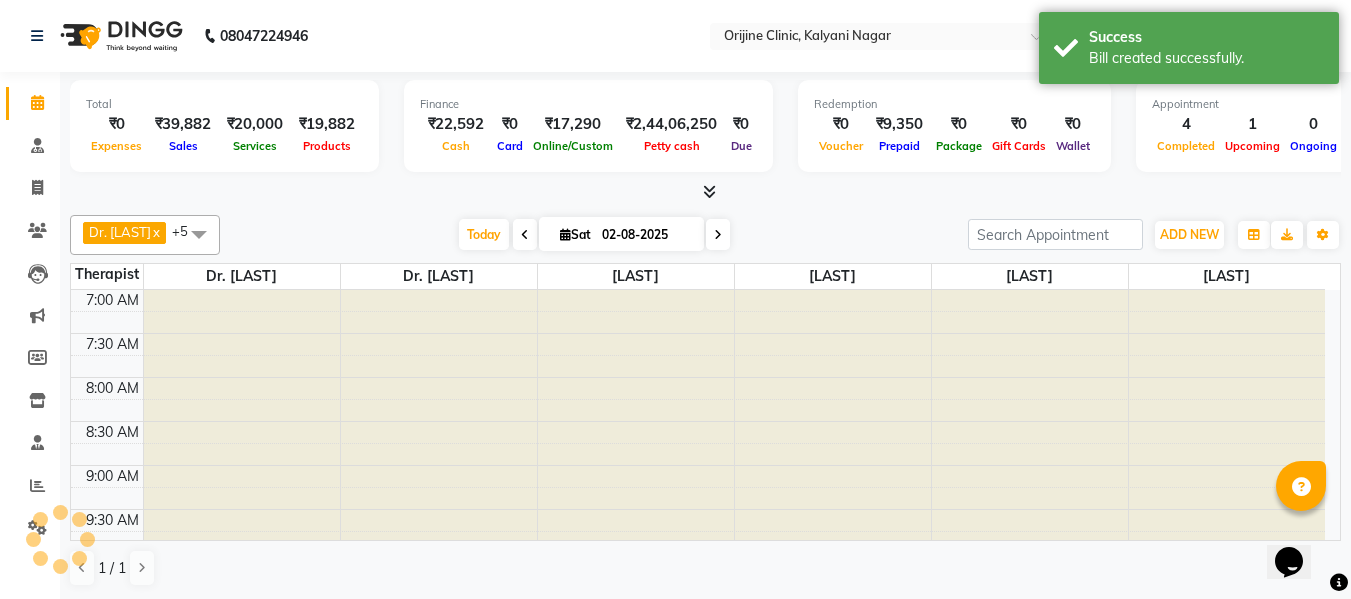 scroll, scrollTop: 0, scrollLeft: 0, axis: both 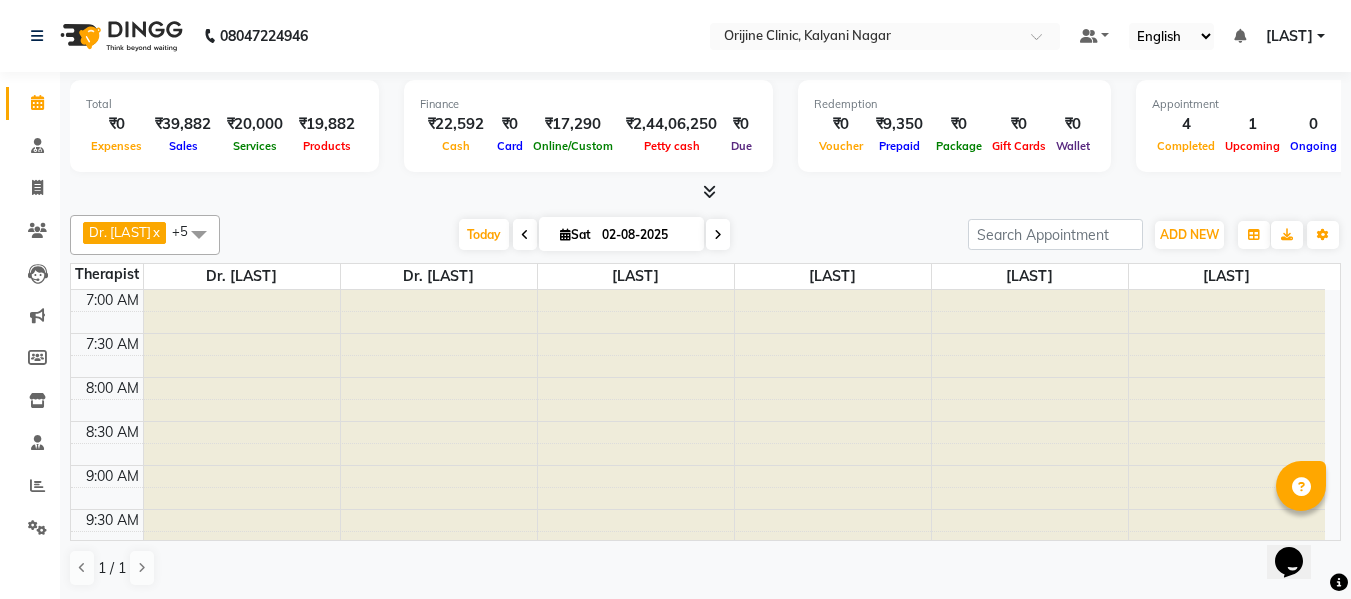 click at bounding box center (565, 234) 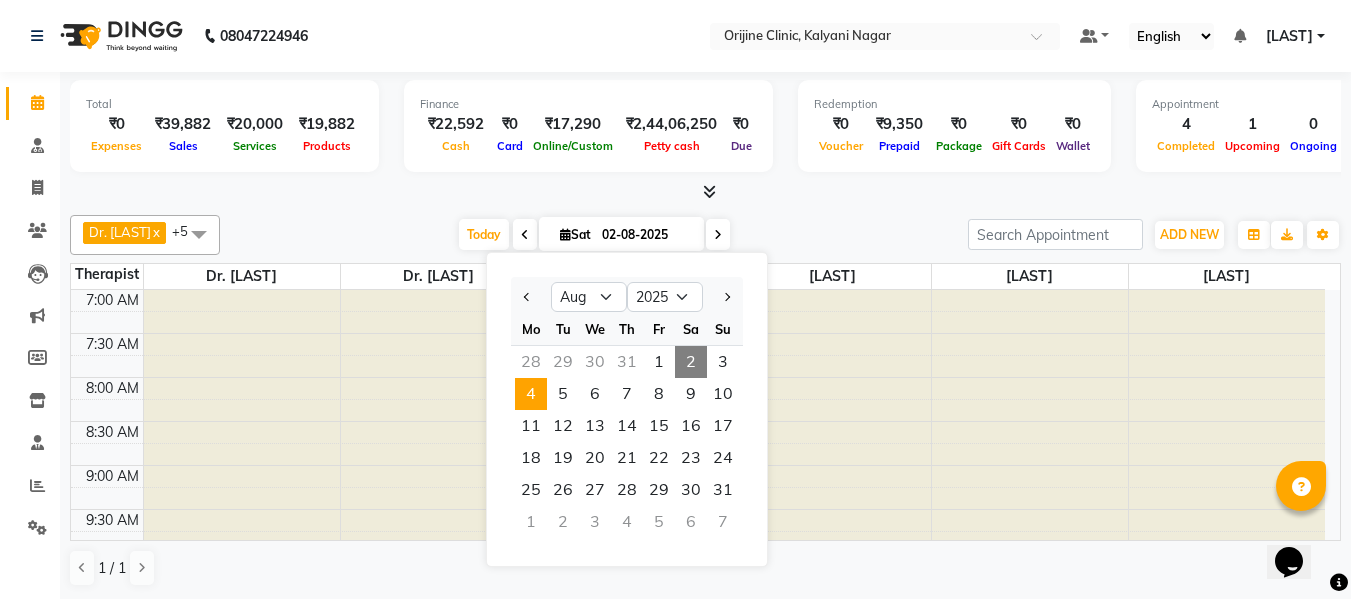 click on "4" at bounding box center [531, 394] 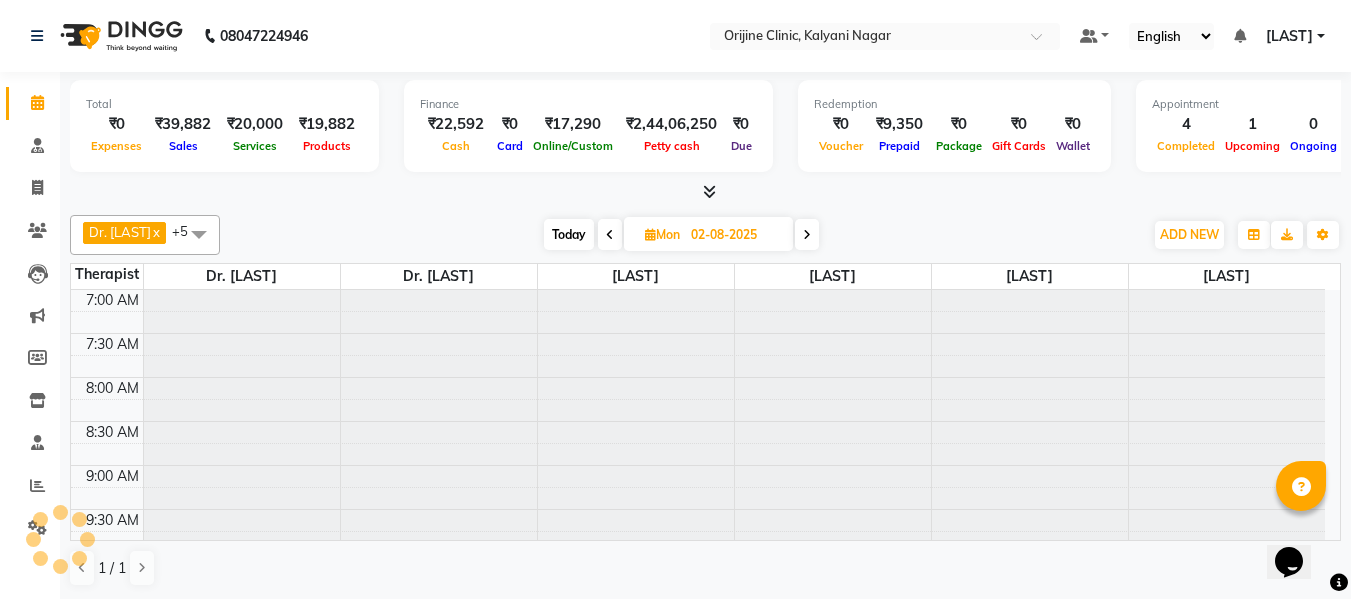 type on "04-08-2025" 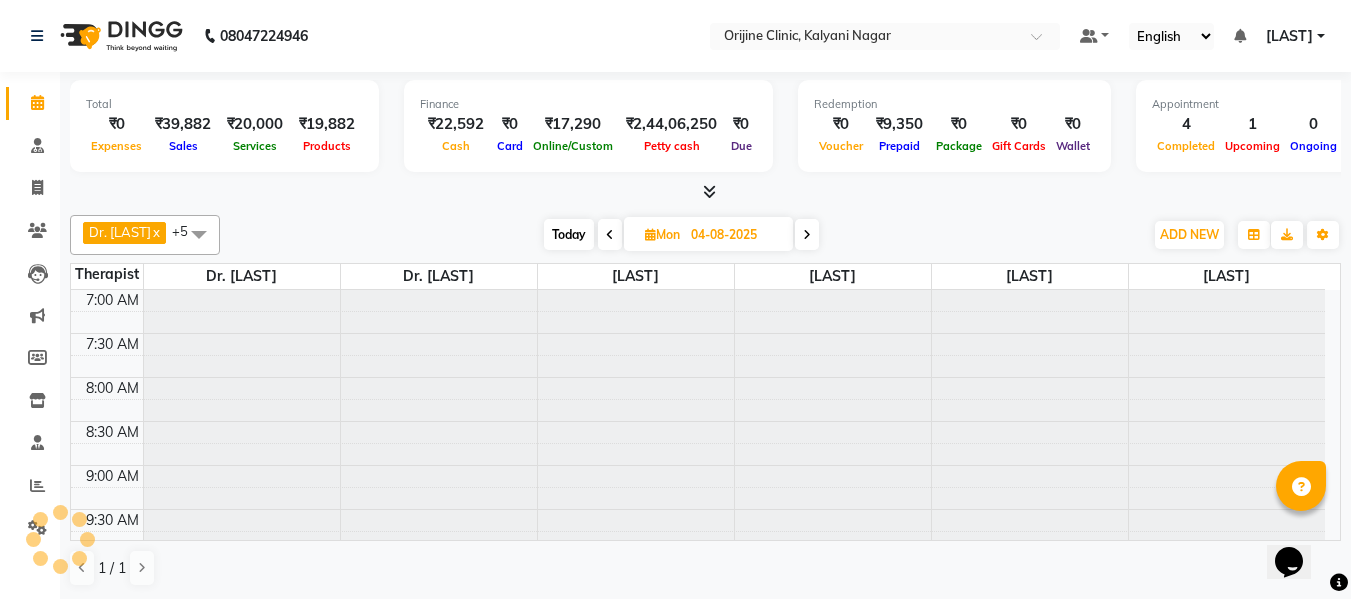 scroll, scrollTop: 617, scrollLeft: 0, axis: vertical 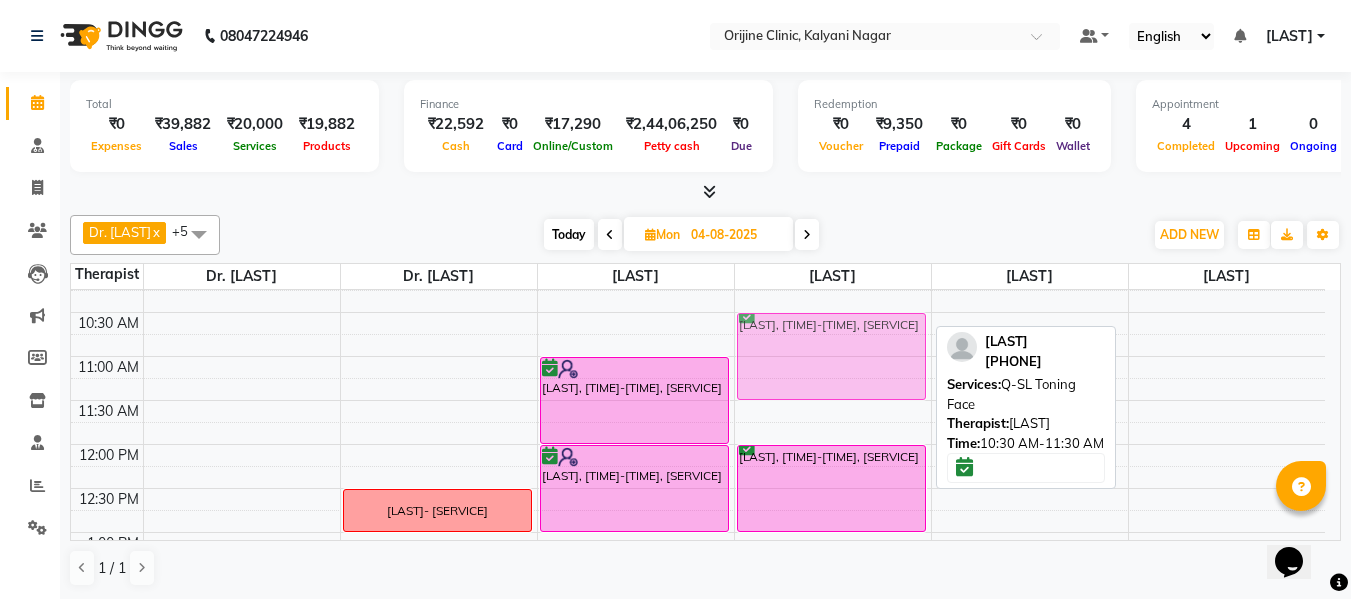 click on "[LAST], [TIME]-[TIME], [SERVICE]     [LAST], [TIME]-[TIME], [SERVICE]     [LAST], [TIME]-[TIME], [SERVICE]     [LAST], [TIME]-[TIME], [SERVICE]      [LAST], [TIME]-[TIME], [SERVICE]" at bounding box center (833, 576) 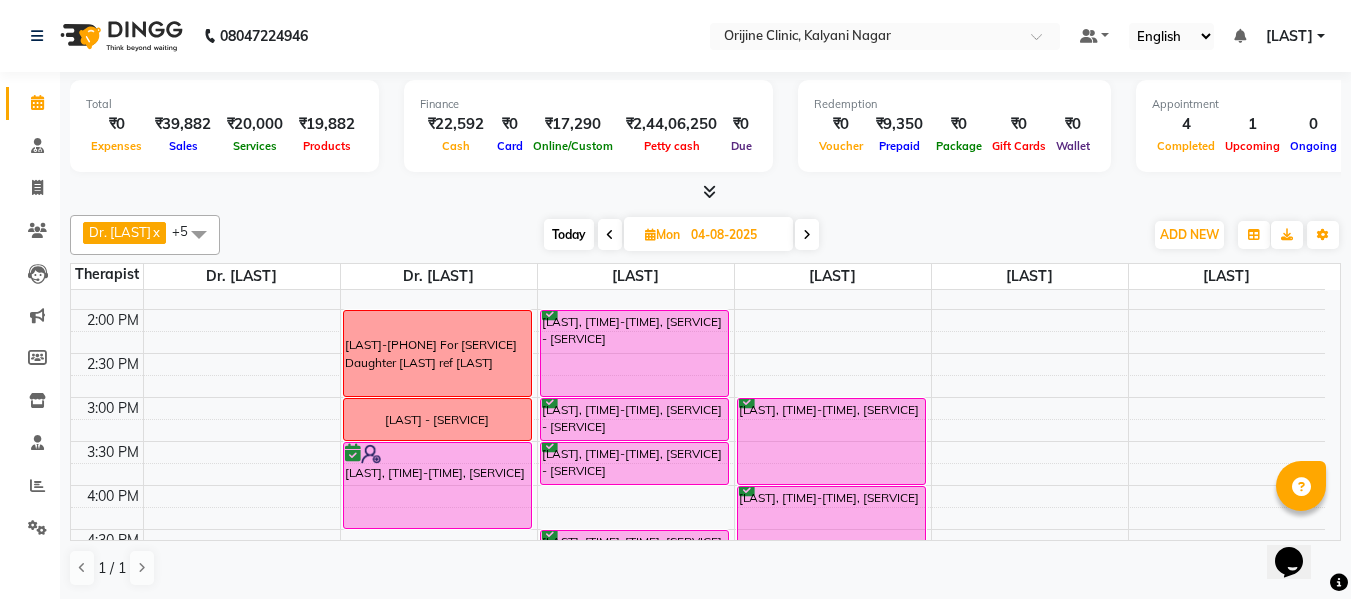 scroll, scrollTop: 606, scrollLeft: 0, axis: vertical 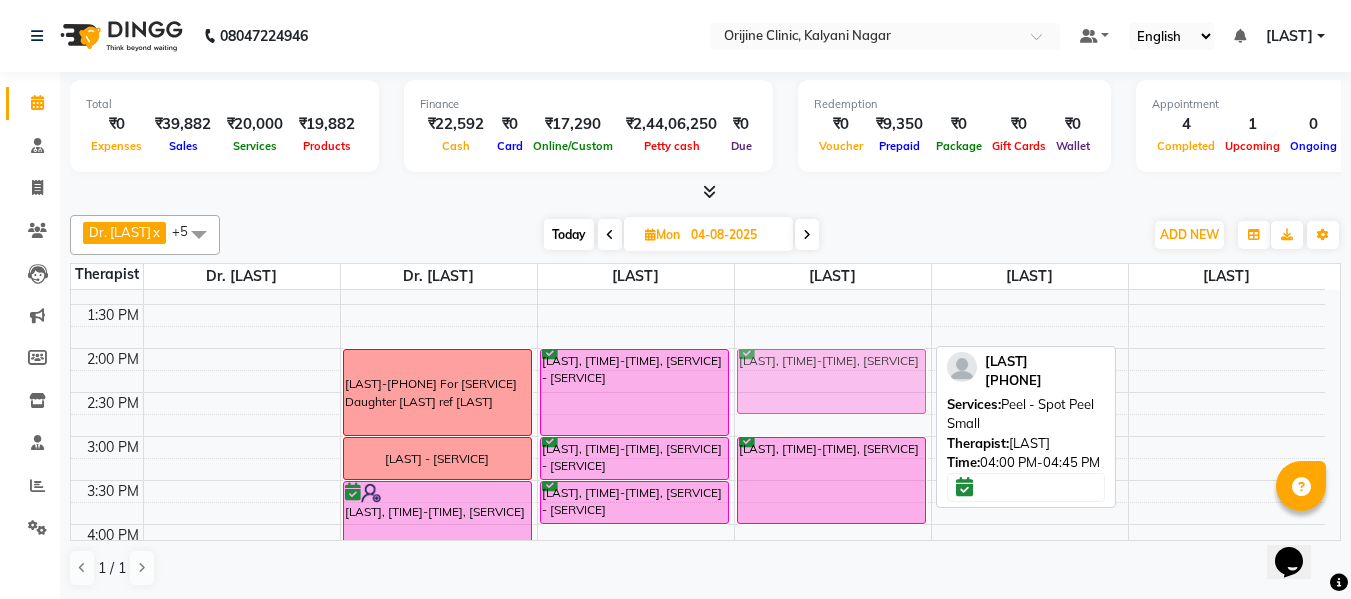 drag, startPoint x: 869, startPoint y: 486, endPoint x: 845, endPoint y: 354, distance: 134.16408 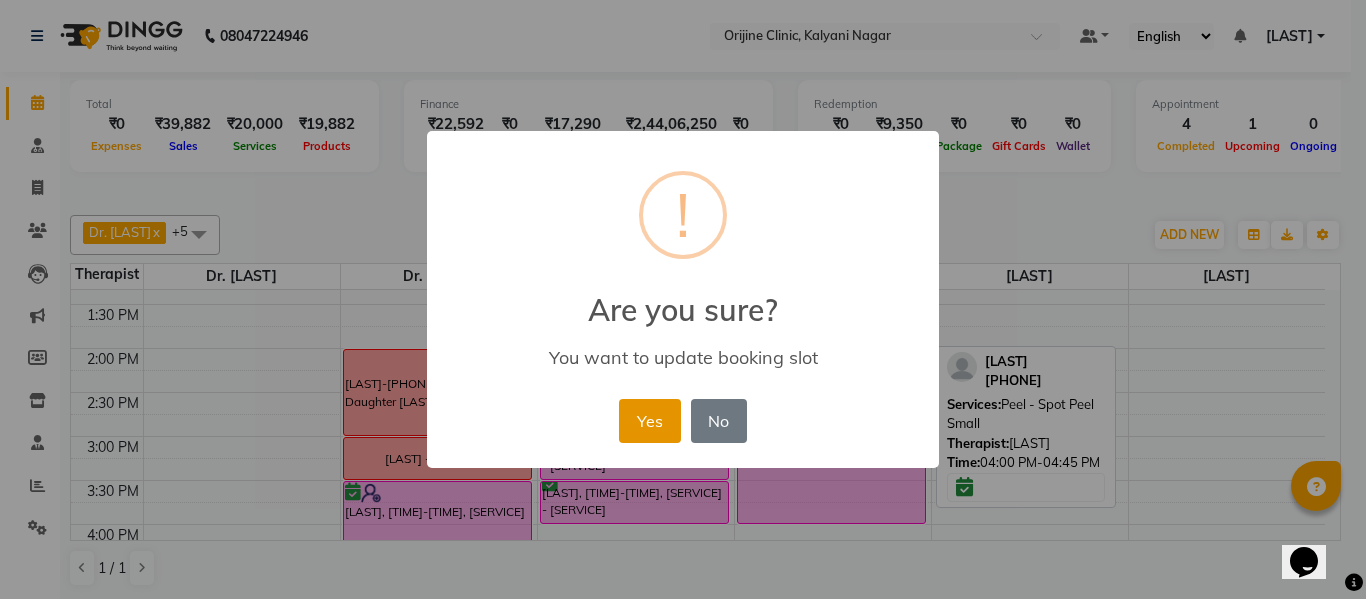 click on "Yes" at bounding box center (649, 421) 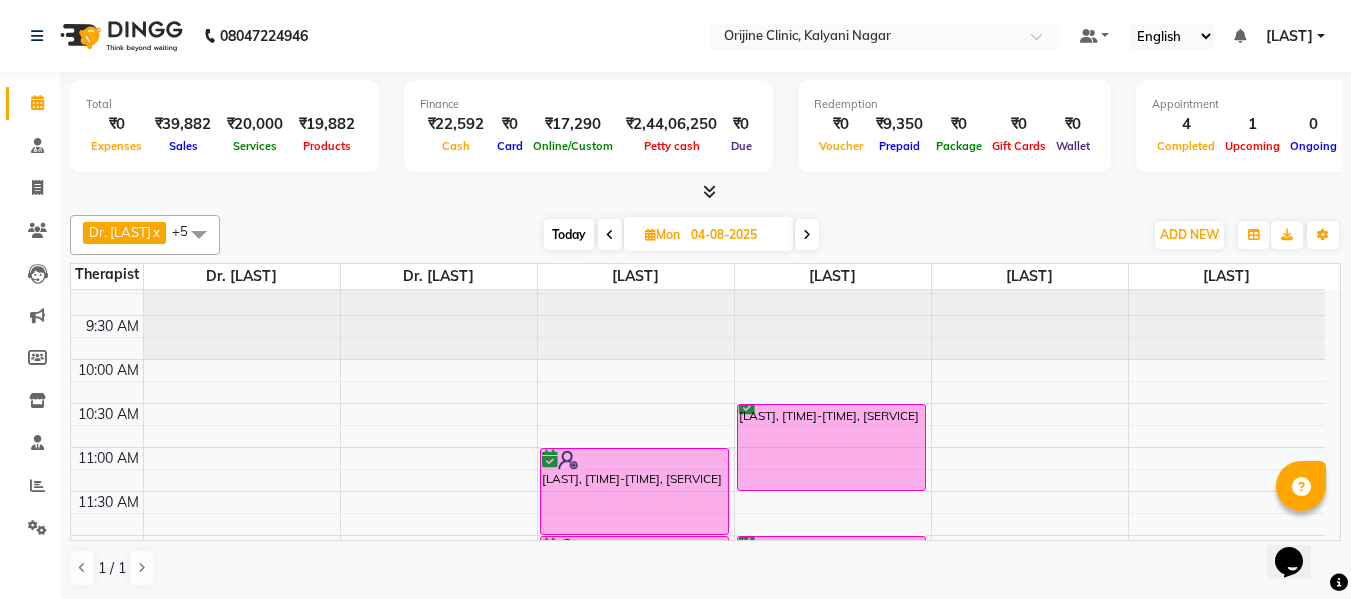 scroll, scrollTop: 236, scrollLeft: 0, axis: vertical 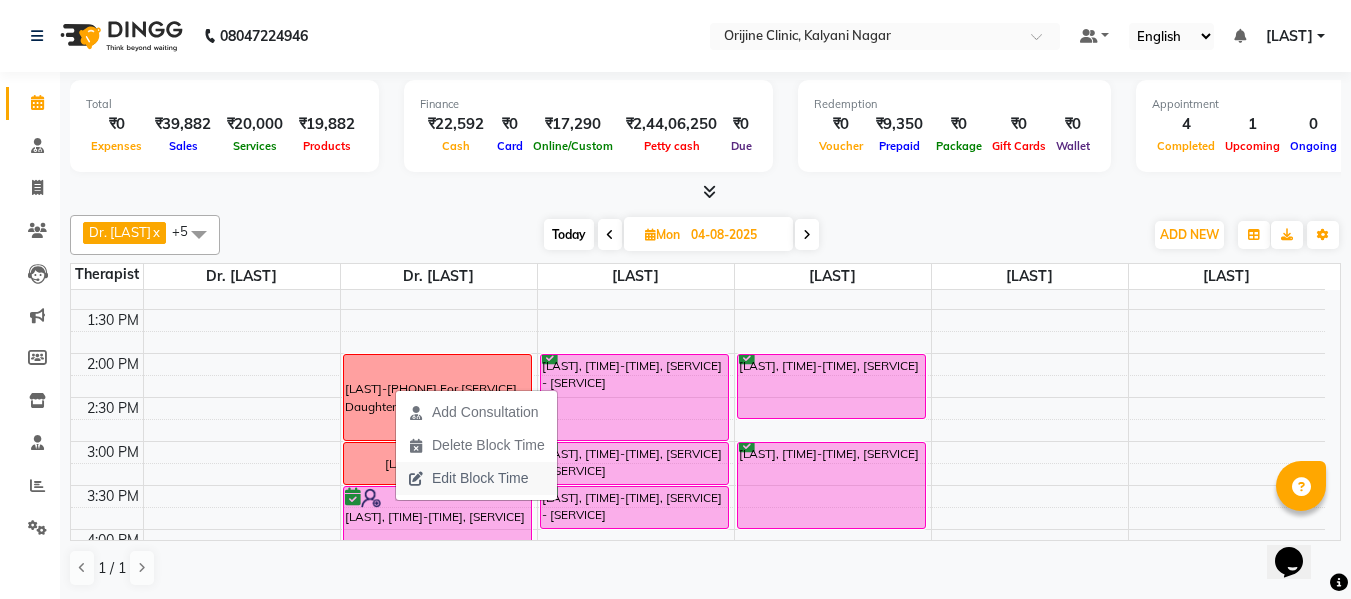 click on "Edit Block Time" at bounding box center (480, 478) 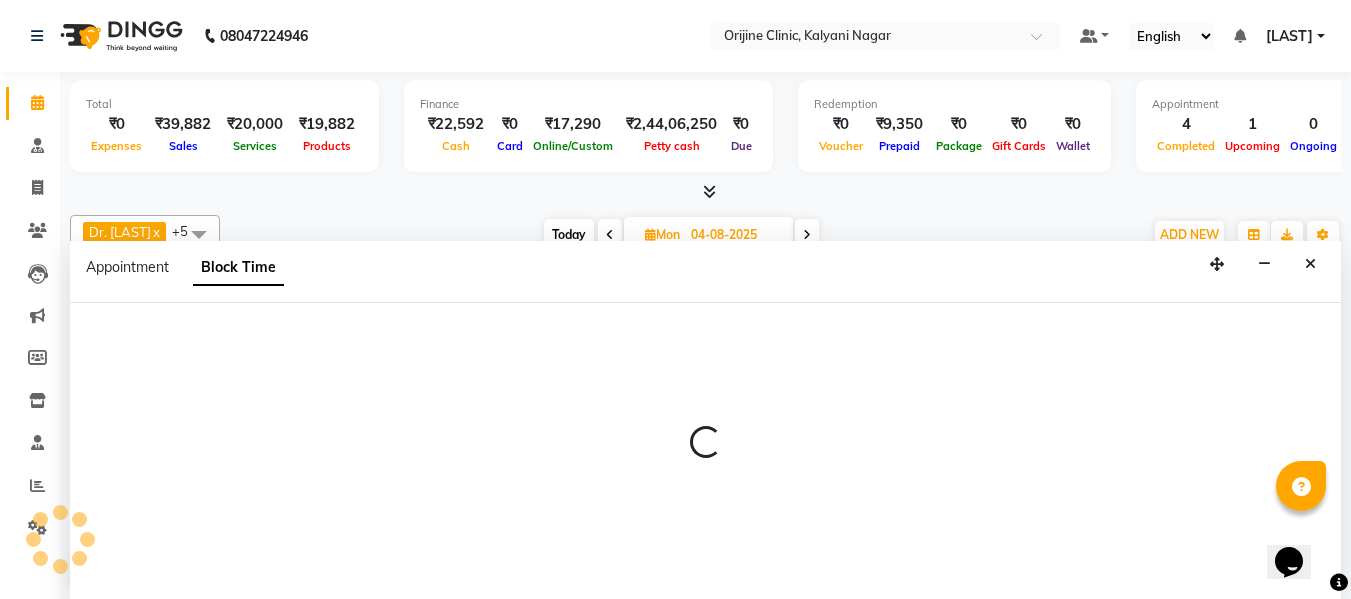 scroll, scrollTop: 1, scrollLeft: 0, axis: vertical 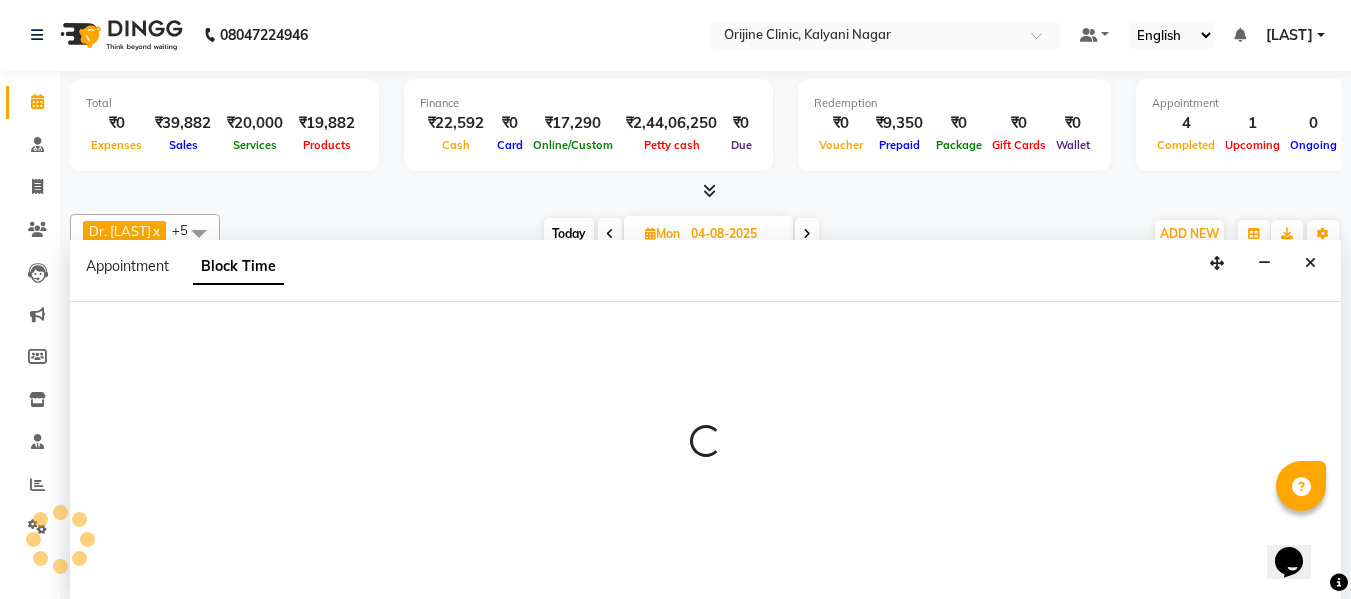 select on "10775" 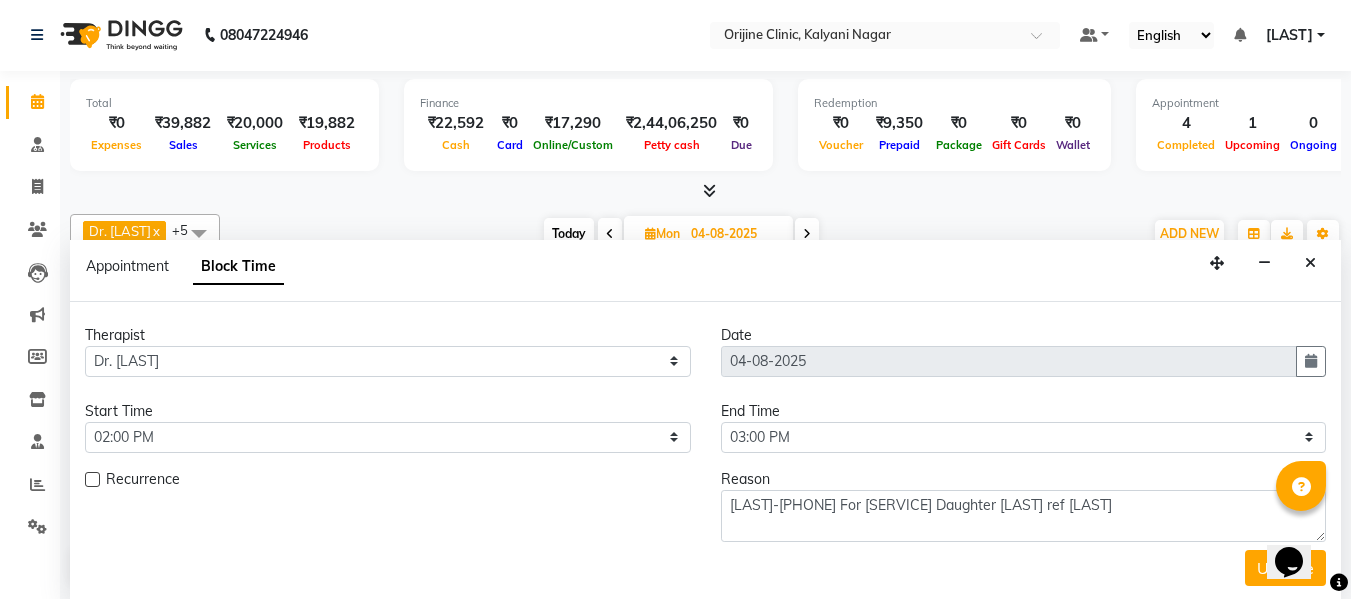 scroll, scrollTop: 617, scrollLeft: 0, axis: vertical 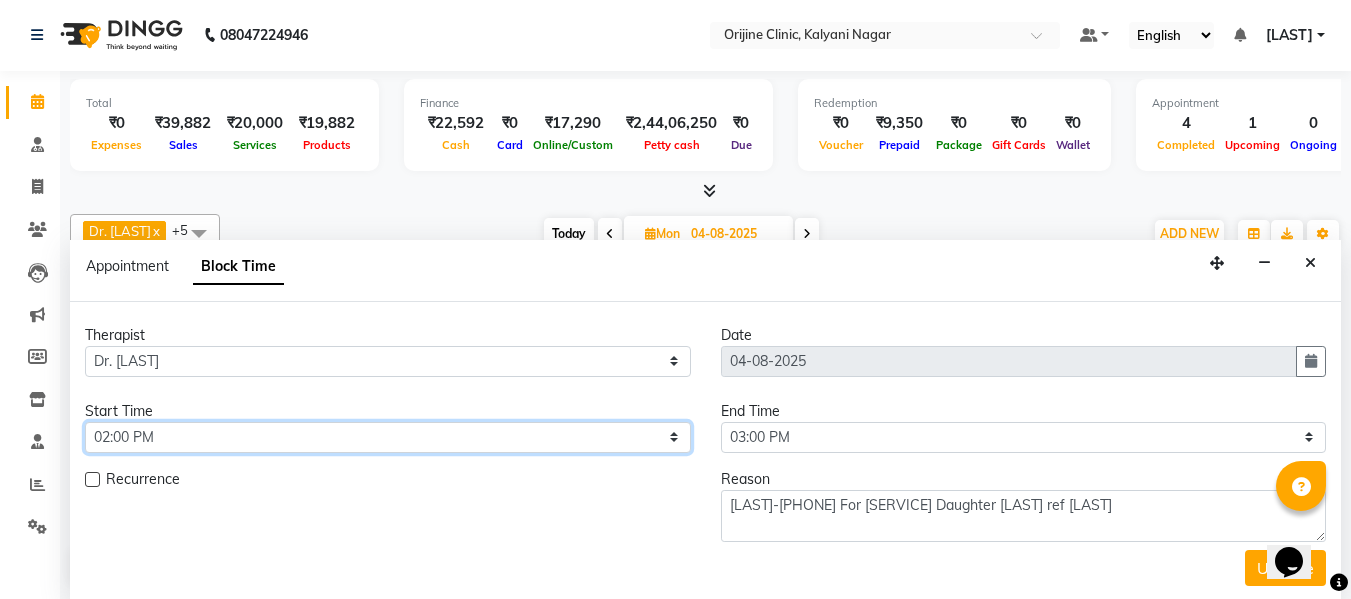 click on "Select 08:00 AM 08:15 AM 08:30 AM 08:45 AM 09:00 AM 09:15 AM 09:30 AM 09:45 AM 10:00 AM 10:15 AM 10:30 AM 10:45 AM 11:00 AM 11:15 AM 11:30 AM 11:45 AM 12:00 PM 12:15 PM 12:30 PM 12:45 PM 01:00 PM 01:15 PM 01:30 PM 01:45 PM 02:00 PM 02:15 PM 02:30 PM 02:45 PM 03:00 PM 03:15 PM 03:30 PM 03:45 PM 04:00 PM 04:15 PM 04:30 PM 04:45 PM 05:00 PM 05:15 PM 05:30 PM 05:45 PM 06:00 PM 06:15 PM 06:30 PM 06:45 PM 07:00 PM" at bounding box center (388, 437) 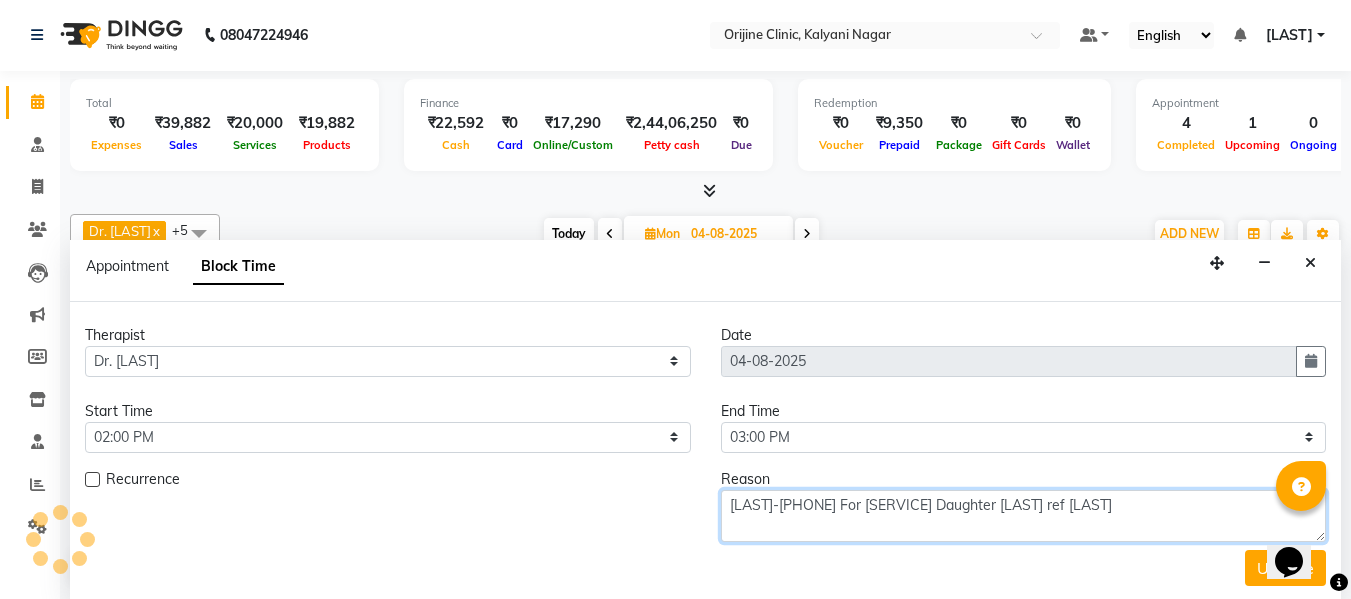 drag, startPoint x: 1168, startPoint y: 506, endPoint x: 735, endPoint y: 506, distance: 433 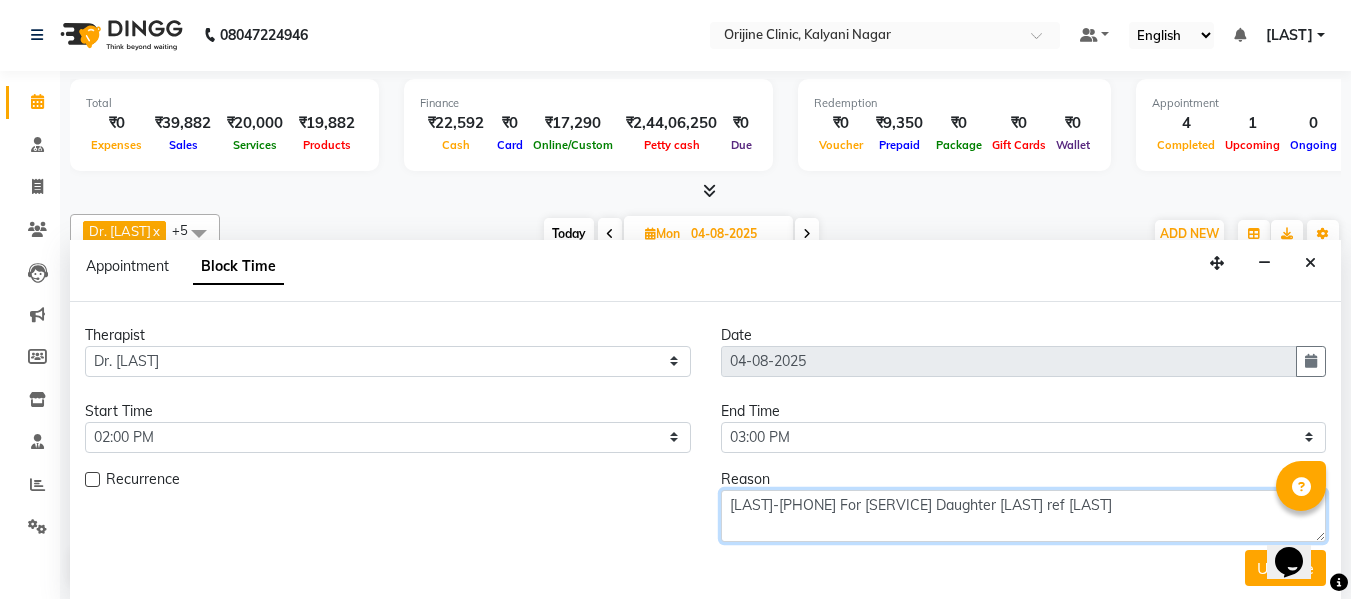 drag, startPoint x: 735, startPoint y: 506, endPoint x: 677, endPoint y: 506, distance: 58 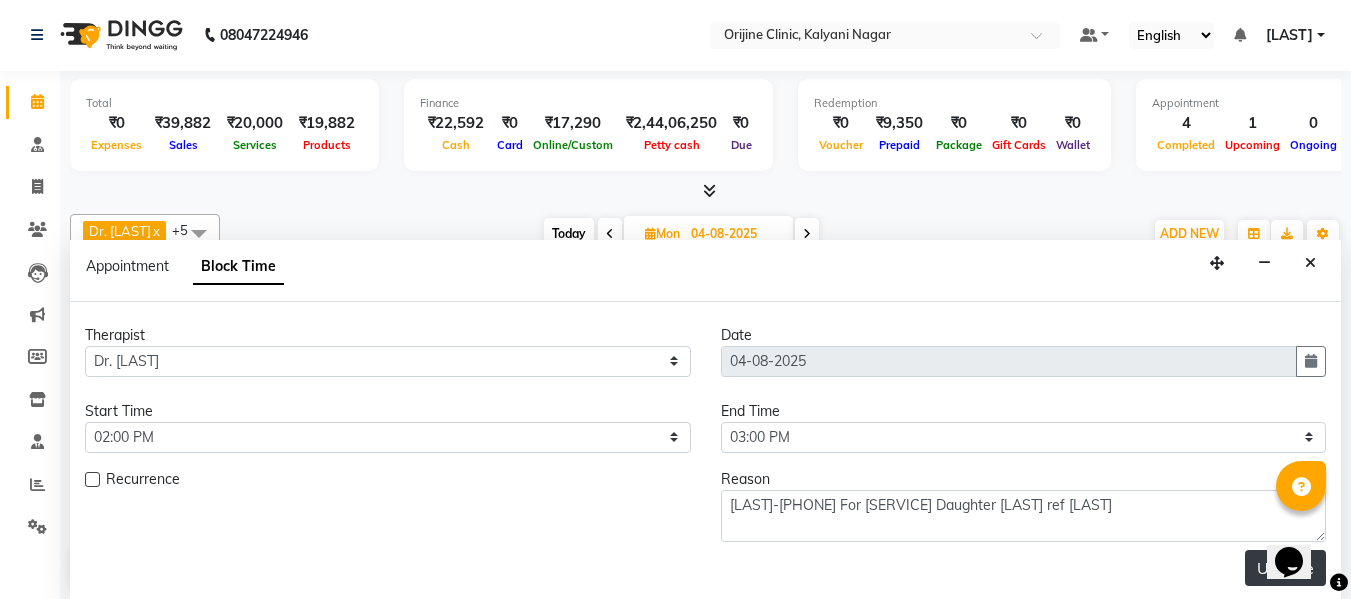 click on "Update" at bounding box center (1285, 568) 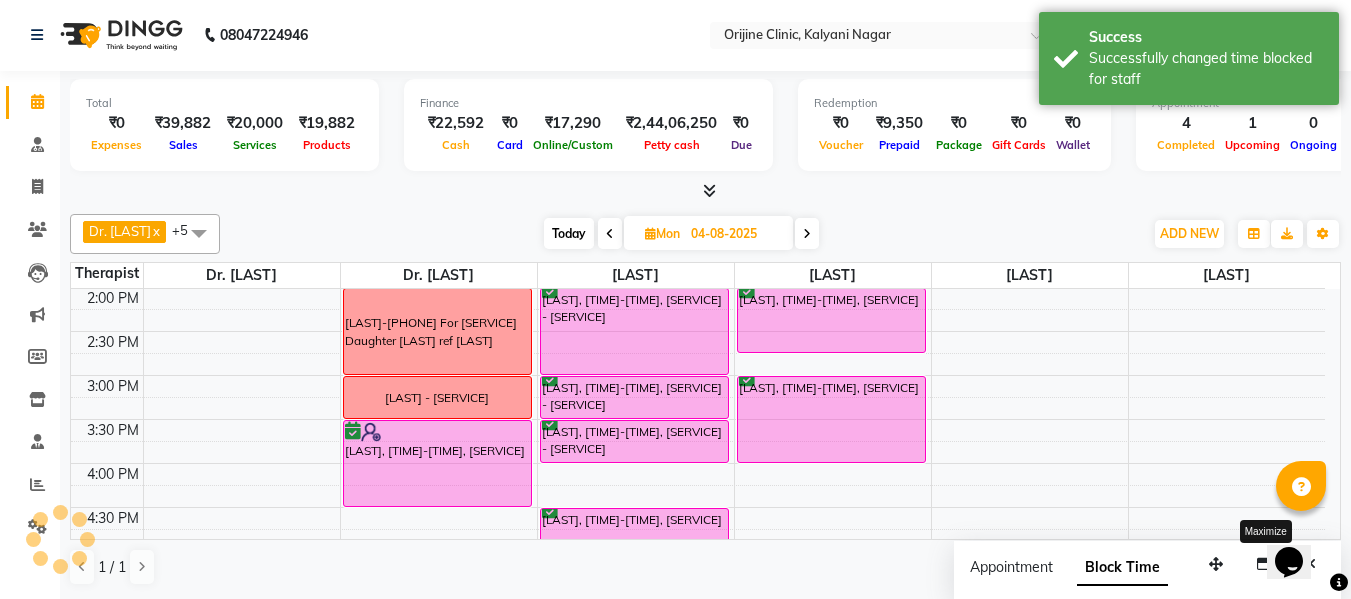 scroll, scrollTop: 0, scrollLeft: 0, axis: both 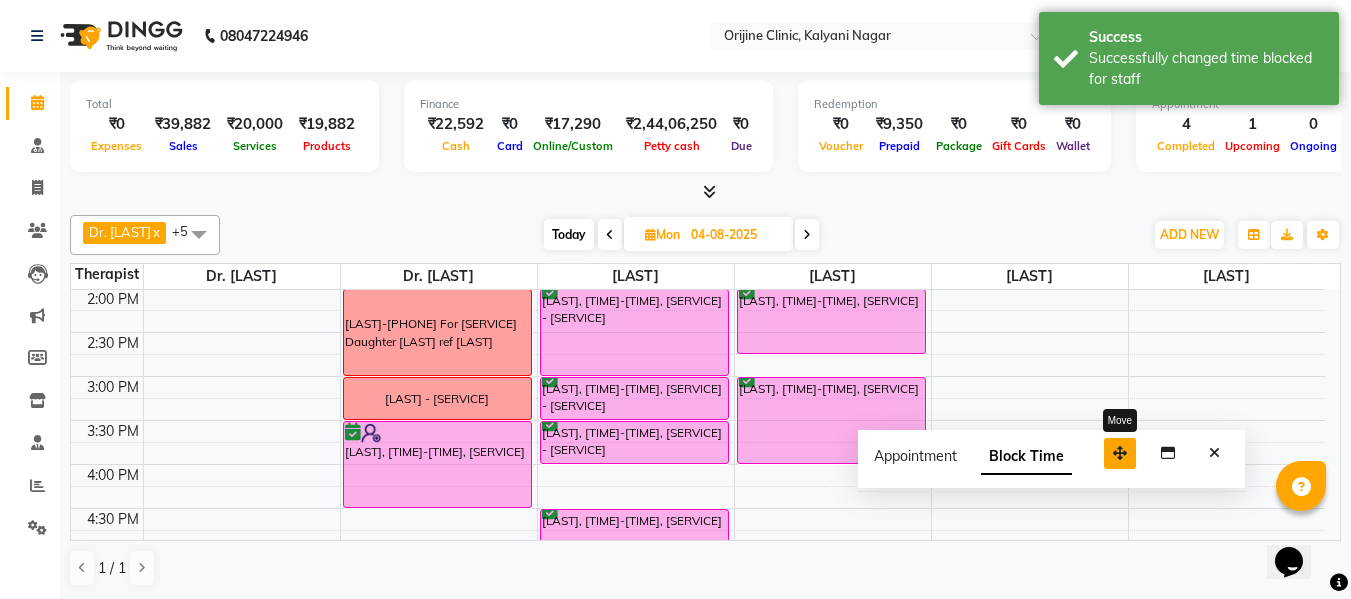 drag, startPoint x: 1218, startPoint y: 566, endPoint x: 1117, endPoint y: 445, distance: 157.61345 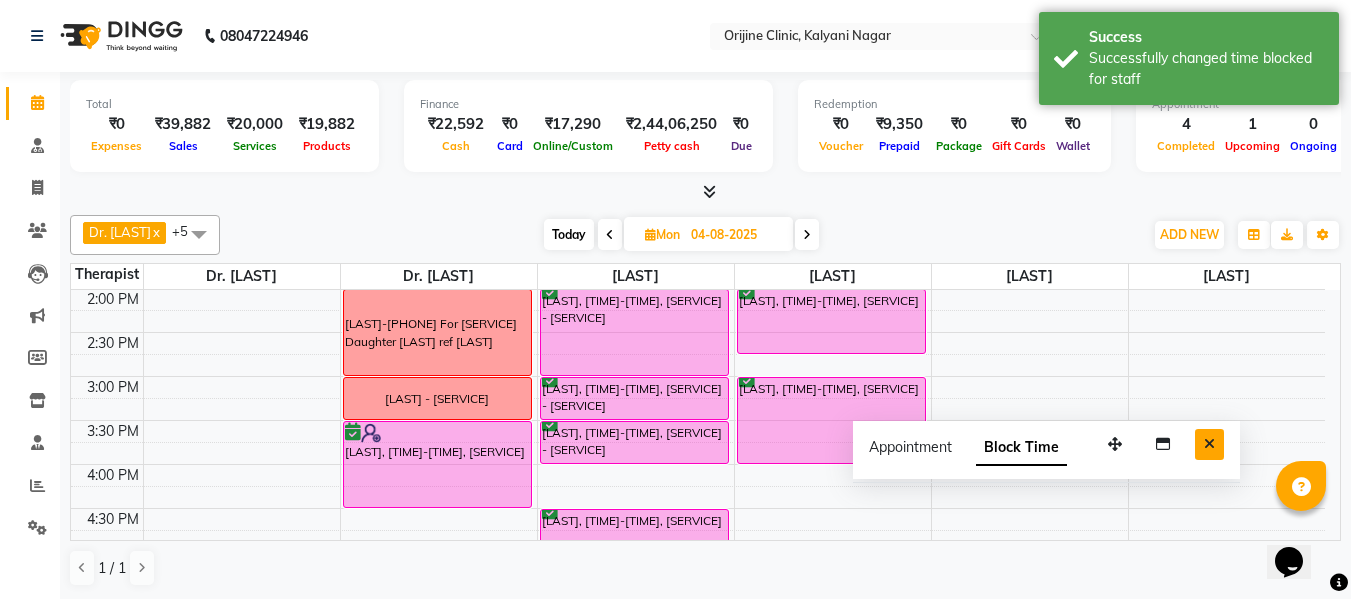 click at bounding box center [1209, 444] 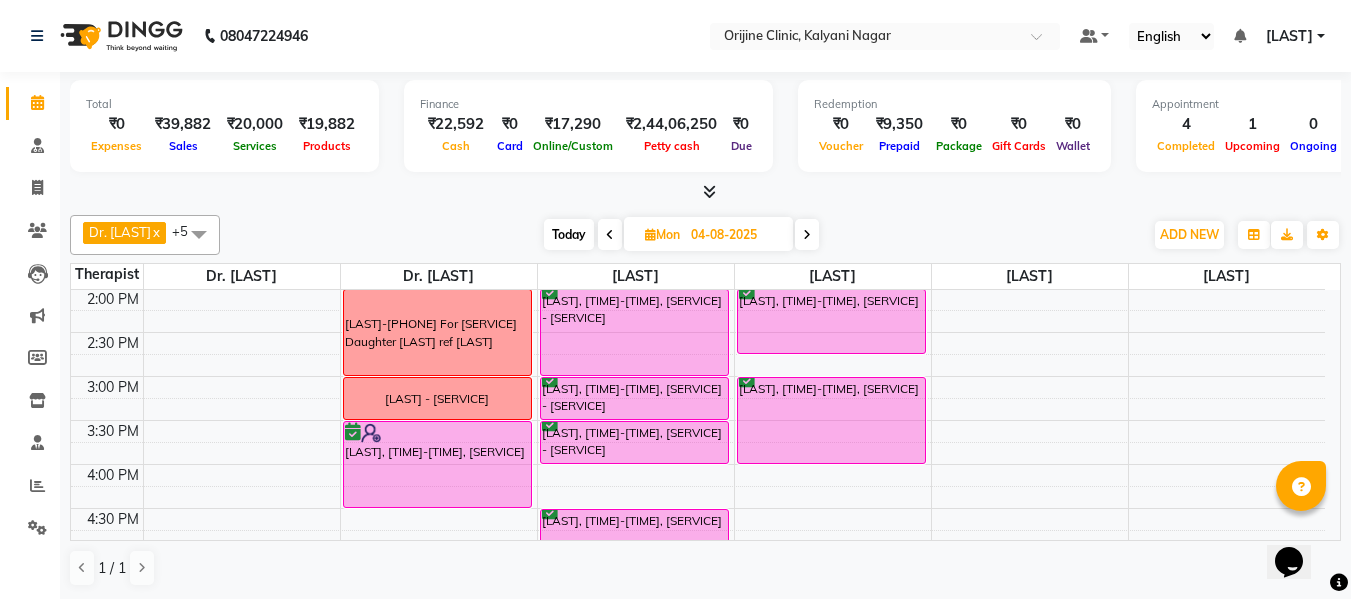 click at bounding box center (650, 234) 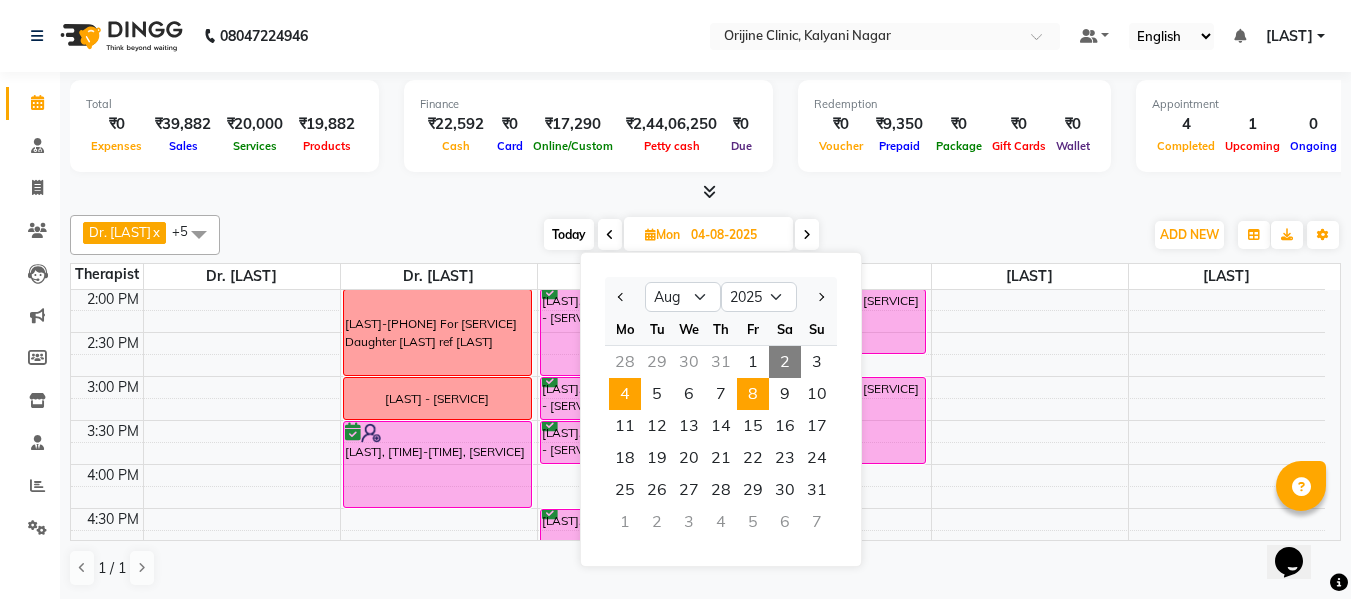 click on "8" at bounding box center (753, 394) 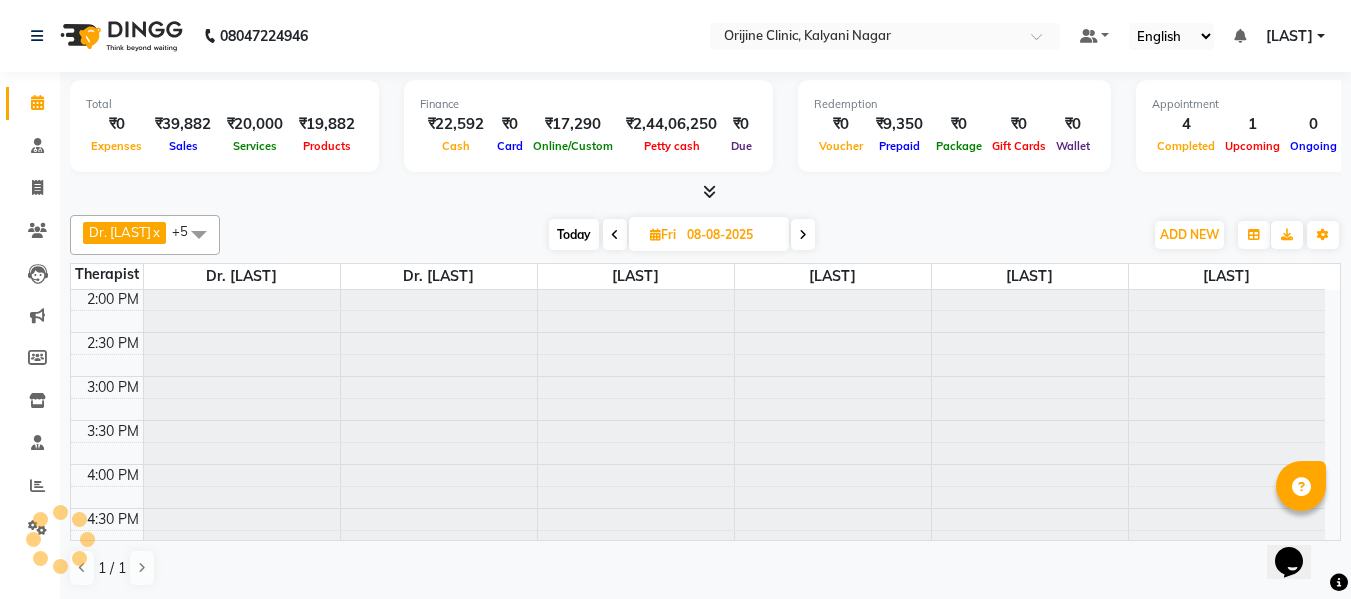 scroll, scrollTop: 617, scrollLeft: 0, axis: vertical 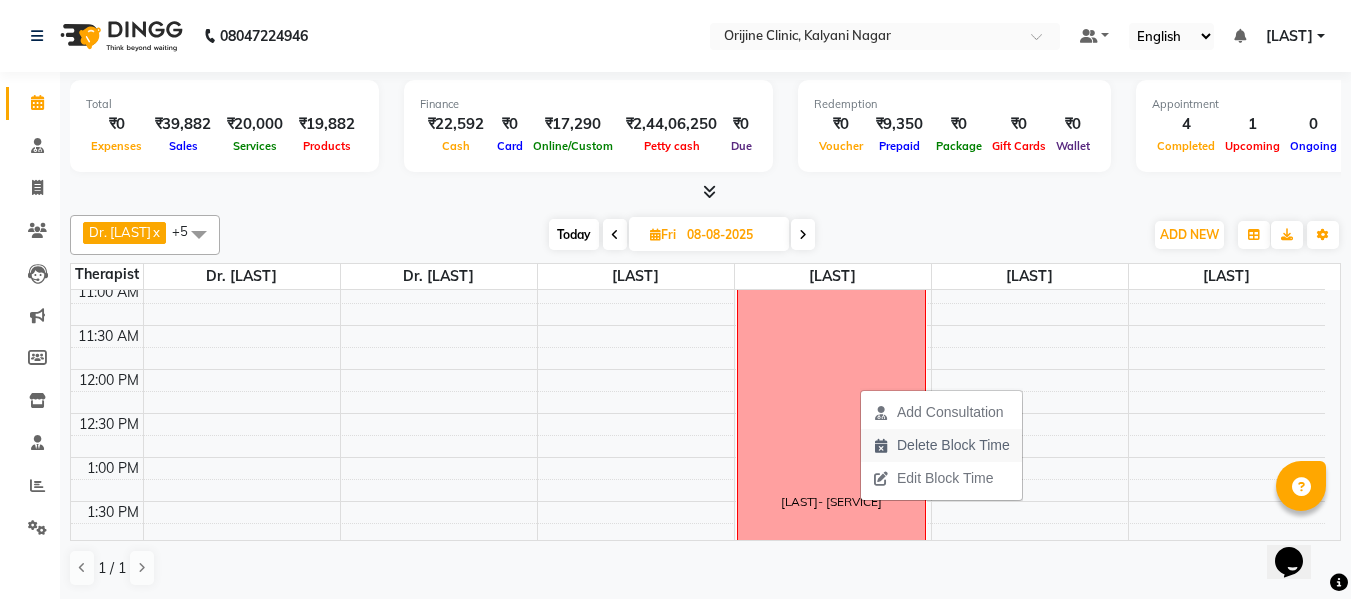 click on "Delete Block Time" at bounding box center (953, 445) 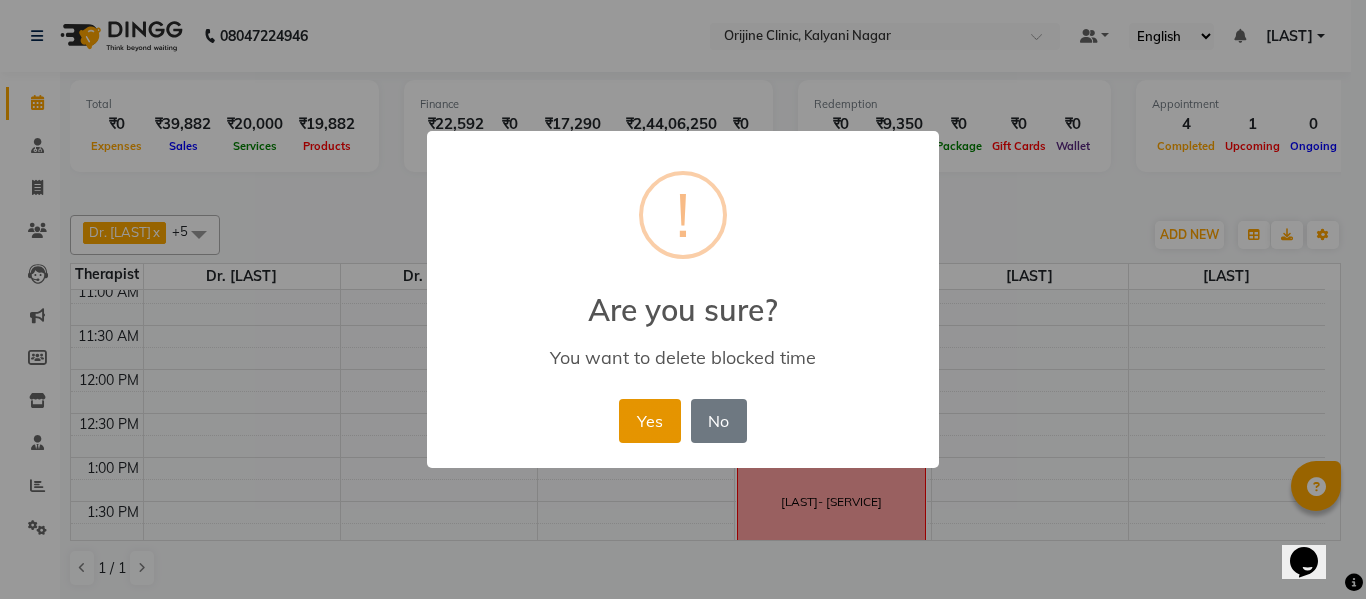 click on "Yes" at bounding box center [649, 421] 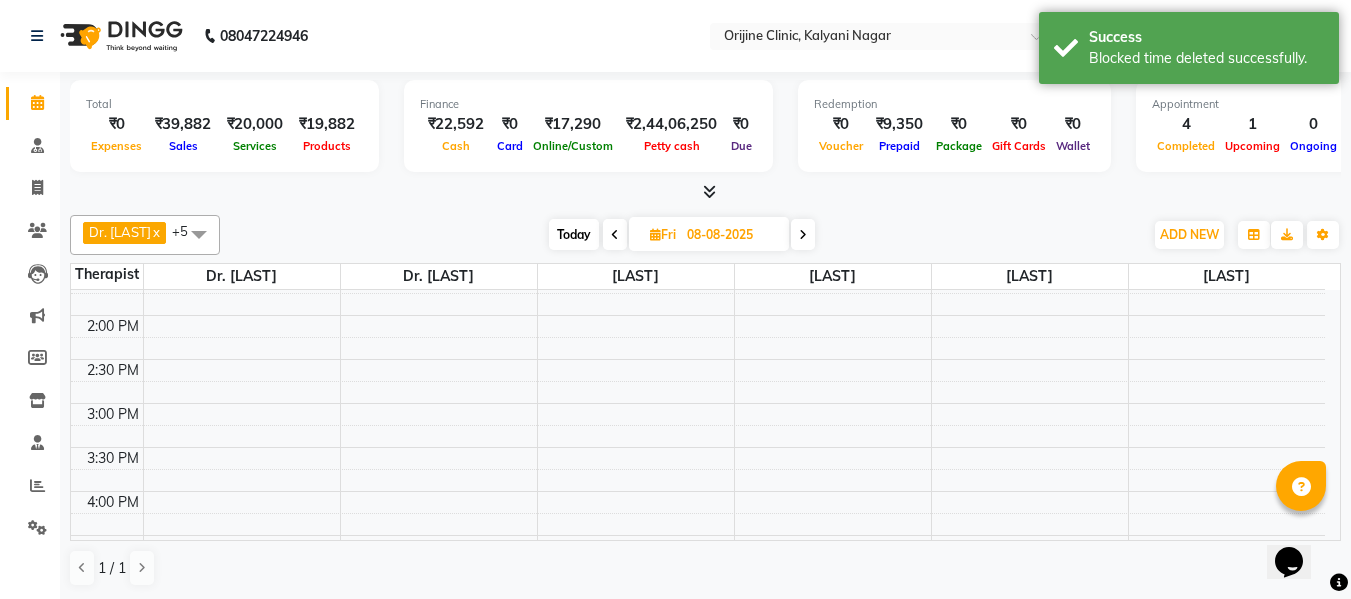 scroll, scrollTop: 596, scrollLeft: 0, axis: vertical 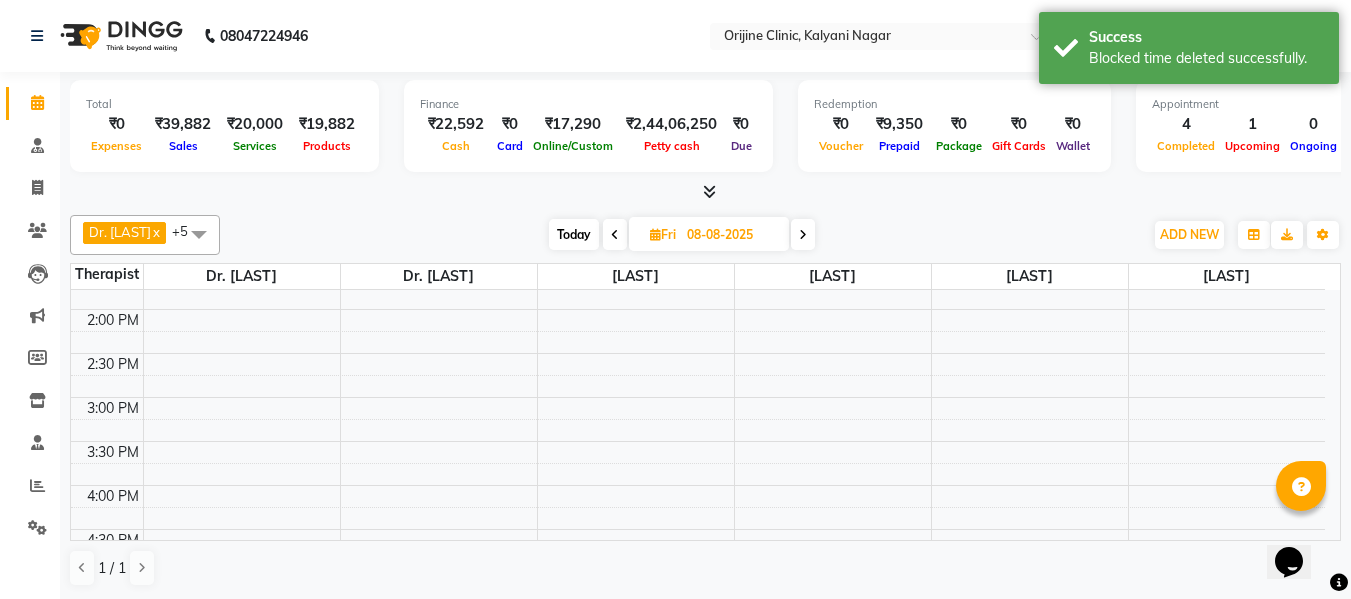 click on "[TIME] [TIME] [TIME] [TIME] [TIME] [TIME] [TIME] [TIME] [TIME] [TIME] [TIME] [TIME] [TIME] [TIME] [TIME] [TIME] [TIME] [TIME] [TIME] [TIME] [TIME] [TIME] [TIME] [TIME] [TIME]     [LAST], [TIME]-[TIME], [SERVICE]     [LAST], [TIME]-[TIME], [SERVICE]     [LAST], [TIME]-[TIME], [SERVICE]     [LAST], [TIME]-[TIME], [SERVICE]" at bounding box center [698, 265] 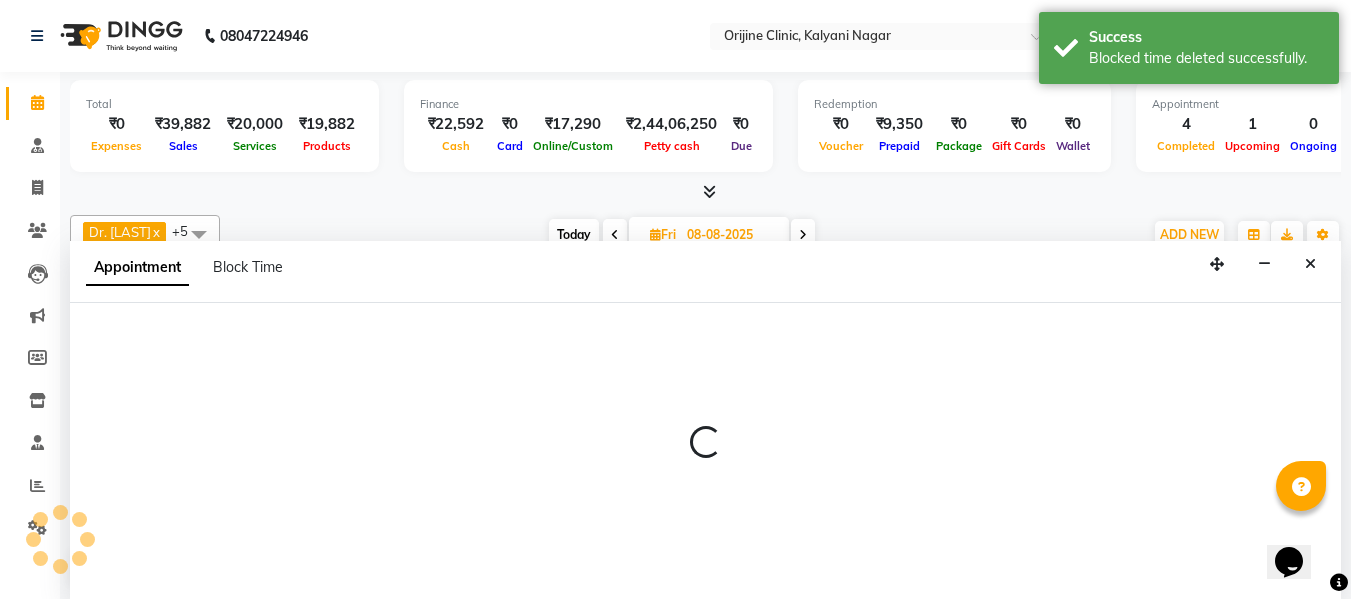 click at bounding box center (705, 451) 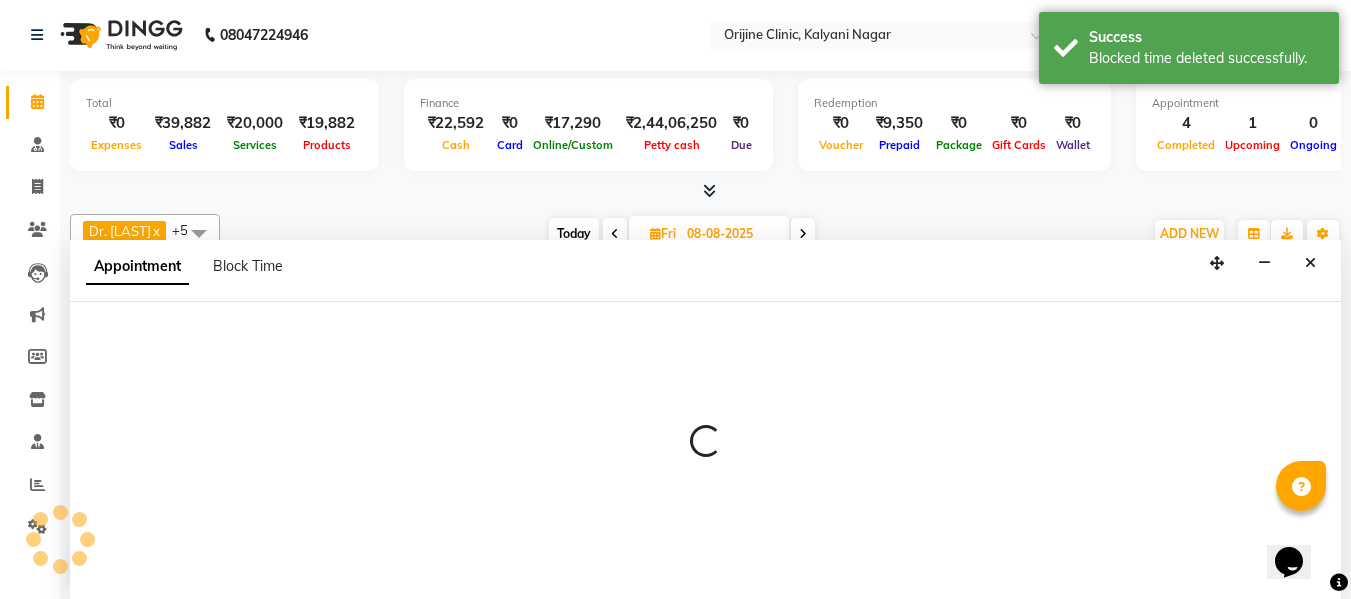 select on "10775" 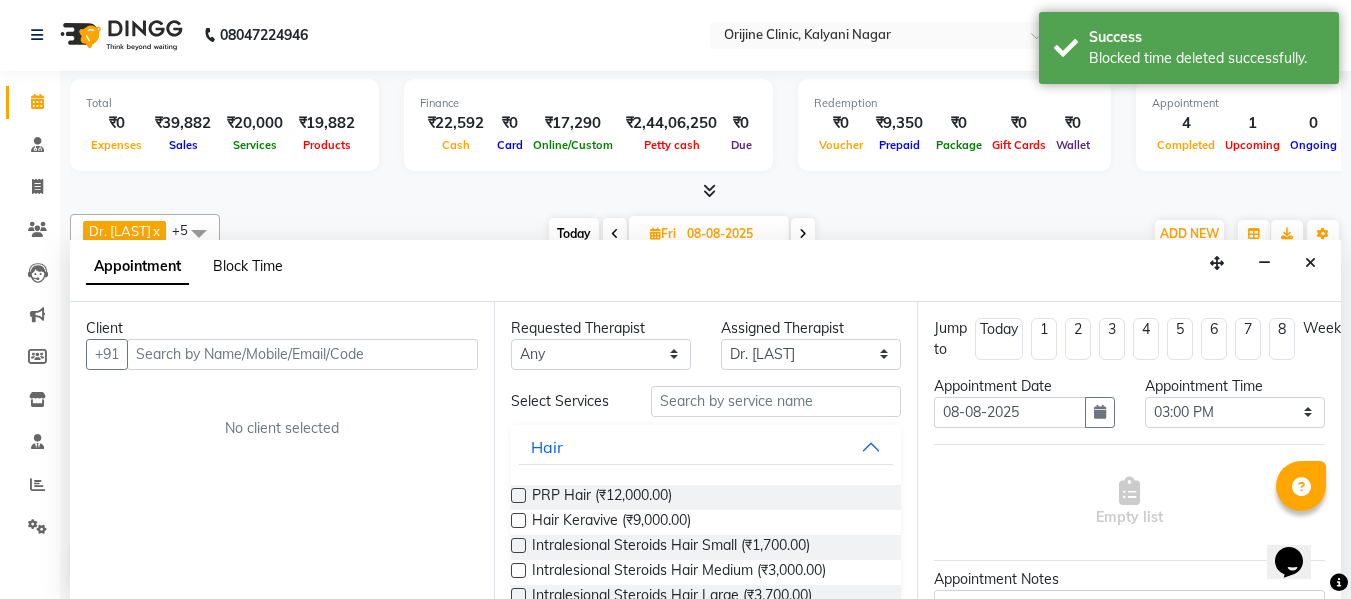 click on "Block Time" at bounding box center [248, 266] 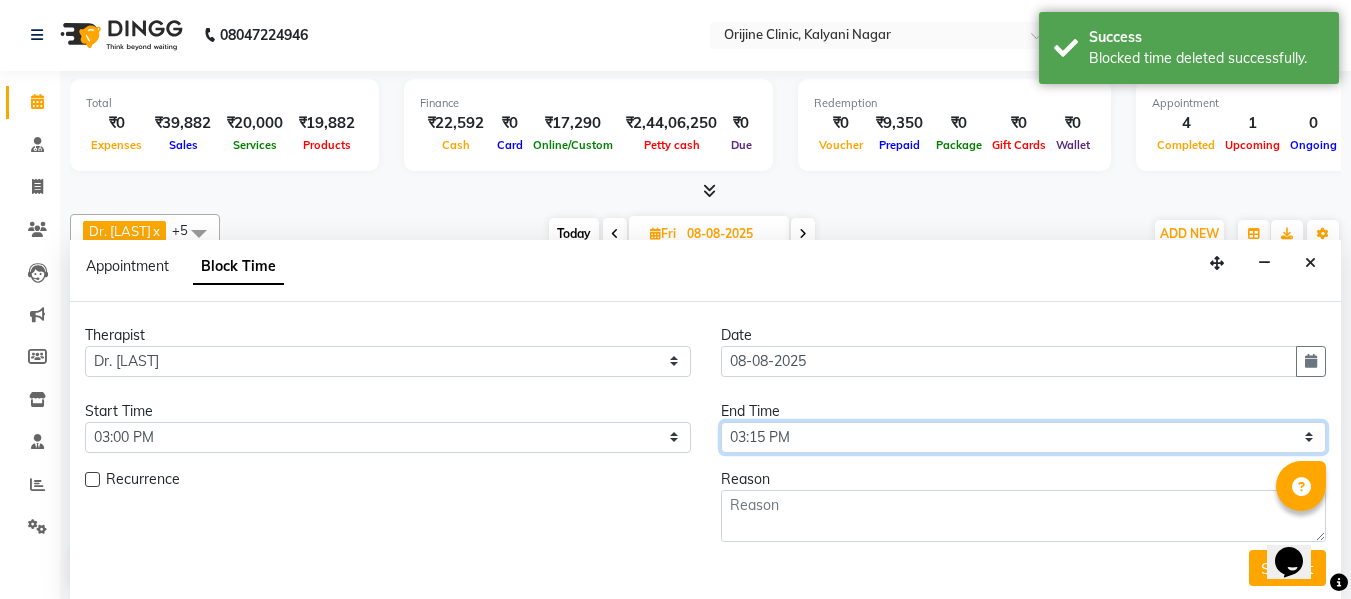click on "Select 08:00 AM 08:15 AM 08:30 AM 08:45 AM 09:00 AM 09:15 AM 09:30 AM 09:45 AM 10:00 AM 10:15 AM 10:30 AM 10:45 AM 11:00 AM 11:15 AM 11:30 AM 11:45 AM 12:00 PM 12:15 PM 12:30 PM 12:45 PM 01:00 PM 01:15 PM 01:30 PM 01:45 PM 02:00 PM 02:15 PM 02:30 PM 02:45 PM 03:00 PM 03:15 PM 03:30 PM 03:45 PM 04:00 PM 04:15 PM 04:30 PM 04:45 PM 05:00 PM 05:15 PM 05:30 PM 05:45 PM 06:00 PM 06:15 PM 06:30 PM 06:45 PM 07:00 PM" at bounding box center (1024, 437) 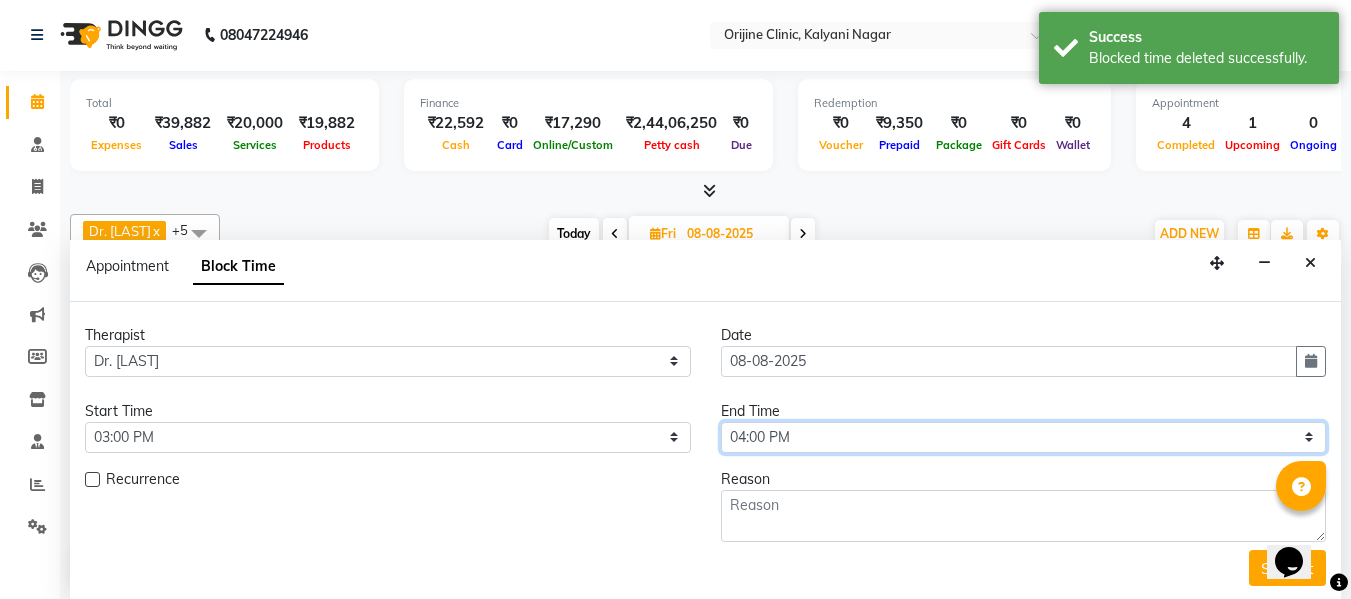click on "Select 08:00 AM 08:15 AM 08:30 AM 08:45 AM 09:00 AM 09:15 AM 09:30 AM 09:45 AM 10:00 AM 10:15 AM 10:30 AM 10:45 AM 11:00 AM 11:15 AM 11:30 AM 11:45 AM 12:00 PM 12:15 PM 12:30 PM 12:45 PM 01:00 PM 01:15 PM 01:30 PM 01:45 PM 02:00 PM 02:15 PM 02:30 PM 02:45 PM 03:00 PM 03:15 PM 03:30 PM 03:45 PM 04:00 PM 04:15 PM 04:30 PM 04:45 PM 05:00 PM 05:15 PM 05:30 PM 05:45 PM 06:00 PM 06:15 PM 06:30 PM 06:45 PM 07:00 PM" at bounding box center (1024, 437) 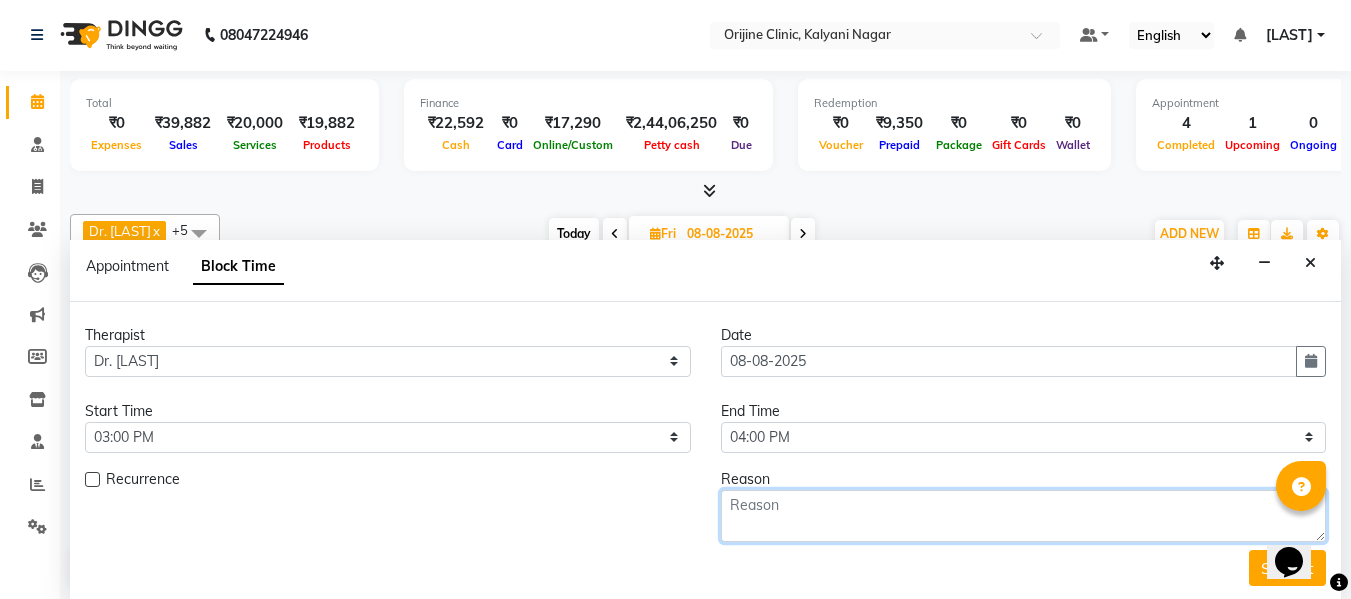 click at bounding box center (1024, 516) 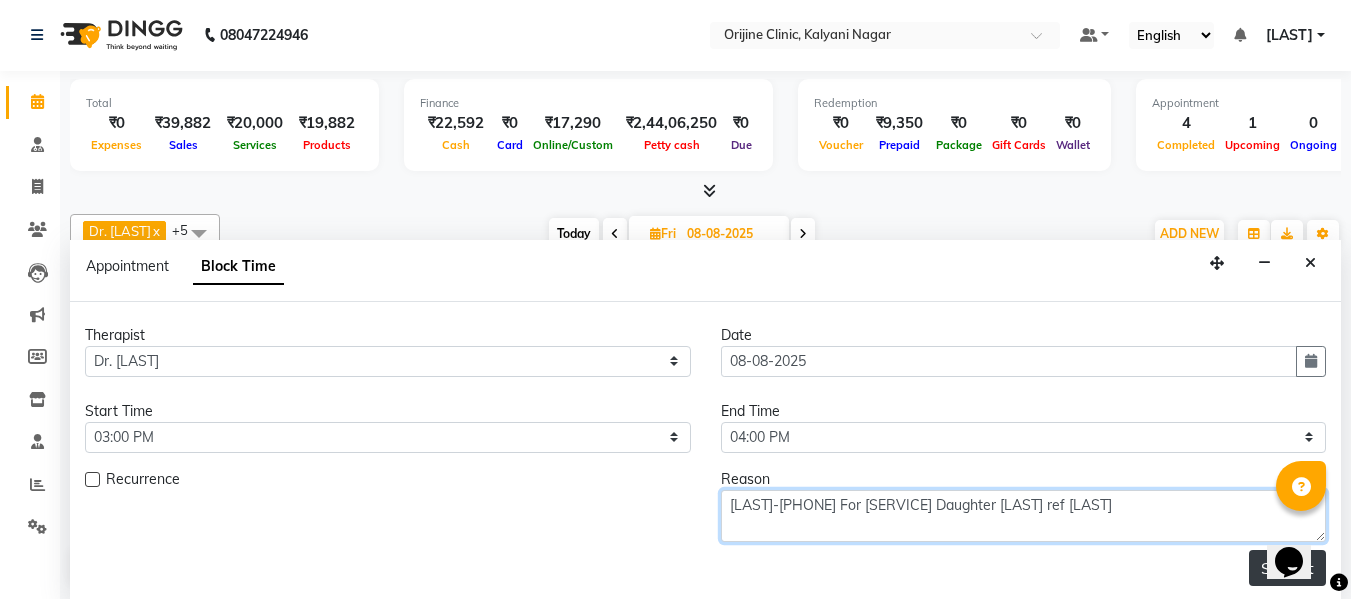 type on "[LAST]-[PHONE] For [SERVICE] Daughter [LAST] ref [LAST]" 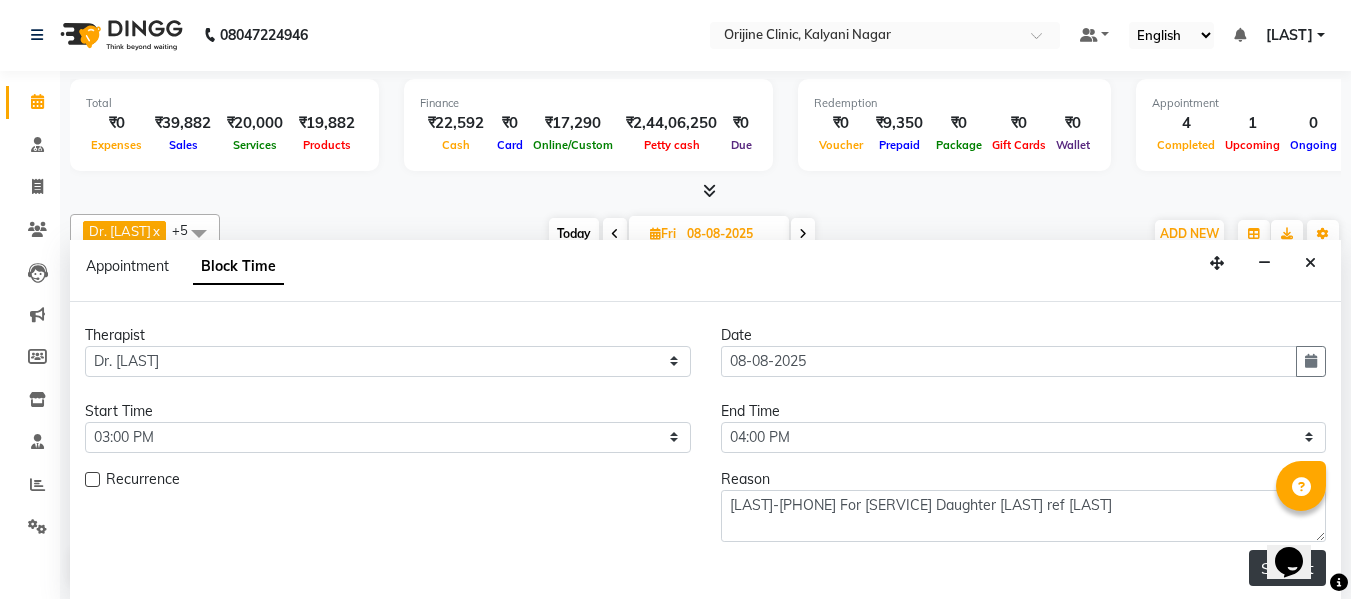click on "Submit" at bounding box center [1287, 568] 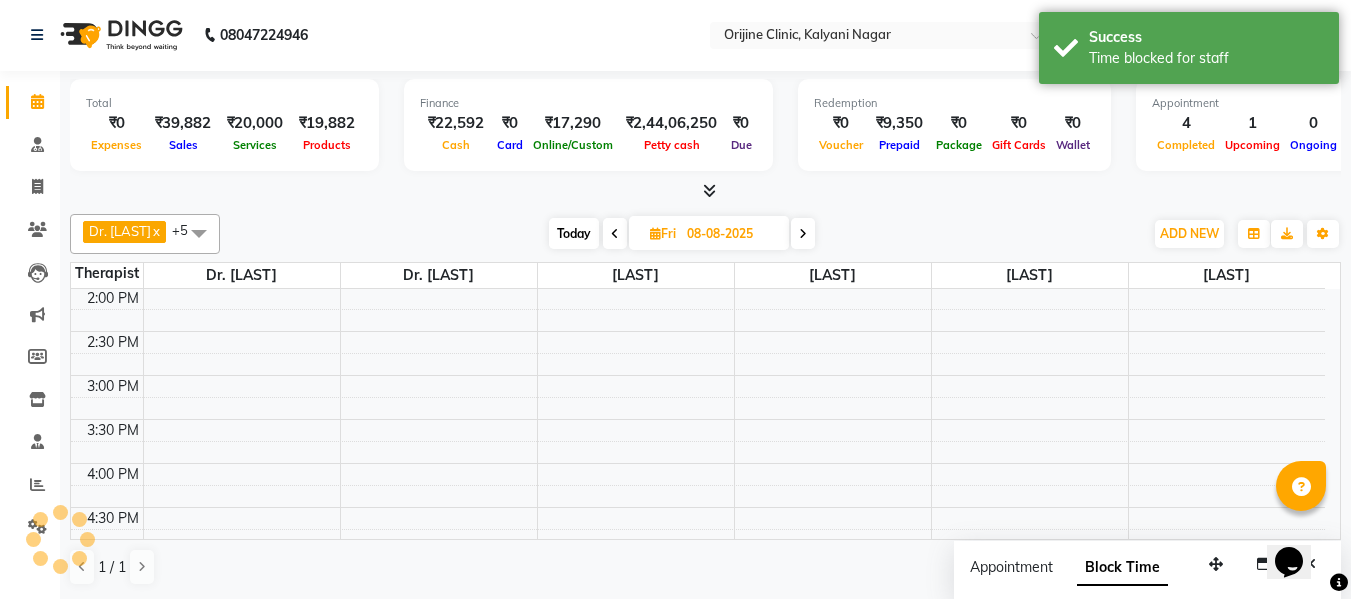 scroll, scrollTop: 0, scrollLeft: 0, axis: both 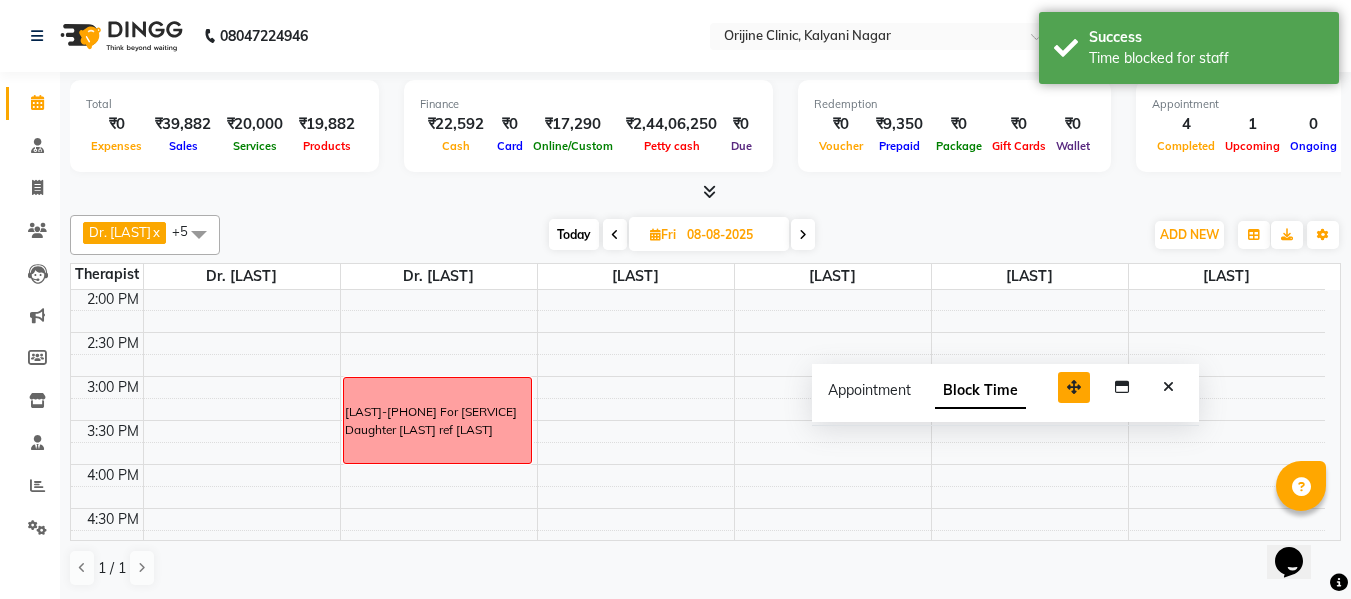 drag, startPoint x: 1216, startPoint y: 569, endPoint x: 1064, endPoint y: 378, distance: 244.10039 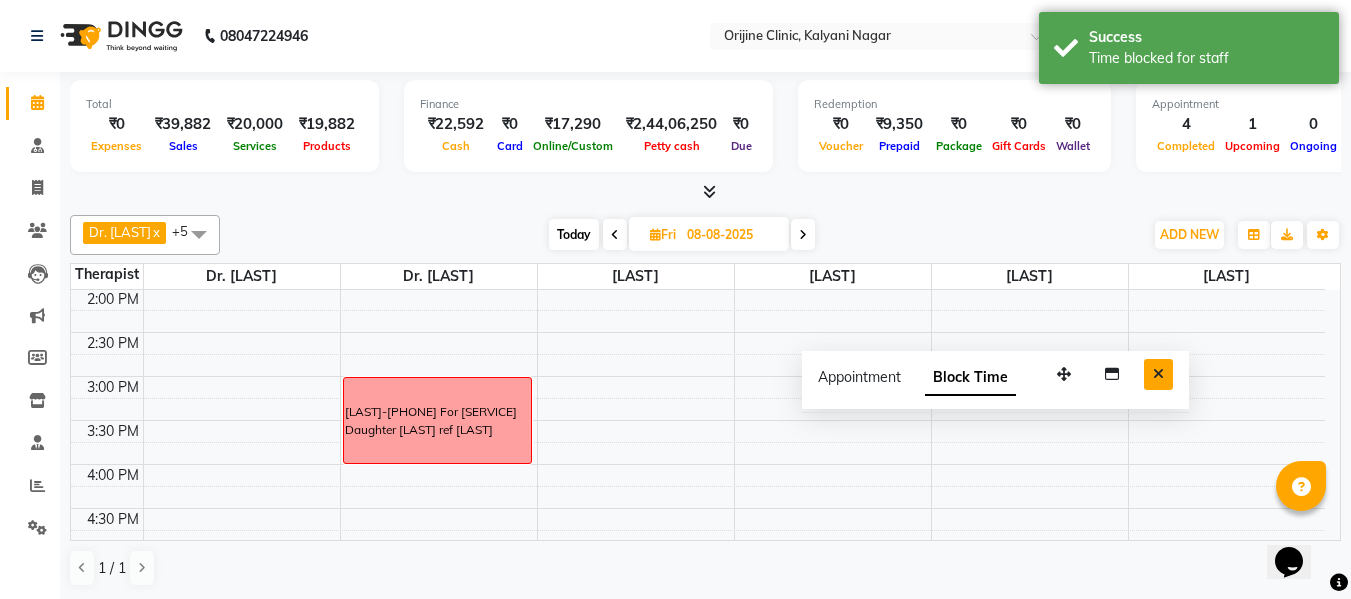 click at bounding box center (1158, 374) 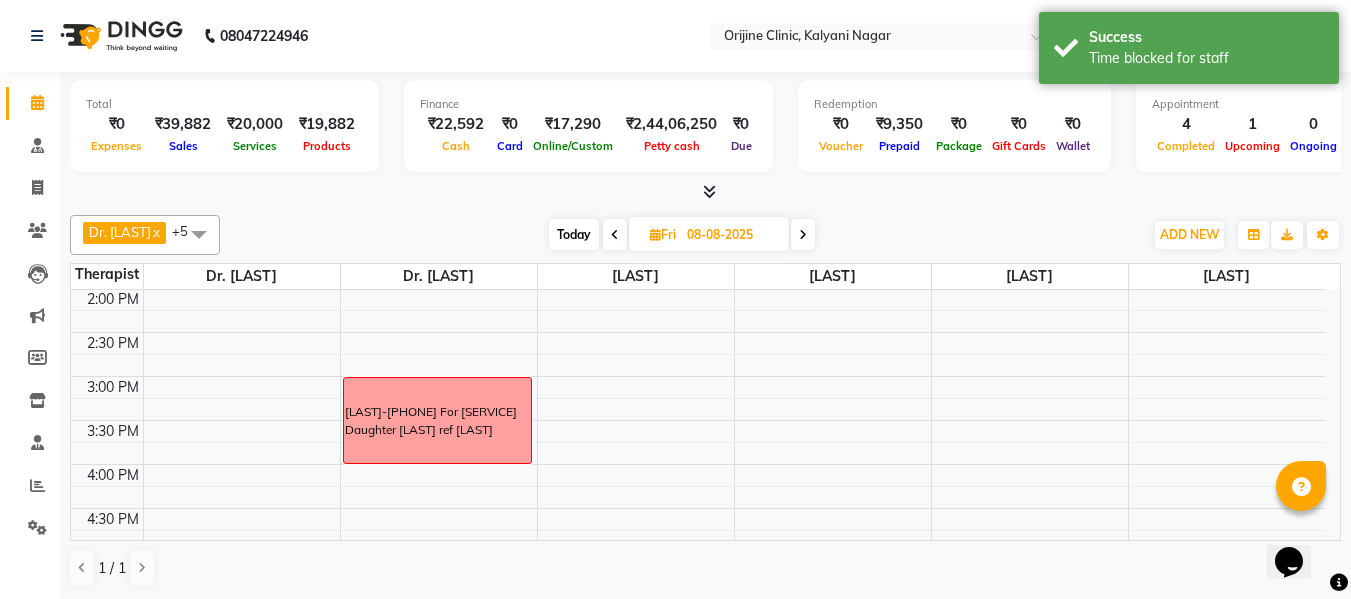 click on "Fri 08-08-2025" at bounding box center [709, 234] 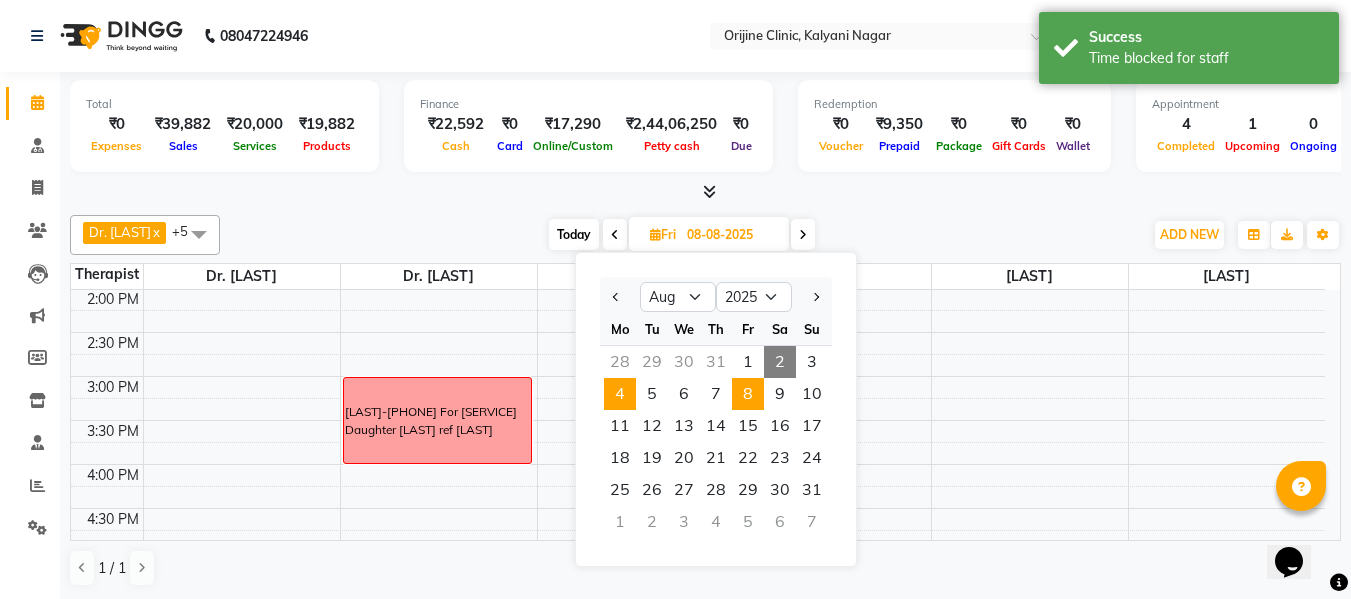 click on "4" at bounding box center [620, 394] 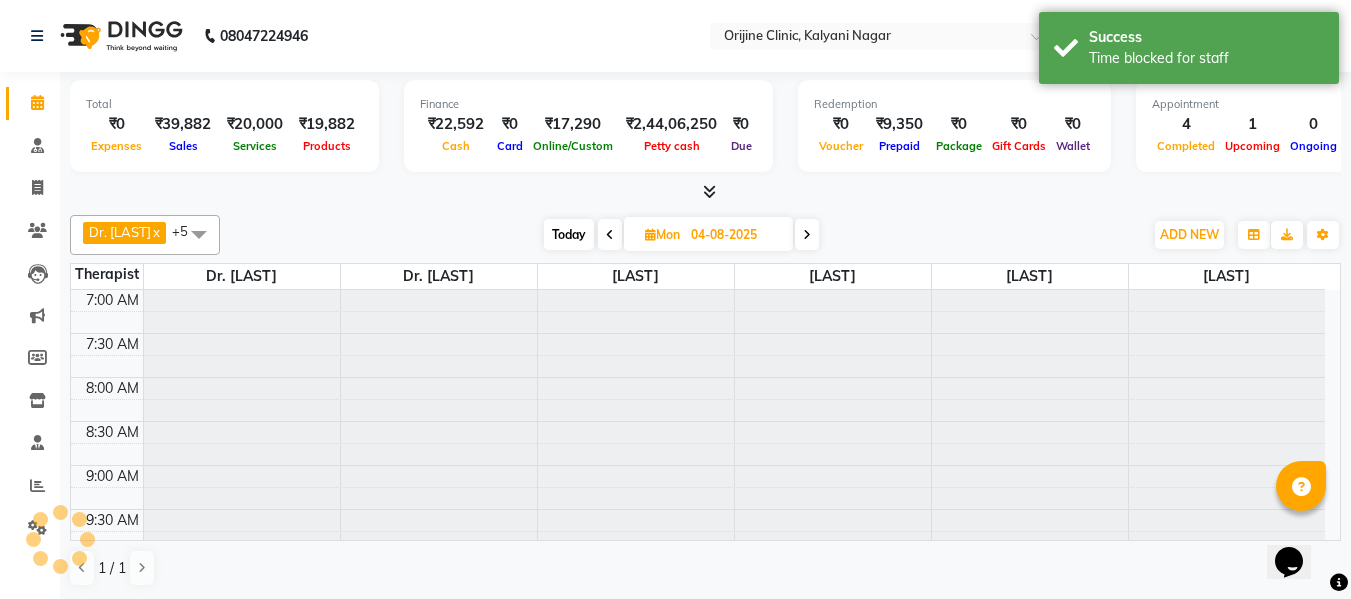 scroll, scrollTop: 617, scrollLeft: 0, axis: vertical 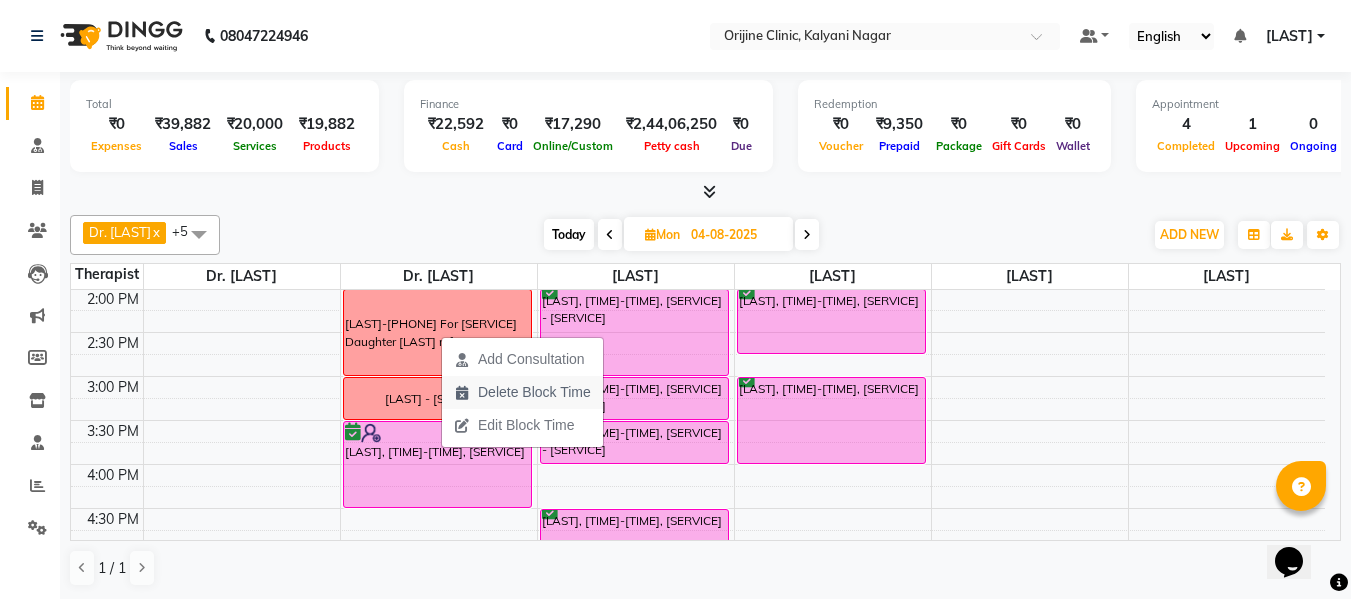 click on "Delete Block Time" at bounding box center (534, 392) 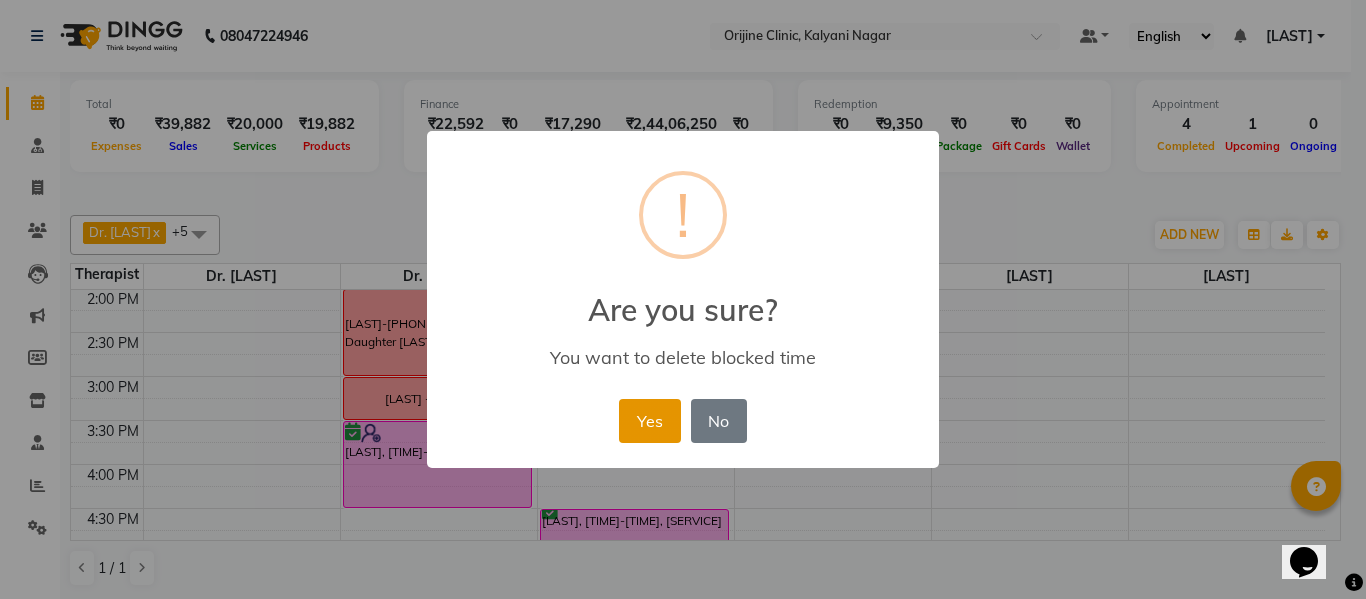 click on "Yes" at bounding box center (649, 421) 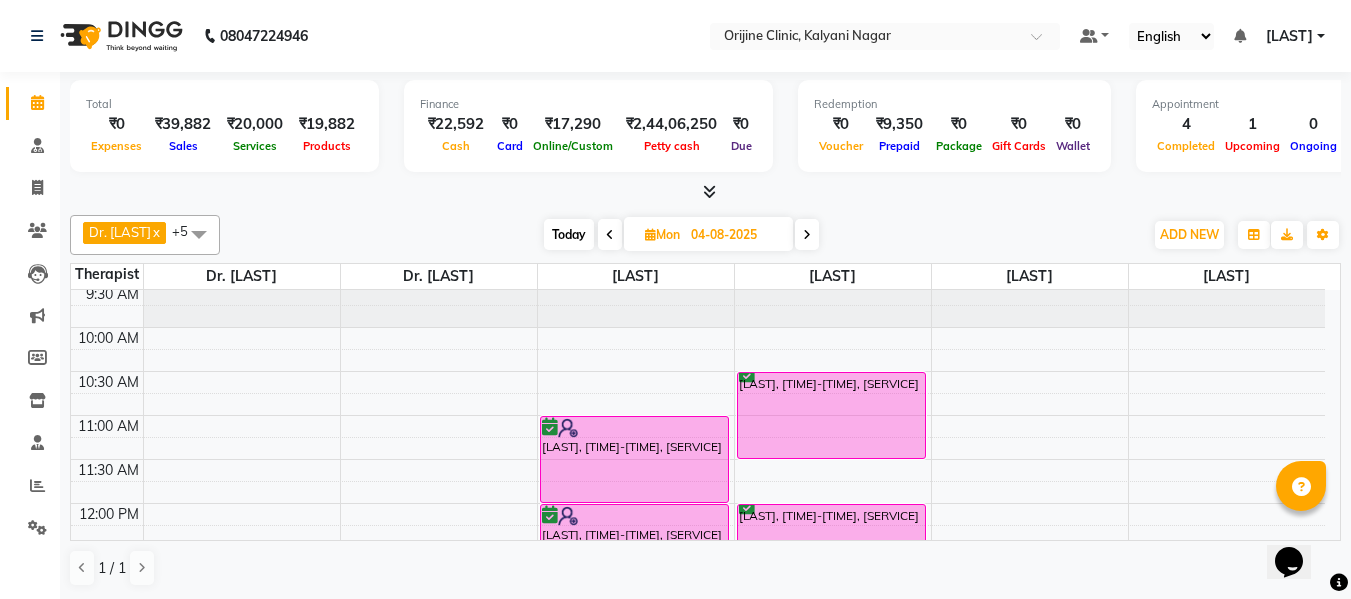 scroll, scrollTop: 221, scrollLeft: 0, axis: vertical 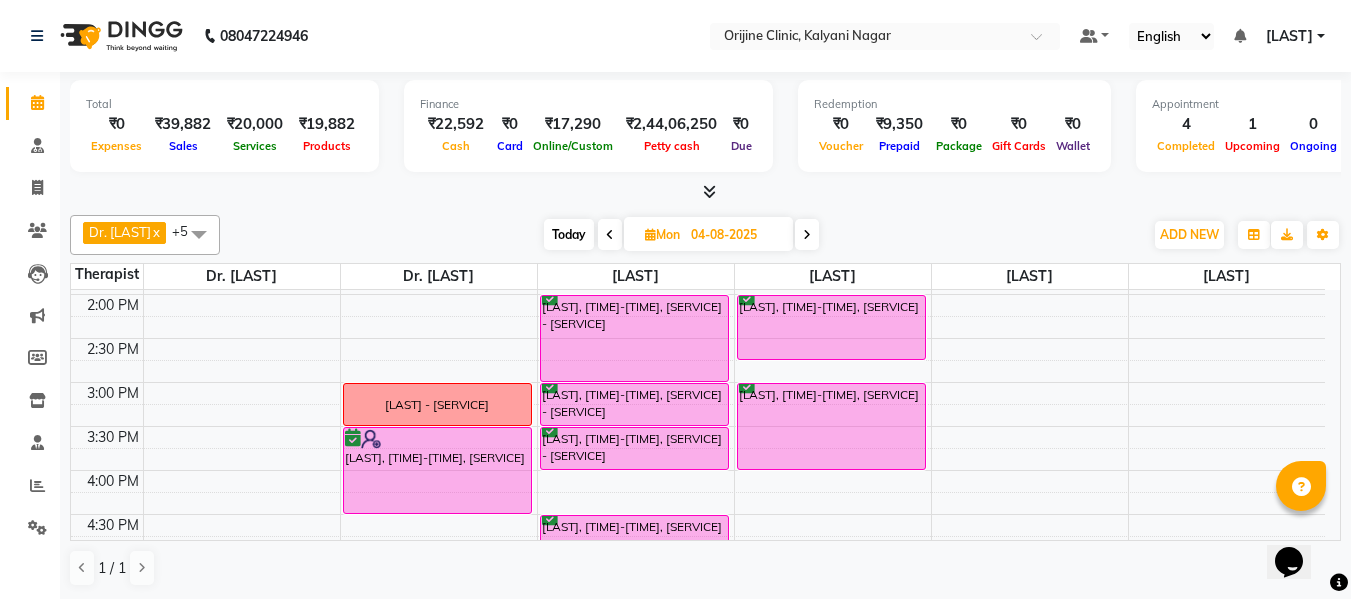 click on "[PHONE] Select Location × Orijine Clinic, Kalyani Nagar Default Panel My Panel English ENGLISH Español العربية मराठी हिंदी ગુજરાતી தமிழ் 中文 Notifications nothing to show [LAST] Manage Profile Change Password Sign out  Version:3.15.11" 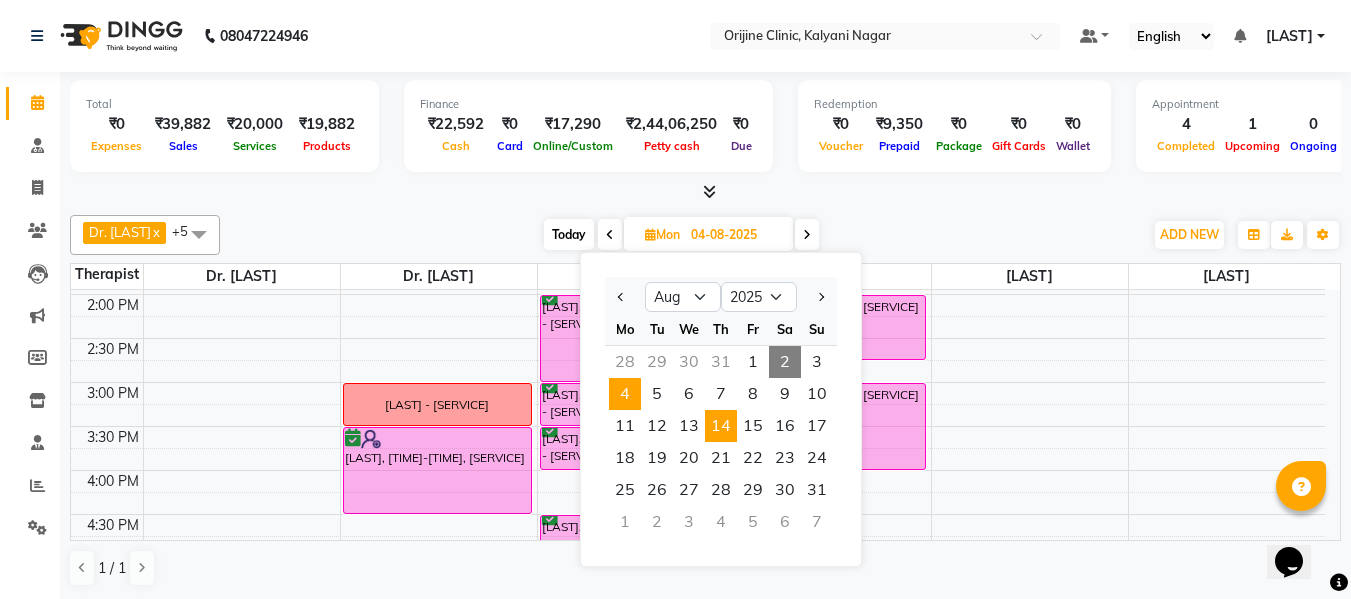 click on "14" at bounding box center [721, 426] 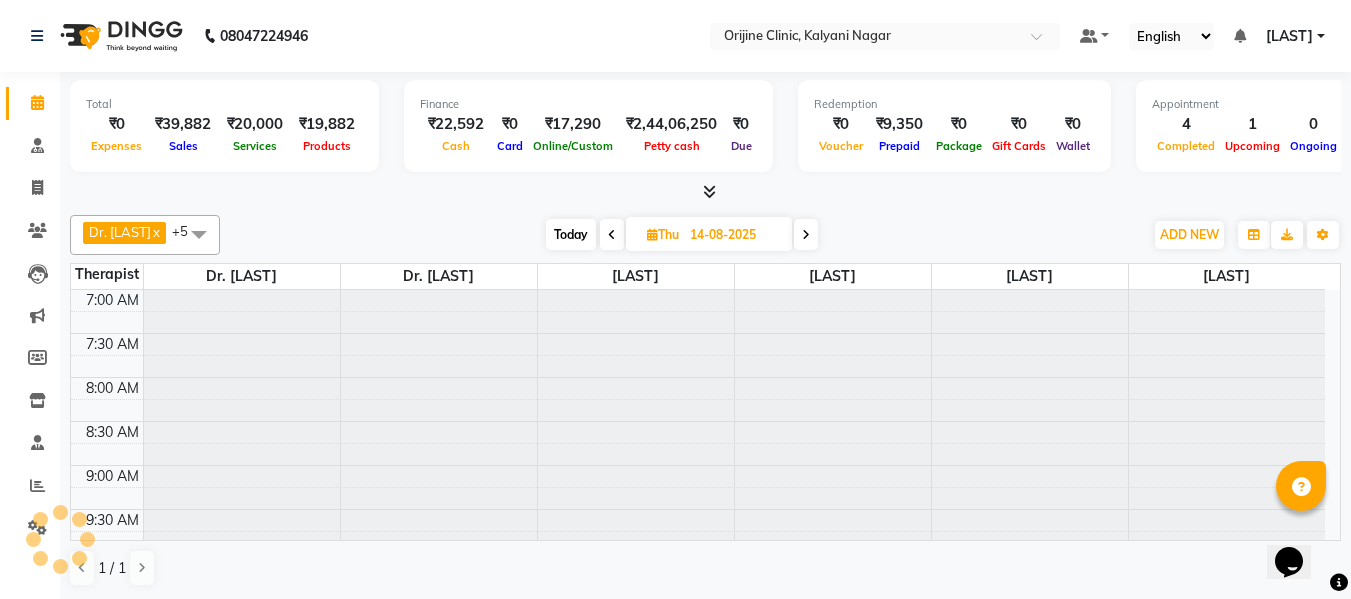 scroll, scrollTop: 705, scrollLeft: 0, axis: vertical 